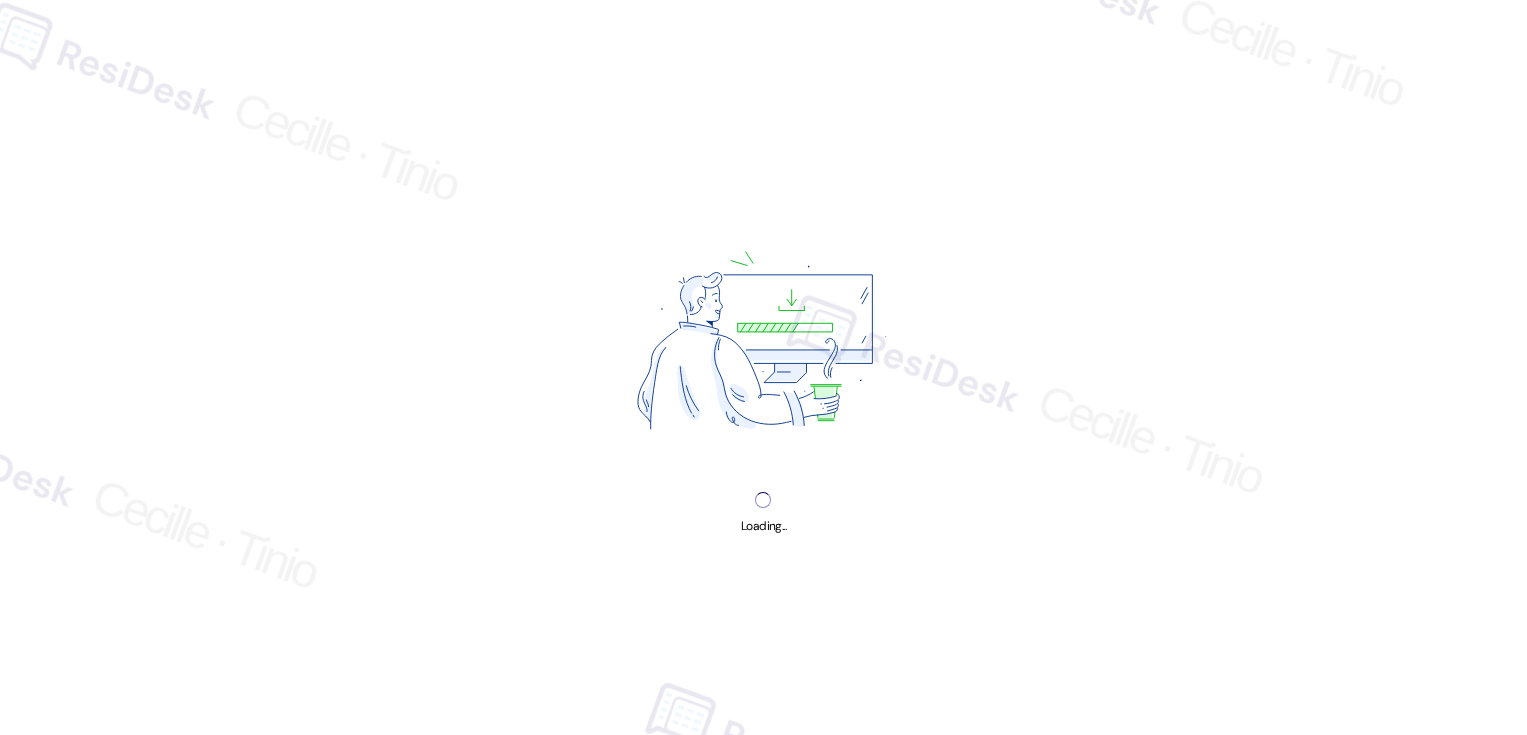 scroll, scrollTop: 0, scrollLeft: 0, axis: both 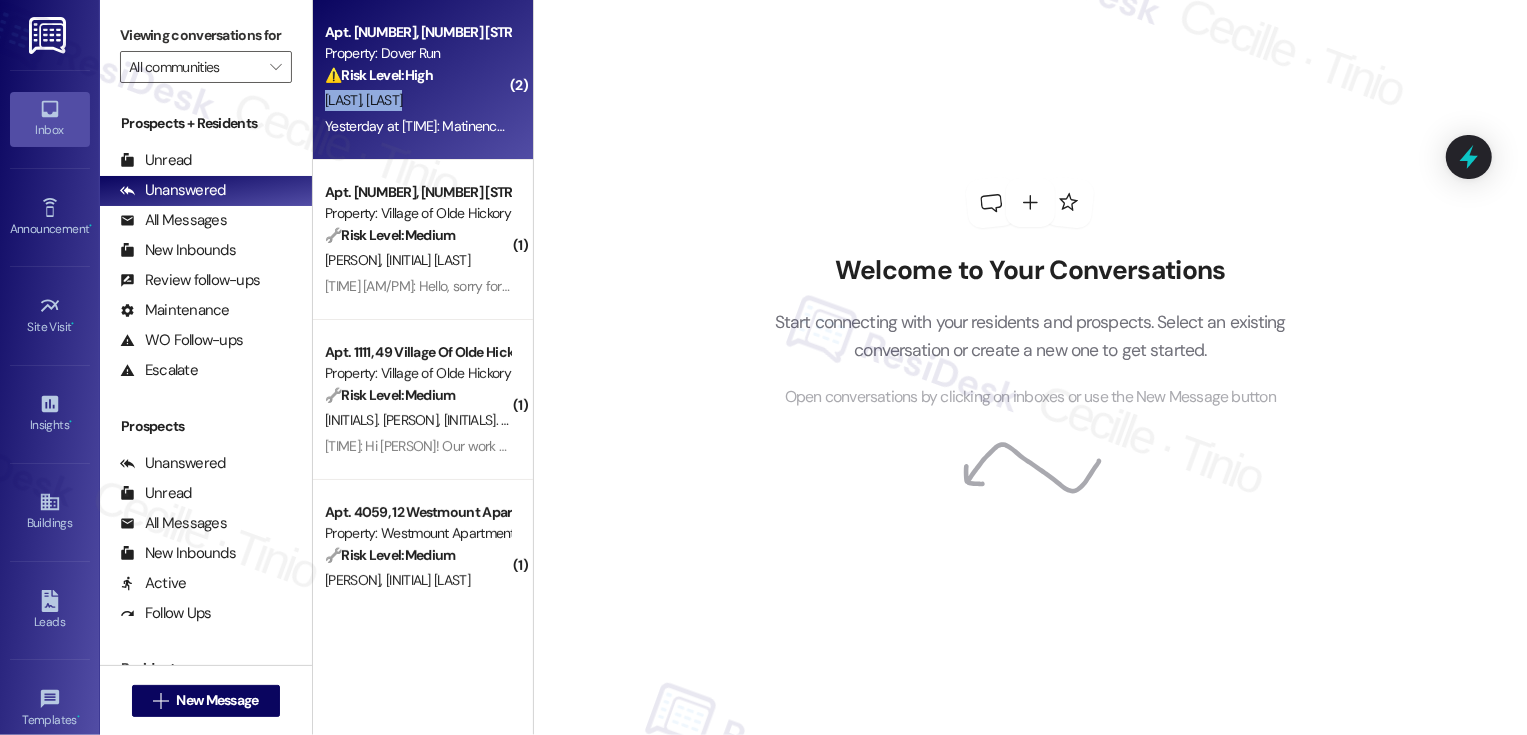 click on "[LAST], [LAST]" at bounding box center [417, 100] 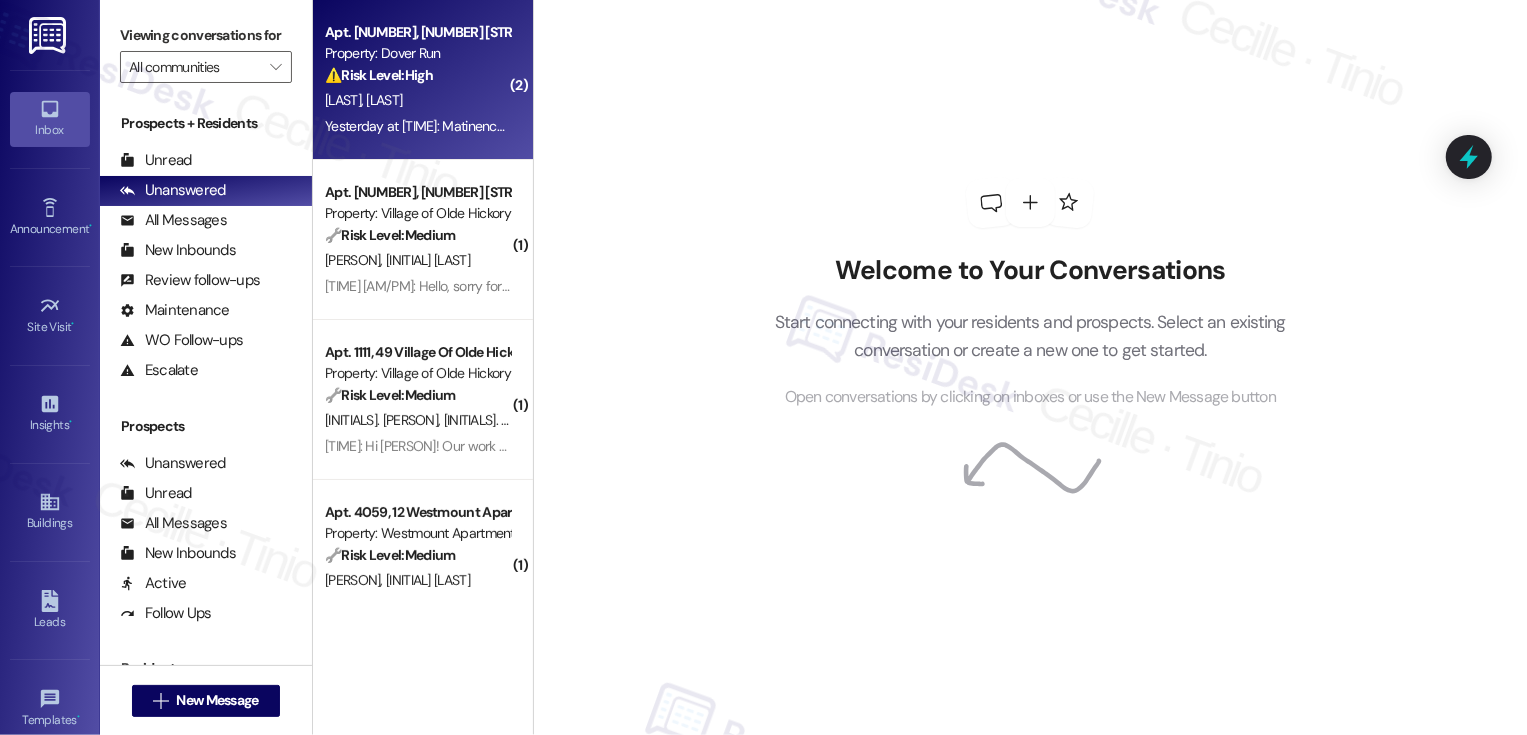 click on "[LAST], [LAST]" at bounding box center (417, 100) 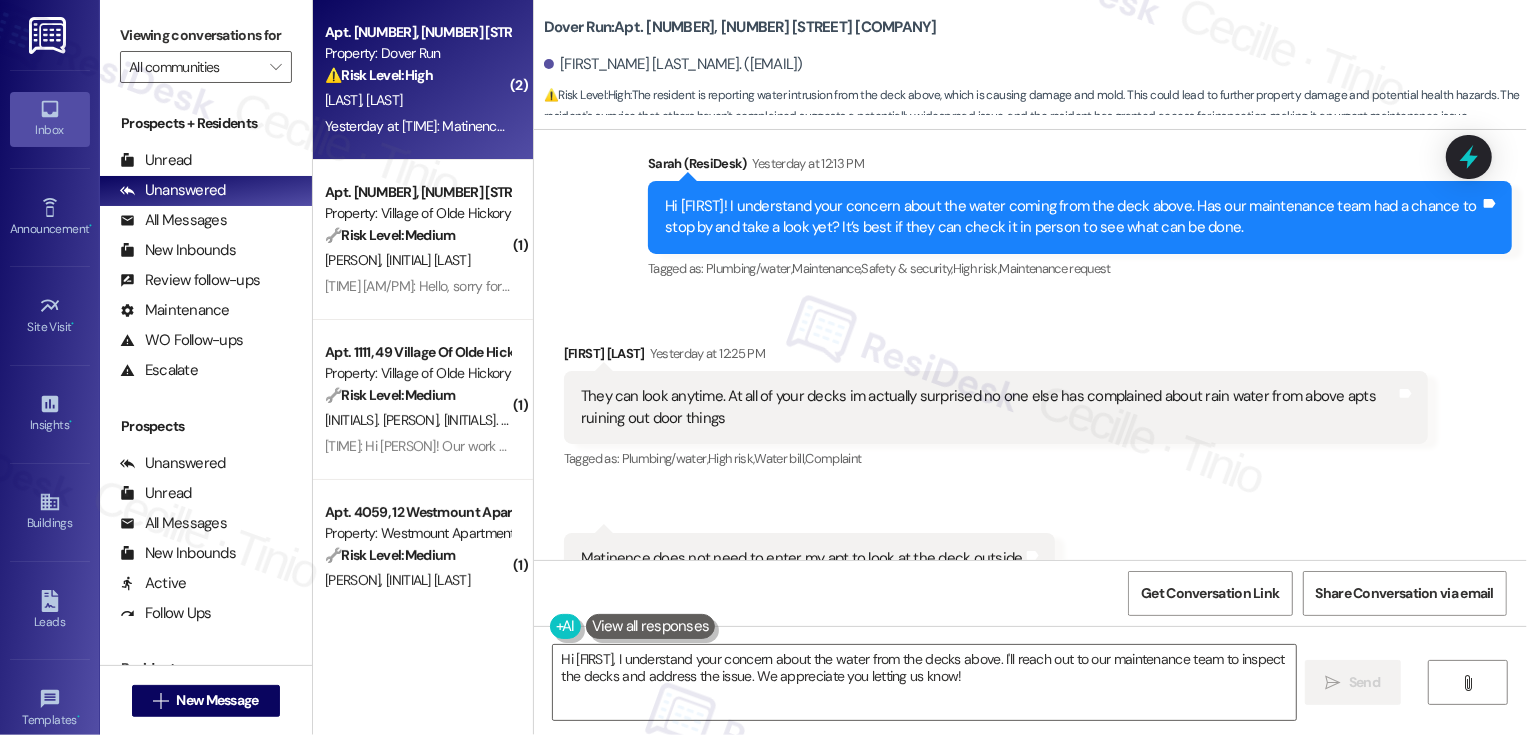 scroll, scrollTop: 5921, scrollLeft: 0, axis: vertical 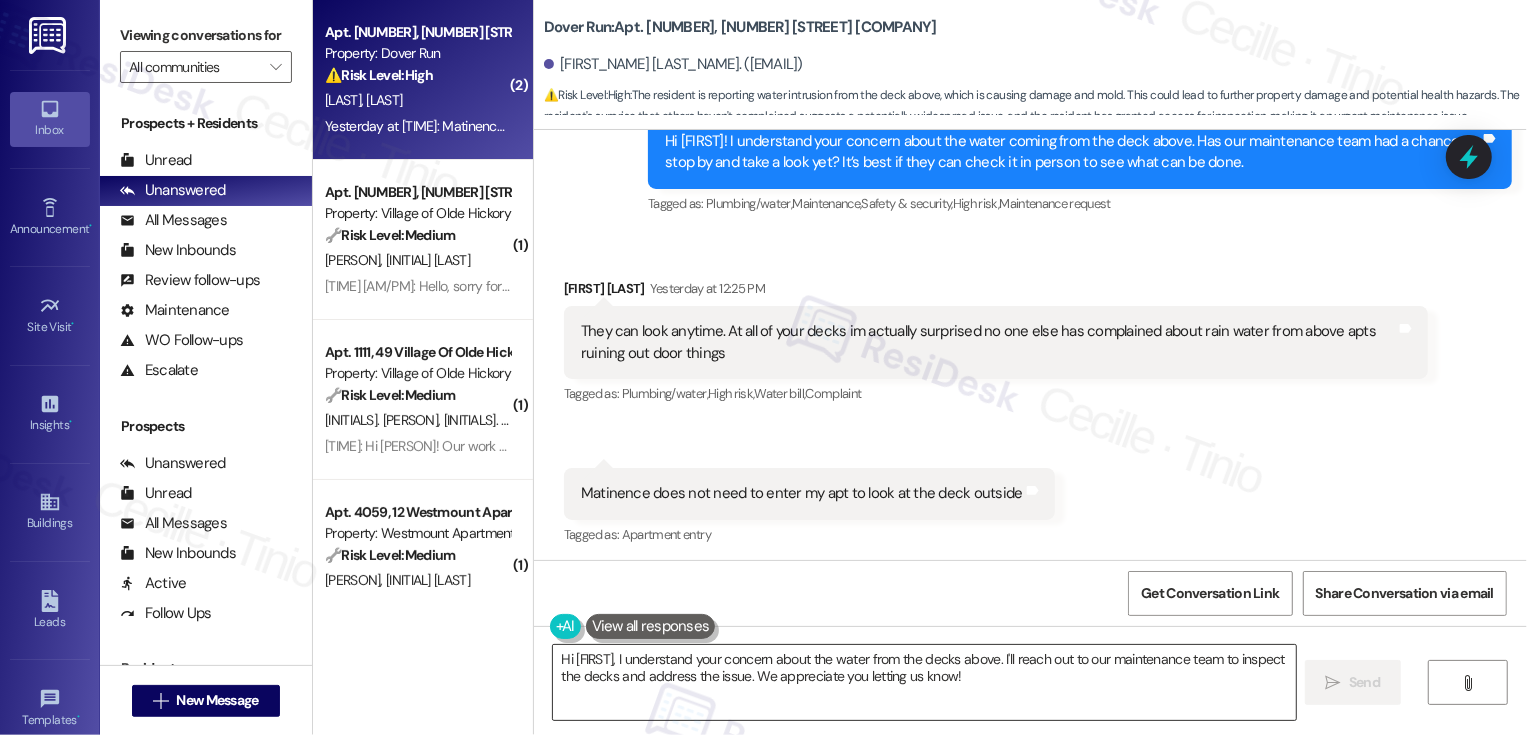click on "Hi [FIRST], I understand your concern about the water from the decks above. I'll reach out to our maintenance team to inspect the decks and address the issue. We appreciate you letting us know!" at bounding box center [924, 682] 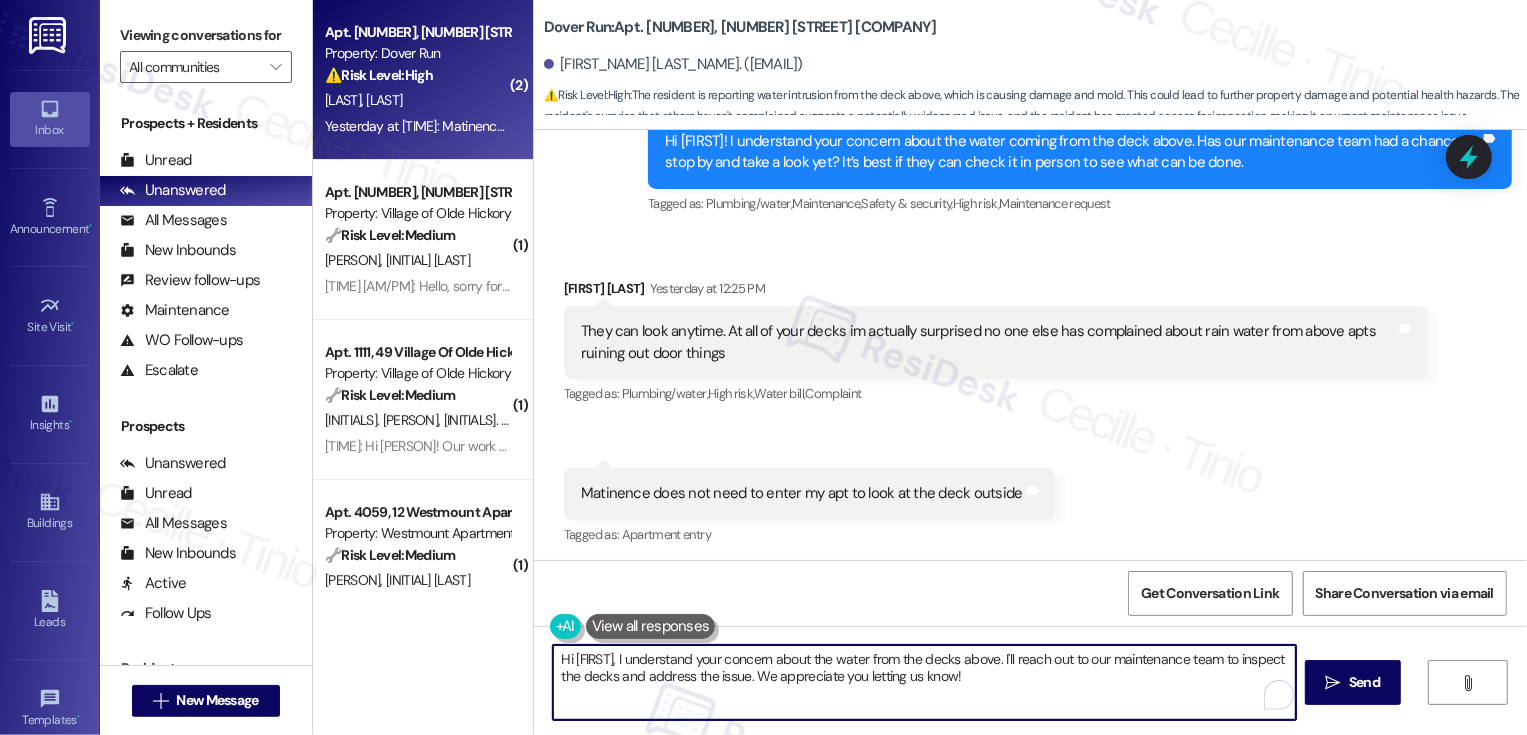 type on "i" 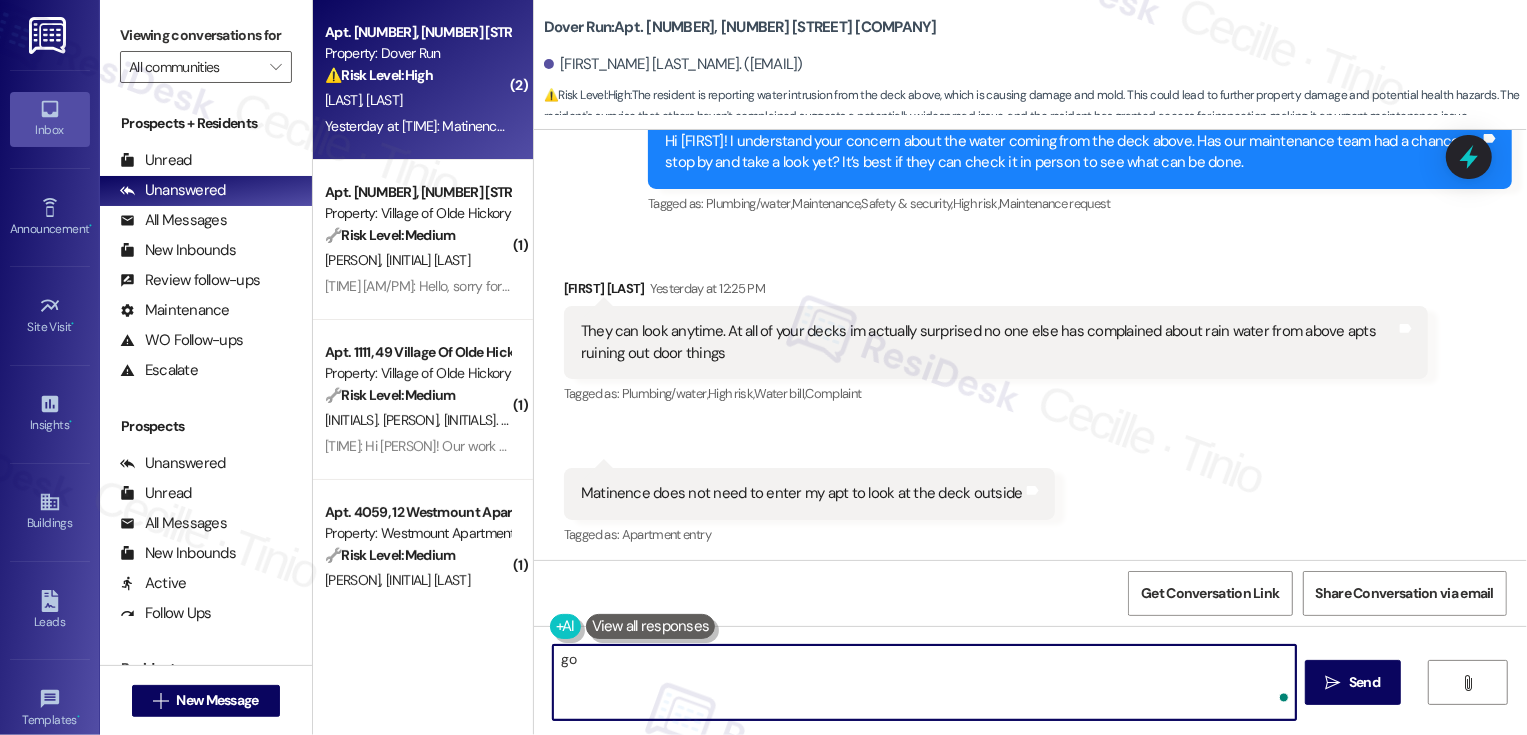 type on "g" 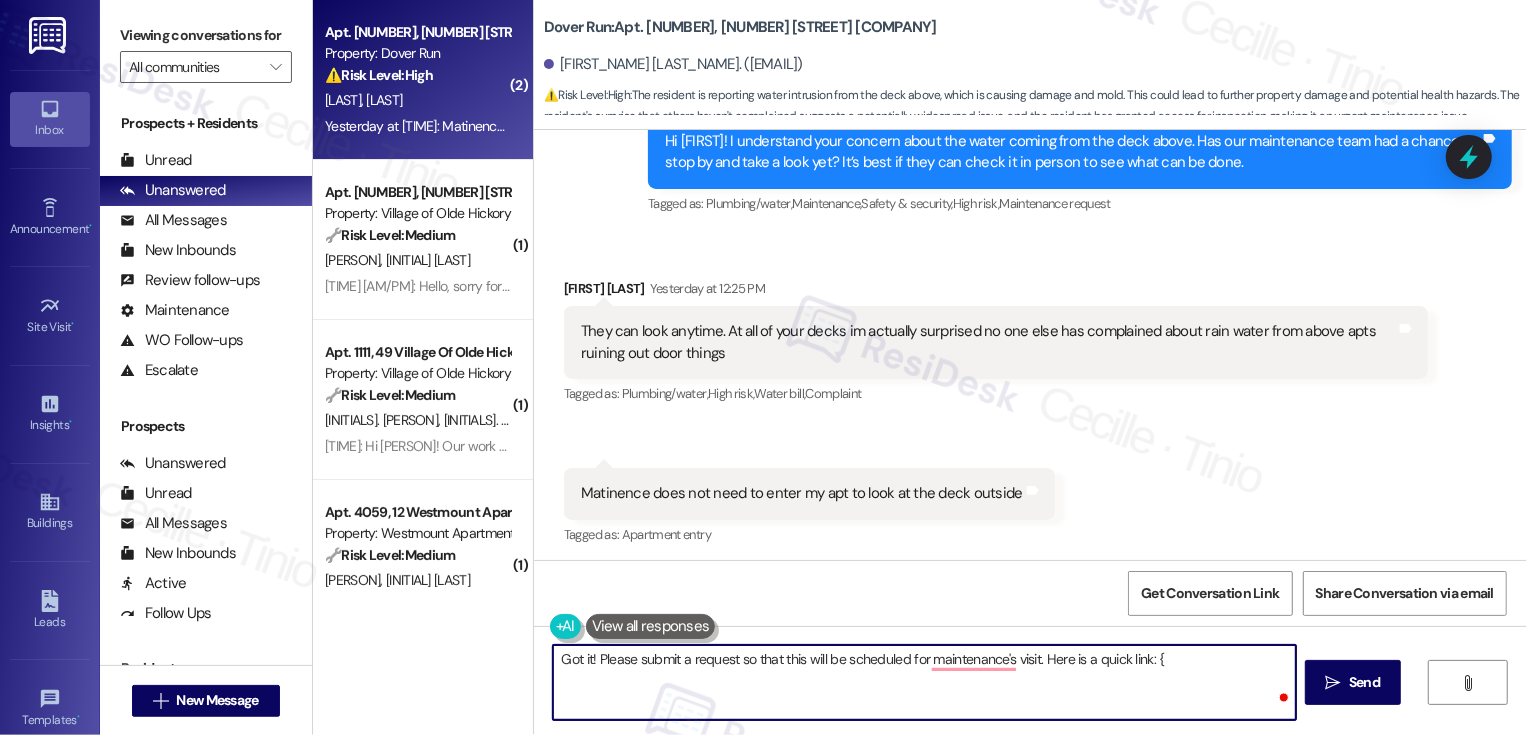type on "Got it! Please submit a request so that this will be scheduled for maintenance's visit. Here is a quick link: [URL]" 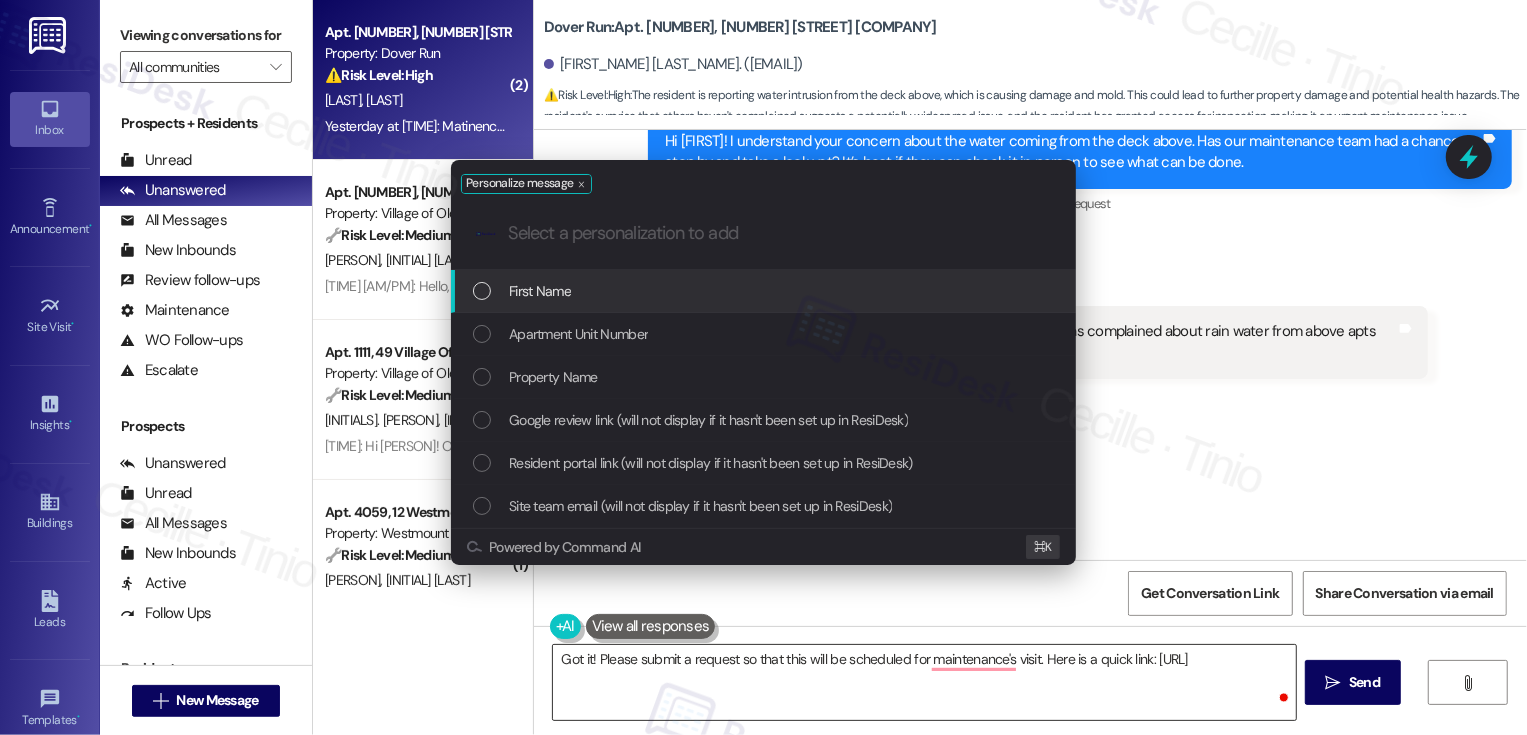 type on "g" 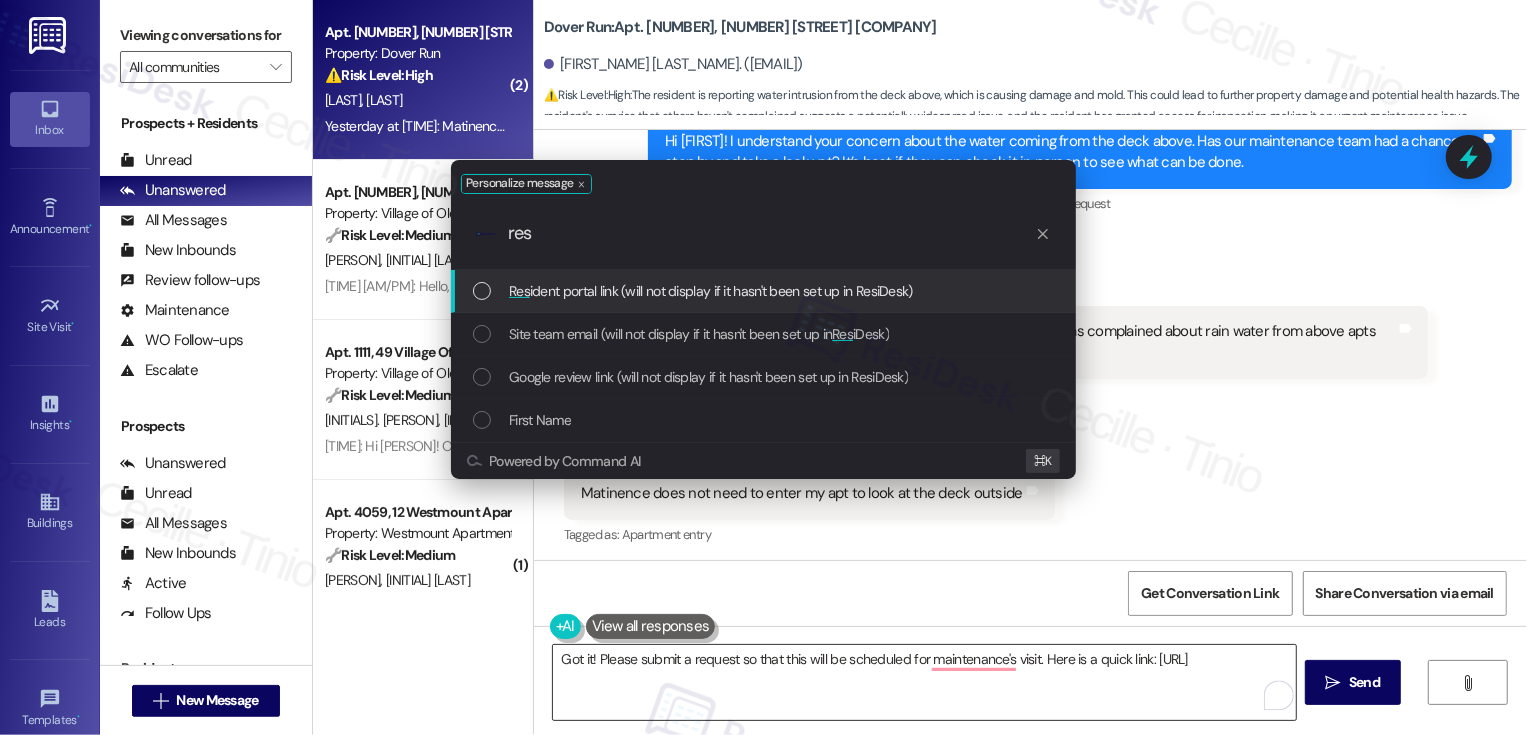type on "resi" 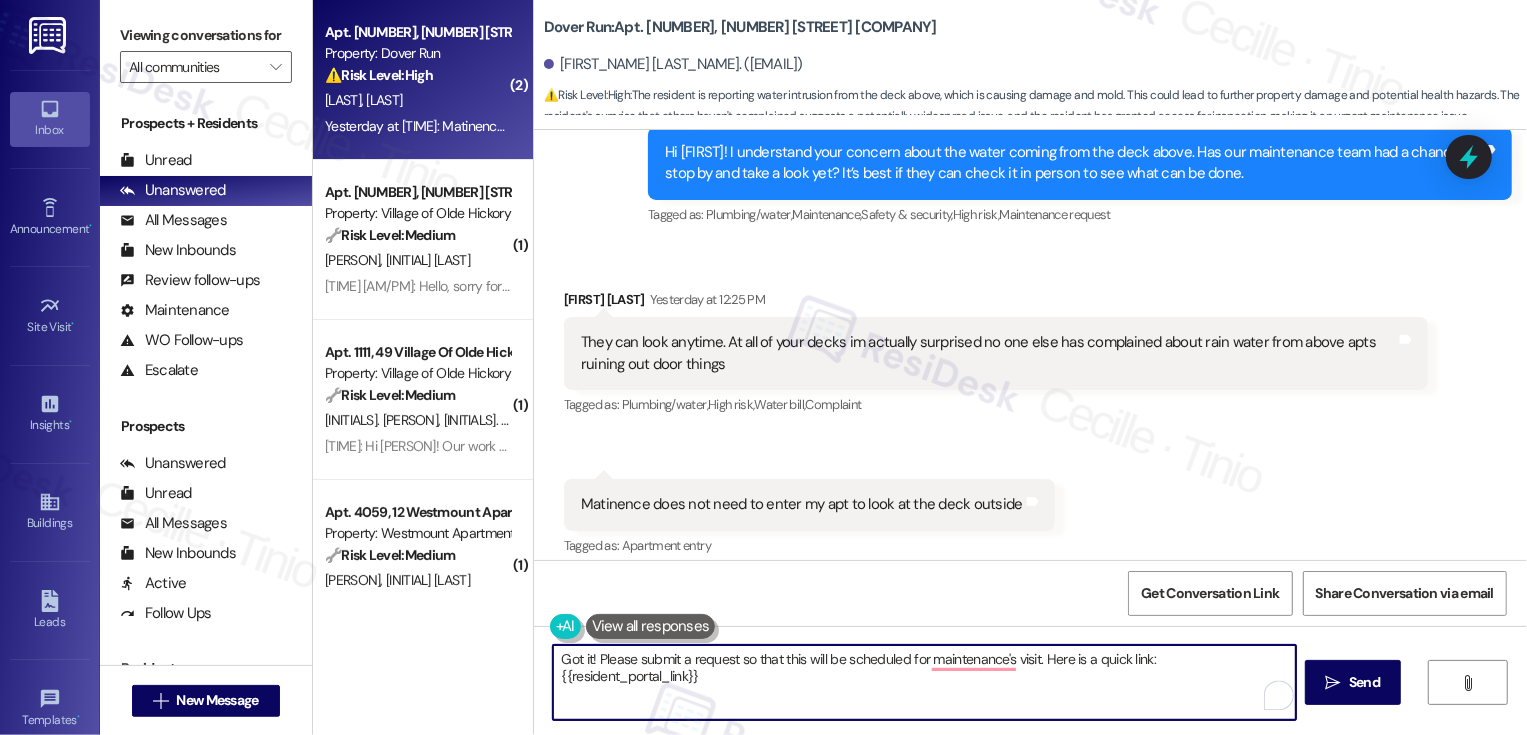 scroll, scrollTop: 5909, scrollLeft: 0, axis: vertical 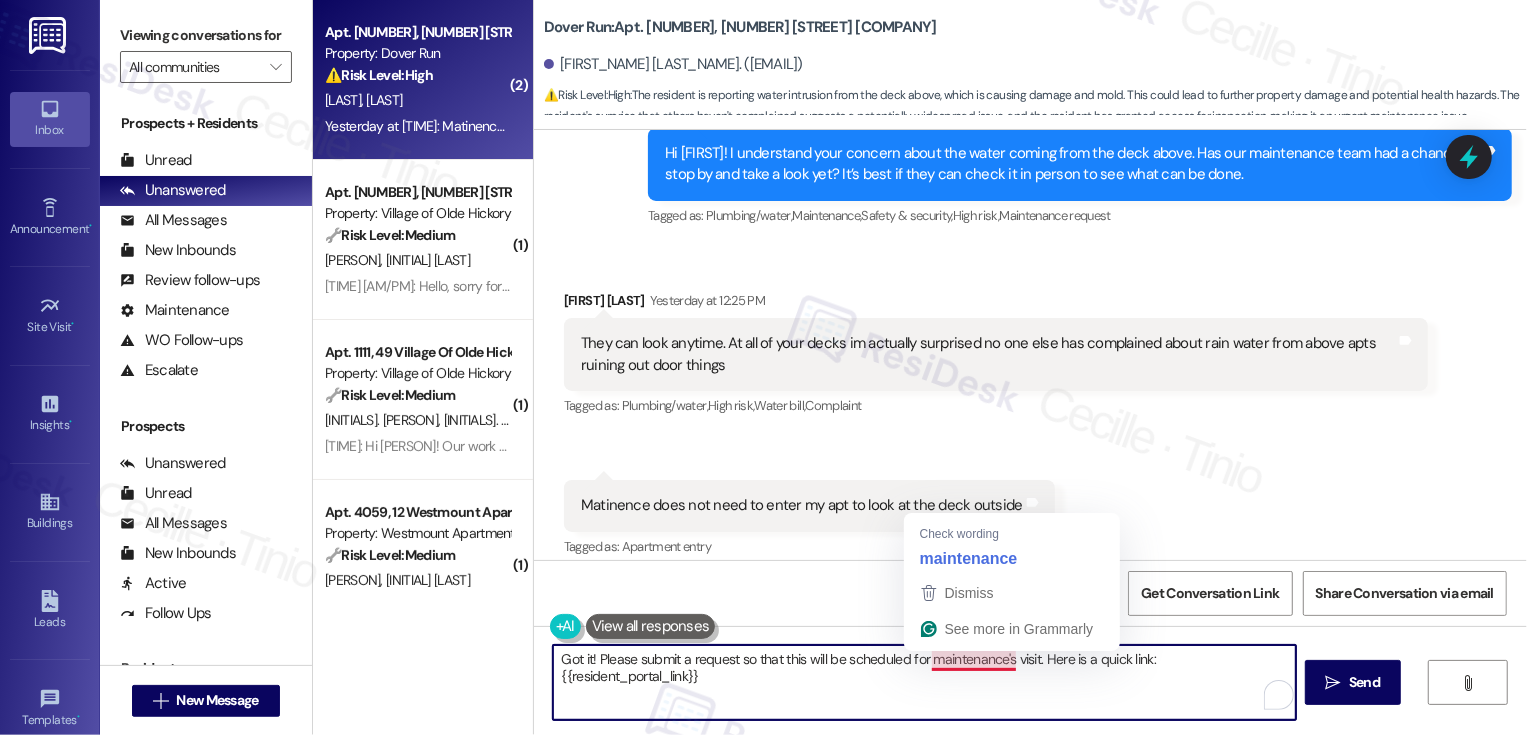 click on "Got it! Please submit a request so that this will be scheduled for maintenance's visit. Here is a quick link: {{resident_portal_link}}" at bounding box center (924, 682) 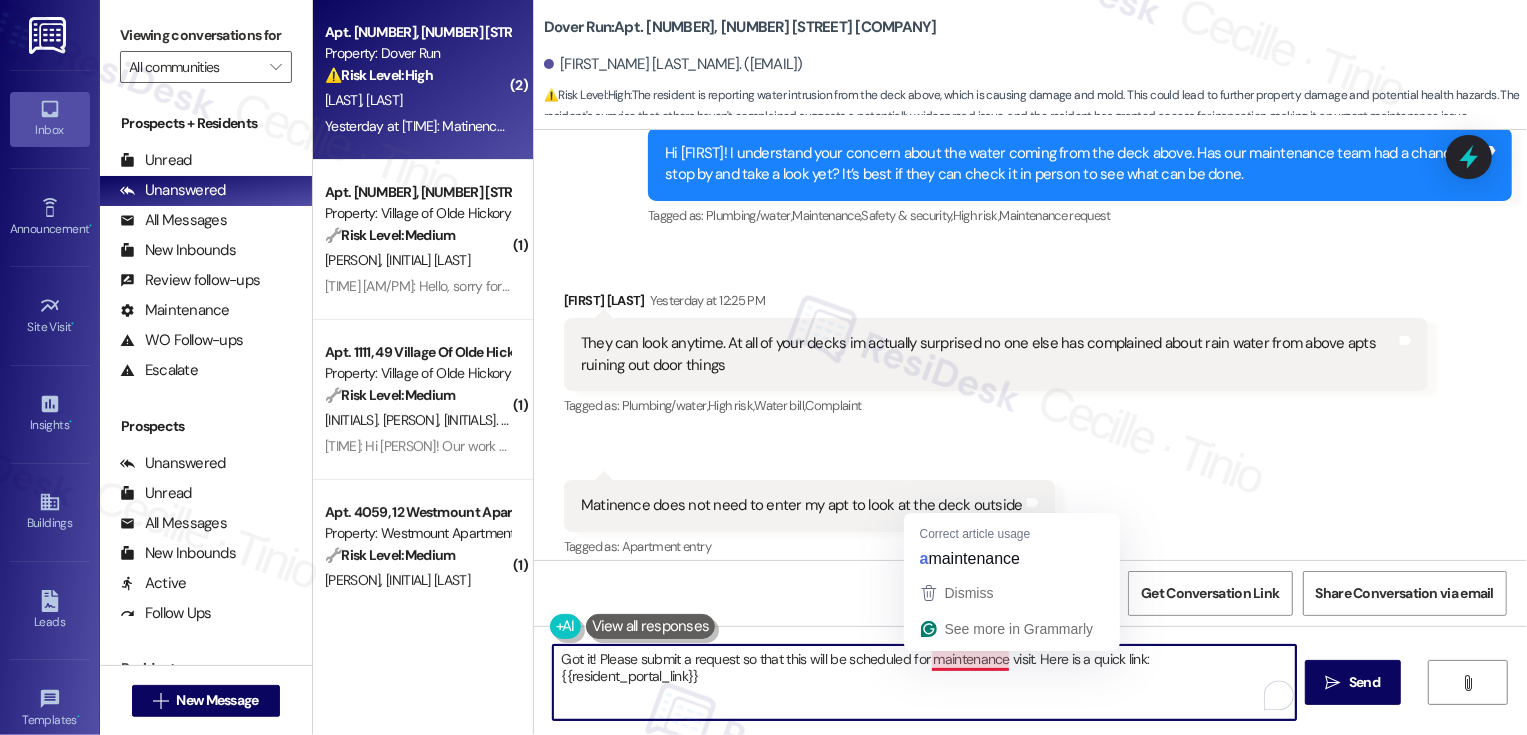click on "Got it! Please submit a request so that this will be scheduled for maintenance visit. Here is a quick link: {{resident_portal_link}}" at bounding box center [924, 682] 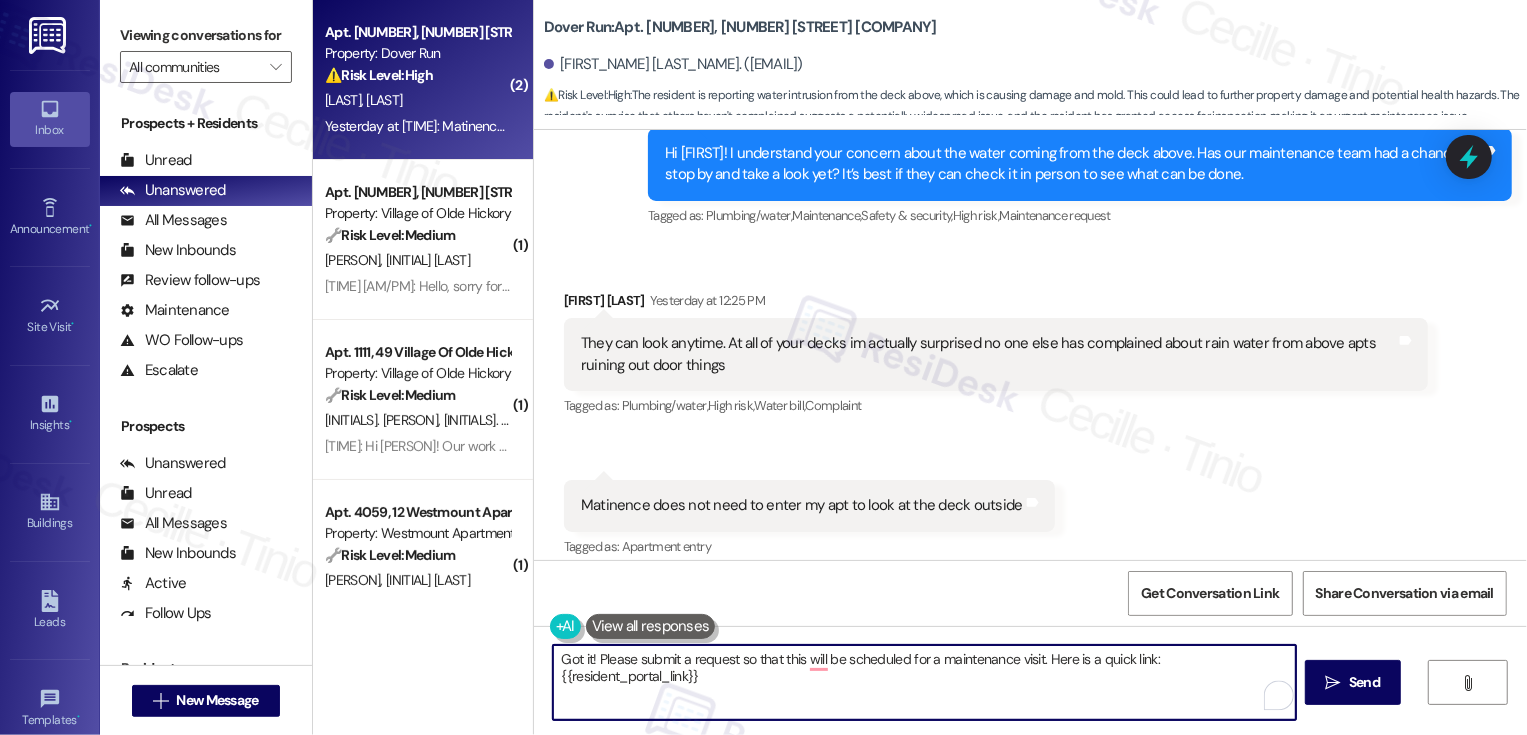 click on "Got it! Please submit a request so that this will be scheduled for a maintenance visit. Here is a quick link: {{resident_portal_link}}" at bounding box center (924, 682) 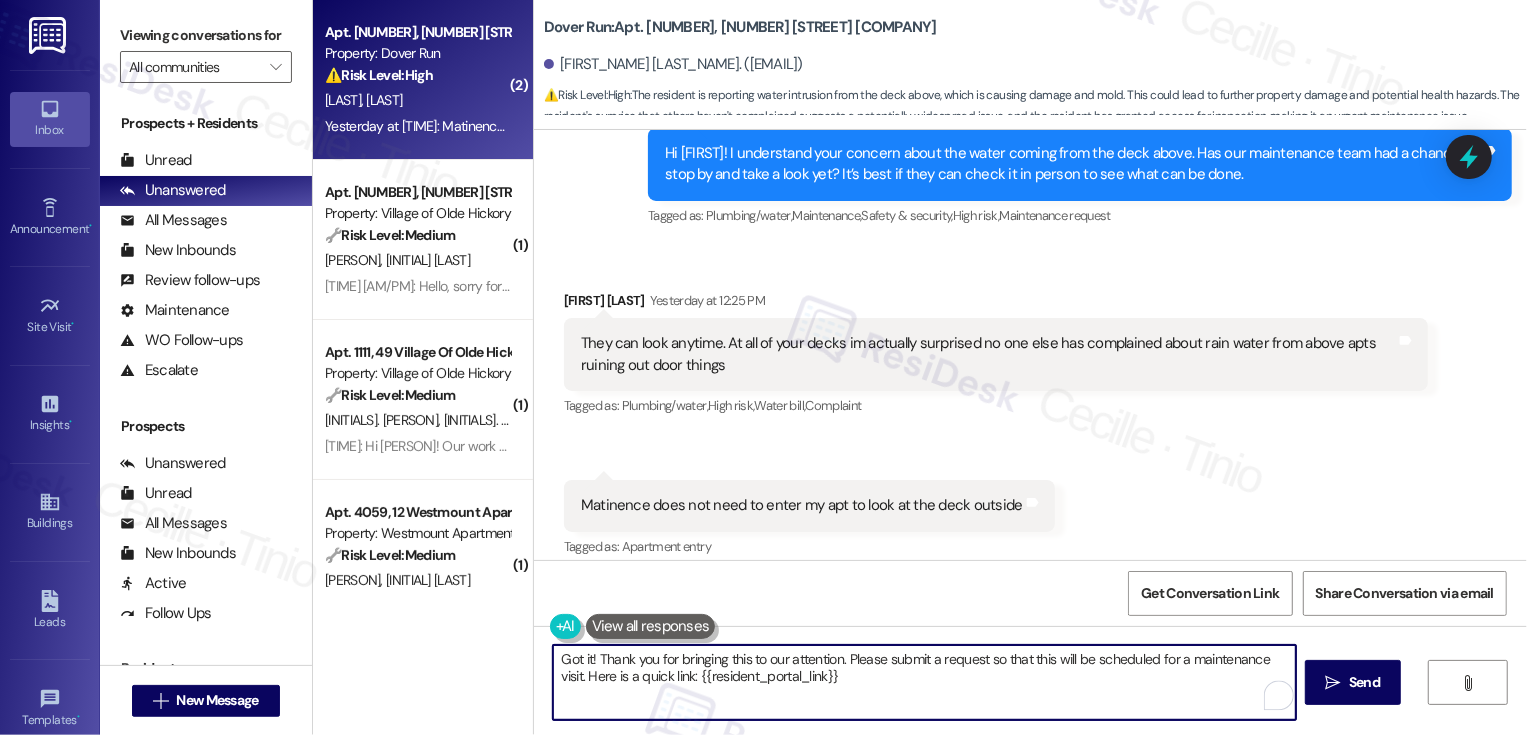 click on "Got it! Thank you for bringing this to our attention. Please submit a request so that this will be scheduled for a maintenance visit. Here is a quick link: {{resident_portal_link}}" at bounding box center (924, 682) 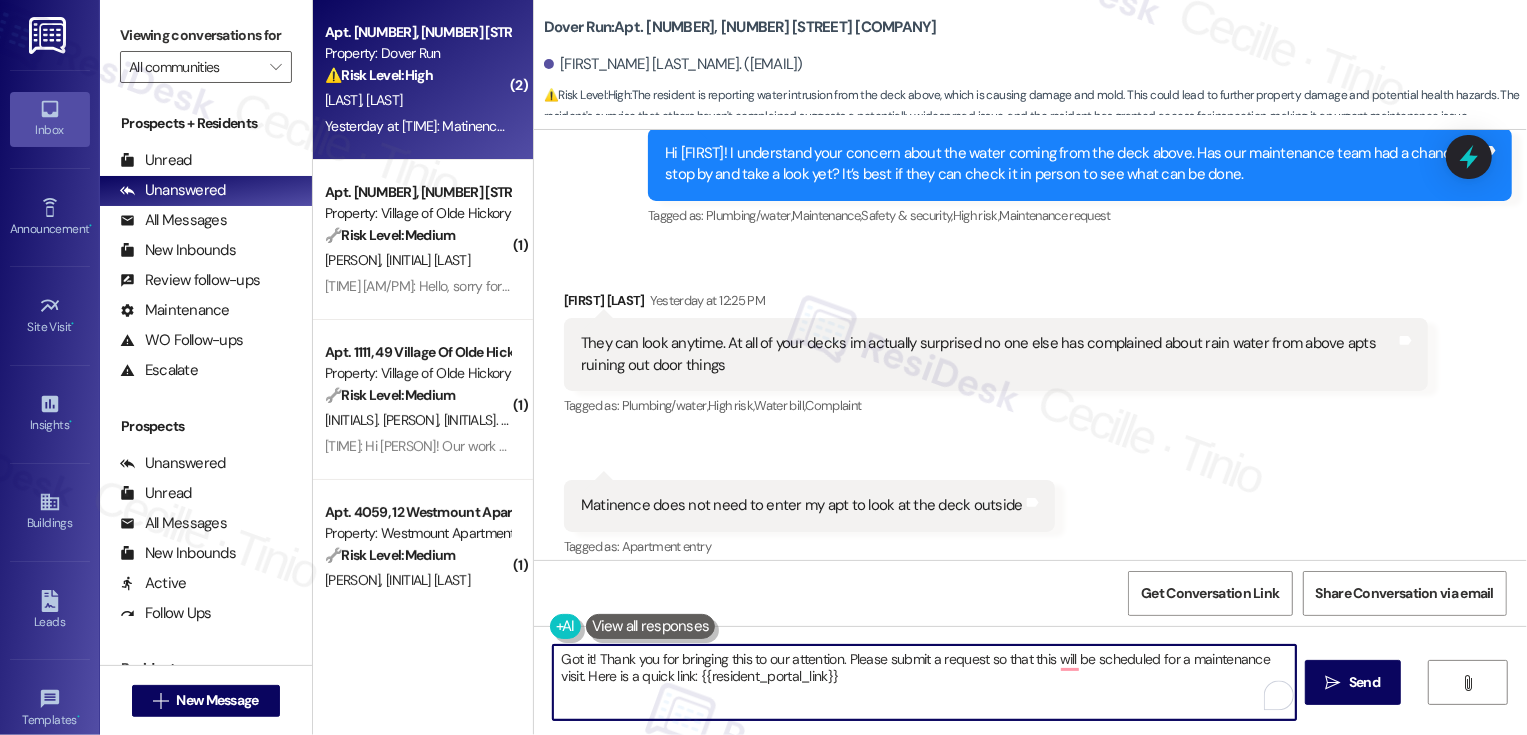 click on "Got it! Thank you for bringing this to our attention. Please submit a request so that this will be scheduled for a maintenance visit. Here is a quick link: {{resident_portal_link}}" at bounding box center [924, 682] 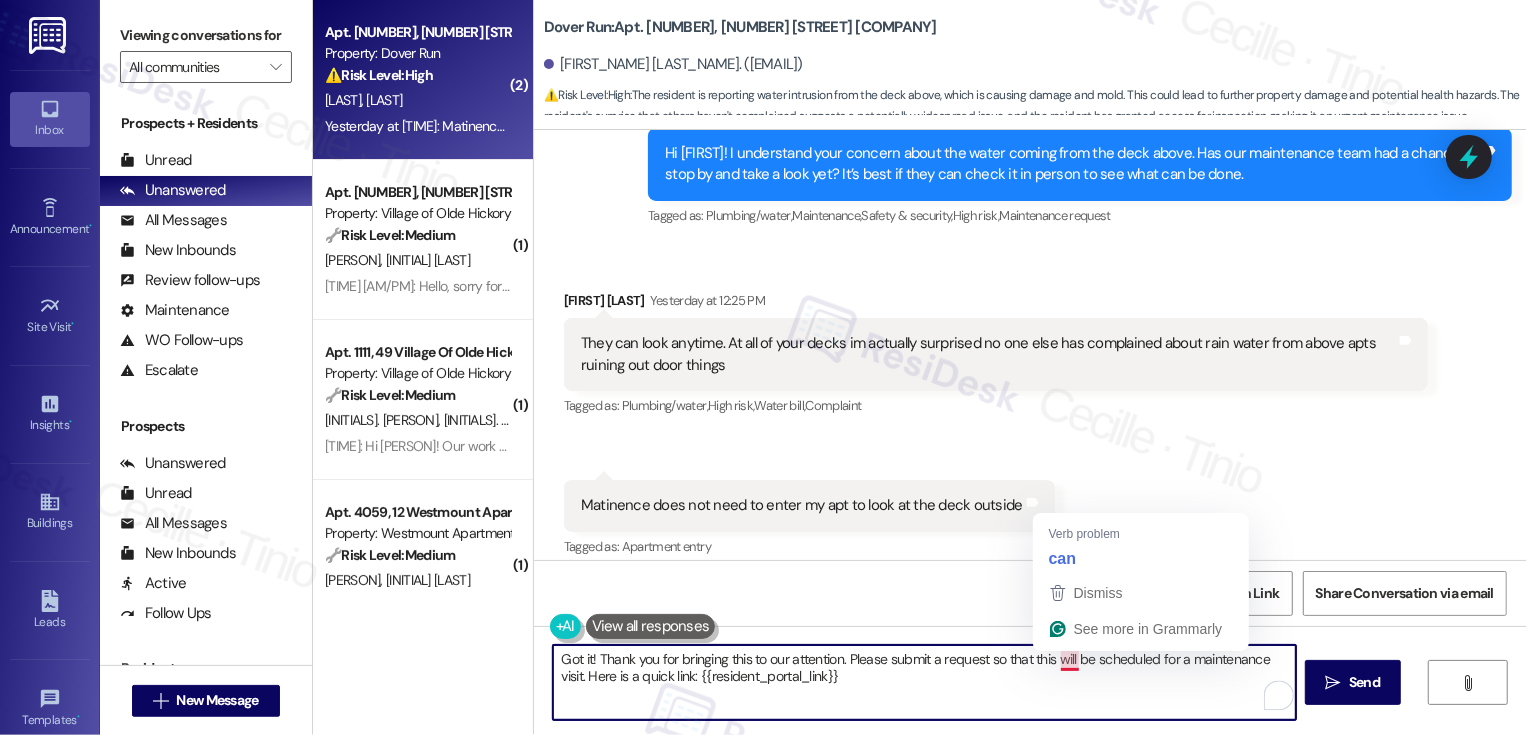 click on "Got it! Thank you for bringing this to our attention. Please submit a request so that this will be scheduled for a maintenance visit. Here is a quick link: {{resident_portal_link}}" at bounding box center (924, 682) 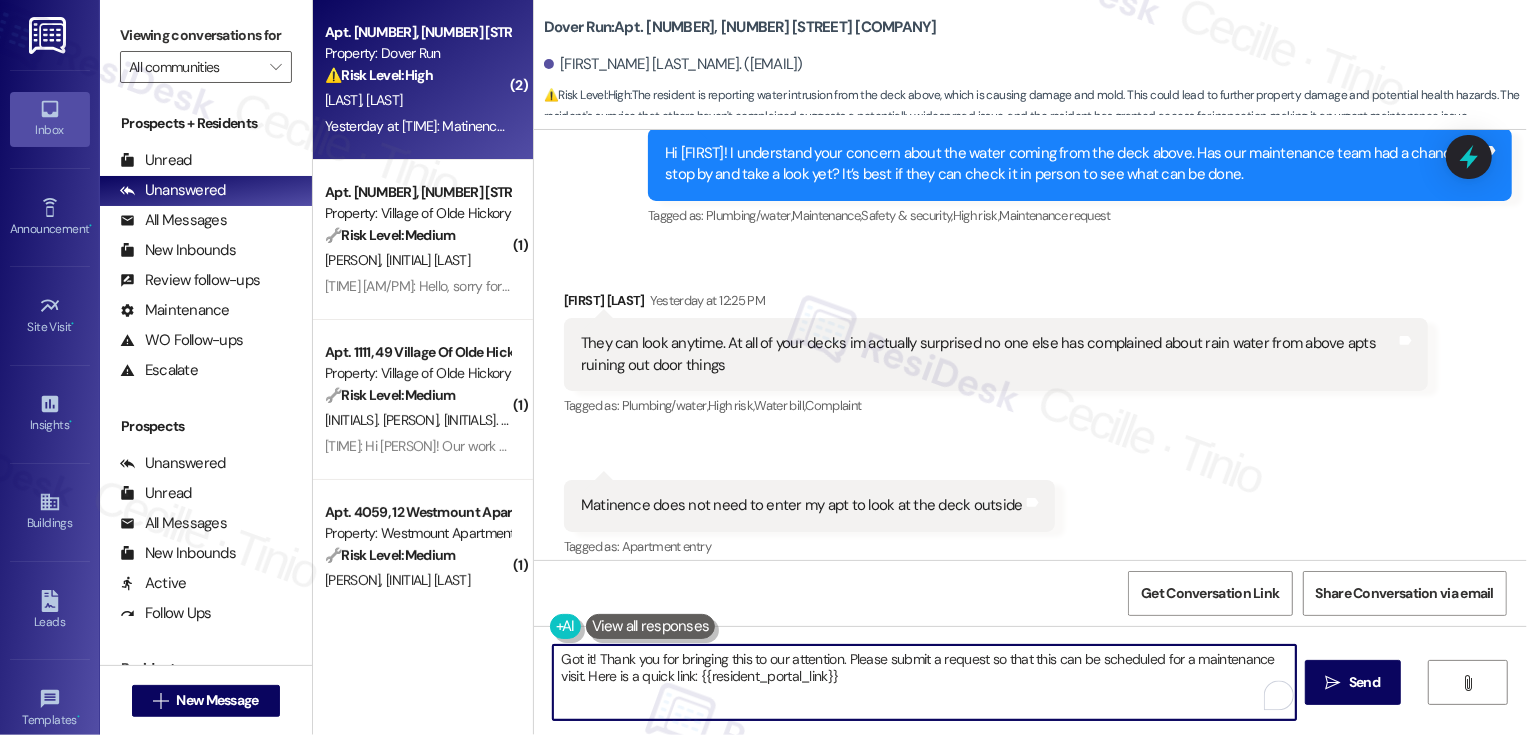 click on "Got it! Thank you for bringing this to our attention. Please submit a request so that this can be scheduled for a maintenance visit. Here is a quick link: {{resident_portal_link}}" at bounding box center (924, 682) 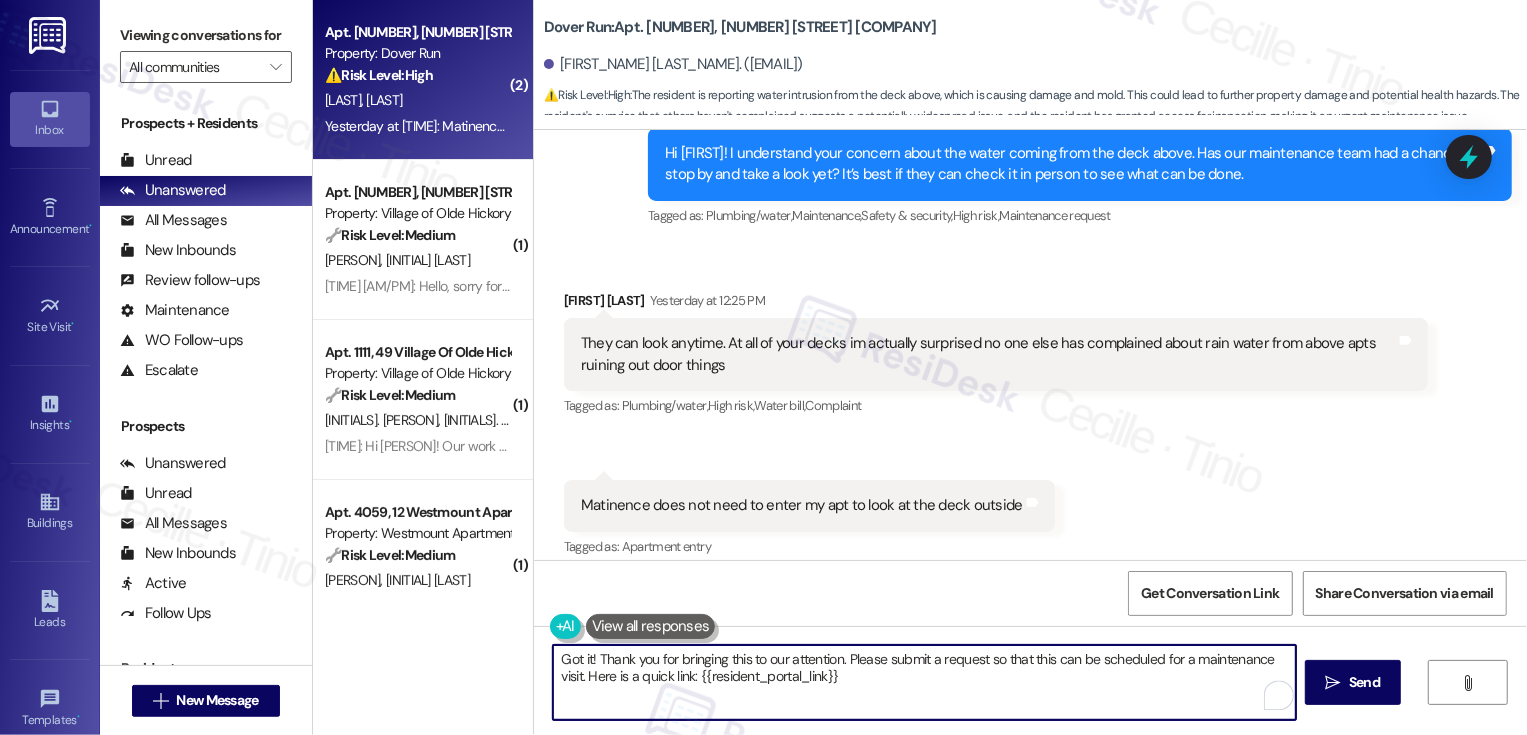 click on "Got it! Thank you for bringing this to our attention. Please submit a request so that this can be scheduled for a maintenance visit. Here is a quick link: {{resident_portal_link}}" at bounding box center [924, 682] 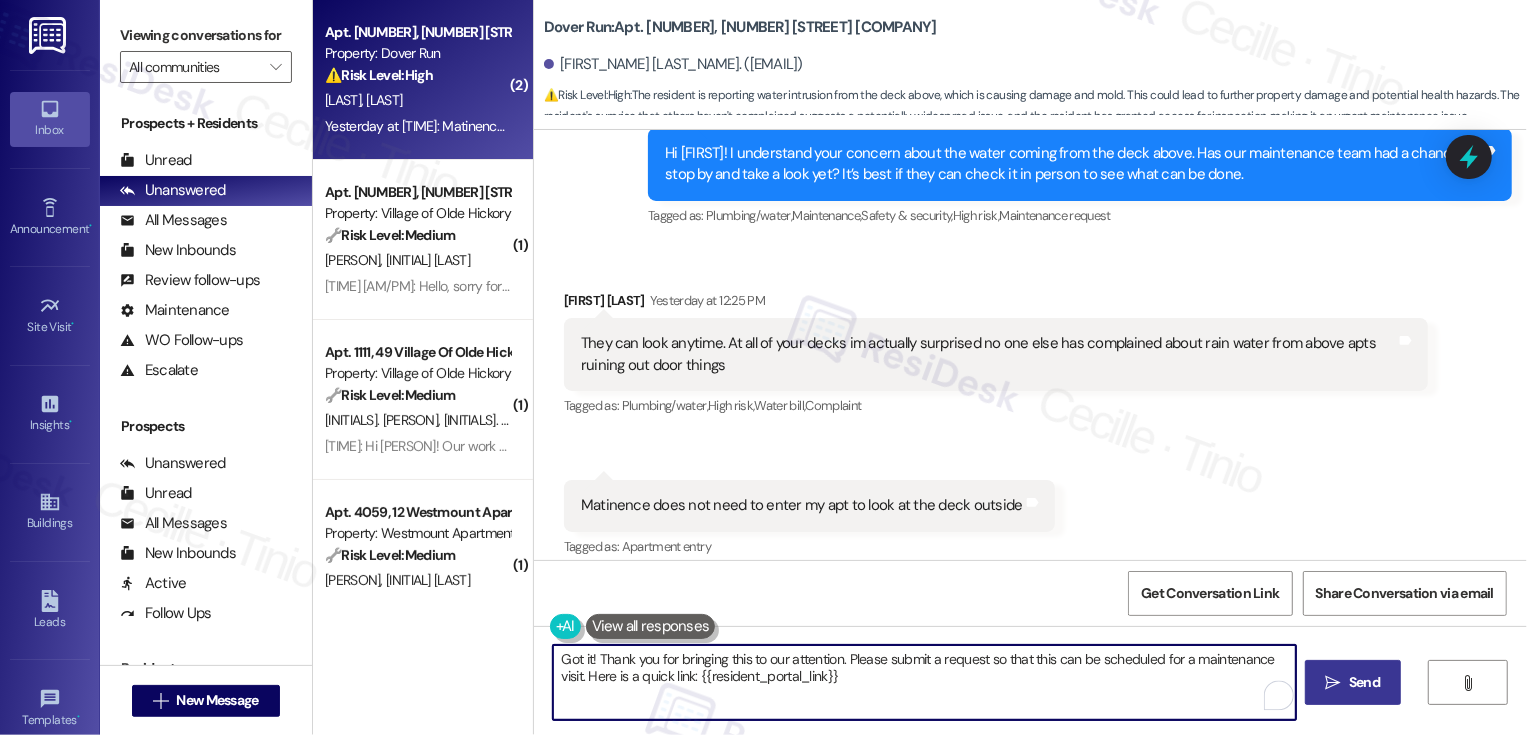 type on "Got it! Thank you for bringing this to our attention. Please submit a request so that this can be scheduled for a maintenance visit. Here is a quick link: {{resident_portal_link}}" 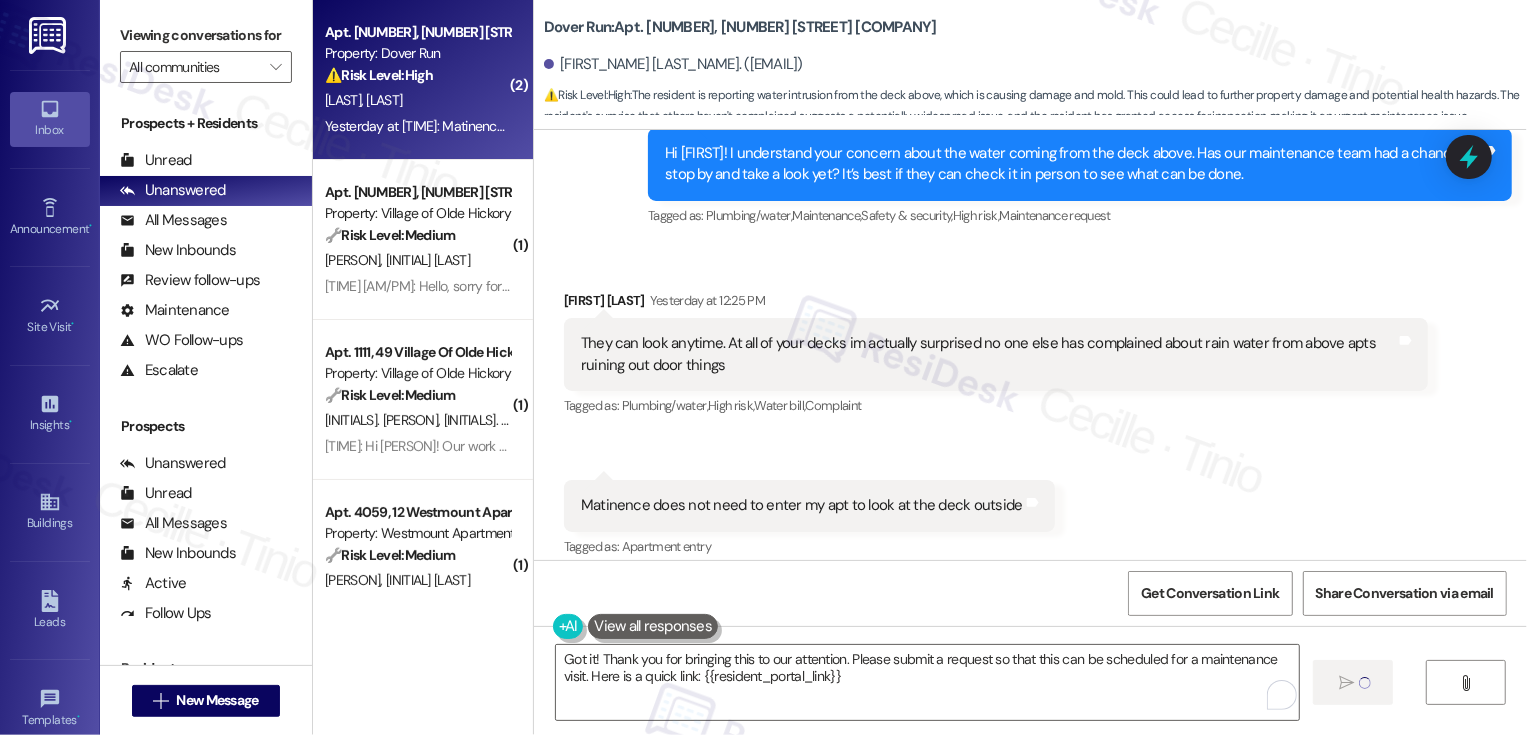 type 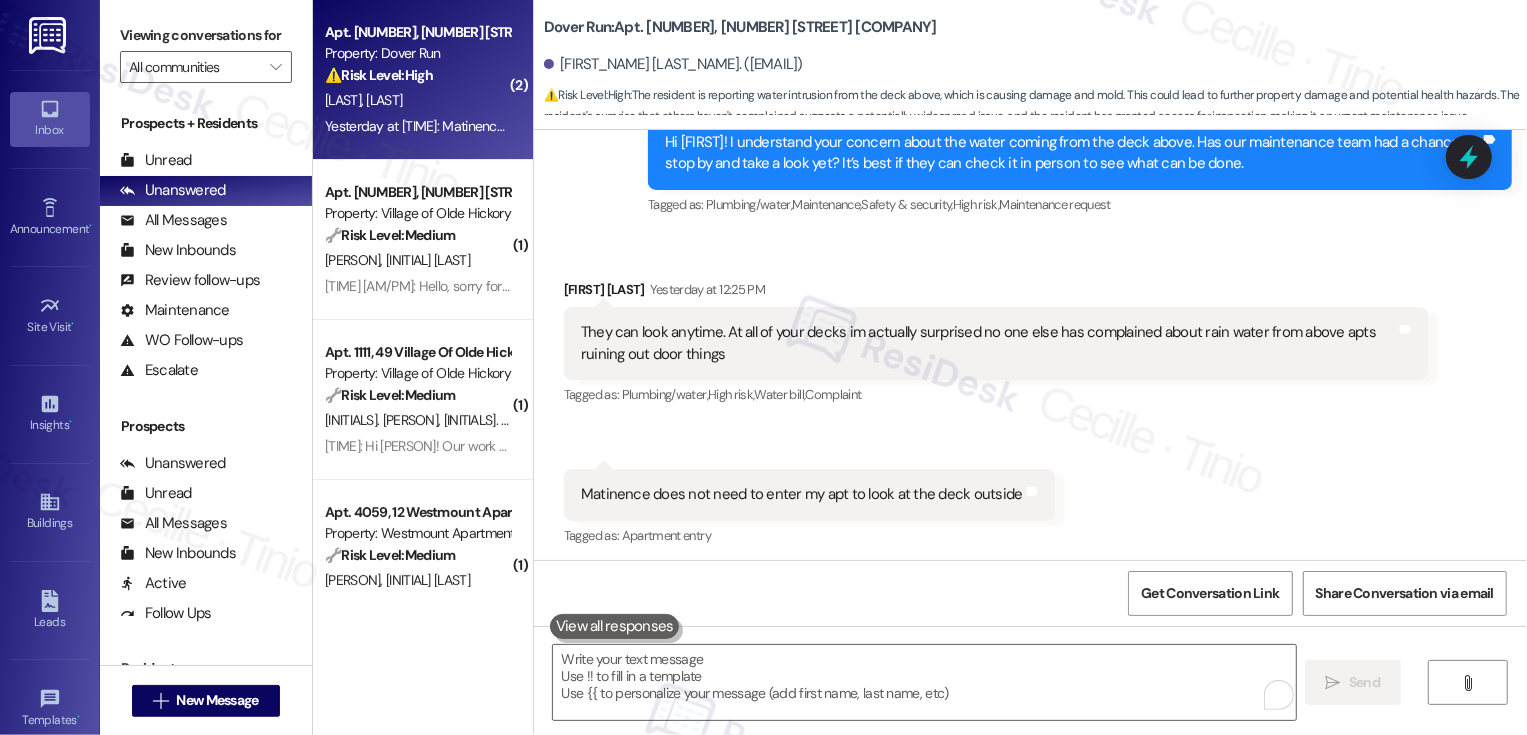 scroll, scrollTop: 6082, scrollLeft: 0, axis: vertical 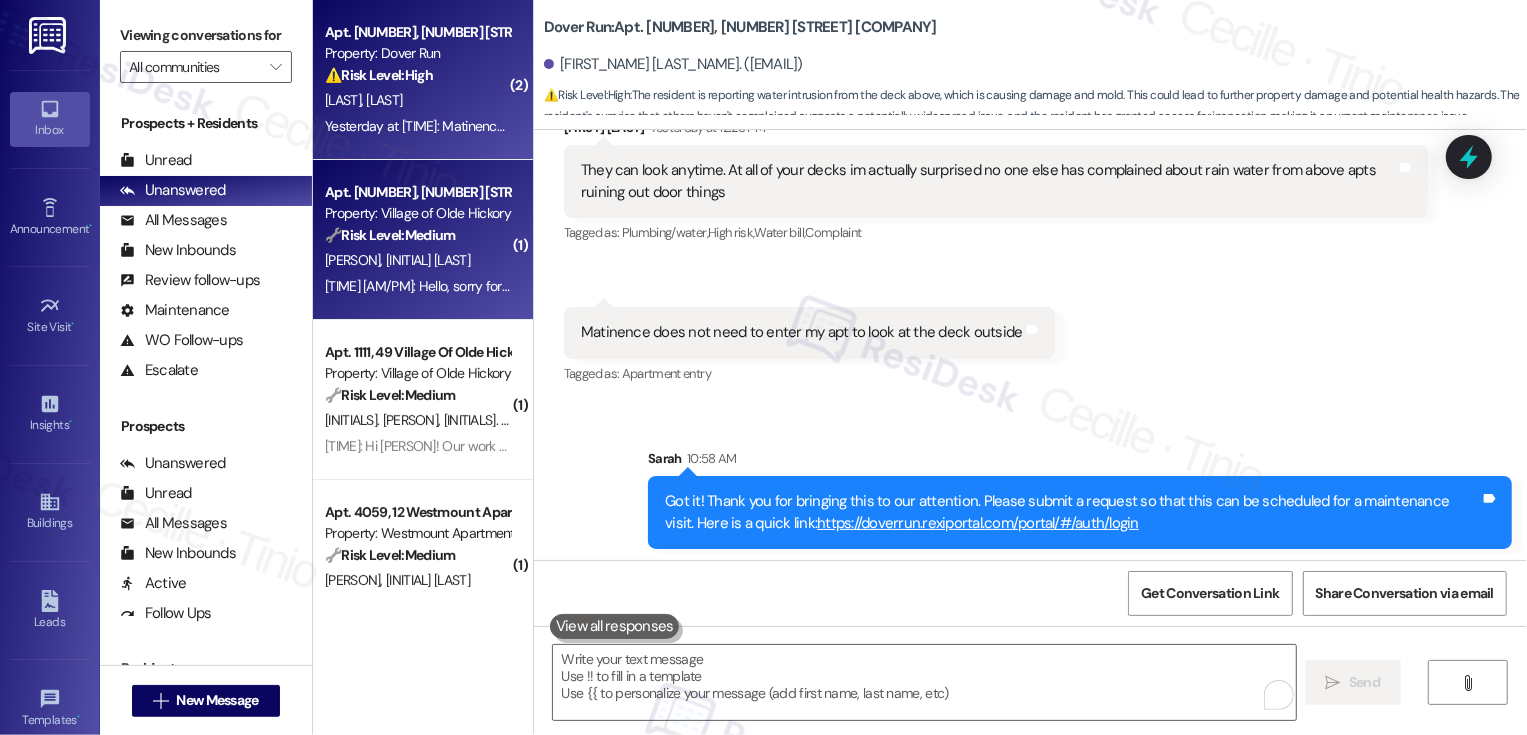 click on "K. Hamaty D. Movick" at bounding box center (417, 260) 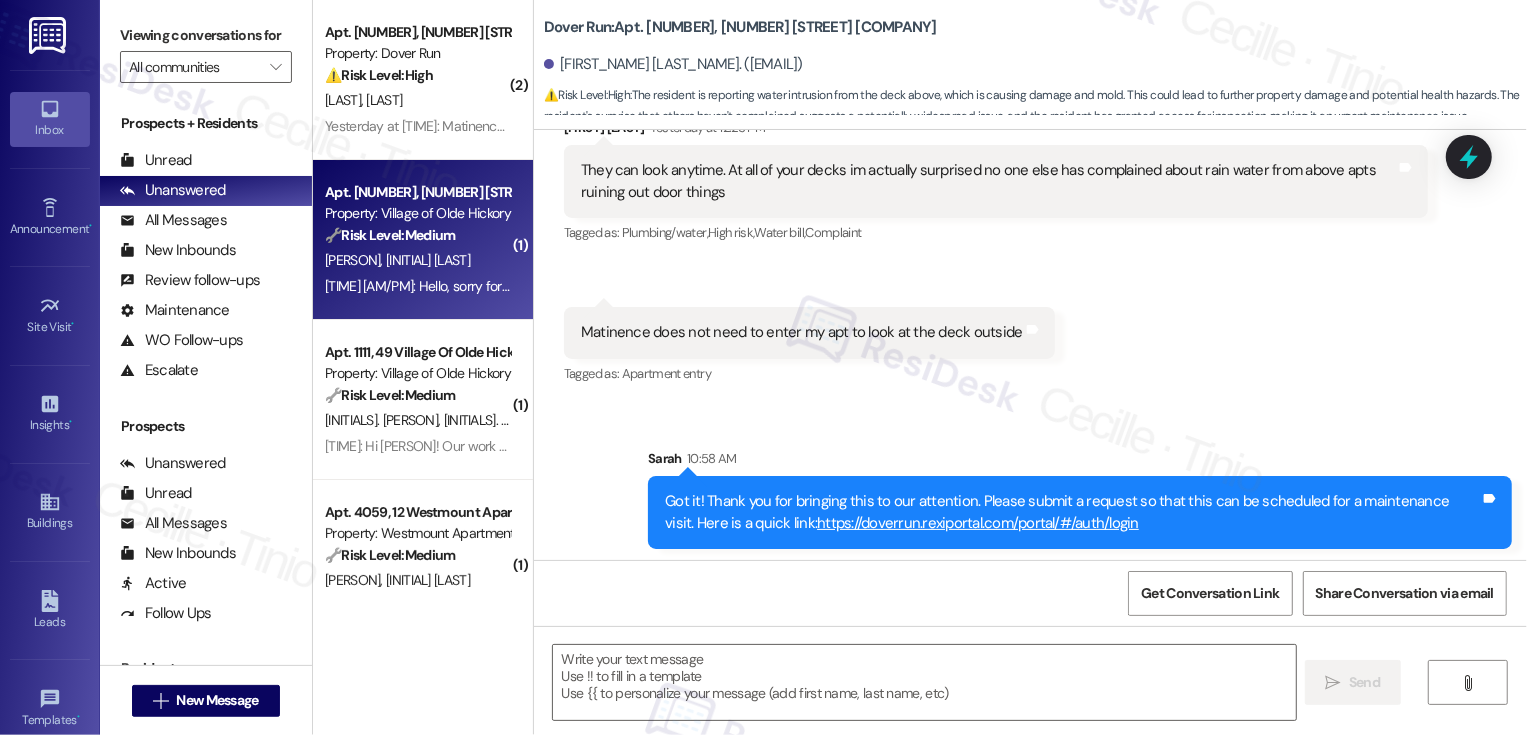type on "Fetching suggested responses. Please feel free to read through the conversation in the meantime." 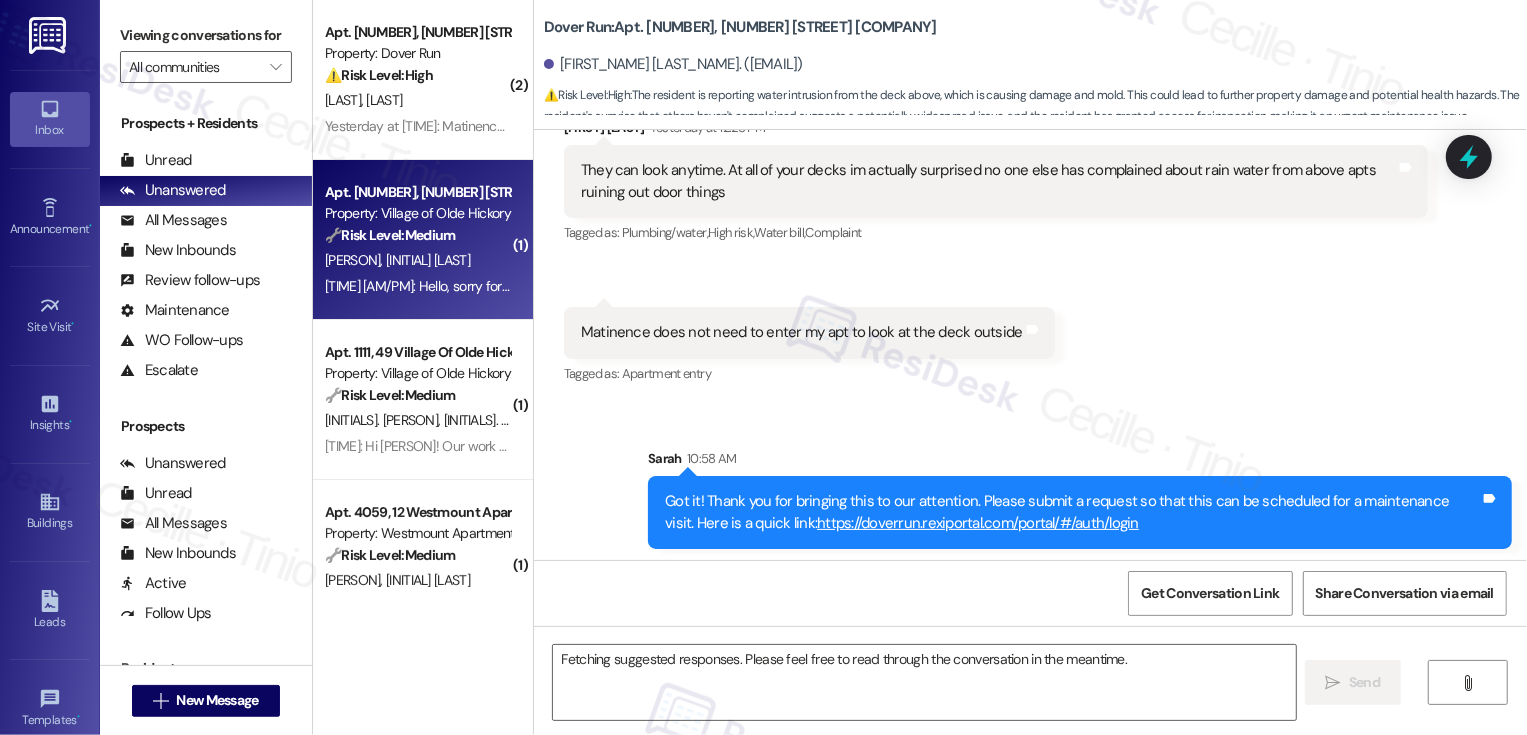 click on "K. Hamaty D. Movick" at bounding box center [417, 260] 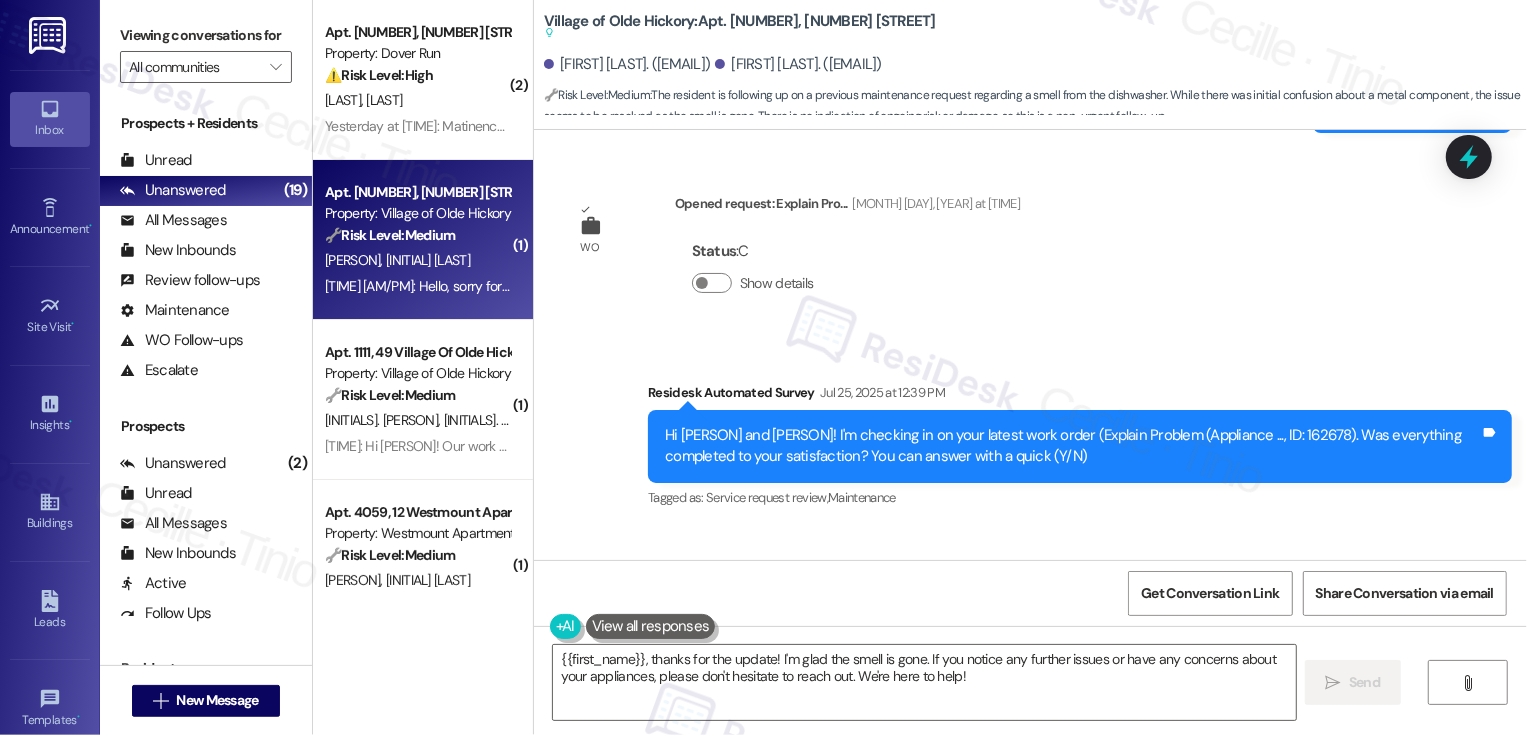 scroll, scrollTop: 11453, scrollLeft: 0, axis: vertical 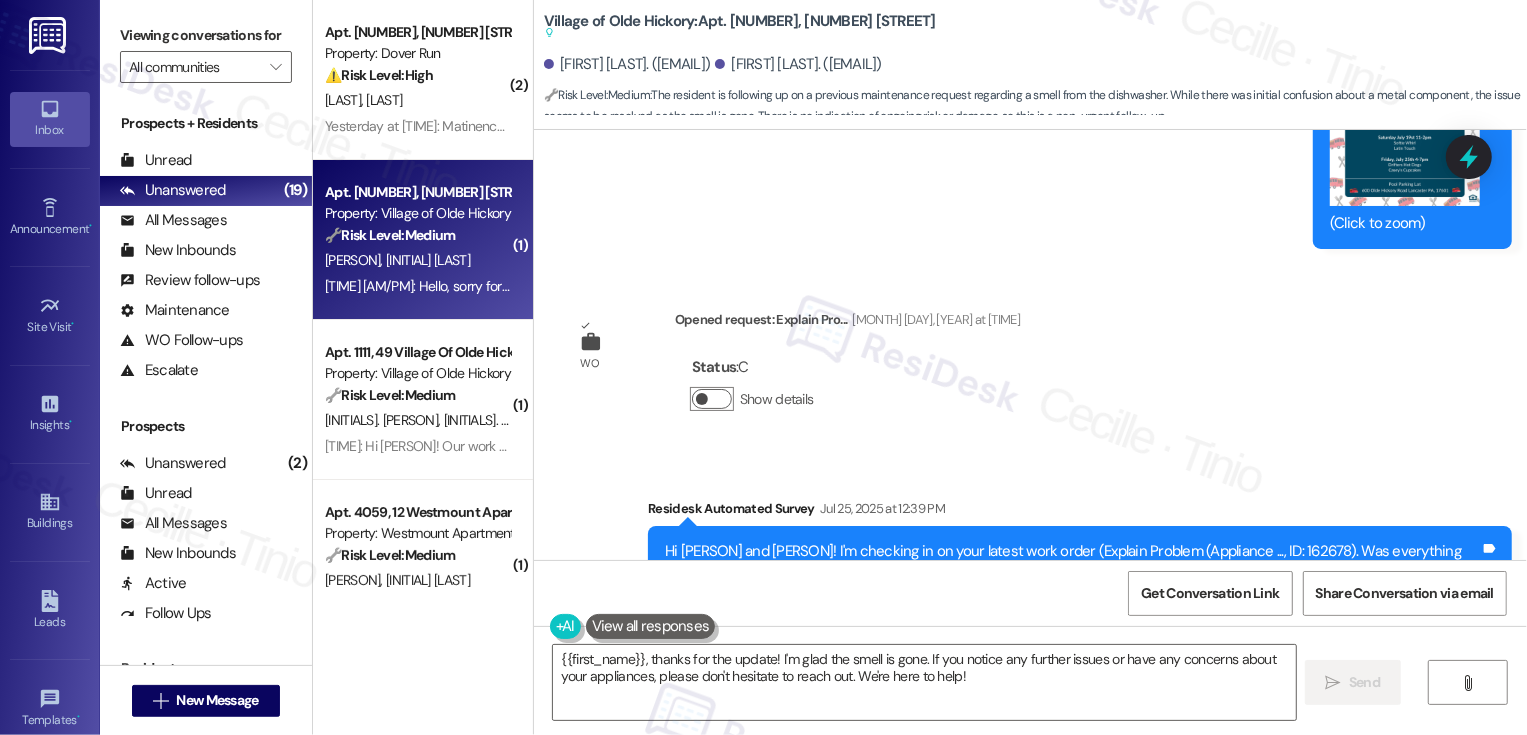 click at bounding box center (702, 399) 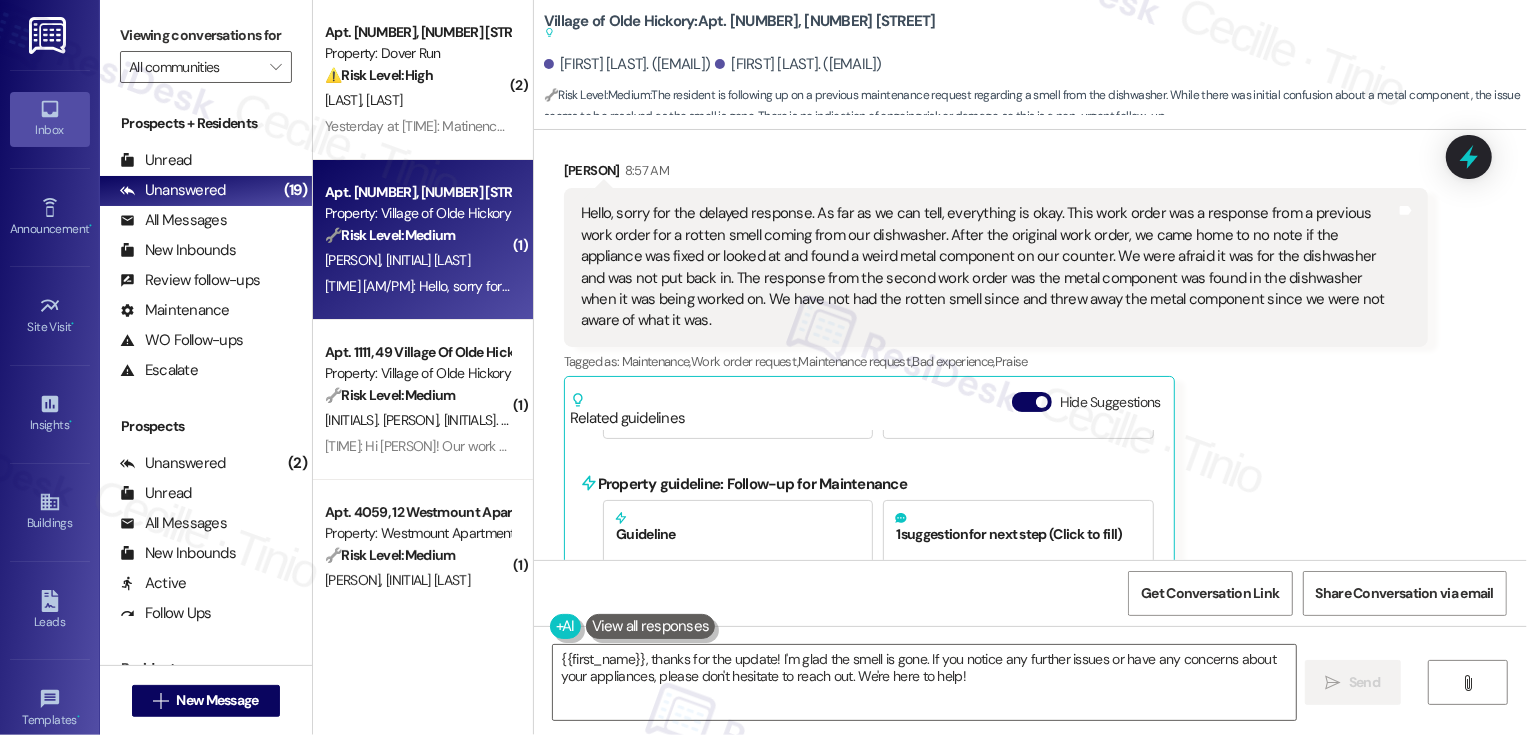 scroll, scrollTop: 12045, scrollLeft: 0, axis: vertical 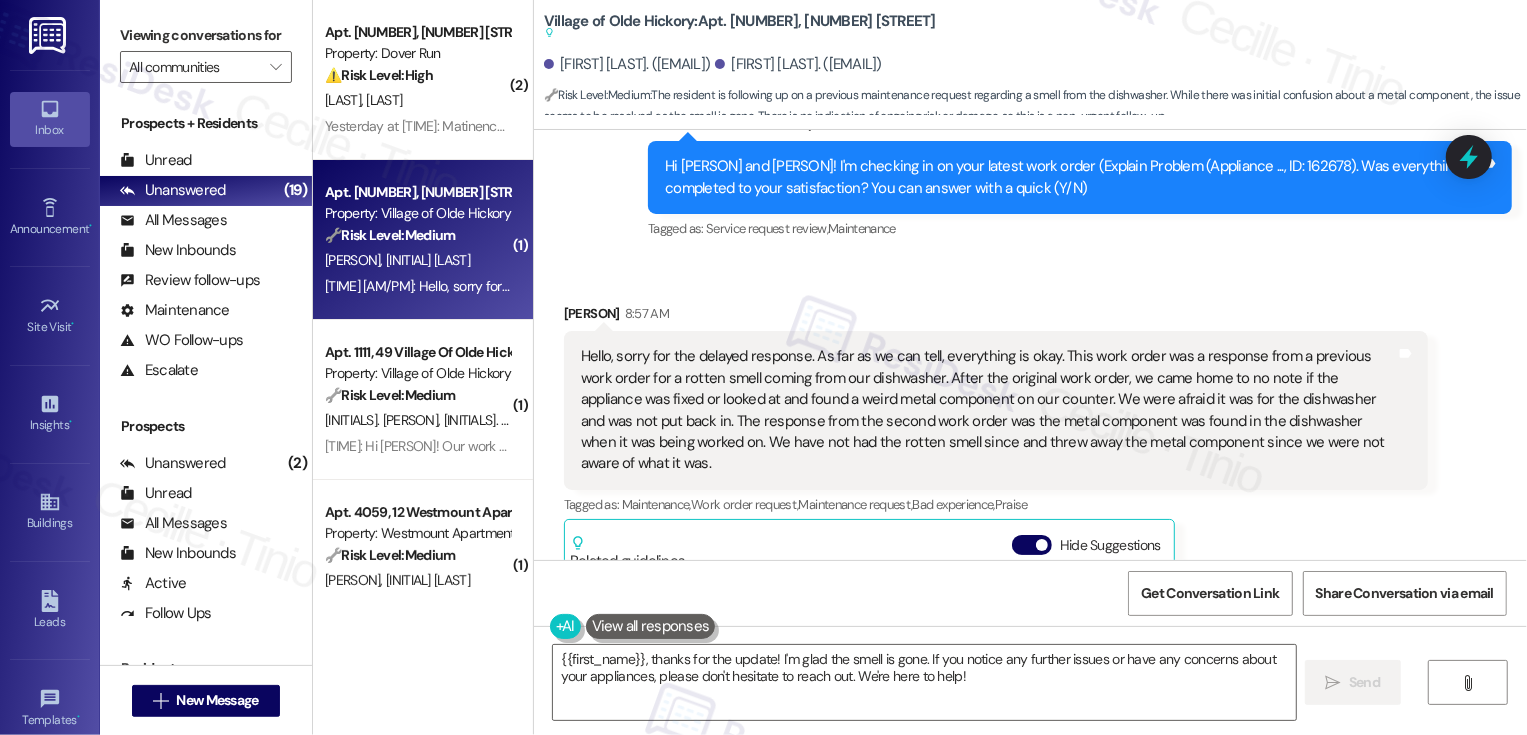 click on "Kaitlynn Hamaty 8:57 AM" at bounding box center [996, 317] 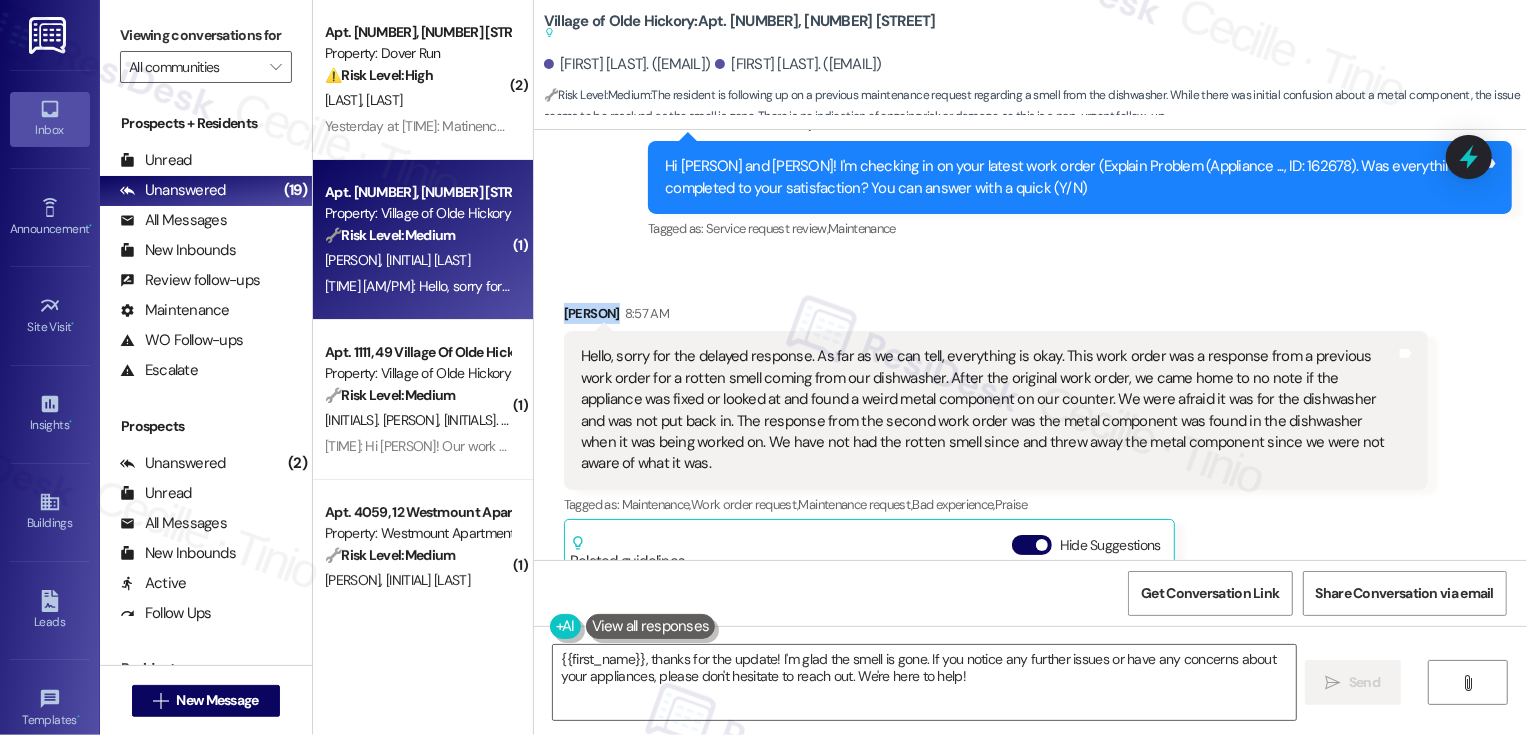 copy on "Kaitlynn" 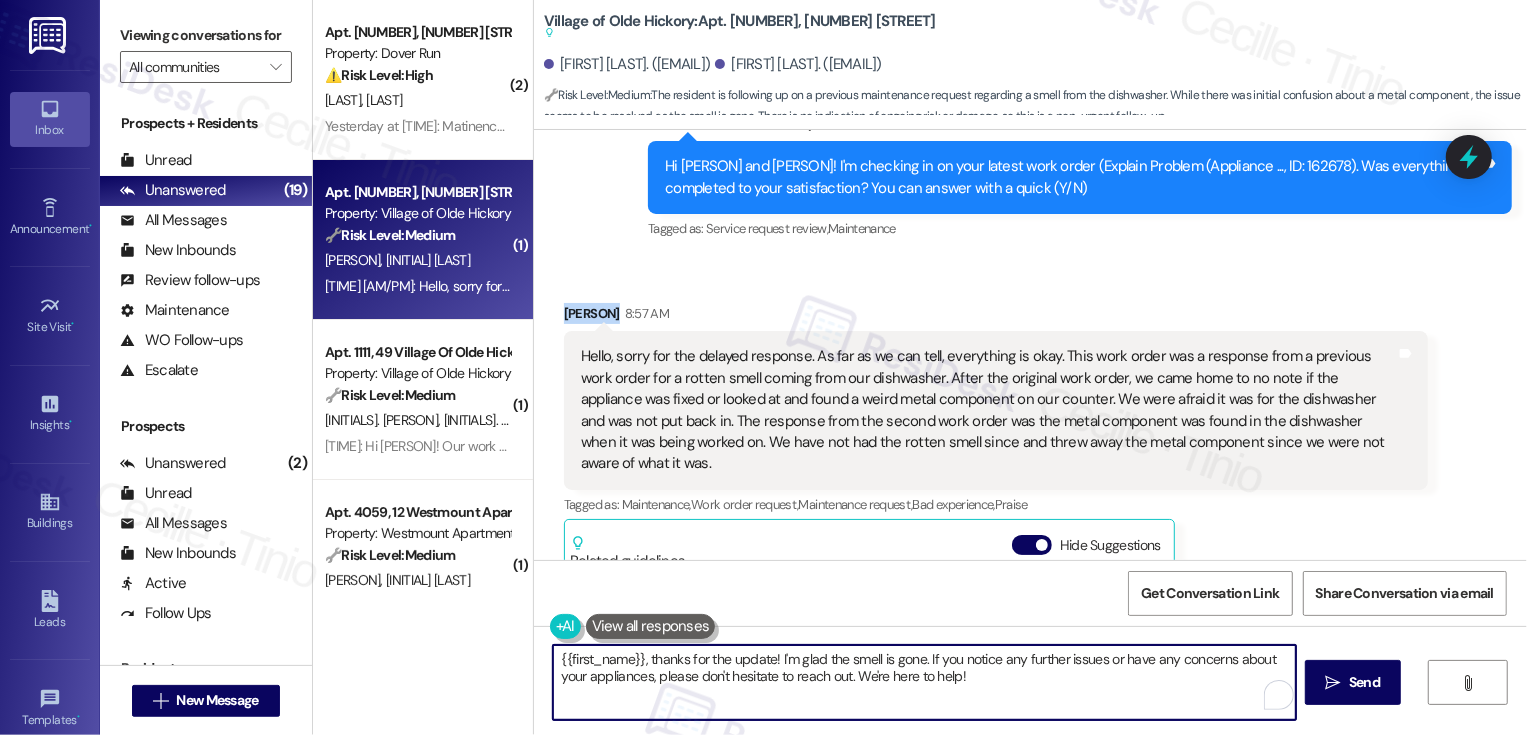 drag, startPoint x: 632, startPoint y: 657, endPoint x: 525, endPoint y: 658, distance: 107.00467 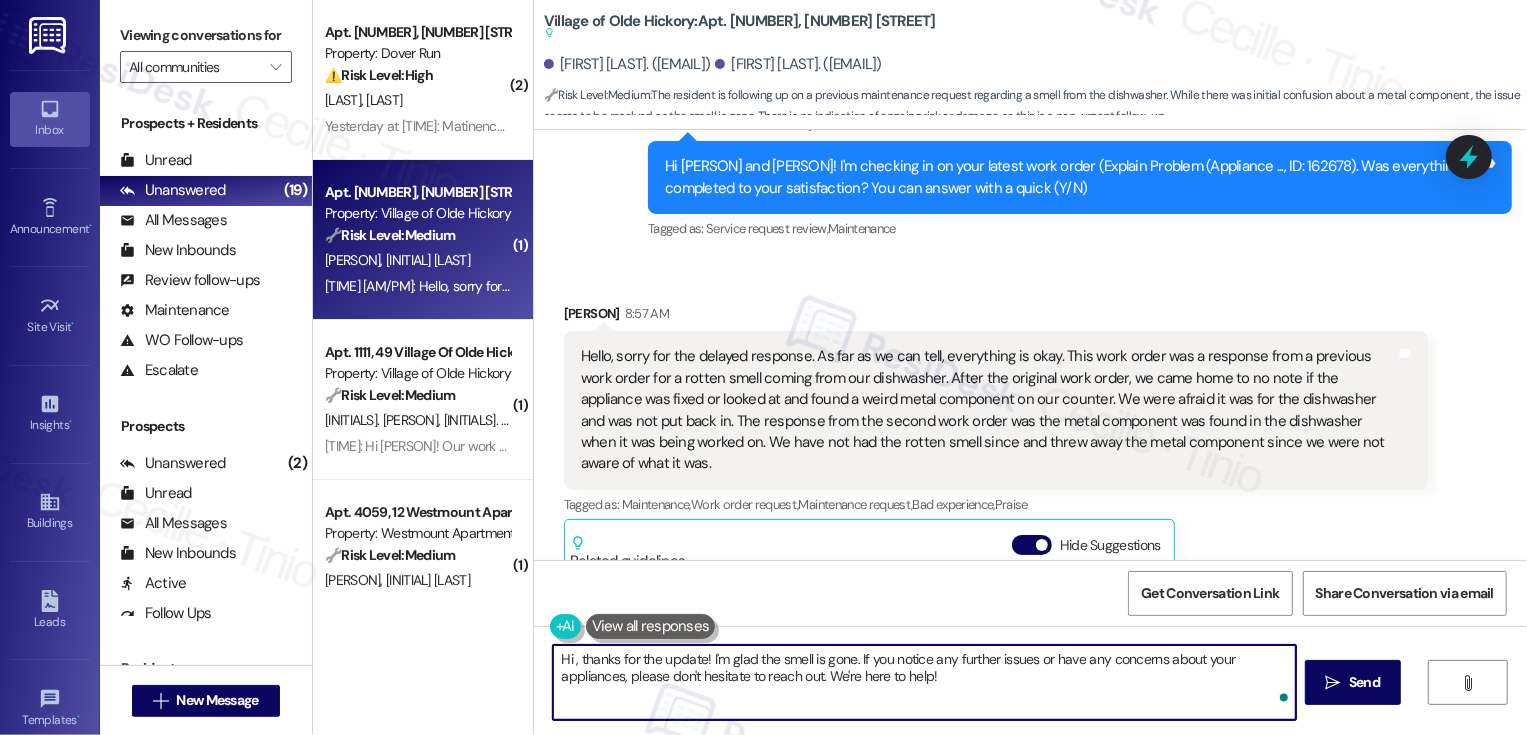 paste on "Kaitlynn" 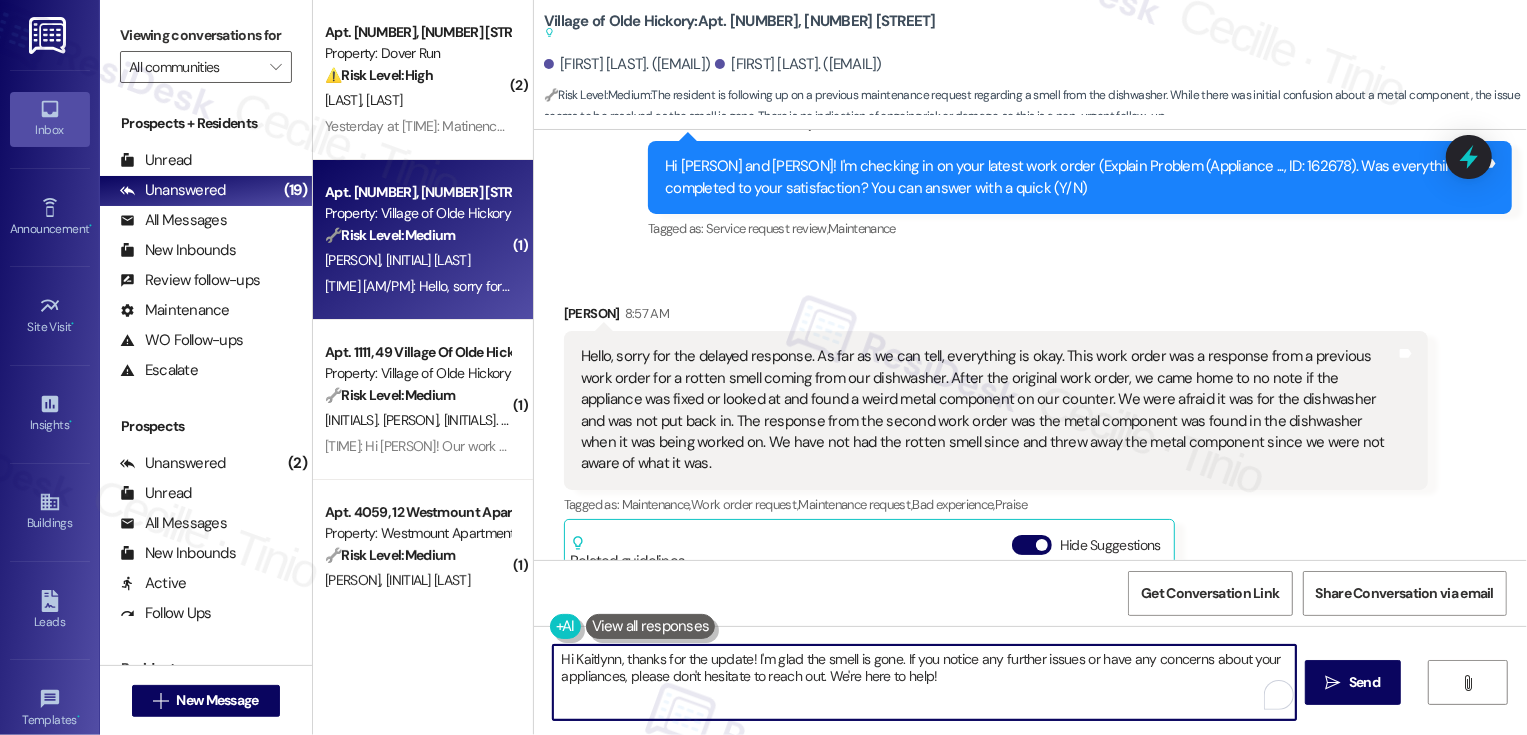 click on "Hi Kaitlynn, thanks for the update! I'm glad the smell is gone. If you notice any further issues or have any concerns about your appliances, please don't hesitate to reach out. We're here to help!" at bounding box center (924, 682) 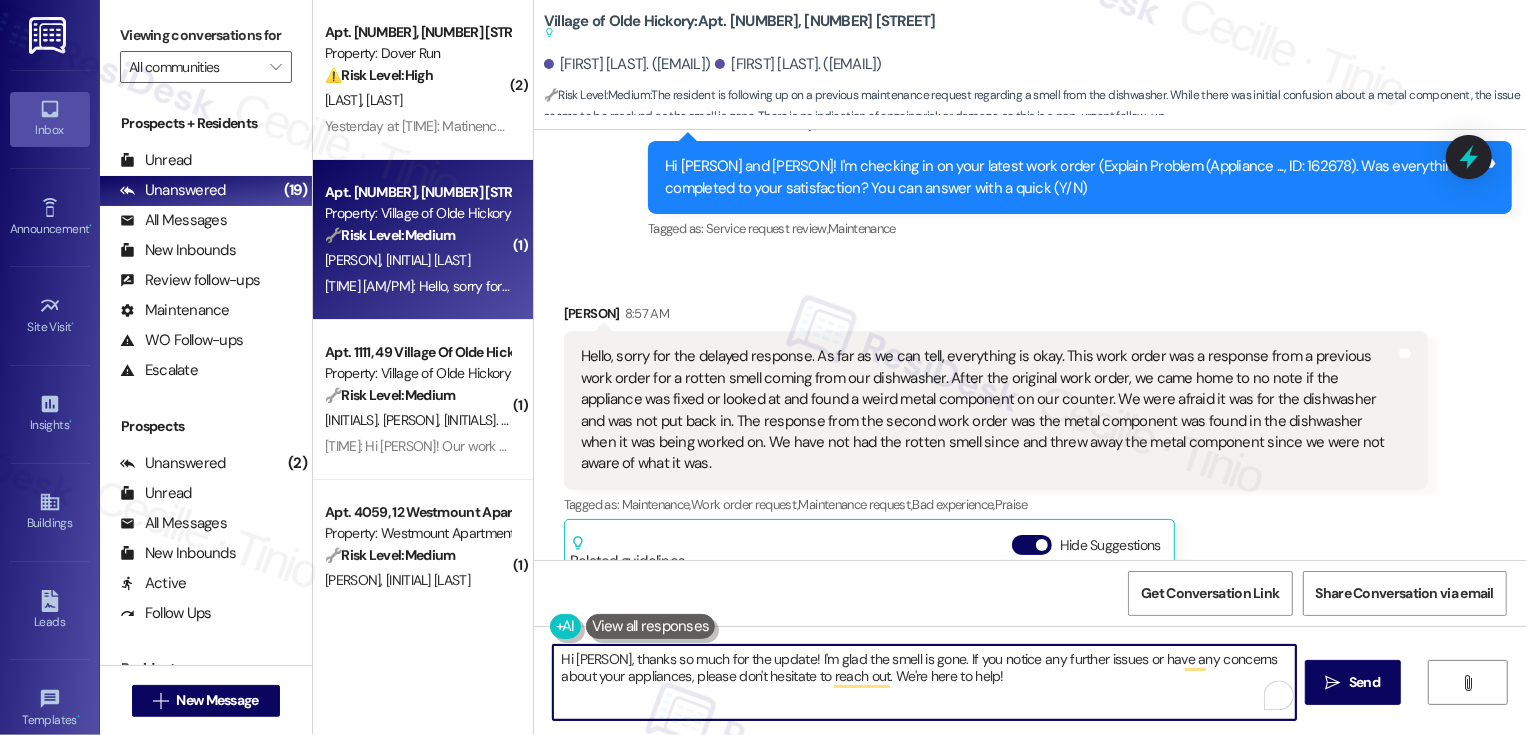 click on "Hi Kaitlynn, thanks so much for the update! I'm glad the smell is gone. If you notice any further issues or have any concerns about your appliances, please don't hesitate to reach out. We're here to help!" at bounding box center (924, 682) 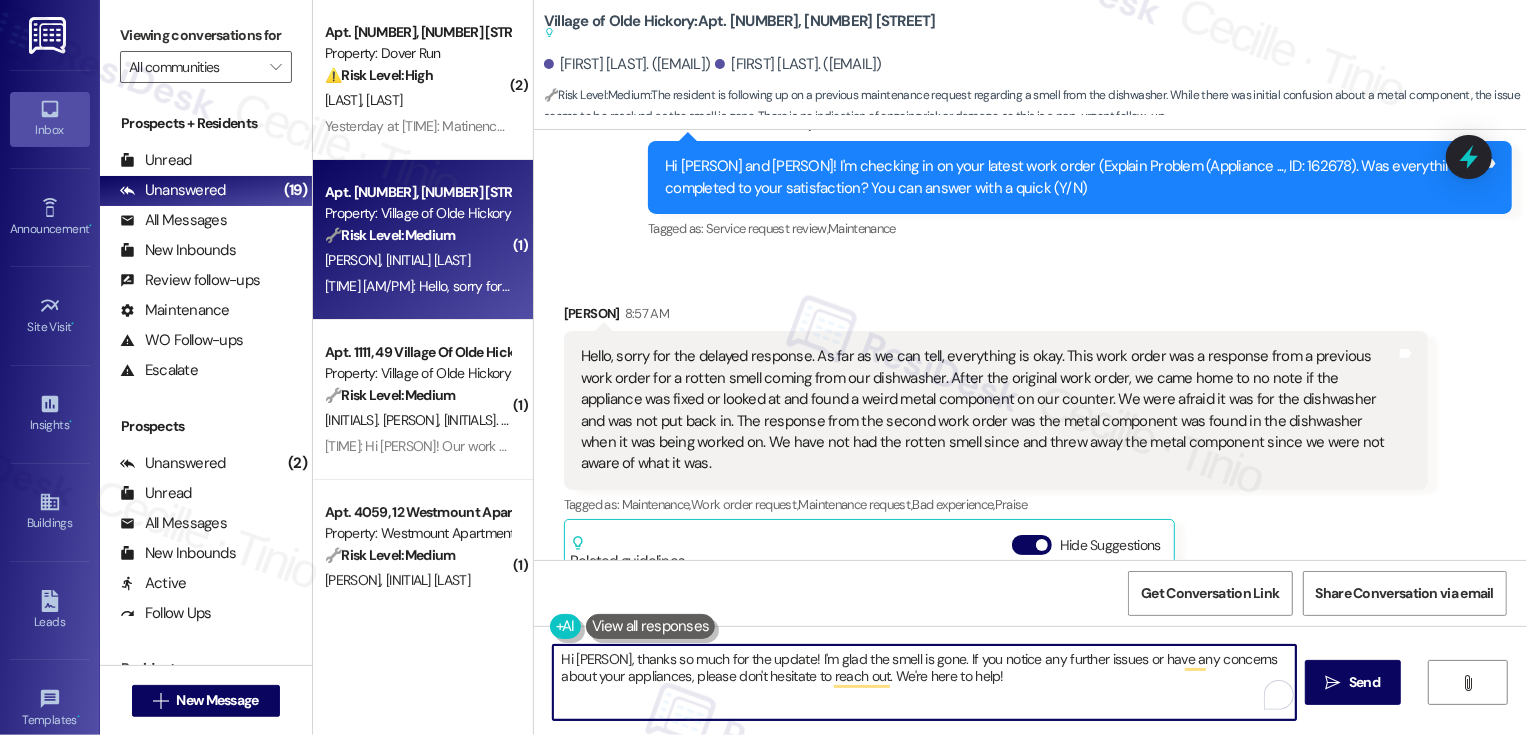 click on "Hi Kaitlynn, thanks so much for the update! I'm glad the smell is gone. If you notice any further issues or have any concerns about your appliances, please don't hesitate to reach out. We're here to help!" at bounding box center [924, 682] 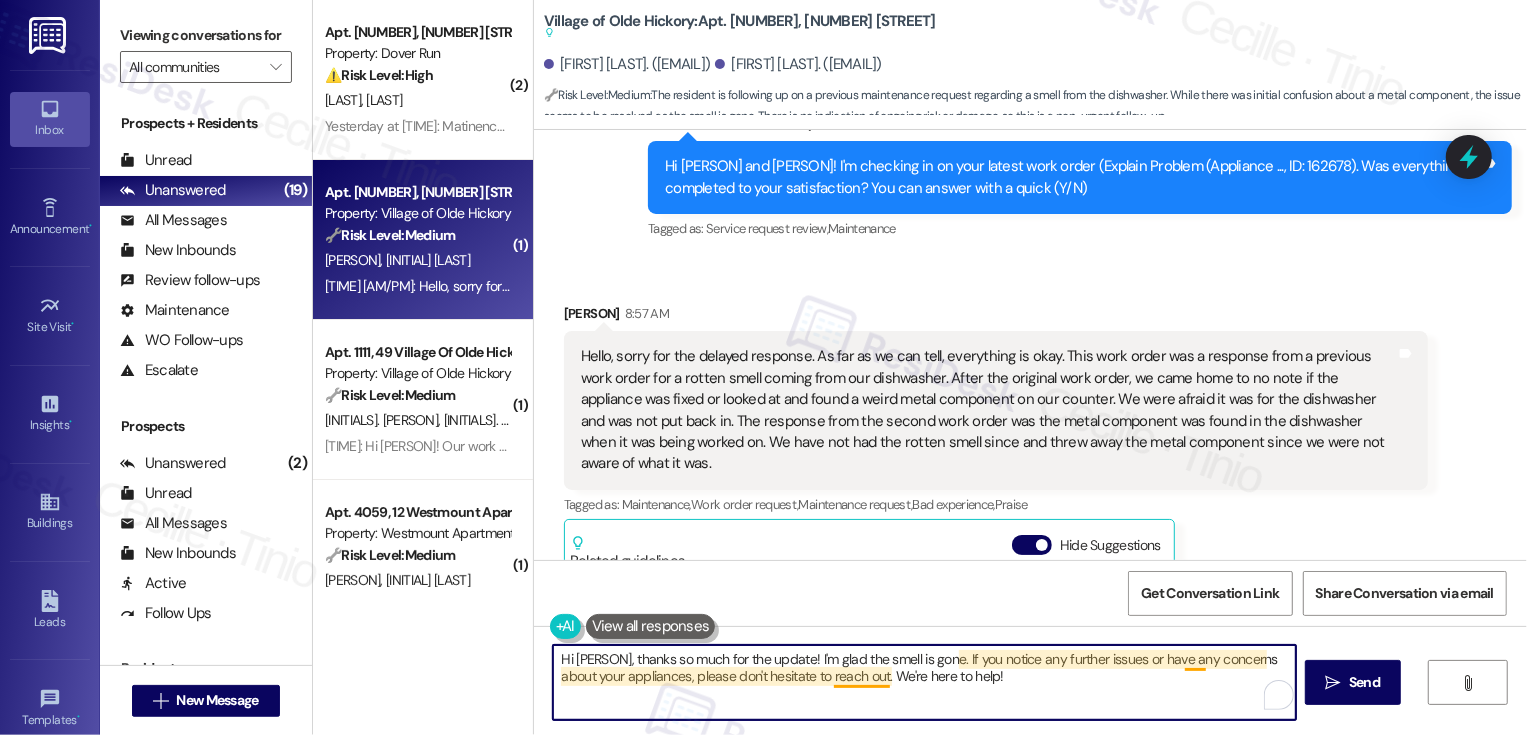 click on "Hi Kaitlynn, thanks so much for the update! I'm glad the smell is gone. If you notice any further issues or have any concerns about your appliances, please don't hesitate to reach out. We're here to help!" at bounding box center [924, 682] 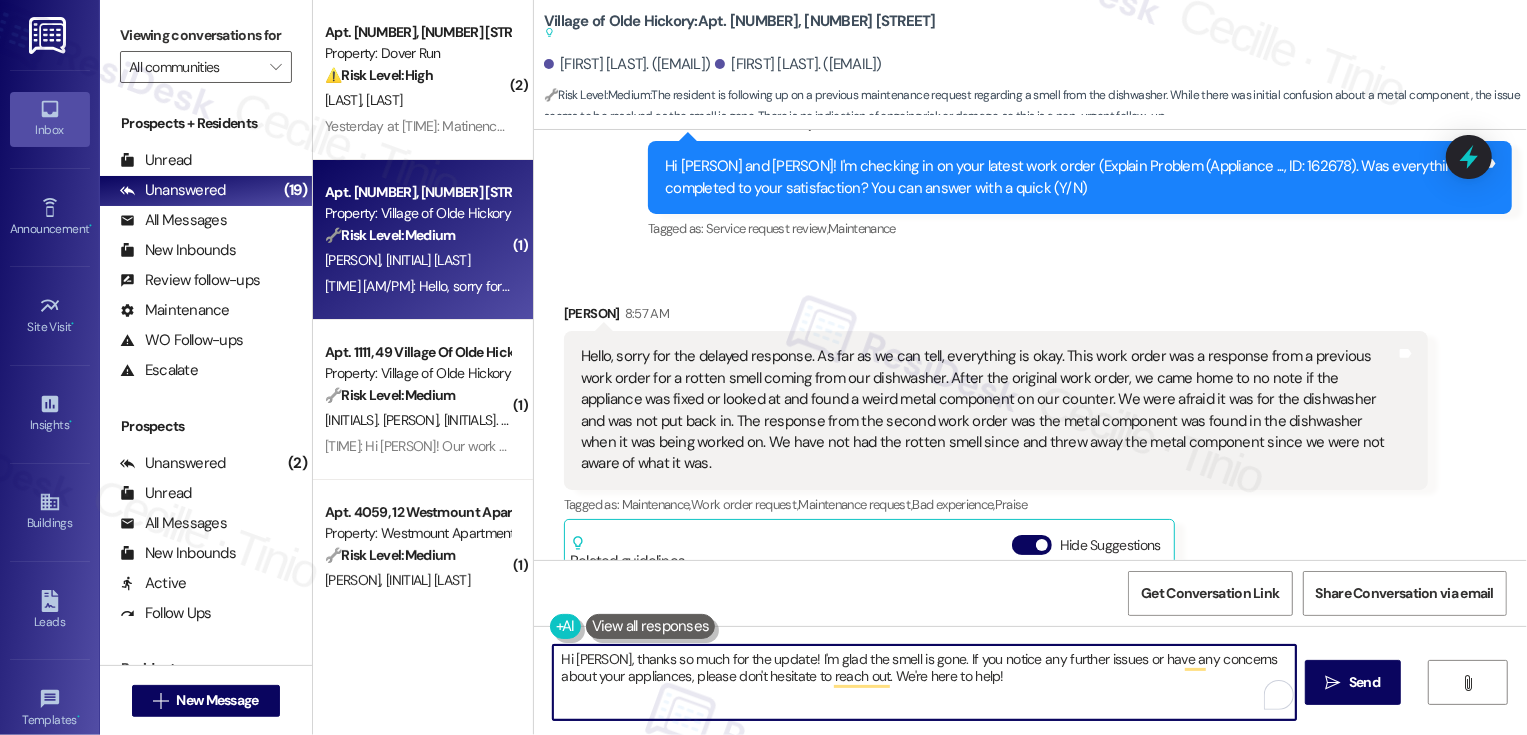 drag, startPoint x: 878, startPoint y: 677, endPoint x: 1004, endPoint y: 680, distance: 126.035706 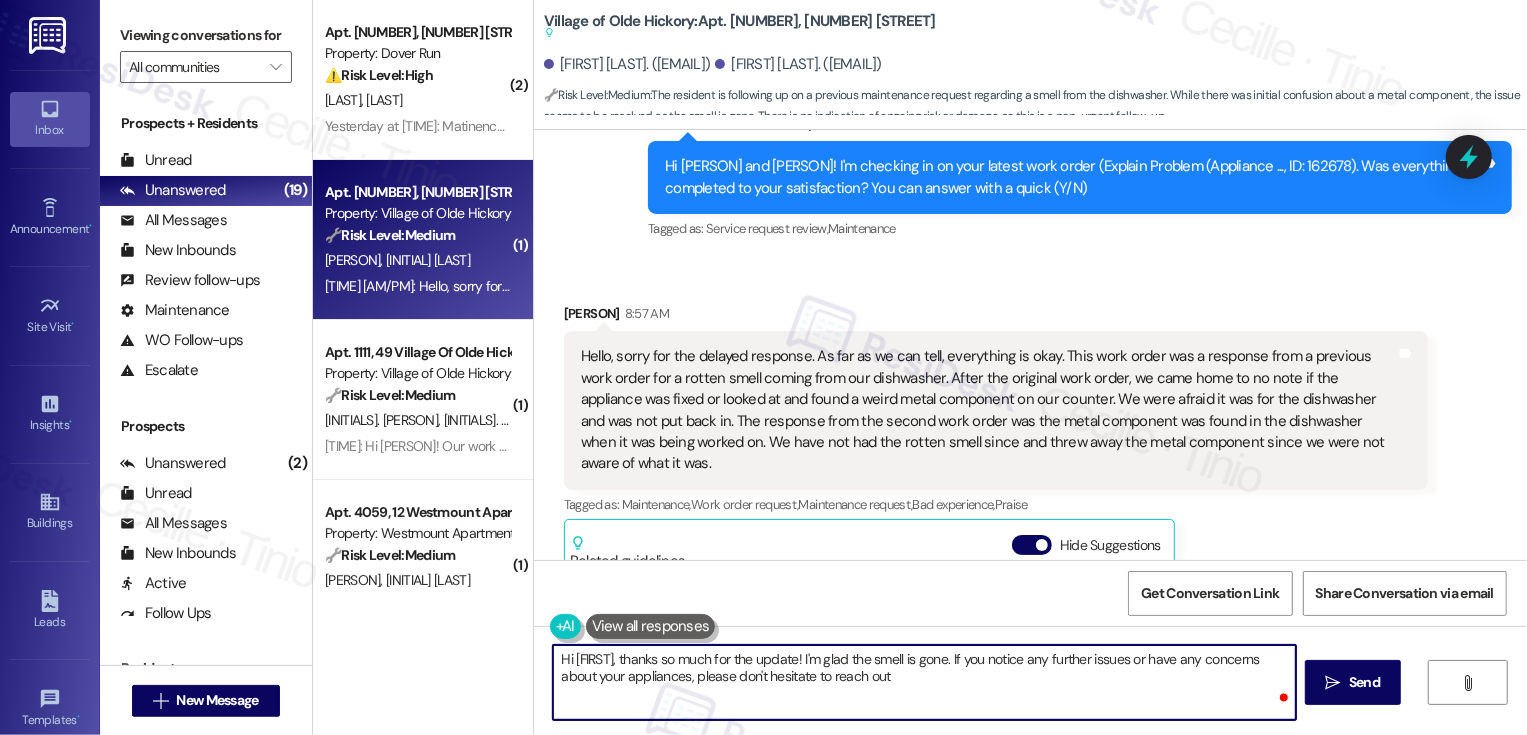 type on "Hi Kaitlynn, thanks so much for the update! I'm glad the smell is gone. If you notice any further issues or have any concerns about your appliances, please don't hesitate to reach out!" 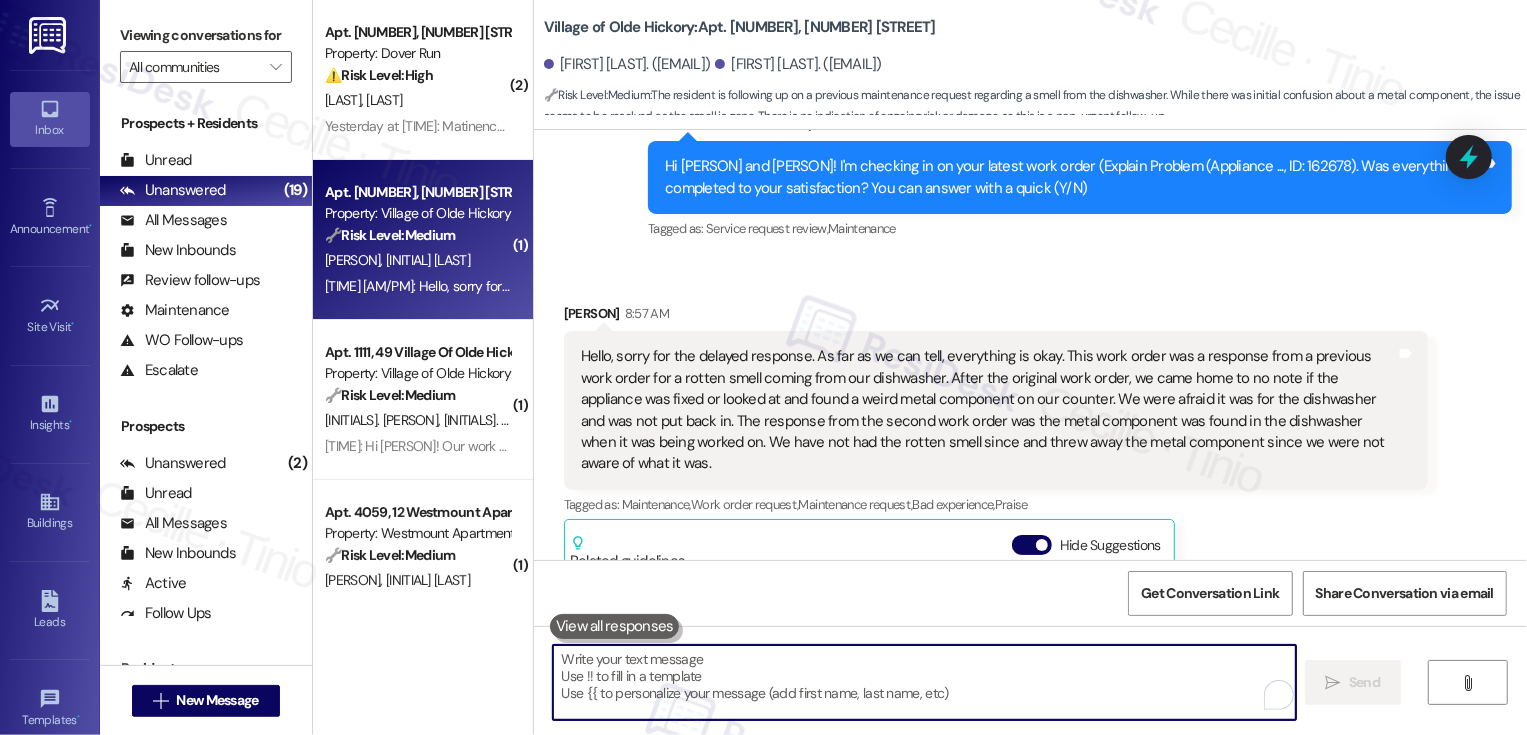 scroll, scrollTop: 12029, scrollLeft: 0, axis: vertical 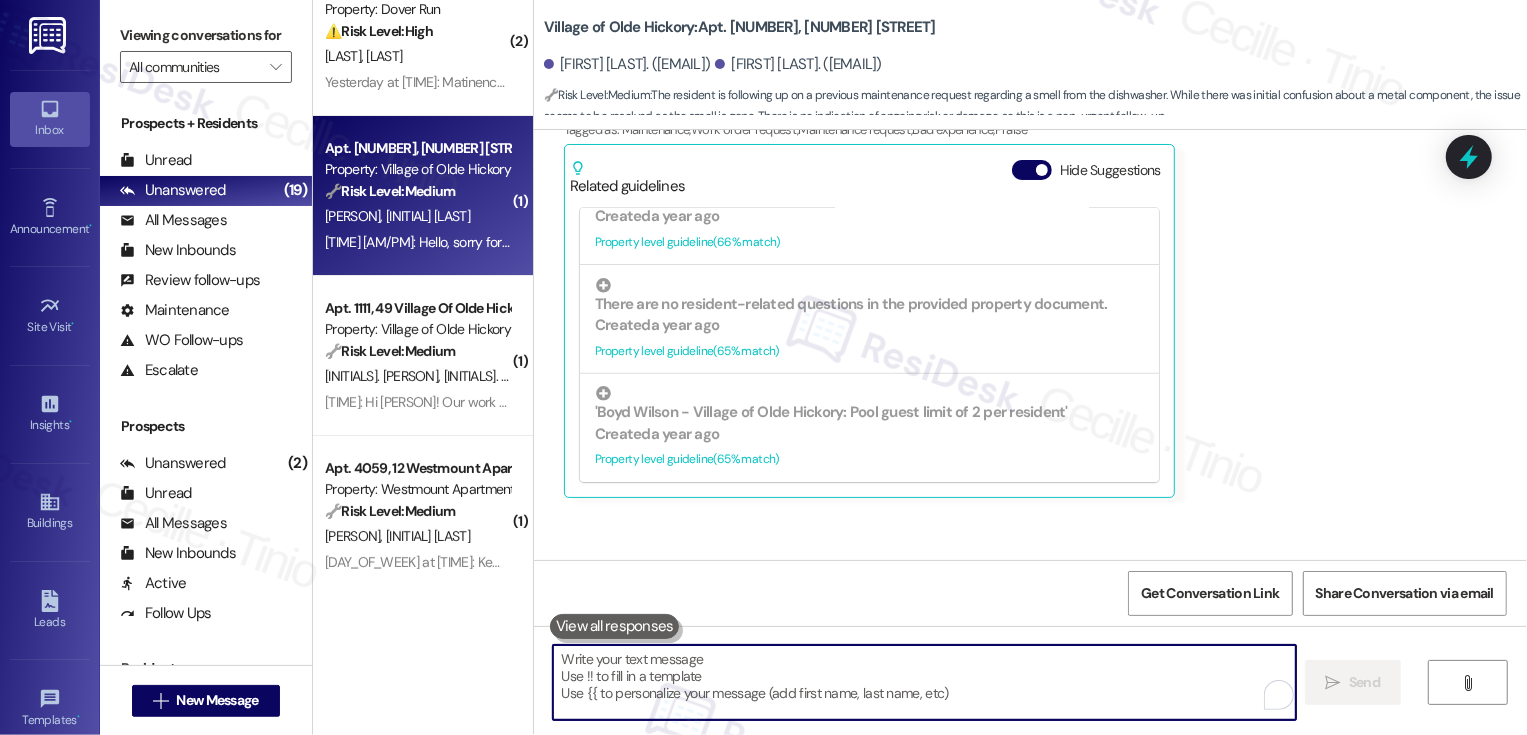 type 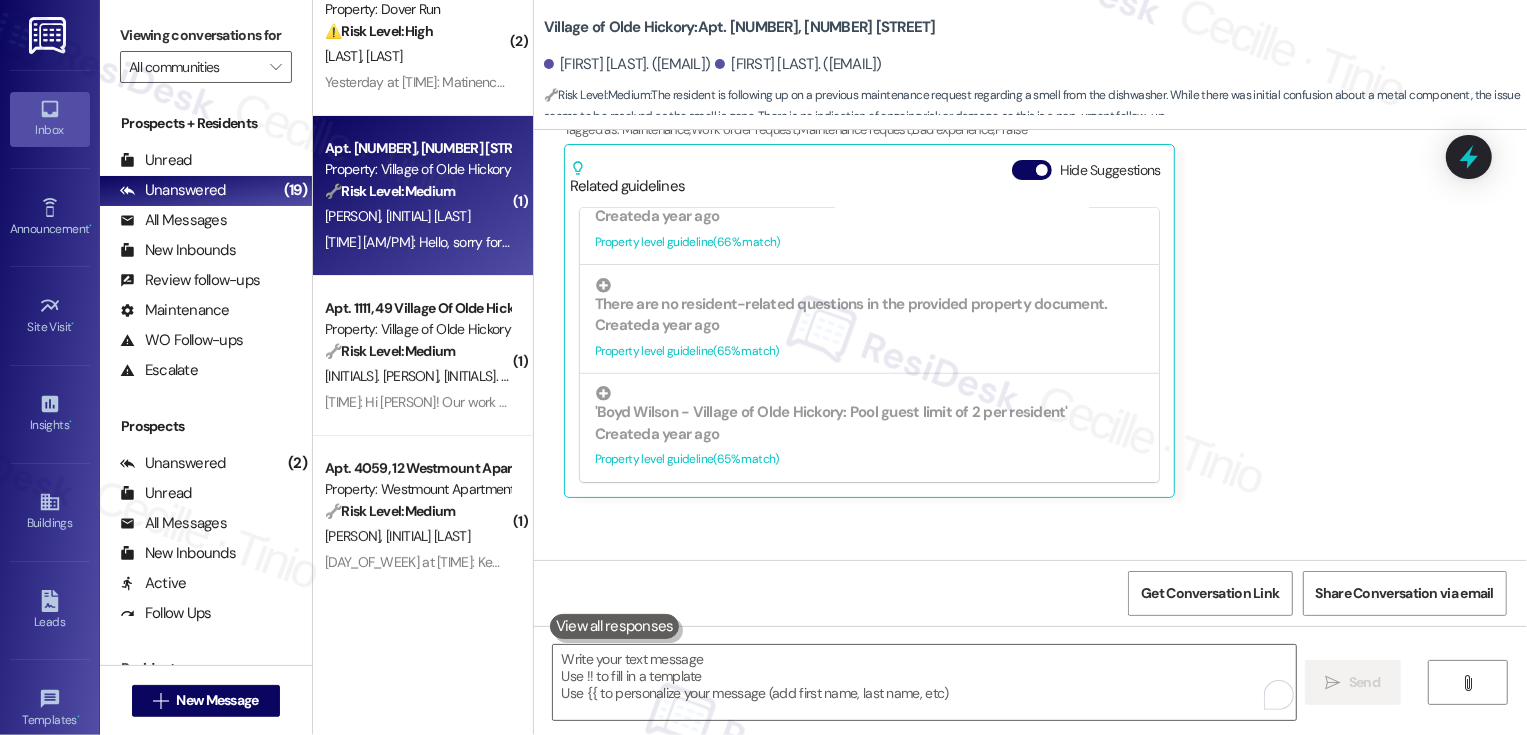 click on "Property: Village of Olde Hickory" at bounding box center (417, 329) 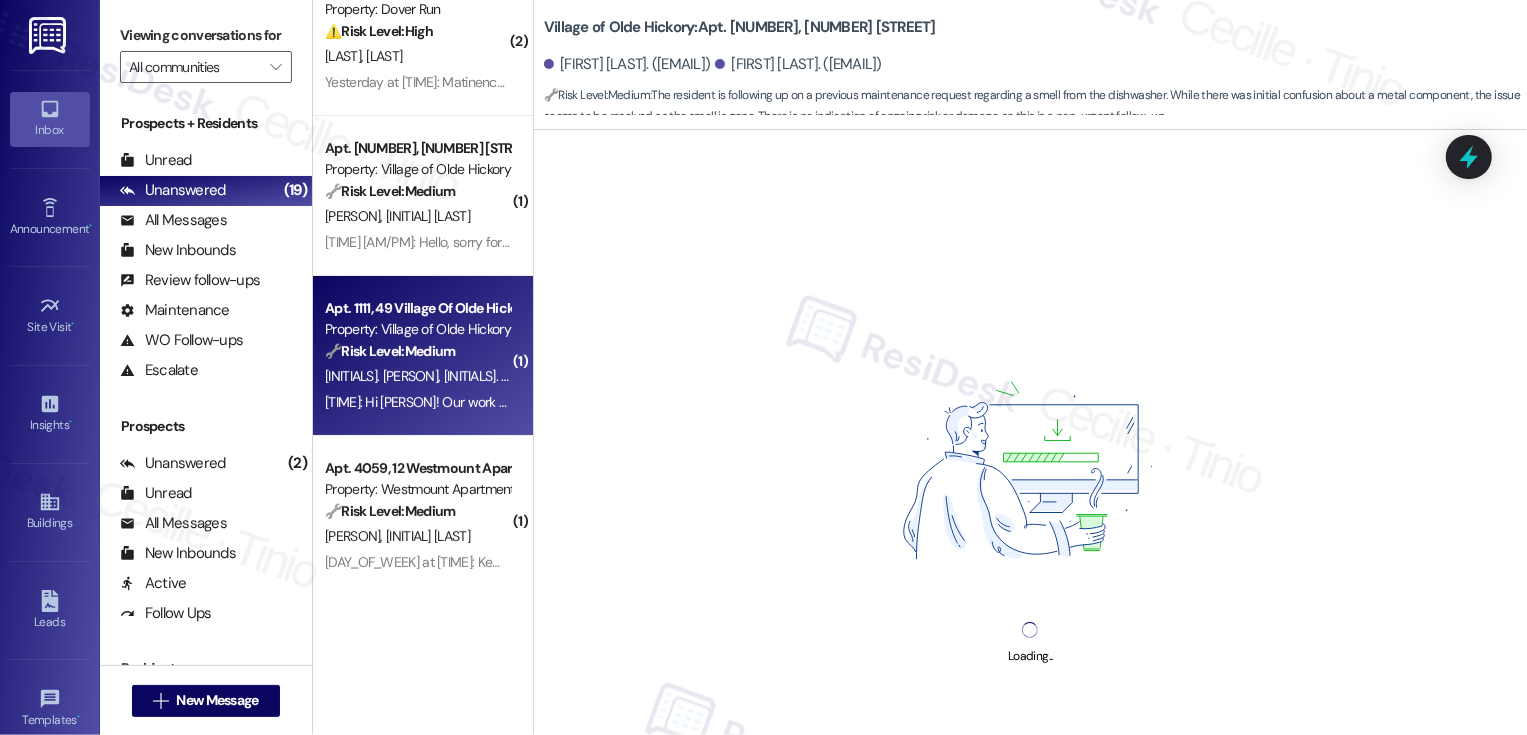 click on "Property: Village of Olde Hickory" at bounding box center [417, 329] 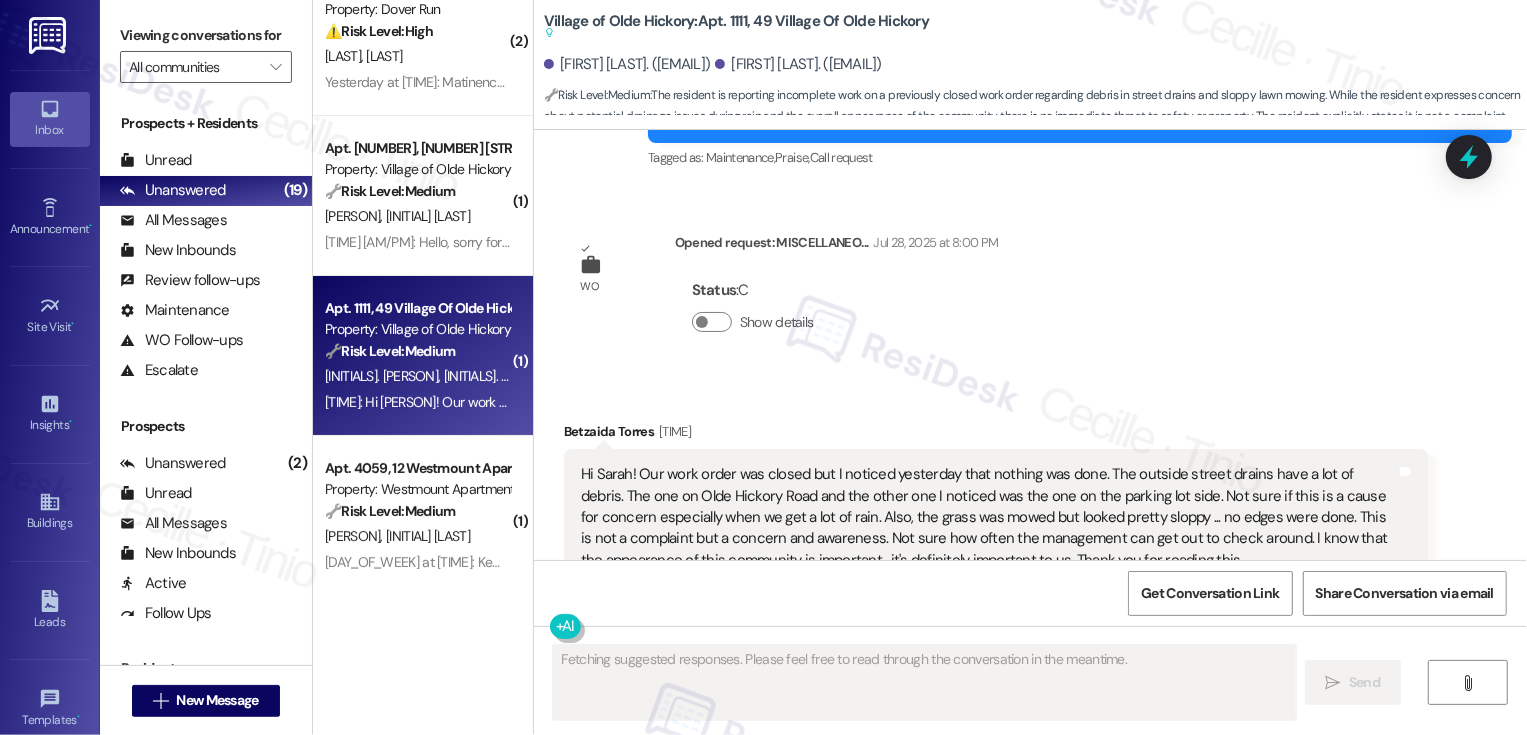 scroll, scrollTop: 27910, scrollLeft: 0, axis: vertical 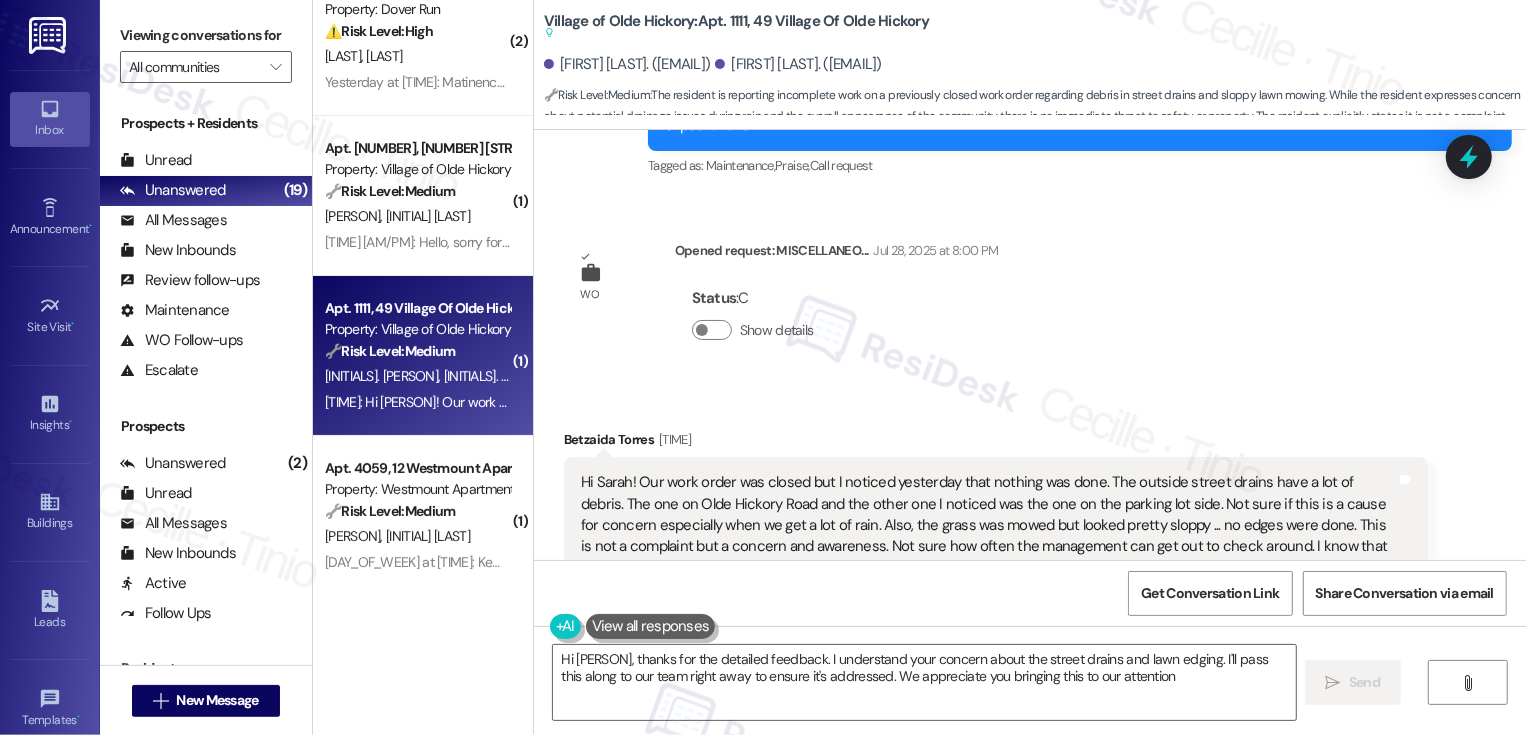 type on "Hi {{first_name}}, thanks for the detailed feedback. I understand your concern about the street drains and lawn edging. I'll pass this along to our team right away to ensure it's addressed. We appreciate you bringing this to our attention!" 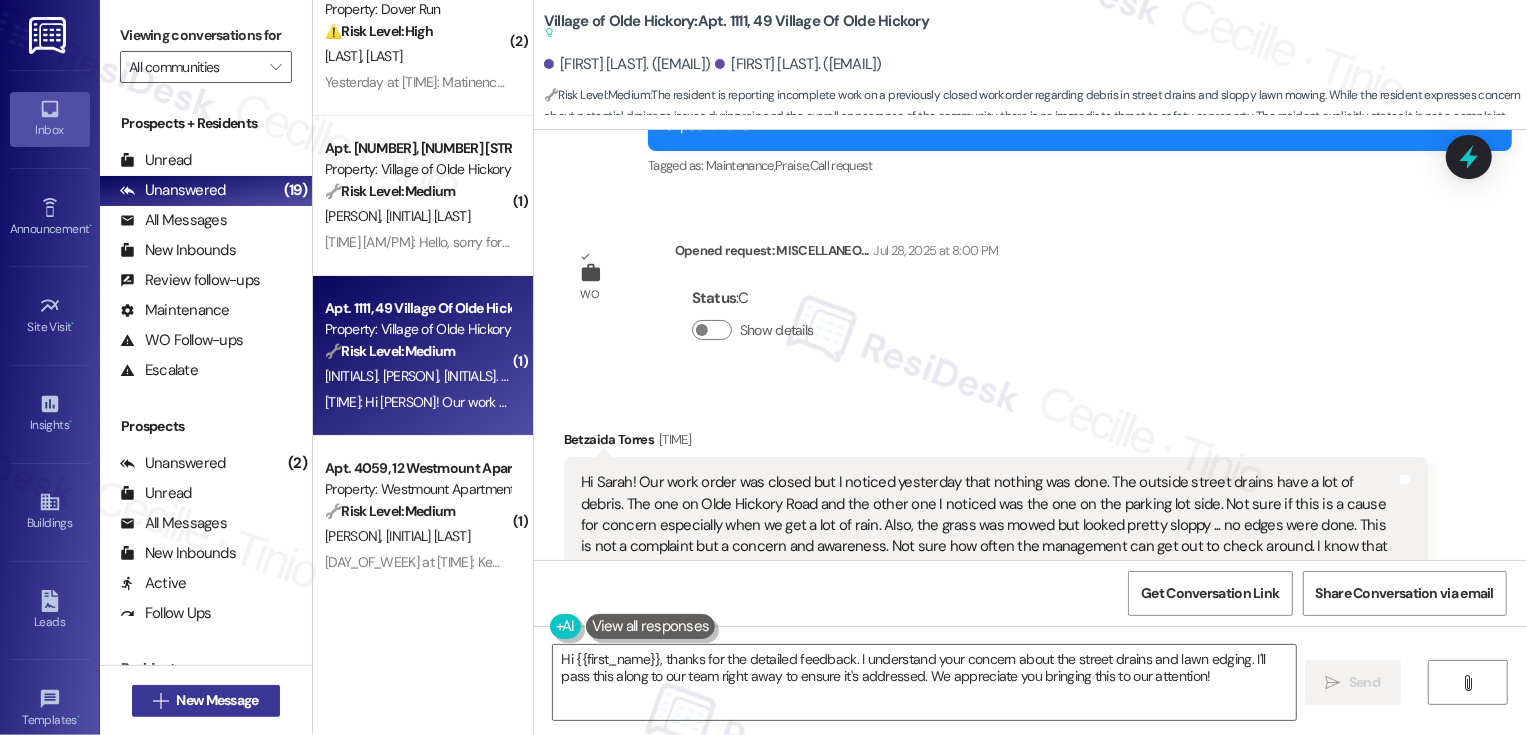 click on "New Message" at bounding box center (217, 700) 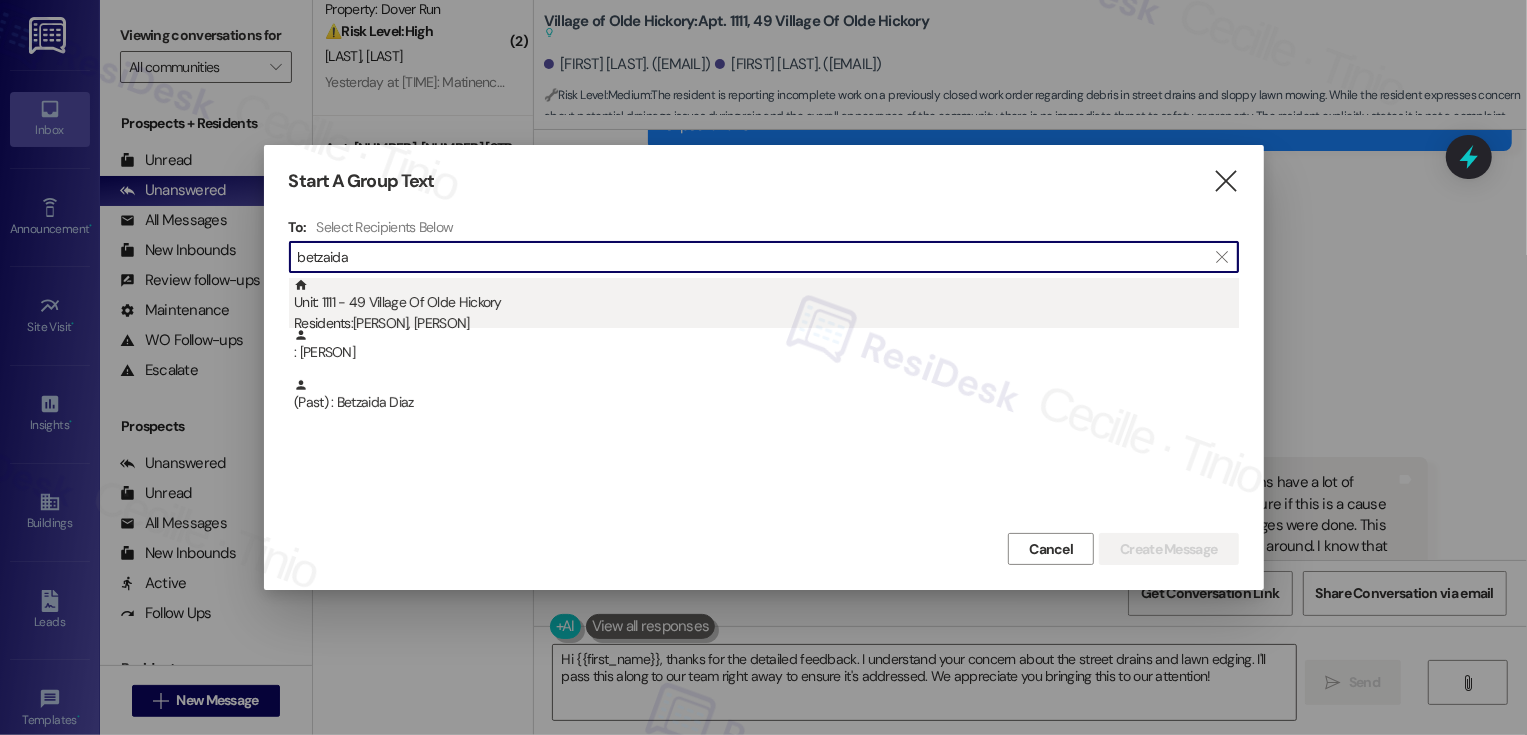 type on "betzaida" 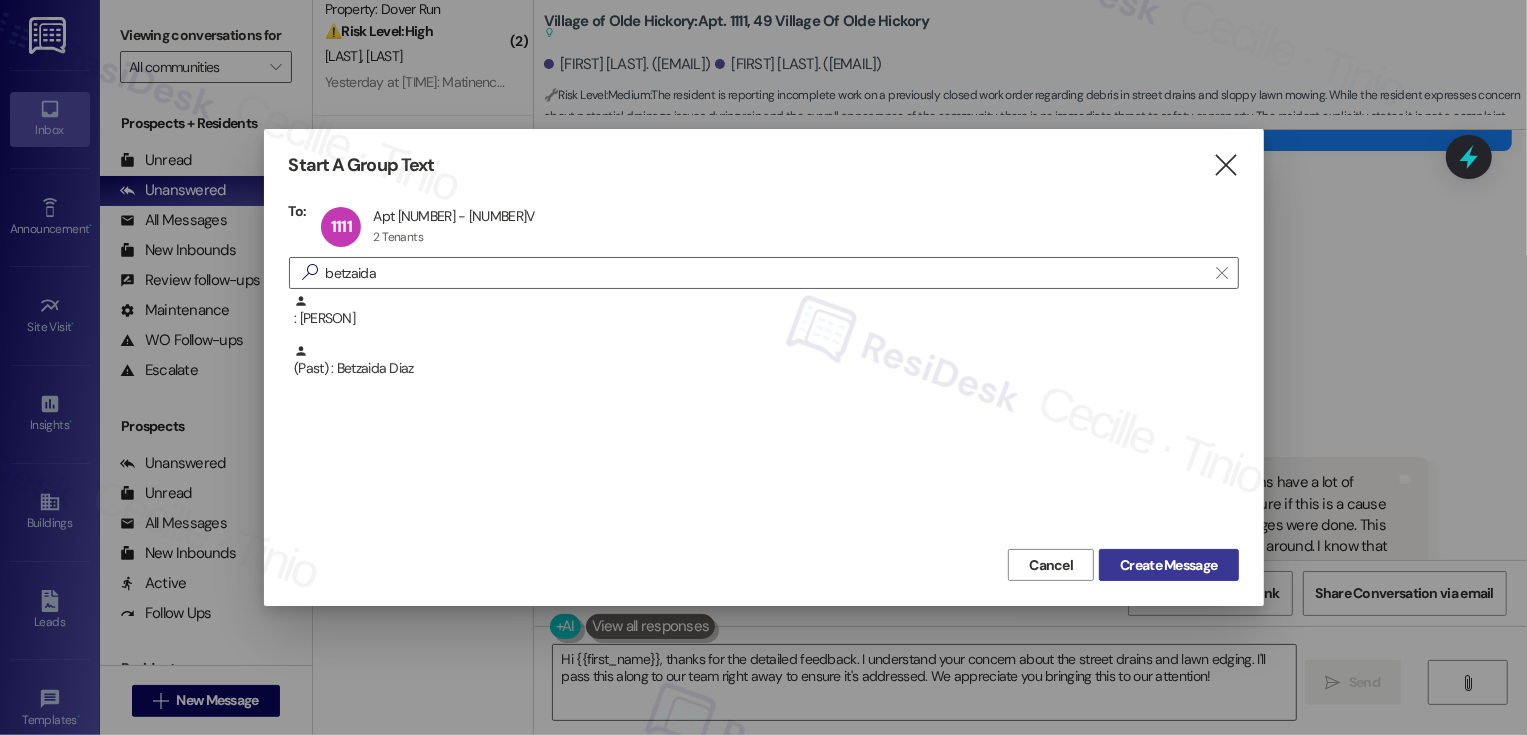 click on "Create Message" at bounding box center (1168, 565) 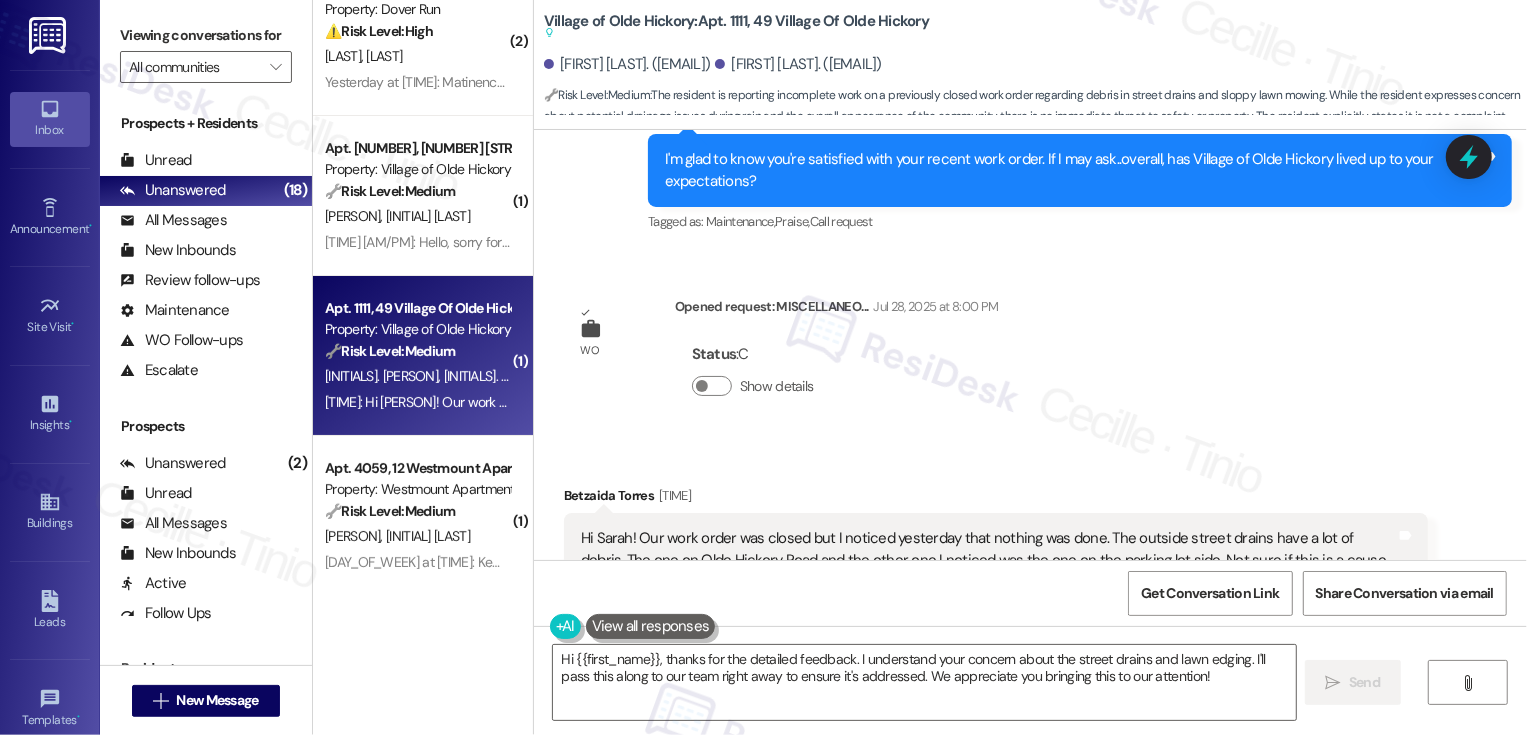 scroll, scrollTop: 27853, scrollLeft: 0, axis: vertical 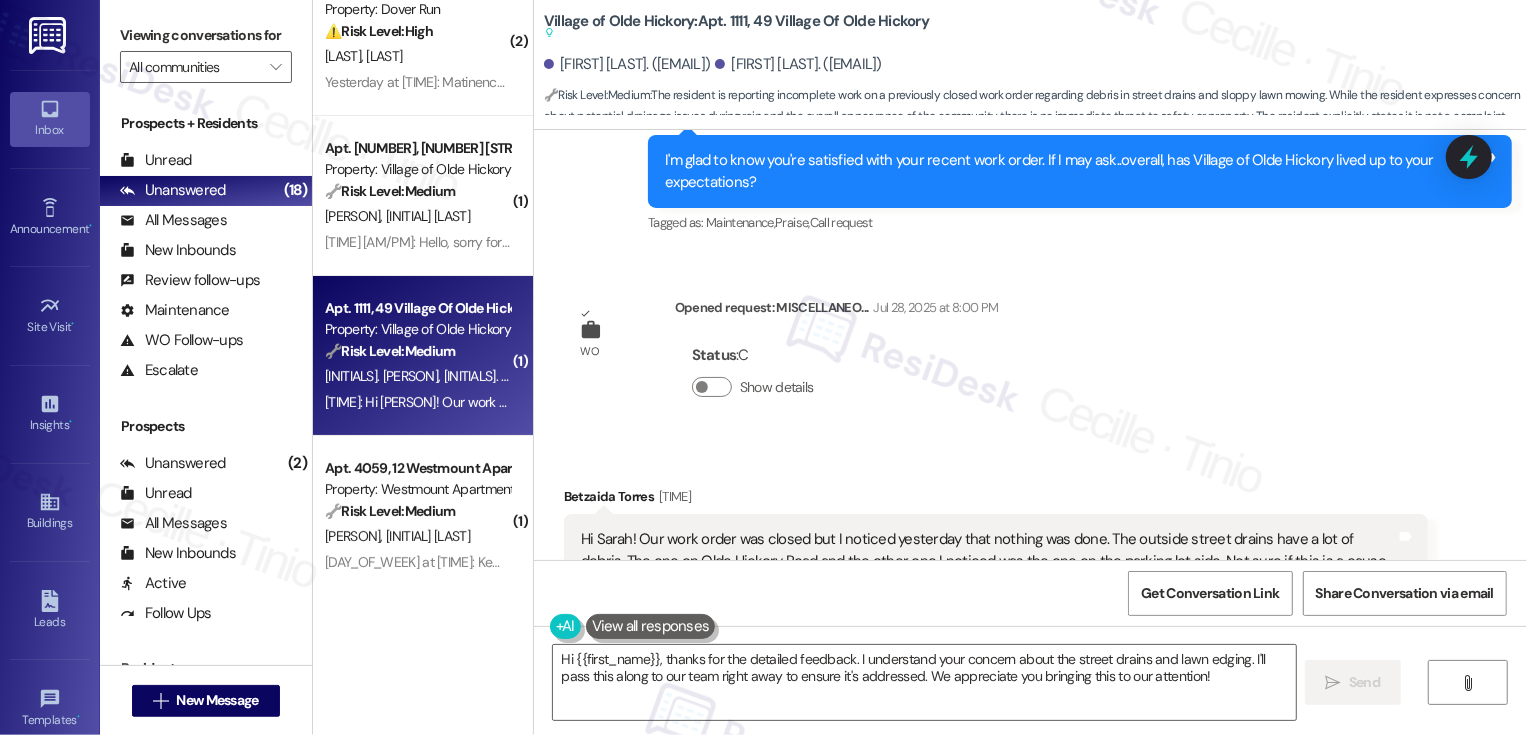 click on "Betzaida Torres 7:41 AM" at bounding box center [996, 500] 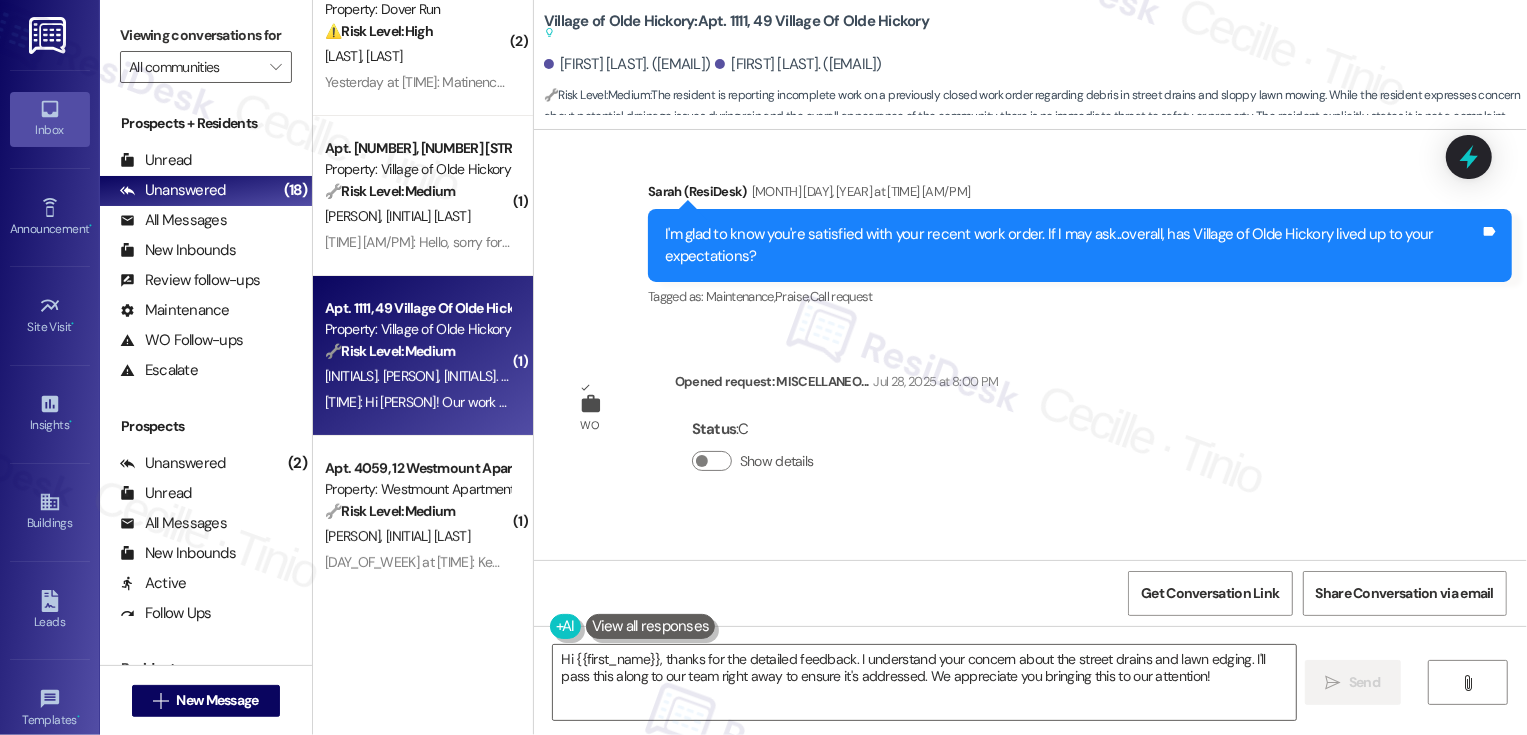 scroll, scrollTop: 27760, scrollLeft: 0, axis: vertical 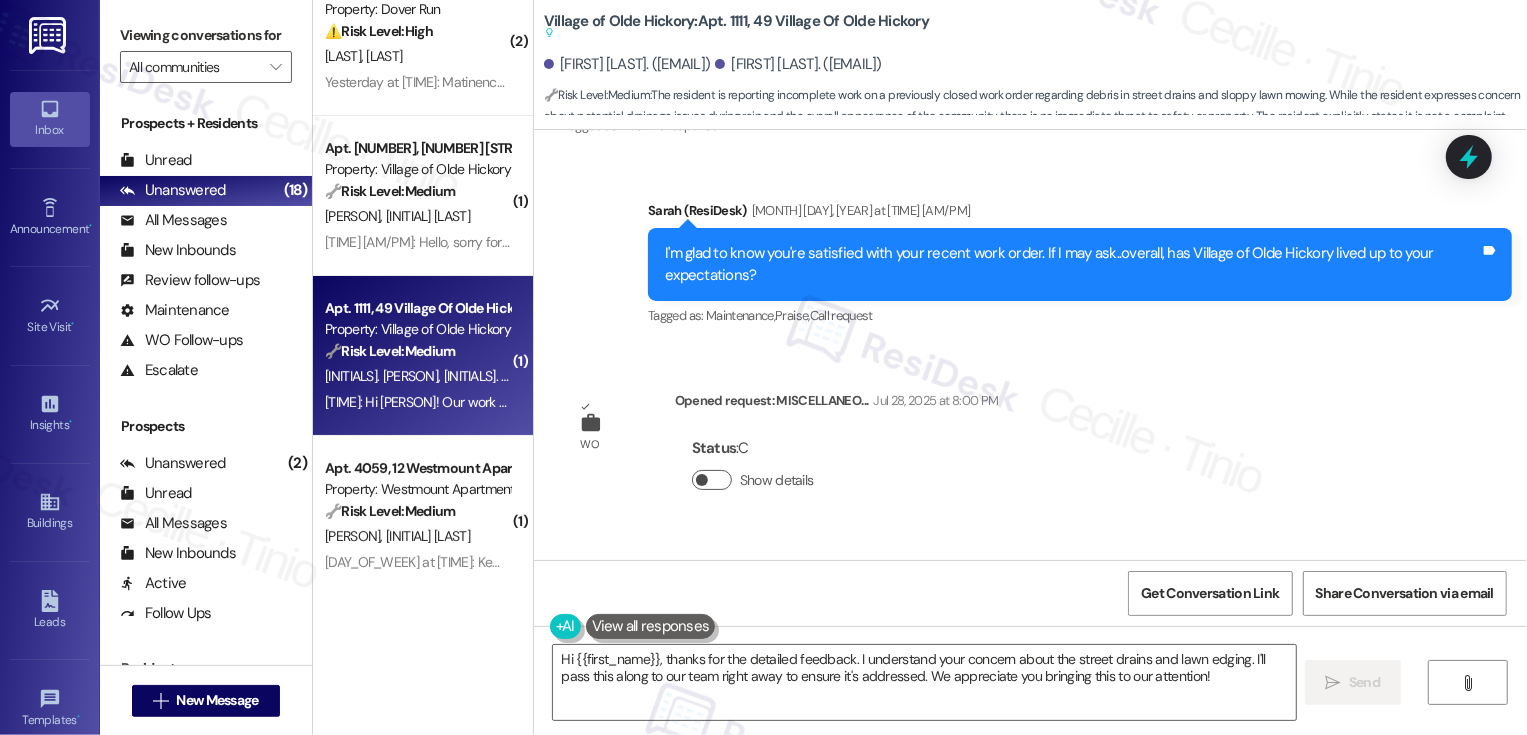 click on "Show details" at bounding box center [712, 480] 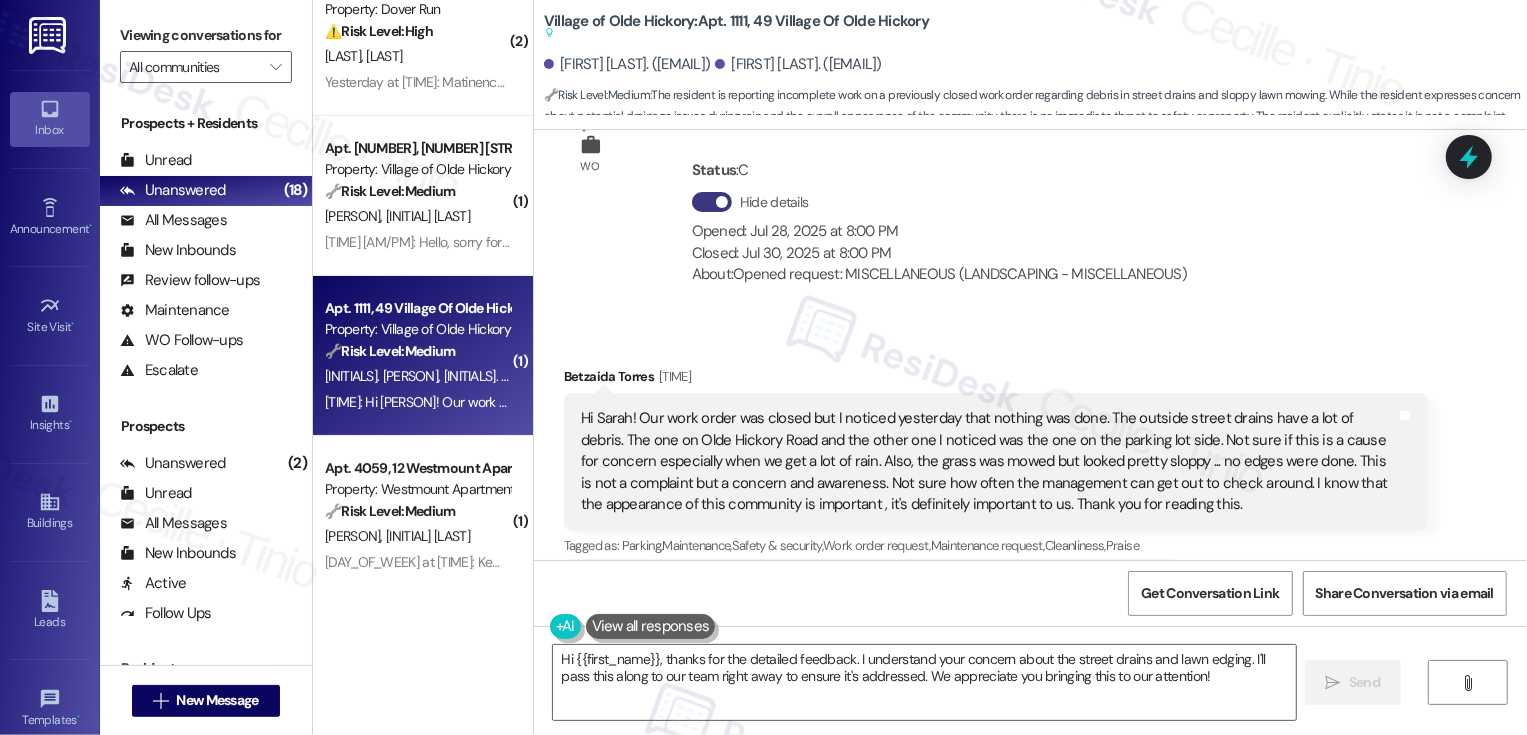 scroll, scrollTop: 28090, scrollLeft: 0, axis: vertical 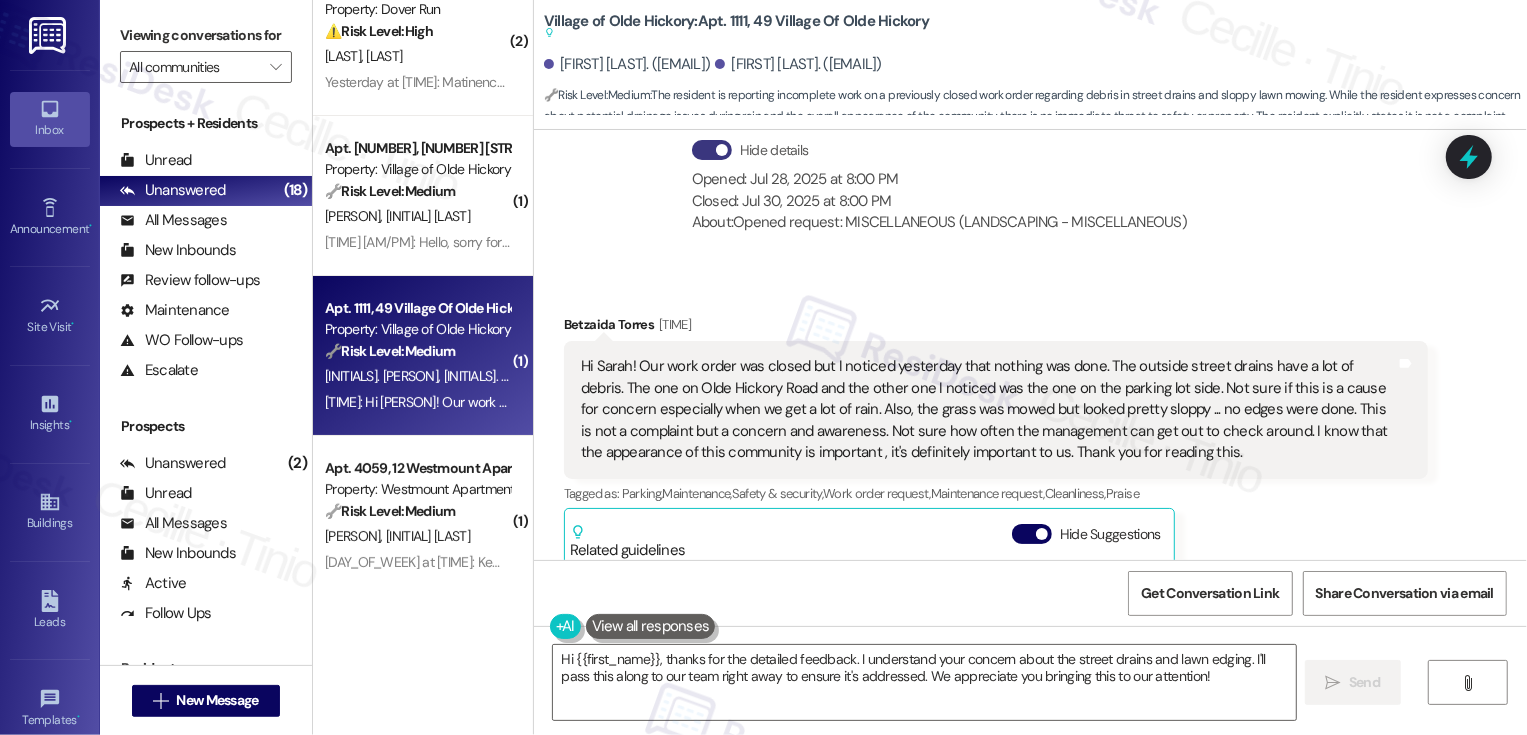 click on "Hi Sarah! Our work order was closed but I noticed yesterday that nothing was done. The outside street drains have a lot of debris. The one on Olde Hickory Road and the other one I noticed was the one on the parking lot side. Not sure if this is a cause for concern especially when we get a lot of rain. Also, the grass was mowed but looked pretty sloppy ... no edges were done. This is not a complaint but a concern and awareness. Not sure how often the management can get out to check around. I know that the appearance of this community is important , it's definitely important to us. Thank you for reading this. Tags and notes" at bounding box center (996, 409) 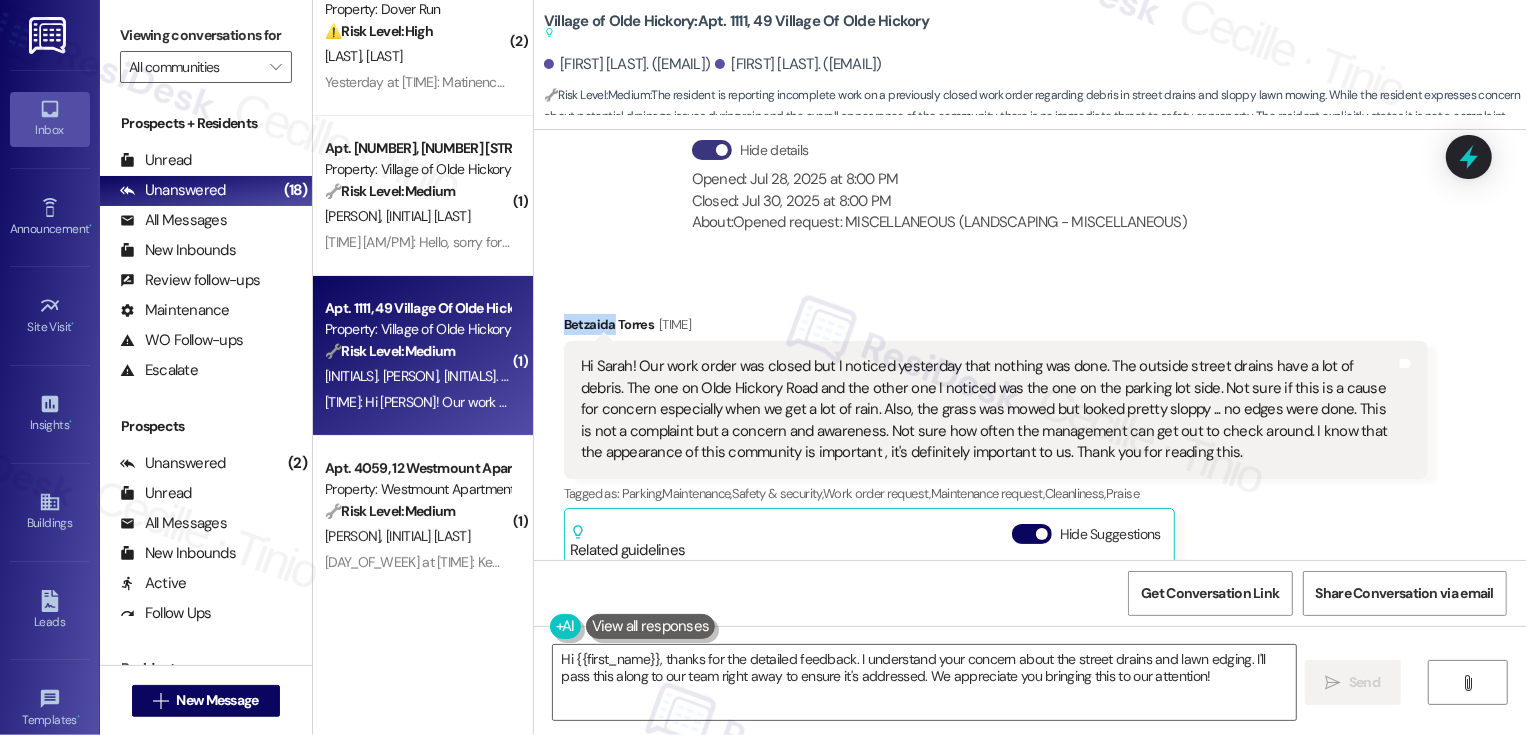 click on "Betzaida Torres 7:41 AM" at bounding box center (996, 328) 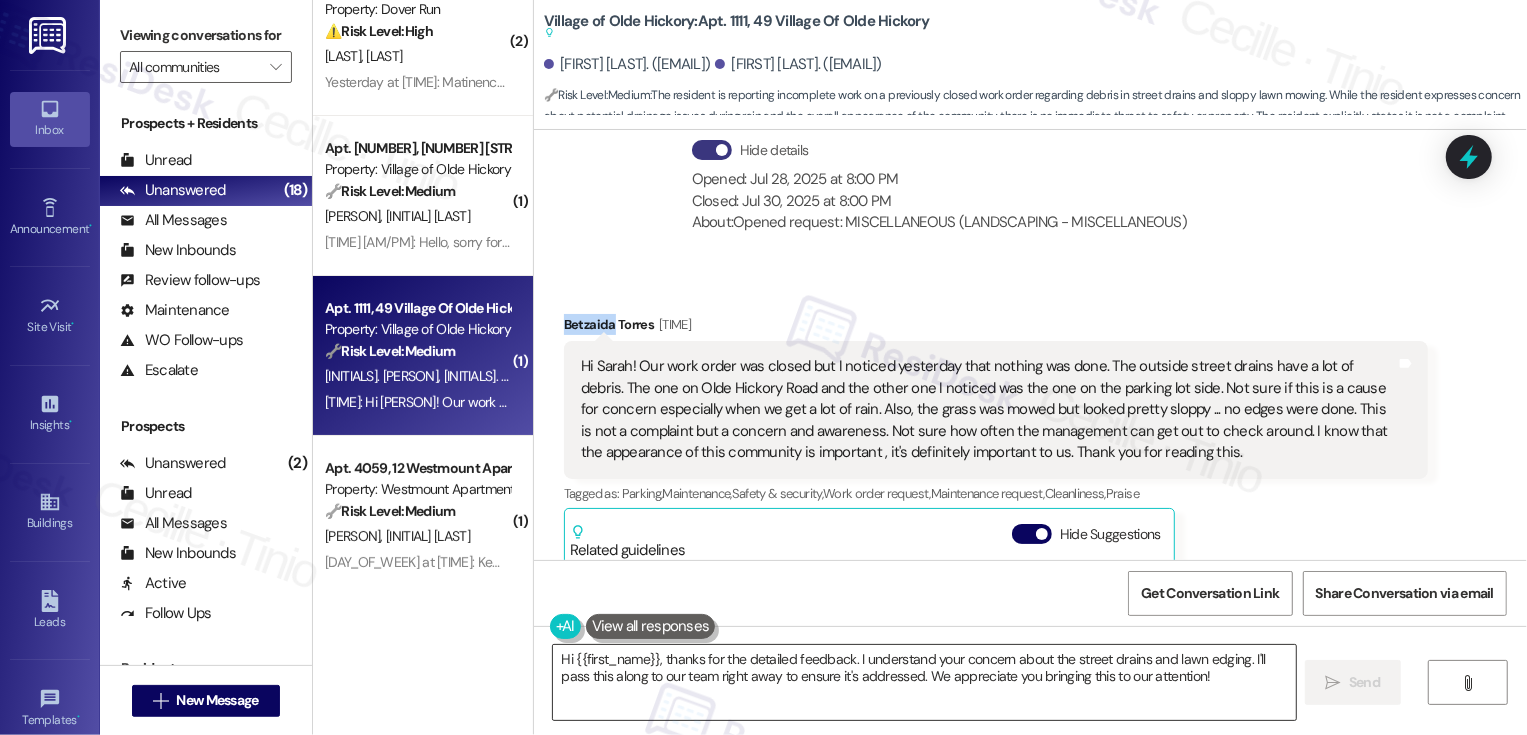 click on "Hi {{first_name}}, thanks for the detailed feedback. I understand your concern about the street drains and lawn edging. I'll pass this along to our team right away to ensure it's addressed. We appreciate you bringing this to our attention!" at bounding box center (924, 682) 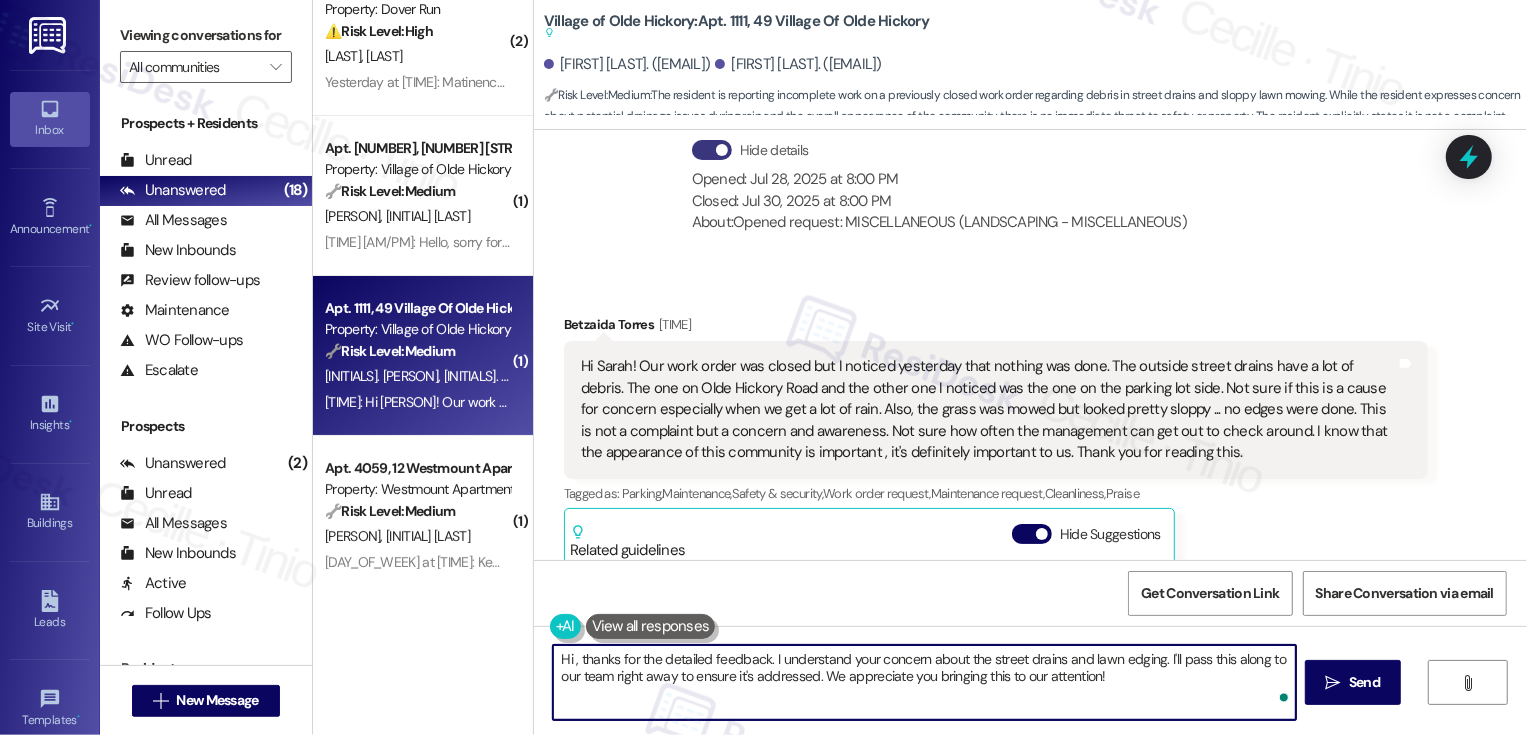 paste on "Betzaida" 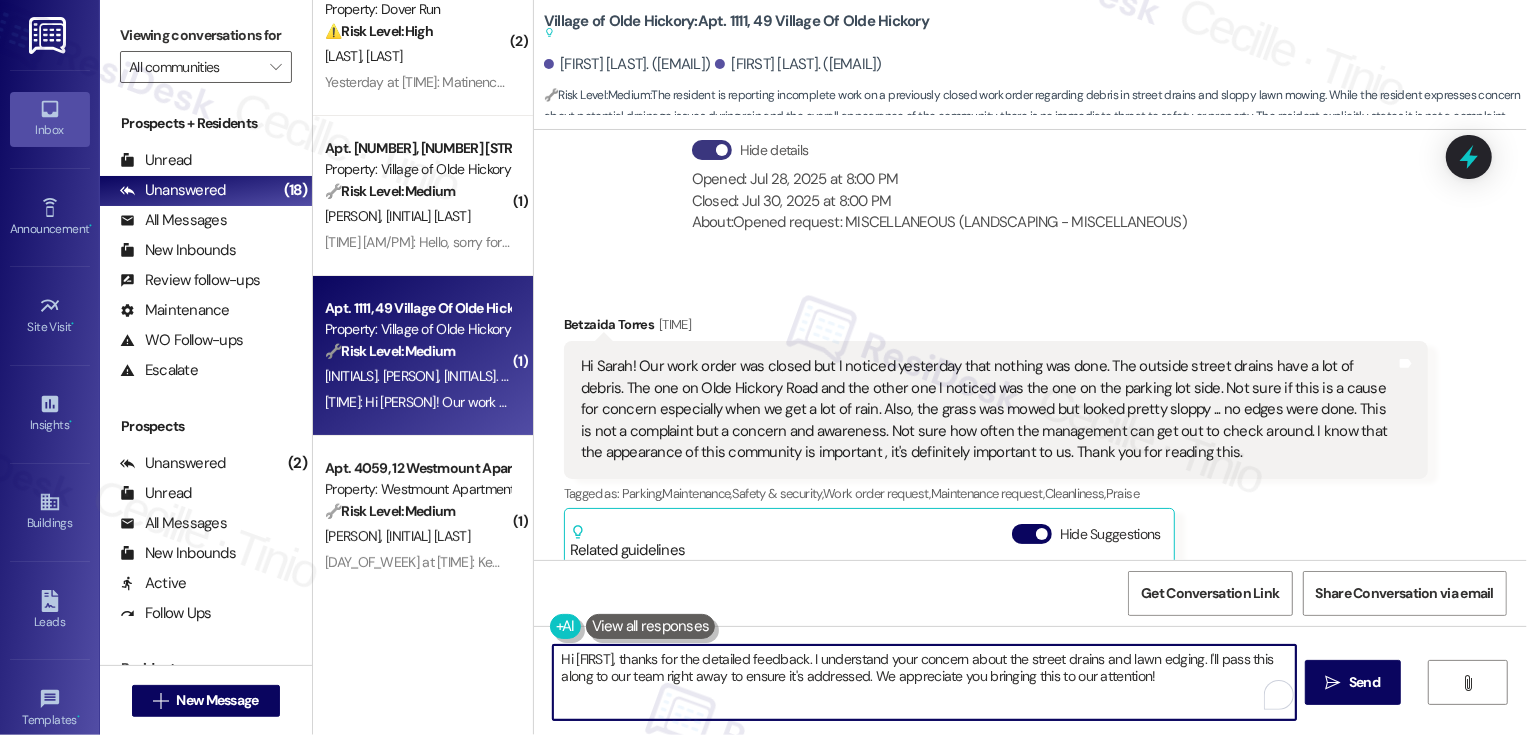 click on "Hi Betzaida, thanks for the detailed feedback. I understand your concern about the street drains and lawn edging. I'll pass this along to our team right away to ensure it's addressed. We appreciate you bringing this to our attention!" at bounding box center (924, 682) 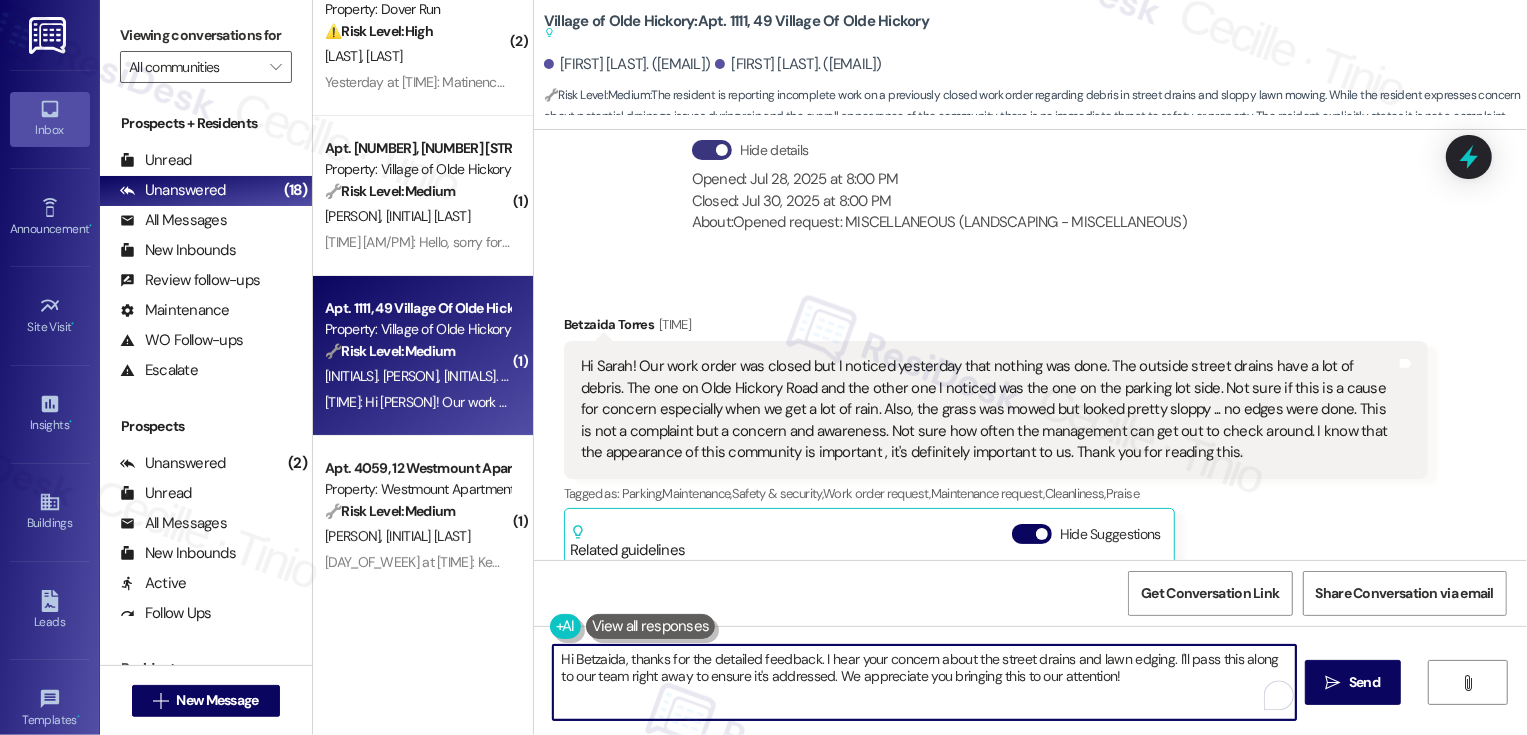 click on "Hi Betzaida, thanks for the detailed feedback. I hear your concern about the street drains and lawn edging. I'll pass this along to our team right away to ensure it's addressed. We appreciate you bringing this to our attention!" at bounding box center (924, 682) 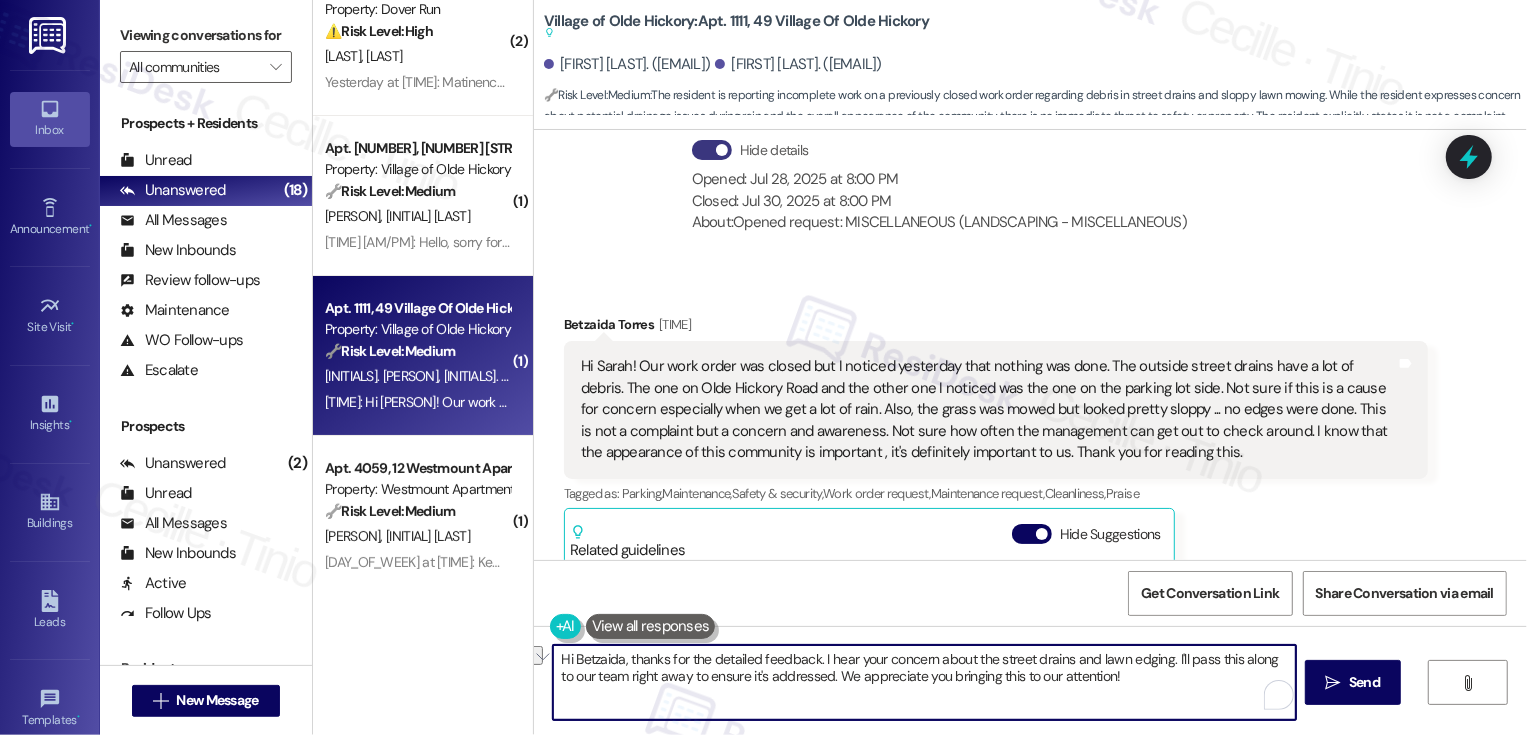 drag, startPoint x: 610, startPoint y: 677, endPoint x: 799, endPoint y: 682, distance: 189.06613 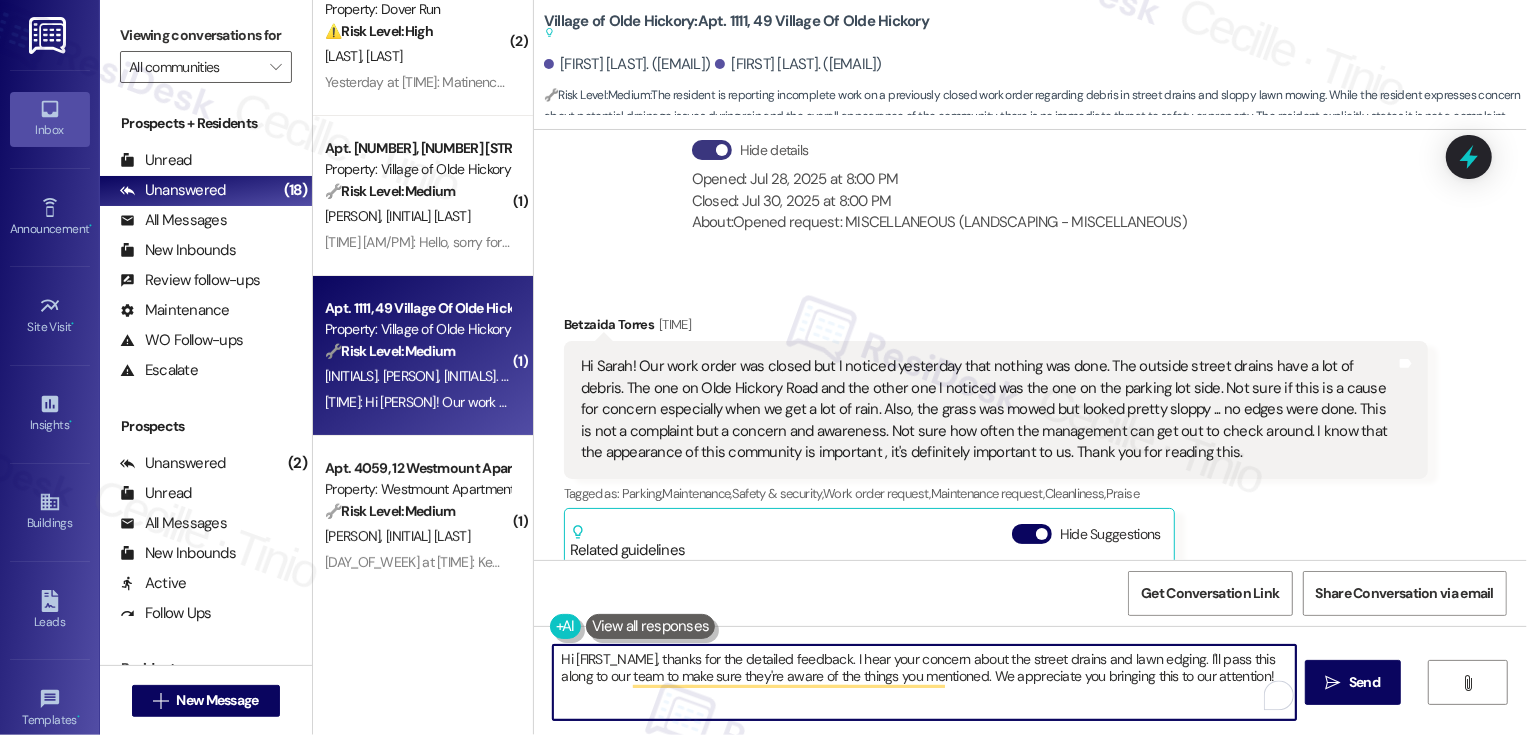 click on "Hi Betzaida, thanks for the detailed feedback. I hear your concern about the street drains and lawn edging. I'll pass this along to our team to make sure they're aware of the things you mentioned. We appreciate you bringing this to our attention!" at bounding box center (924, 682) 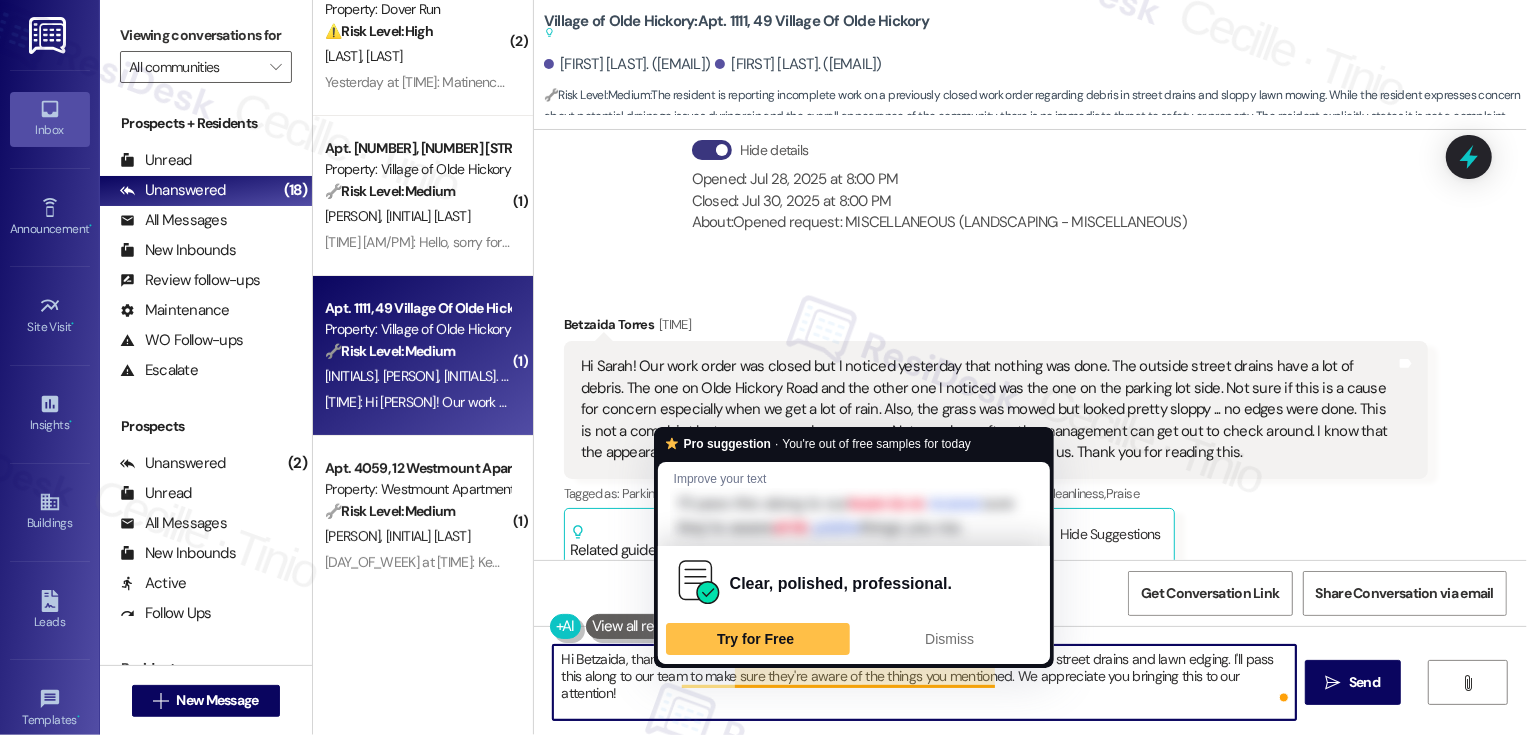 click on "Hi Betzaida, thanks so much for the detailed feedback. I hear your concern about the street drains and lawn edging. I'll pass this along to our team to make sure they're aware of the things you mentioned. We appreciate you bringing this to our attention!" at bounding box center (924, 682) 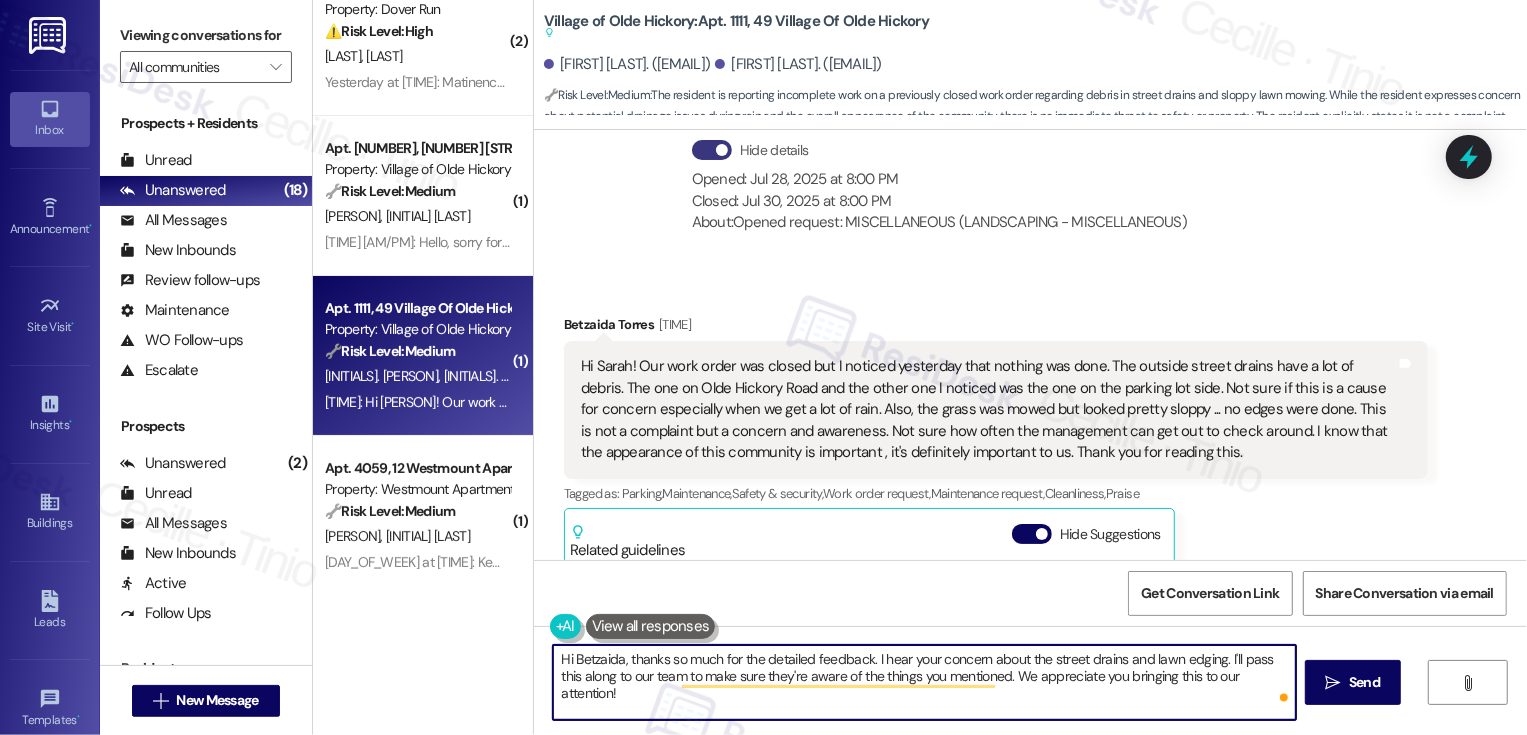 click on "Hi Betzaida, thanks so much for the detailed feedback. I hear your concern about the street drains and lawn edging. I'll pass this along to our team to make sure they're aware of the things you mentioned. We appreciate you bringing this to our attention!" at bounding box center [924, 682] 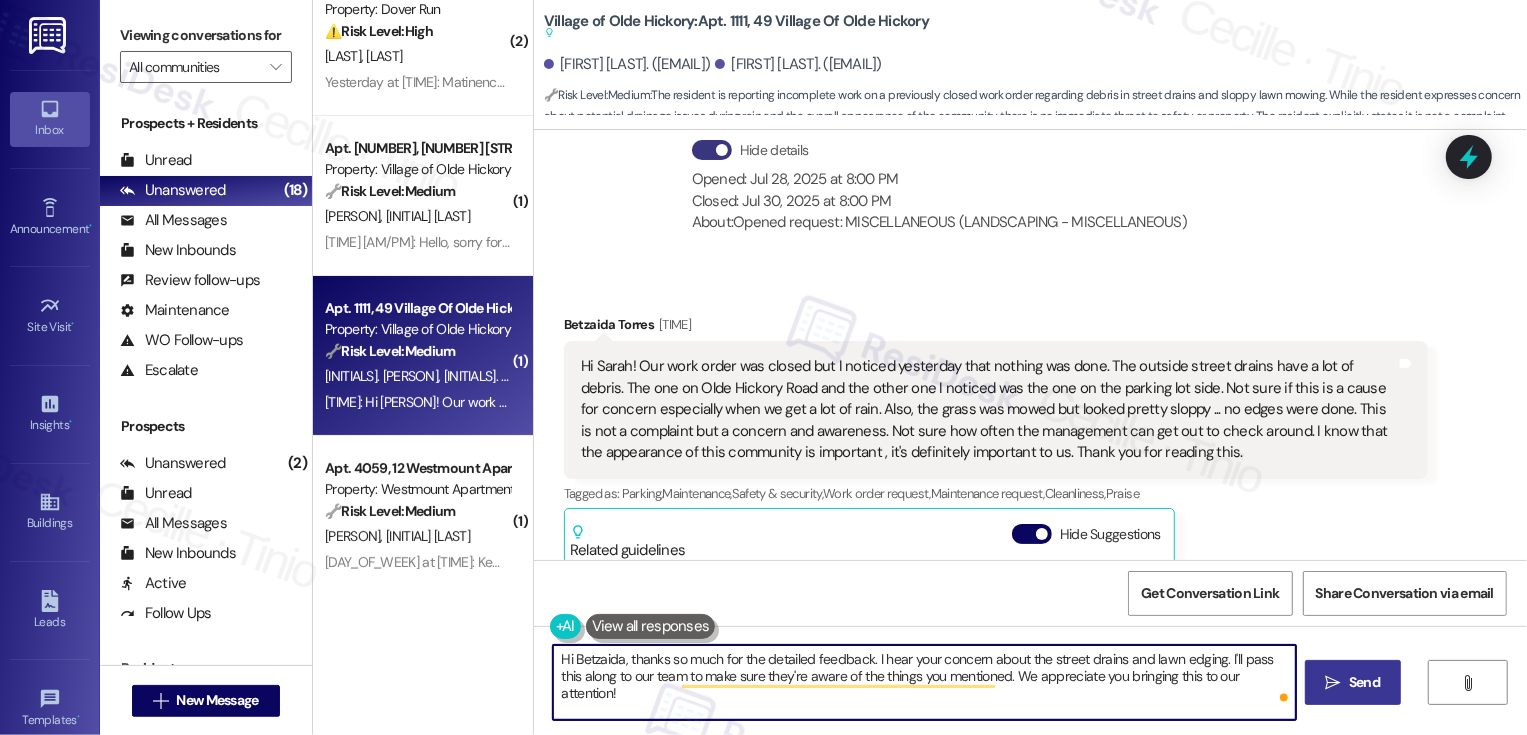type on "Hi Betzaida, thanks so much for the detailed feedback. I hear your concern about the street drains and lawn edging. I'll pass this along to our team to make sure they're aware of the things you mentioned. We appreciate you bringing this to our attention!" 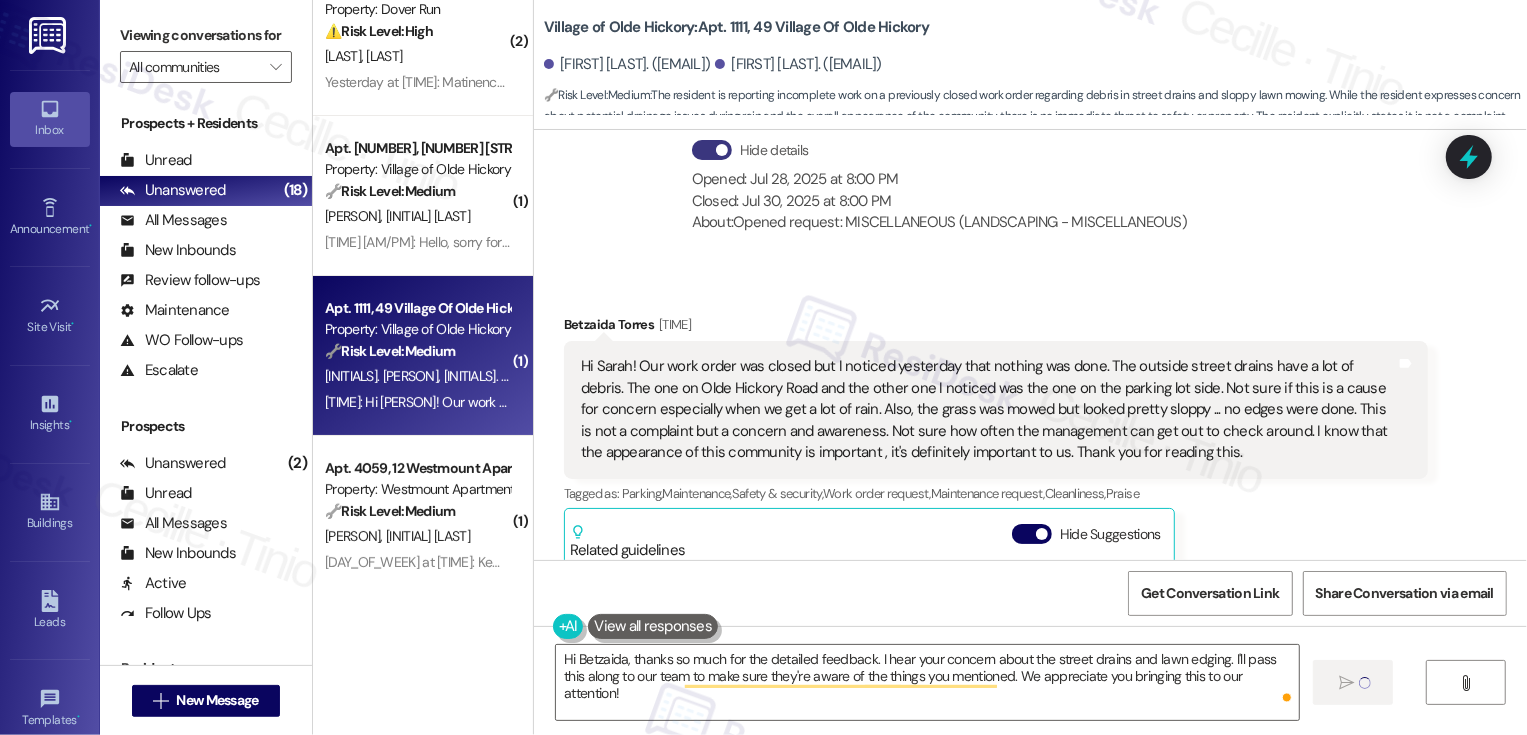 type 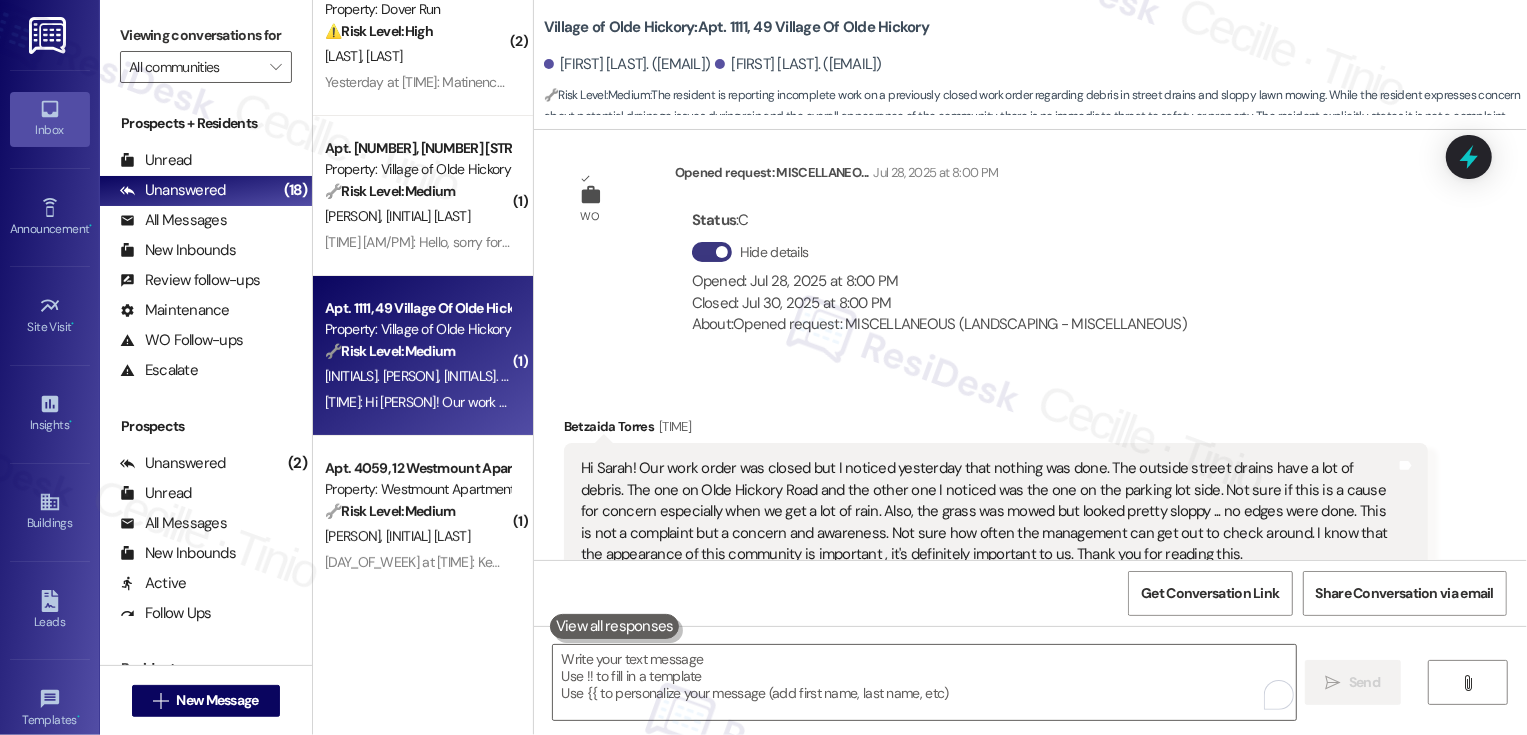 scroll, scrollTop: 27965, scrollLeft: 0, axis: vertical 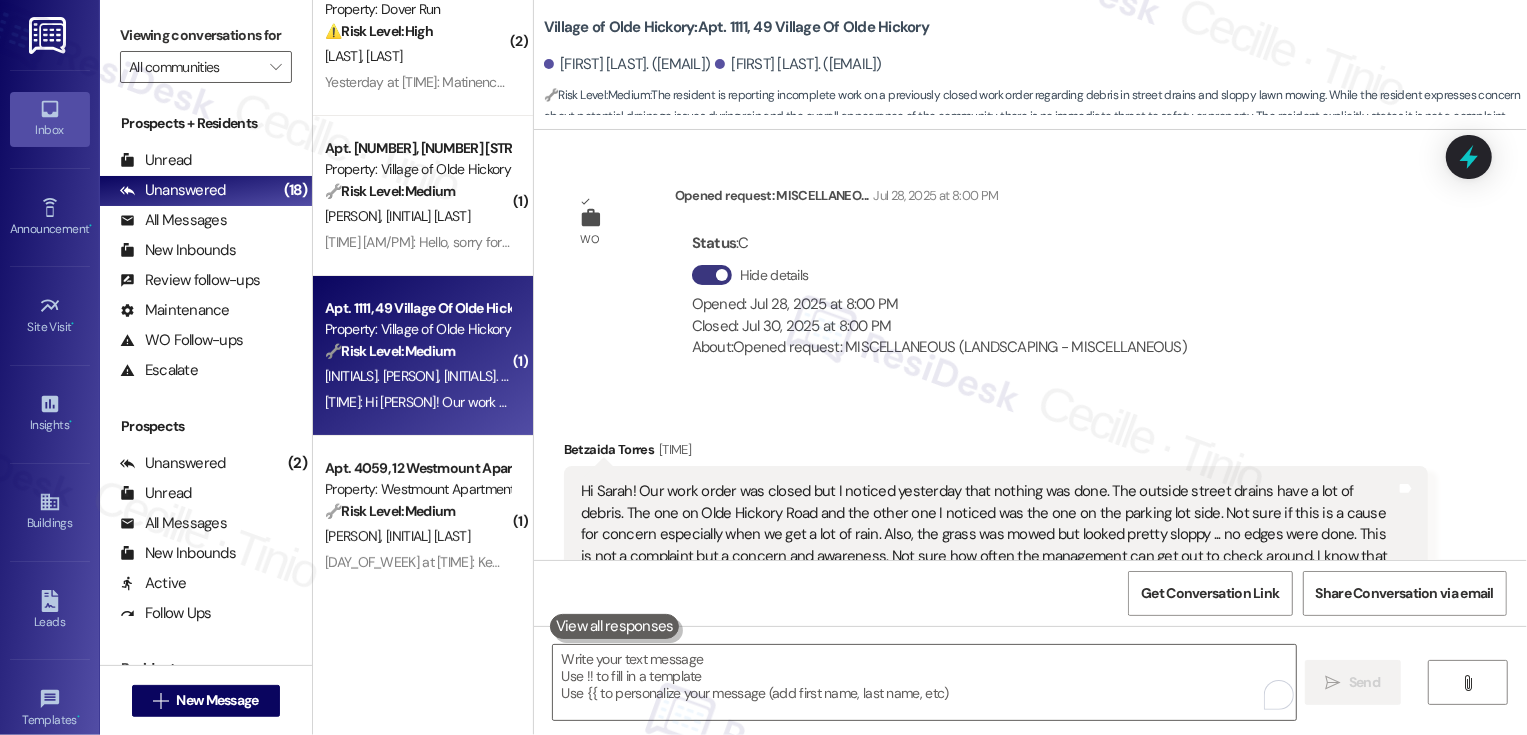 click on "About:  Opened request: MISCELLANEOUS (LANDSCAPING - MISCELLANEOUS)" at bounding box center (939, 347) 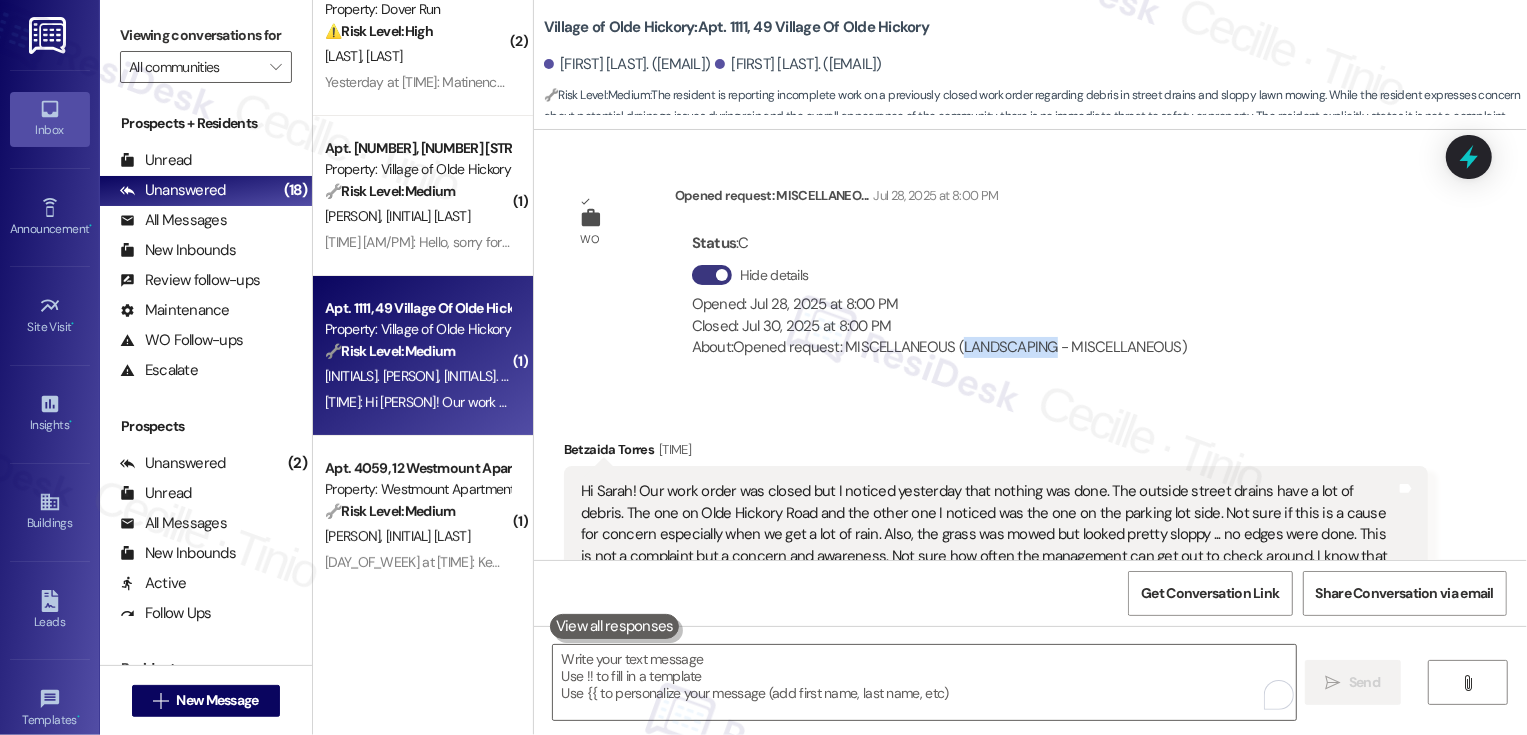 copy on "LANDSCAPING" 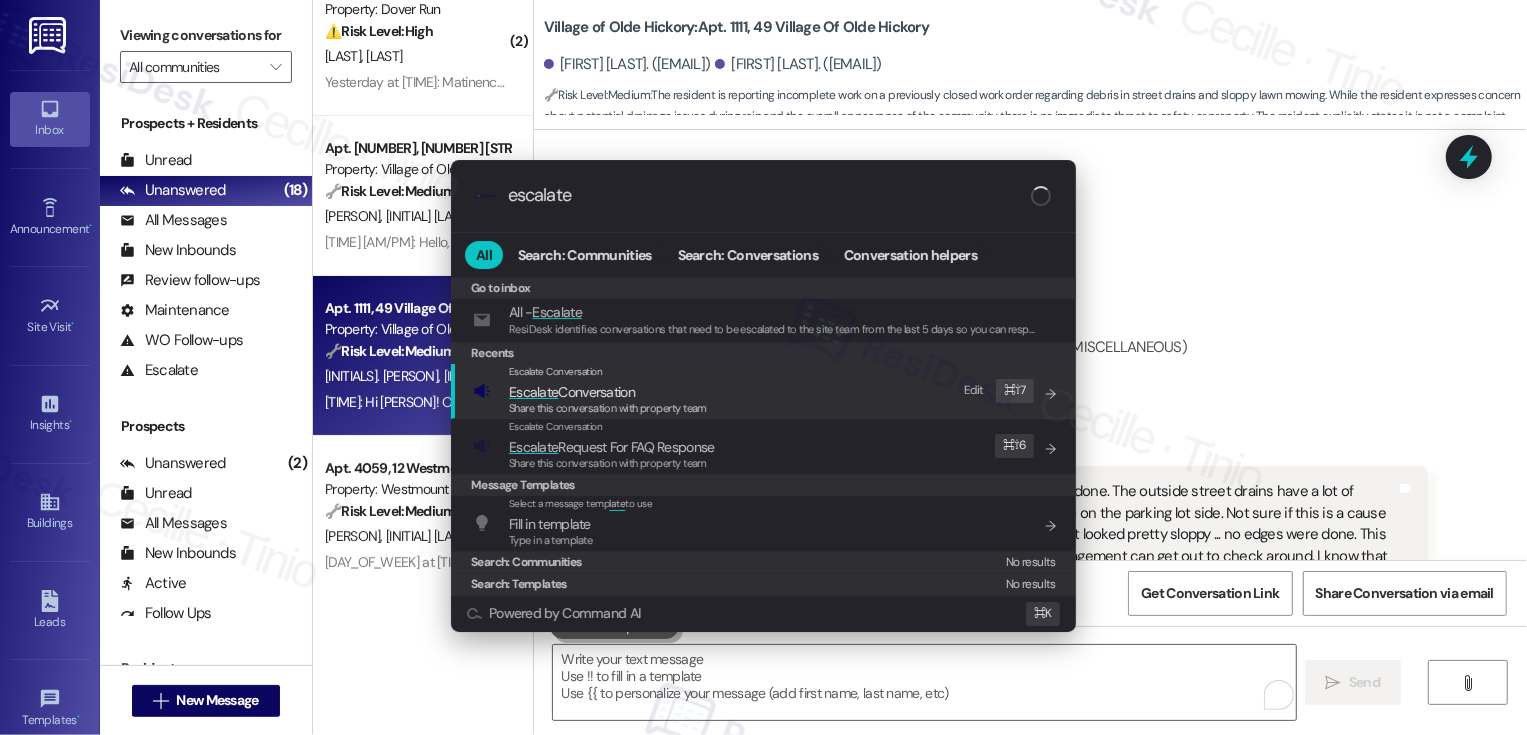 type on "escalate" 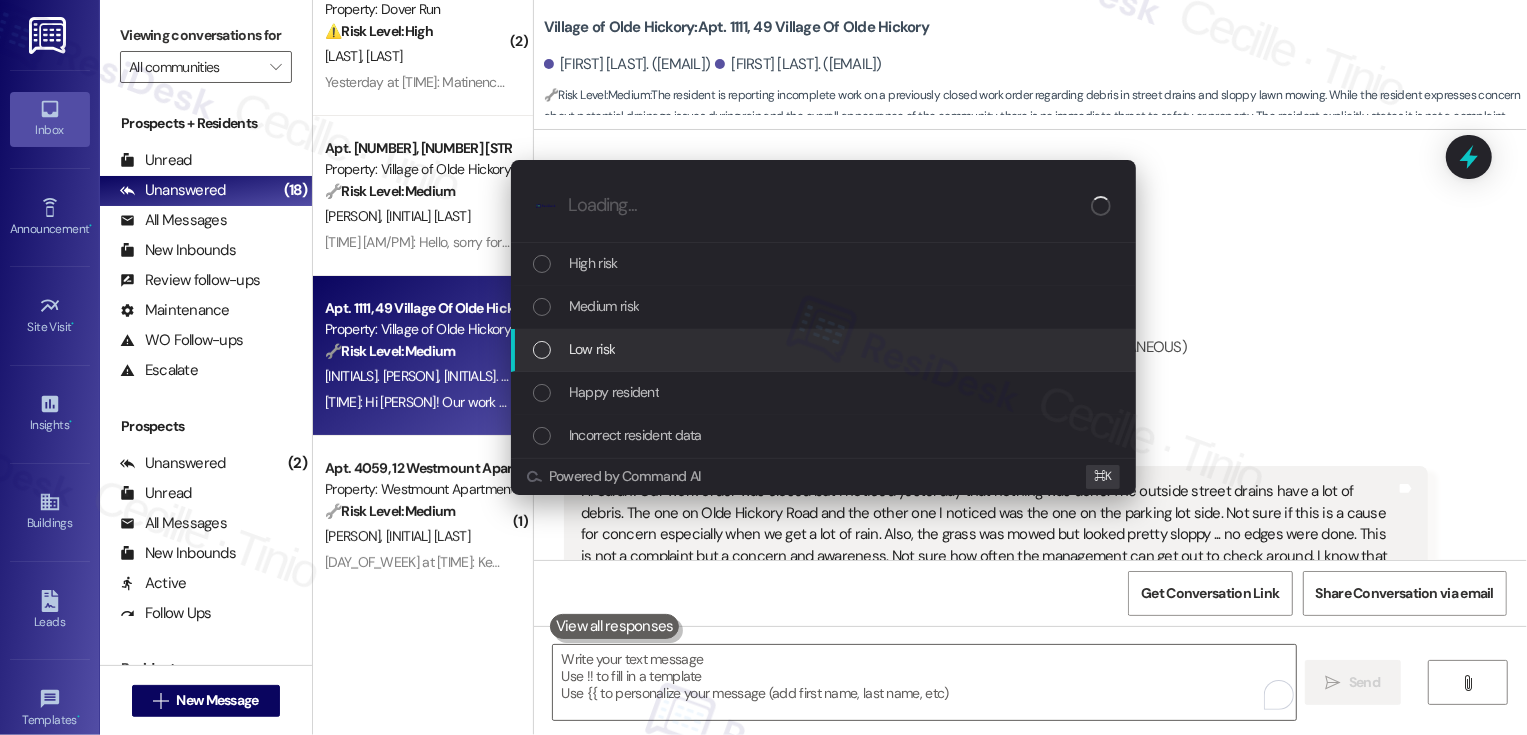 click on "Low risk" at bounding box center [592, 349] 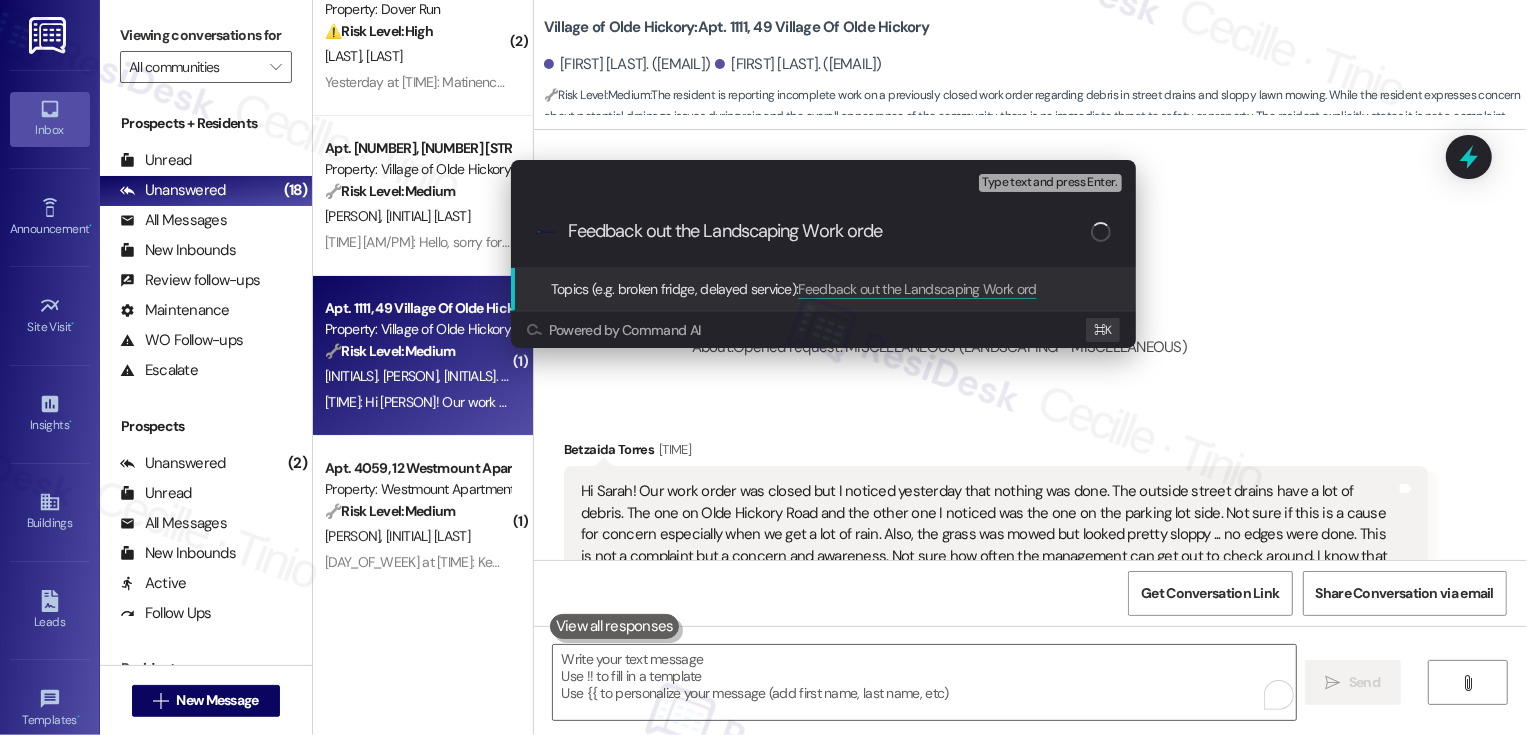 type on "Feedback out the Landscaping Work order" 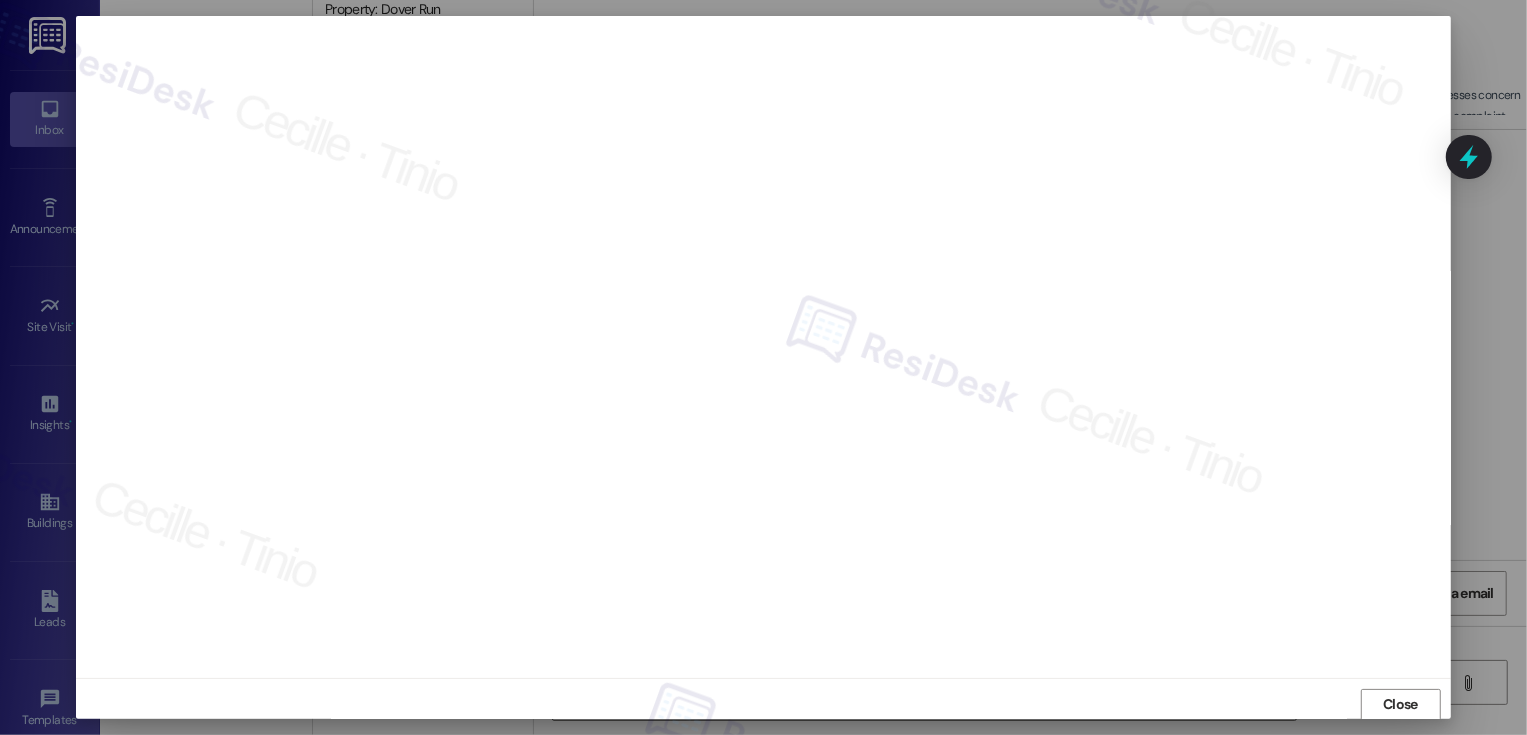 scroll, scrollTop: 1, scrollLeft: 0, axis: vertical 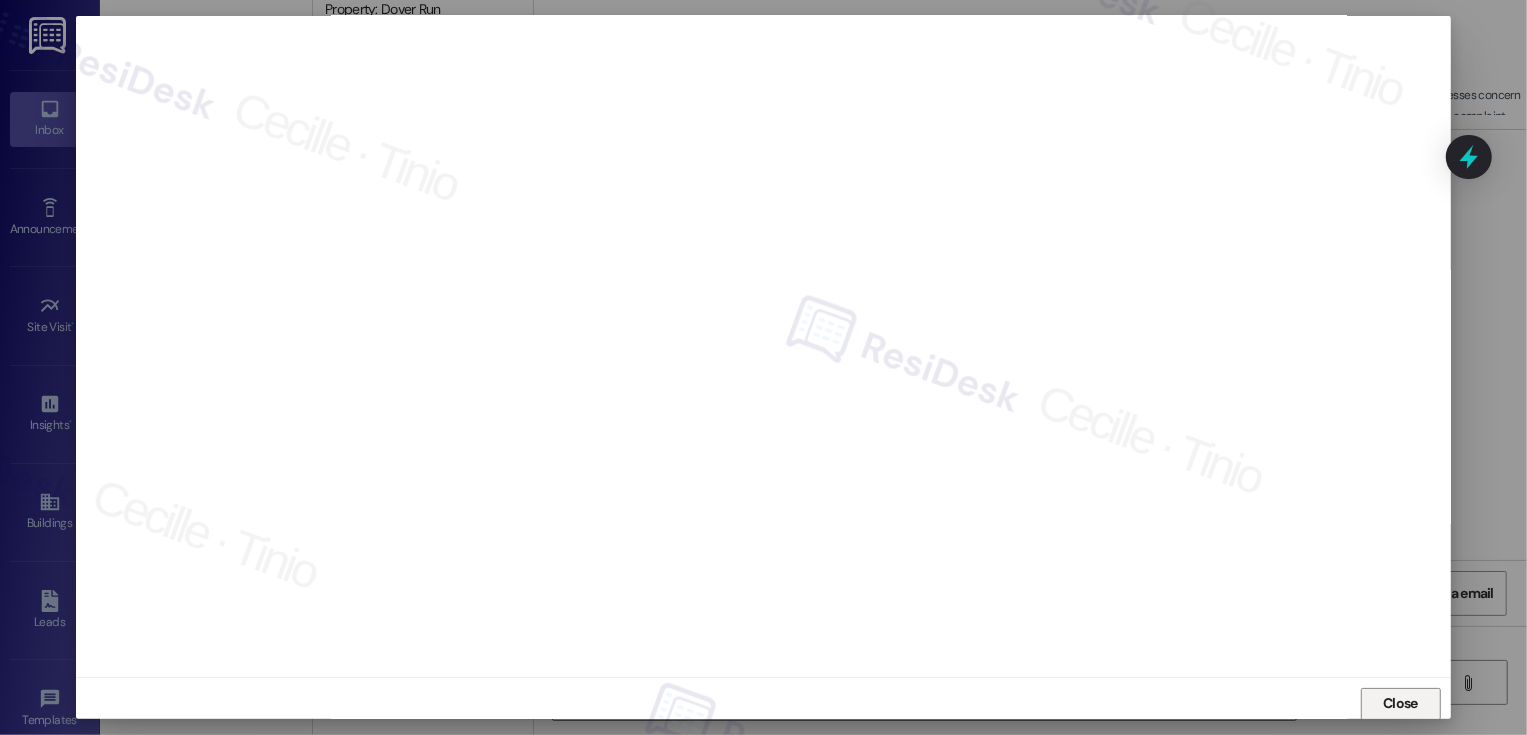 click on "Close" at bounding box center (1401, 704) 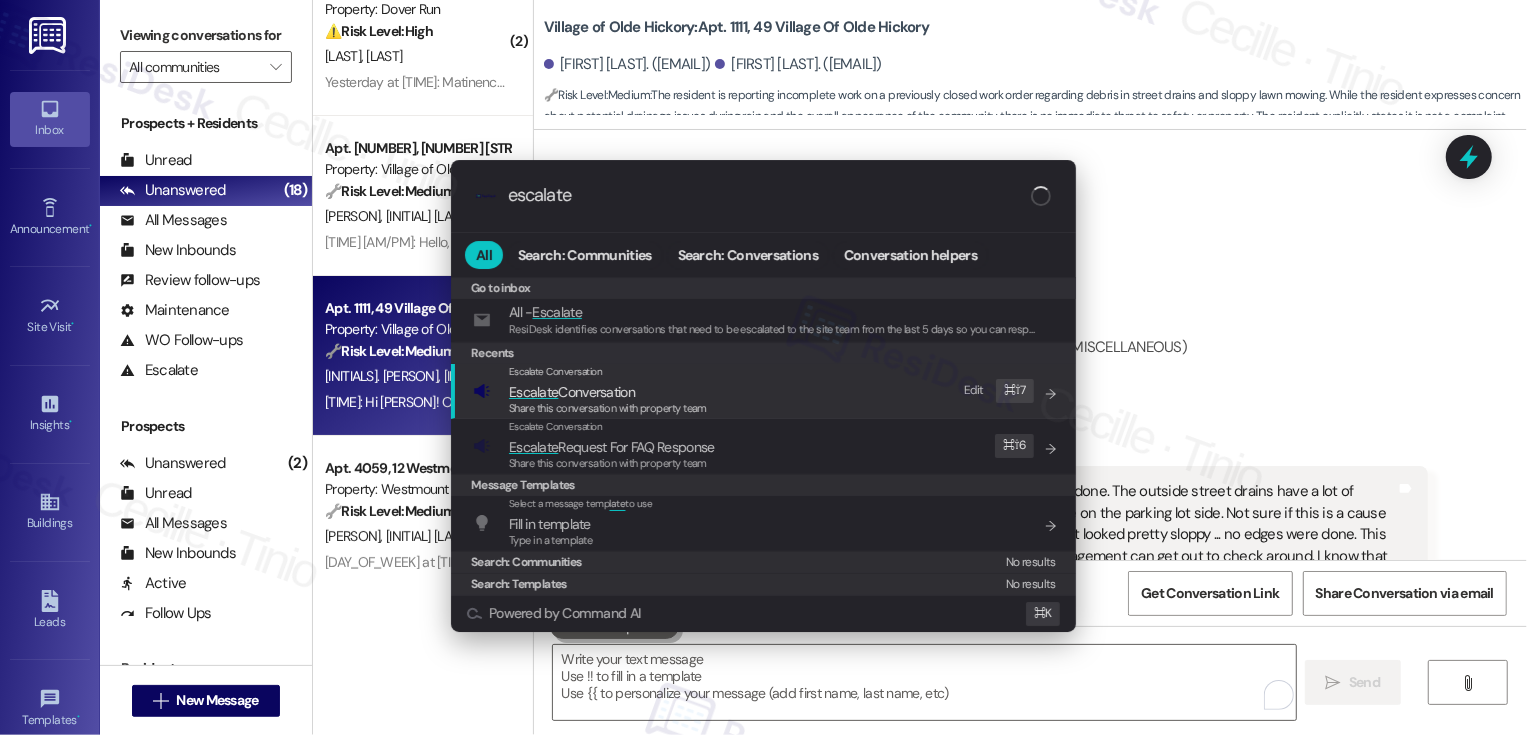 type on "escalate" 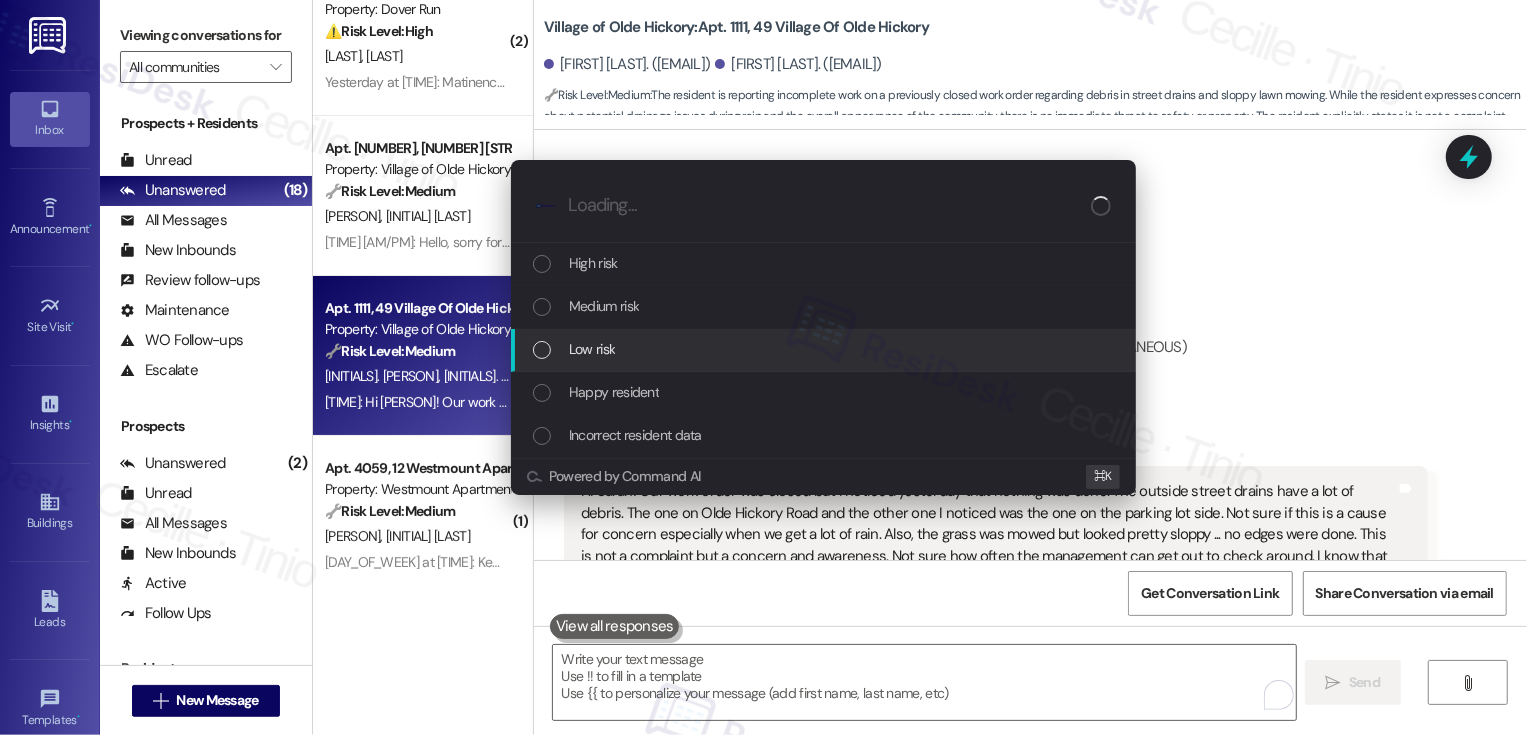 click on "Low risk" at bounding box center [825, 349] 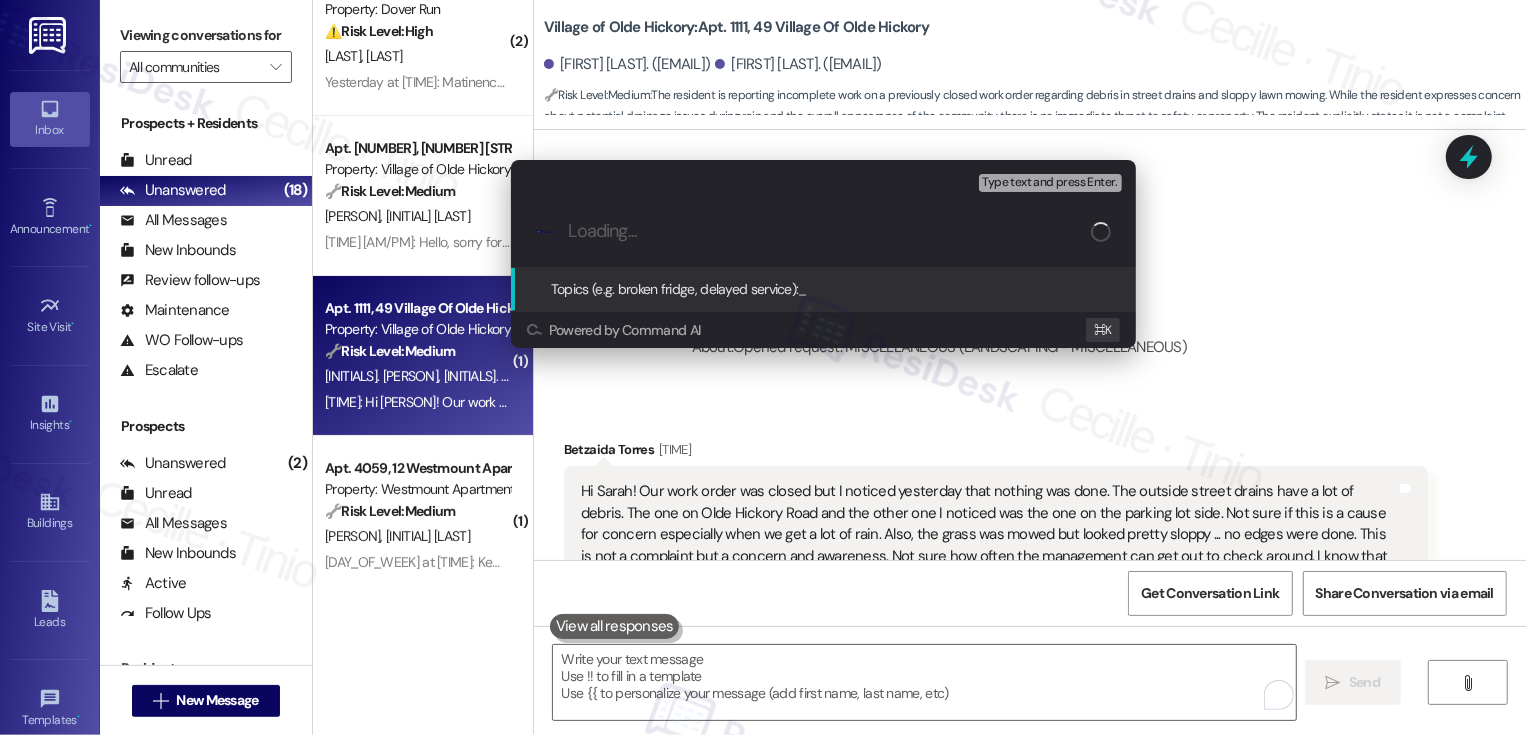 paste on "Feedback out the Landscaping Work order" 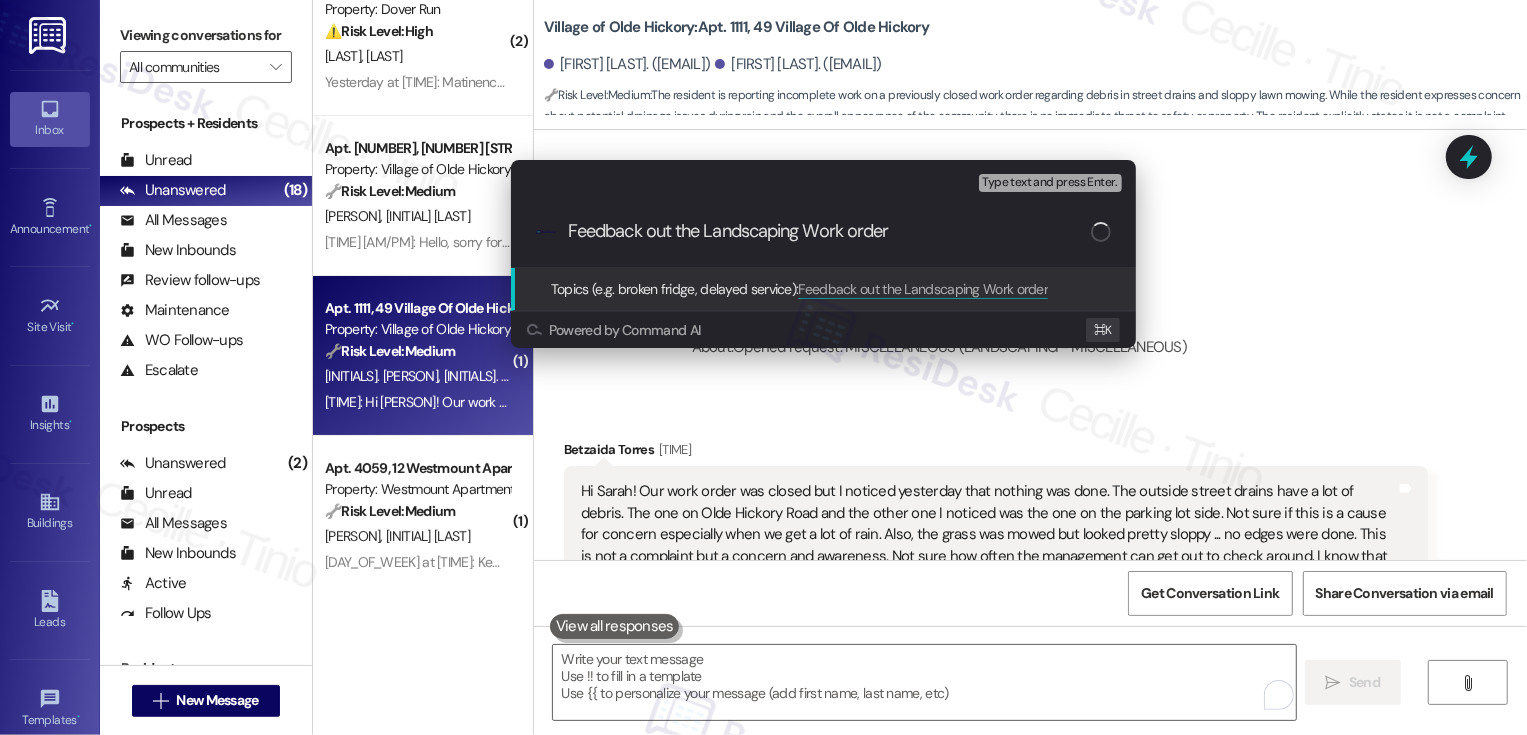 type 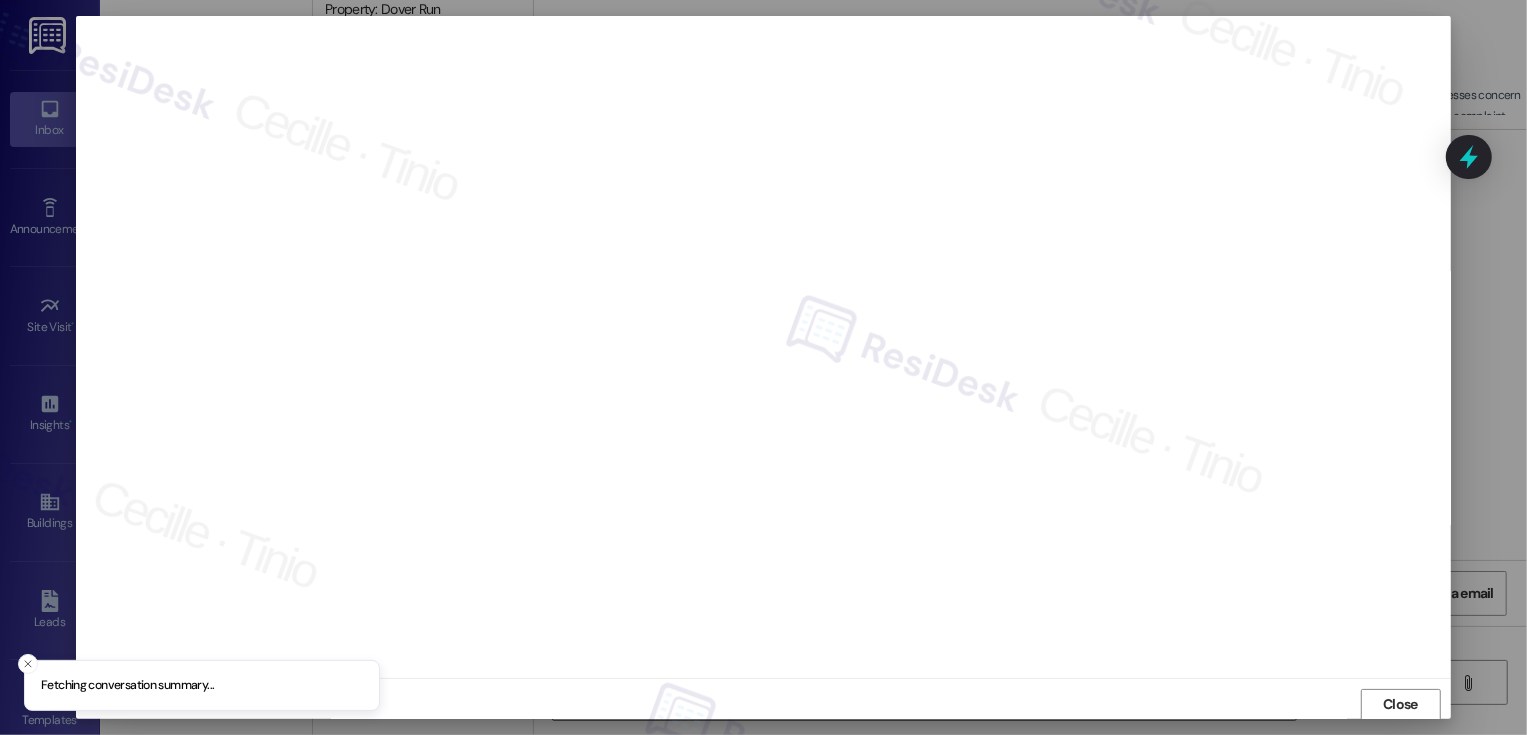 scroll, scrollTop: 1, scrollLeft: 0, axis: vertical 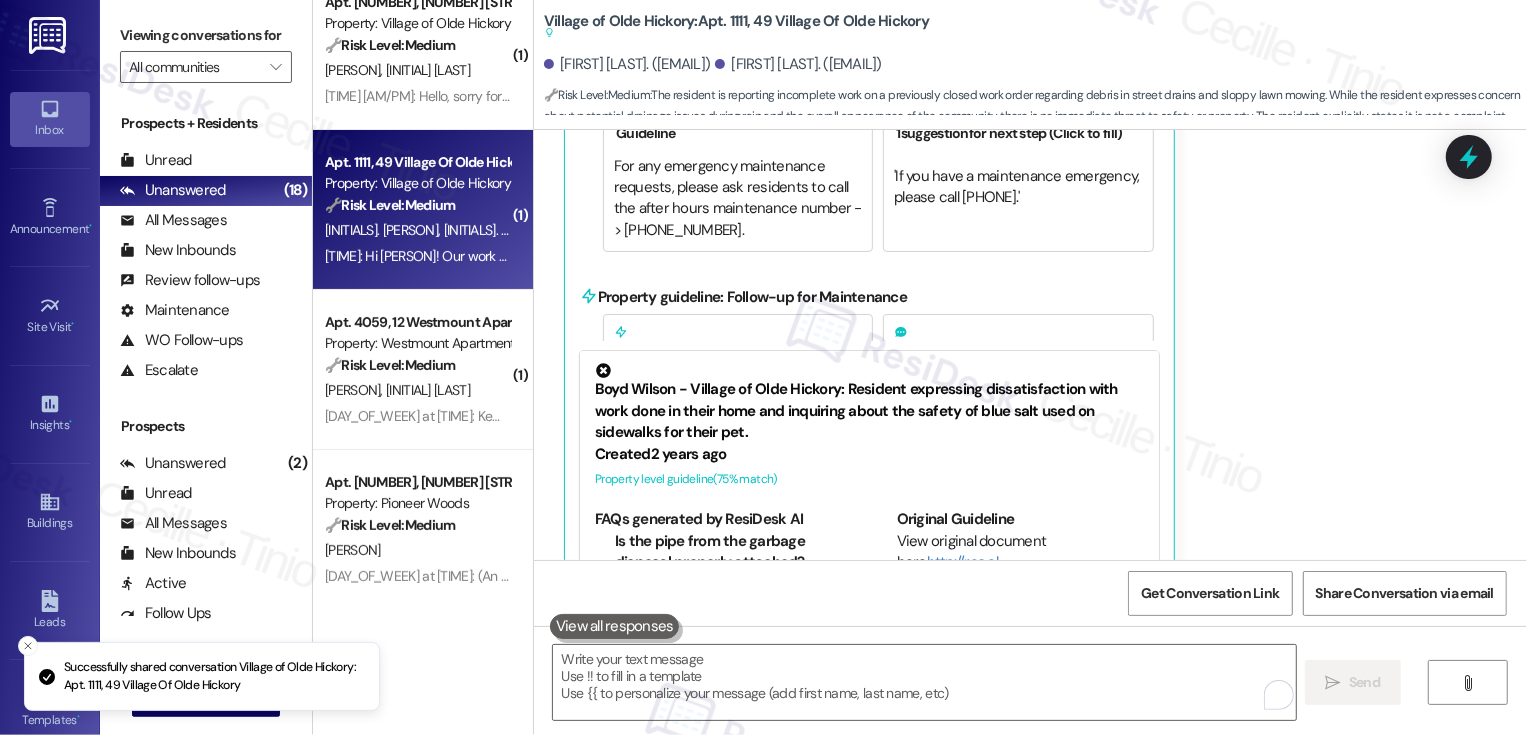 click on "[INITIAL] [LAST] [INITIAL] [LAST]" at bounding box center (417, 390) 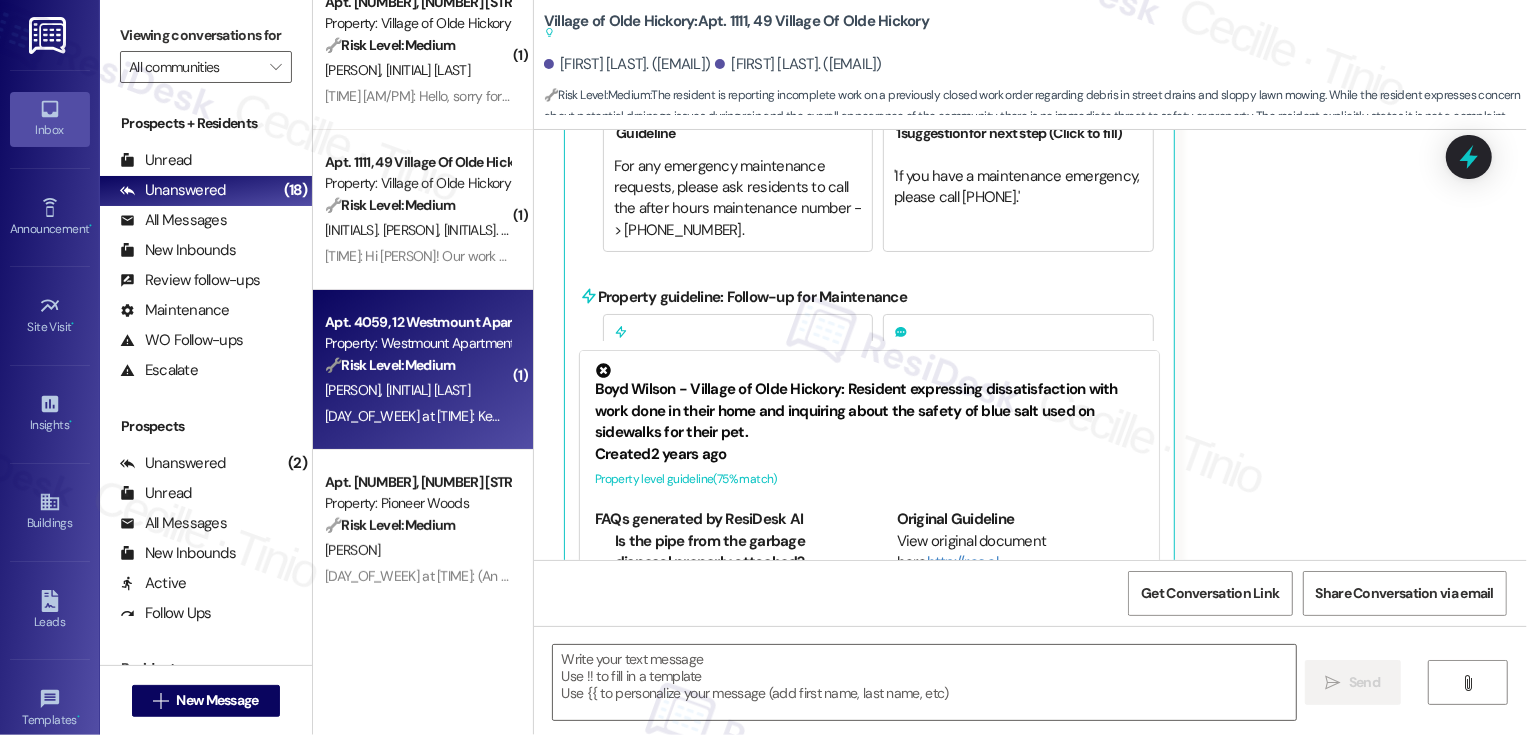 click on "[INITIAL] [LAST] [INITIAL] [LAST]" at bounding box center (417, 390) 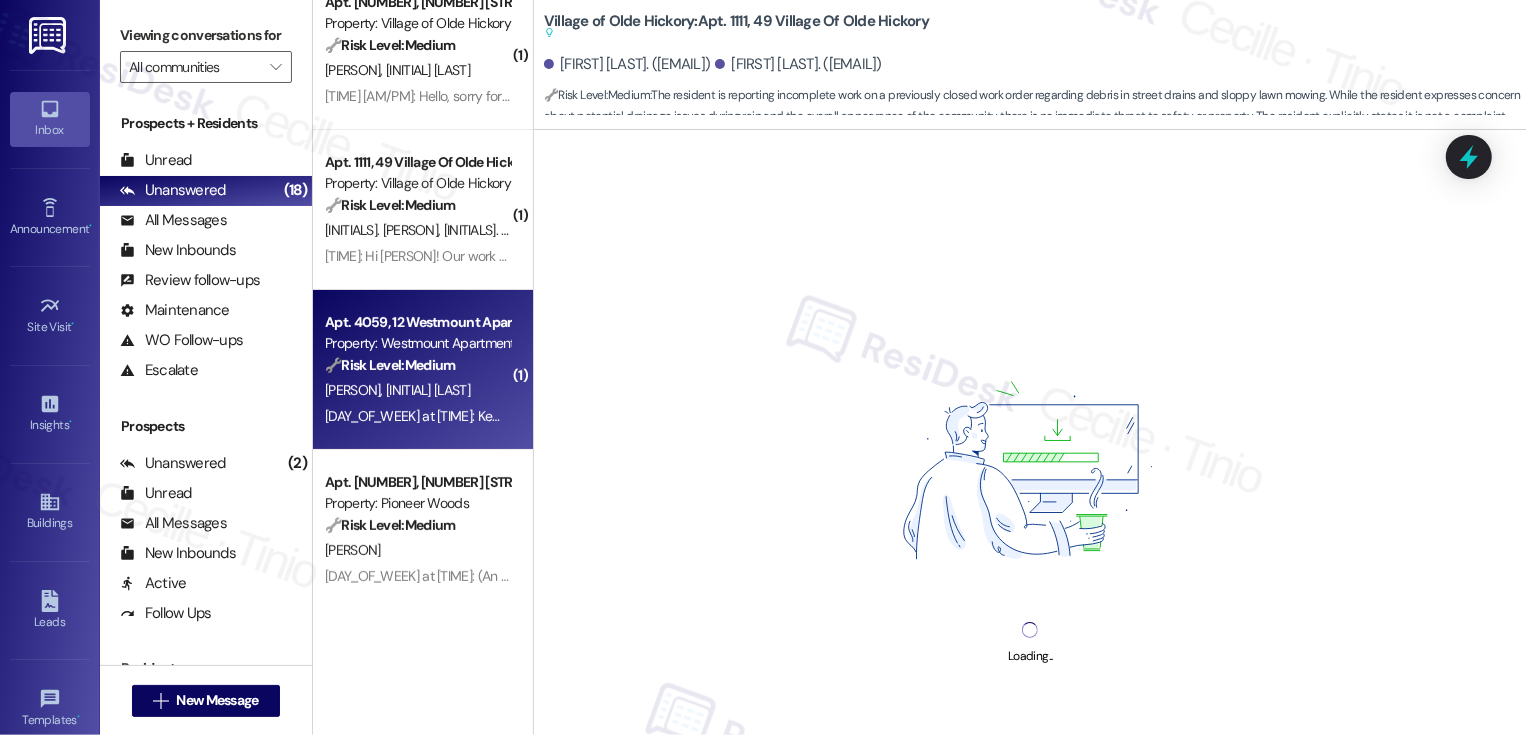 click on "[INITIAL] [LAST] [INITIAL] [LAST]" at bounding box center (417, 390) 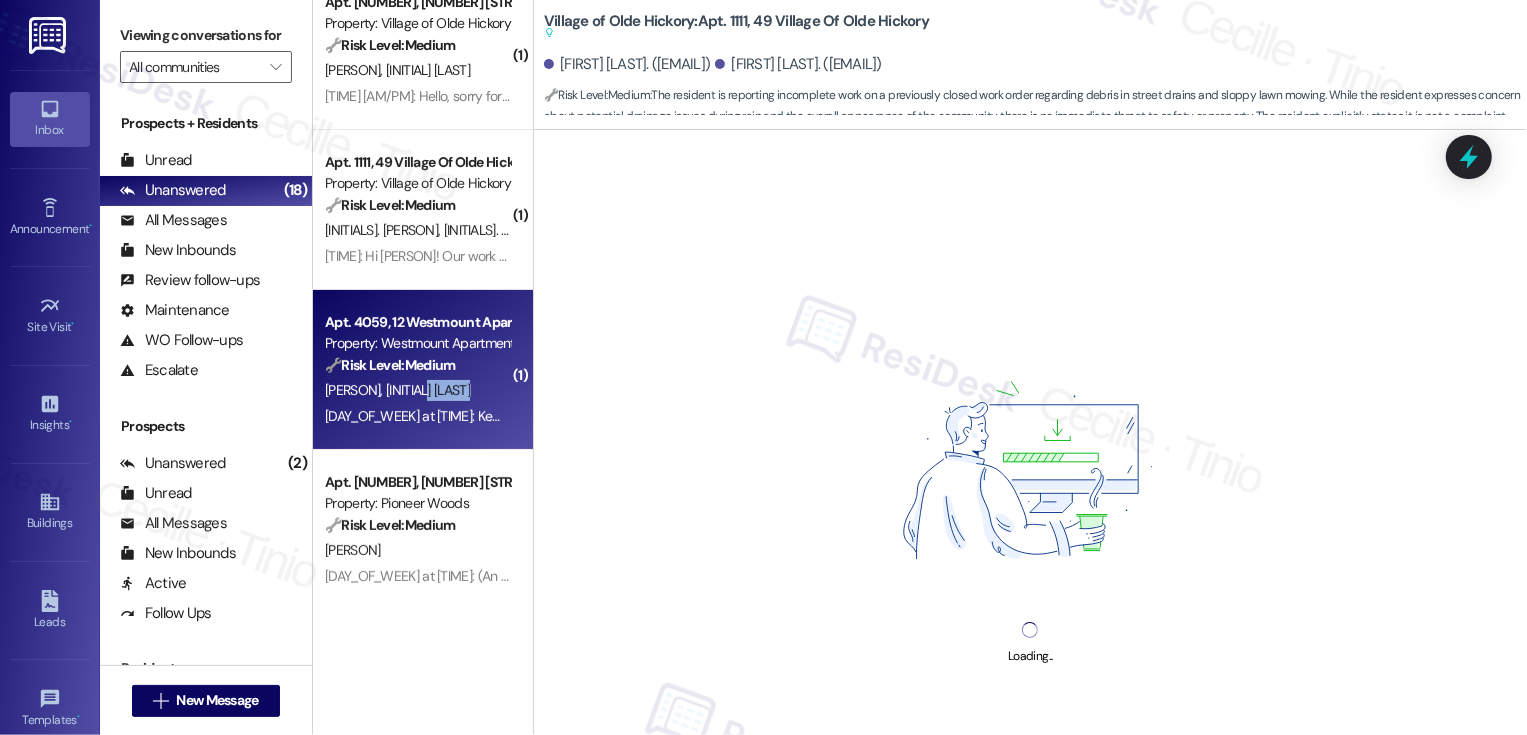 click on "[INITIAL] [LAST] [INITIAL] [LAST]" at bounding box center [417, 390] 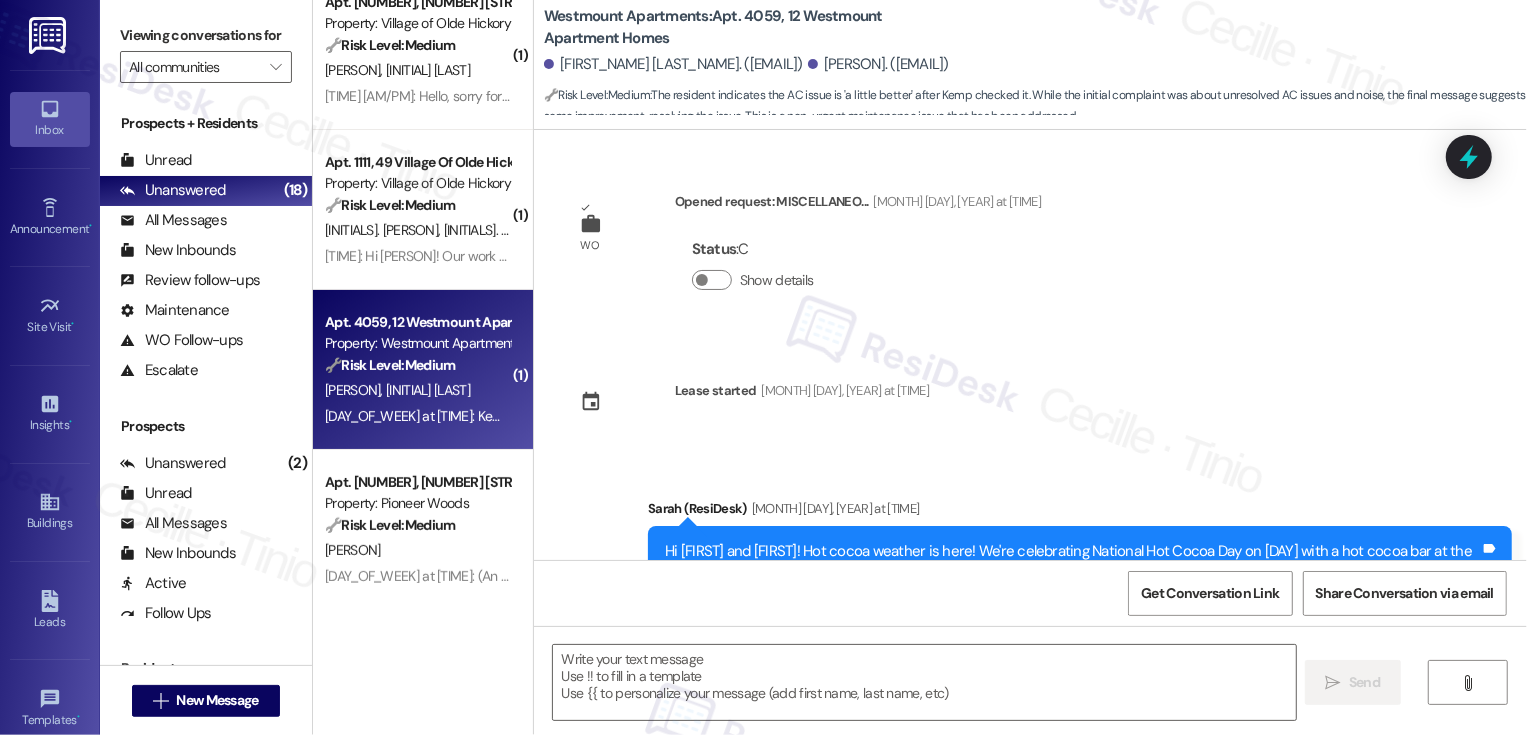 scroll, scrollTop: 8322, scrollLeft: 0, axis: vertical 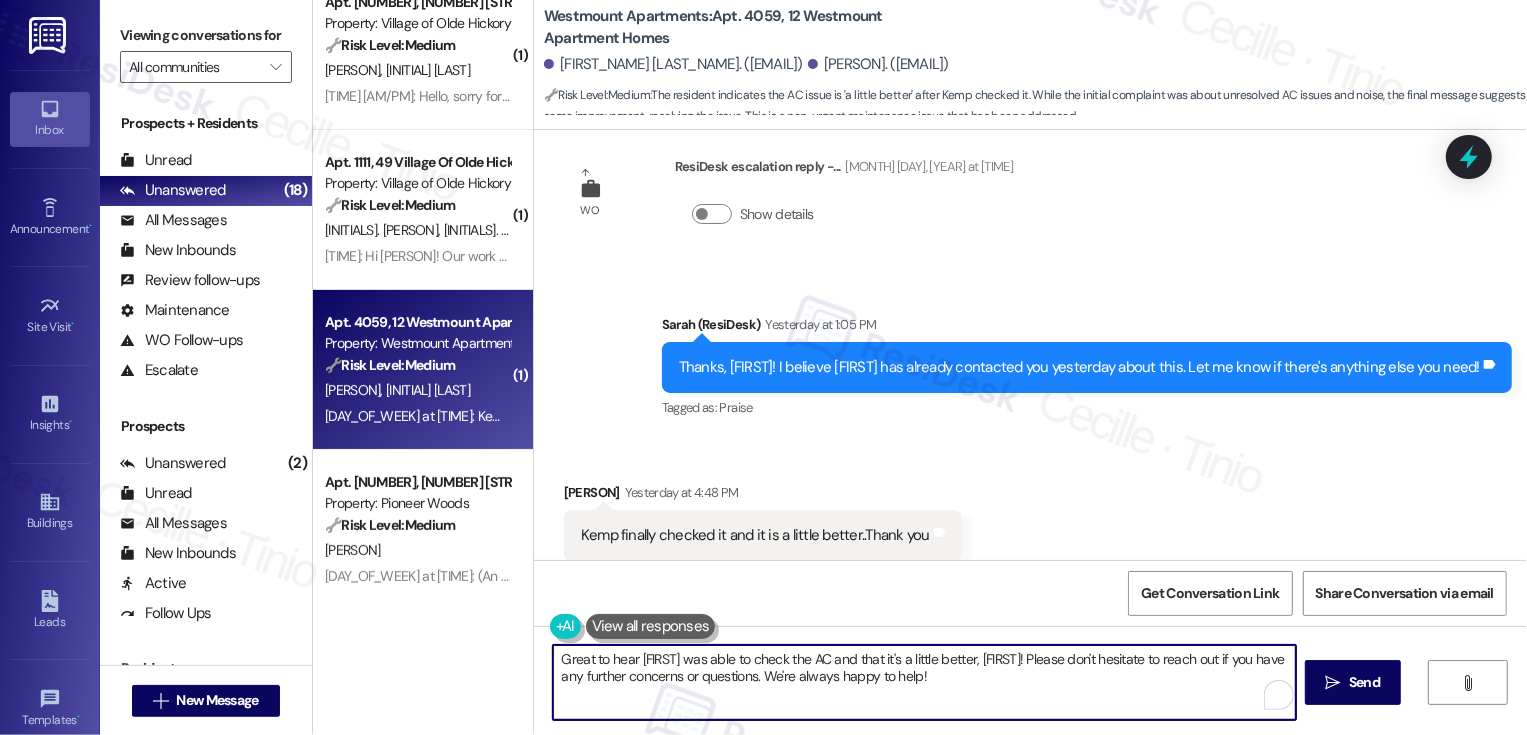 drag, startPoint x: 968, startPoint y: 658, endPoint x: 1052, endPoint y: 661, distance: 84.05355 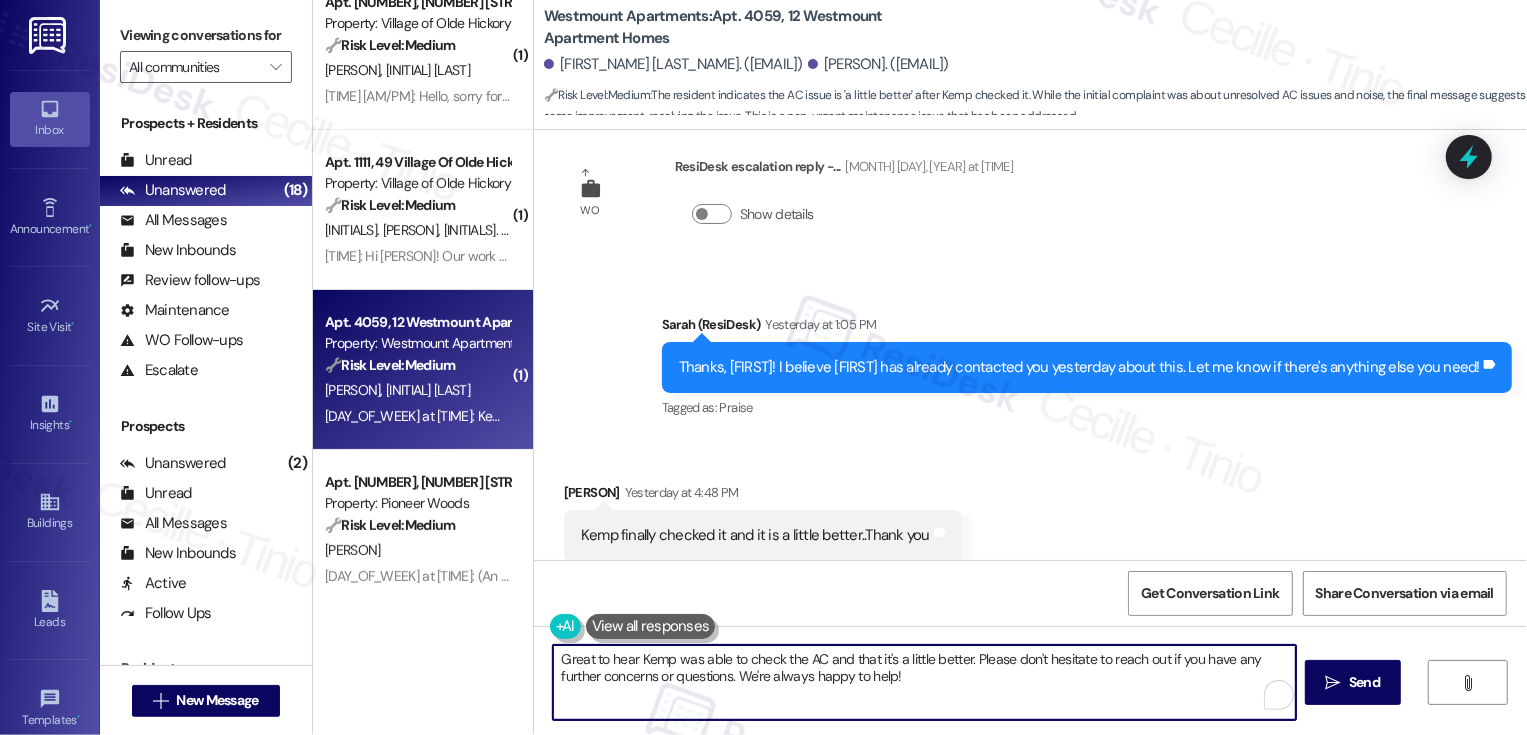 click on "Great to hear Kemp was able to check the AC and that it's a little better. Please don't hesitate to reach out if you have any further concerns or questions. We're always happy to help!" at bounding box center (924, 682) 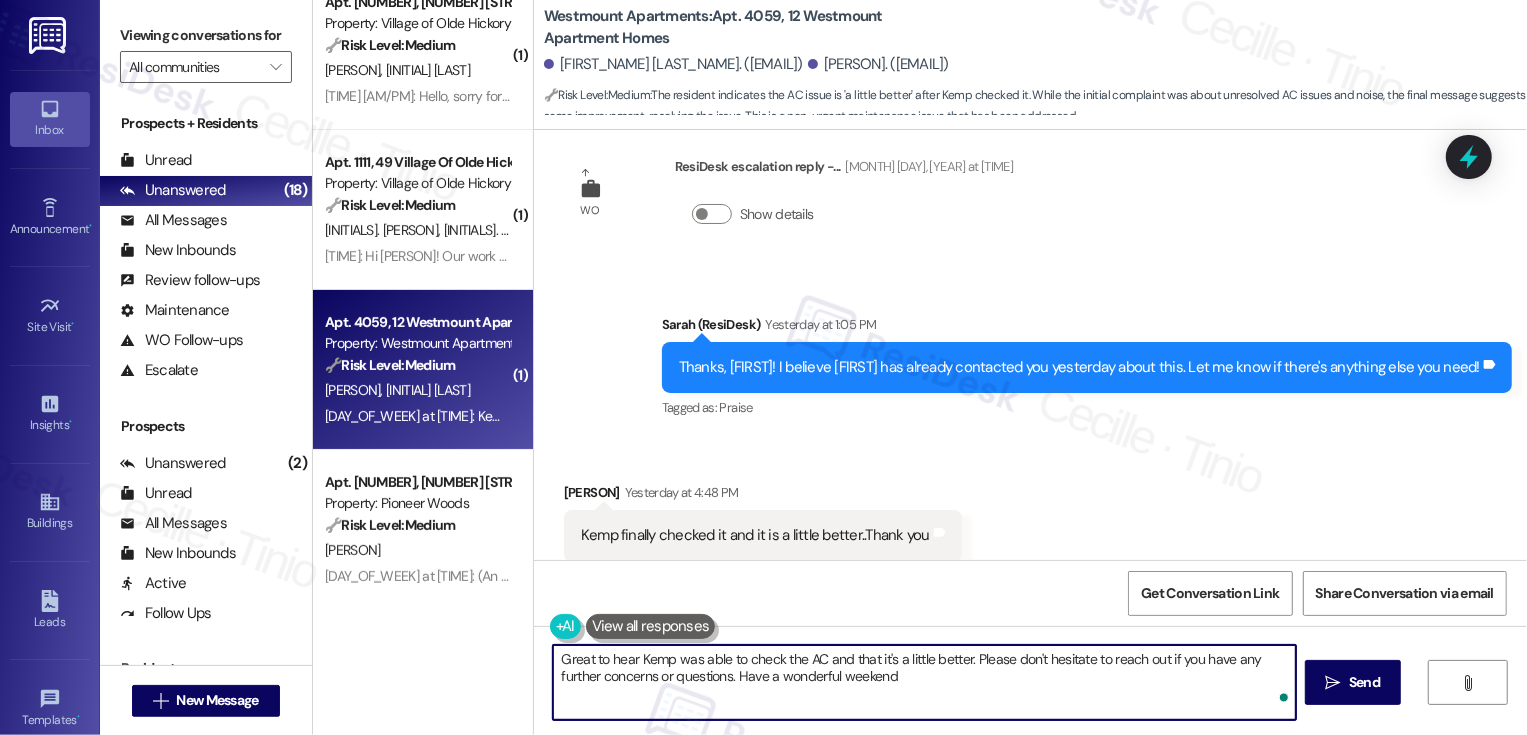 type on "Great to hear Kemp was able to check the AC and that it's a little better. Please don't hesitate to reach out if you have any further concerns or questions. Have a wonderful weekend!" 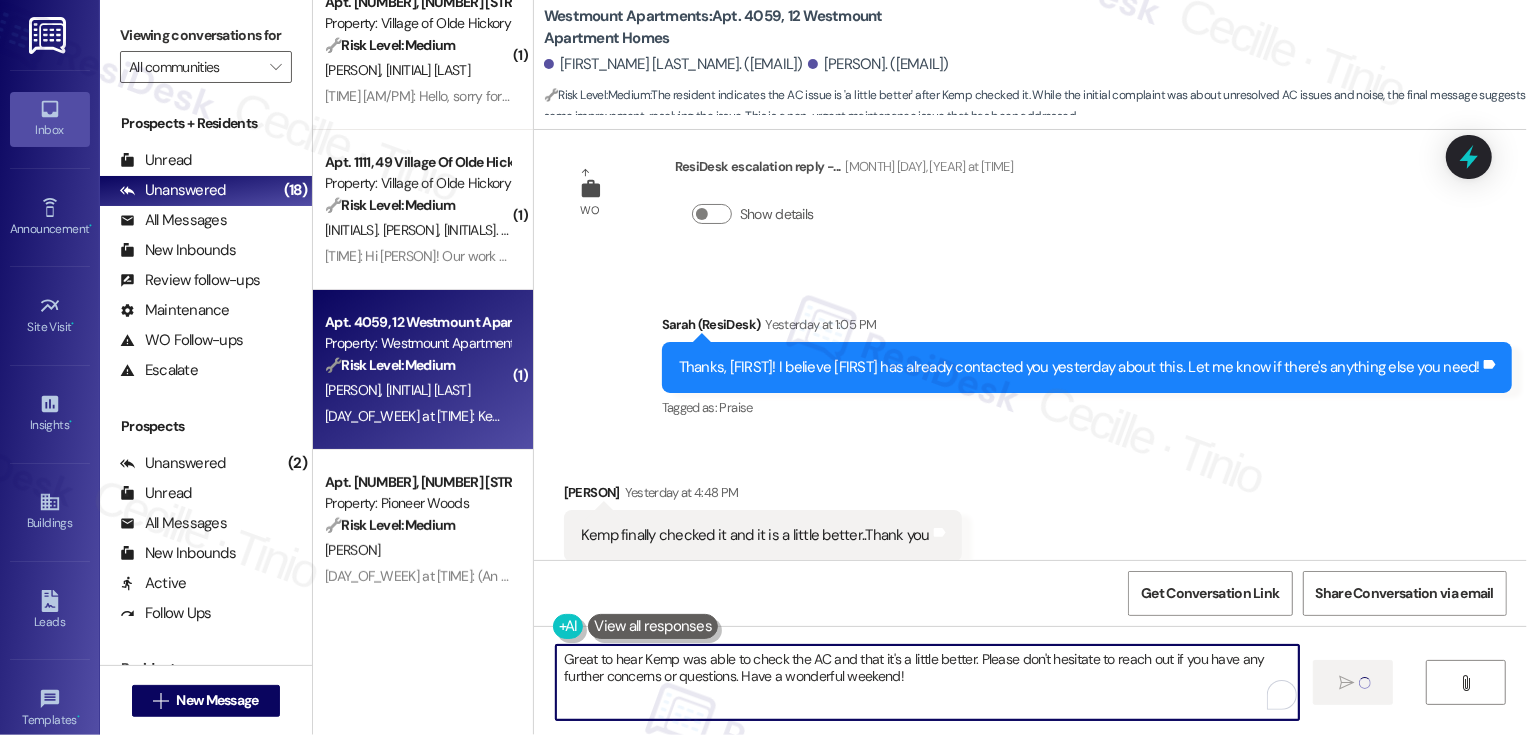 type 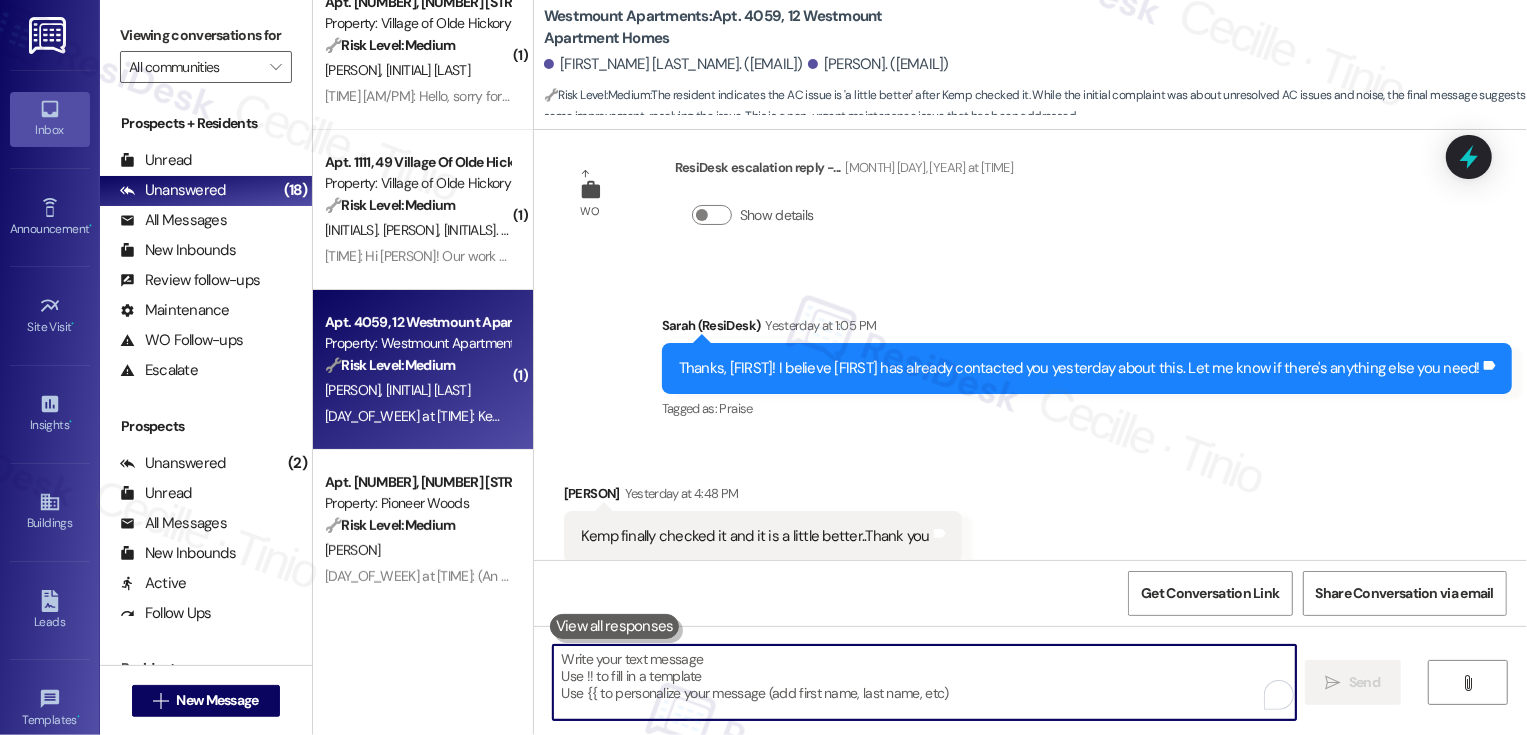 scroll, scrollTop: 8483, scrollLeft: 0, axis: vertical 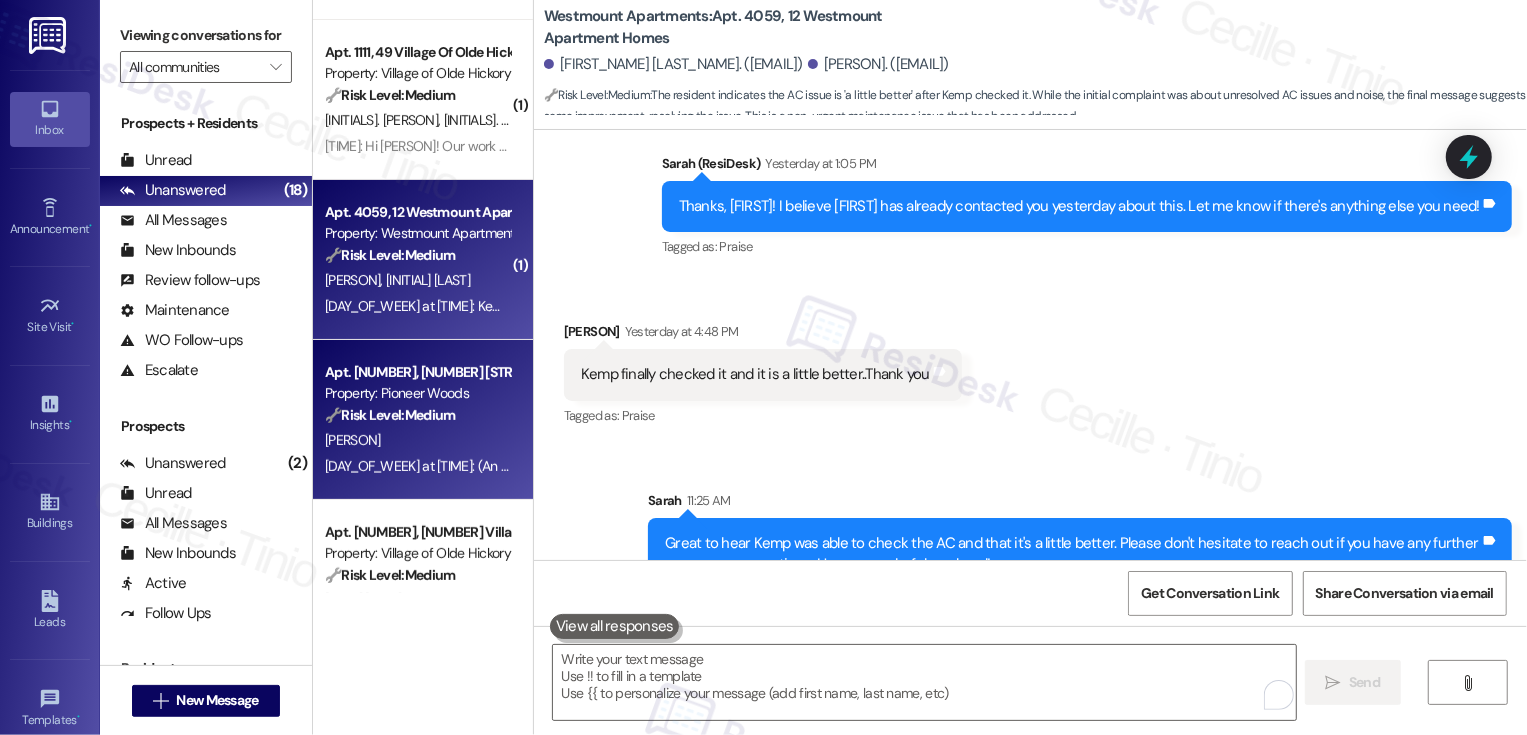 click on "Property: Pioneer Woods" at bounding box center (417, 393) 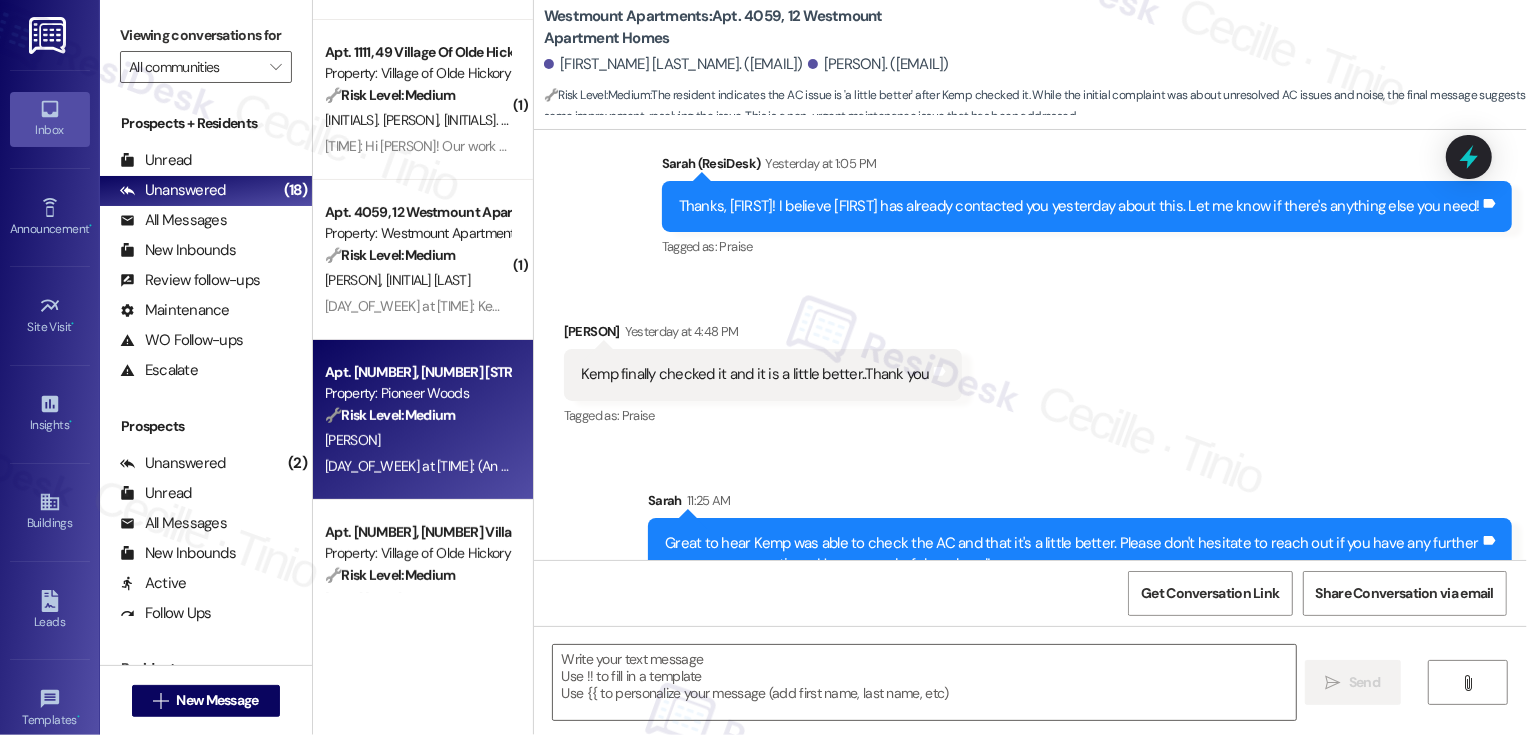 click on "Property: Pioneer Woods" at bounding box center [417, 393] 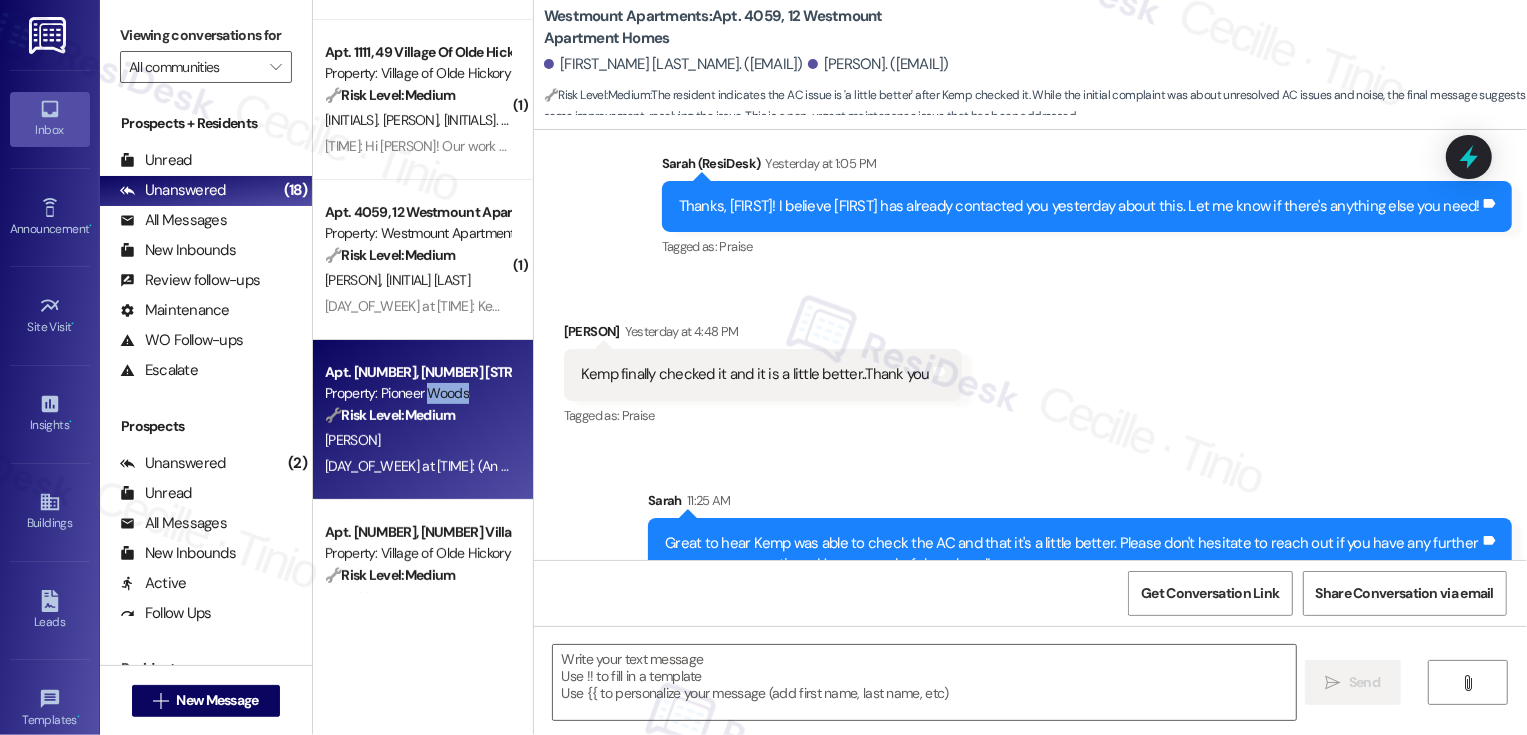type on "Fetching suggested responses. Please feel free to read through the conversation in the meantime." 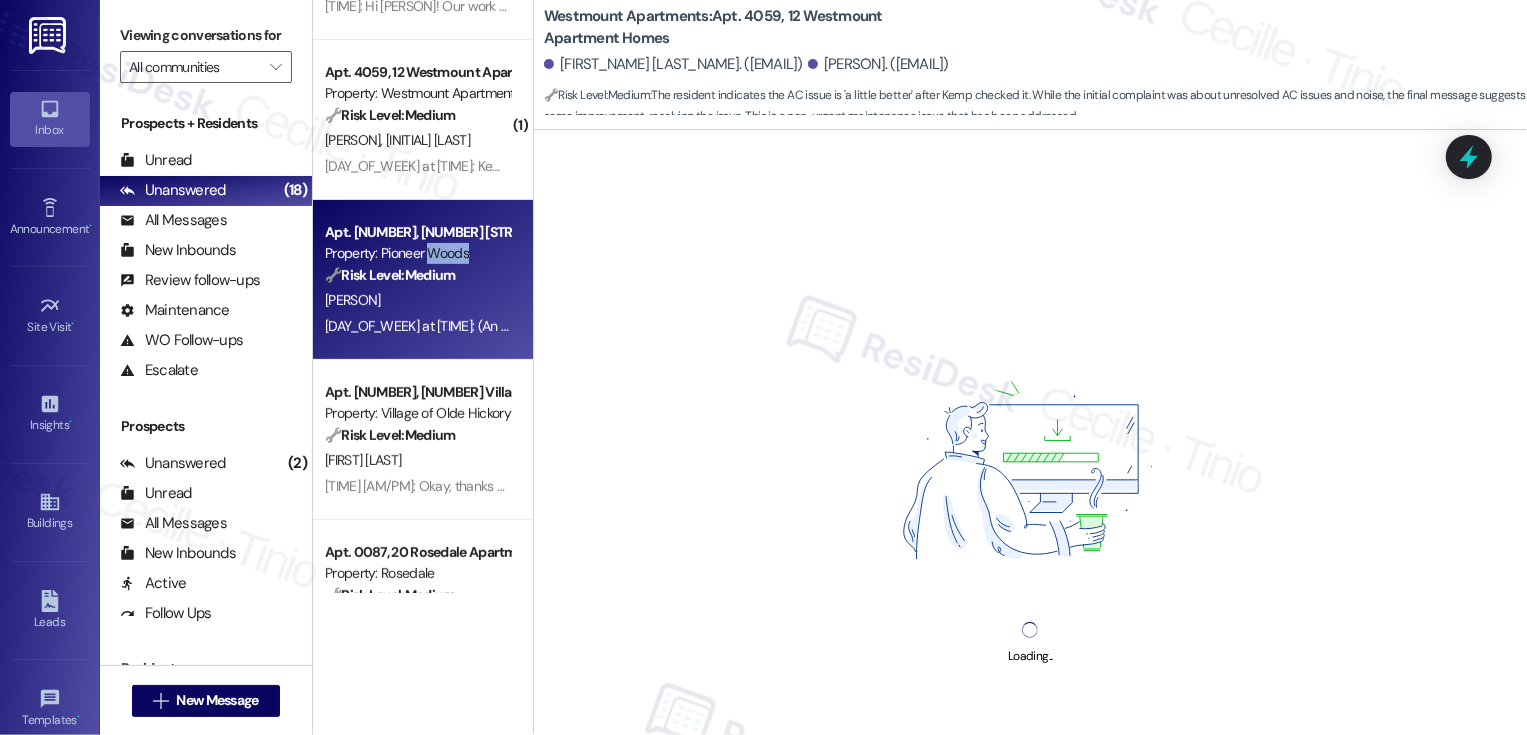 scroll, scrollTop: 463, scrollLeft: 0, axis: vertical 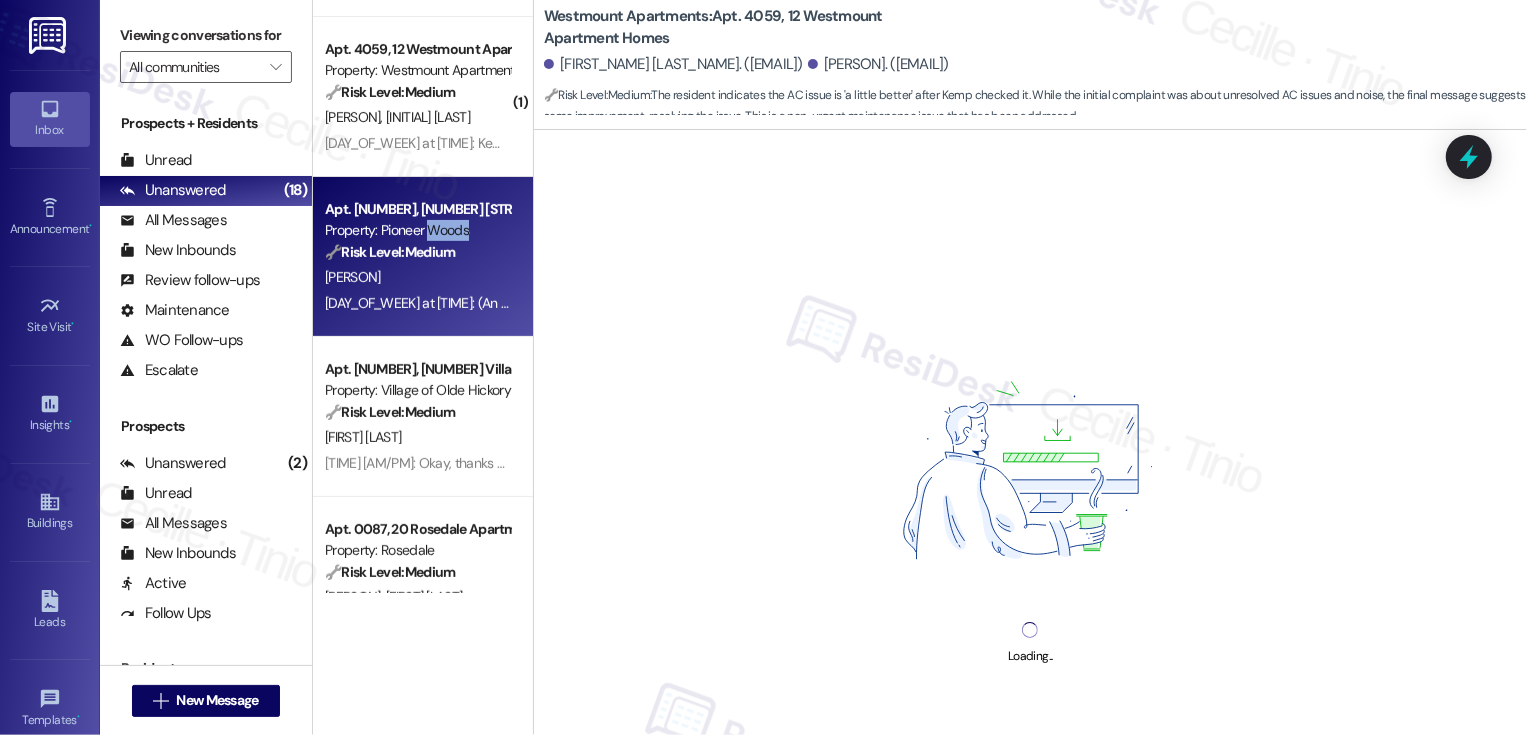 click on "[INITIAL]. [LAST]" at bounding box center (417, 277) 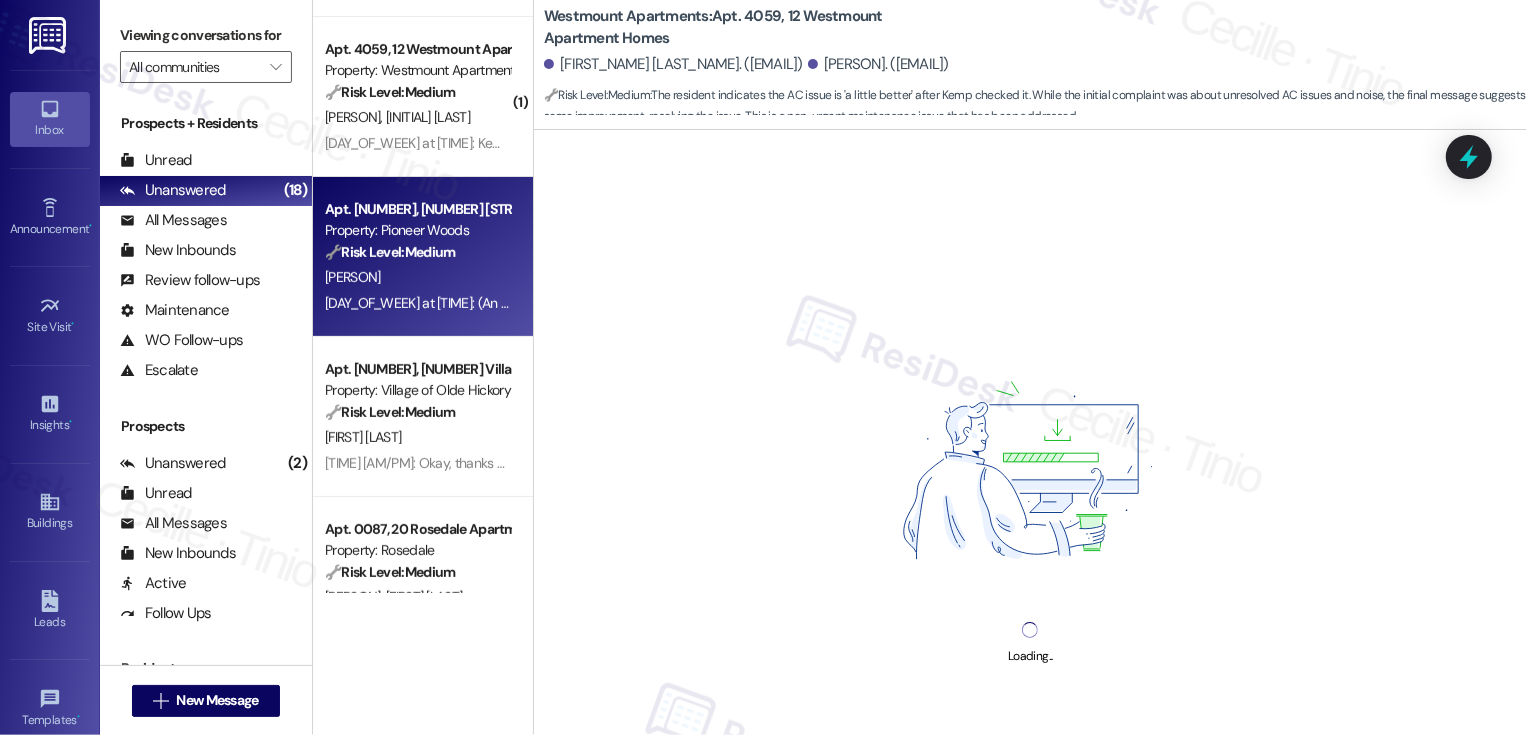 click on "Apt. 0132, 11 Pioneer Woods Apartments Property: Pioneer Woods 🔧  Risk Level:  Medium The resident is clarifying whether the touch-up work is complete, indicating a potential misunderstanding or incomplete task. This falls under non-urgent maintenance and asset preservation." at bounding box center [417, 231] 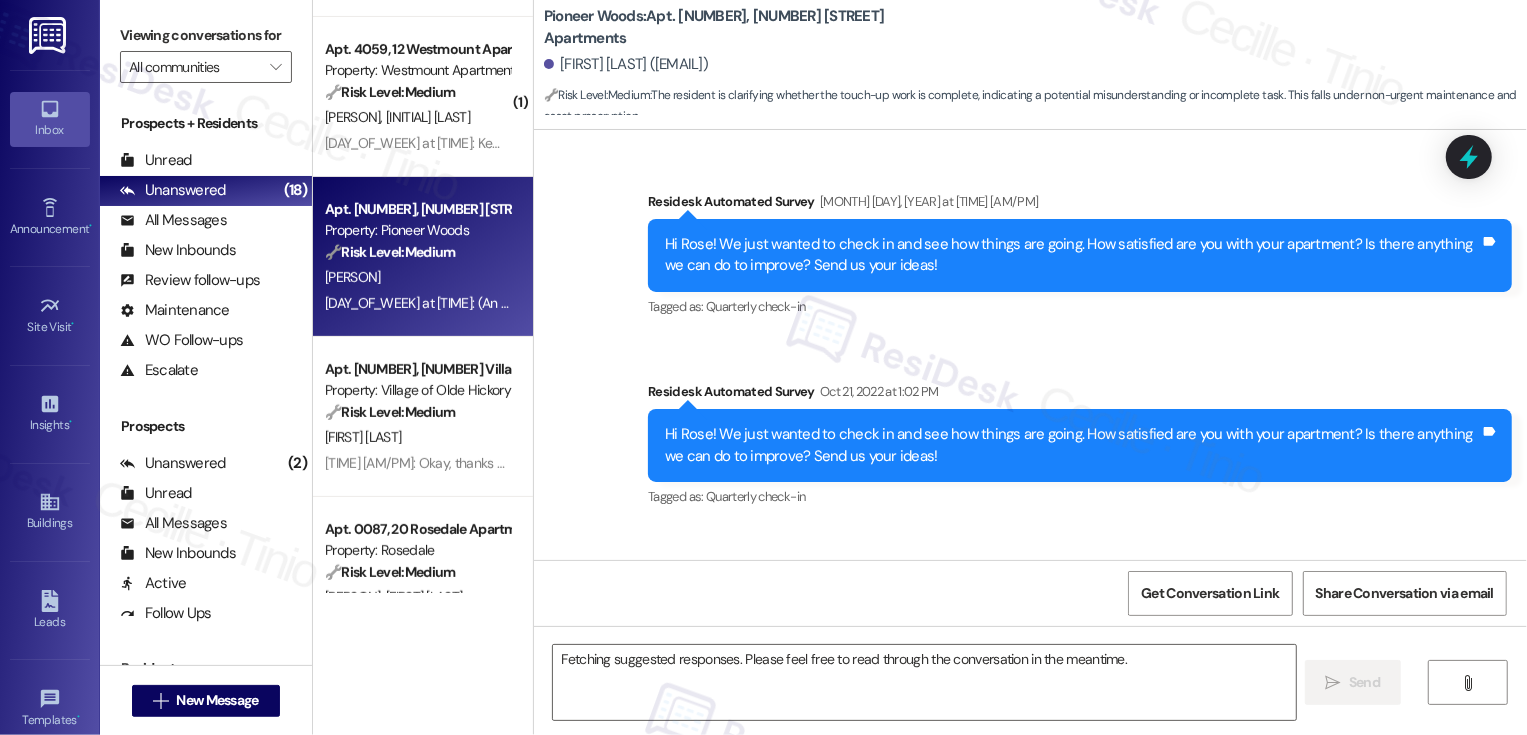 scroll, scrollTop: 37042, scrollLeft: 0, axis: vertical 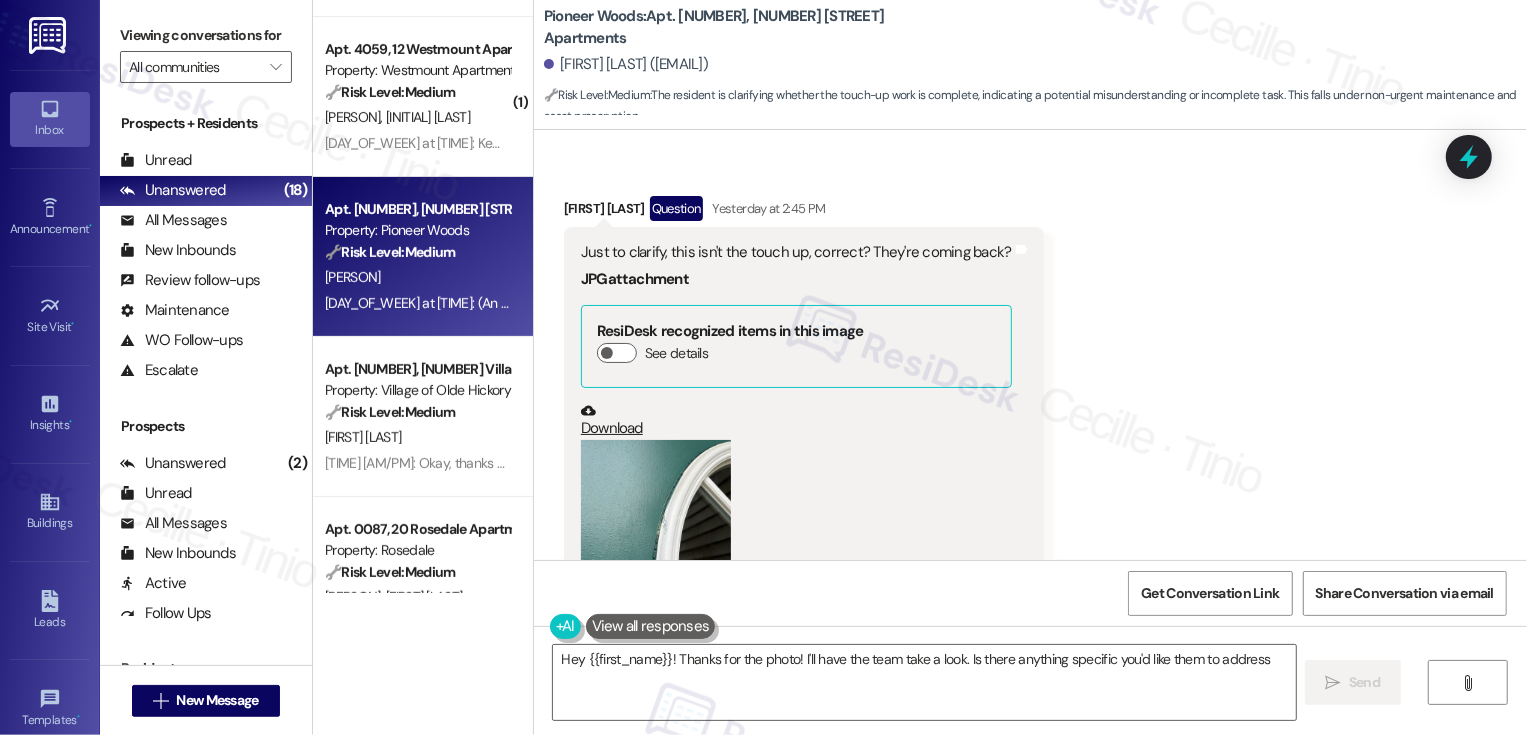 type on "Hey {{first_name}}! Thanks for the photo! I'll have the team take a look. Is there anything specific you'd like them to address?" 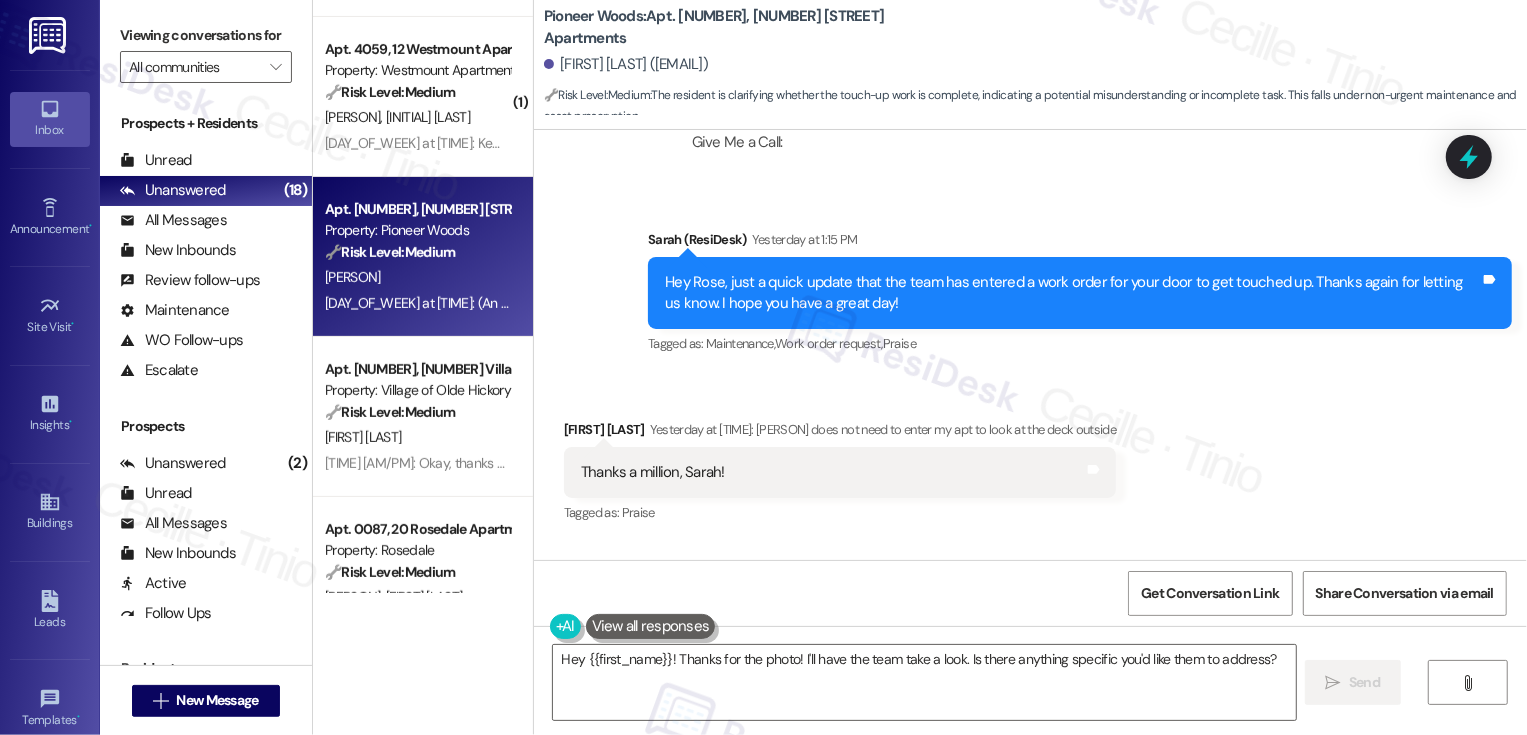 scroll, scrollTop: 37042, scrollLeft: 0, axis: vertical 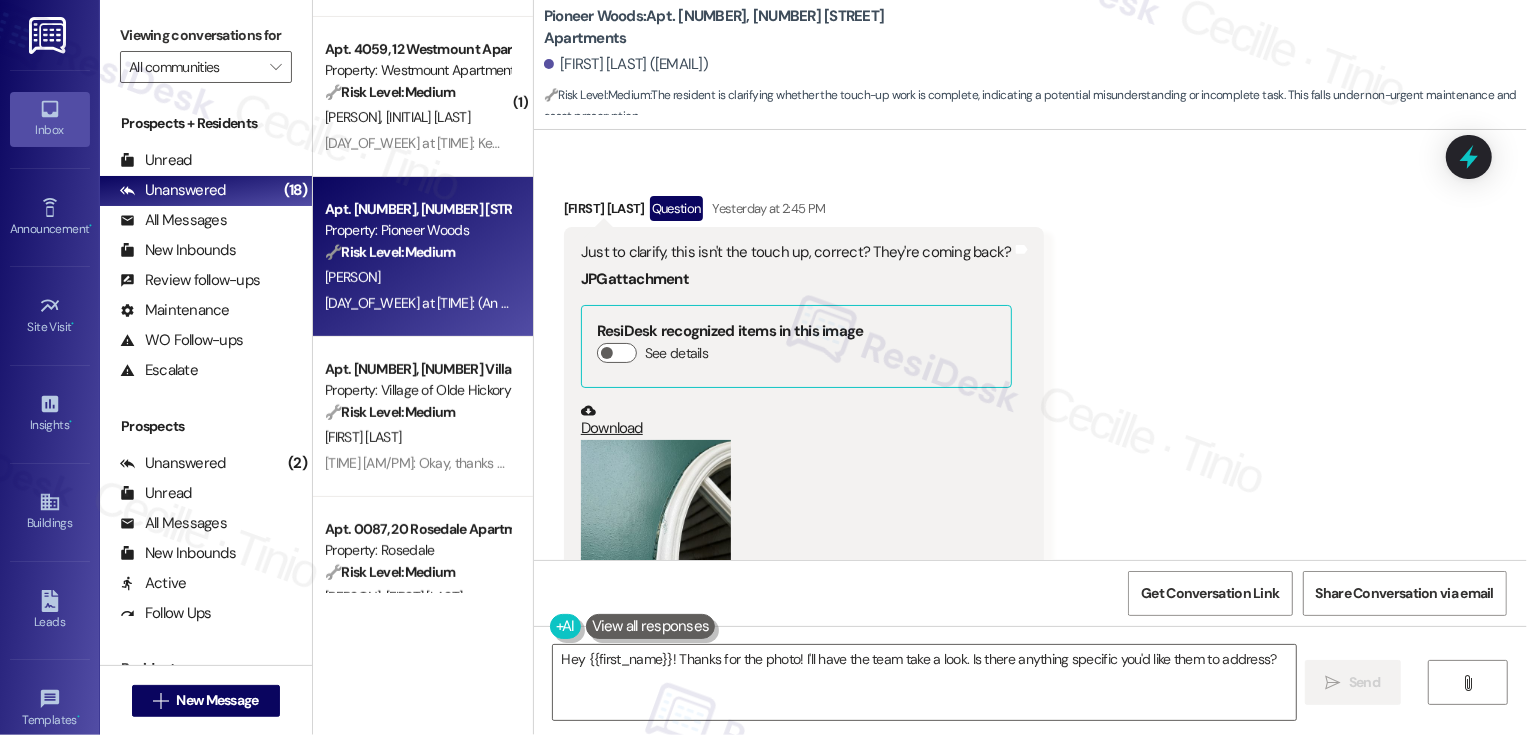 click at bounding box center [656, 540] 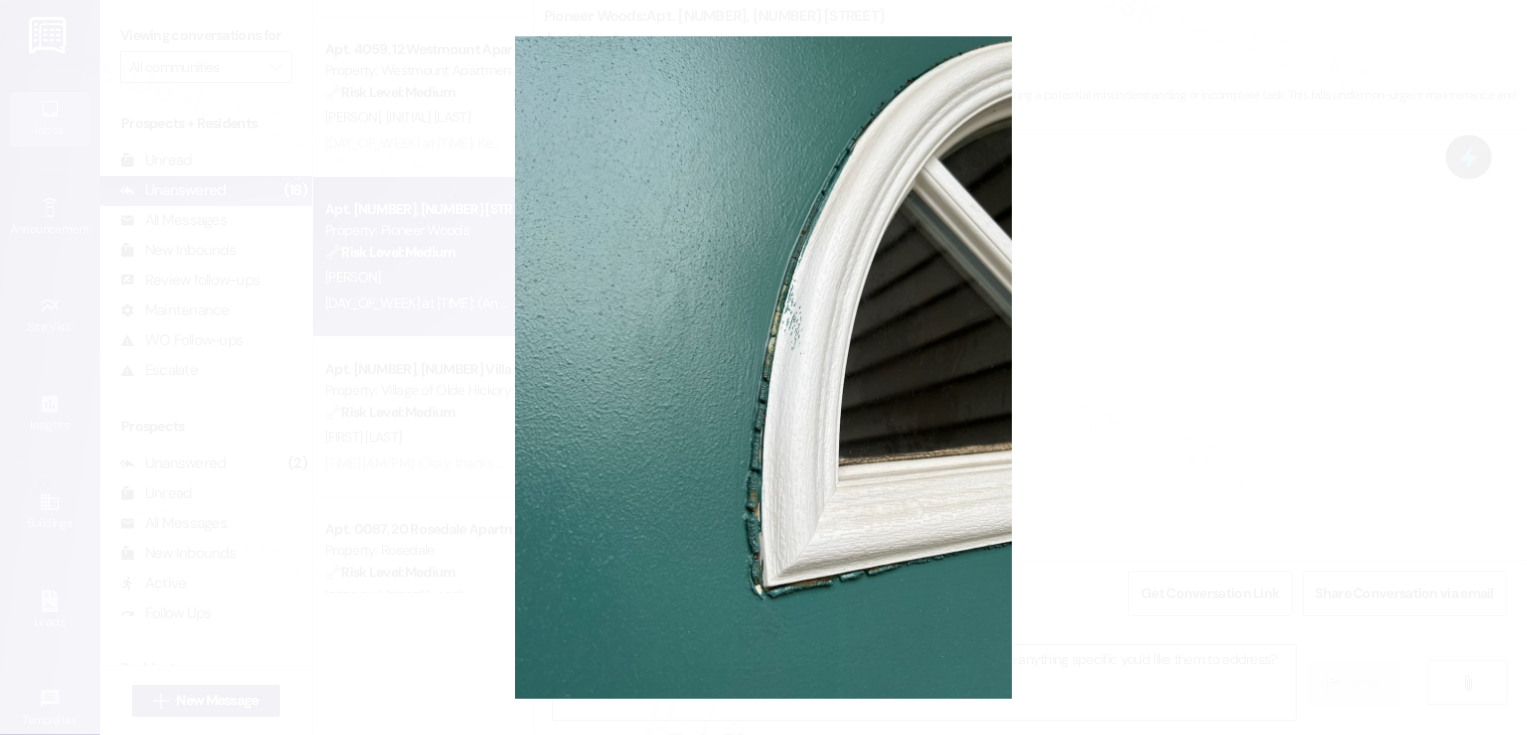 click at bounding box center (763, 367) 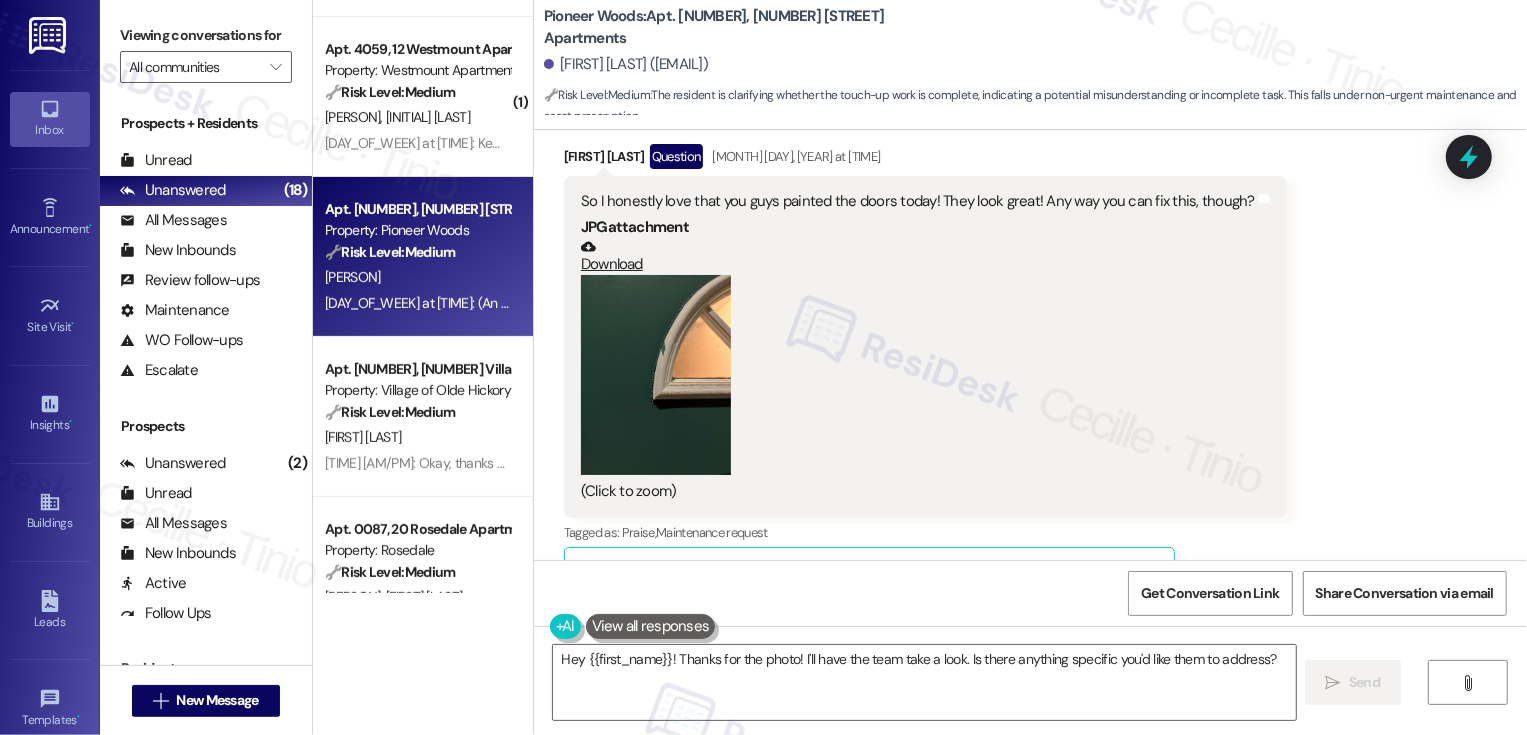 scroll, scrollTop: 35359, scrollLeft: 0, axis: vertical 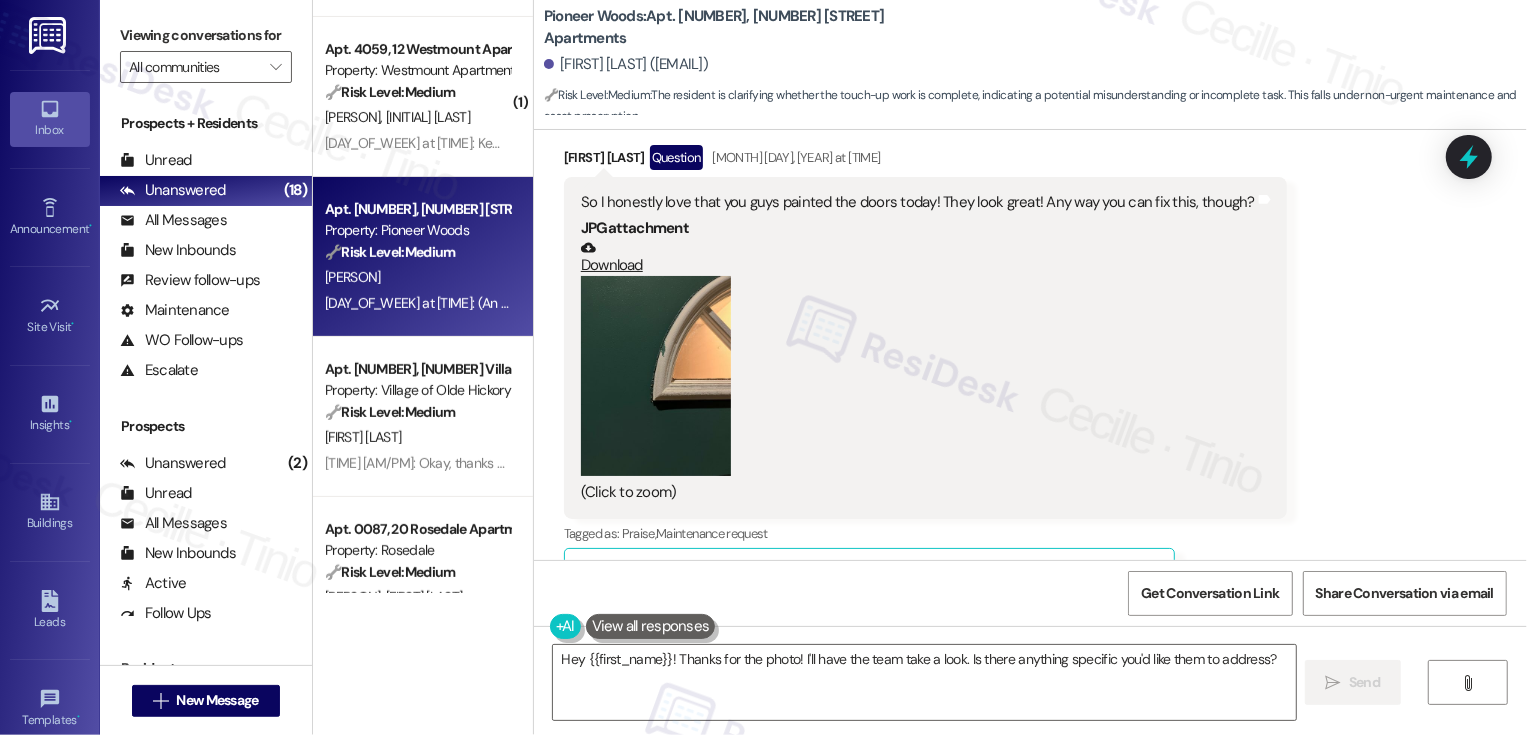 click at bounding box center [656, 376] 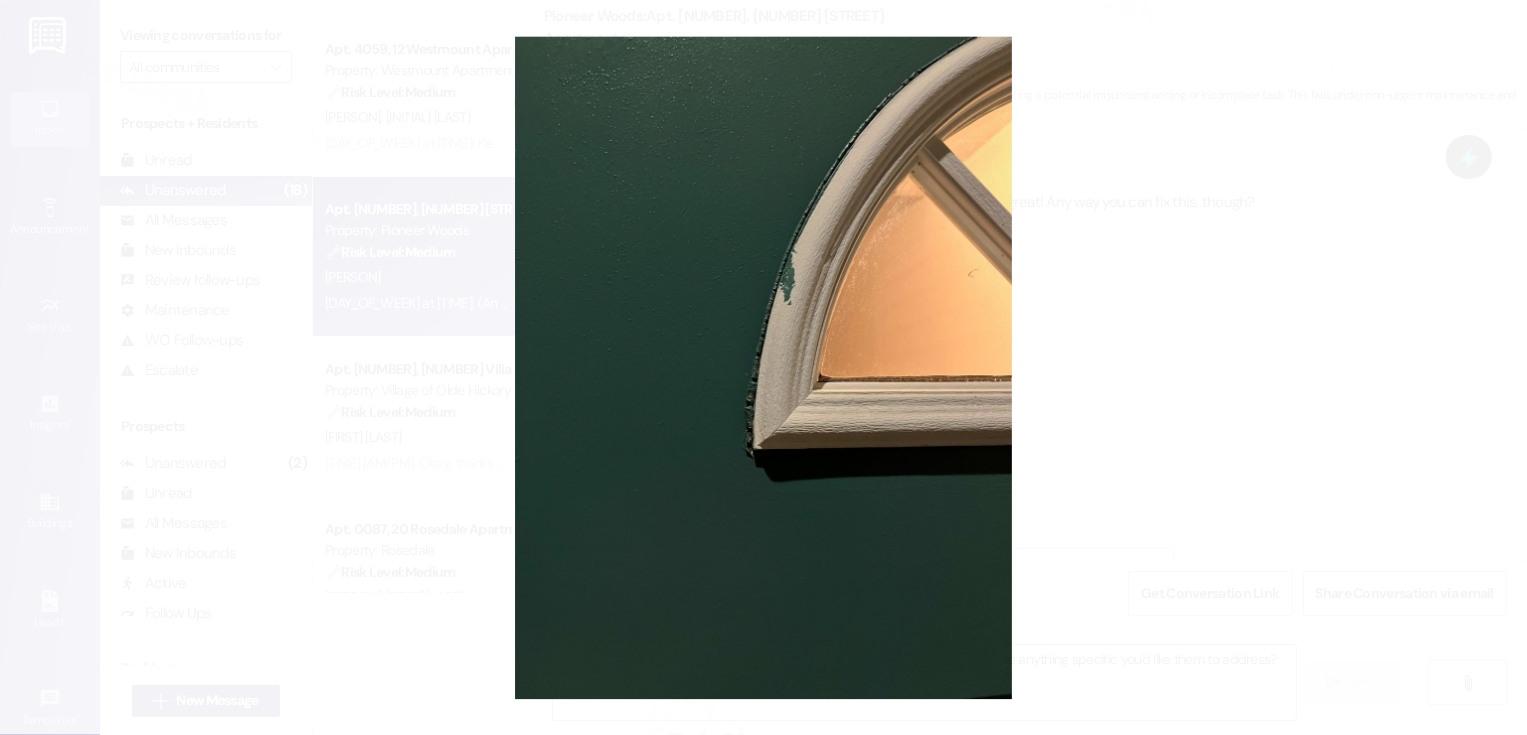 click at bounding box center (763, 367) 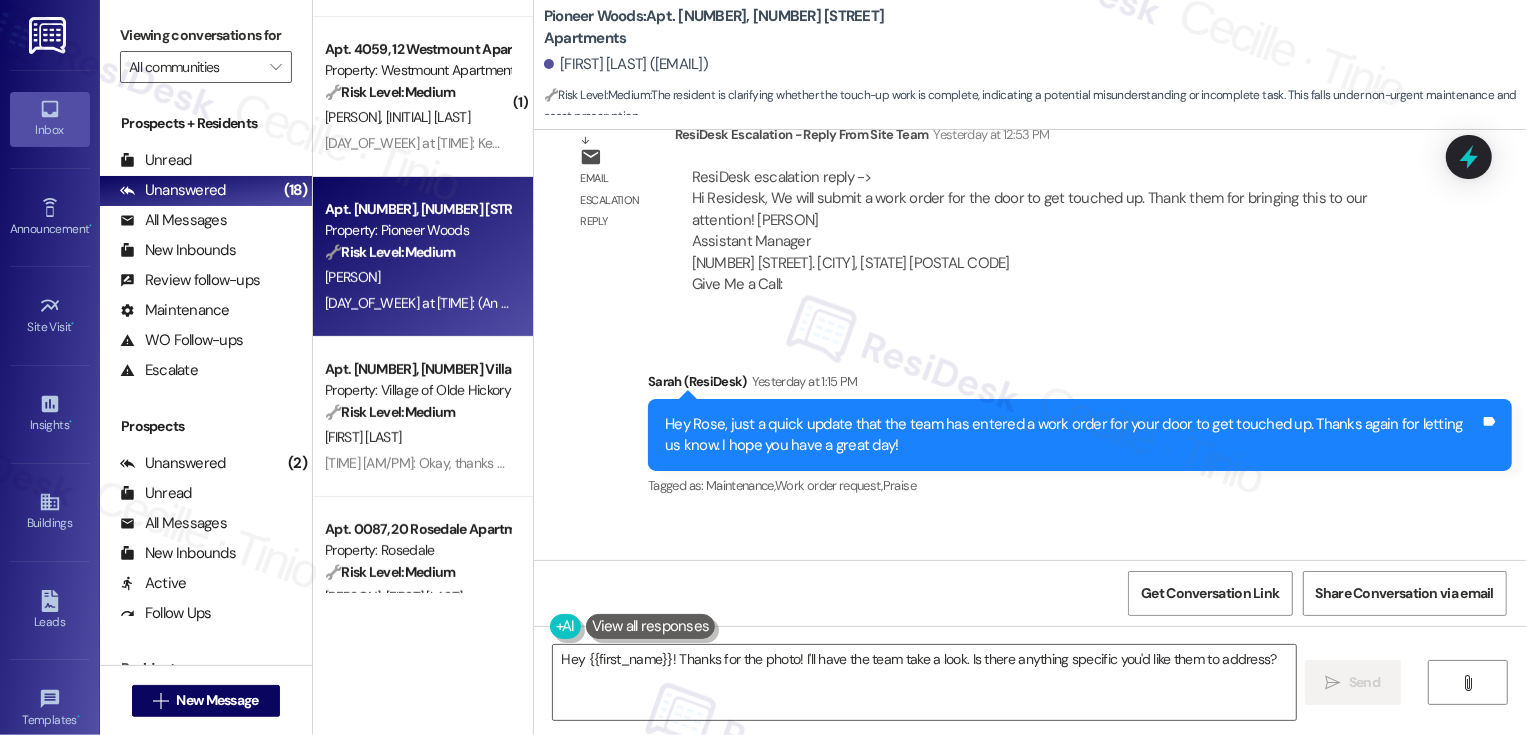 scroll, scrollTop: 37042, scrollLeft: 0, axis: vertical 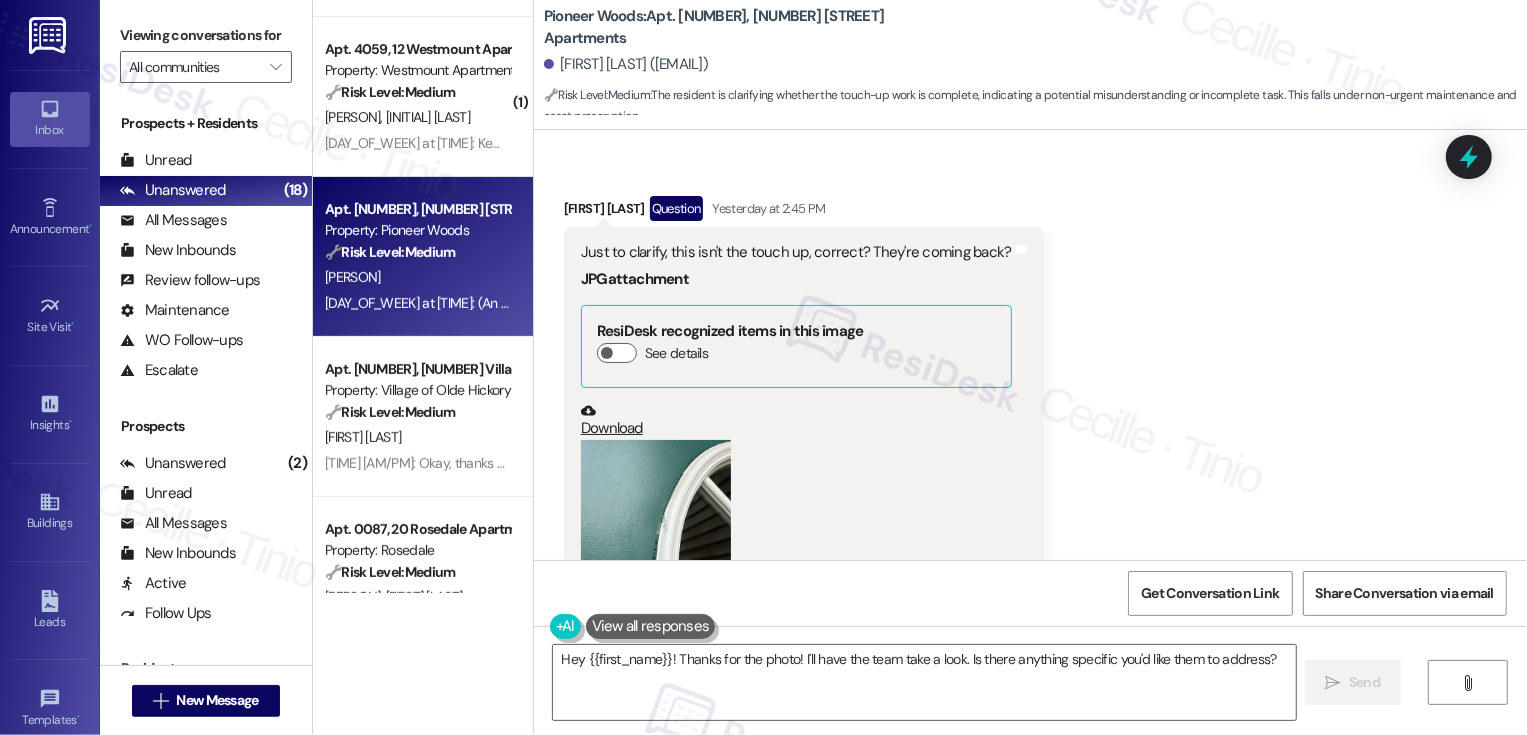click at bounding box center [656, 540] 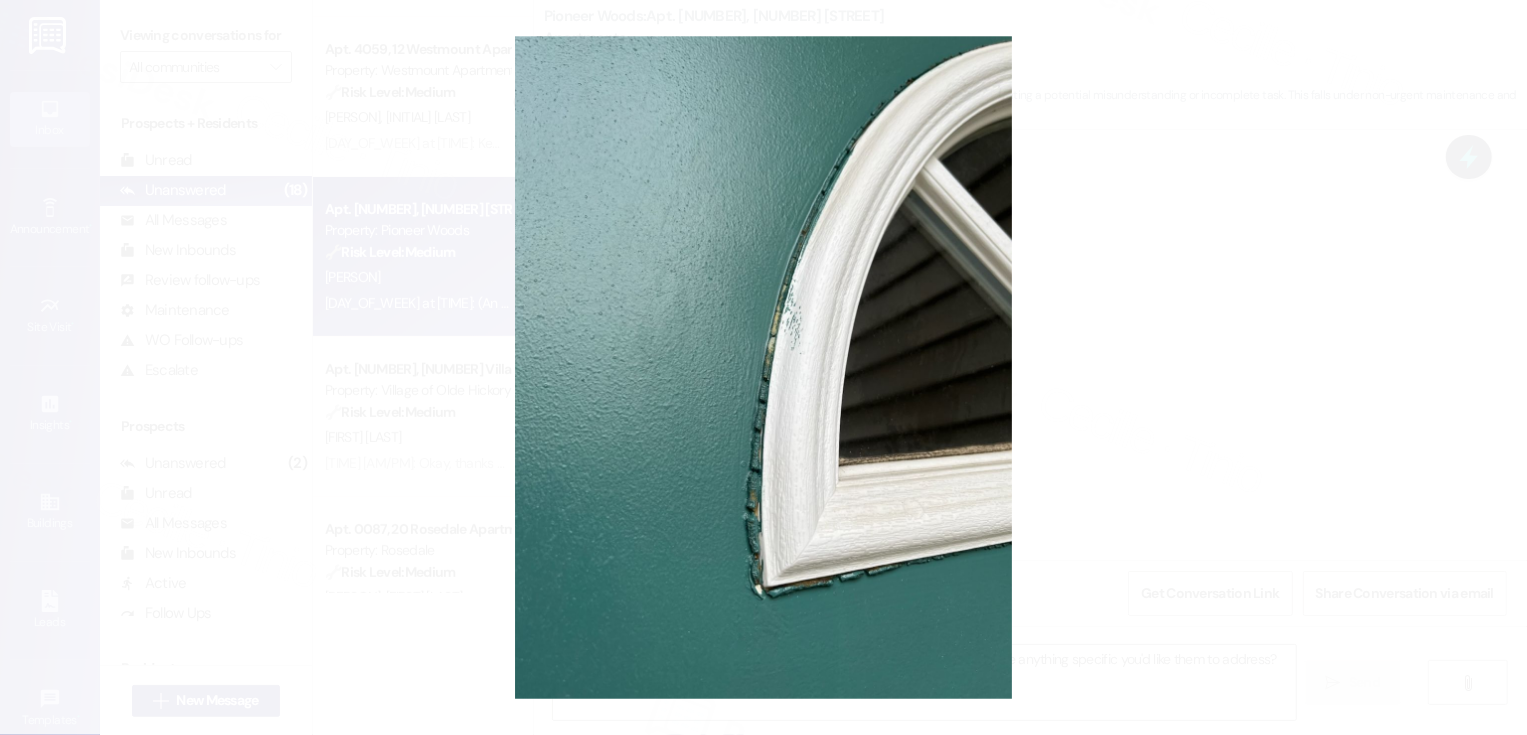 click at bounding box center (763, 367) 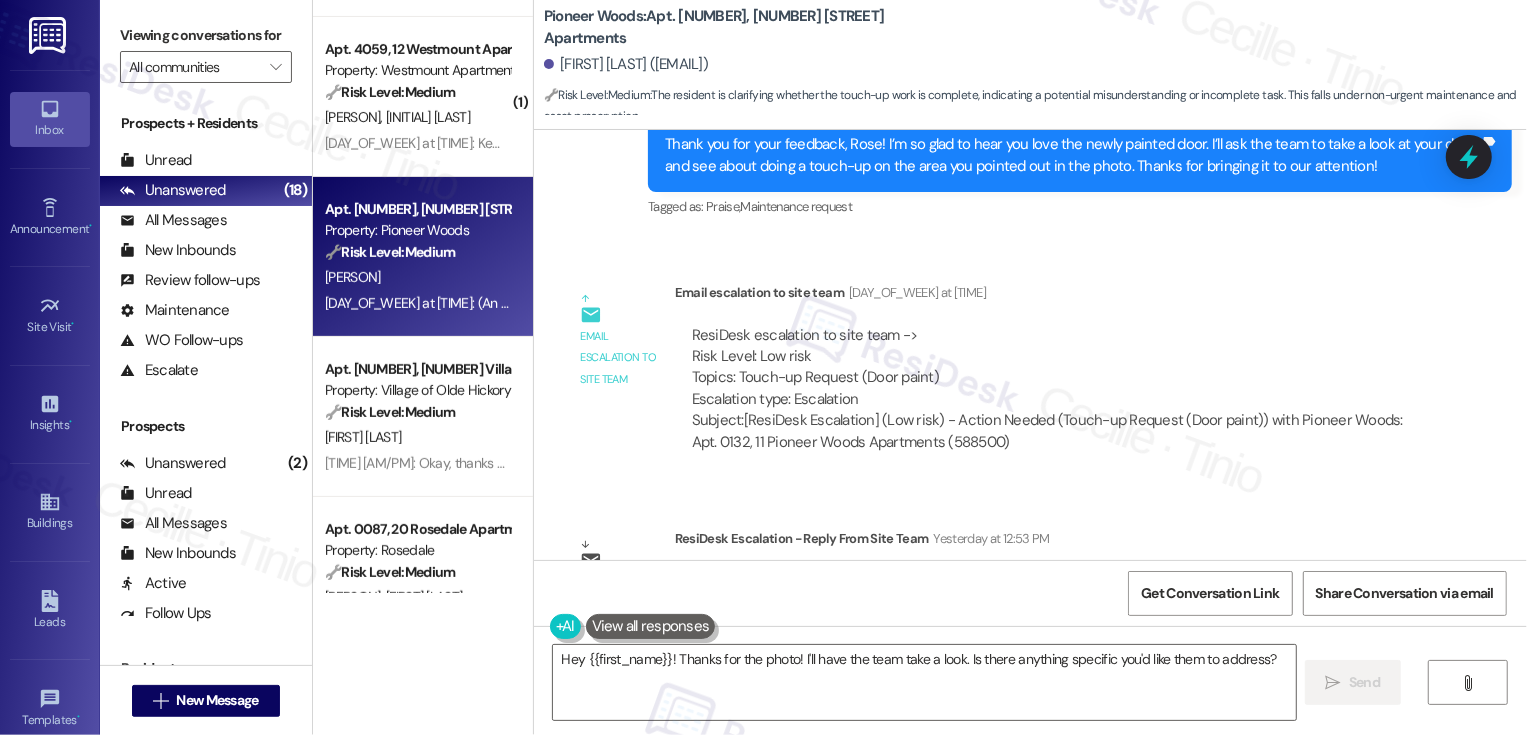 scroll, scrollTop: 36071, scrollLeft: 0, axis: vertical 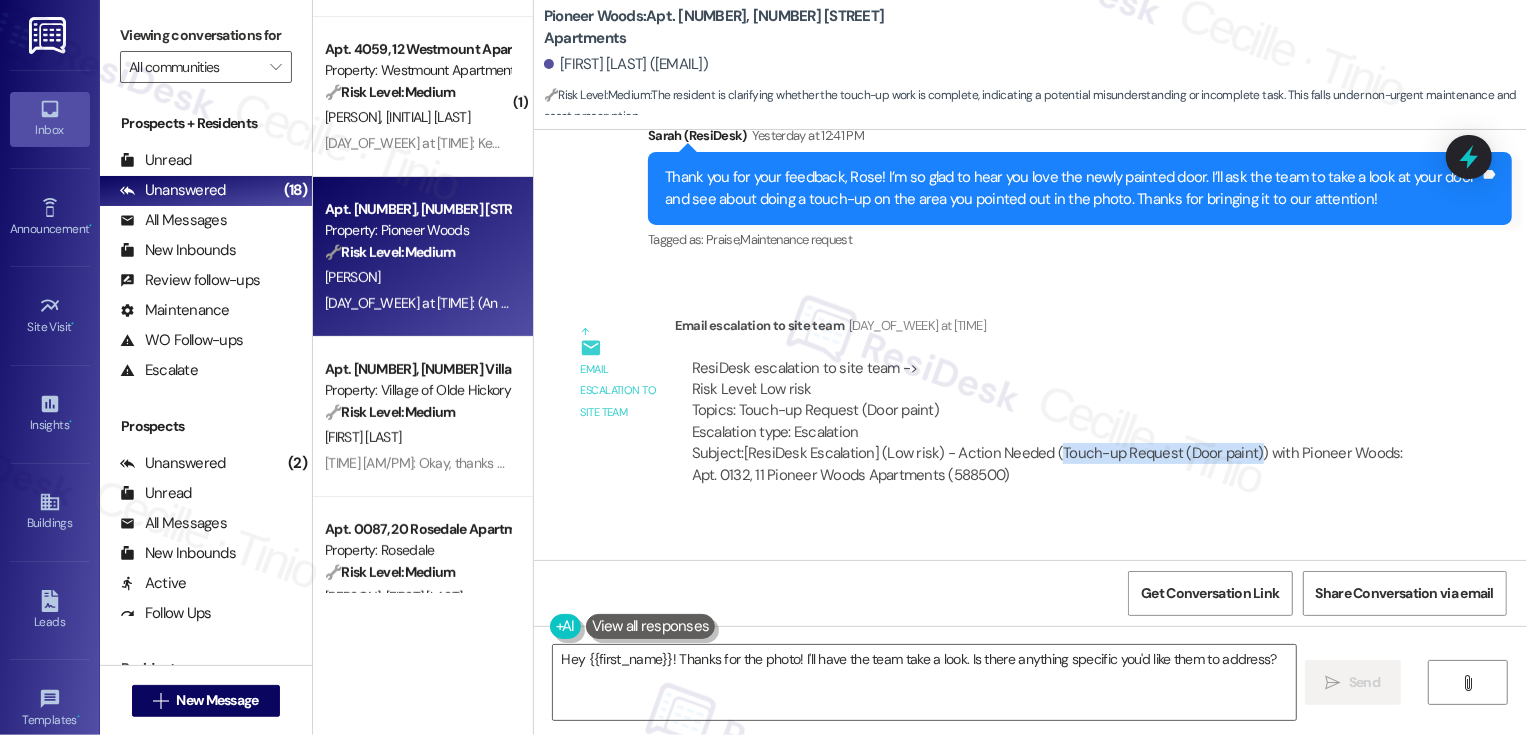 drag, startPoint x: 1040, startPoint y: 348, endPoint x: 1236, endPoint y: 351, distance: 196.02296 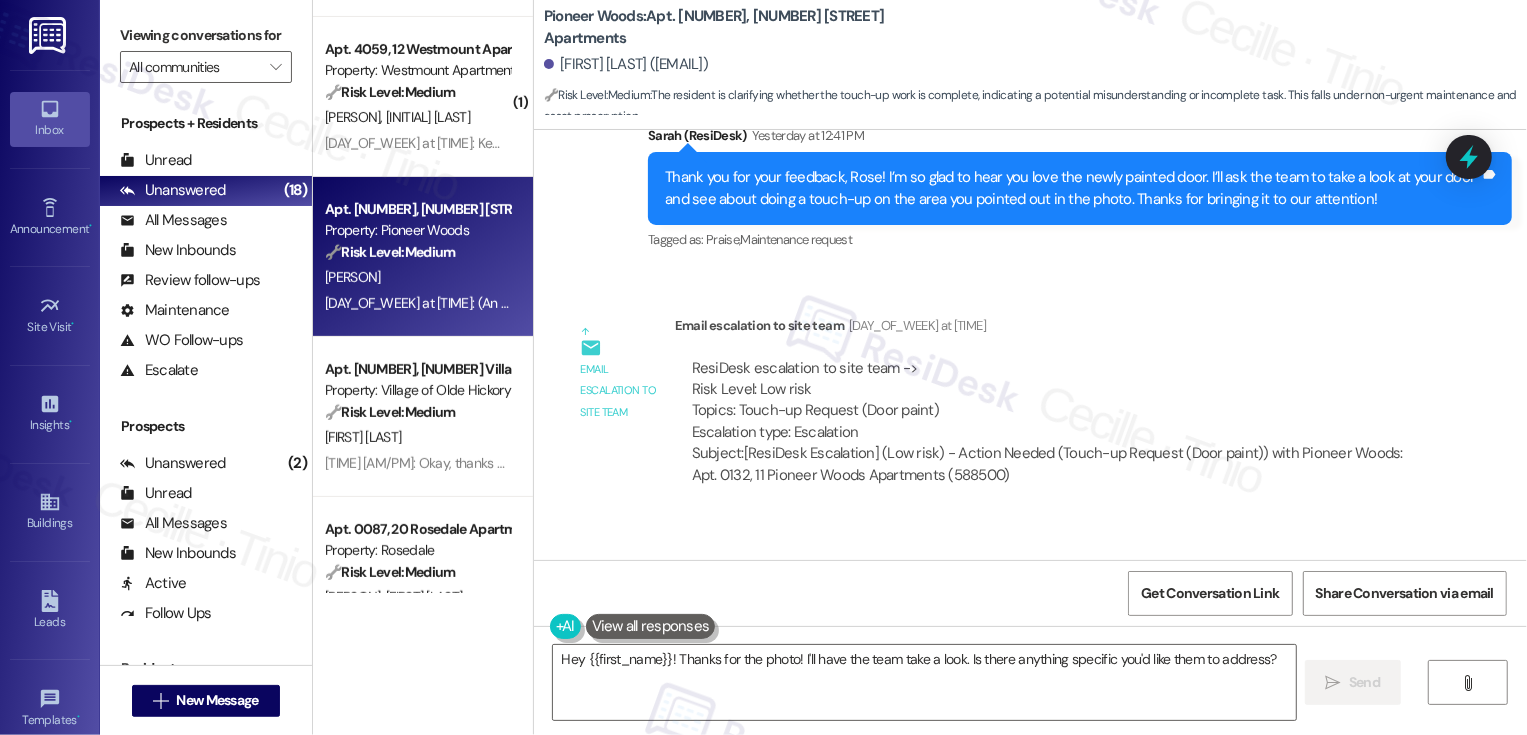 scroll, scrollTop: 37042, scrollLeft: 0, axis: vertical 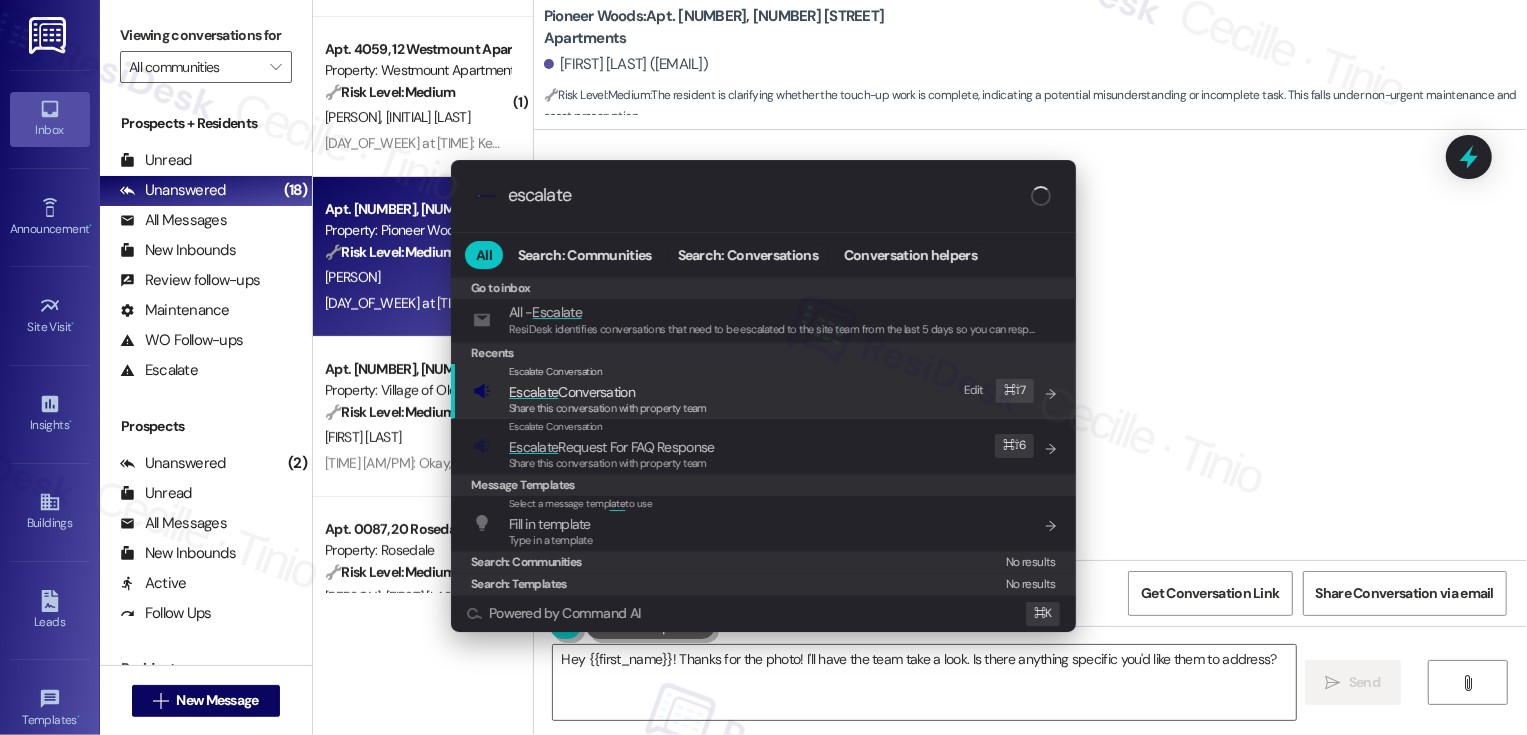 type on "escalate" 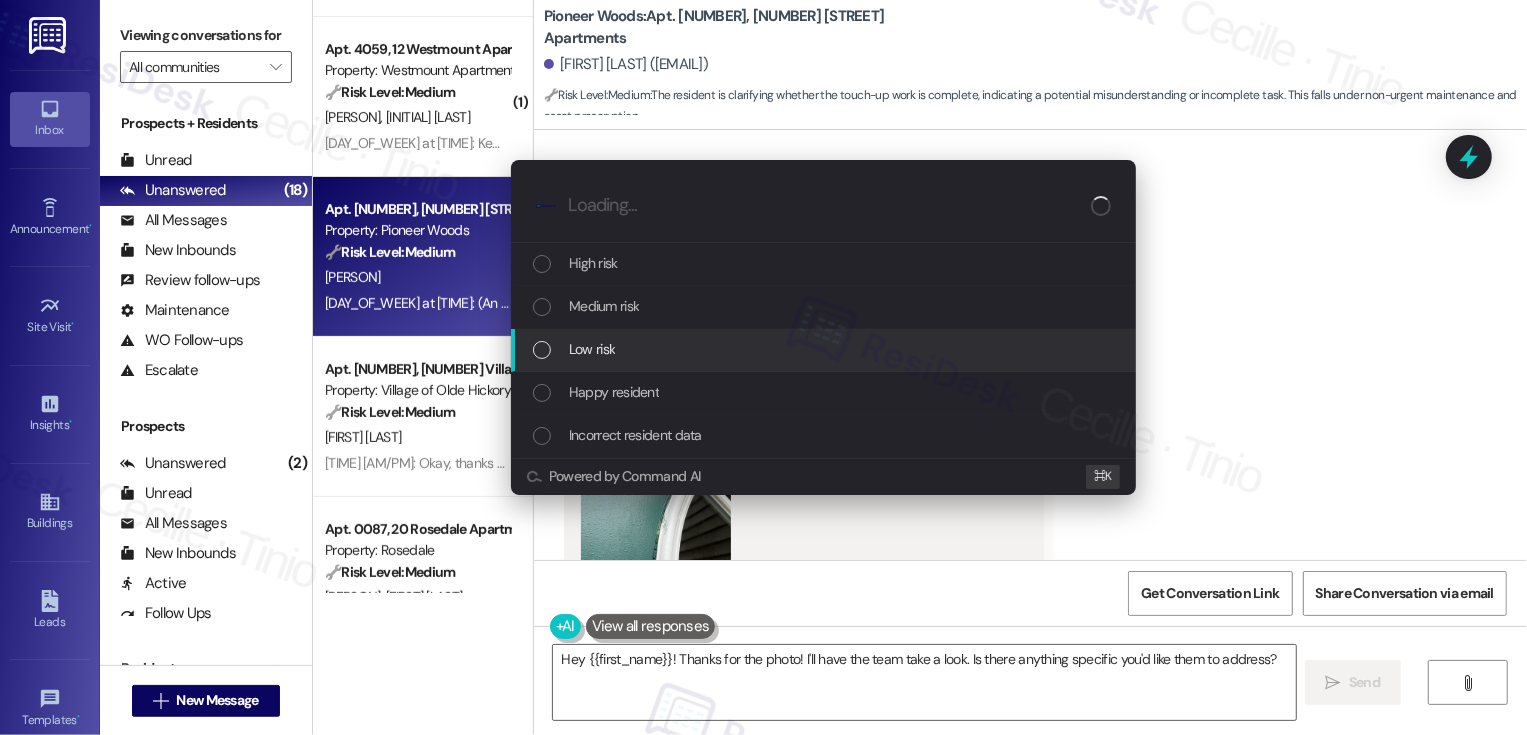 click on "Low risk" at bounding box center (823, 350) 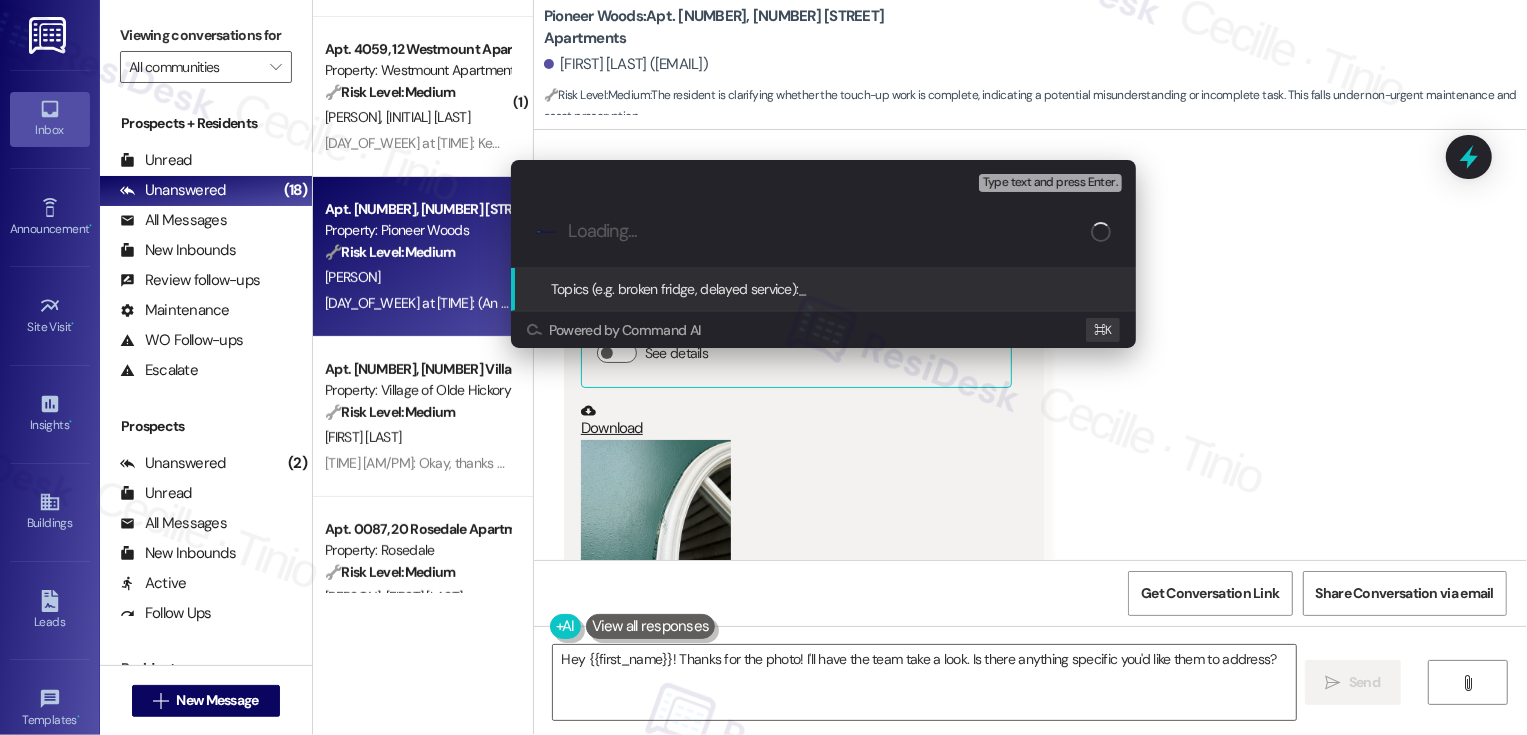paste on "Touch-up Request (Door paint)" 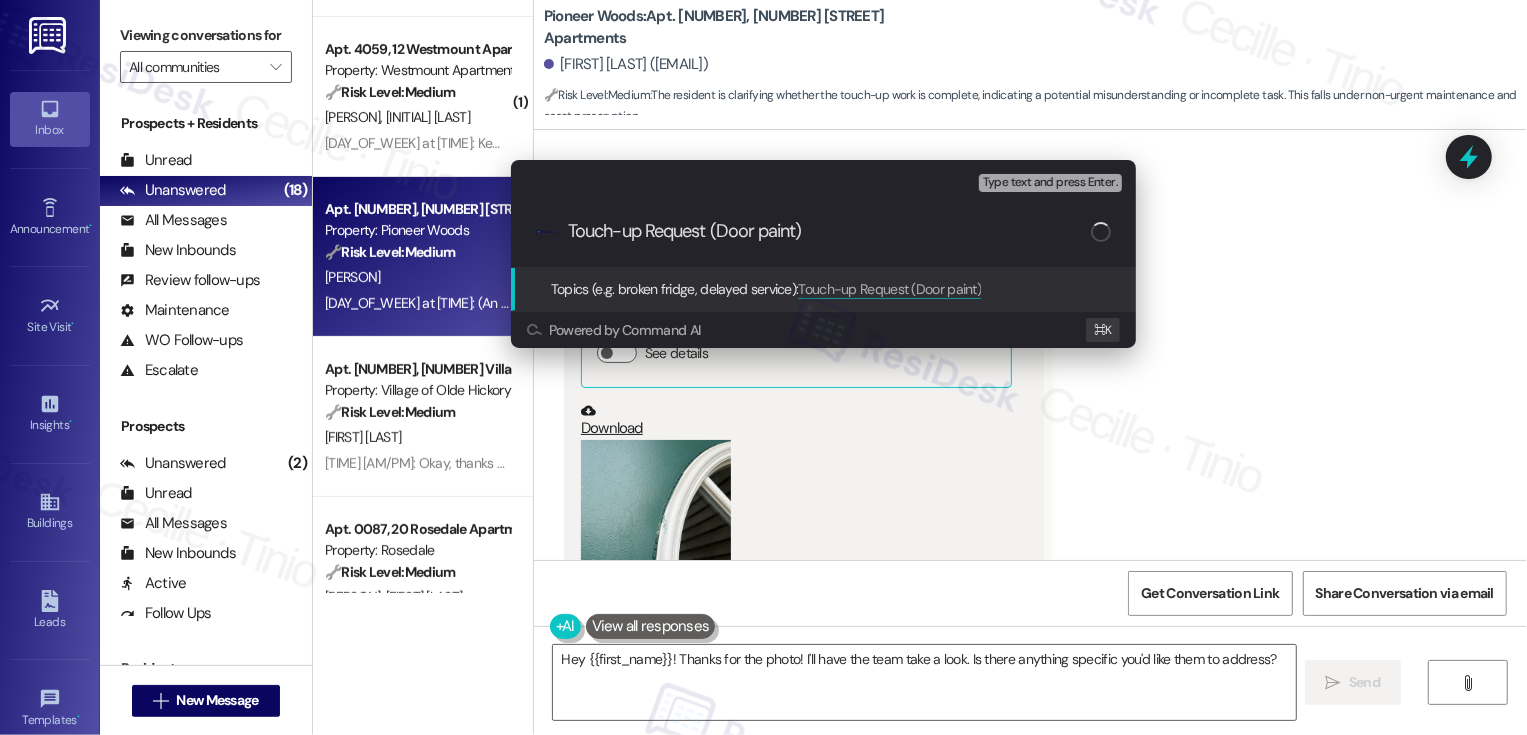 click on "Escalate Conversation Low risk Topics (e.g. broken fridge, delayed service) Any messages to highlight in the email? Type text and press Enter. .cls-1{fill:#0a055f;}.cls-2{fill:#0cc4c4;} resideskLogoBlueOrange Touch-up Request (Door paint) Topics (e.g. broken fridge, delayed service):  Touch-up Request (Door paint) Powered by Command AI ⌘ K" at bounding box center (763, 367) 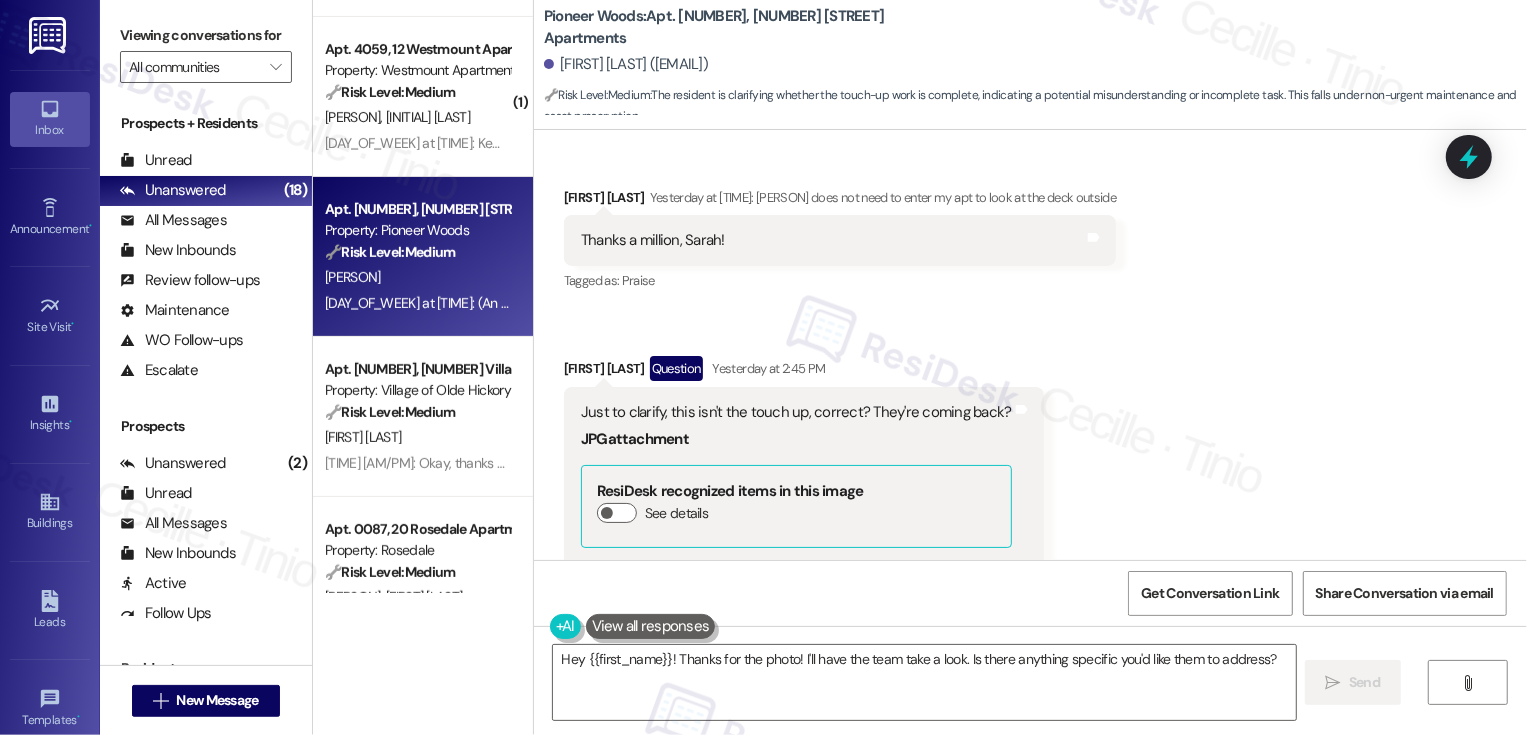 scroll, scrollTop: 36880, scrollLeft: 0, axis: vertical 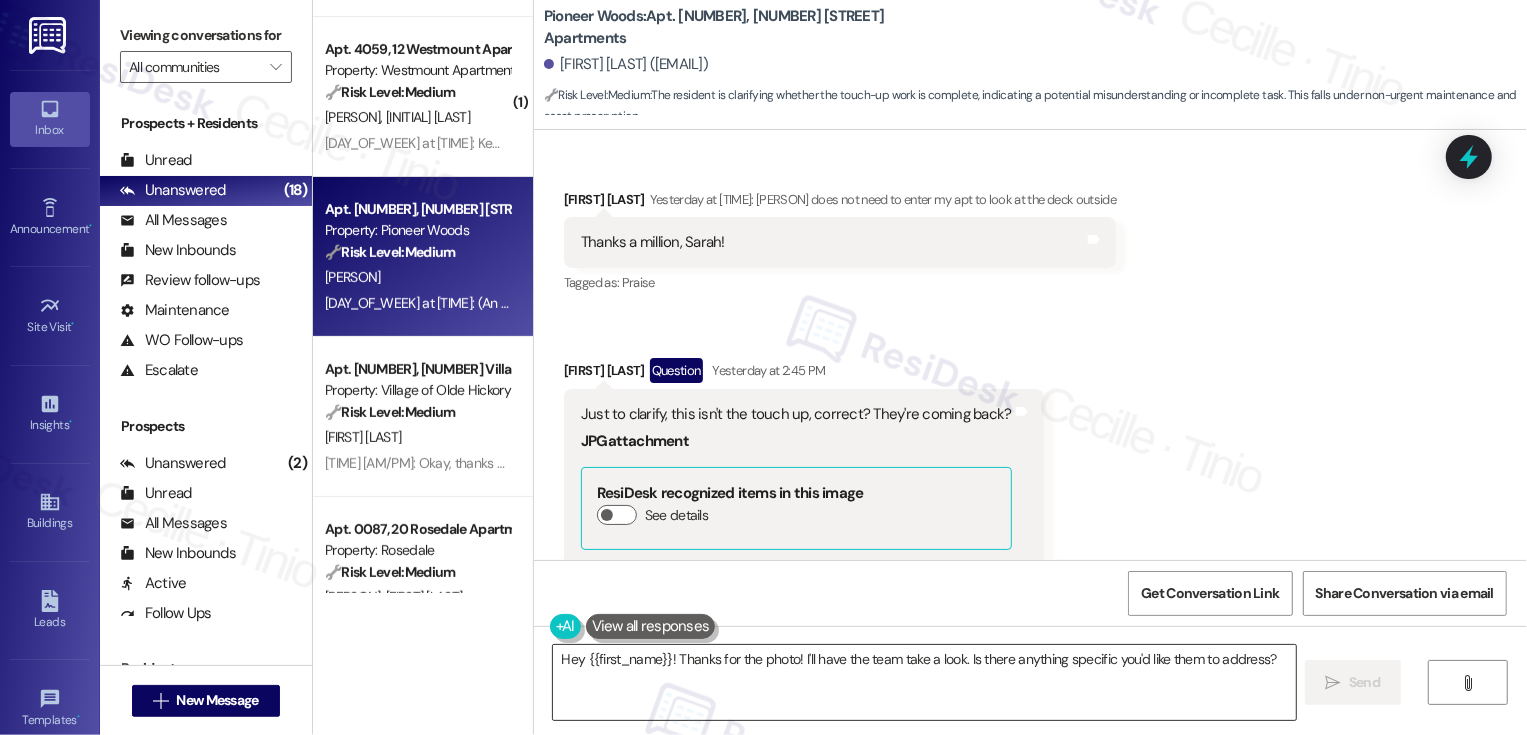 click on "Hey {{first_name}}! Thanks for the photo! I'll have the team take a look. Is there anything specific you'd like them to address?" at bounding box center [924, 682] 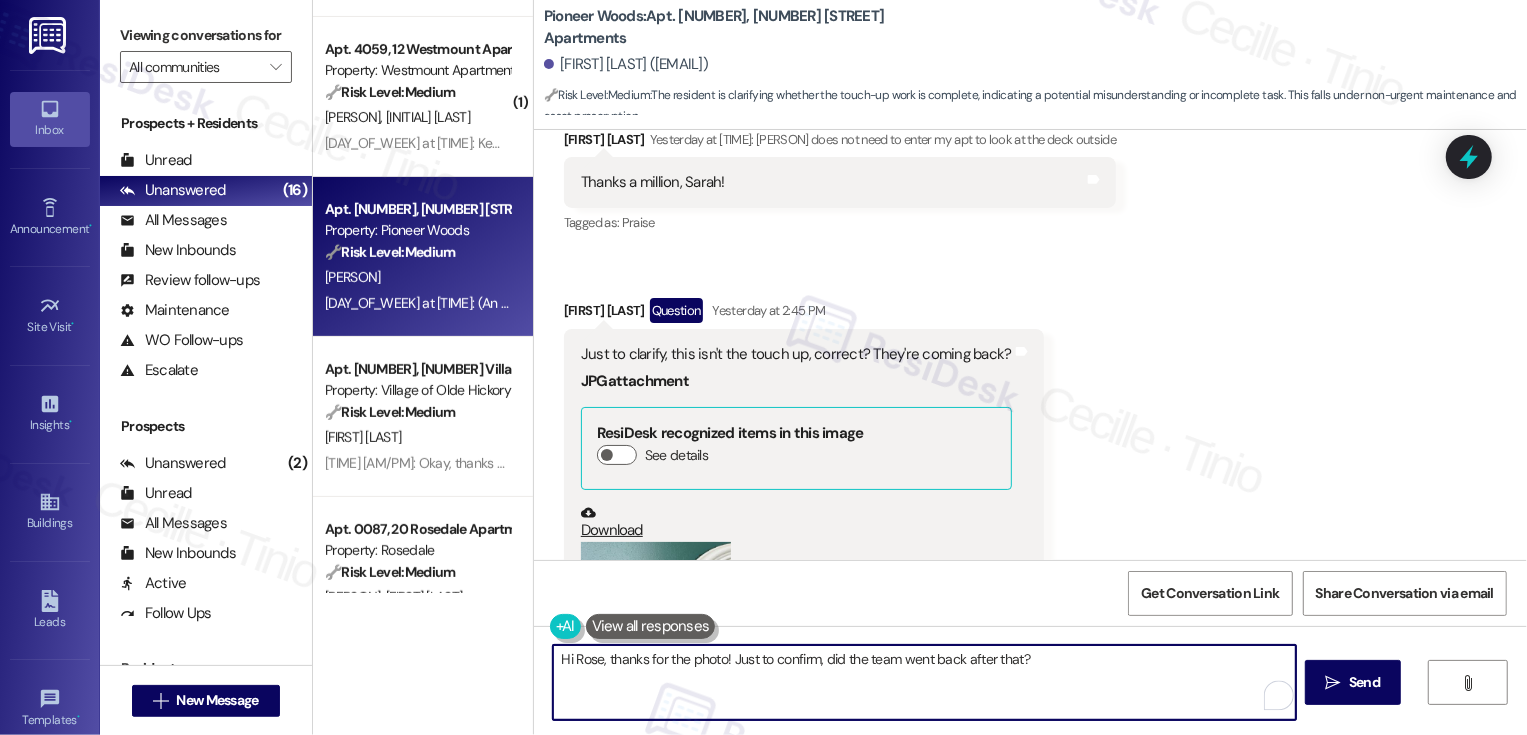 scroll, scrollTop: 36957, scrollLeft: 0, axis: vertical 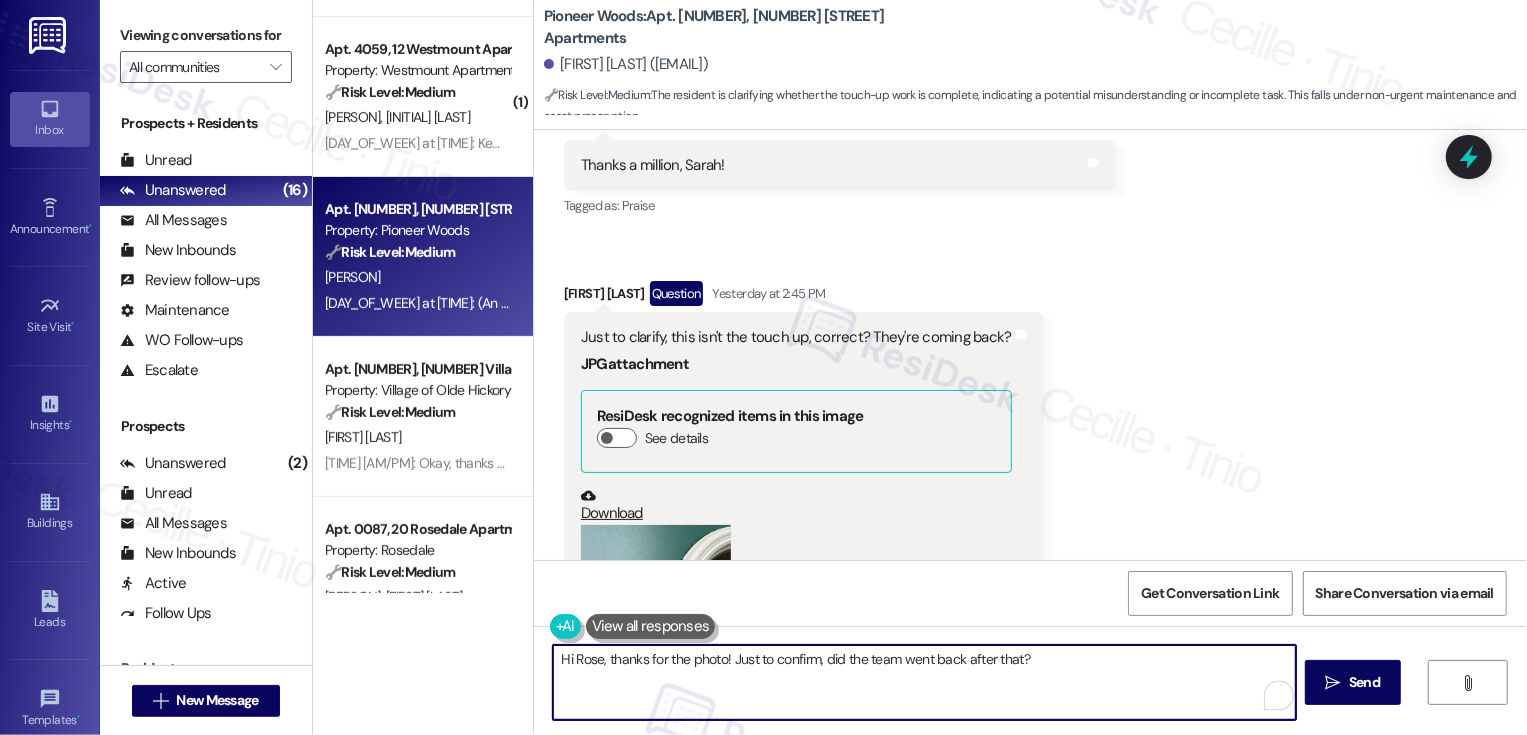 click at bounding box center [656, 625] 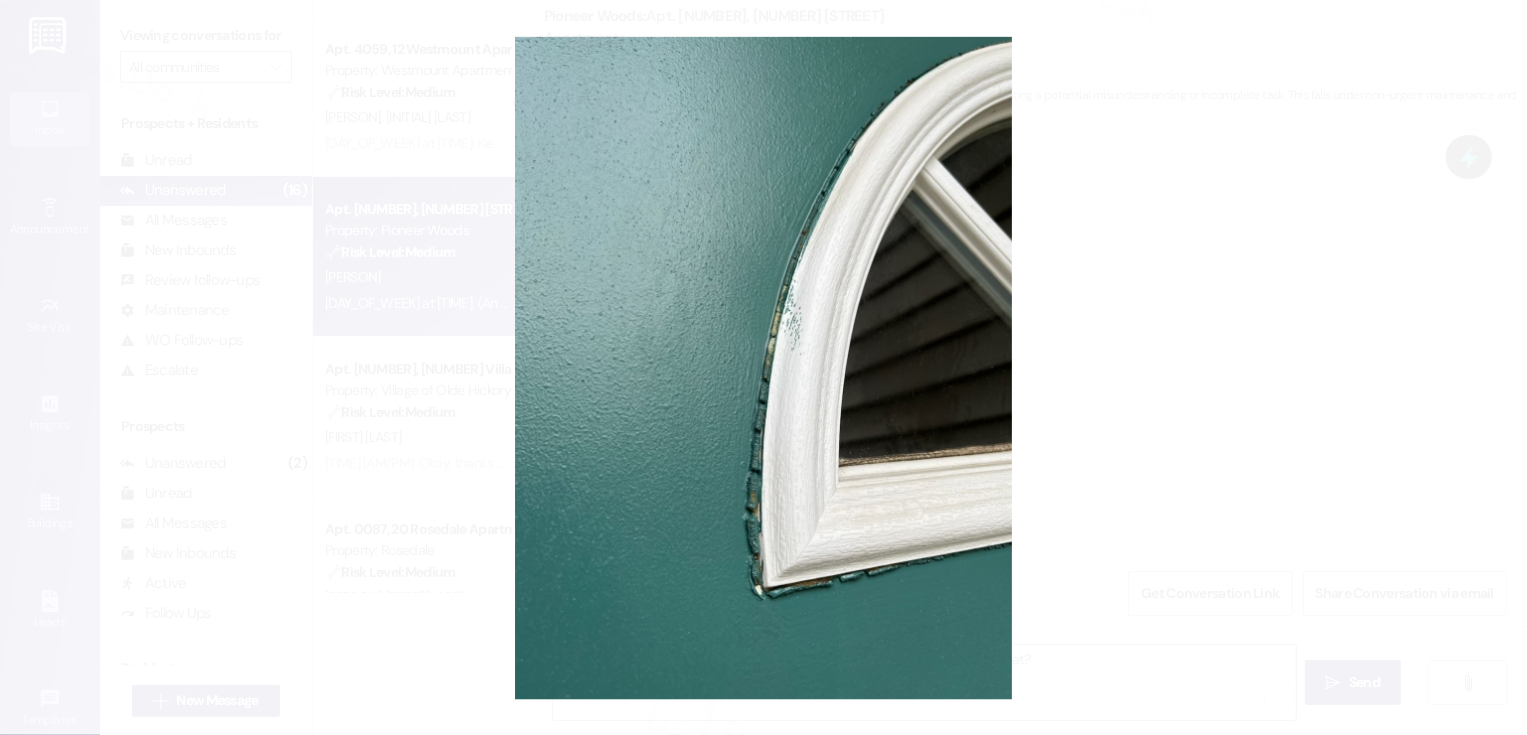 click at bounding box center [763, 367] 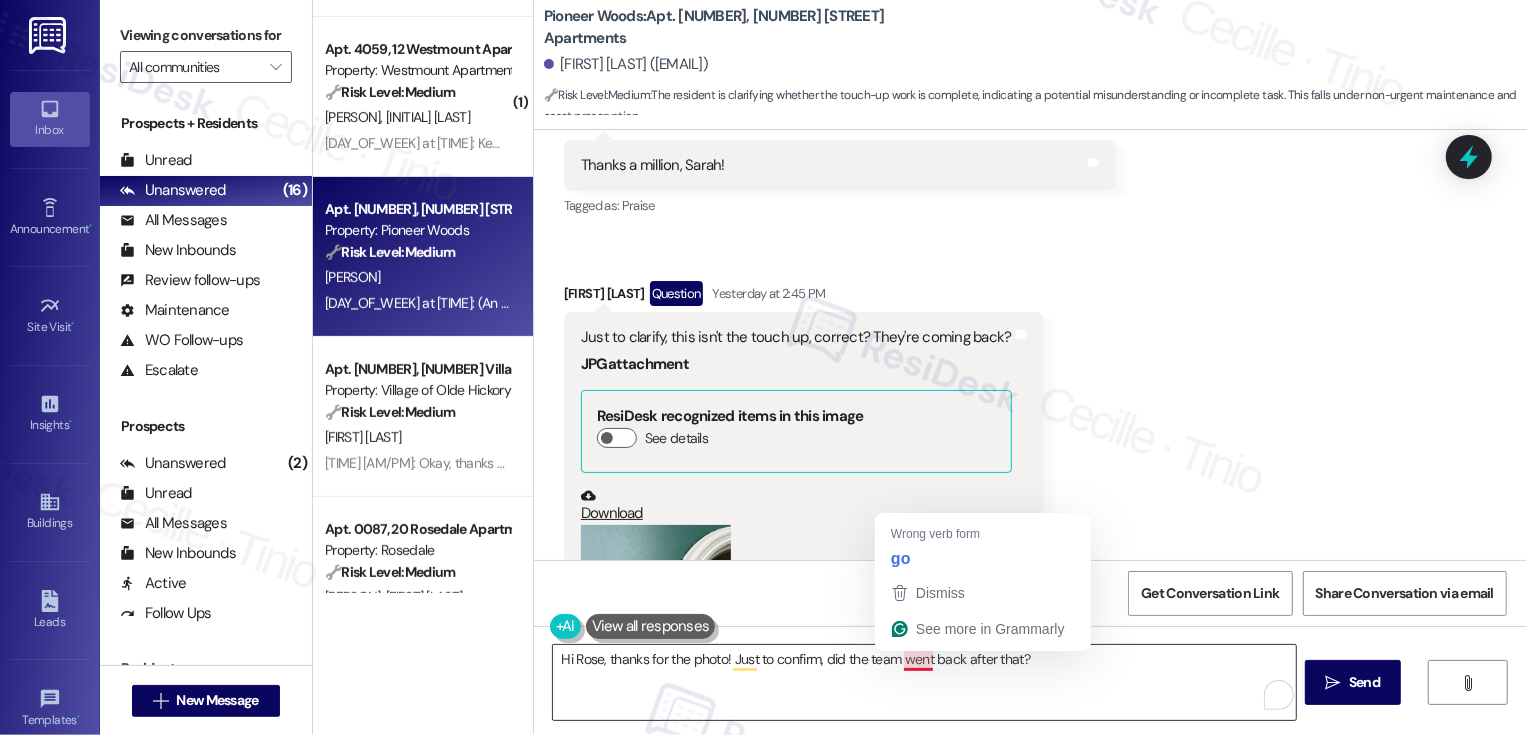 click on "Hi Rose, thanks for the photo! Just to confirm, did the team went back after that?" at bounding box center (924, 682) 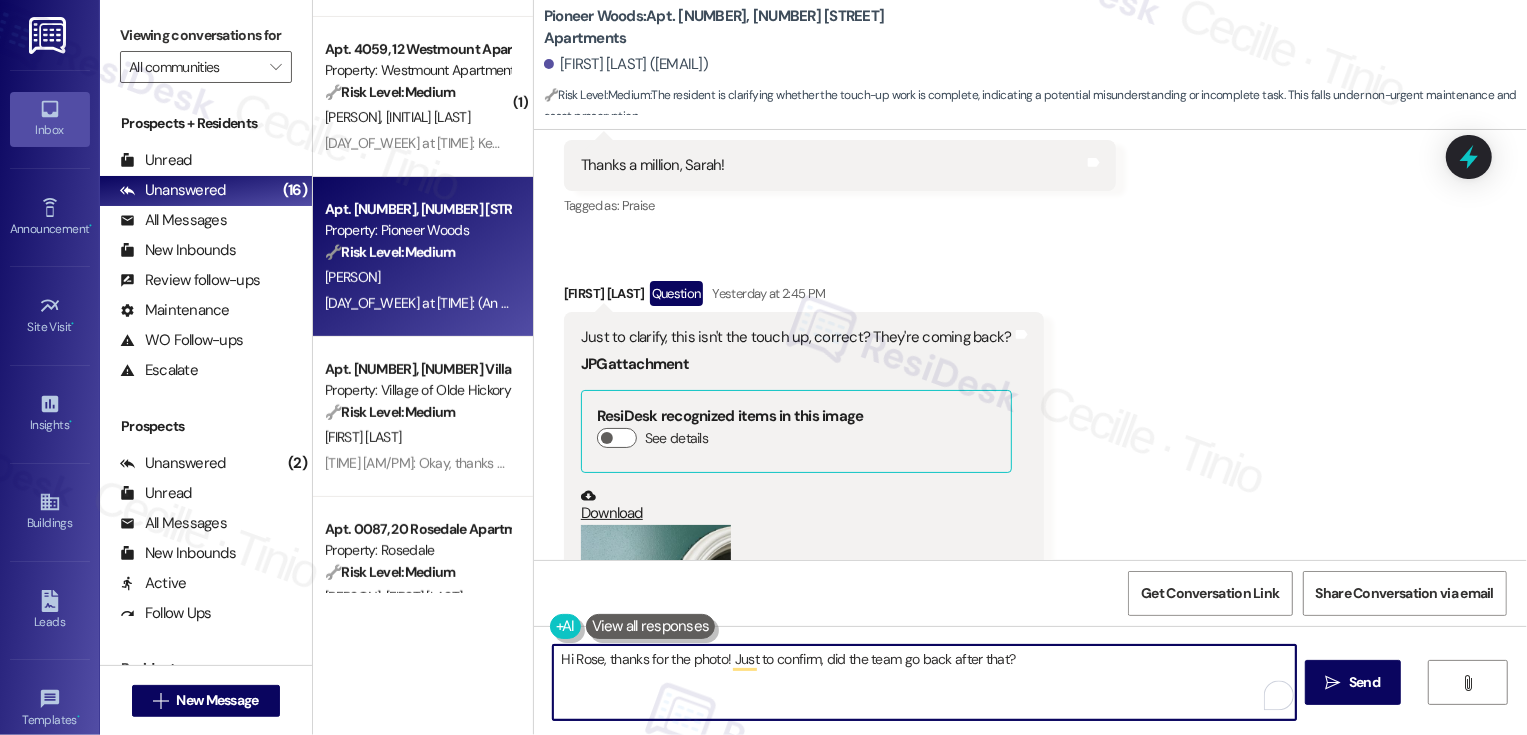 click on "Hi Rose, thanks for the photo! Just to confirm, did the team go back after that?" at bounding box center [924, 682] 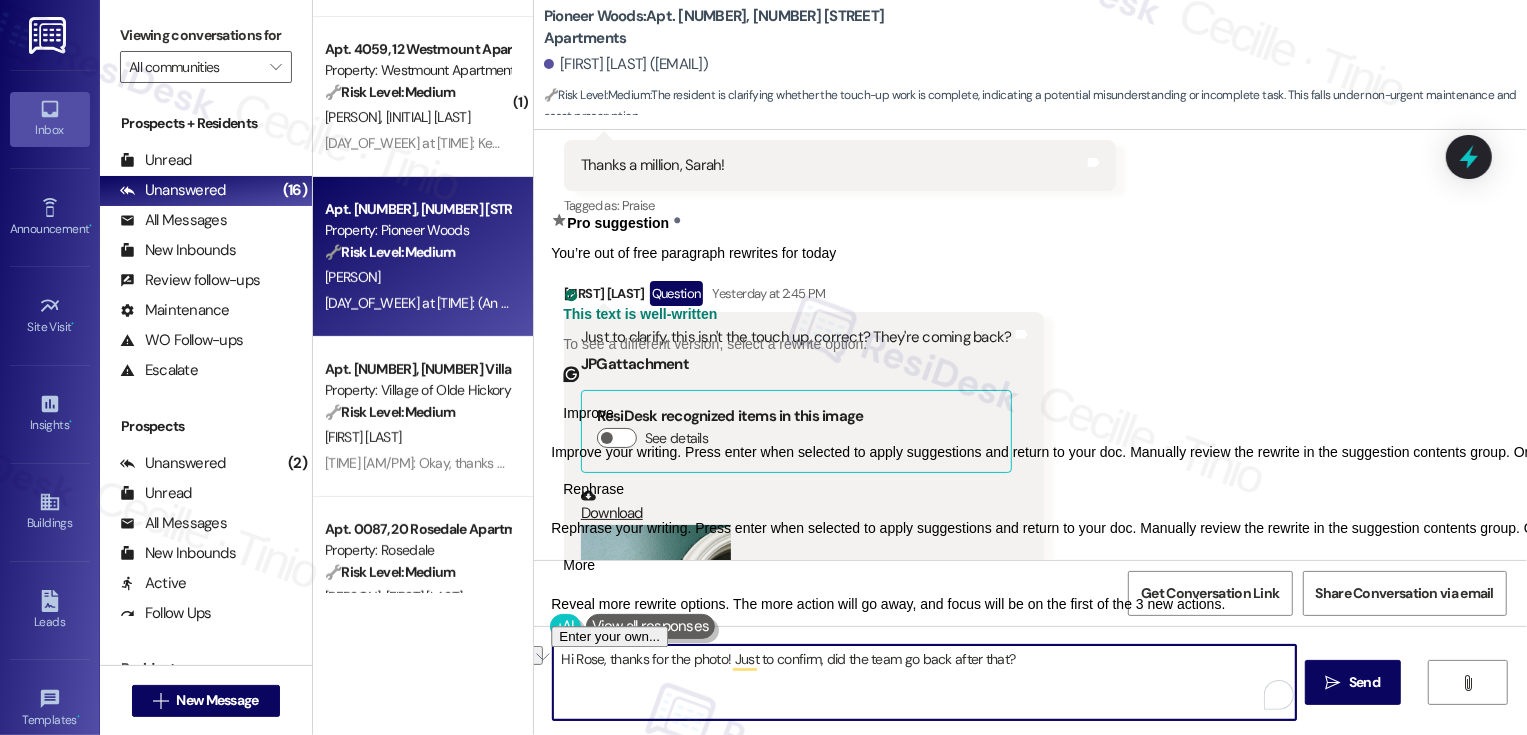type on "Hi Rose, thanks for the photo! Just to confirm, did the team go back after that?" 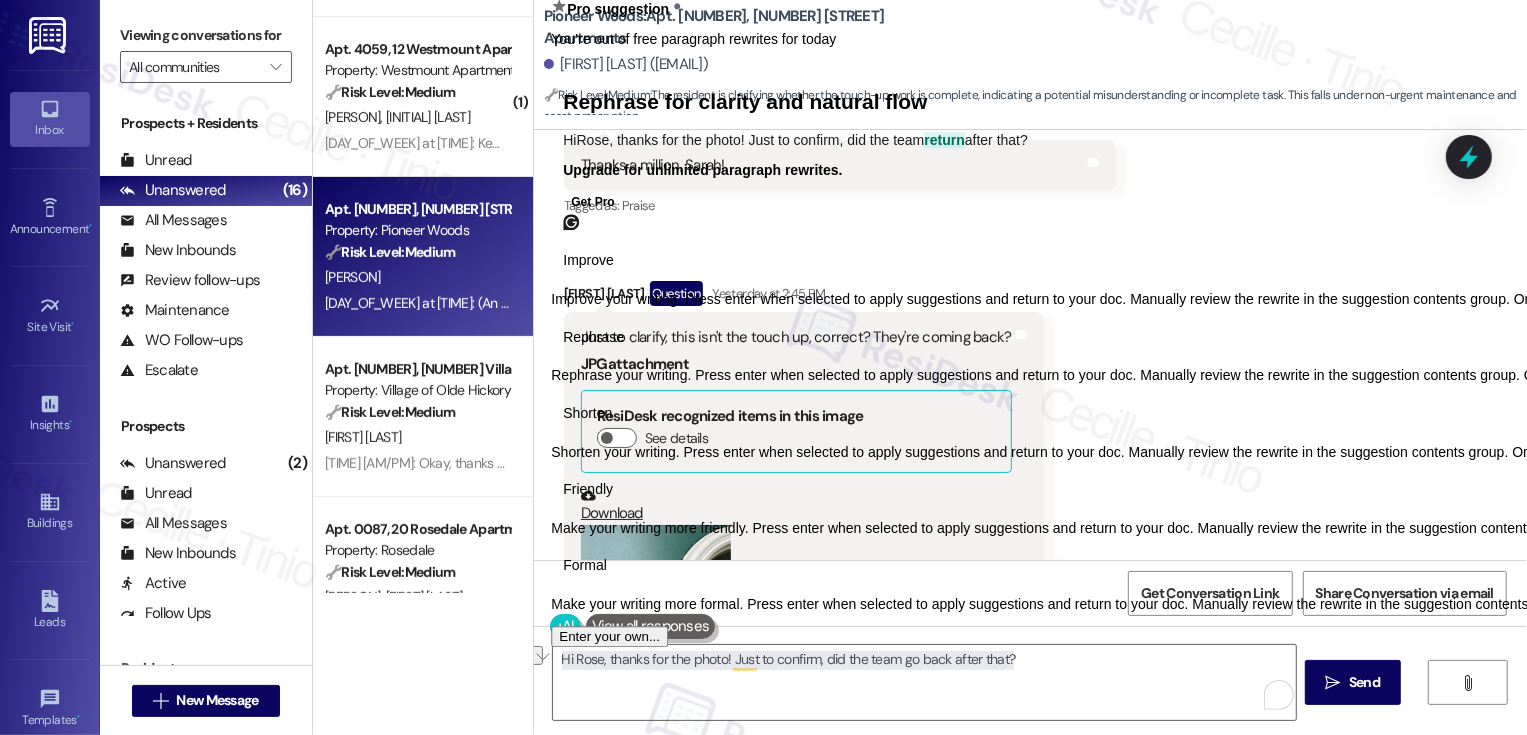 click on "Friendly" at bounding box center (588, 489) 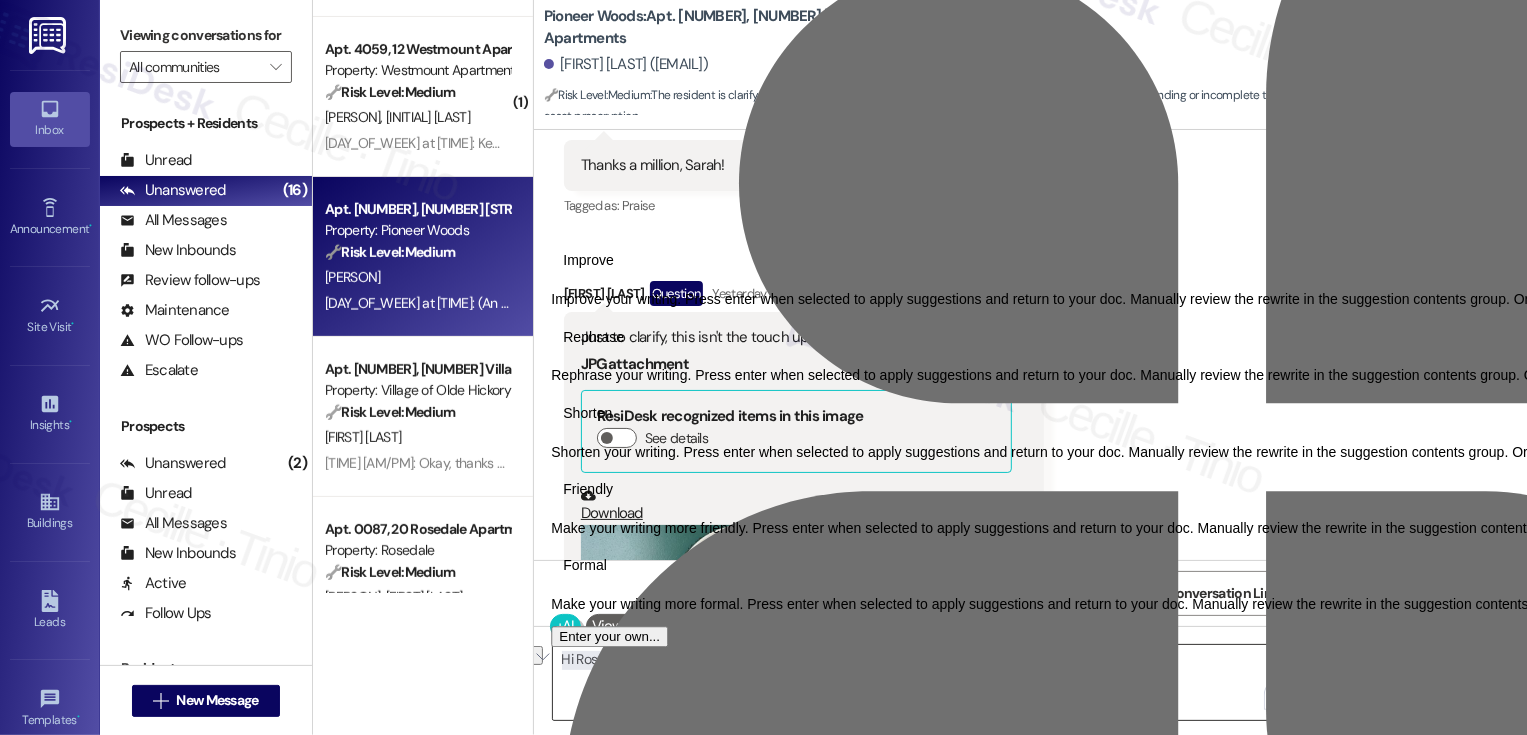 type 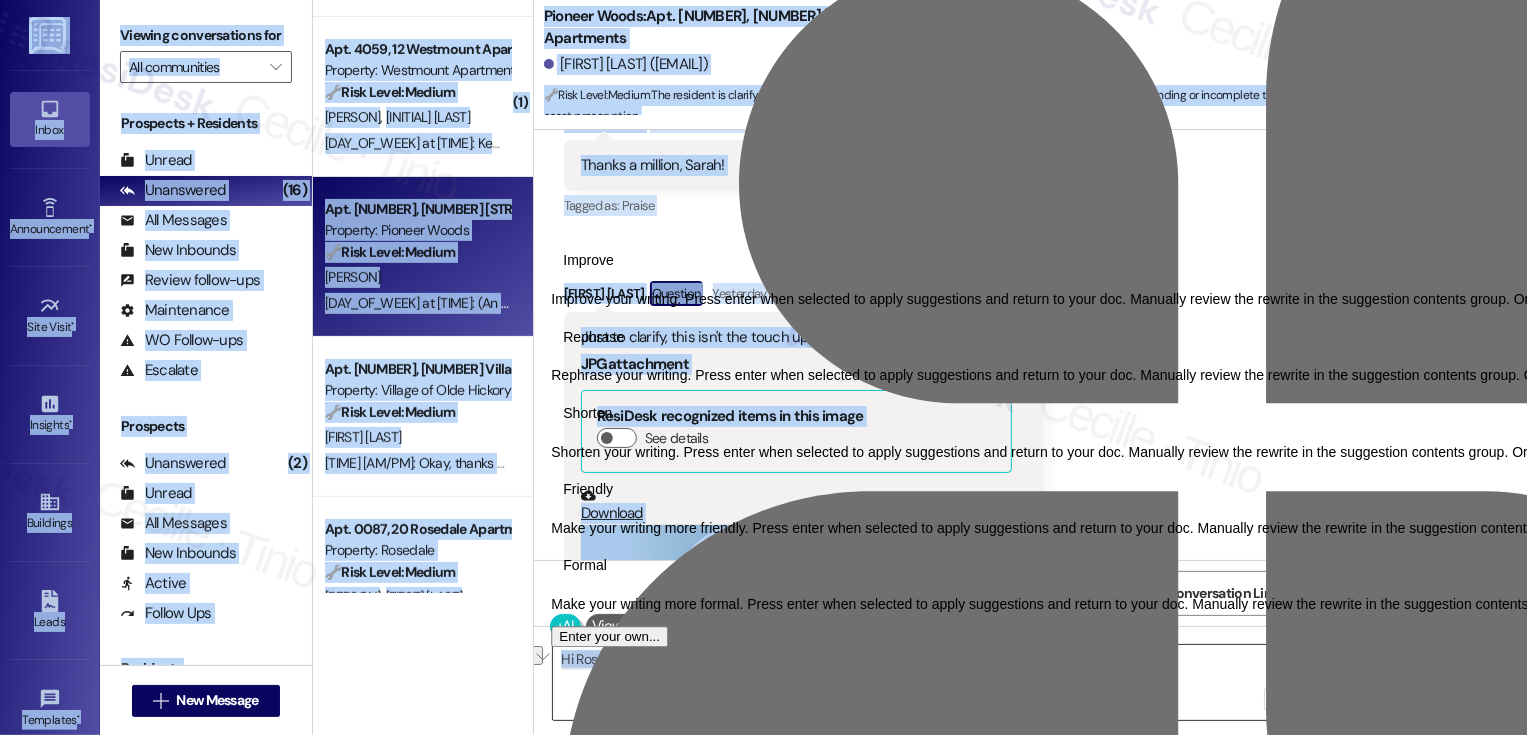 click on "Hi Rose, thanks for the photo! Just to confirm, did the team go back after that?" at bounding box center [924, 682] 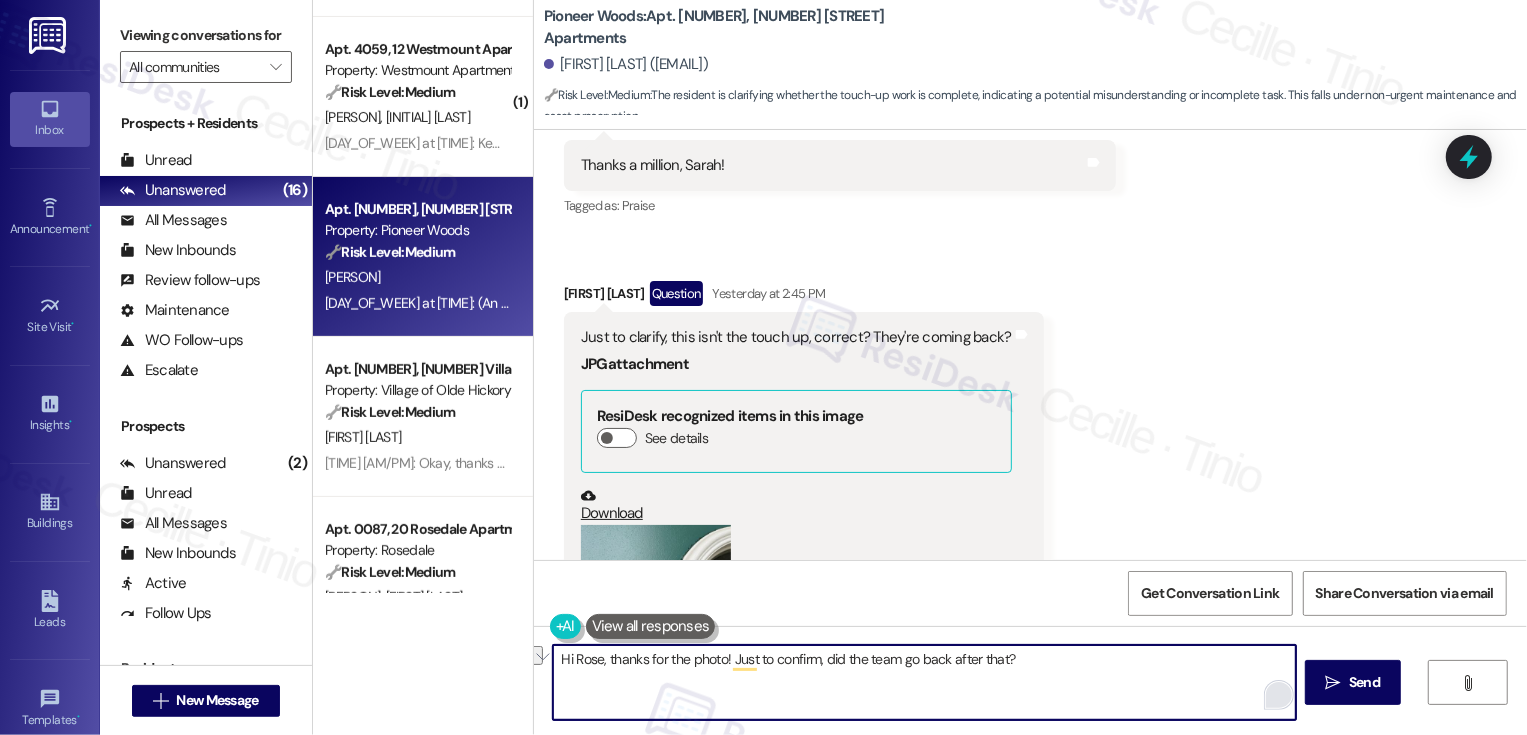 click at bounding box center [1280, 695] 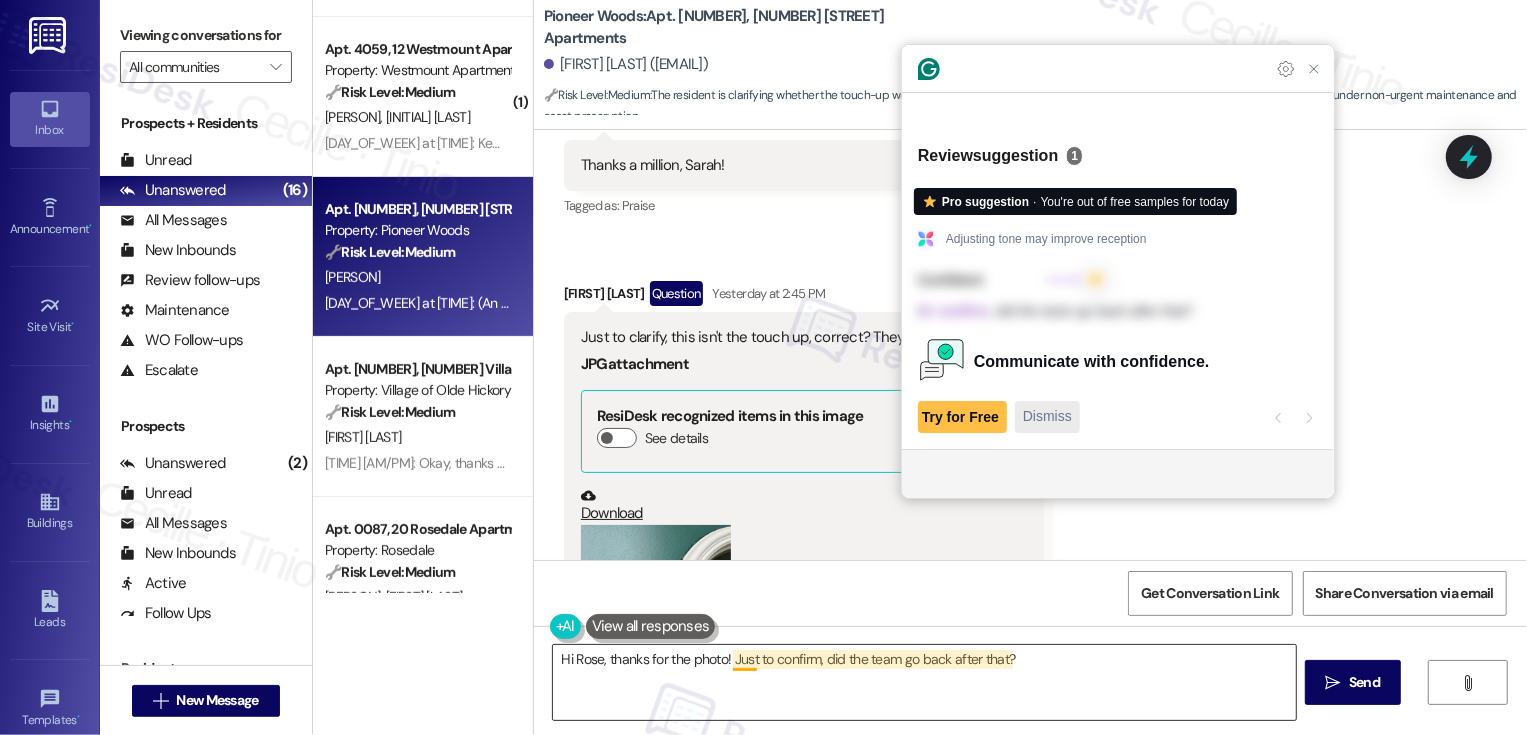 click on "Dismiss" at bounding box center (1047, 416) 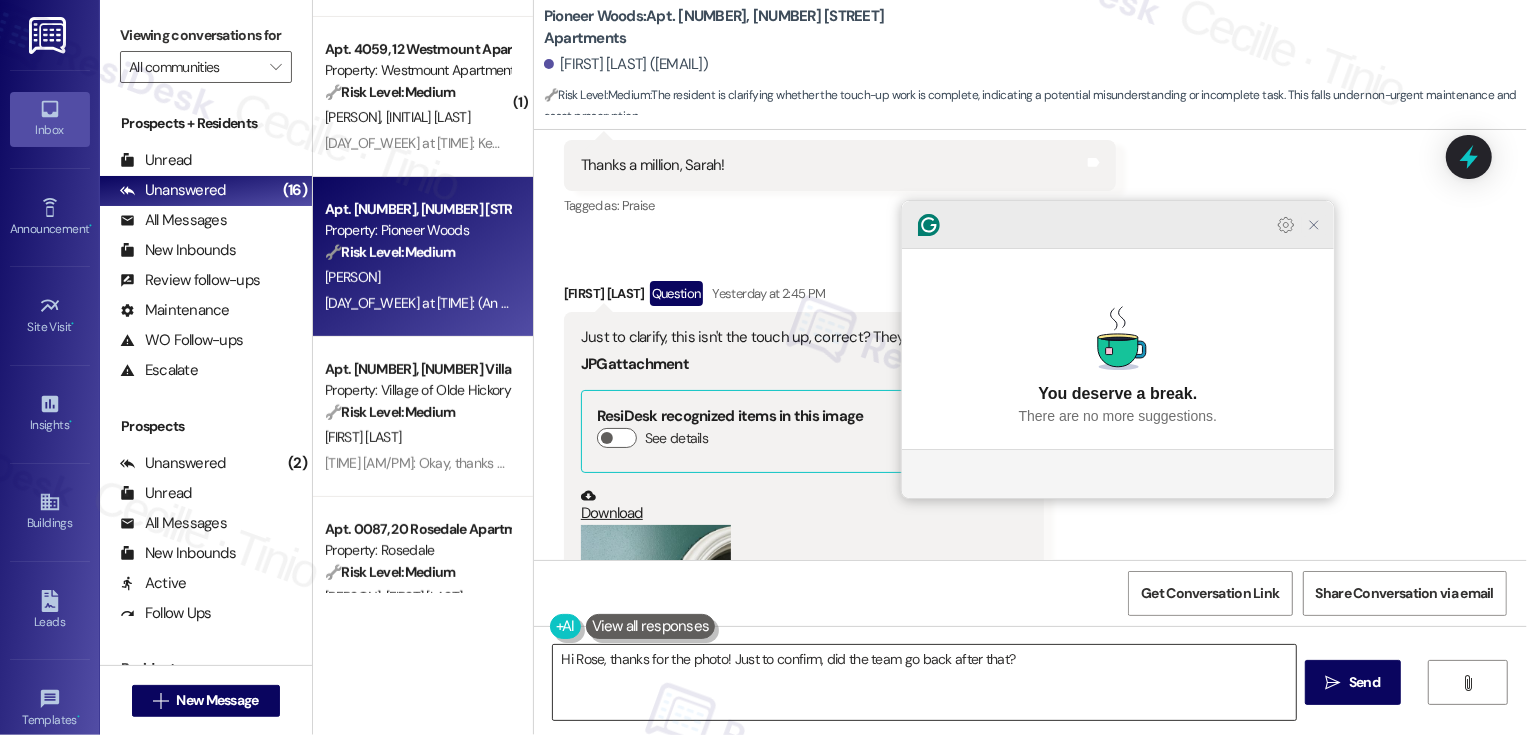 click 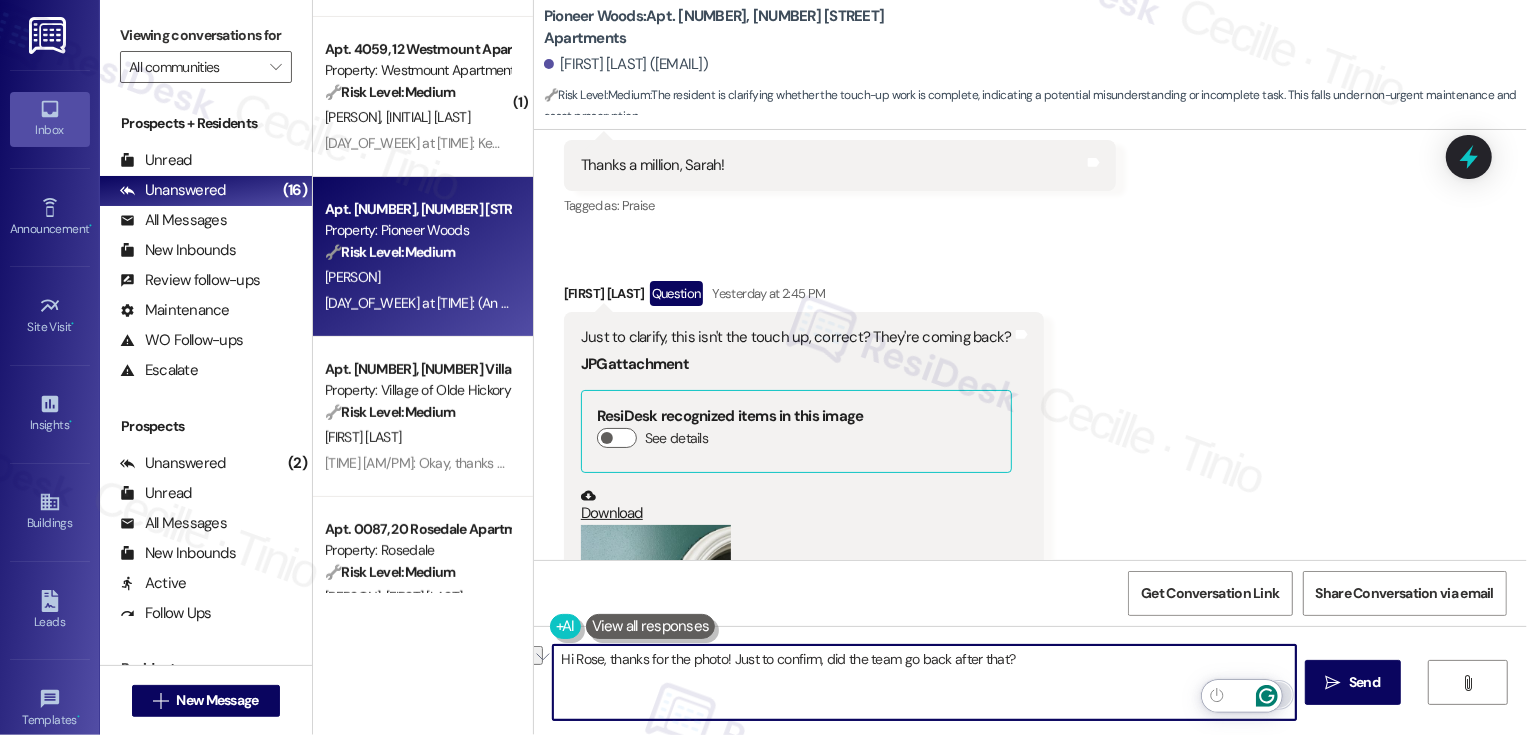 click 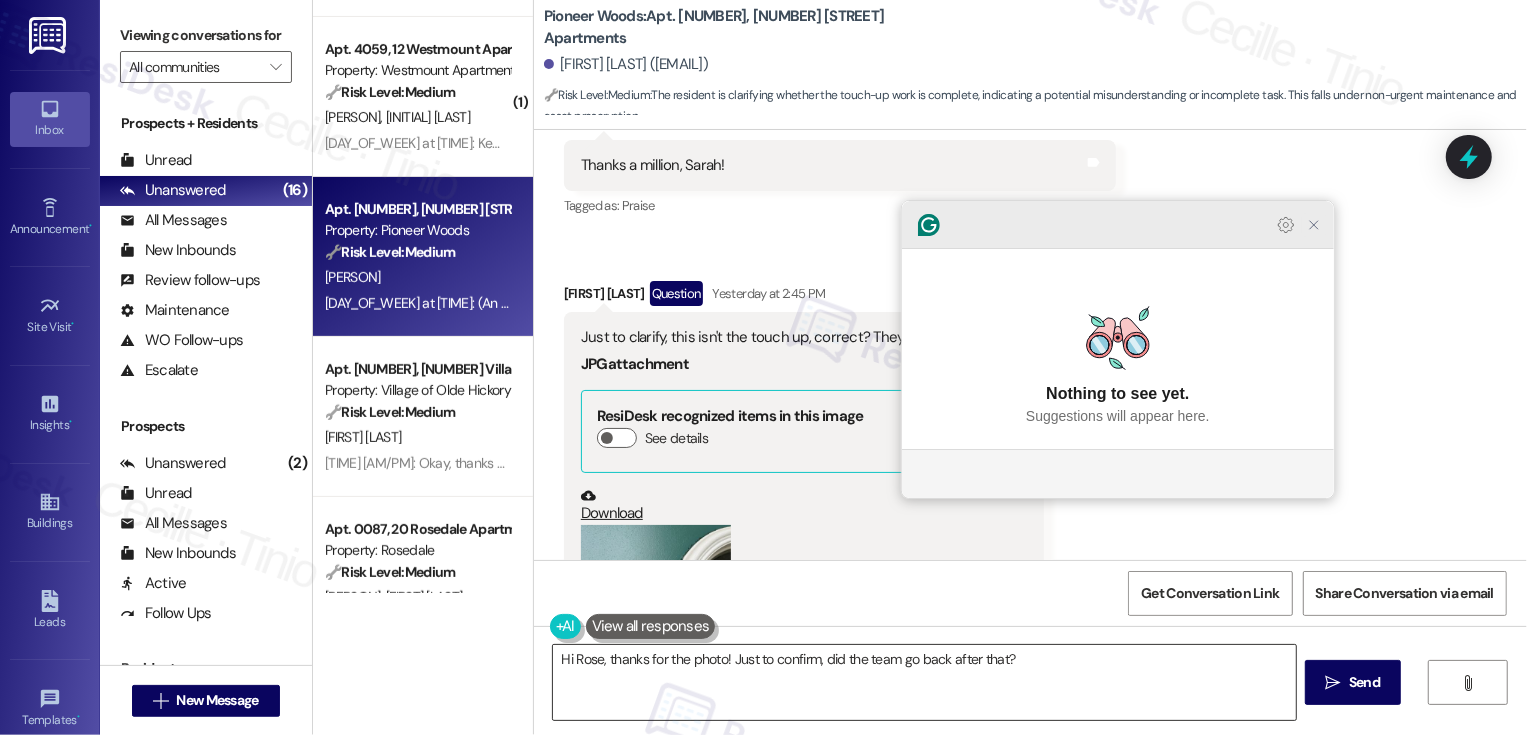 click 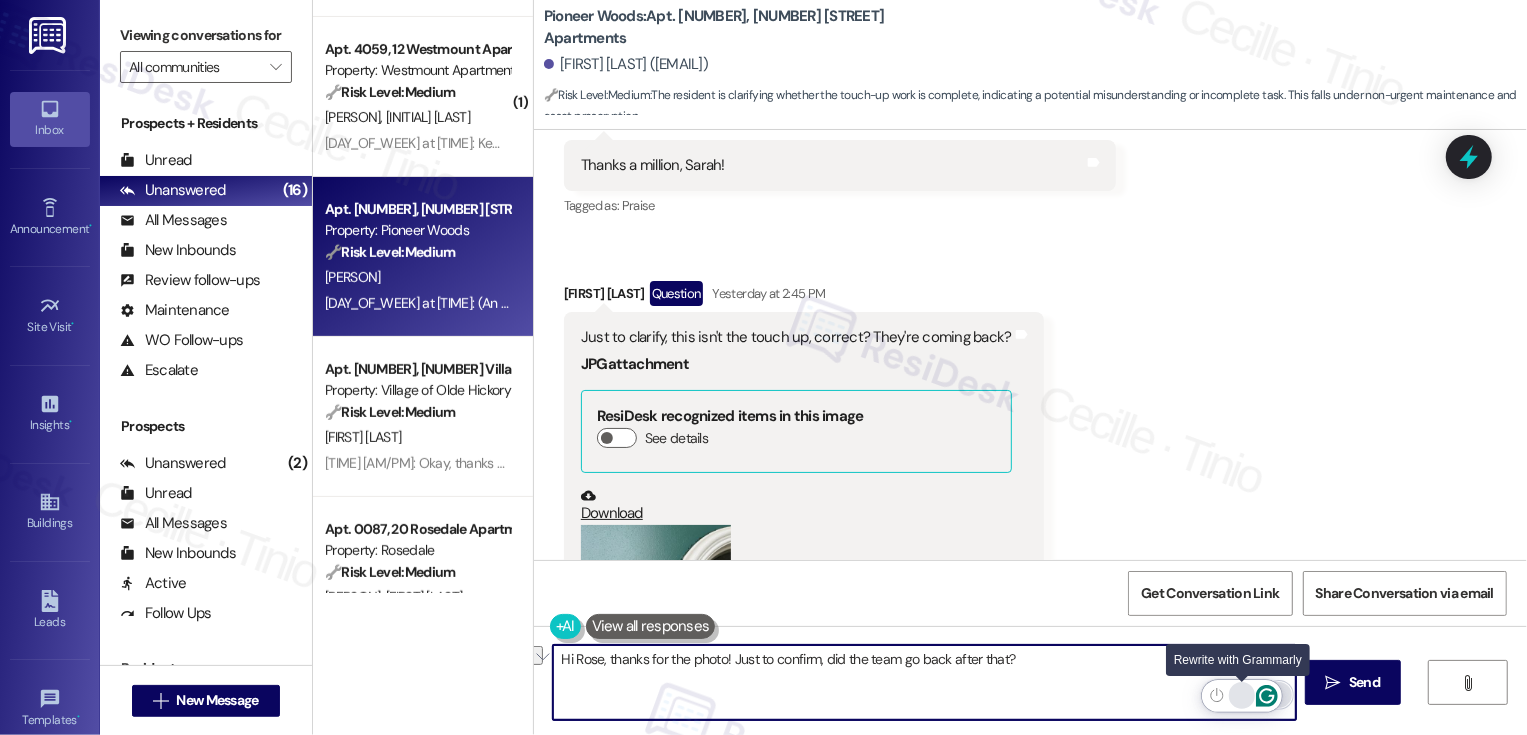 click 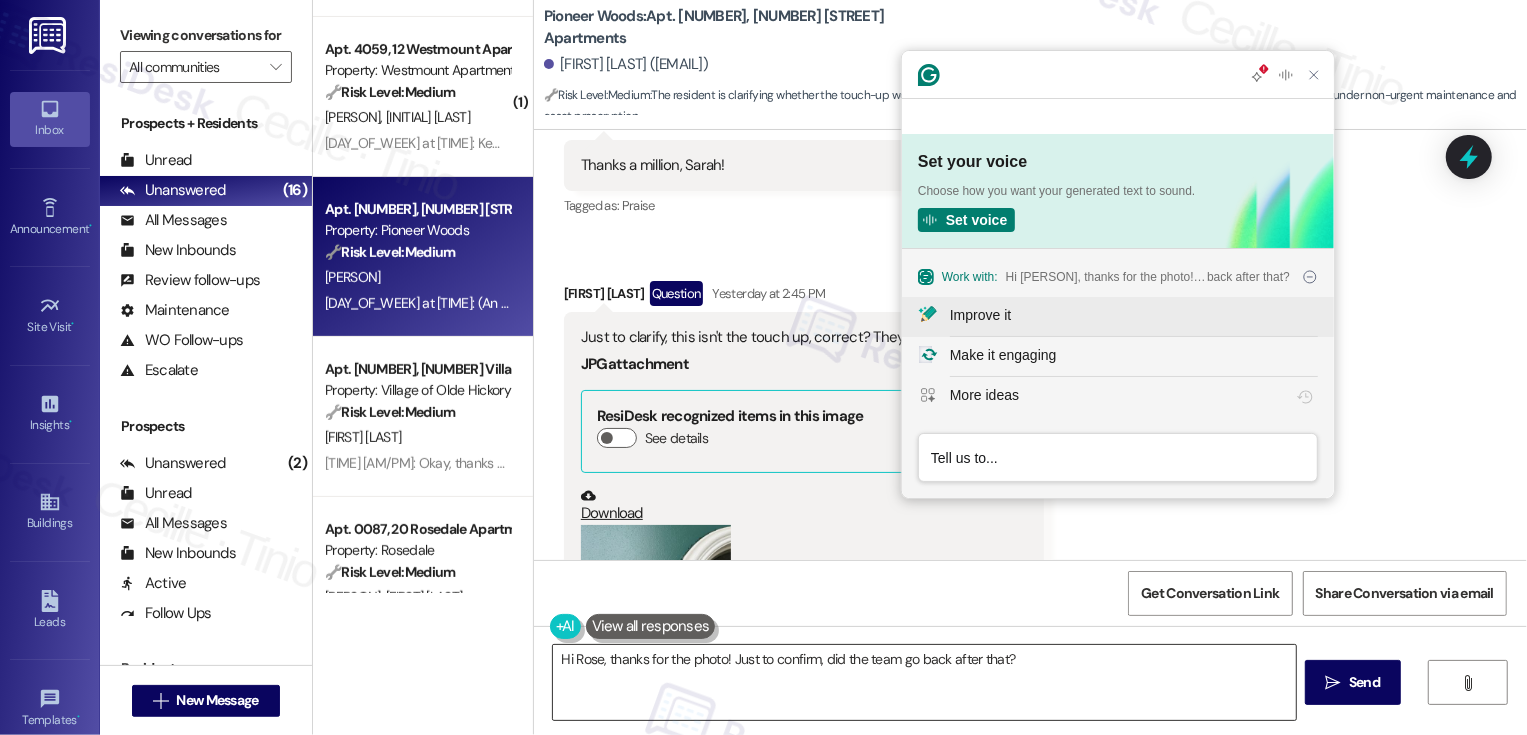scroll, scrollTop: 0, scrollLeft: 0, axis: both 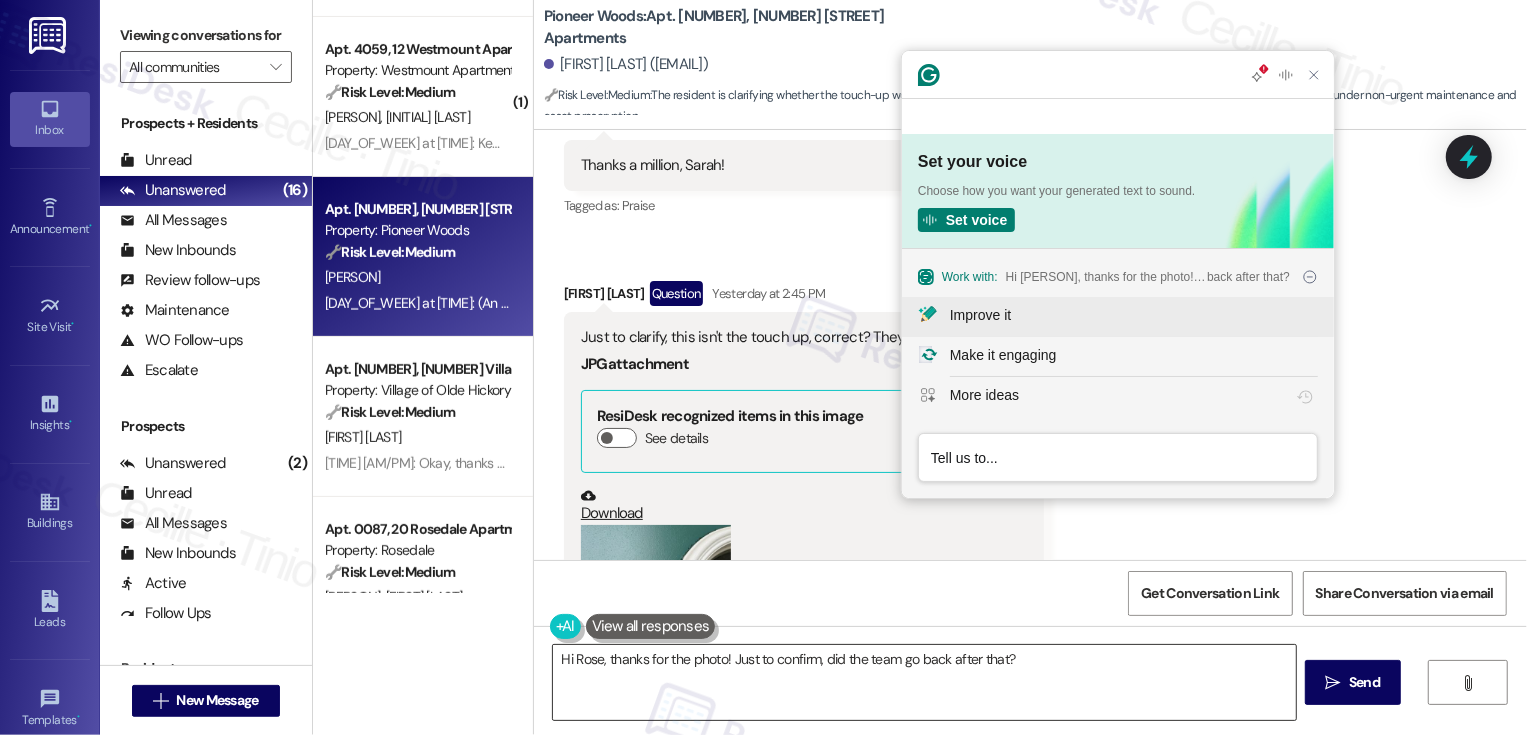 click on "Improve it" 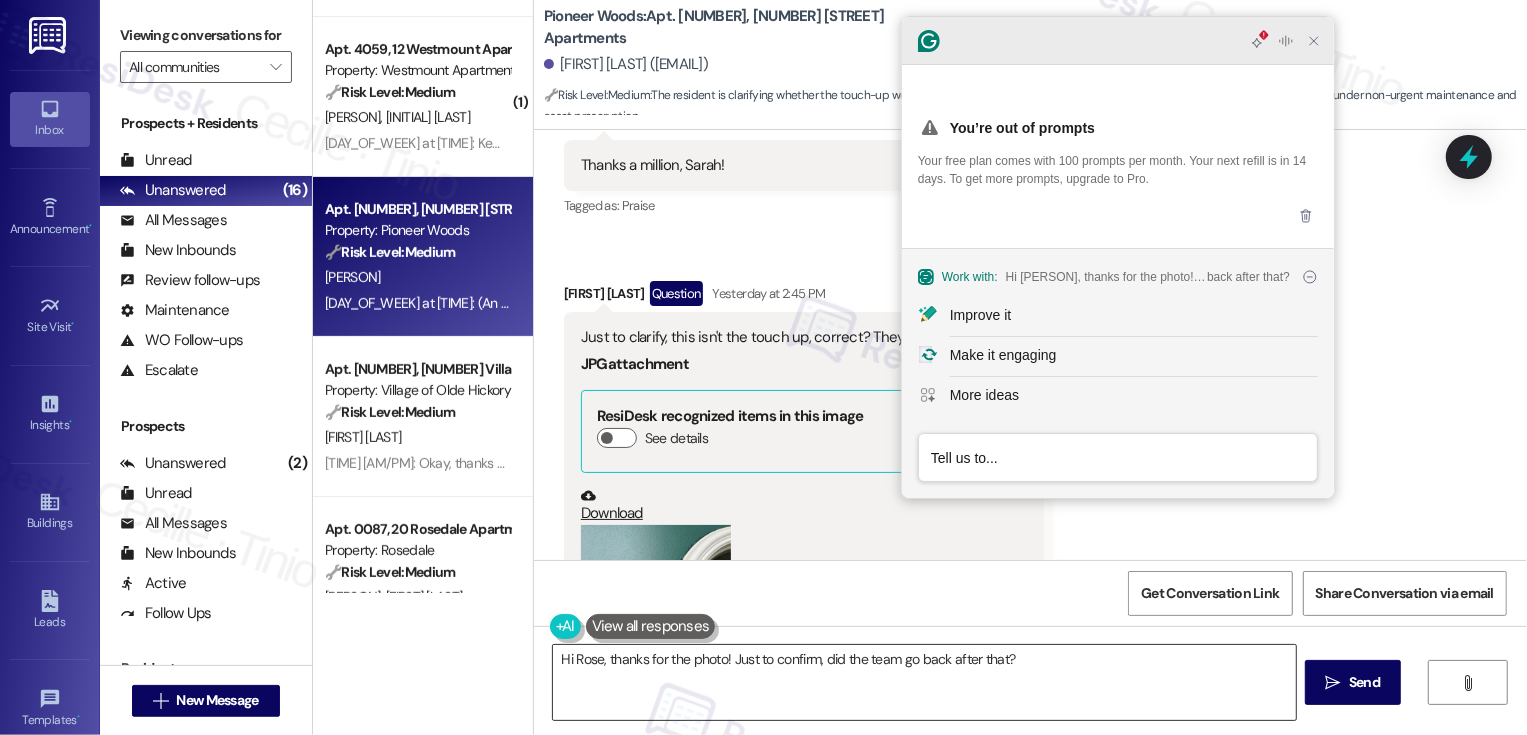 click 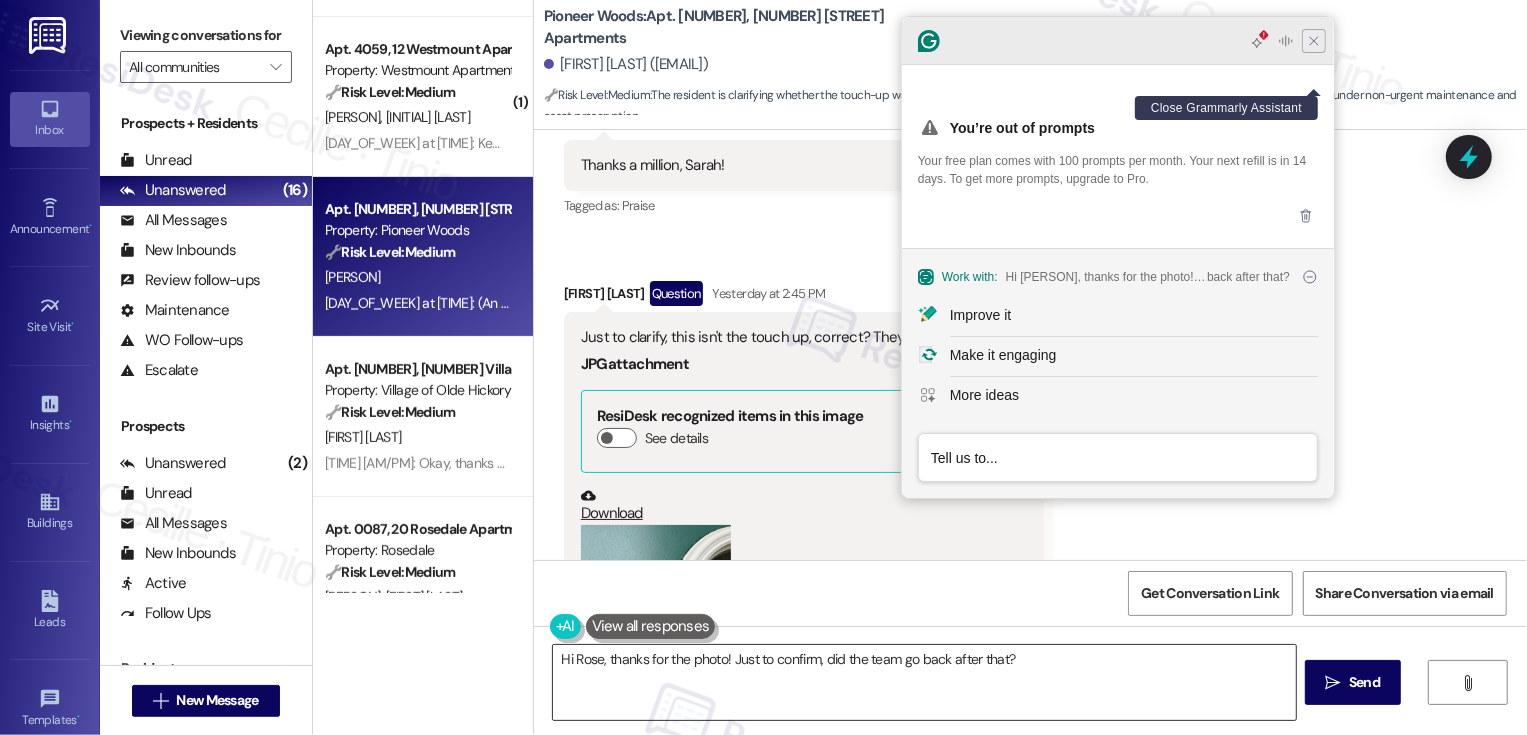 click 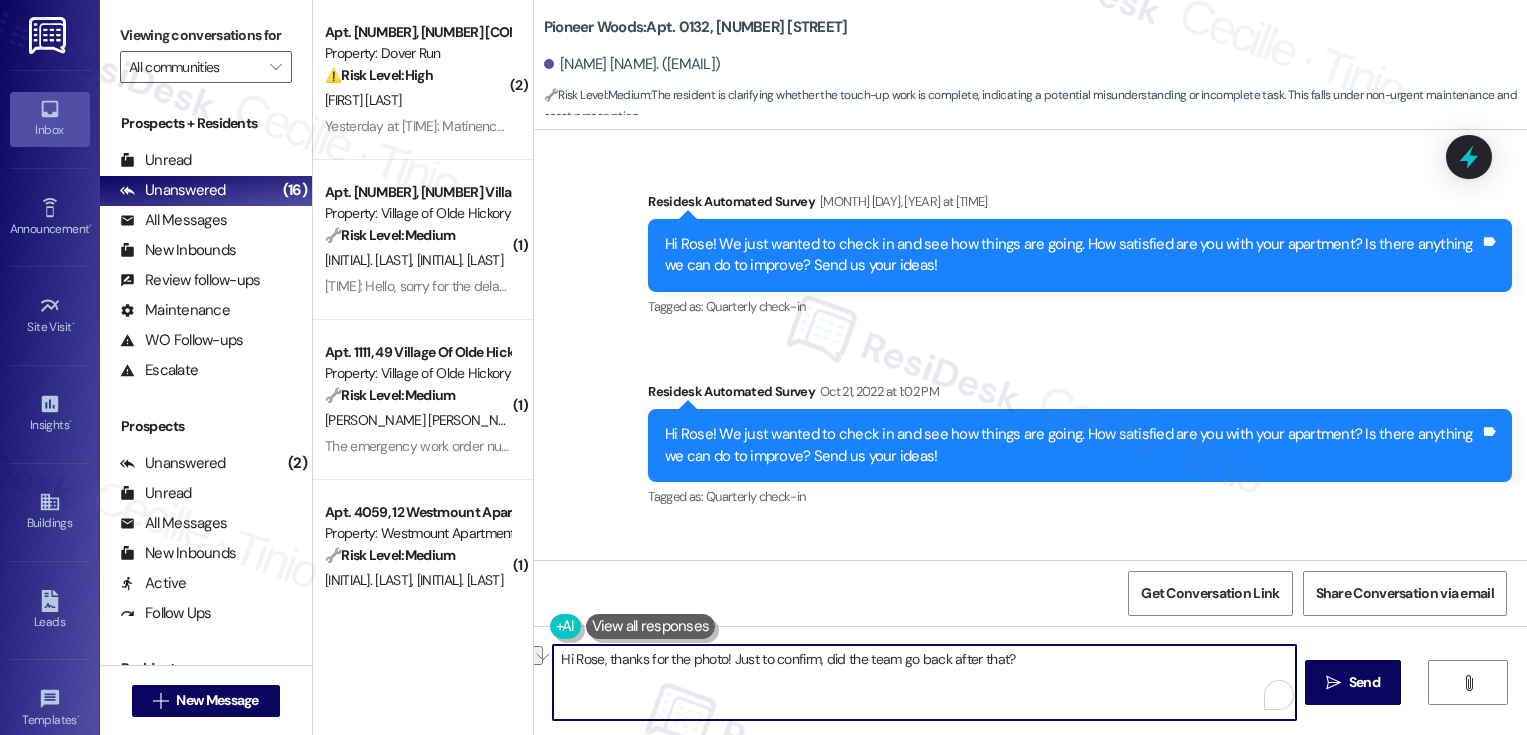 scroll, scrollTop: 0, scrollLeft: 0, axis: both 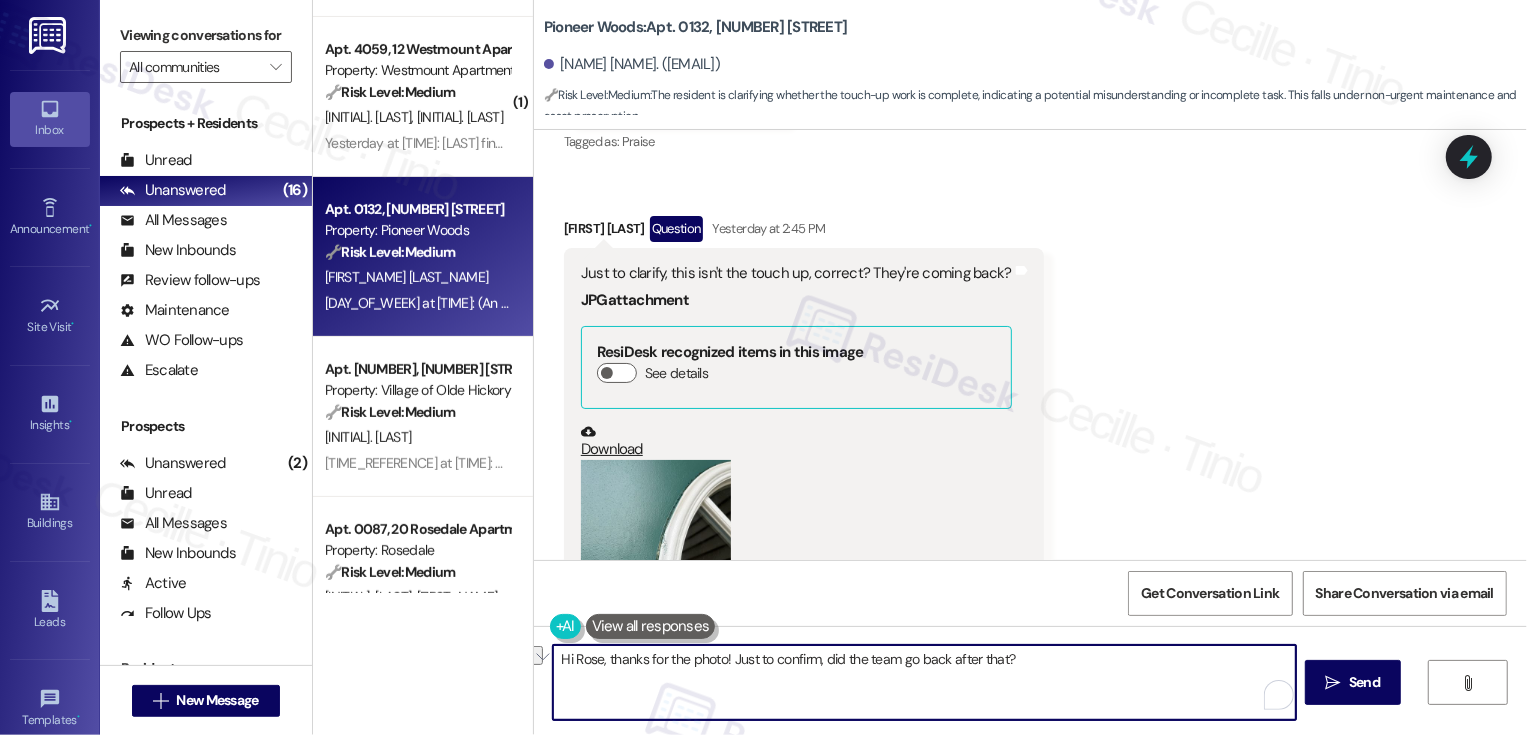 paste on "so much for sending the photo! Just to confirm—did the team stop by again after that?" 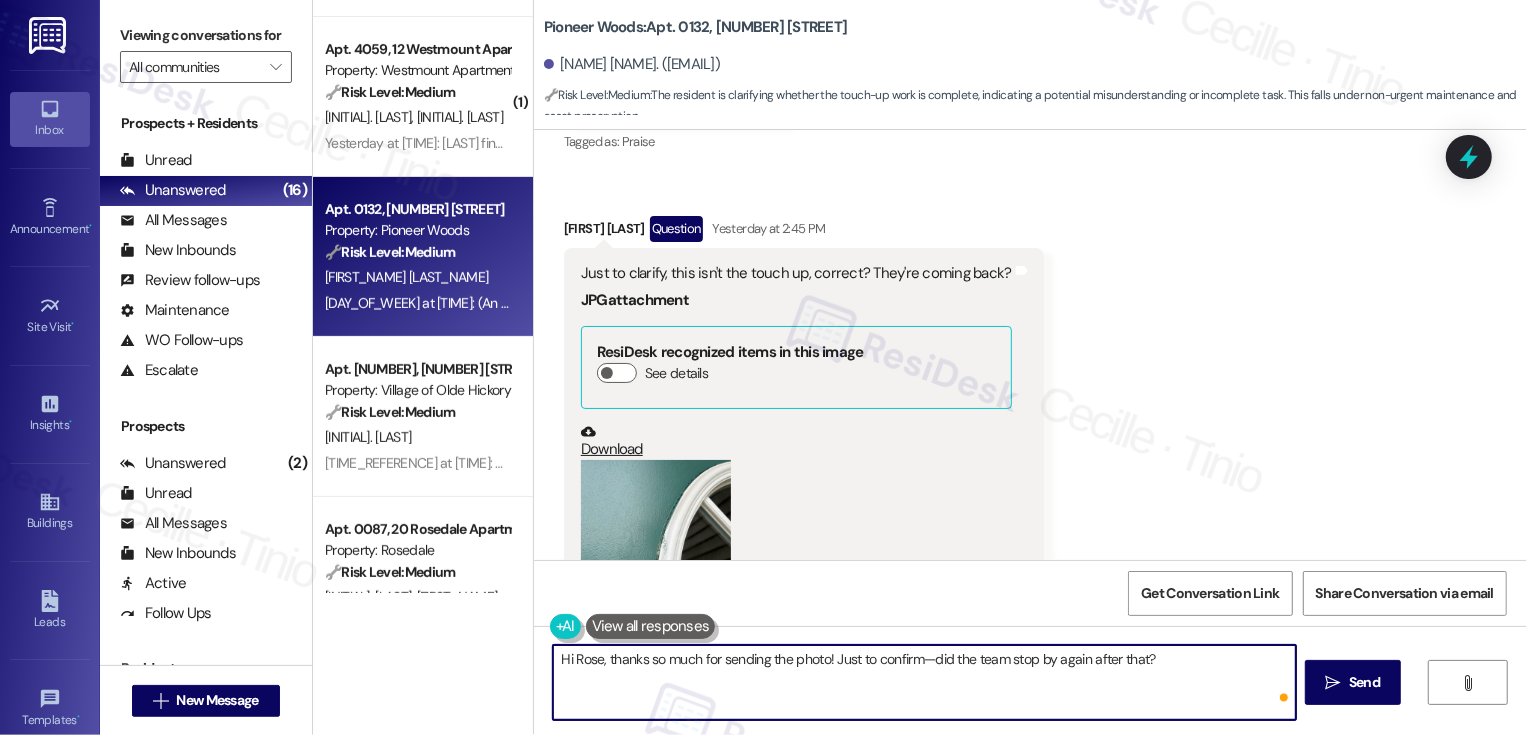 type on "Hi Rose, thanks so much for sending the photo! Just to confirm—did the team stop by again after that?" 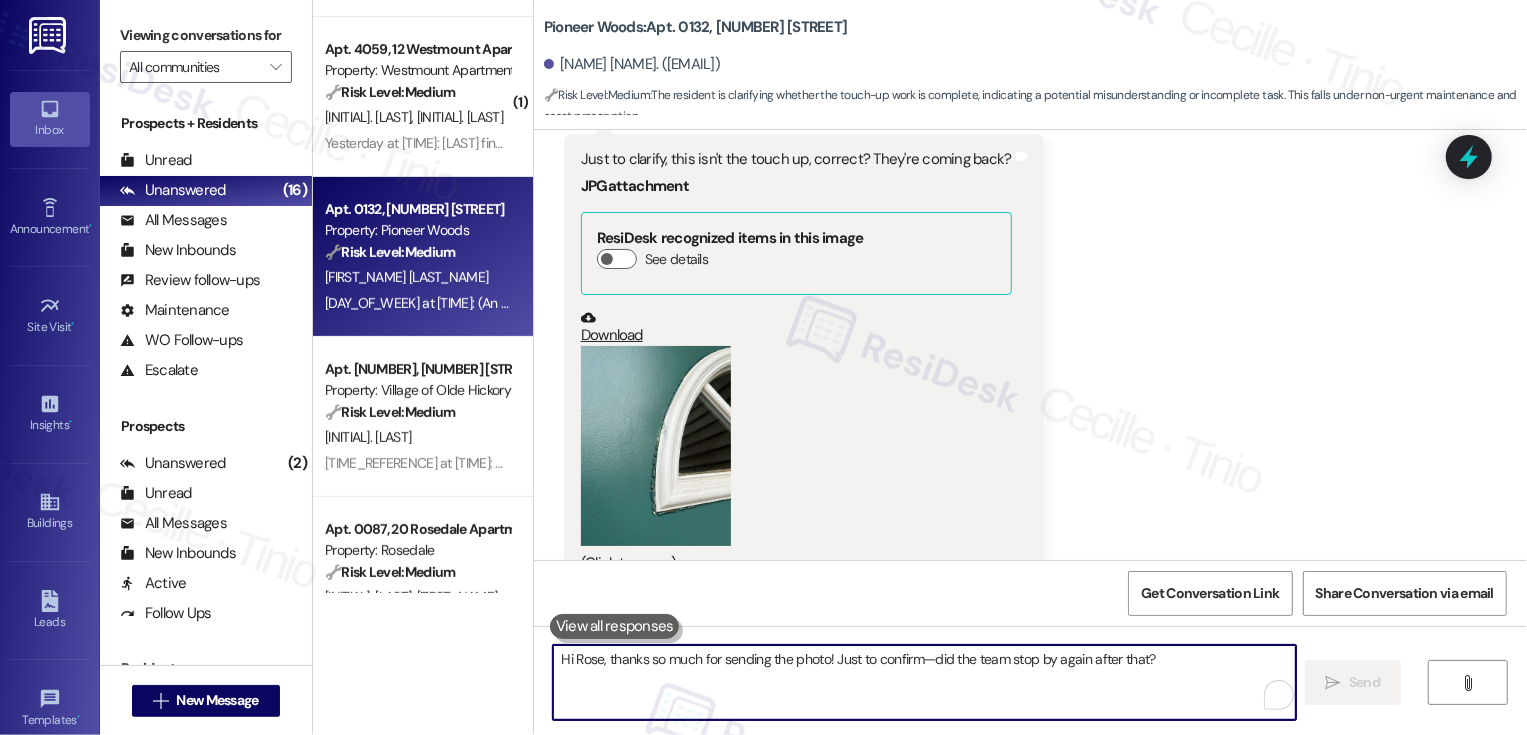 scroll, scrollTop: 37181, scrollLeft: 0, axis: vertical 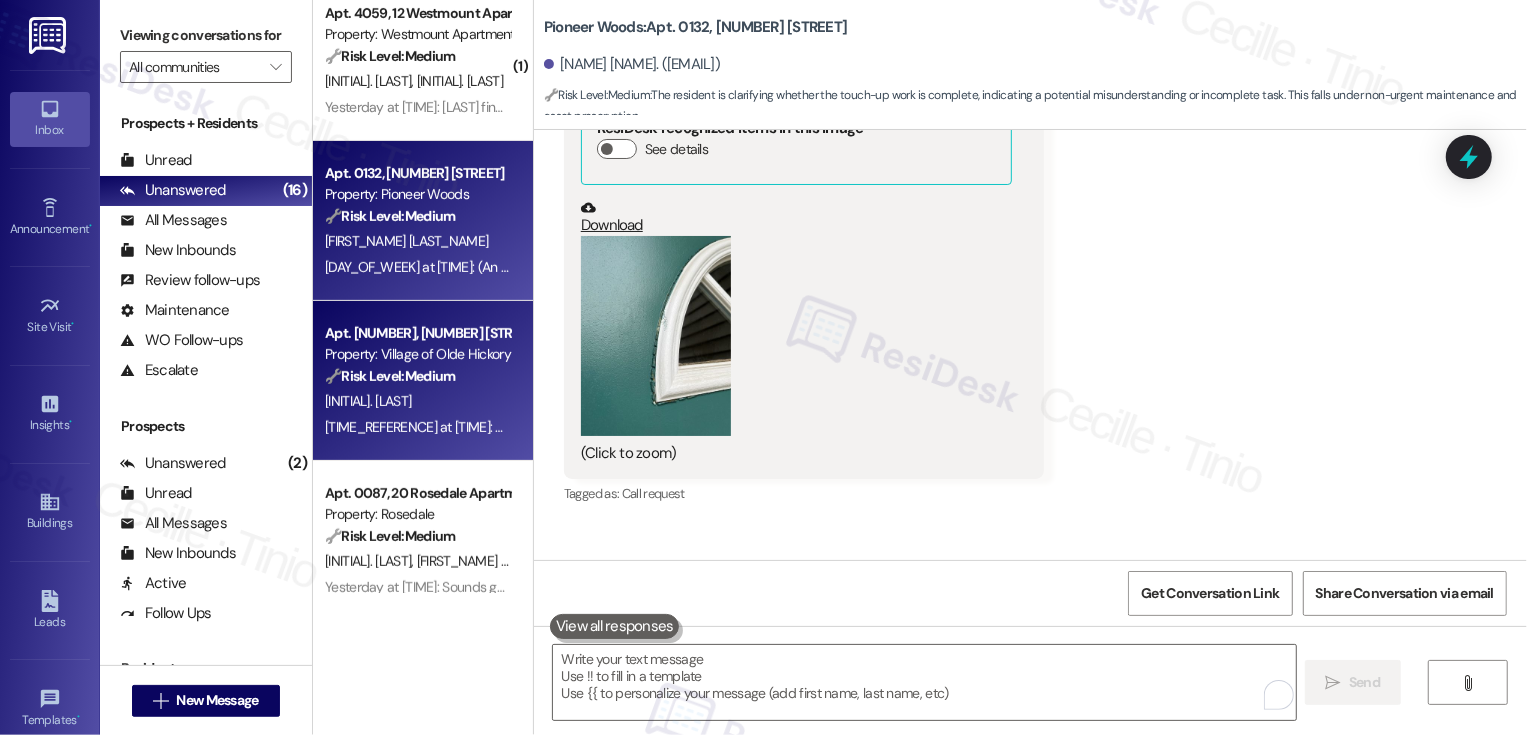 click on "[INITIAL]. [LAST]" at bounding box center [417, 401] 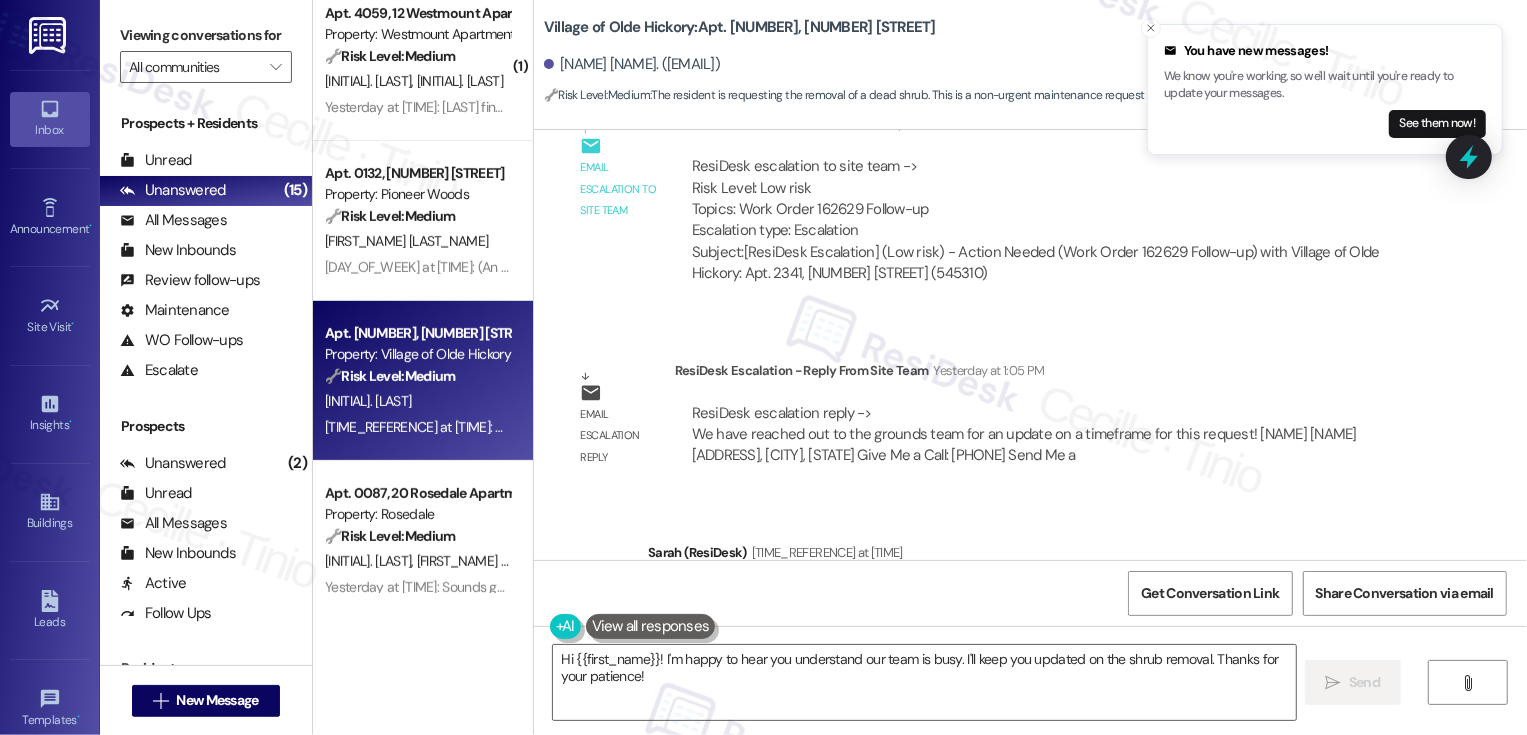 scroll, scrollTop: 23923, scrollLeft: 0, axis: vertical 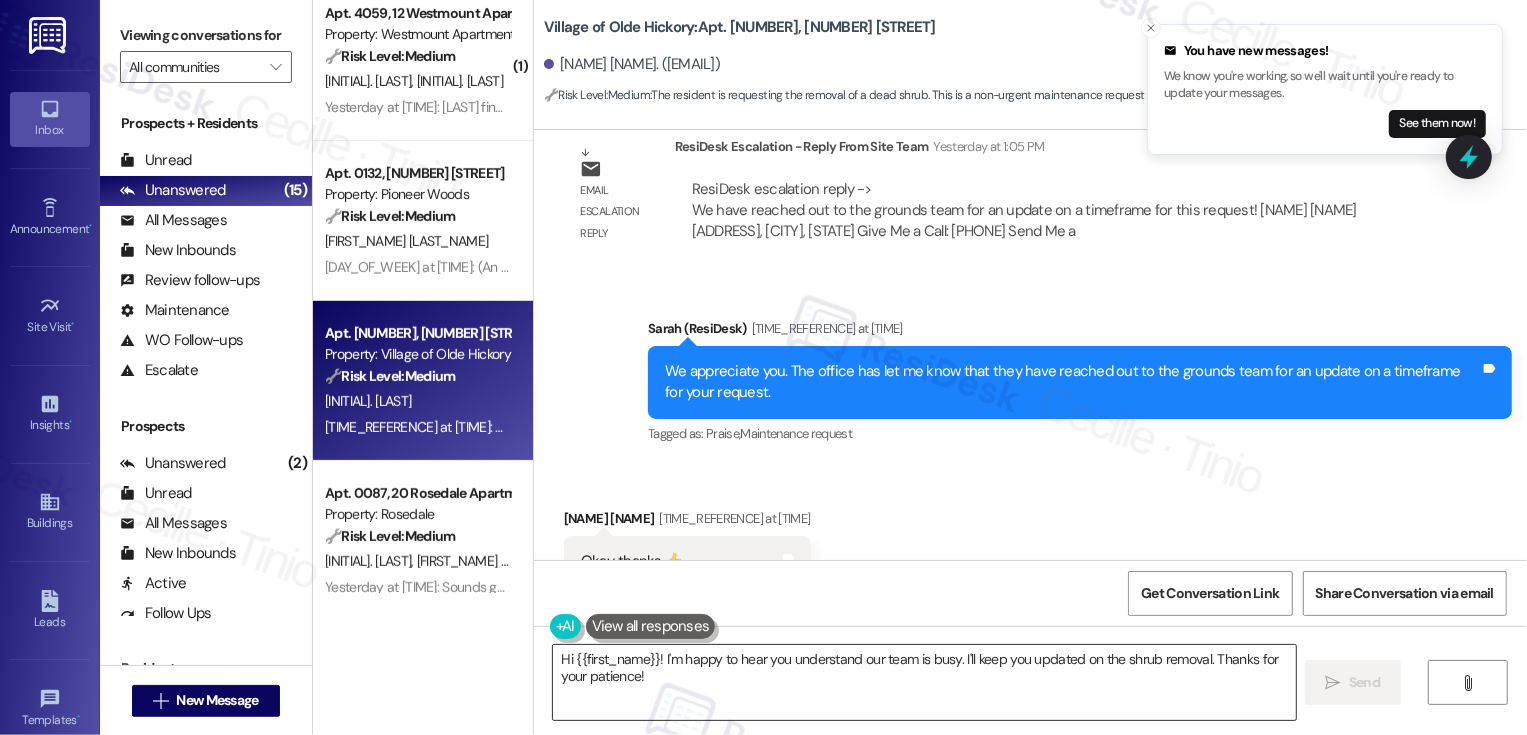 click on "Hi {{first_name}}! I'm happy to hear you understand our team is busy. I'll keep you updated on the shrub removal. Thanks for your patience!" at bounding box center (924, 682) 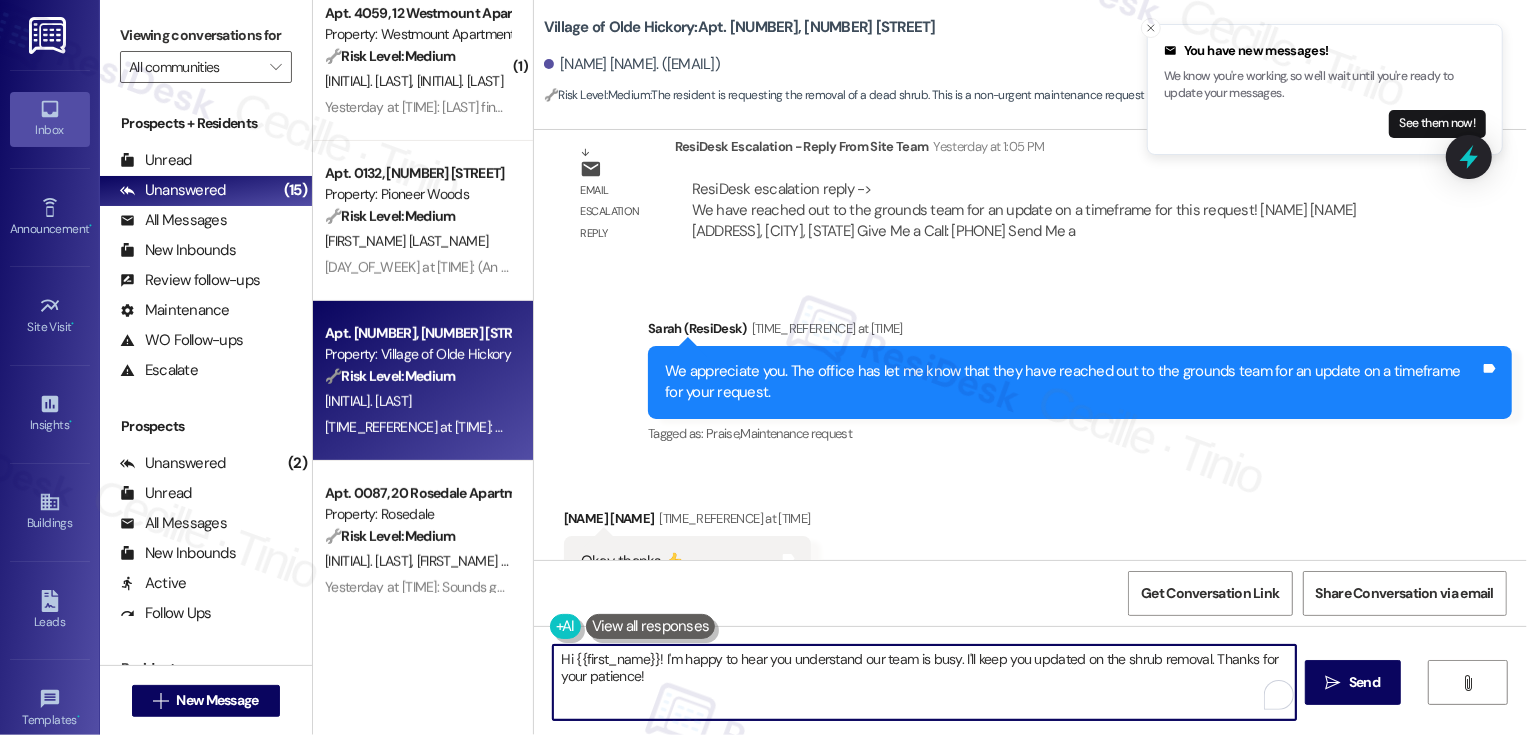click on "Hi {{first_name}}! I'm happy to hear you understand our team is busy. I'll keep you updated on the shrub removal. Thanks for your patience!" at bounding box center (924, 682) 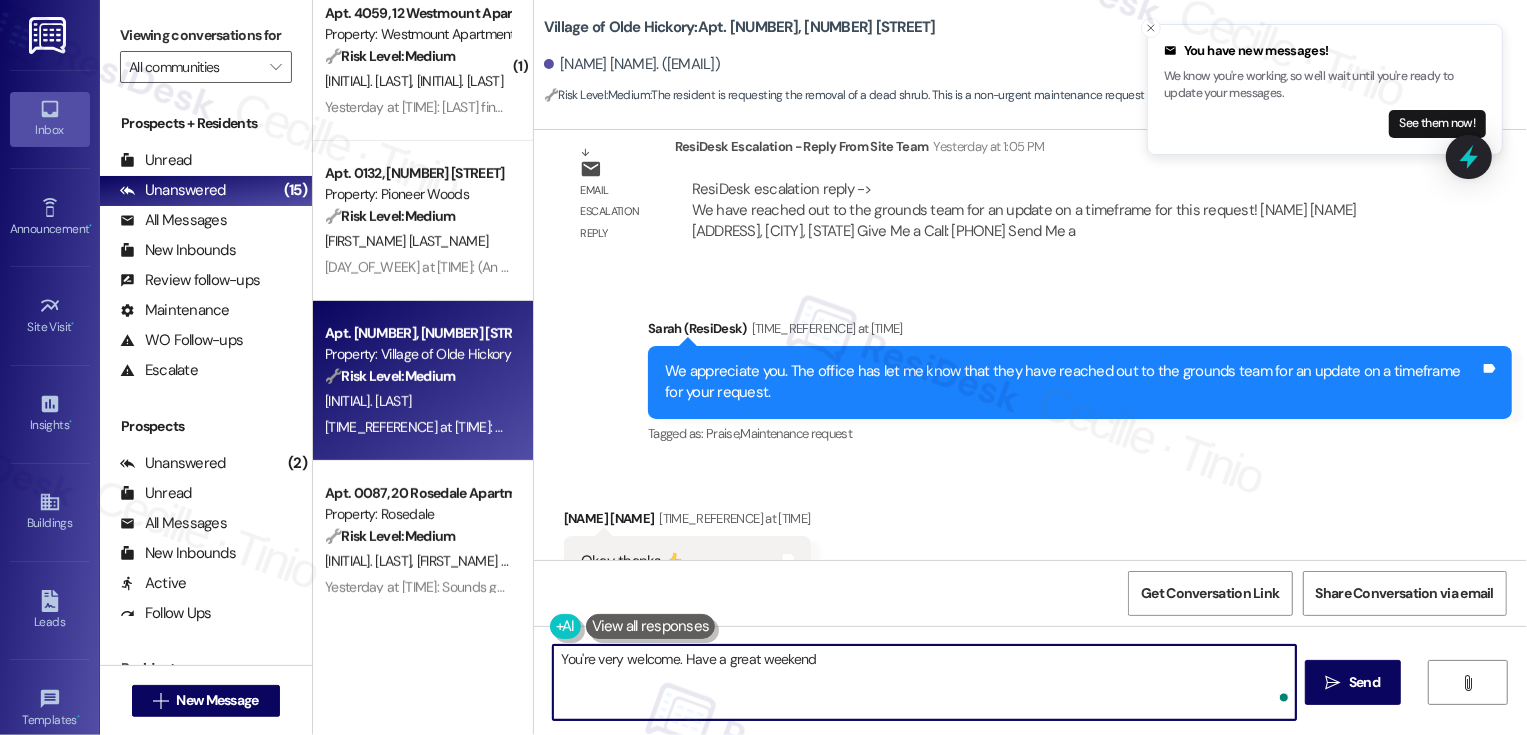 type on "You're very welcome. Have a great weekend!" 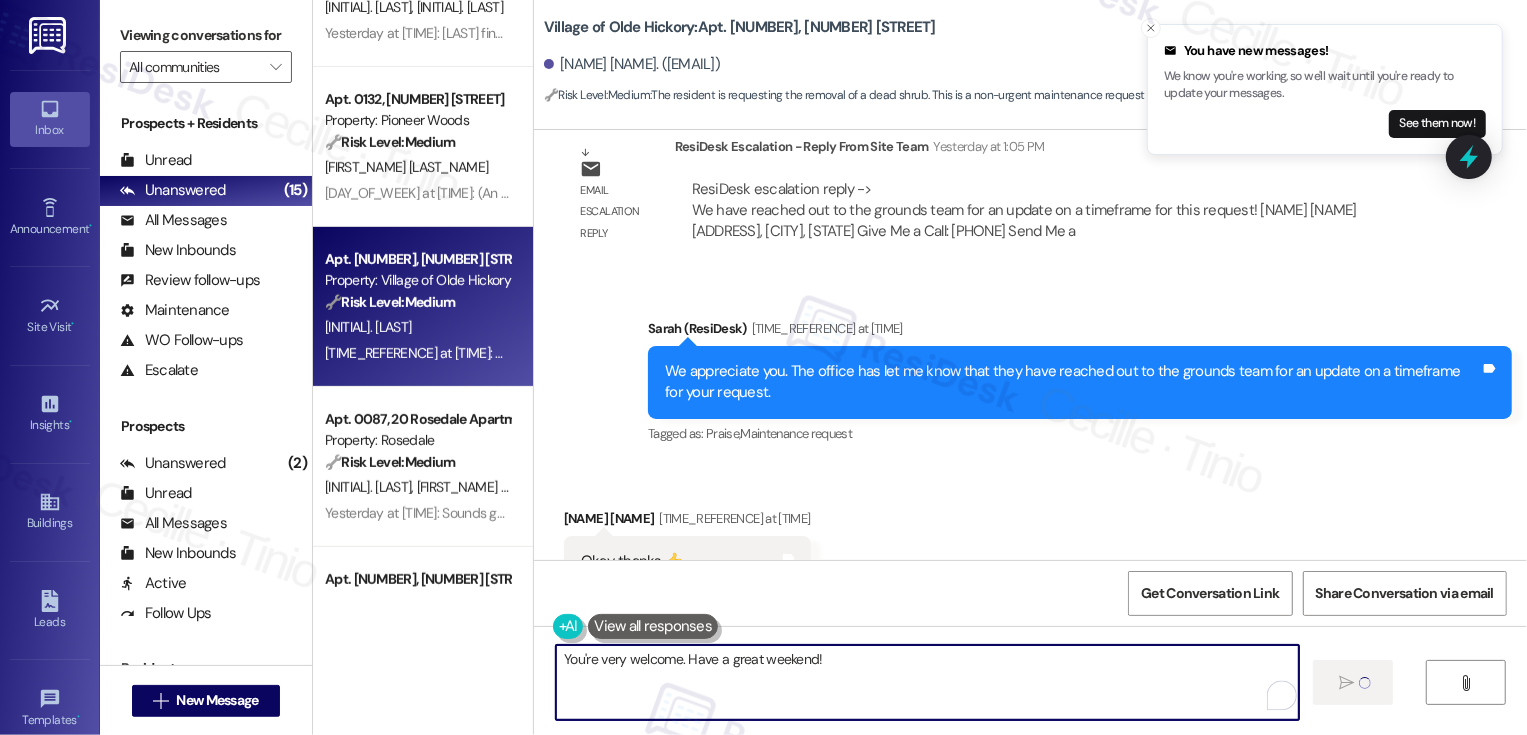 scroll, scrollTop: 585, scrollLeft: 0, axis: vertical 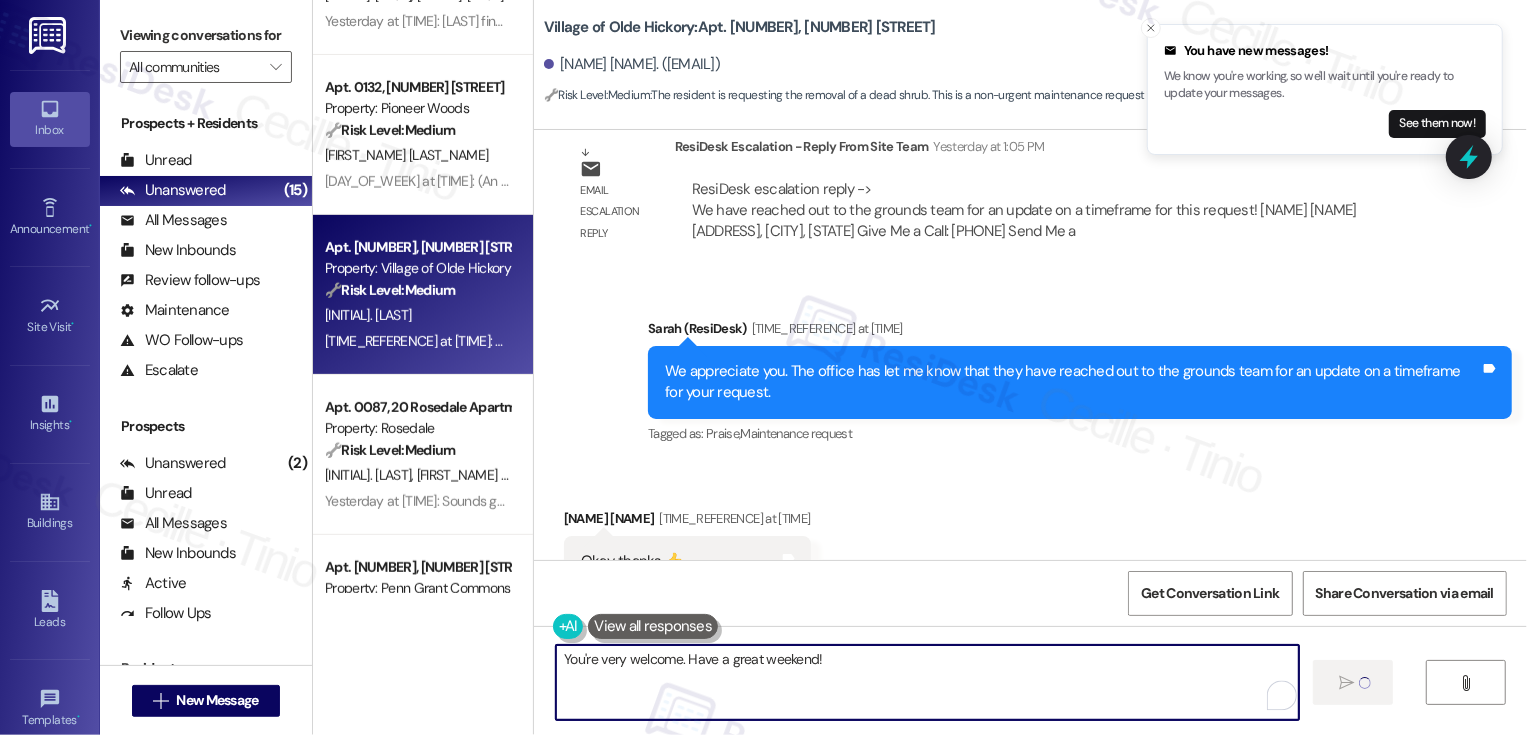 type 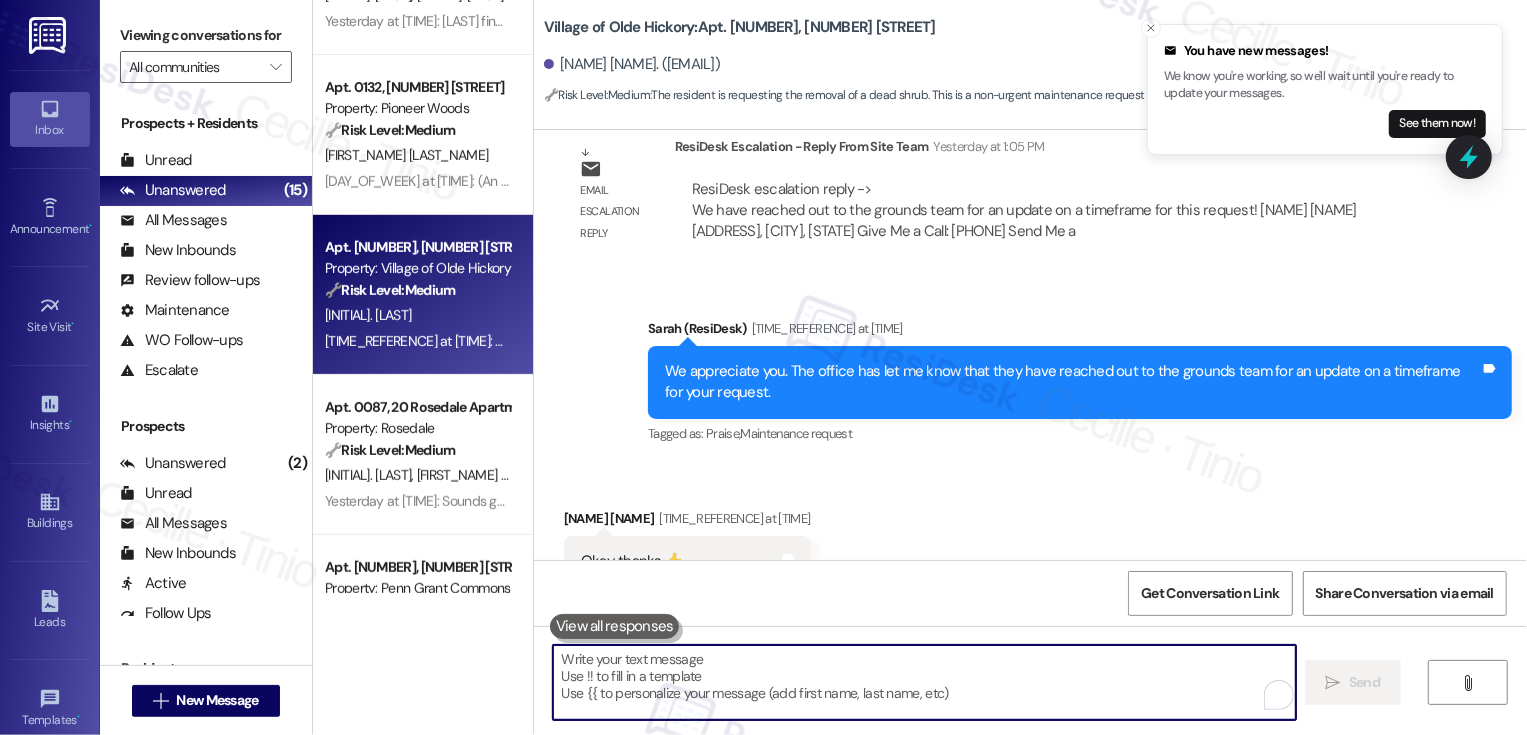 scroll, scrollTop: 24063, scrollLeft: 0, axis: vertical 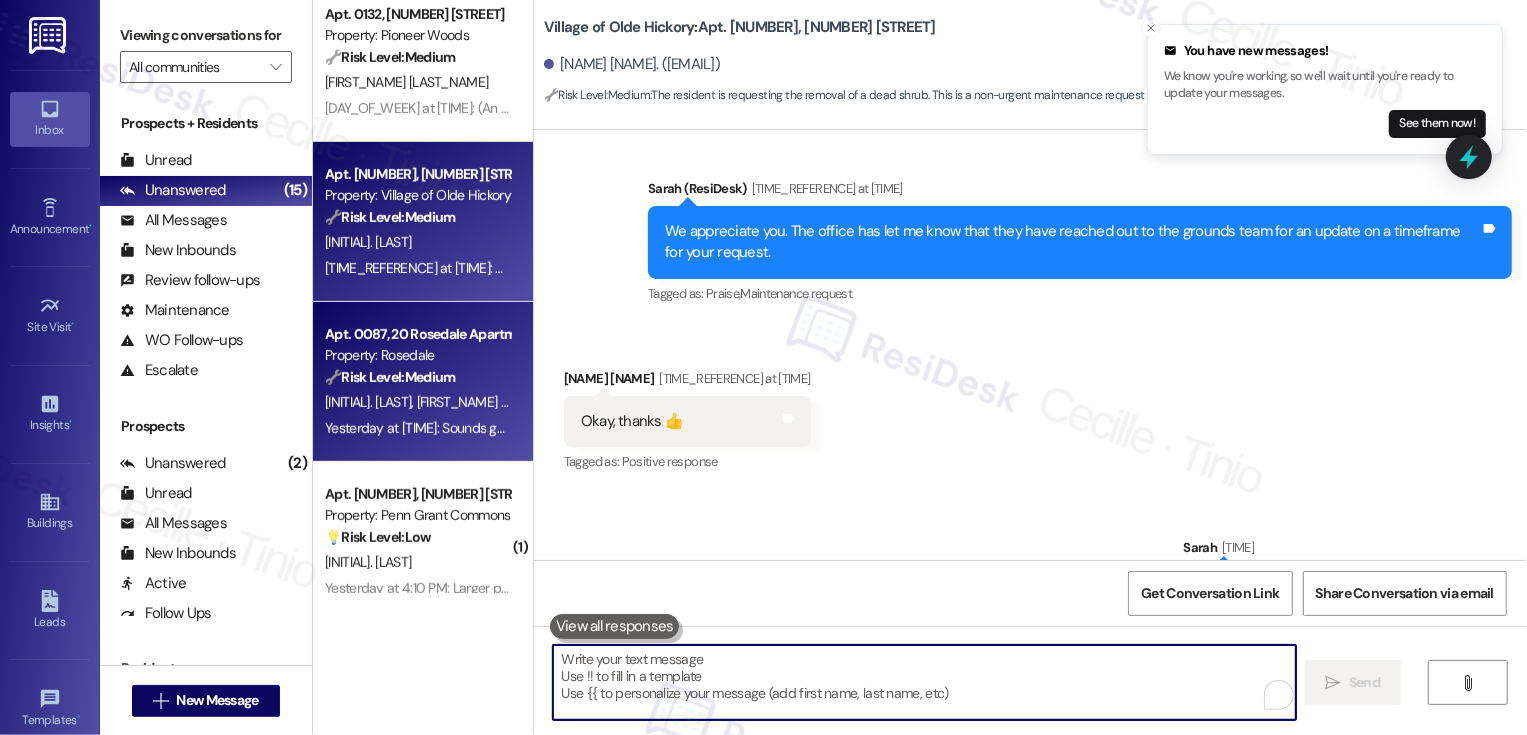 click on "🔧  Risk Level:  Medium The resident is requesting a change to the payment arrangement for rent, which is a financial concern but not urgent. The team is already looking into it." at bounding box center (417, 377) 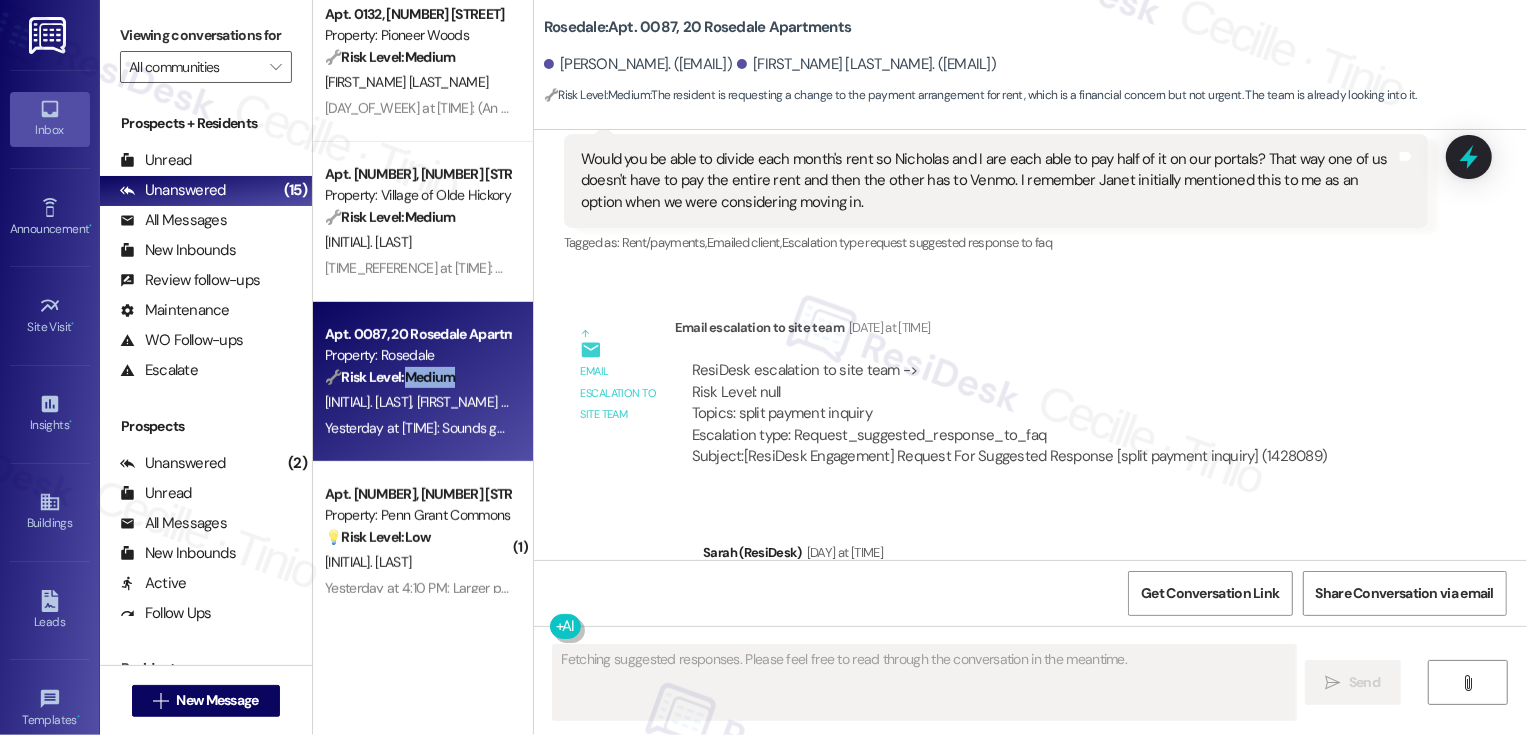 scroll, scrollTop: 1930, scrollLeft: 0, axis: vertical 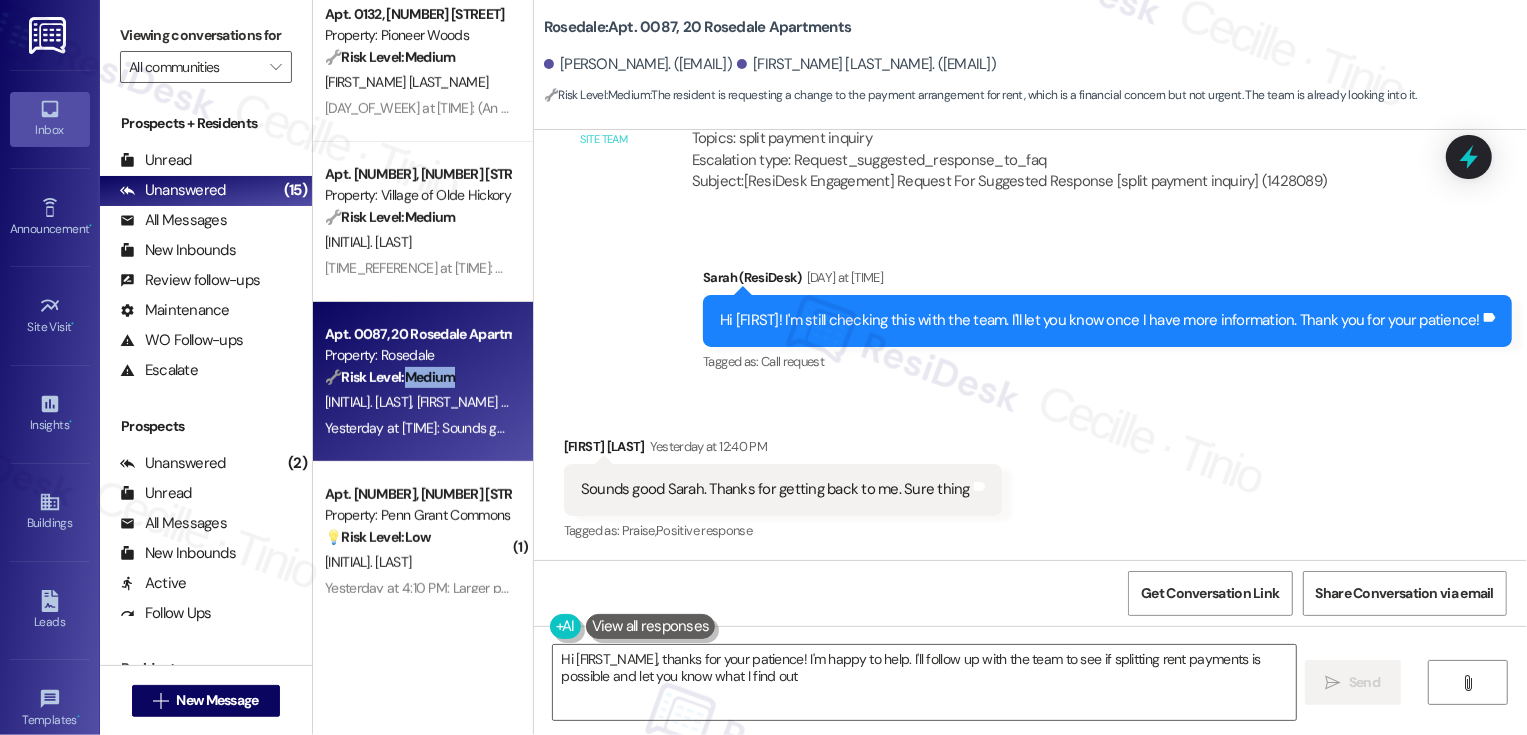 type on "Hi {{first_name}}, thanks for your patience! I'm happy to help. I'll follow up with the team to see if splitting rent payments is possible and let you know what I find out!" 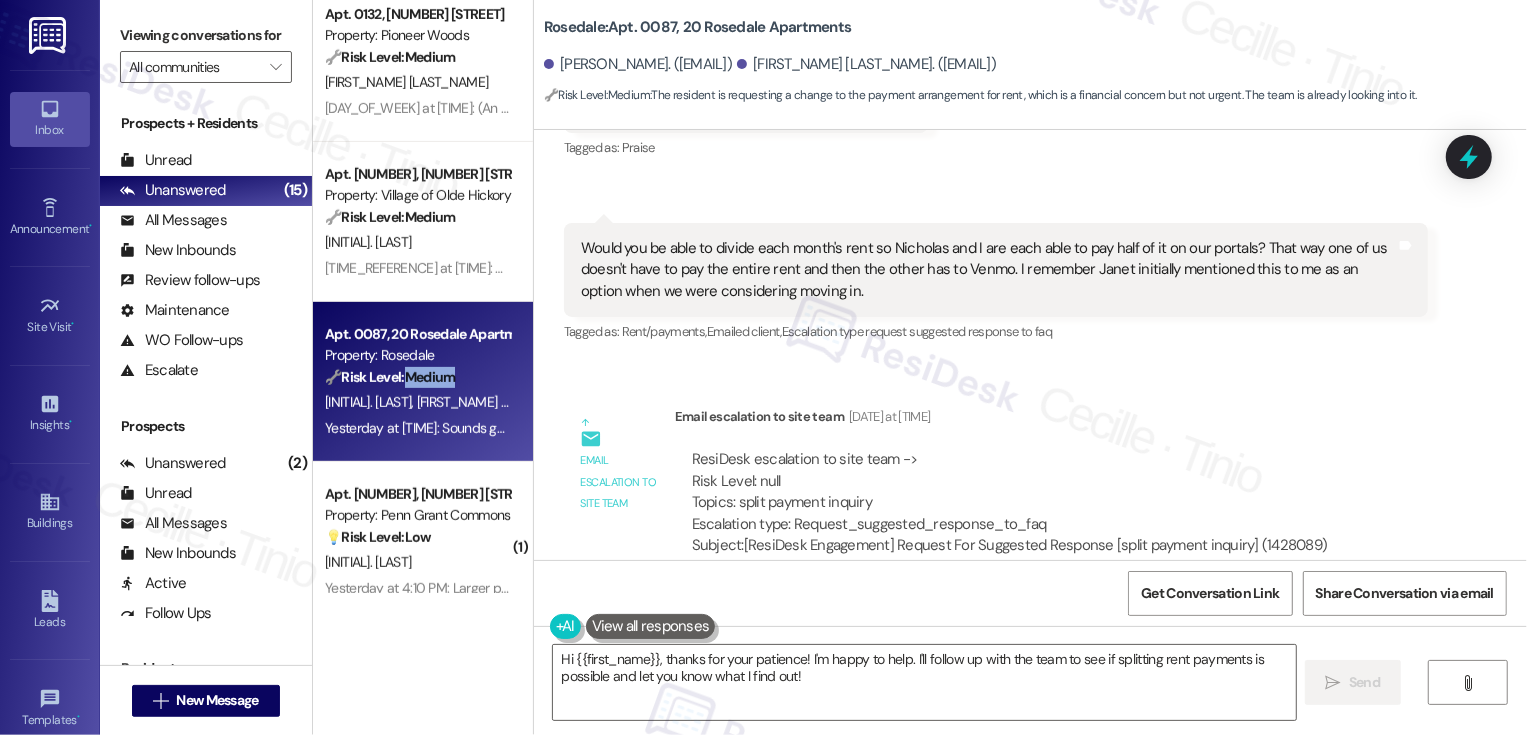 scroll, scrollTop: 1525, scrollLeft: 0, axis: vertical 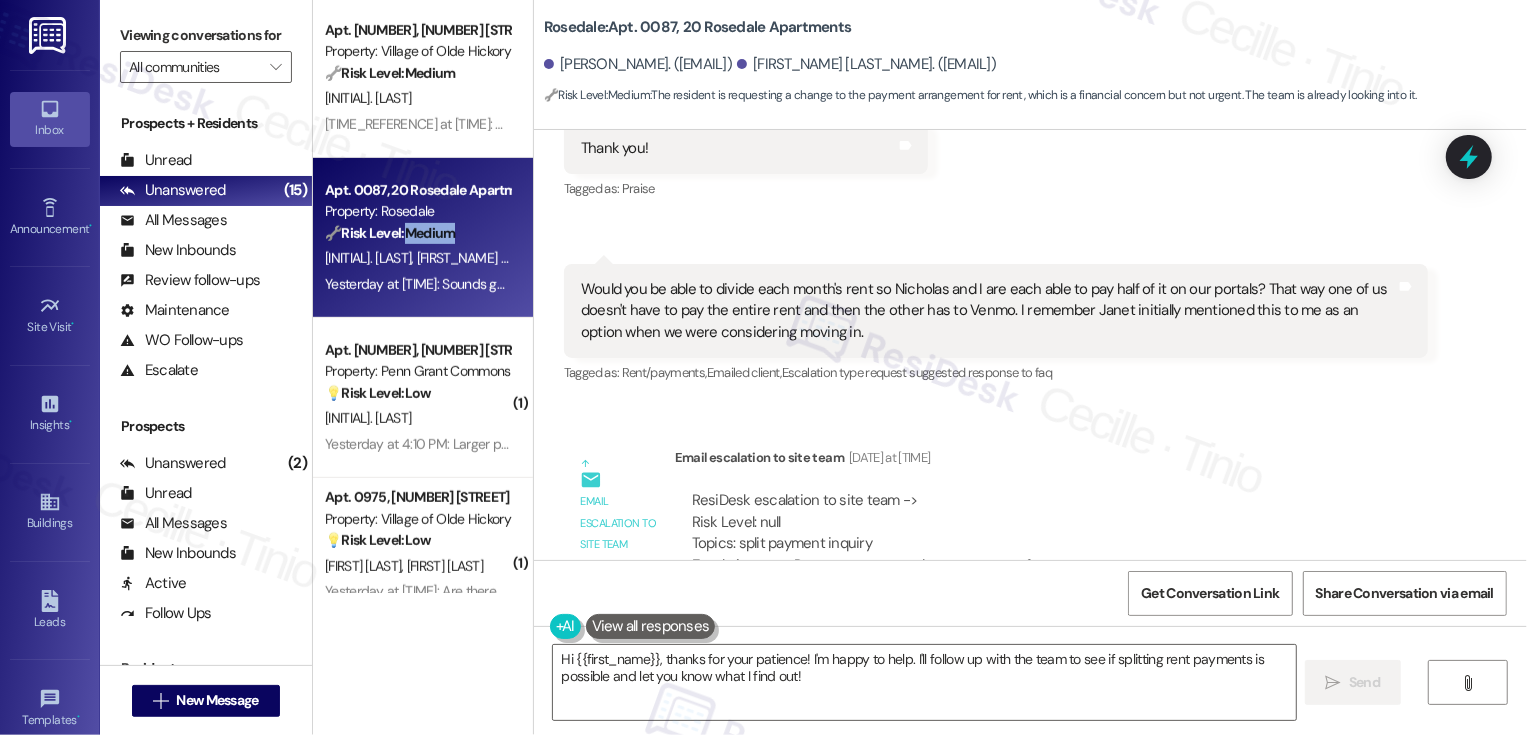 click on "[INITIAL]. [LAST]" at bounding box center (417, 418) 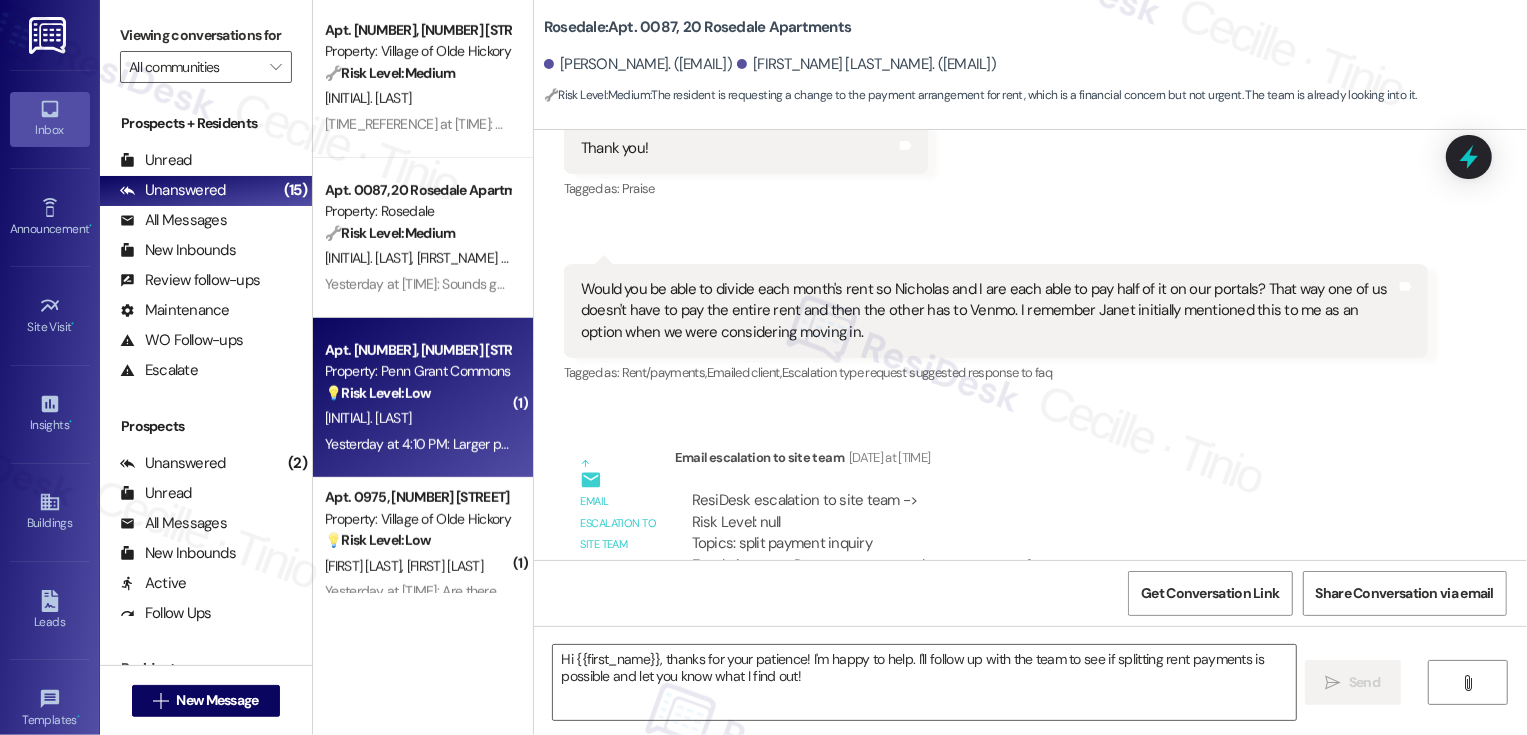 click on "[INITIAL]. [LAST]" at bounding box center (417, 418) 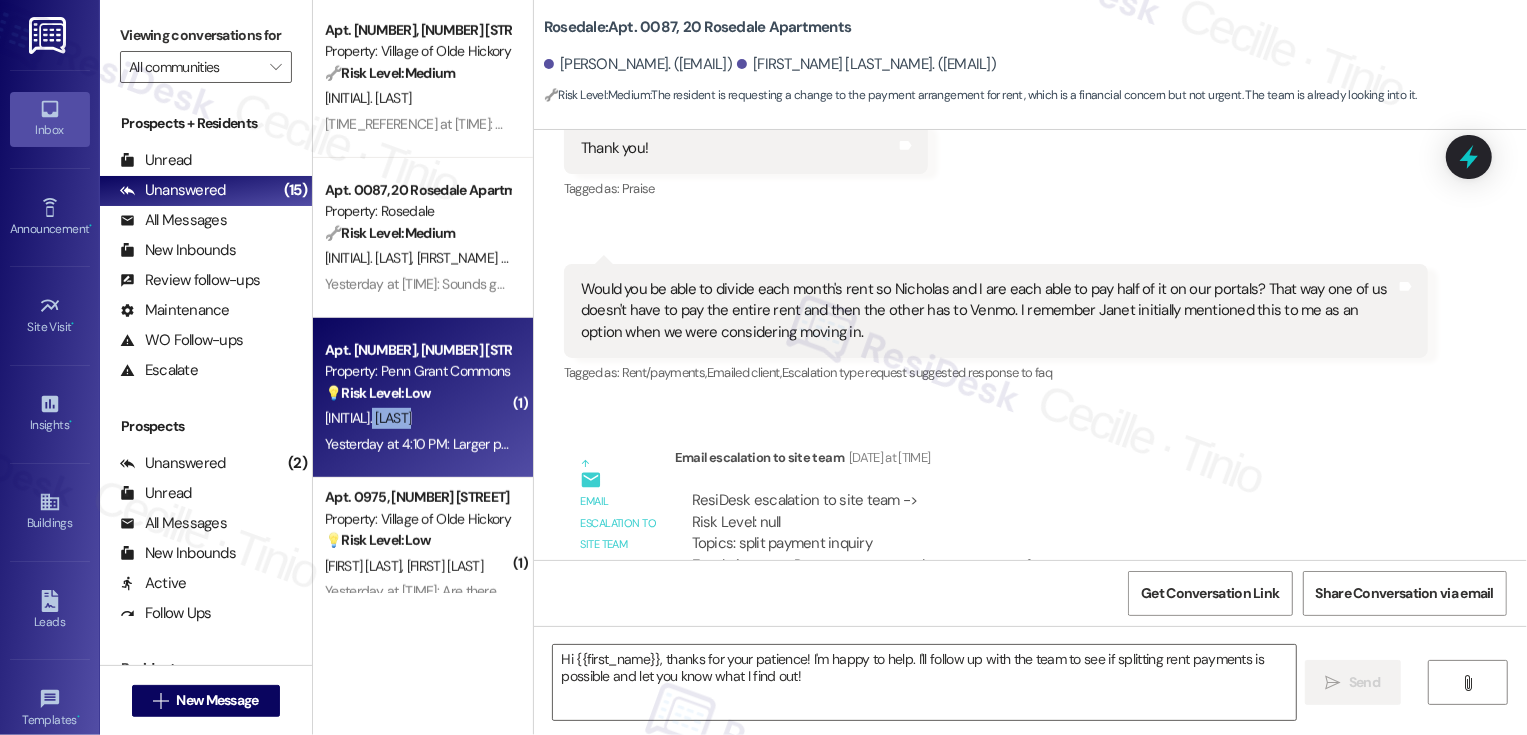 type on "Fetching suggested responses. Please feel free to read through the conversation in the meantime." 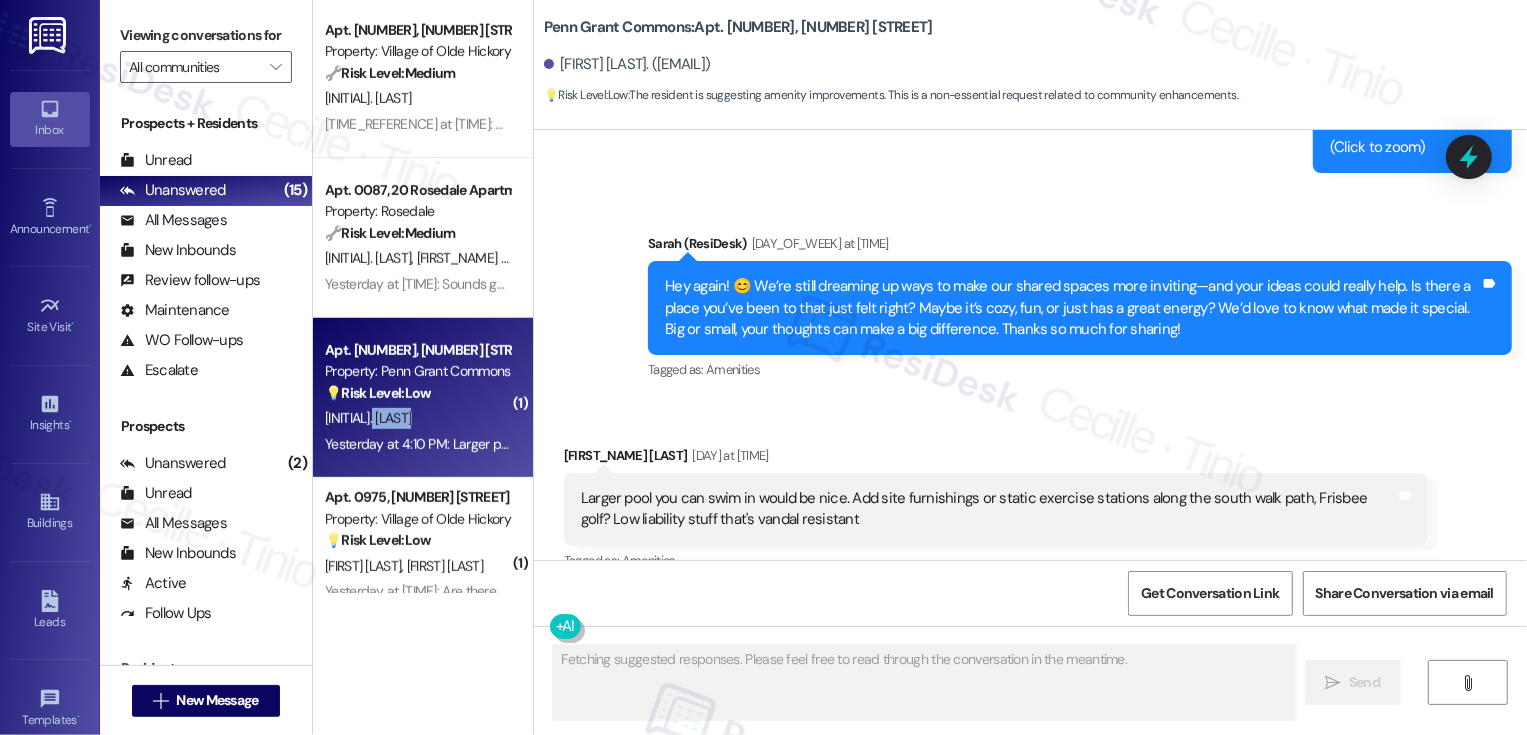 scroll, scrollTop: 23955, scrollLeft: 0, axis: vertical 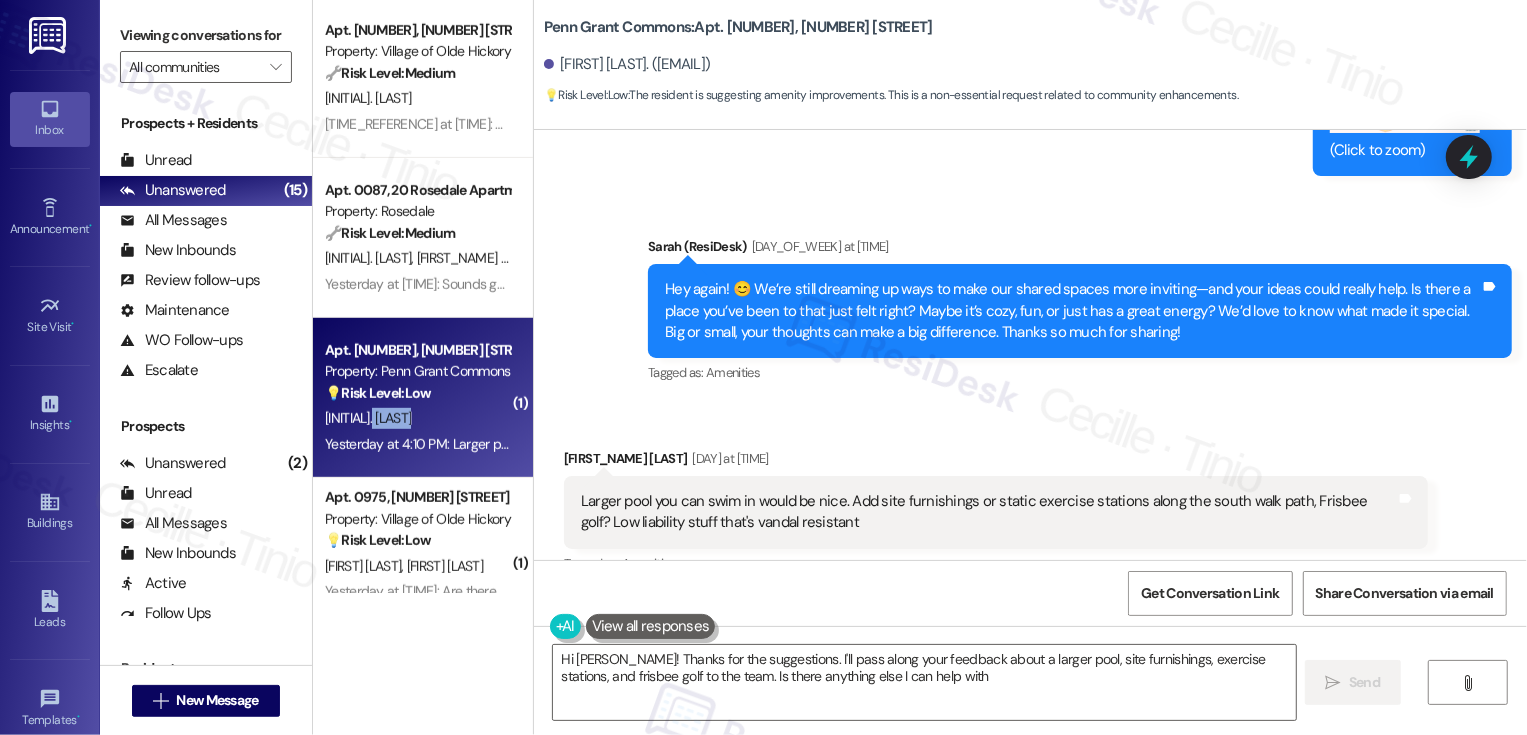 type on "Hi [FIRST_NAME]! Thanks for the suggestions. I'll pass along your feedback about a larger pool, site furnishings, exercise stations, and frisbee golf to the team. Is there anything else I can help with?" 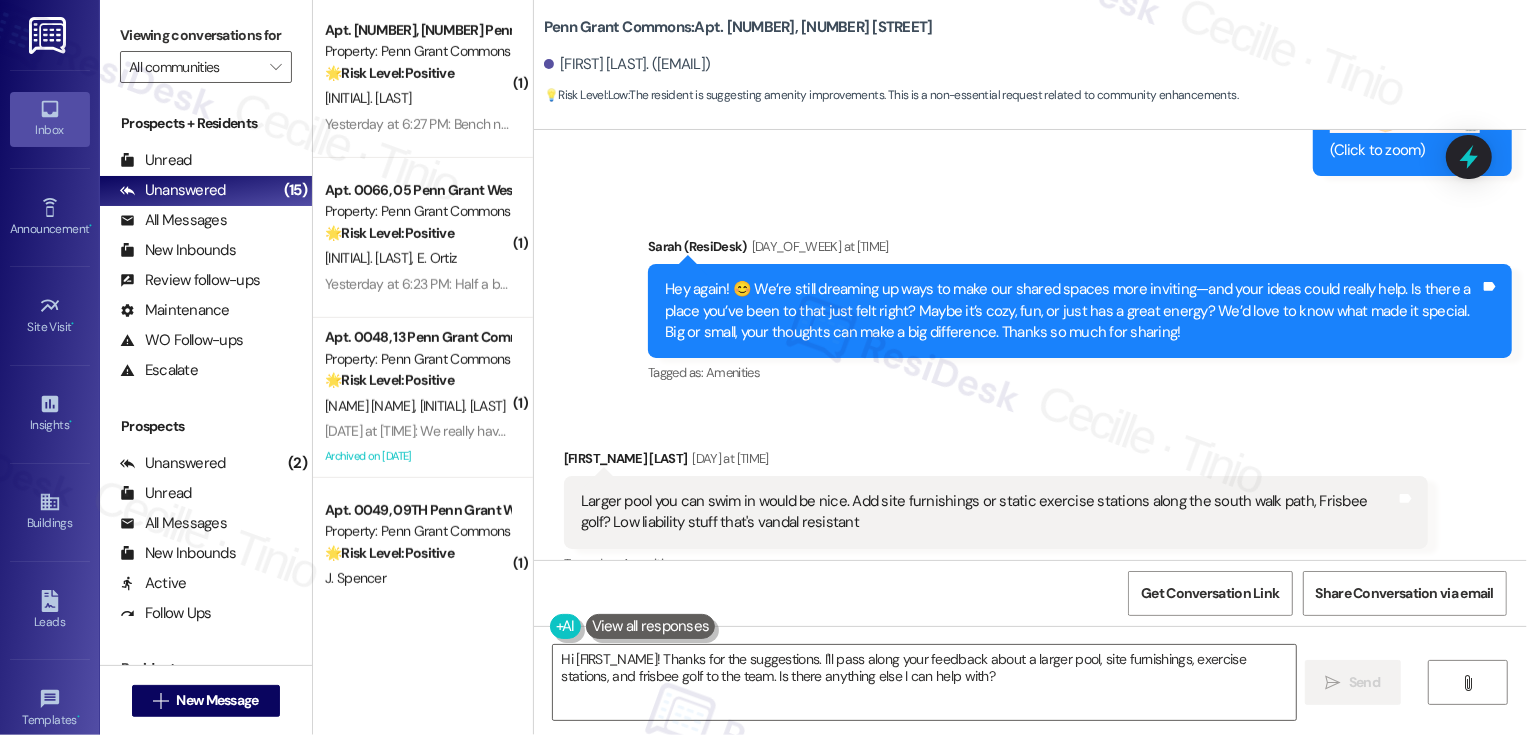 click on "Tagged as:   Amenities Click to highlight conversations about Amenities" at bounding box center [996, 563] 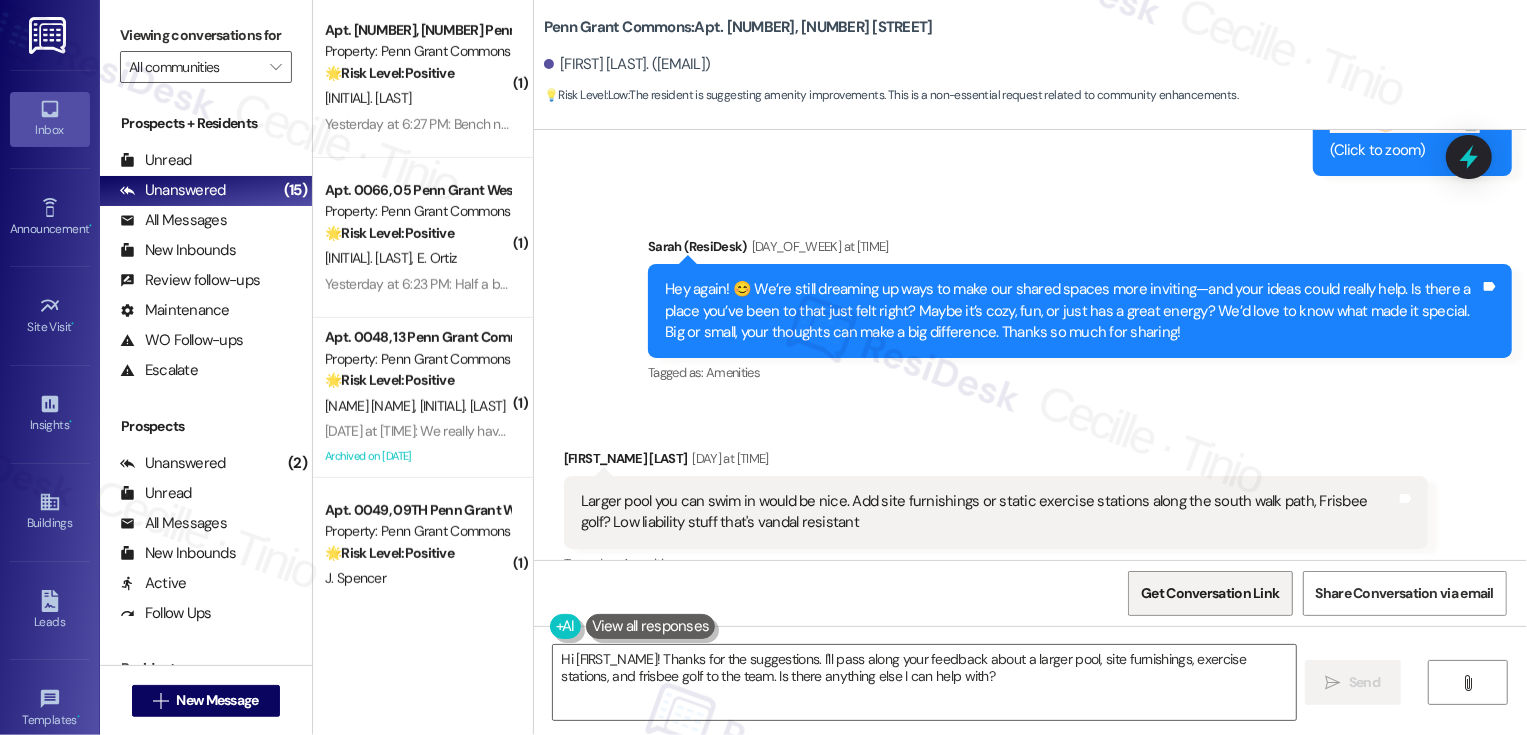click on "Get Conversation Link" at bounding box center [1210, 593] 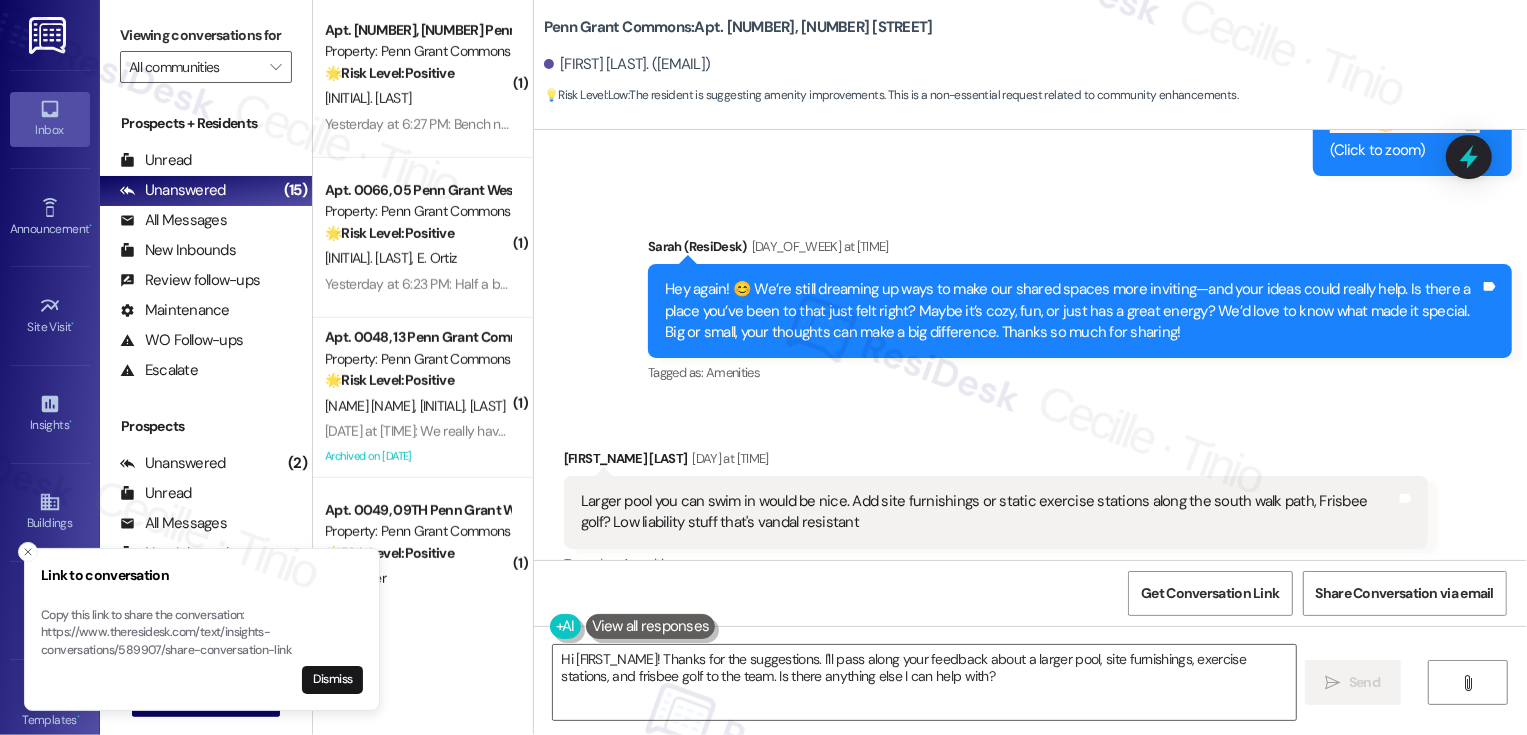 click on "Received via SMS [FIRST] [LAST] Yesterday at [TIME] Larger pool you can swim in would be nice. Add site furnishings or static exercise stations along the south walk path, Frisbee golf? Low liability stuff that's vandal resistant  Tags and notes Tagged as:   Amenities Click to highlight conversations about Amenities  Related guidelines Hide Suggestions [FIRST] [LAST] - Penn Grant Commons: Gym access requires waivers and access codes, residents need to obtain forms from the office. Created  2 years ago Property level guideline  ( 69 % match) FAQs generated by ResiDesk AI Do residents receive fobs for clubhouse/gym access? No, residents do not receive fobs for clubhouse/gym access. They need to sign proper waivers and access is given by a number code or a phone app. They can obtain these forms from the office. How can residents access the clubhouse/gym? Residents can access the clubhouse/gym by using a number code or a phone app after signing proper waivers. They can obtain these forms from the office. Created" at bounding box center [1030, 675] 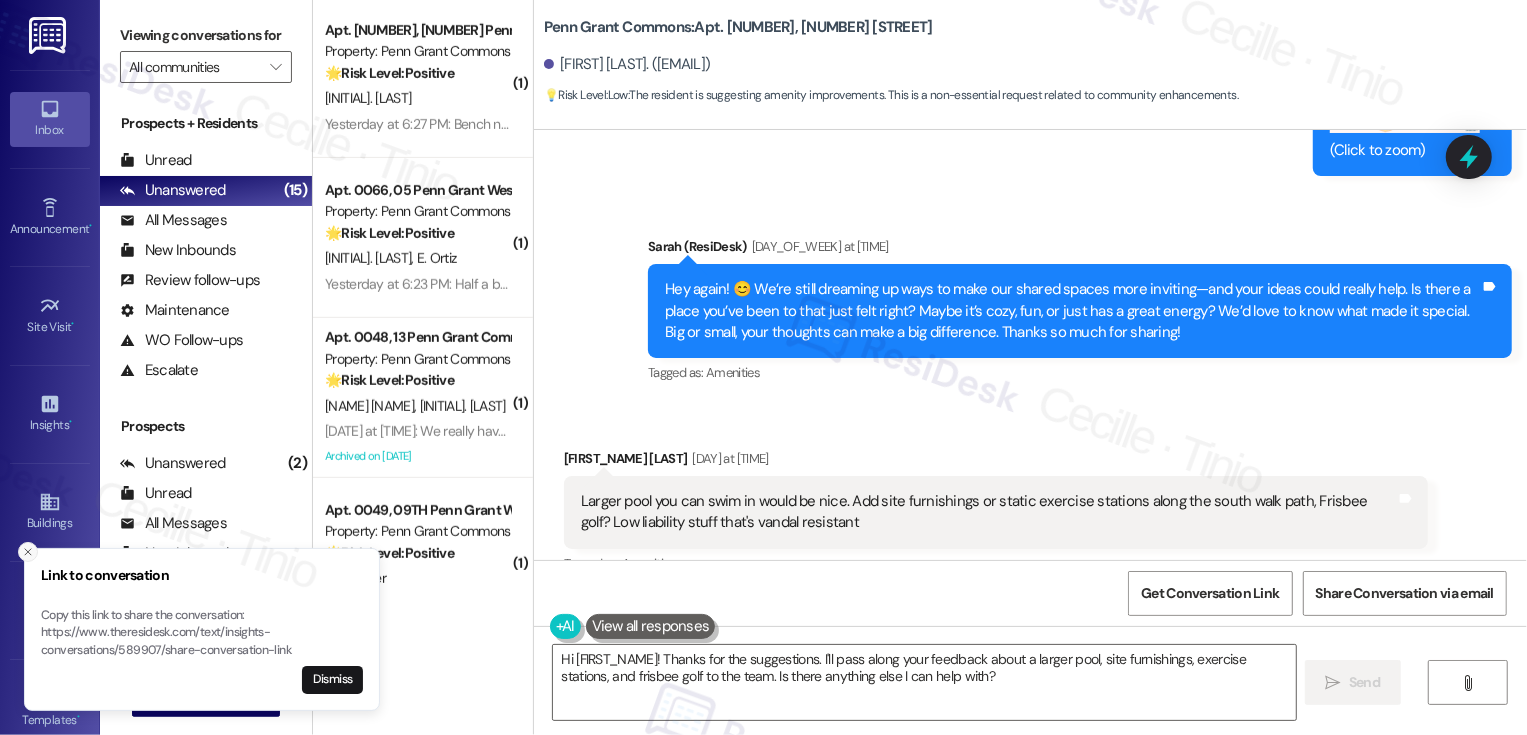 click 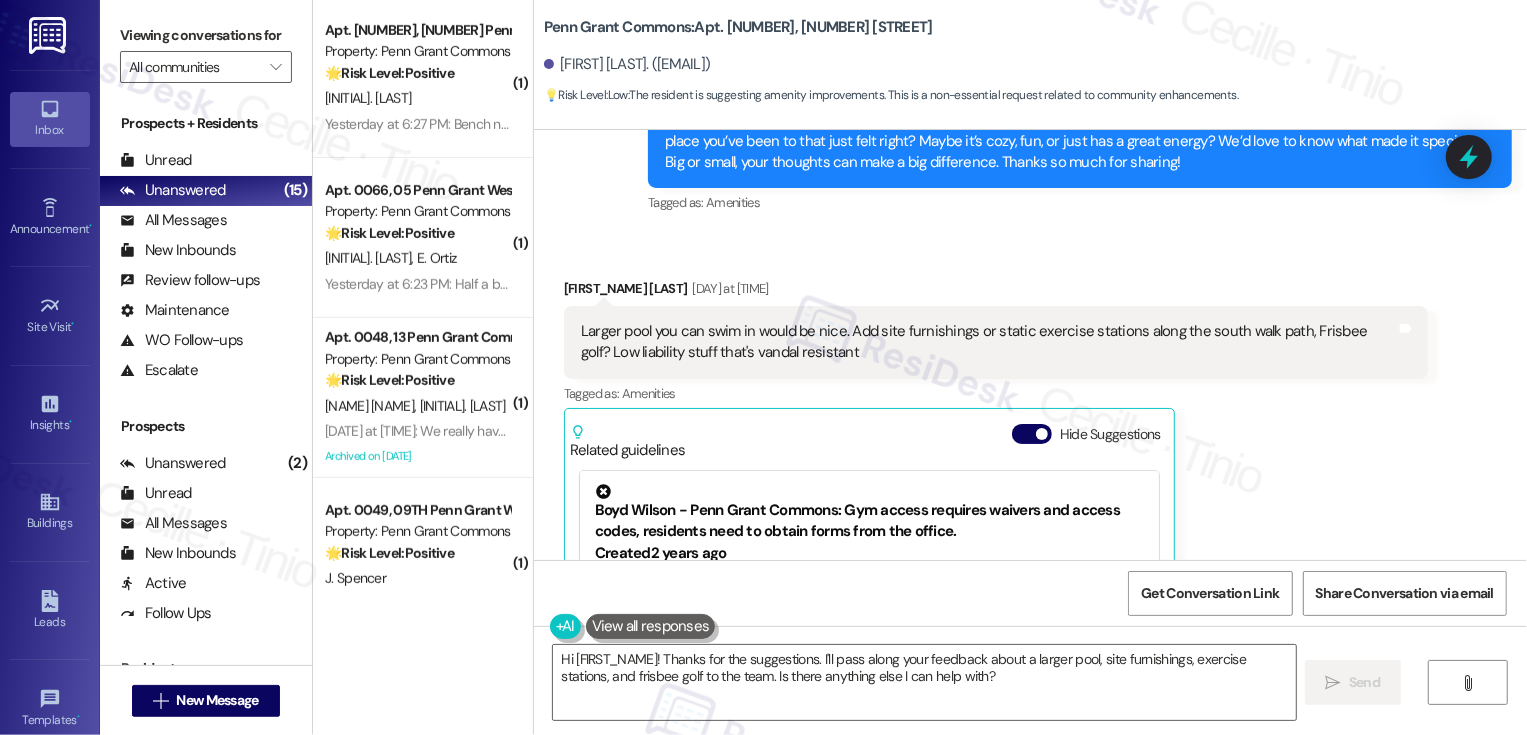 scroll, scrollTop: 24256, scrollLeft: 0, axis: vertical 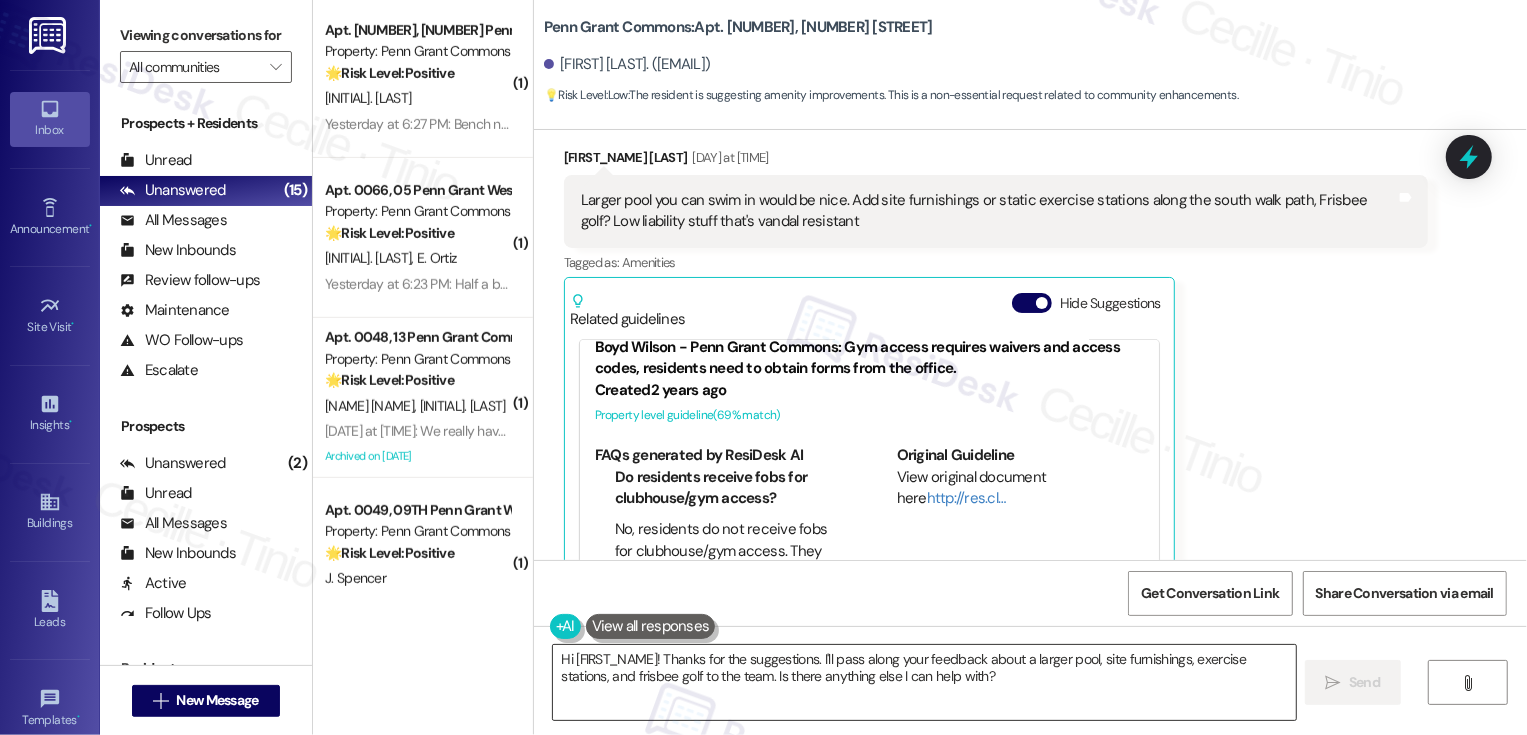 click on "Hi [FIRST_NAME]! Thanks for the suggestions. I'll pass along your feedback about a larger pool, site furnishings, exercise stations, and frisbee golf to the team. Is there anything else I can help with?" at bounding box center [924, 682] 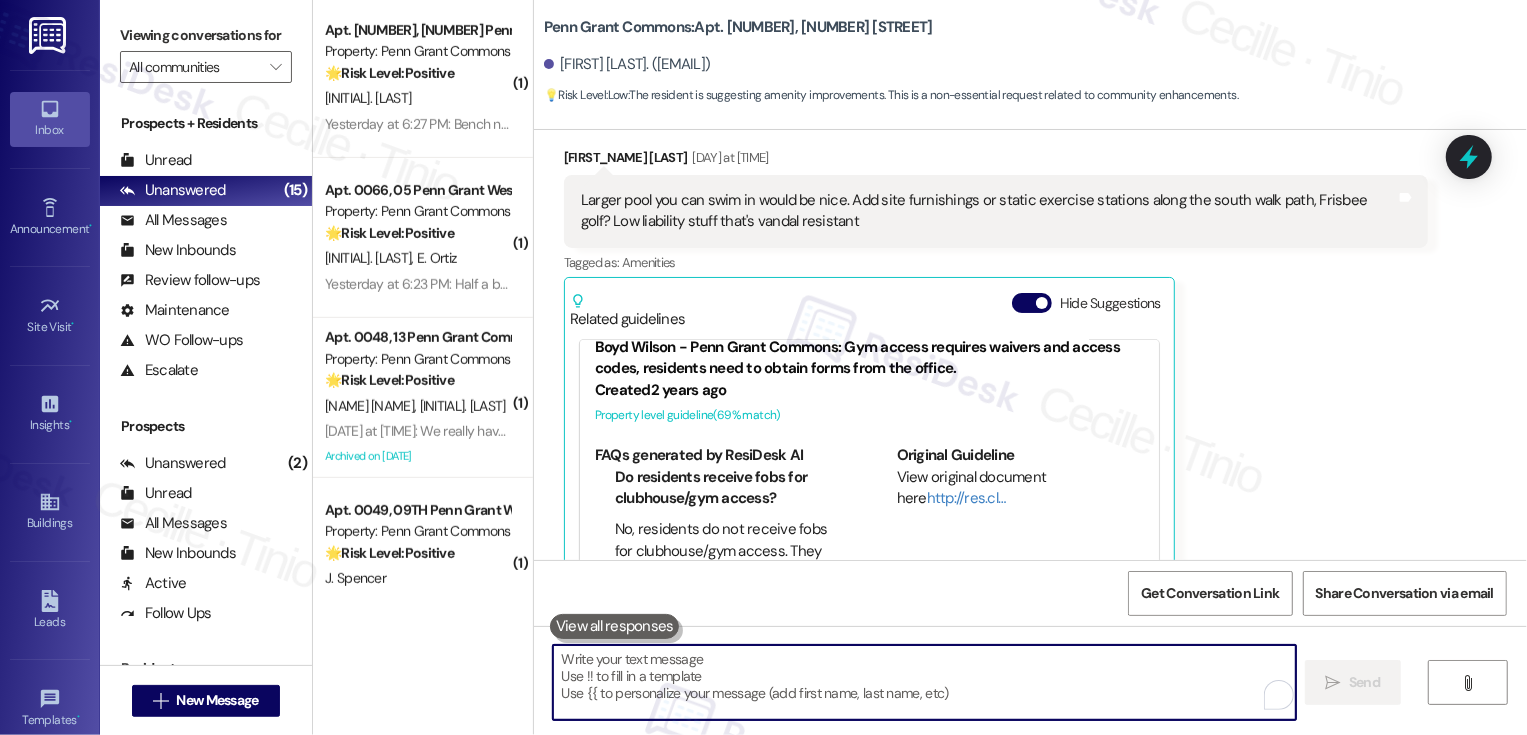 paste on "Love that—thank you for sharing 🙏
We’re trying to design this with actual residents in mind, so every little detail helps." 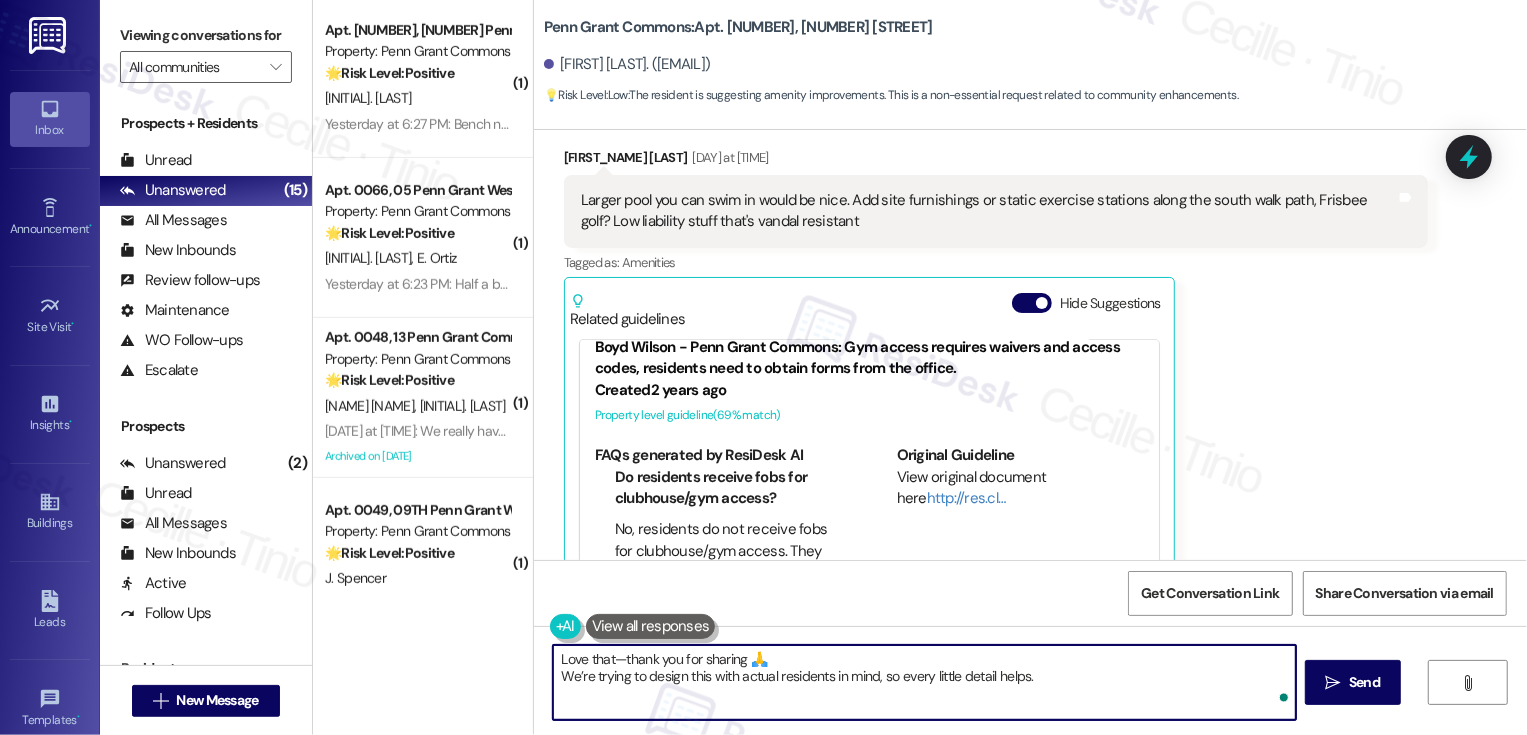 click on "Love that—thank you for sharing 🙏
We’re trying to design this with actual residents in mind, so every little detail helps." at bounding box center [924, 682] 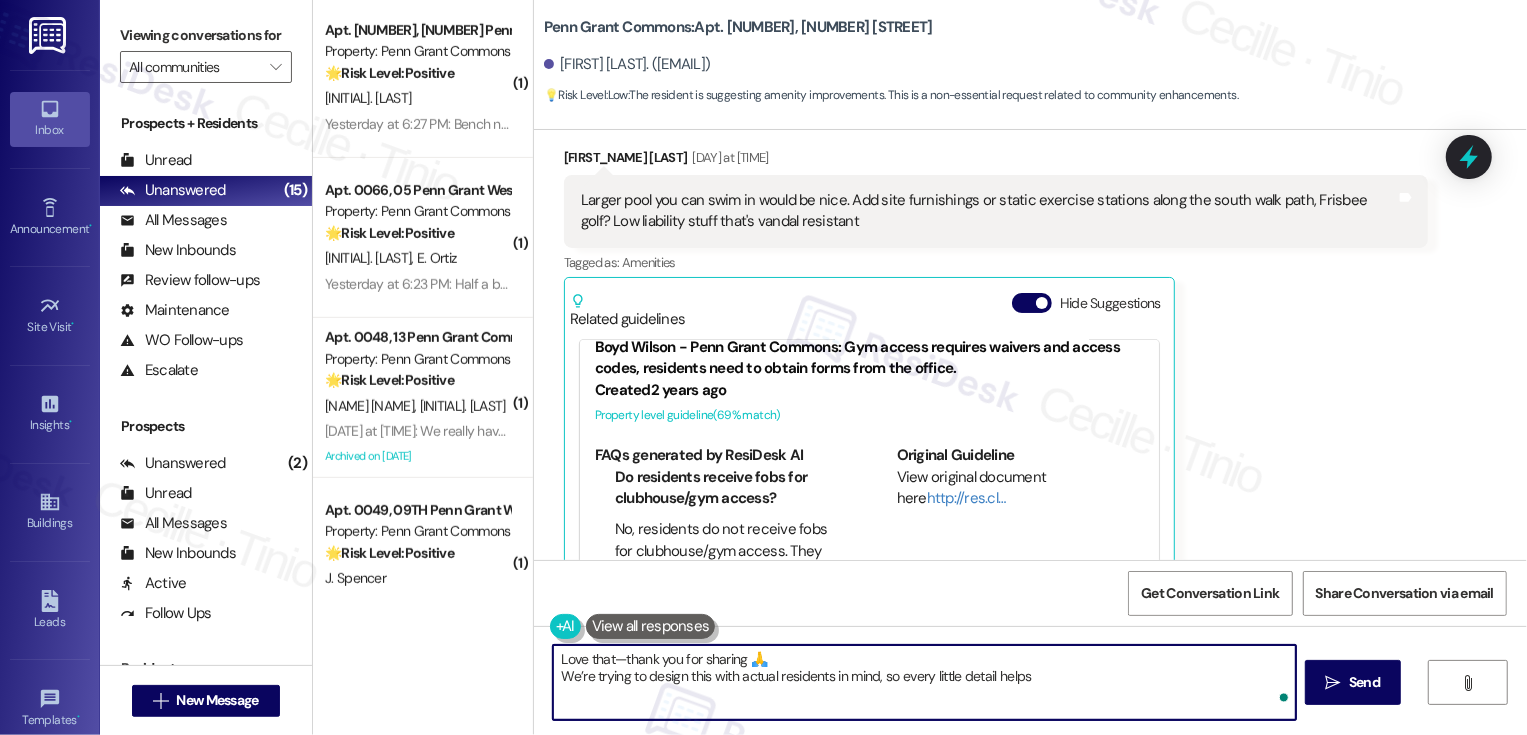 type on "Love that—thank you for sharing 🙏
We’re trying to design this with actual residents in mind, so every little detail helps!" 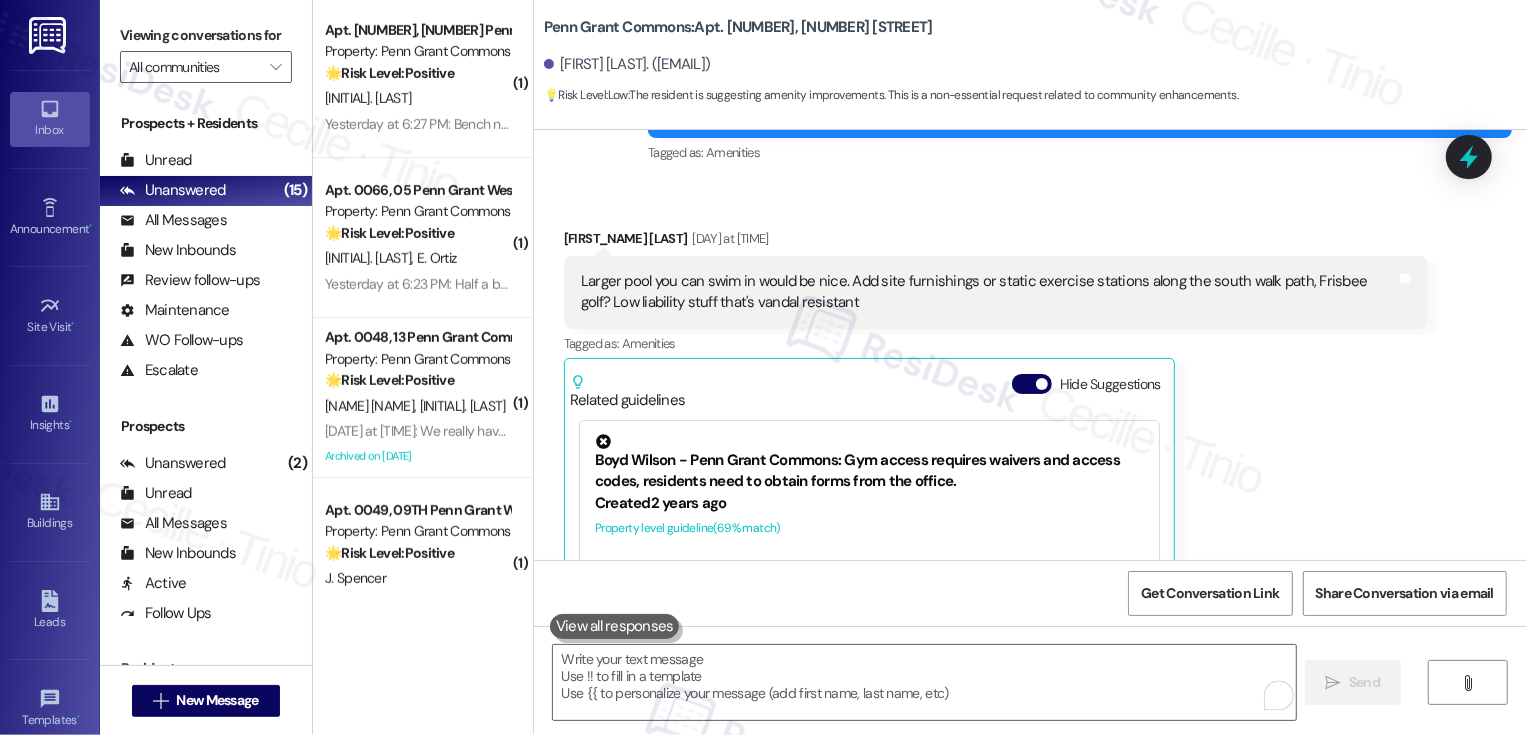 scroll, scrollTop: 24280, scrollLeft: 0, axis: vertical 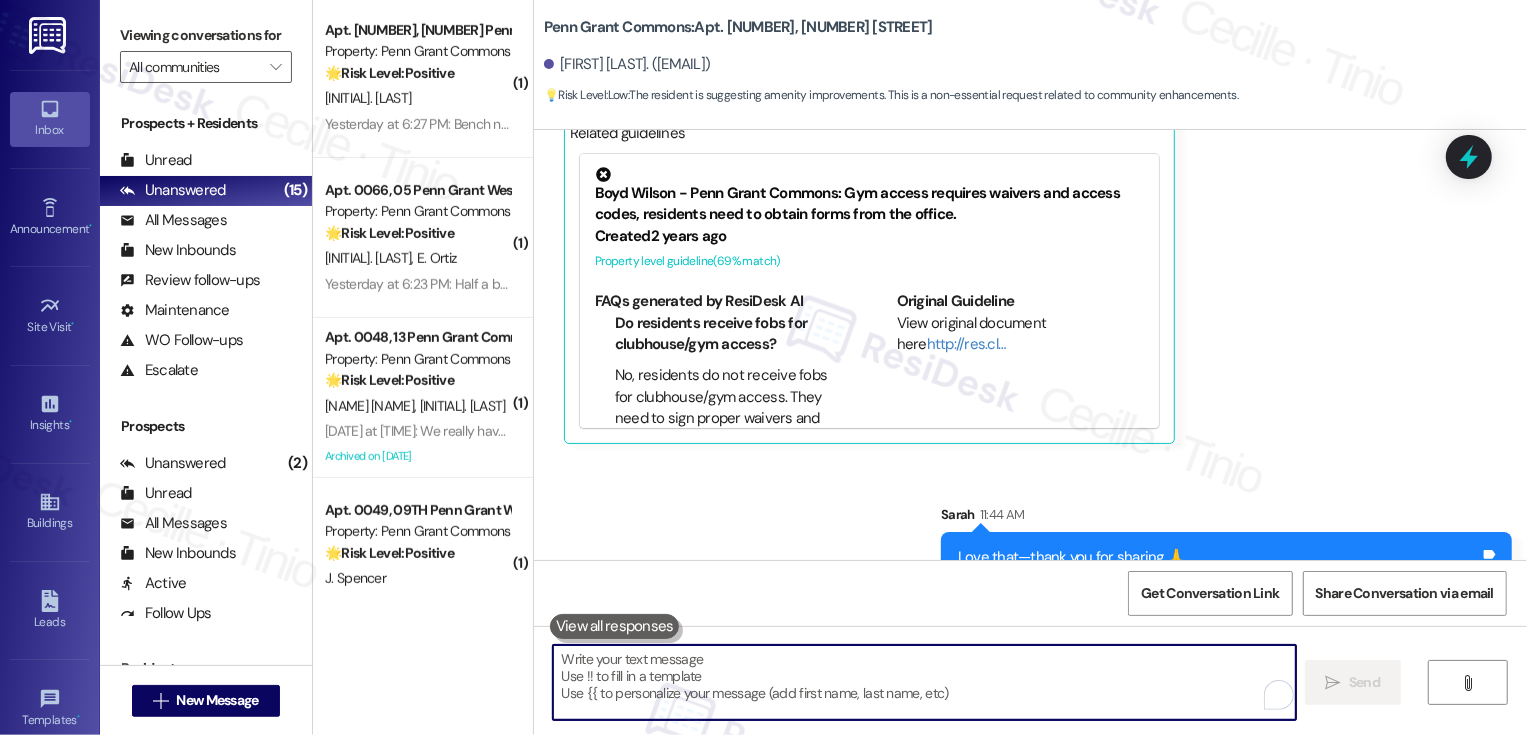 click at bounding box center [924, 682] 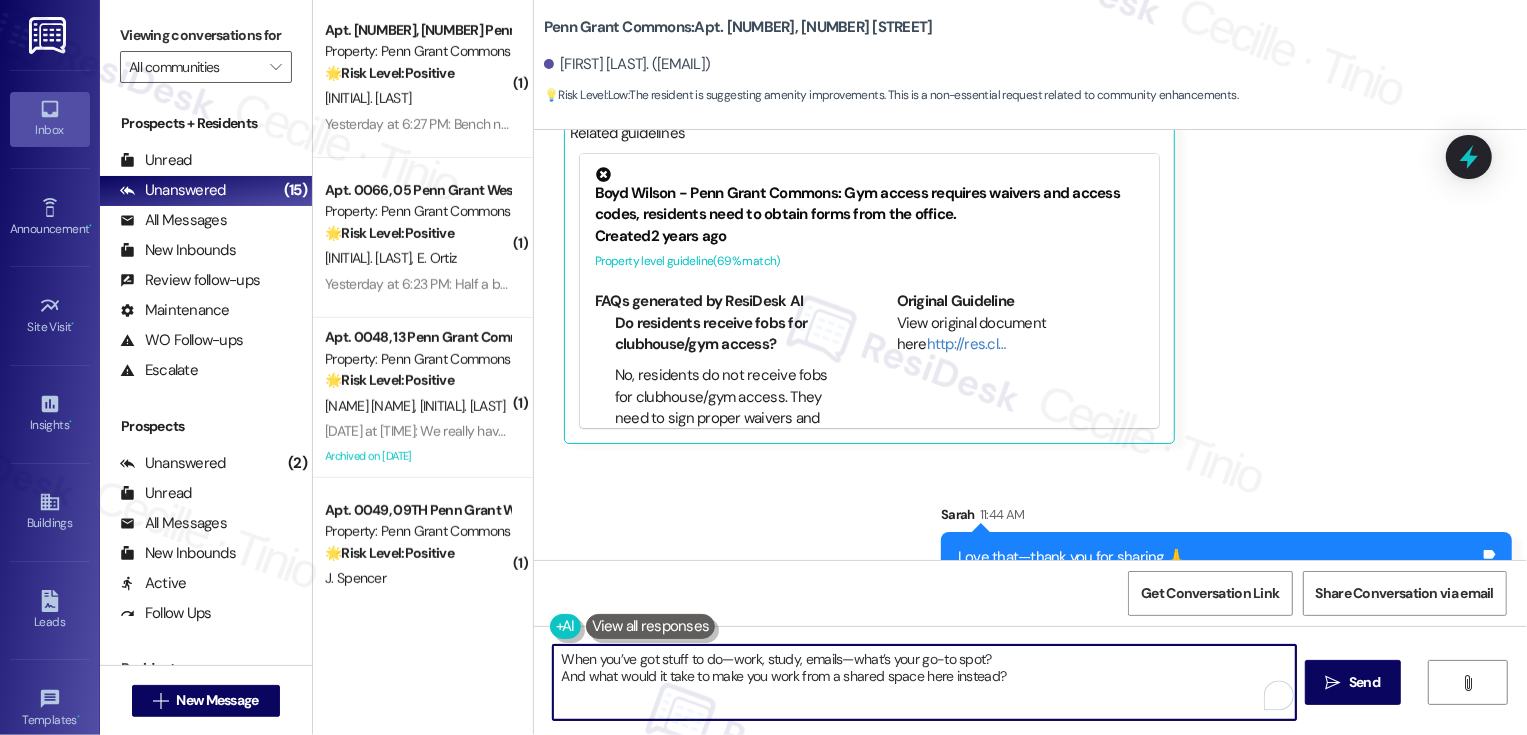 drag, startPoint x: 556, startPoint y: 662, endPoint x: 530, endPoint y: 662, distance: 26 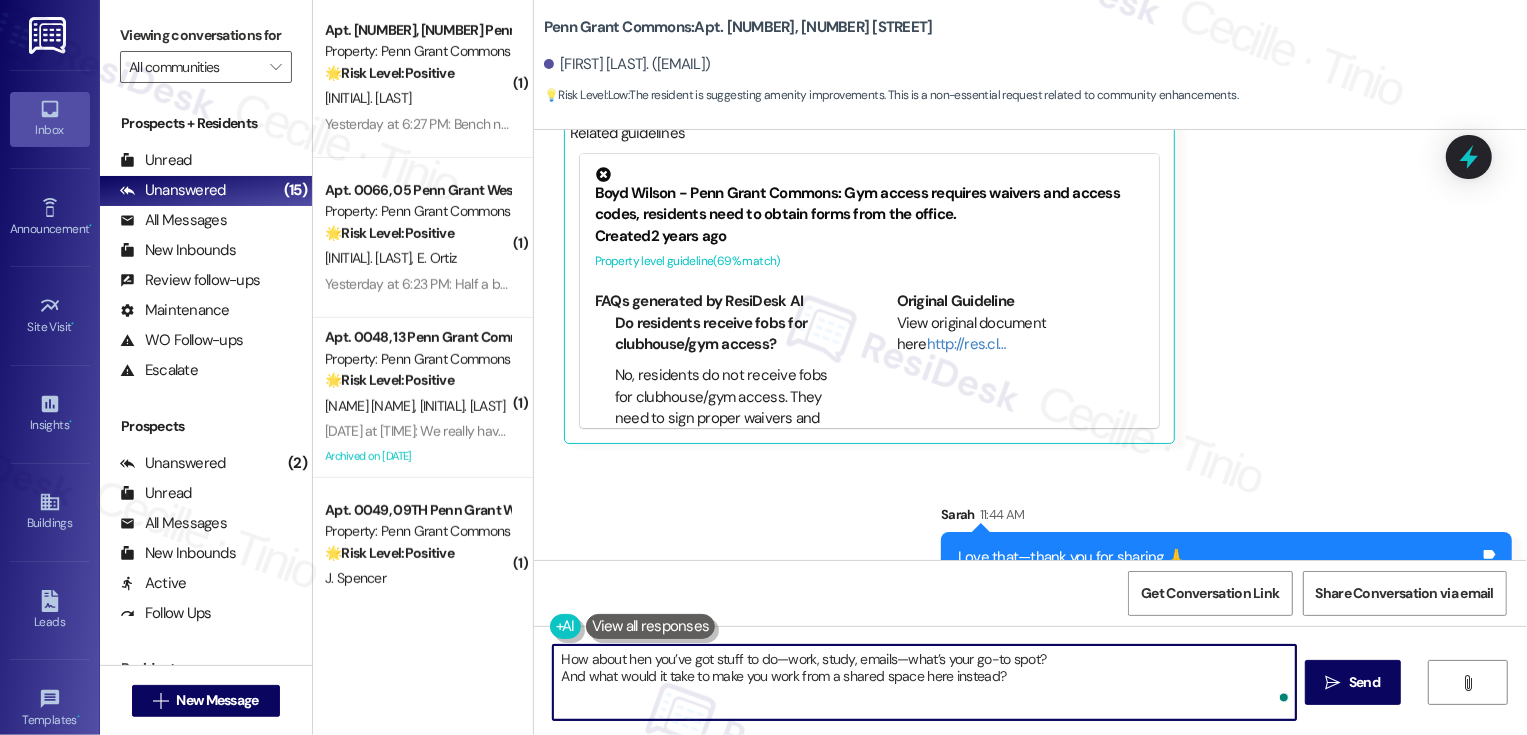 type on "How about when you’ve got stuff to do—work, study, emails—what’s your go-to spot?
And what would it take to make you work from a shared space here instead?" 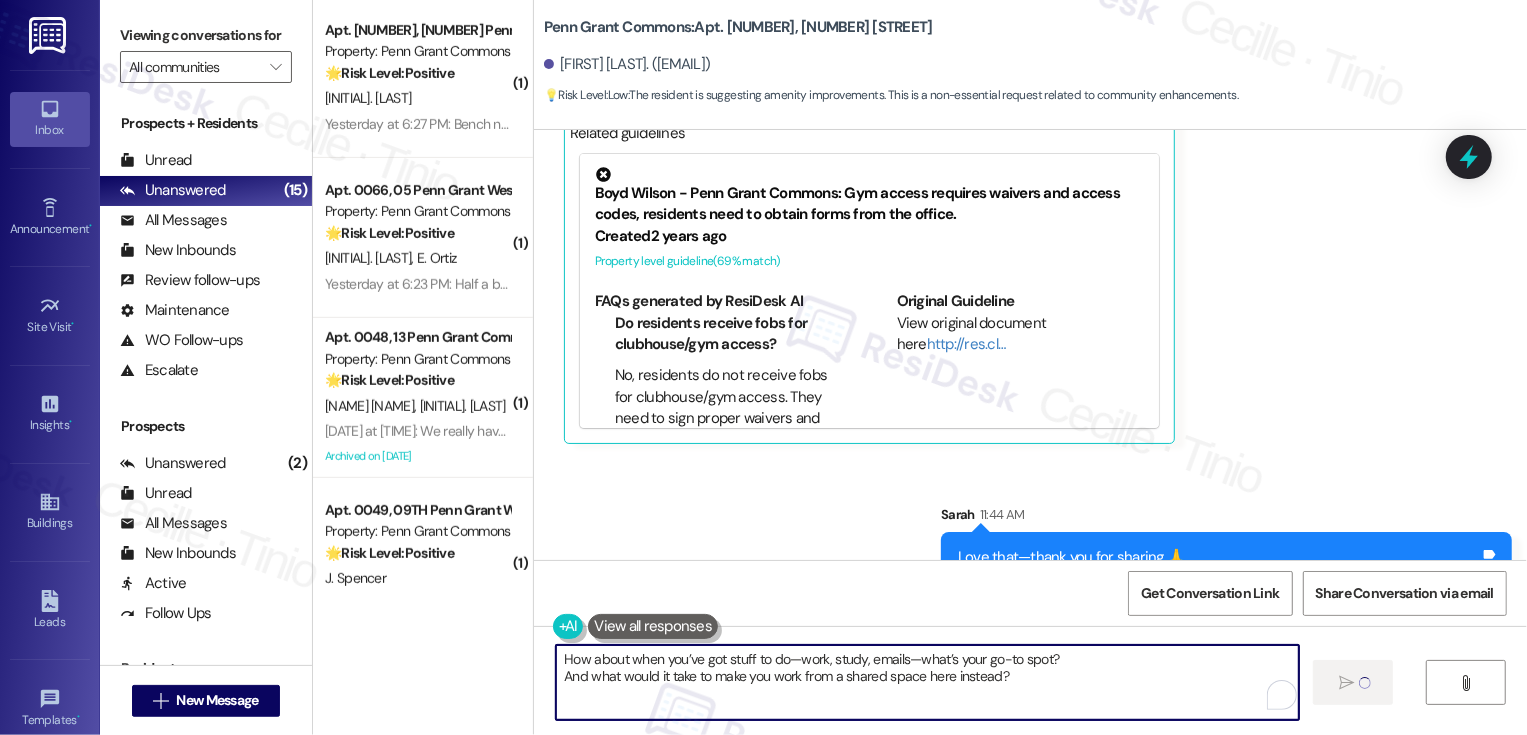 type 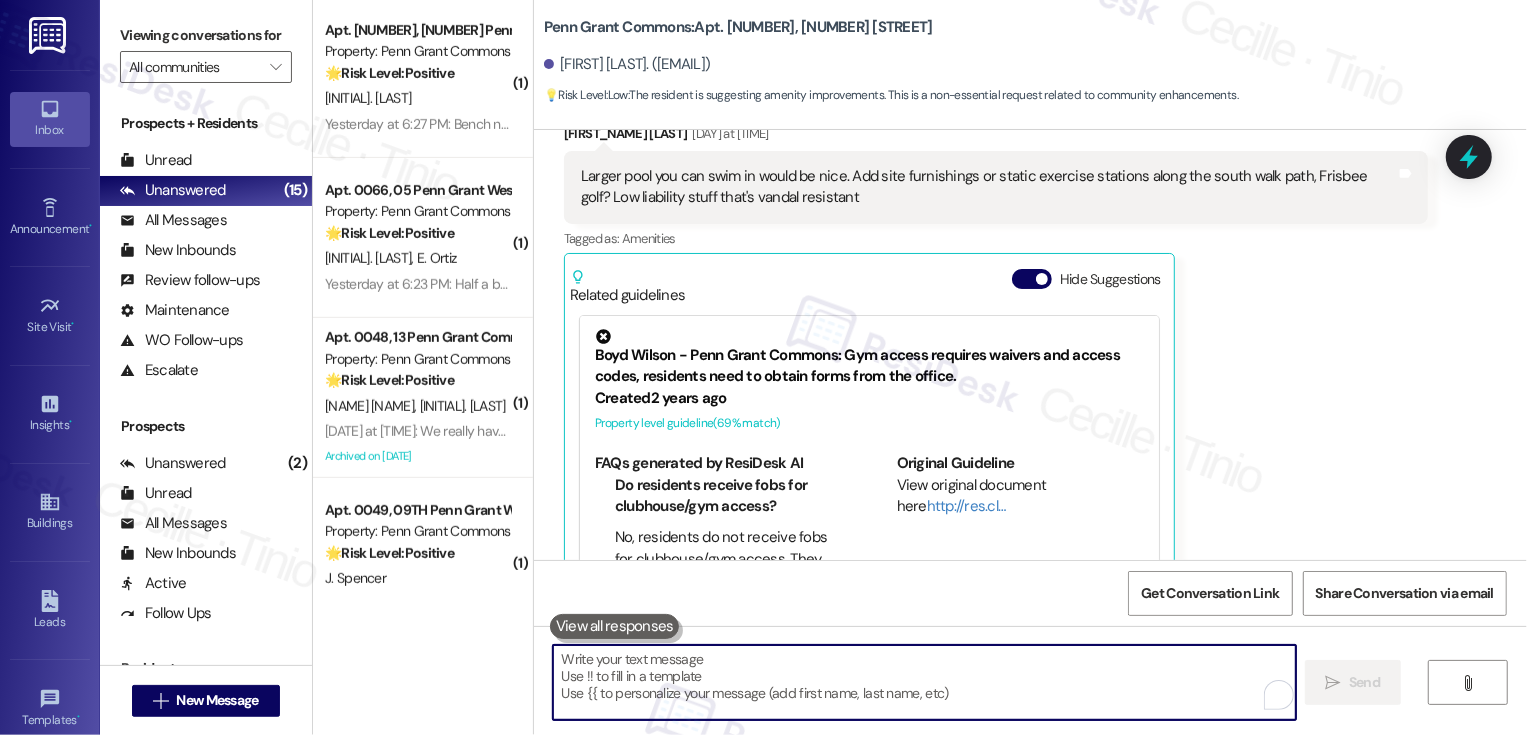 scroll, scrollTop: 24602, scrollLeft: 0, axis: vertical 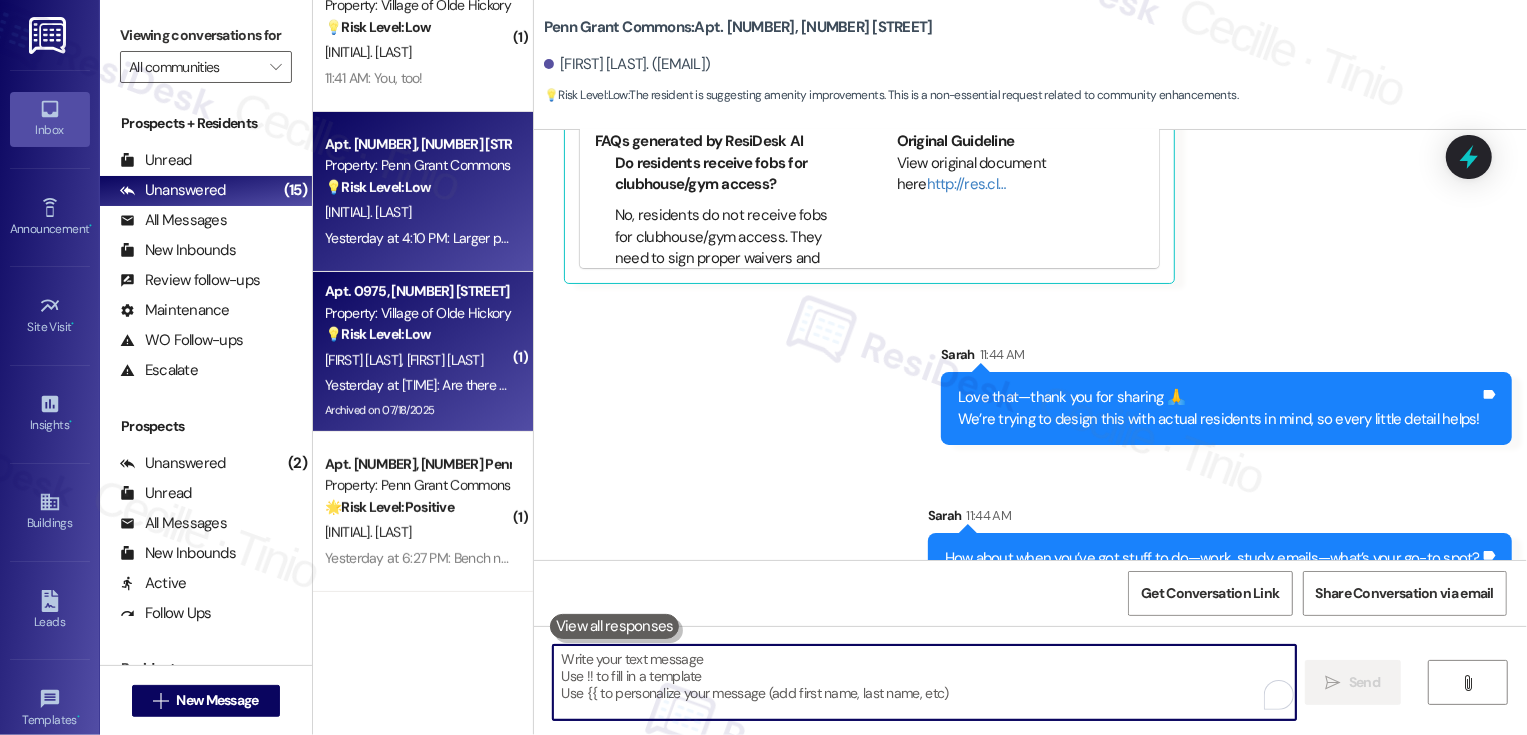 click on "Apt. [NUMBER], [NUMBER] Village Of Olde Hickory Property: Village of Olde Hickory 💡  Risk Level:  Low The resident is asking about community events, which is a non-essential request related to customer satisfaction." at bounding box center [417, 313] 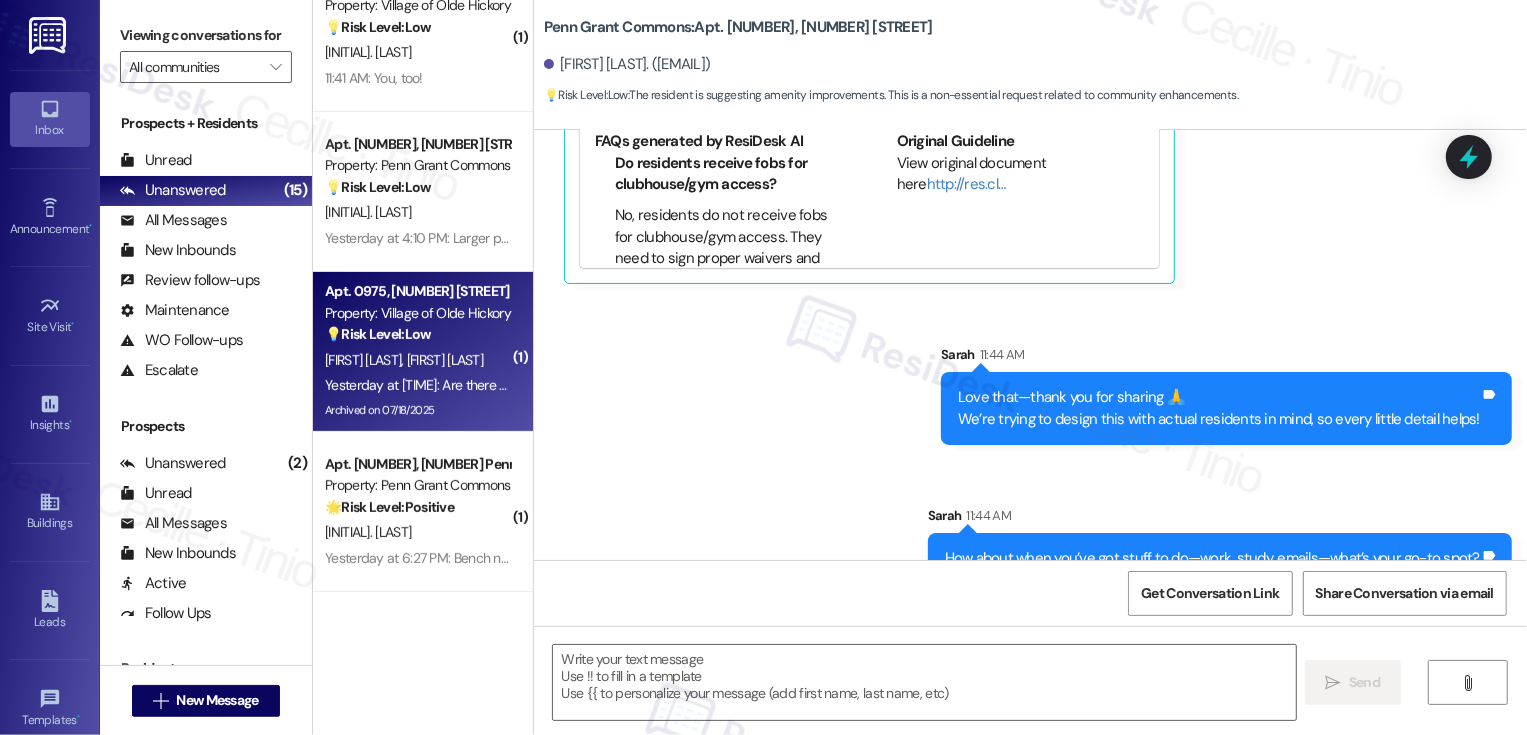 type on "Fetching suggested responses. Please feel free to read through the conversation in the meantime." 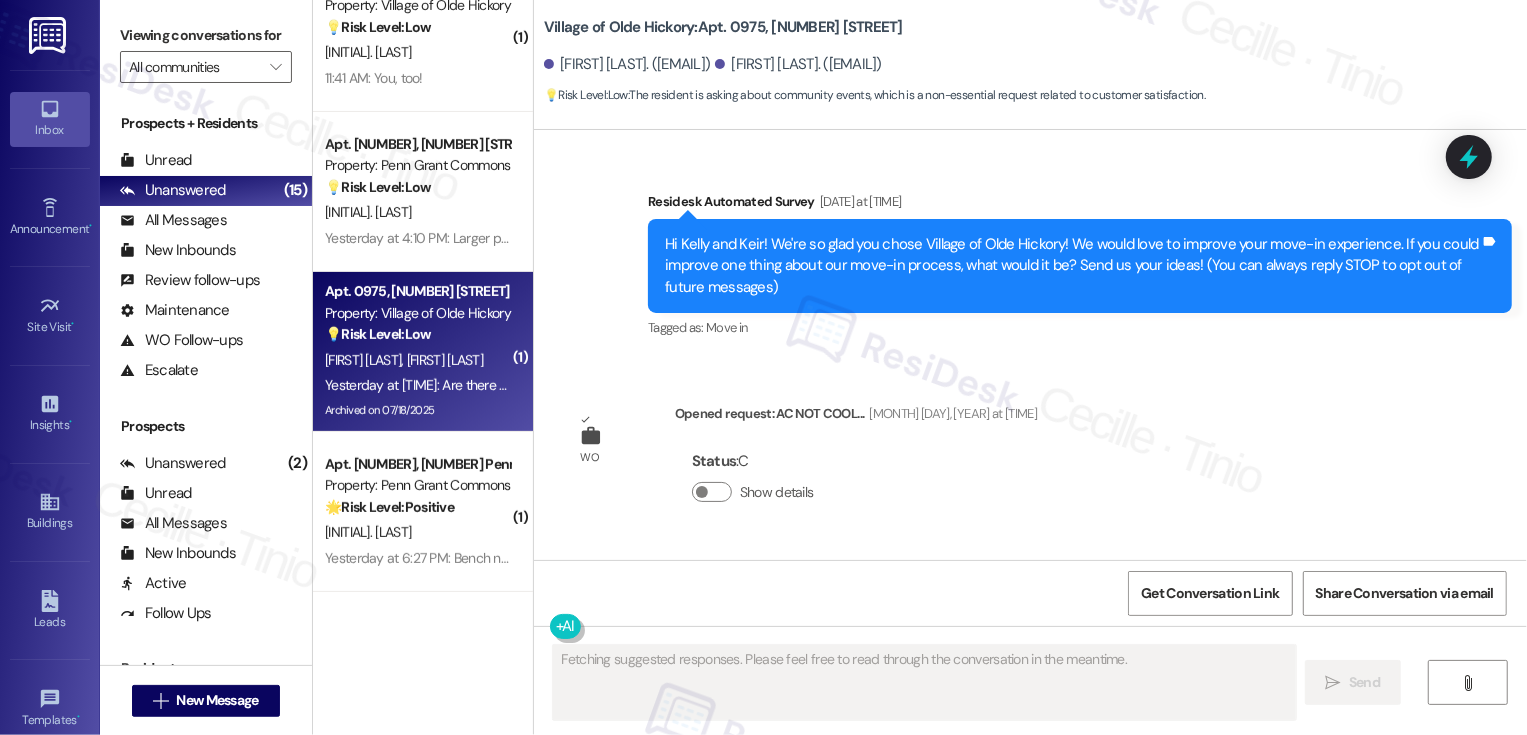 scroll, scrollTop: 13368, scrollLeft: 0, axis: vertical 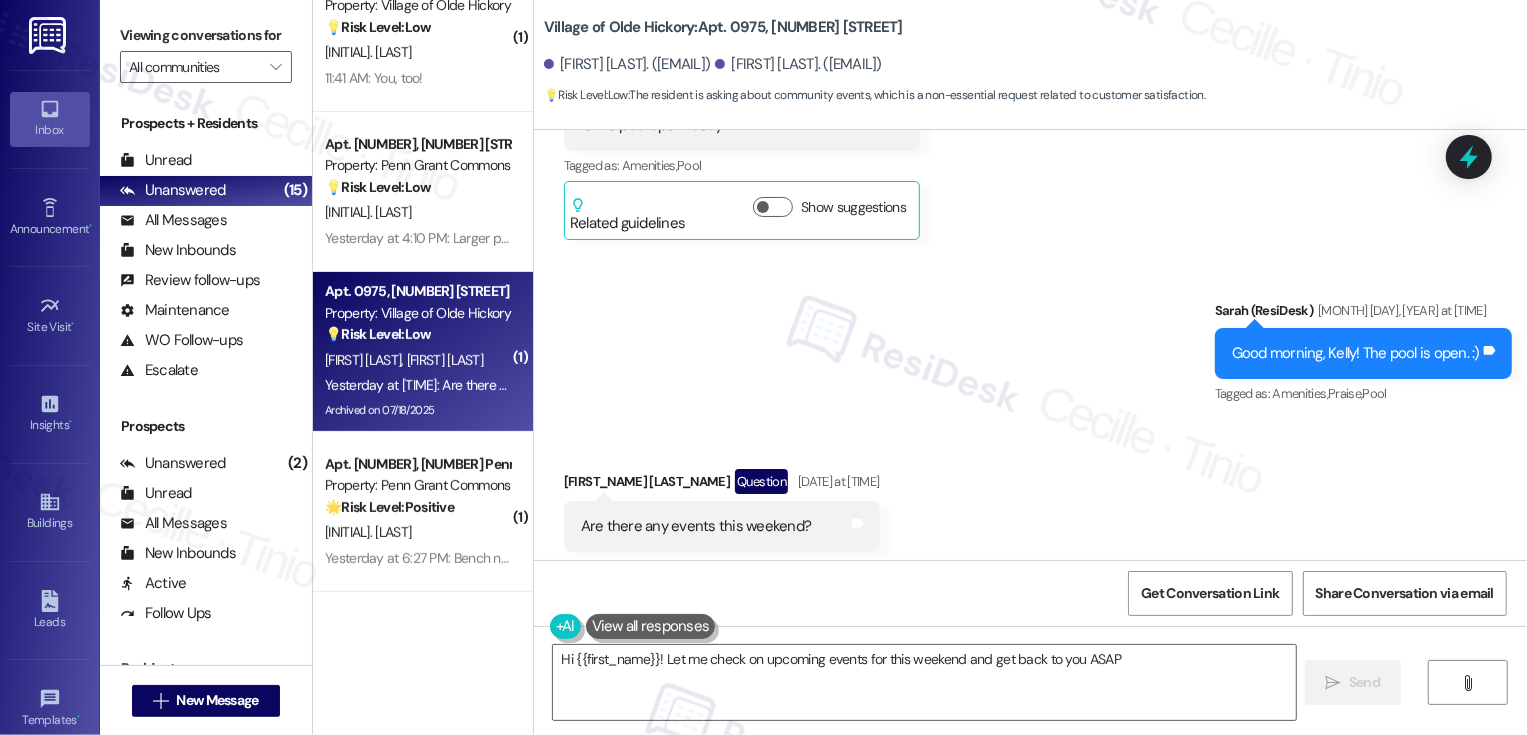 type on "Hi {{first_name}}! Let me check on upcoming events for this weekend and get back to you ASAP!" 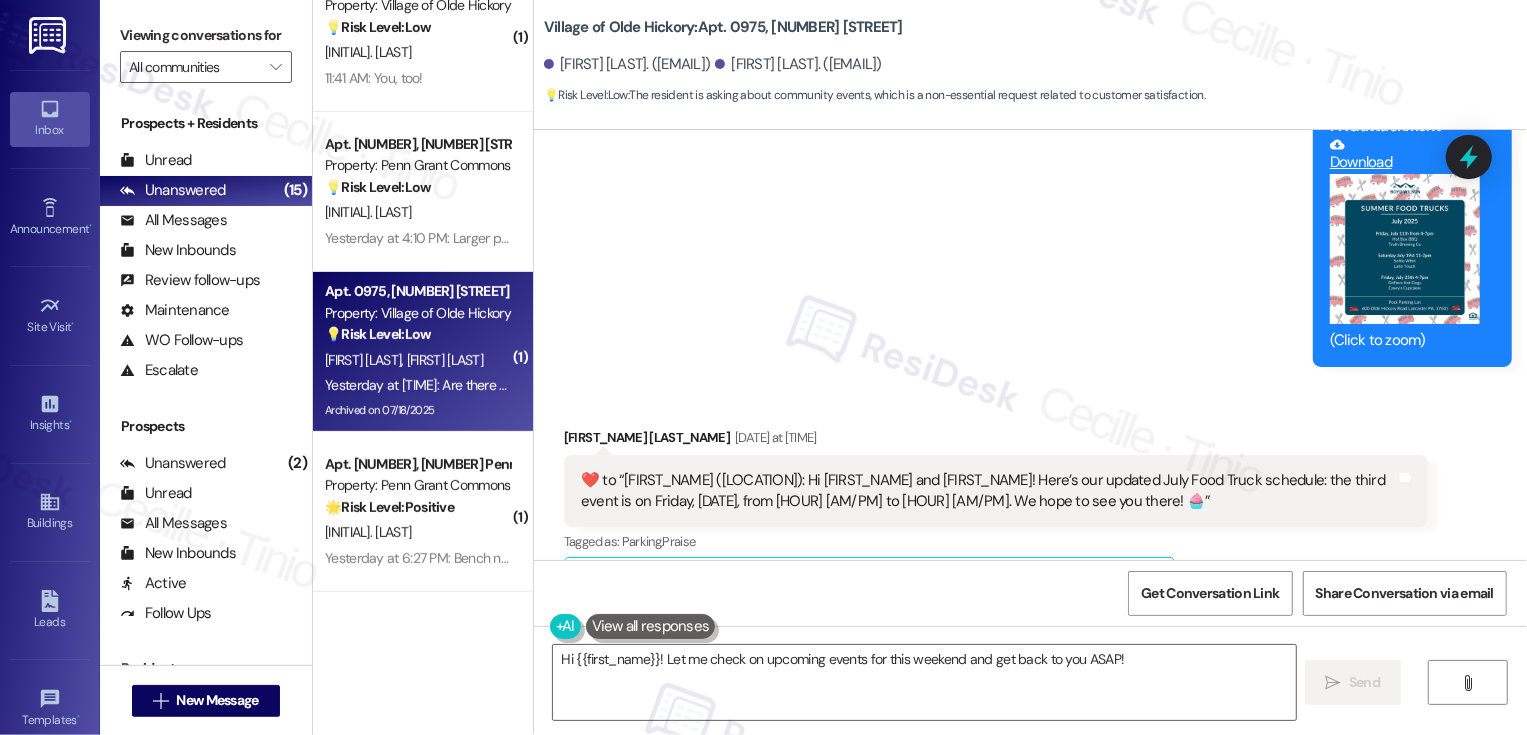 scroll, scrollTop: 12449, scrollLeft: 0, axis: vertical 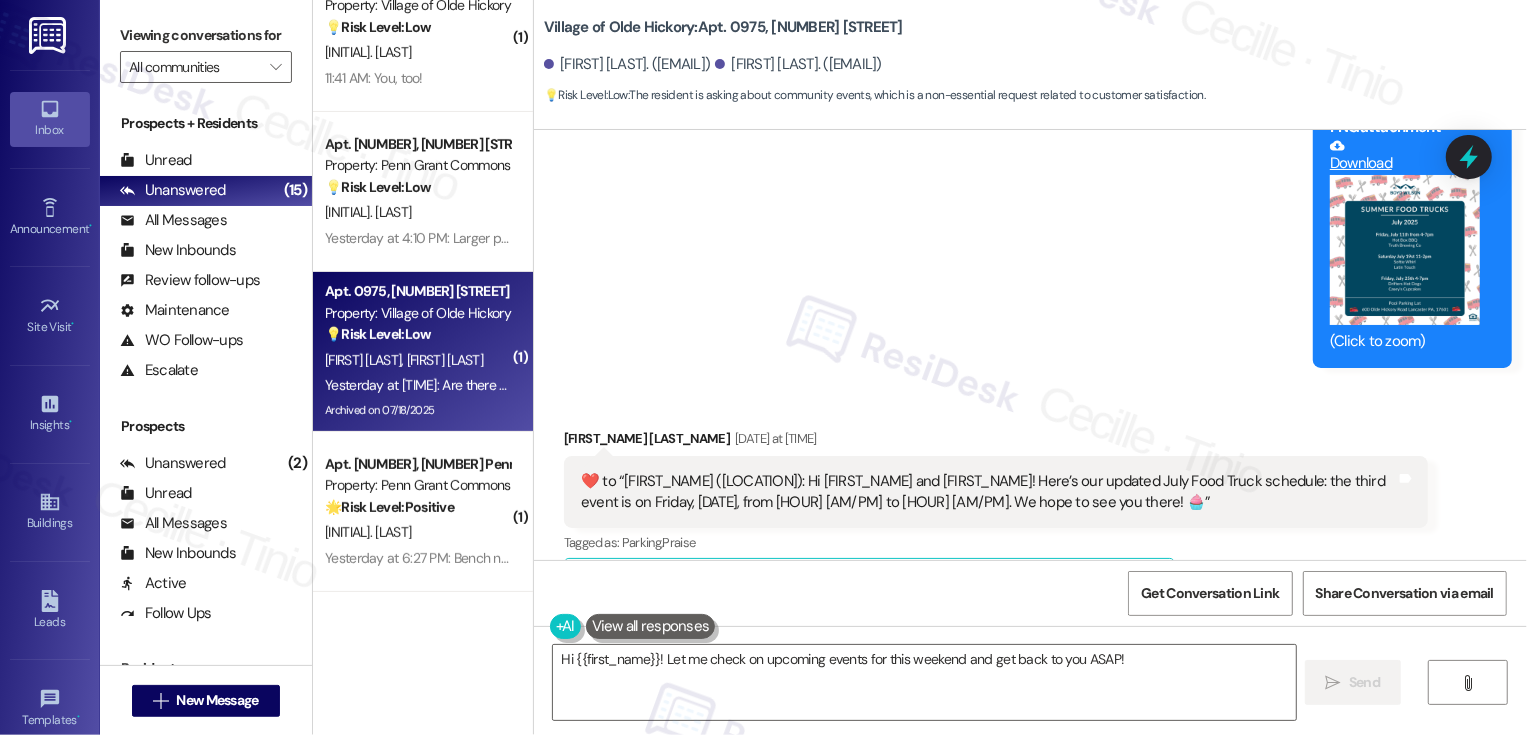 click at bounding box center (1405, 250) 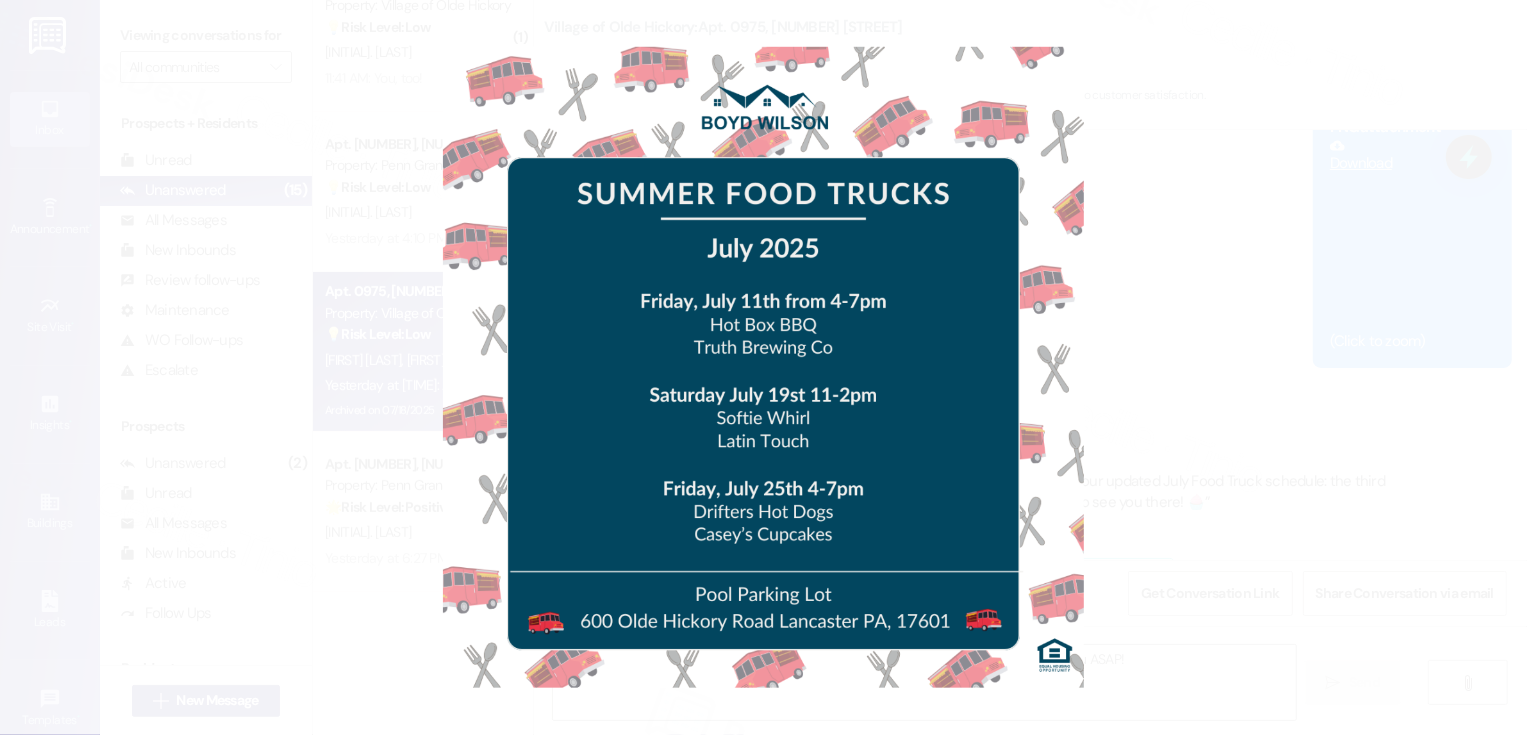 click at bounding box center (763, 367) 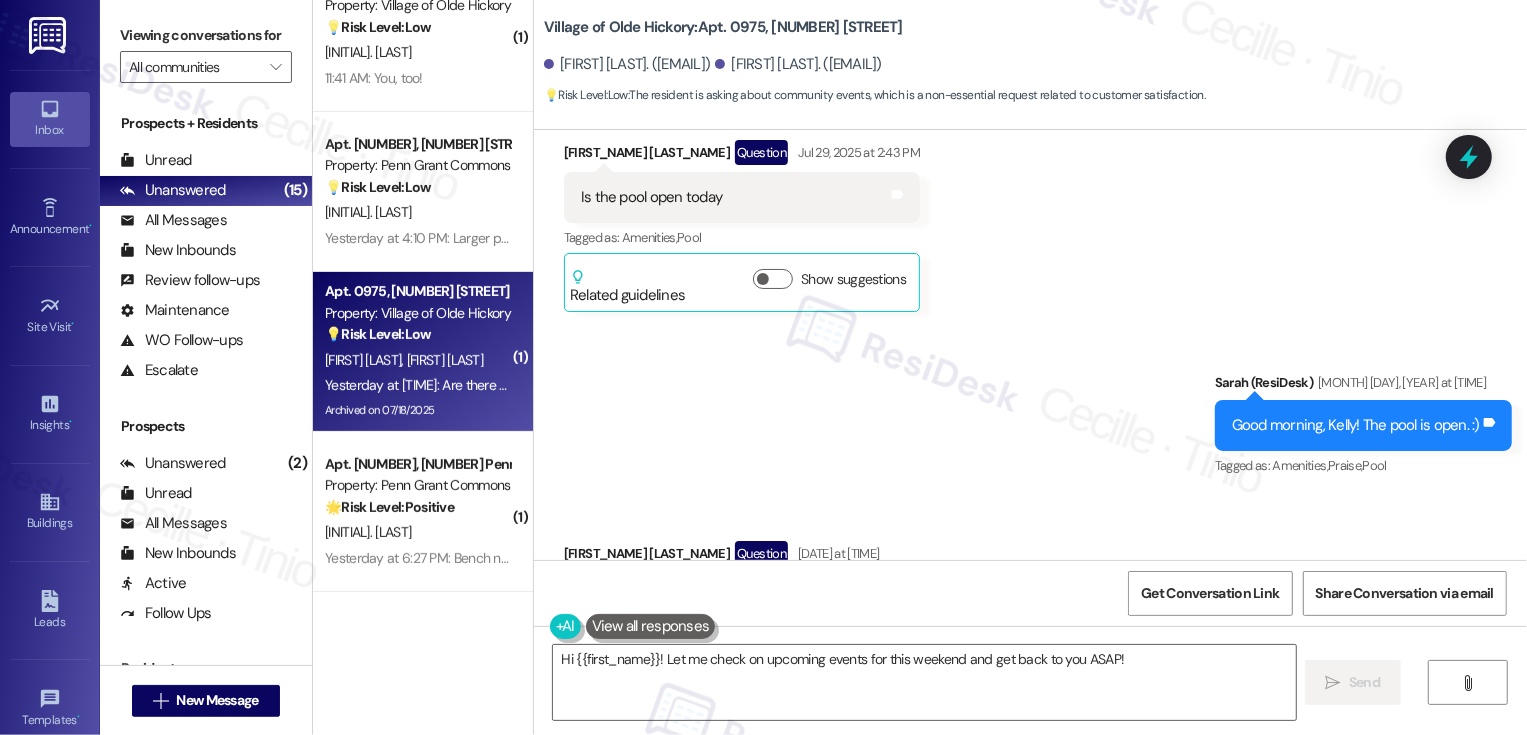 scroll, scrollTop: 13369, scrollLeft: 0, axis: vertical 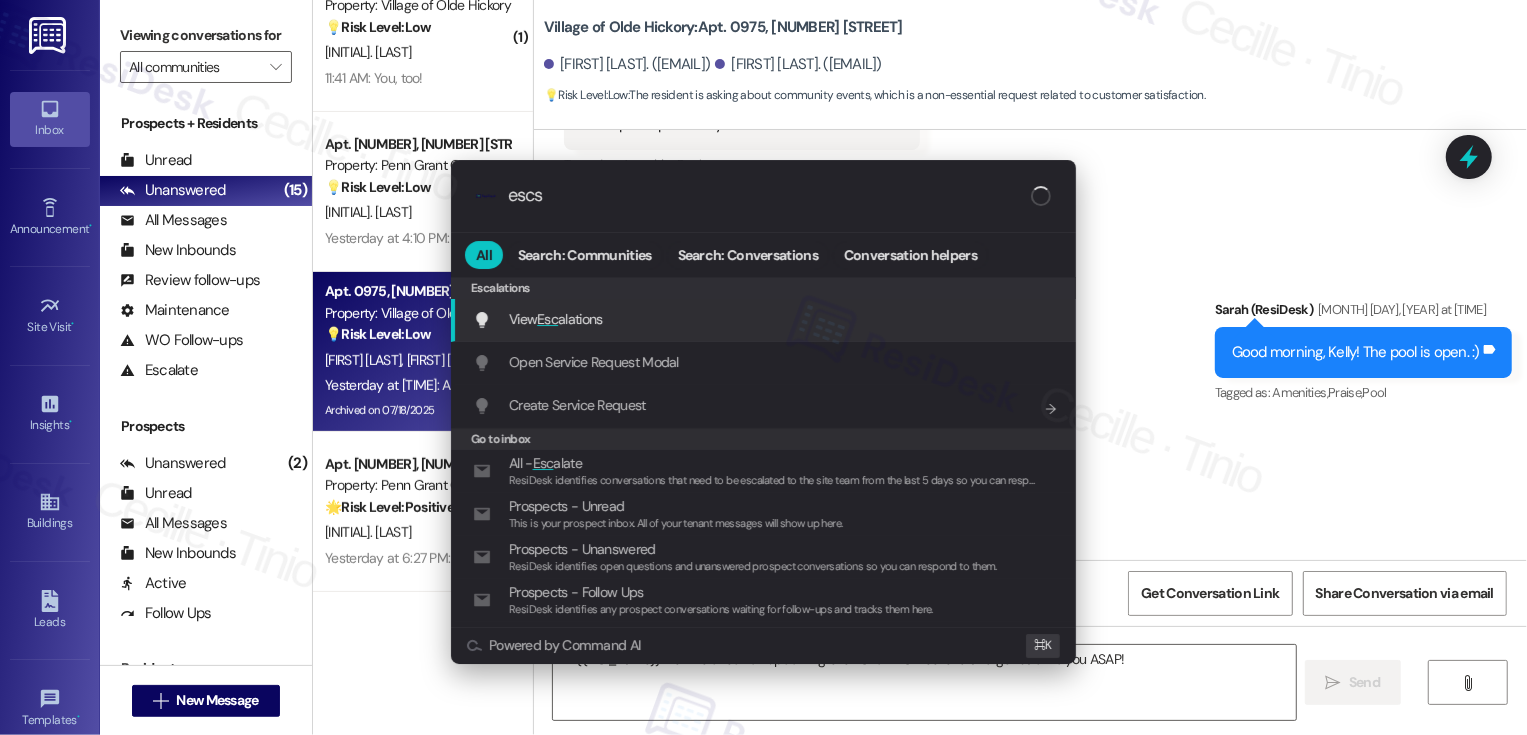 type on "escsa" 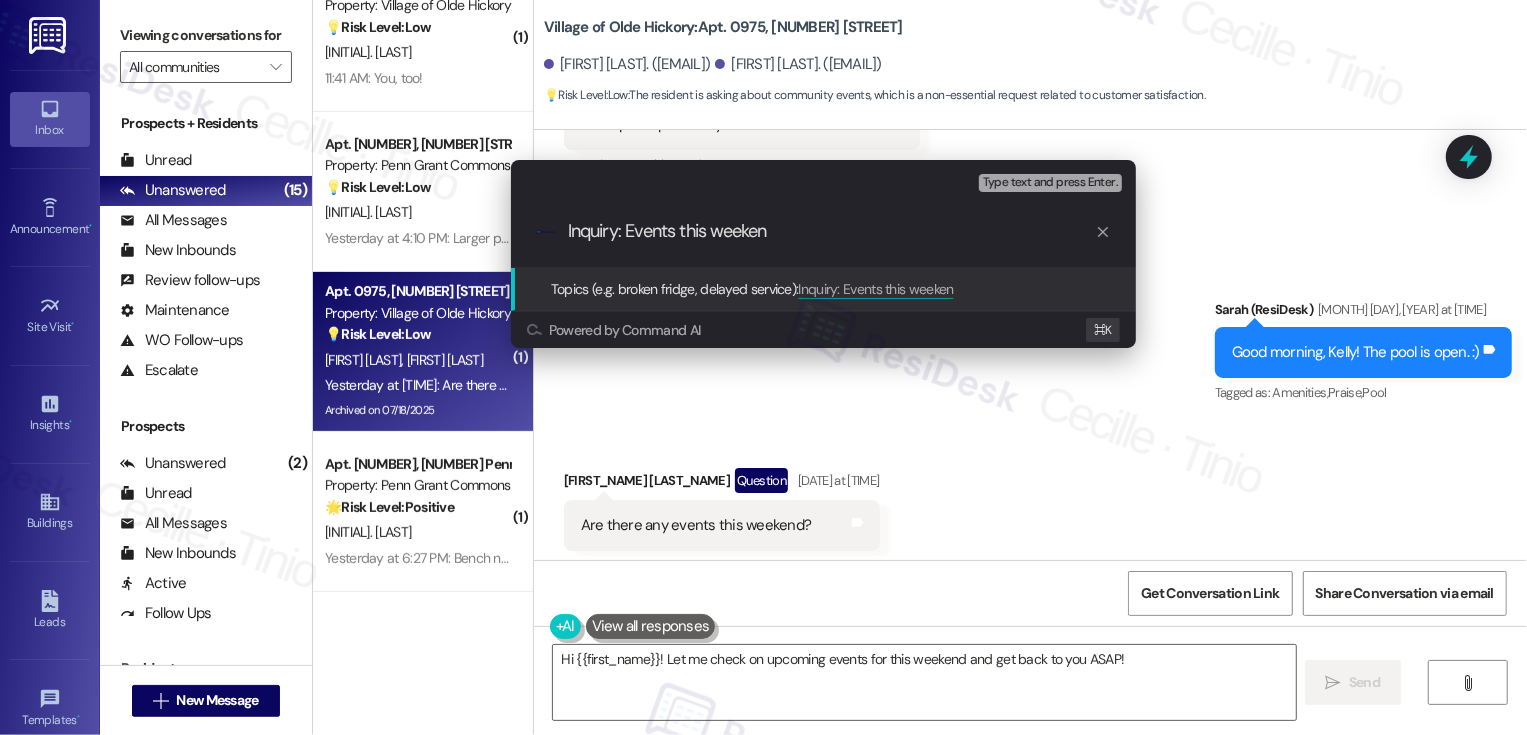 type on "Inquiry: Events this weekend" 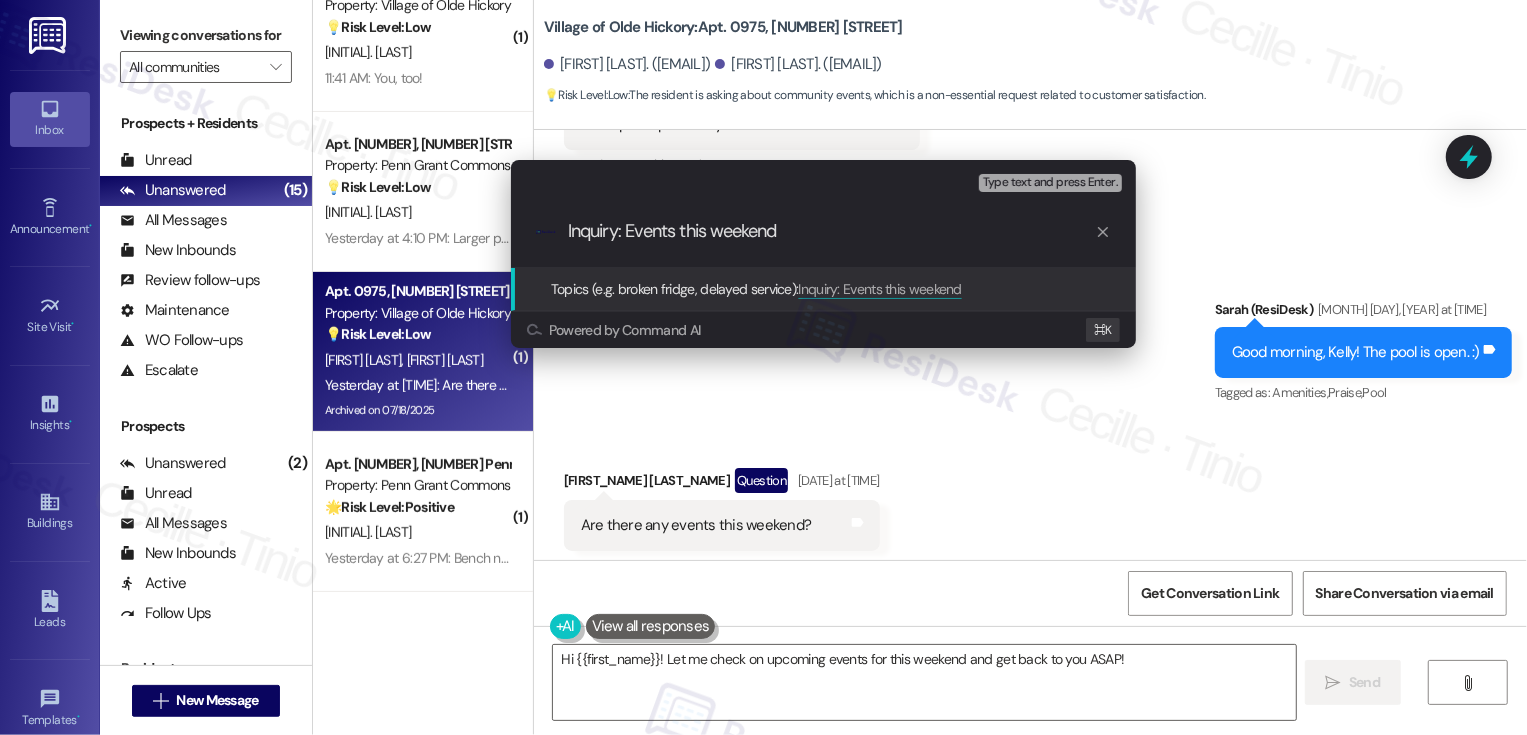 type 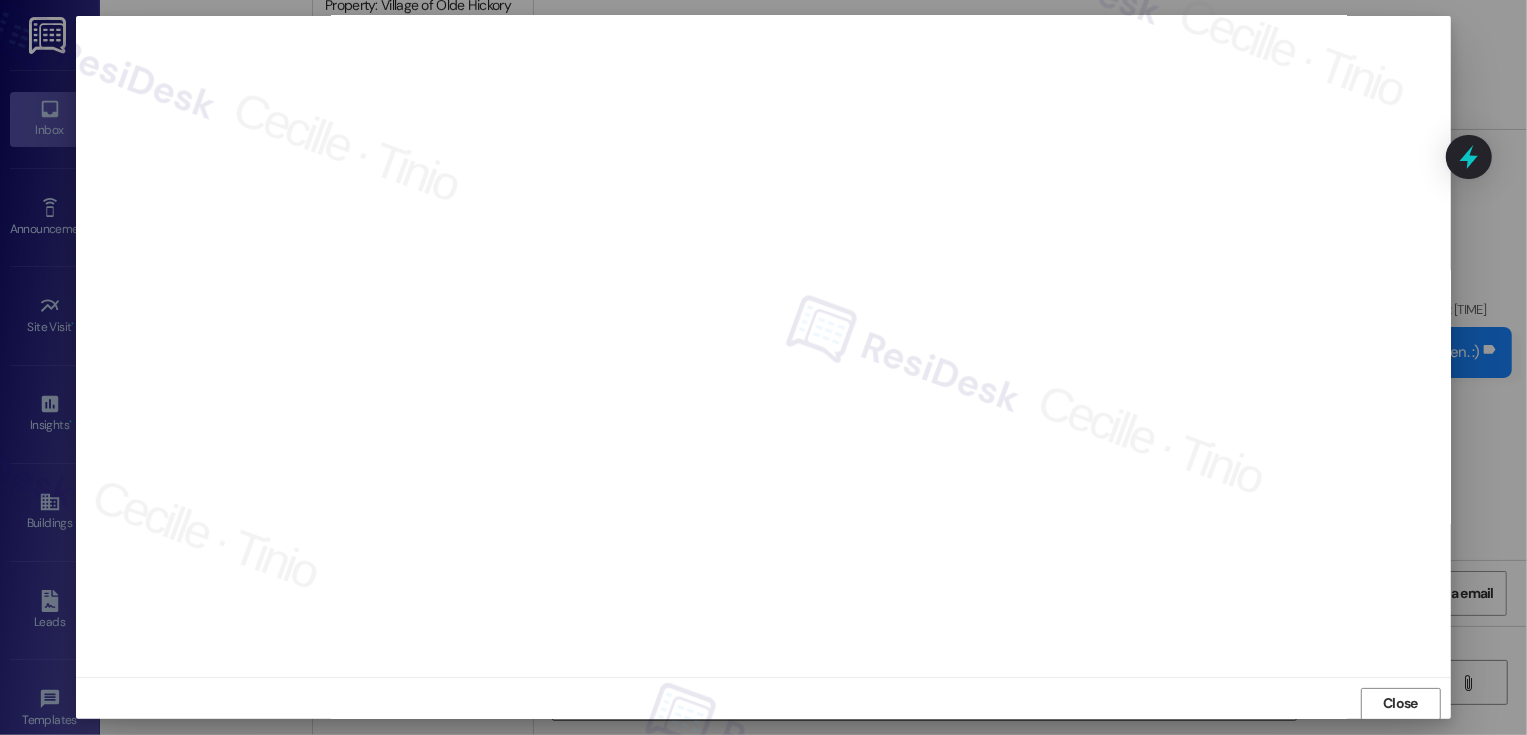 scroll, scrollTop: 0, scrollLeft: 0, axis: both 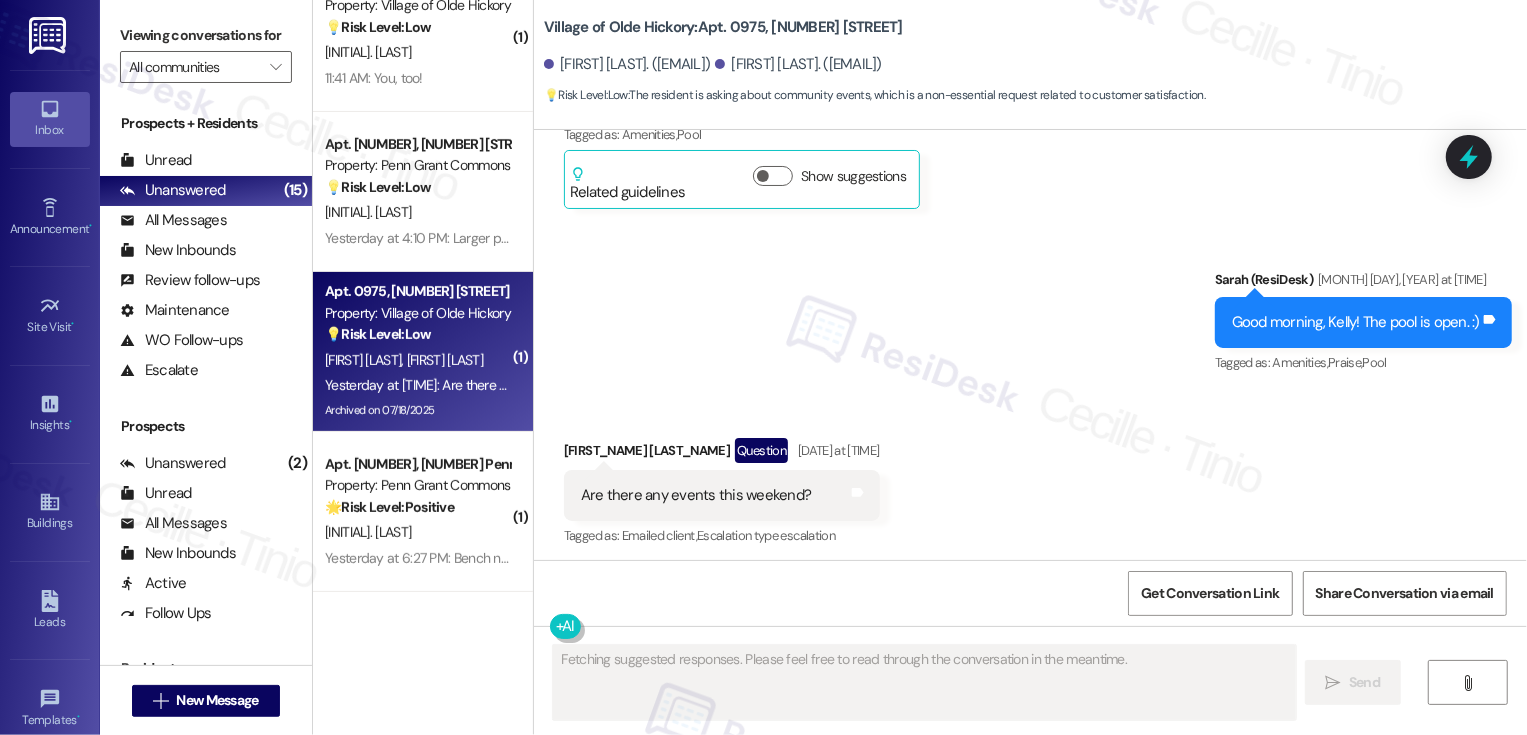 type on "Fetching suggested responses. Please feel free to read through the conversation in the meantime." 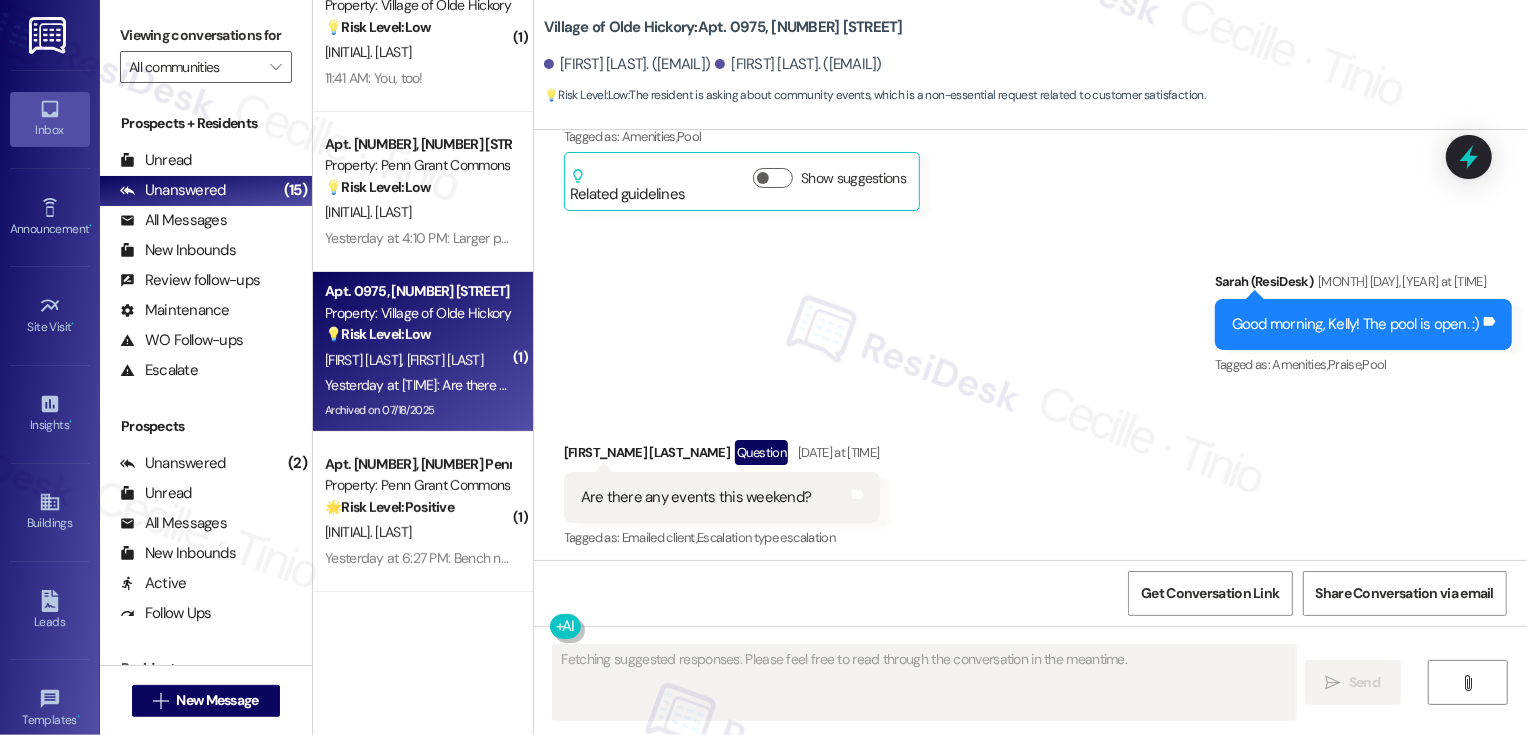 scroll, scrollTop: 13399, scrollLeft: 0, axis: vertical 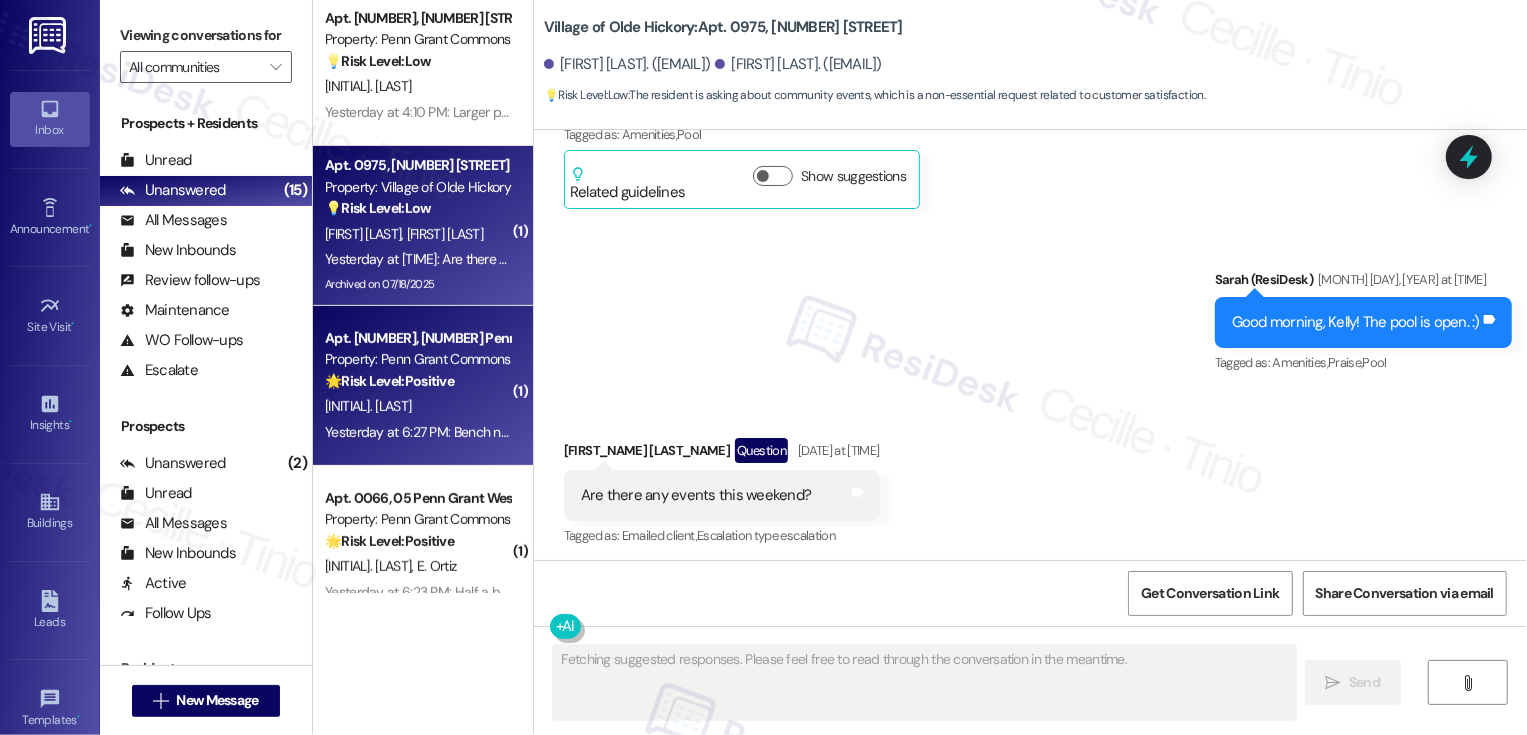 click on "🌟  Risk Level:  Positive The resident is suggesting a community improvement (bench near mailbox). This is positive engagement and a suggestion for improving the community." at bounding box center (417, 381) 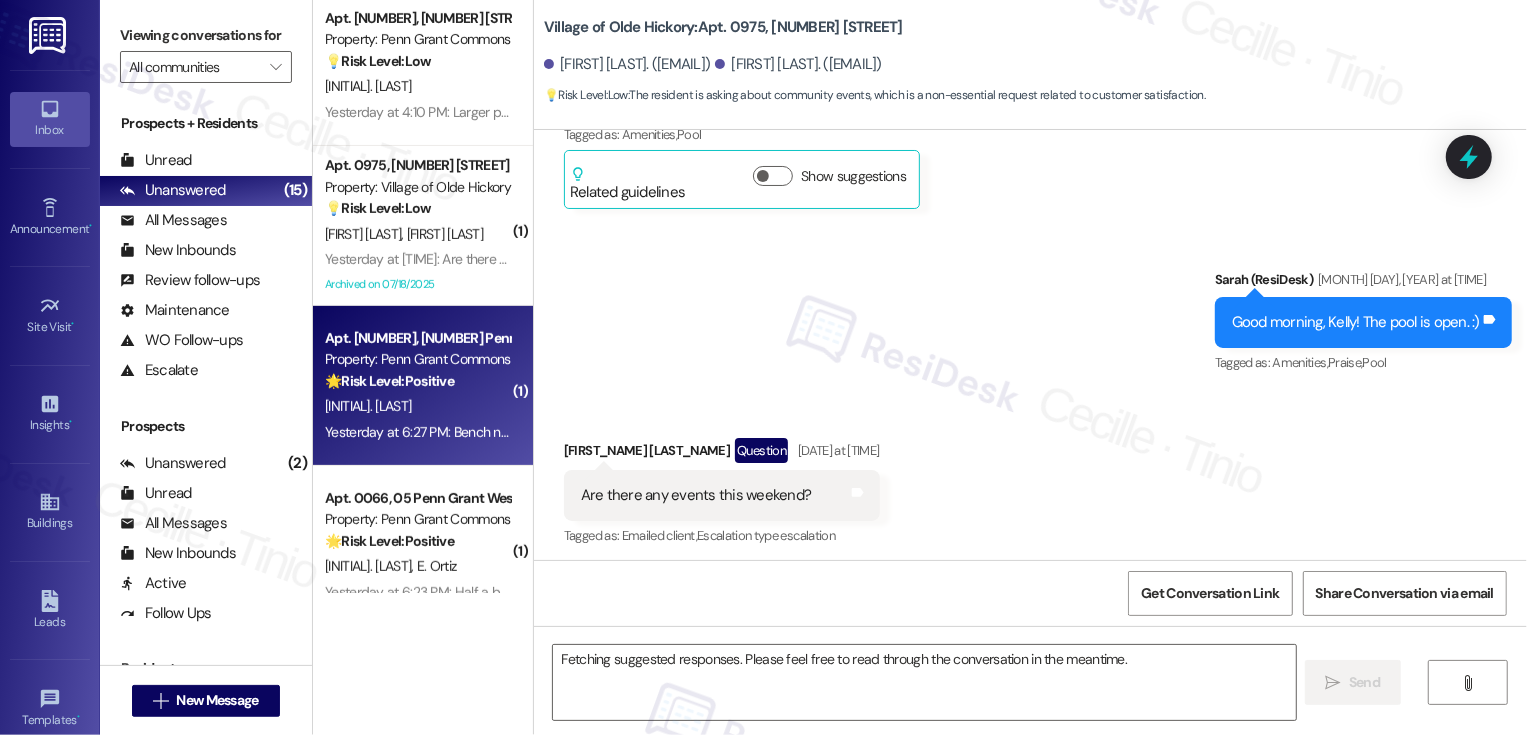 click on "🌟  Risk Level:  Positive The resident is suggesting a community improvement (bench near mailbox). This is positive engagement and a suggestion for improving the community." at bounding box center [417, 381] 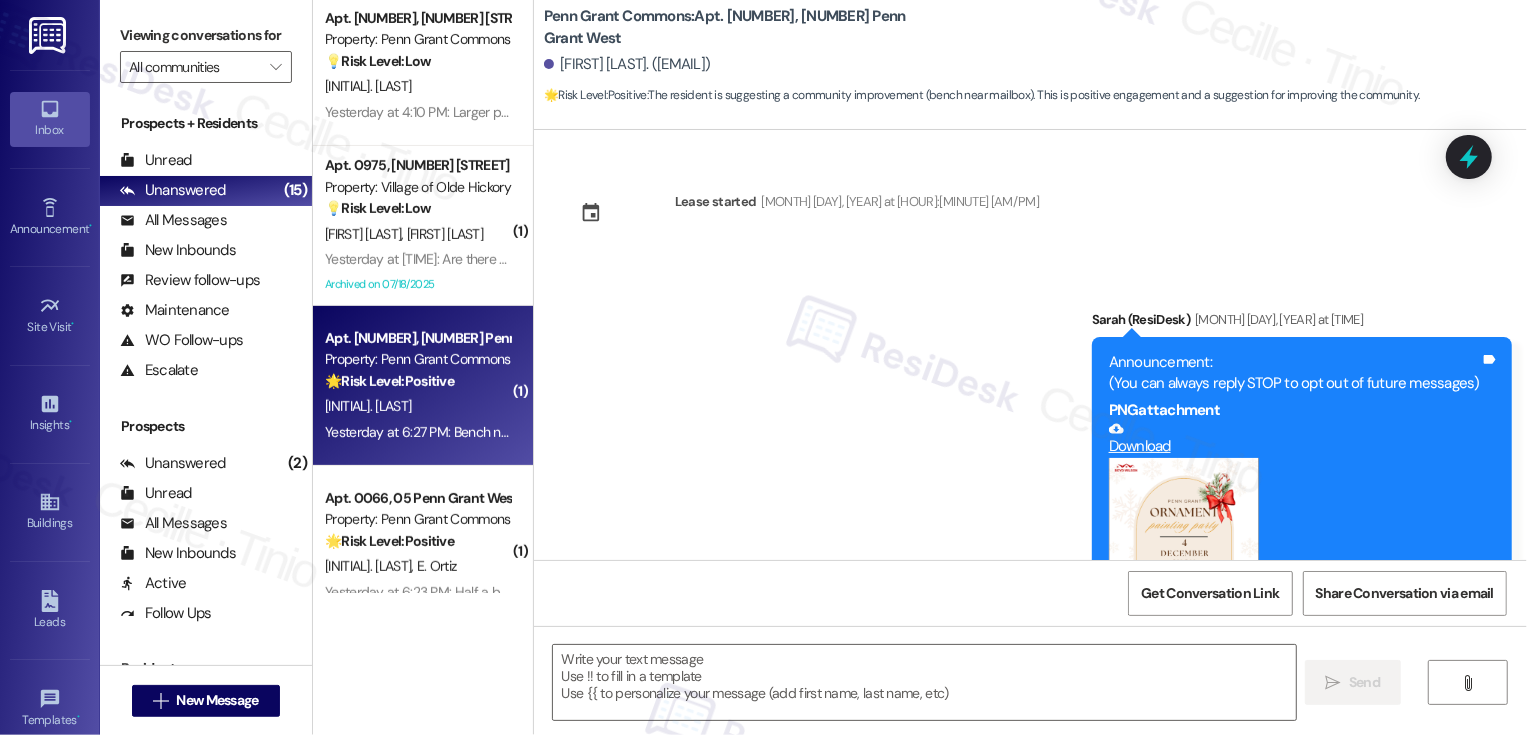 scroll, scrollTop: 15824, scrollLeft: 0, axis: vertical 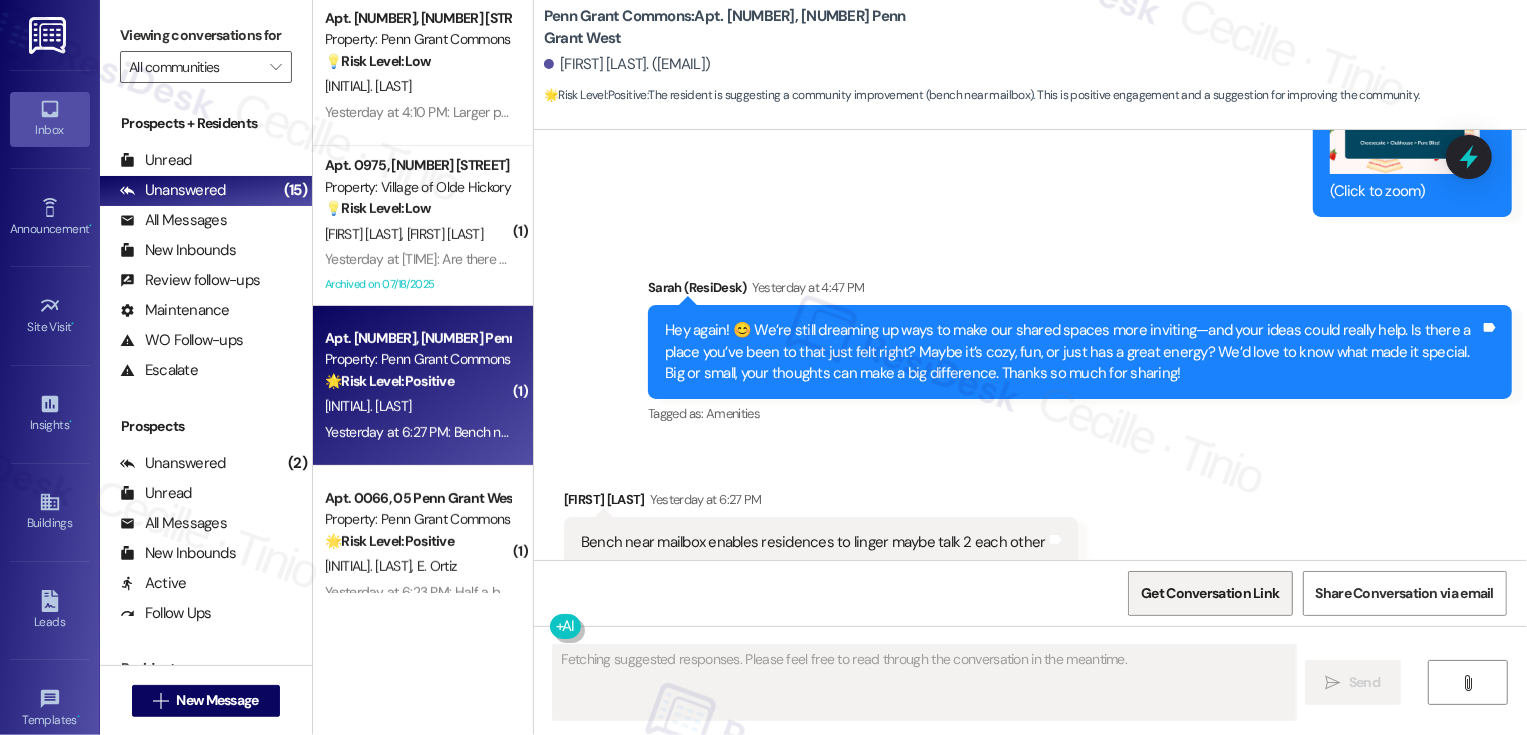 click on "Get Conversation Link" at bounding box center [1210, 593] 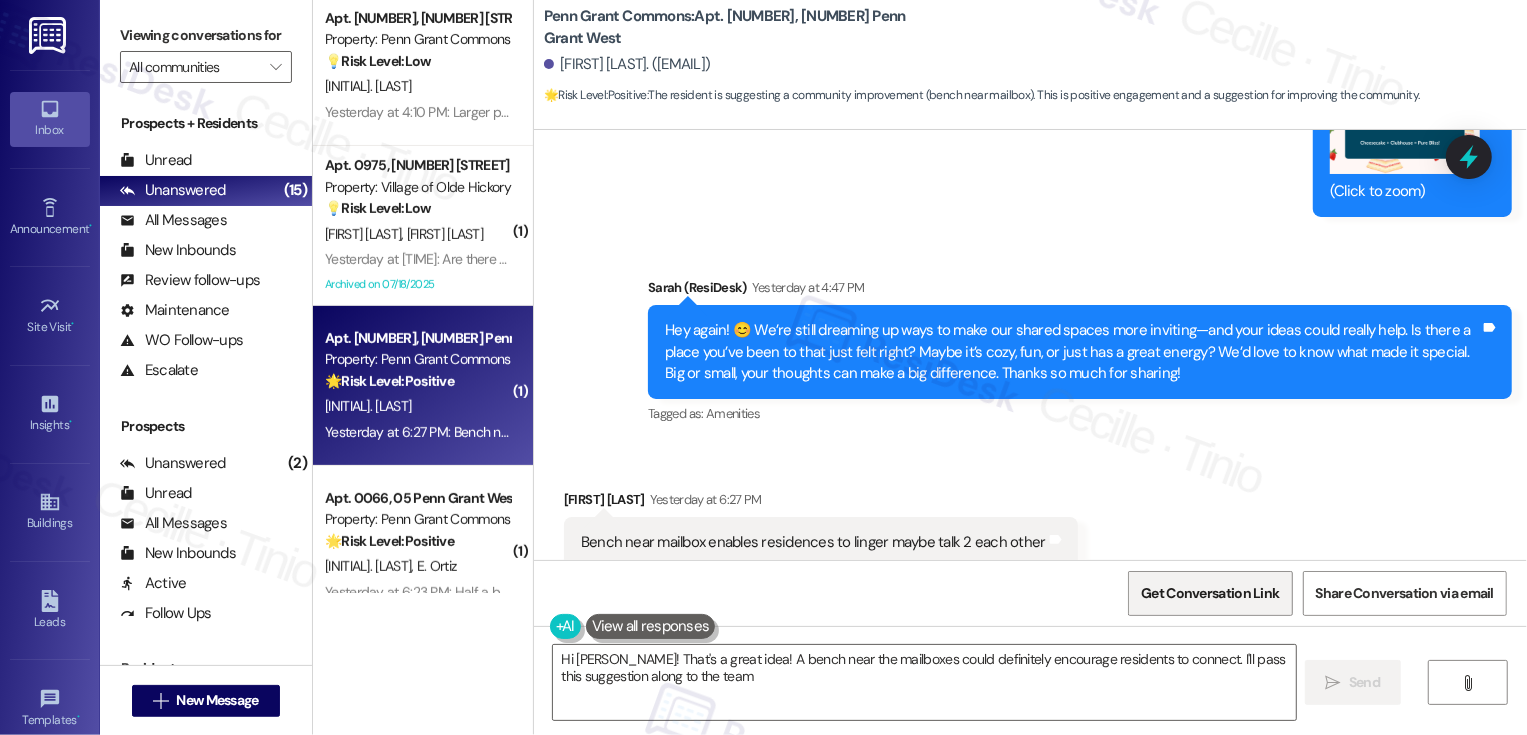 type on "Hi {{first_name}}! That's a great idea! A bench near the mailboxes could definitely encourage residents to connect. I'll pass this suggestion along to the team!" 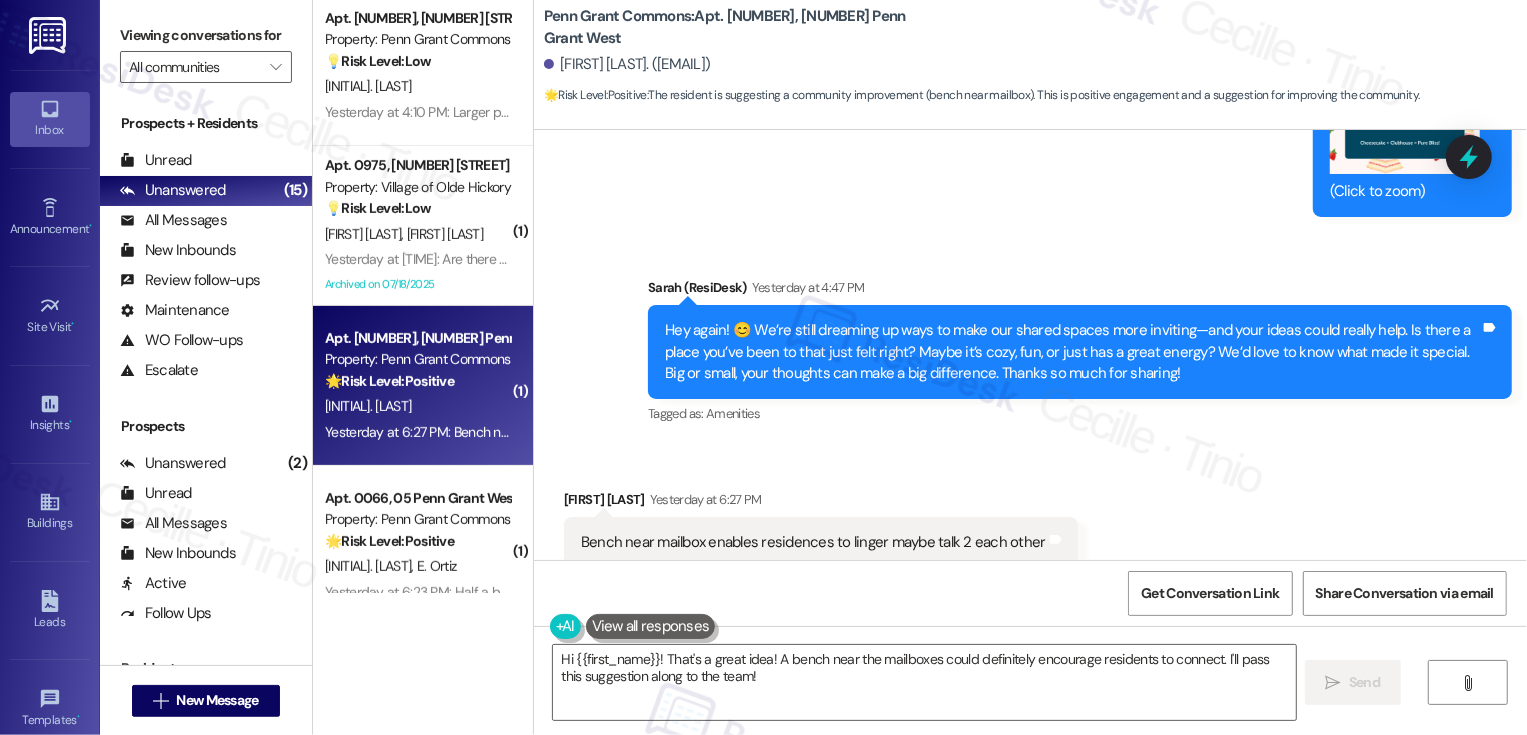 click on "Received via SMS [FIRST_NAME] [LAST_NAME] Yesterday at [HOUR]:[MINUTE] [AM/PM] Bench near mailbox enables residences to linger maybe talk 2 each other Tags and notes Tagged as:   Amenities Click to highlight conversations about Amenities" at bounding box center (1030, 528) 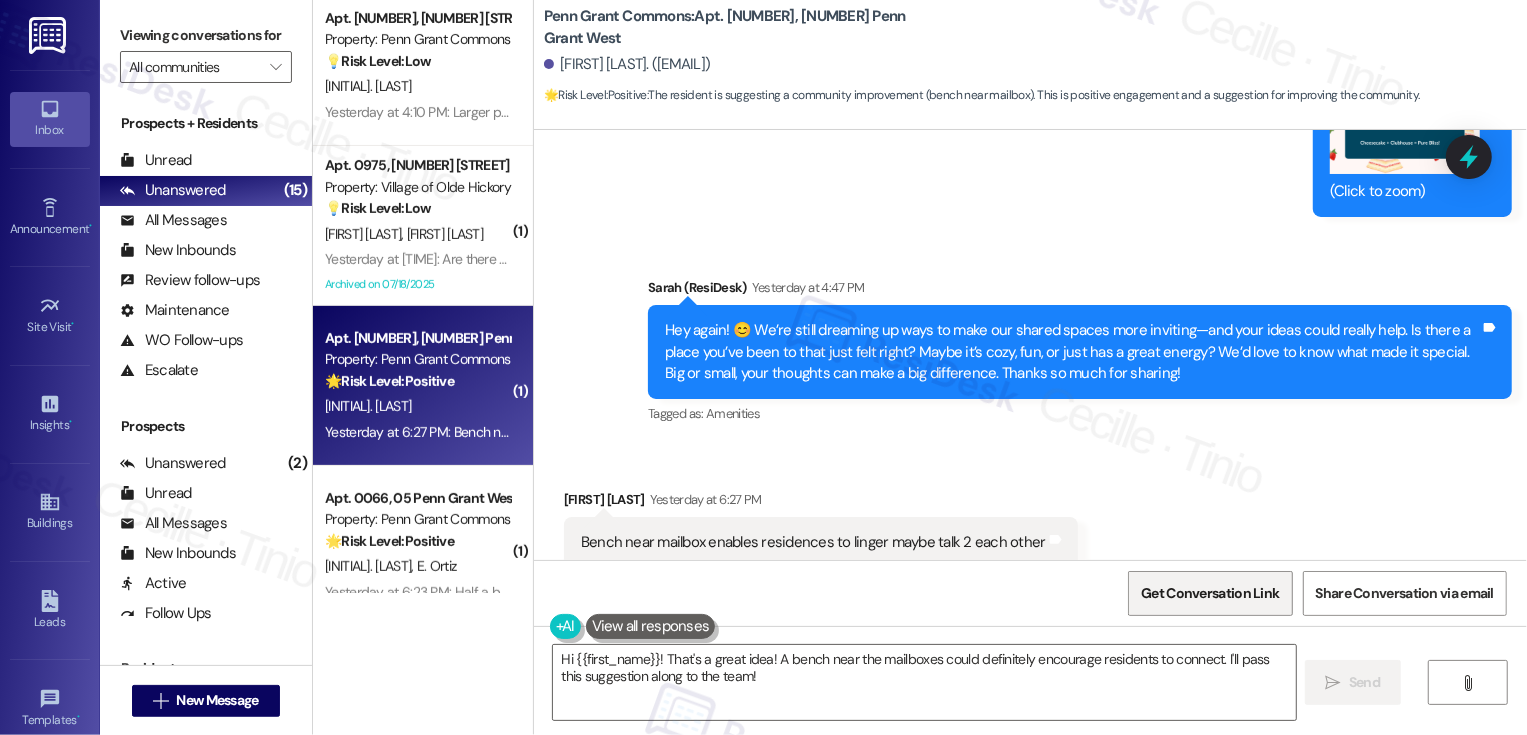 click on "Get Conversation Link" at bounding box center [1210, 593] 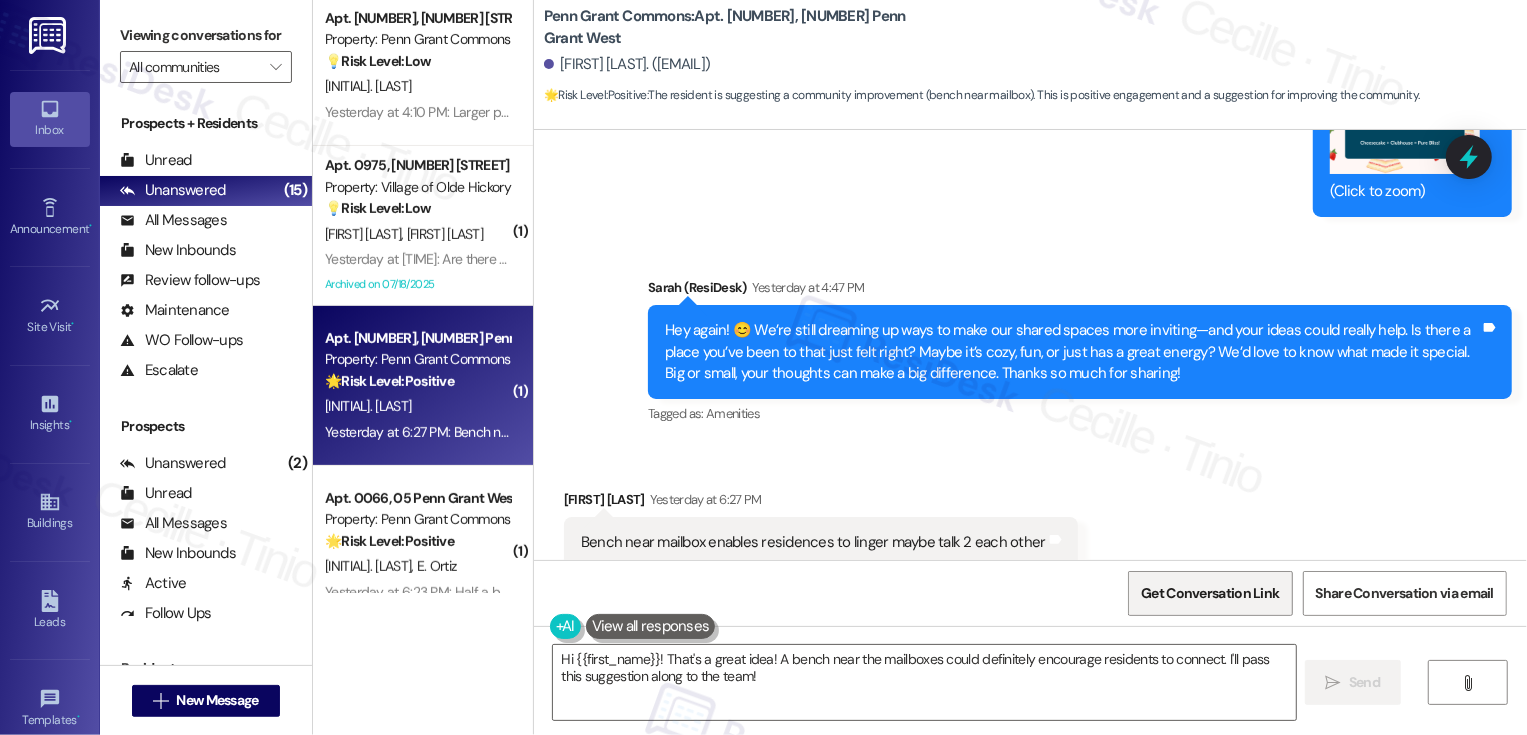 click on "Get Conversation Link" at bounding box center [1210, 593] 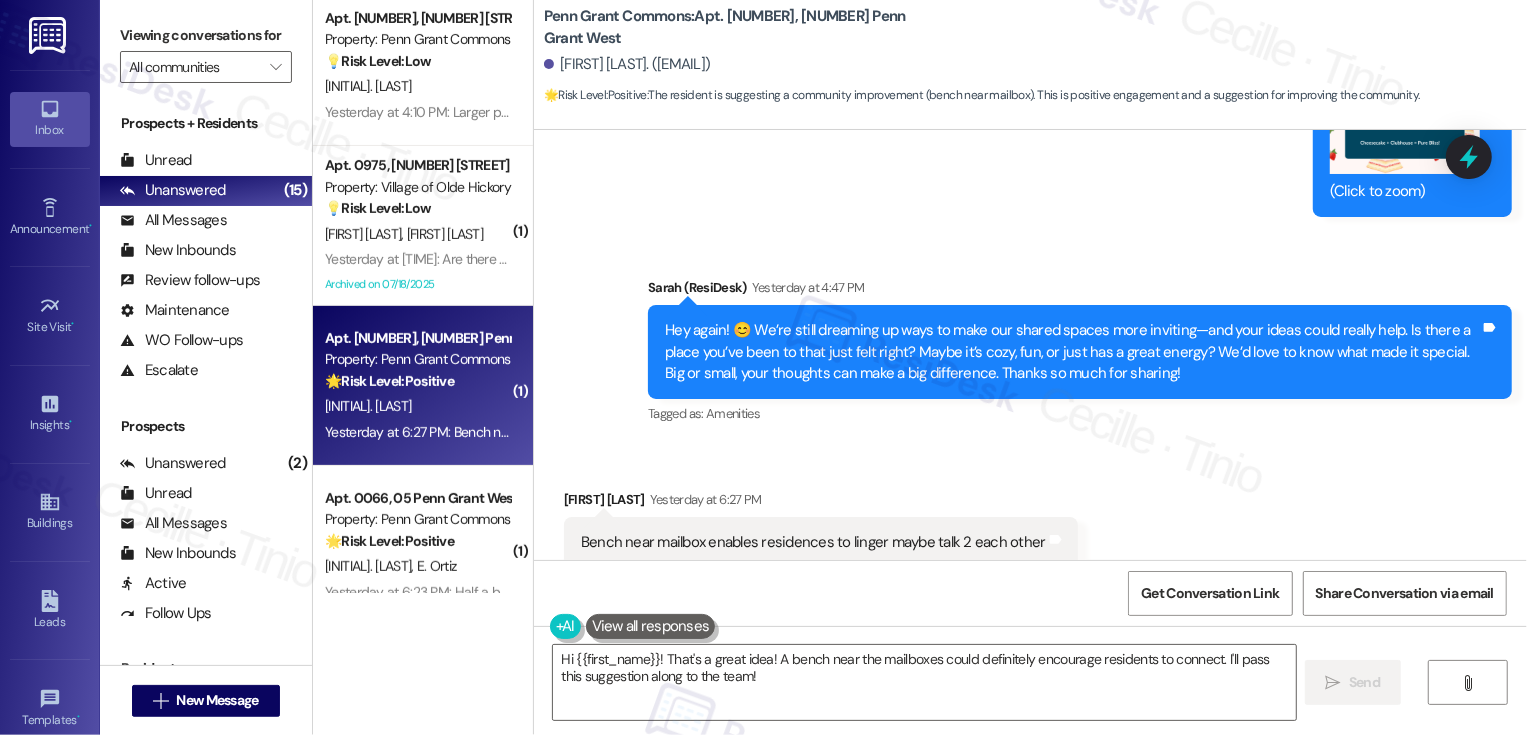 click on "Received via SMS [FIRST_NAME] [LAST_NAME] Yesterday at [HOUR]:[MINUTE] [AM/PM] Bench near mailbox enables residences to linger maybe talk 2 each other Tags and notes Tagged as:   Amenities Click to highlight conversations about Amenities" at bounding box center [1030, 528] 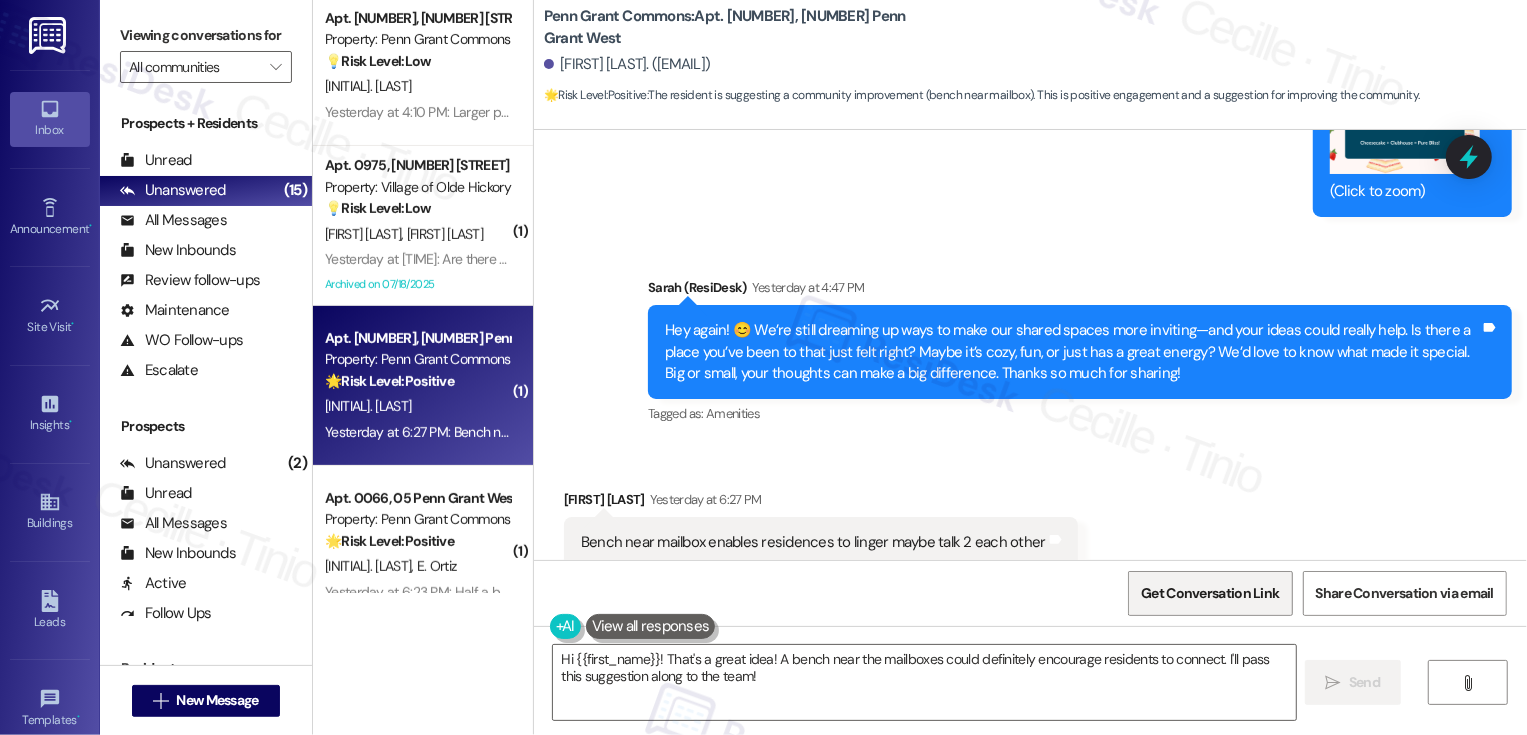 click on "Get Conversation Link" at bounding box center [1210, 593] 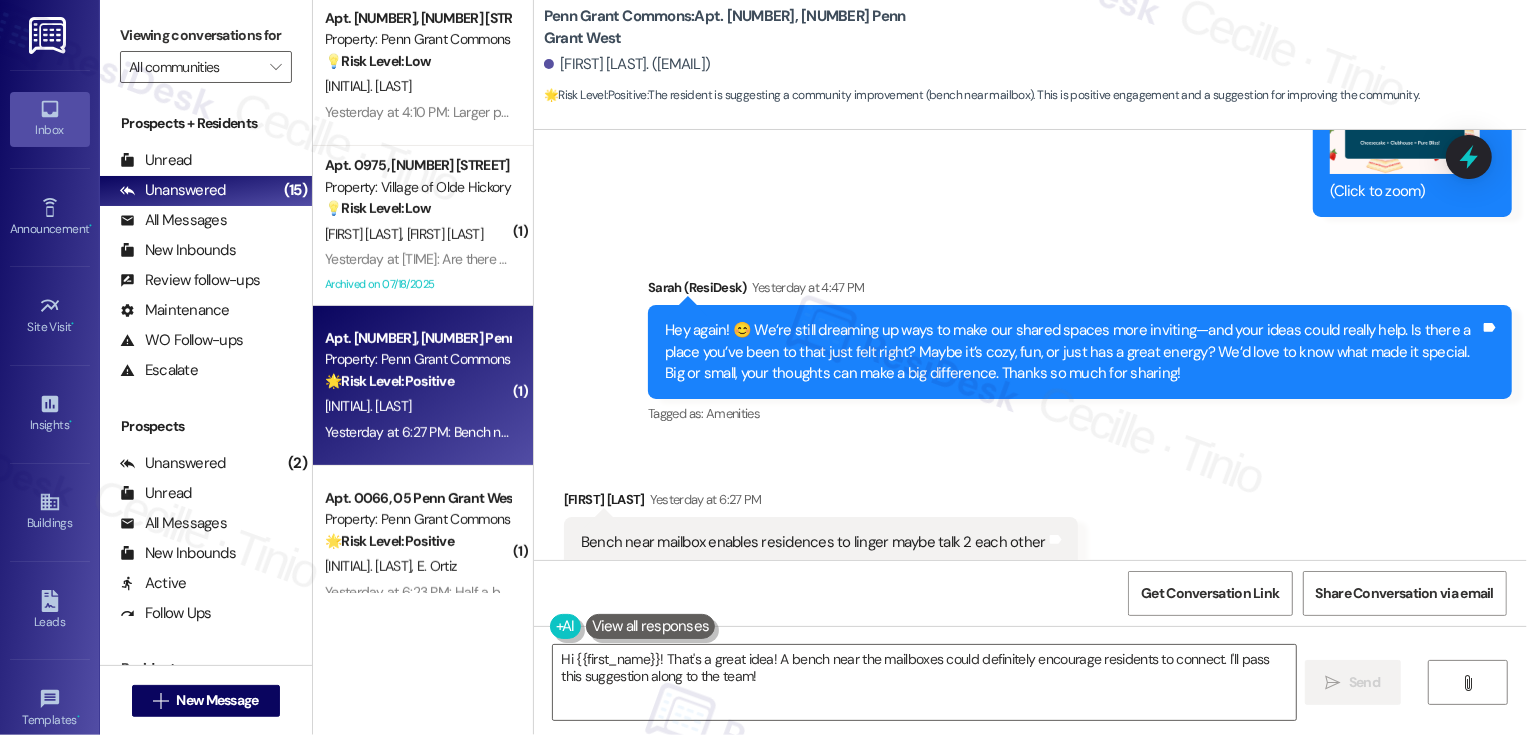 click on "Get Conversation Link Share Conversation via email" at bounding box center [1030, 593] 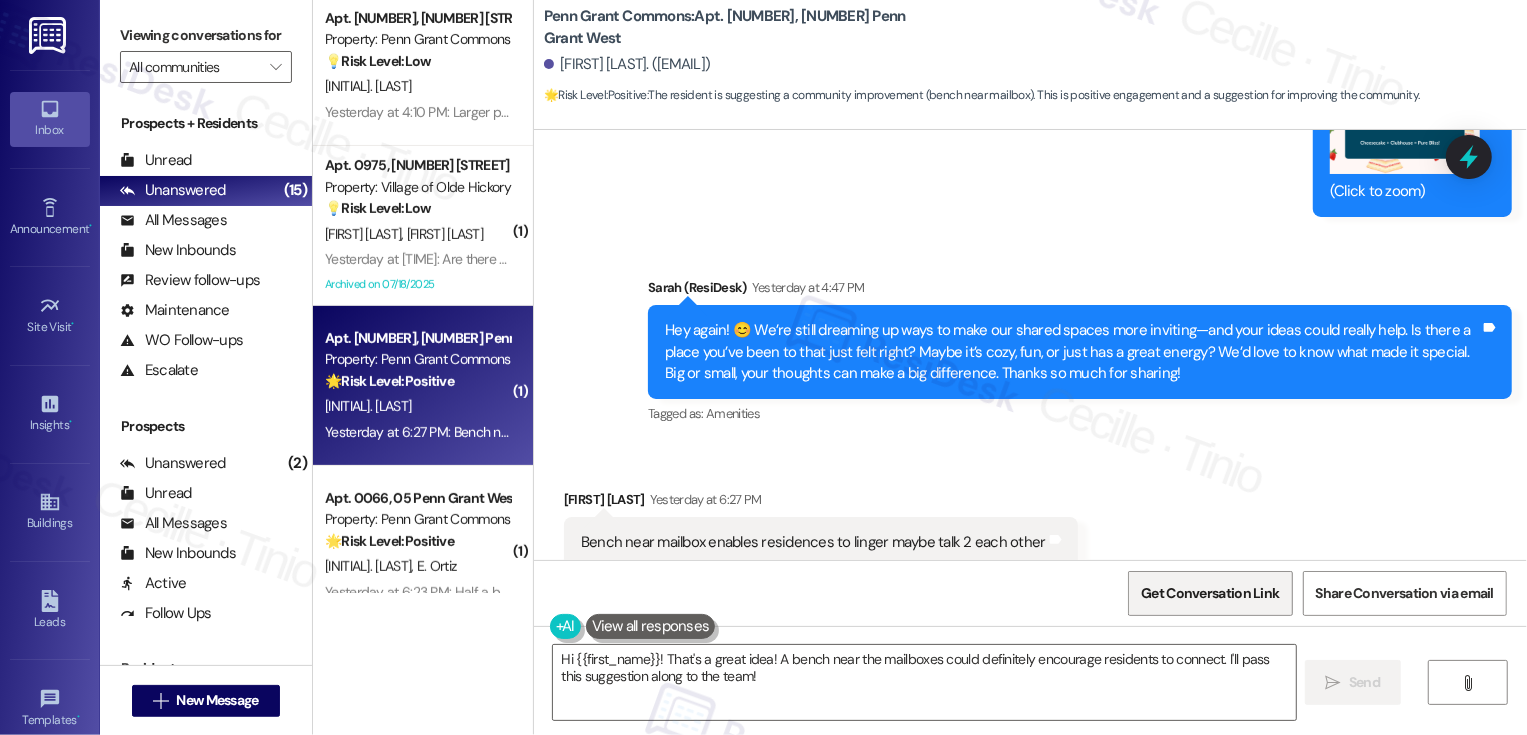 click on "Get Conversation Link" at bounding box center [1210, 593] 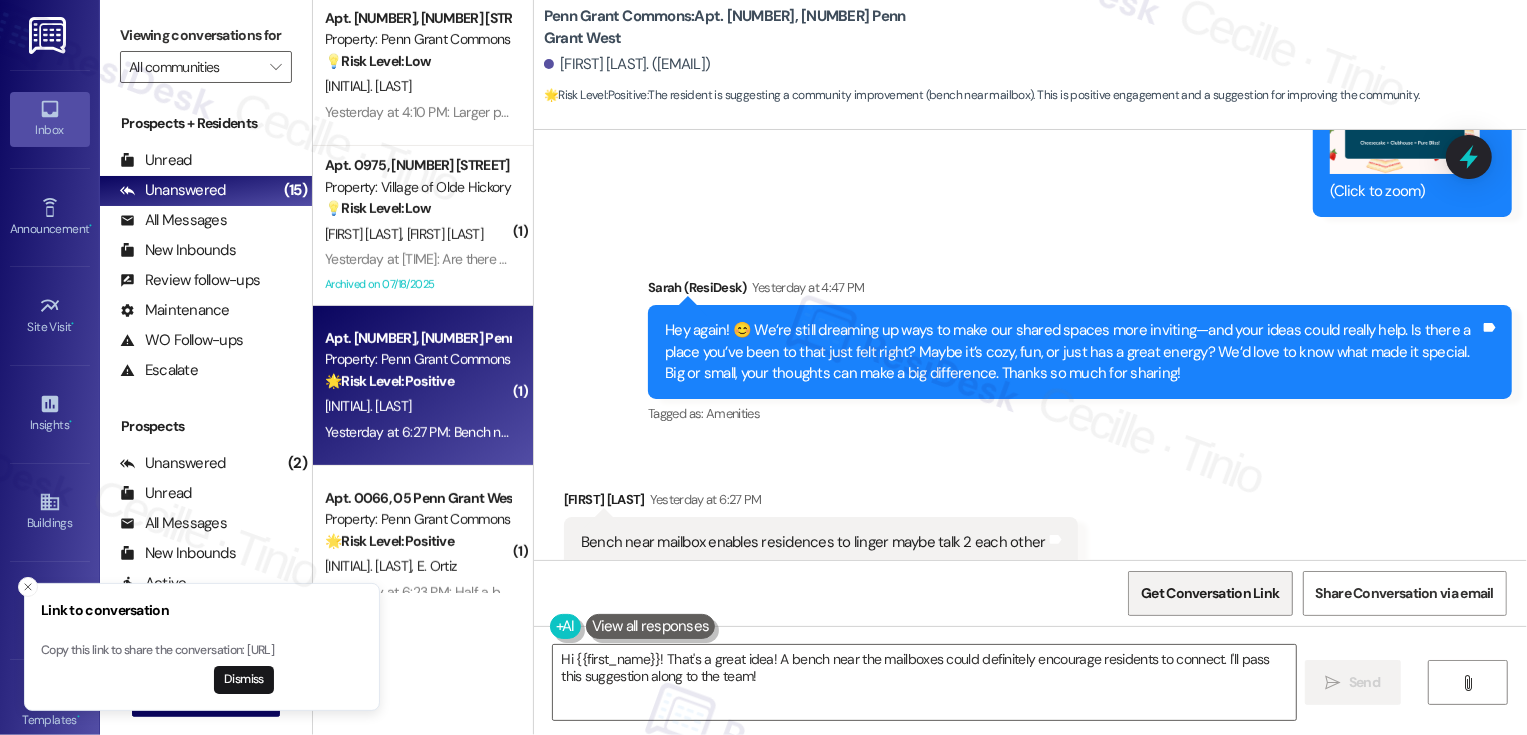 click on "Get Conversation Link" at bounding box center [1210, 593] 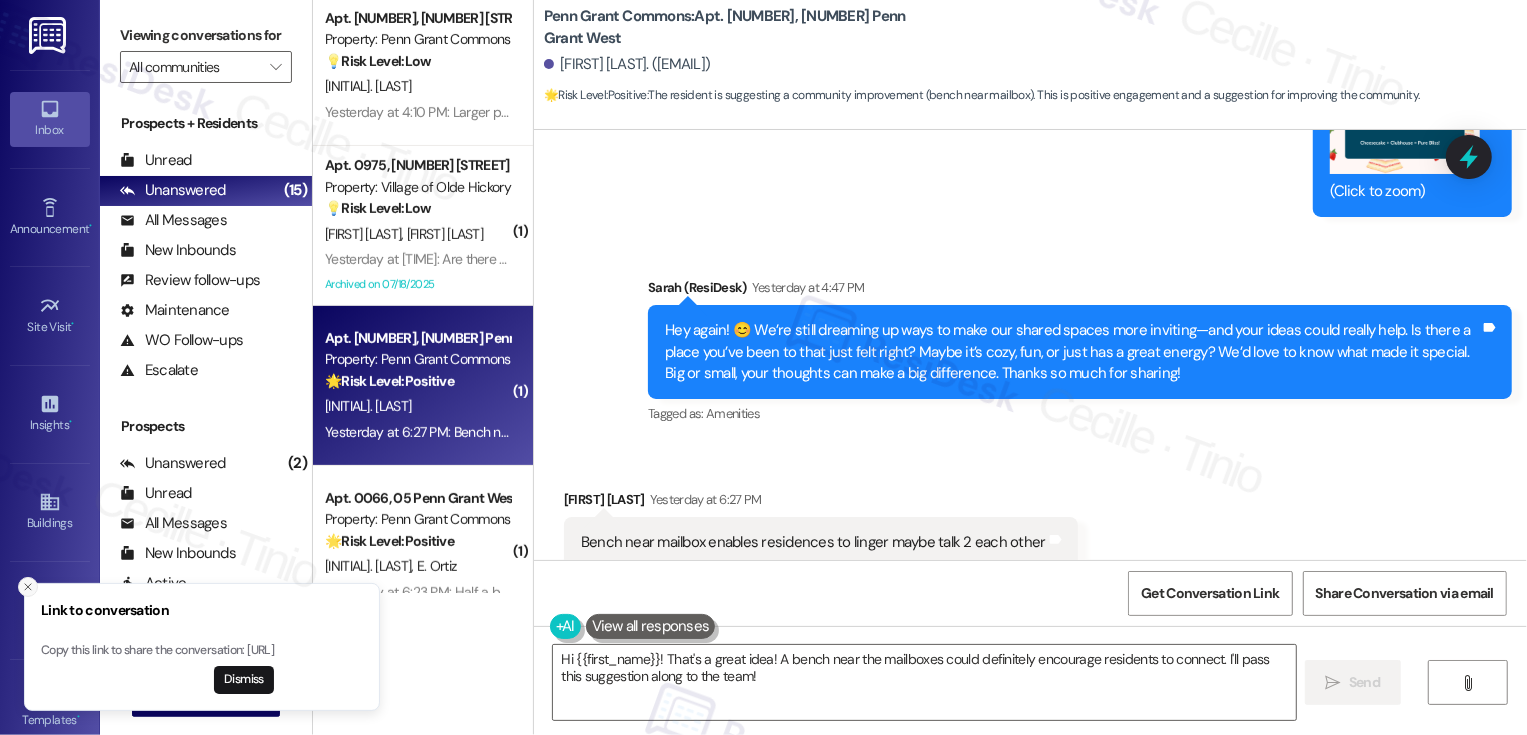 click 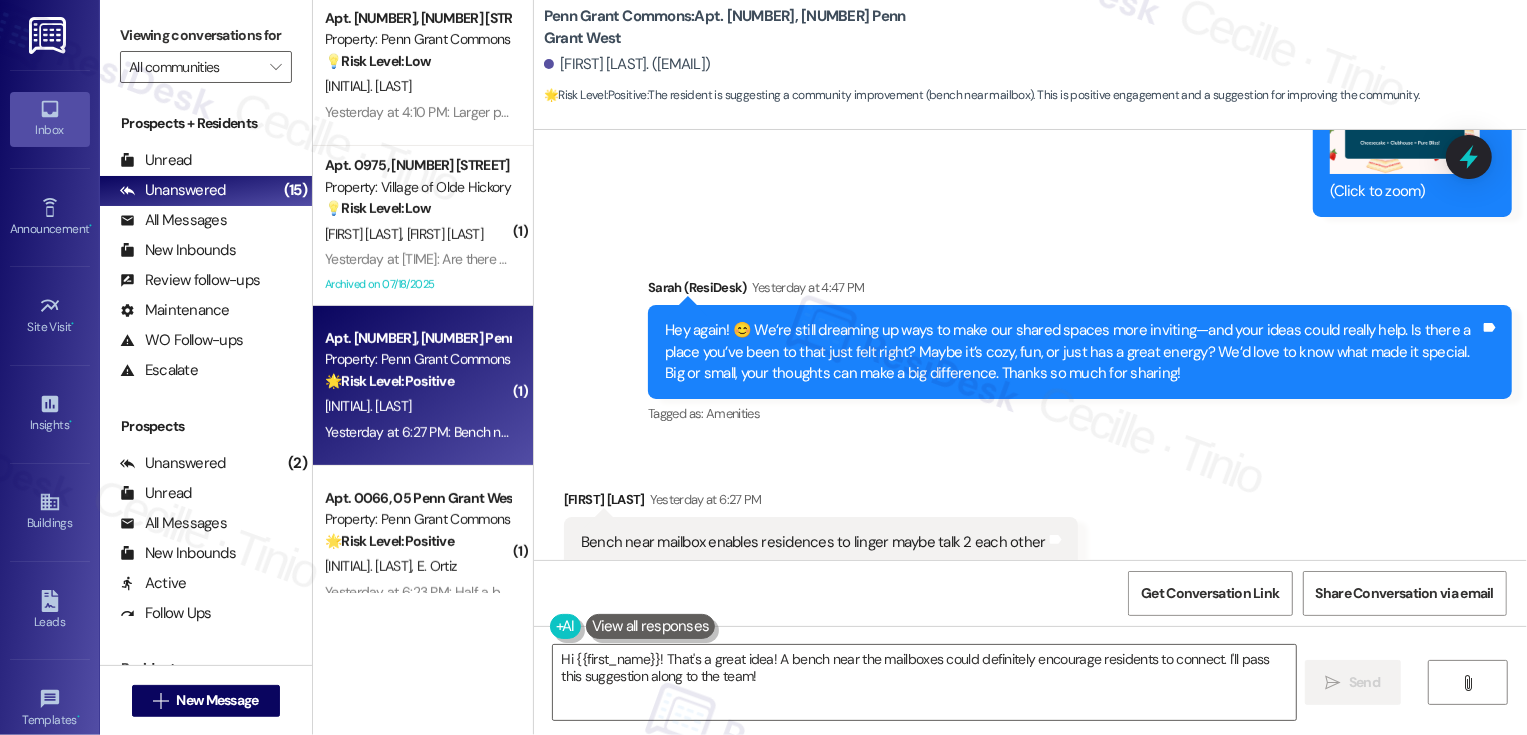 drag, startPoint x: 654, startPoint y: 450, endPoint x: 686, endPoint y: 362, distance: 93.637596 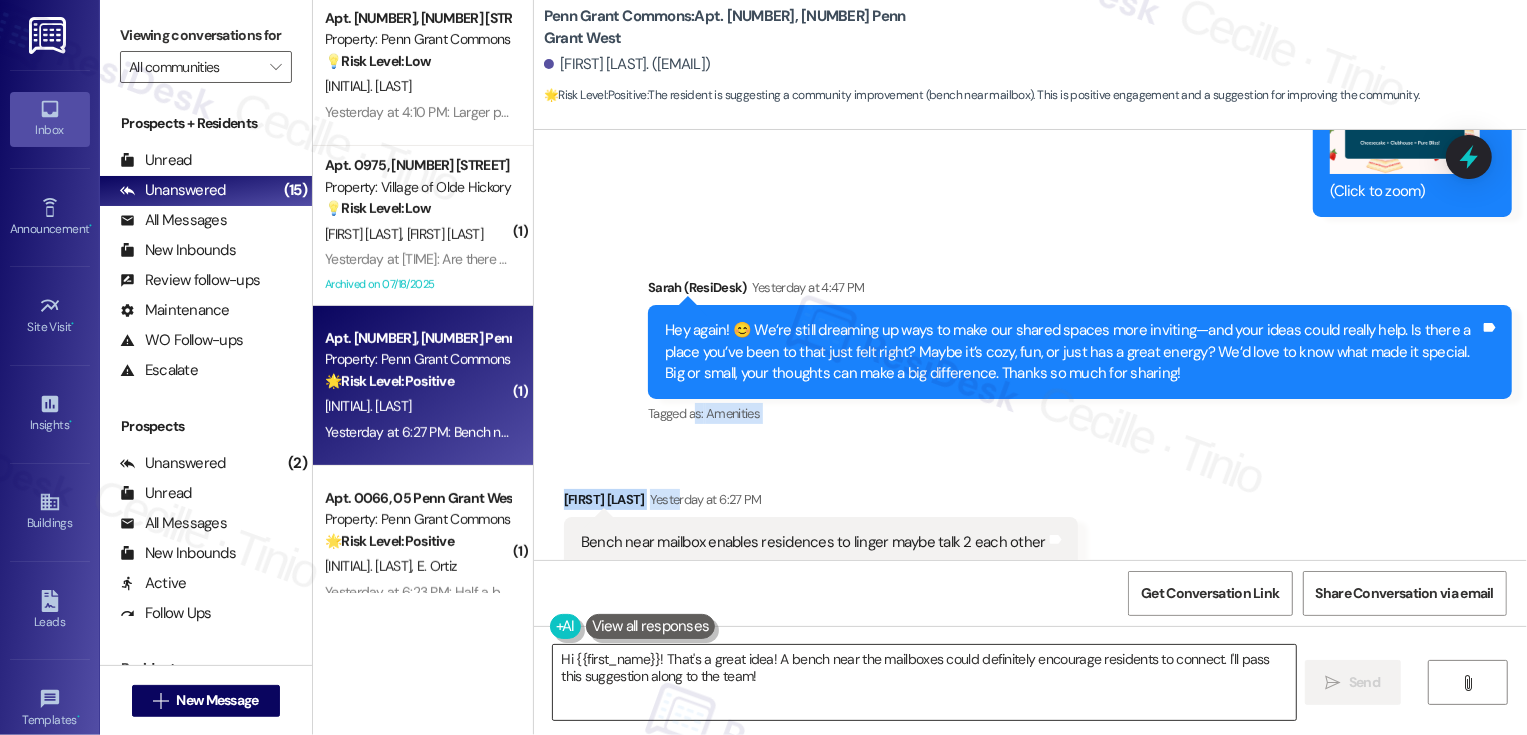 click on "Hi {{first_name}}! That's a great idea! A bench near the mailboxes could definitely encourage residents to connect. I'll pass this suggestion along to the team!" at bounding box center (924, 682) 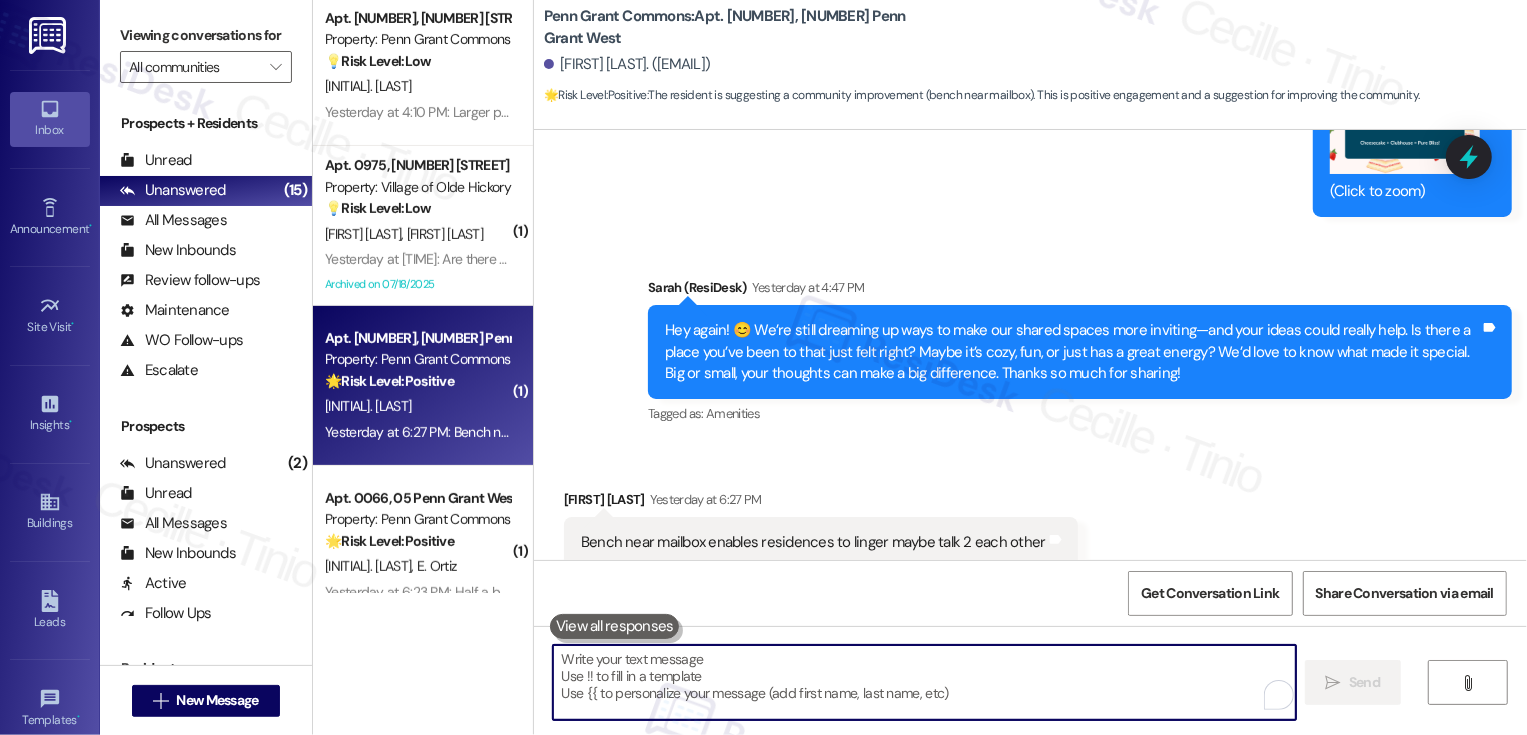 paste on "Love that—thank you for sharing 🙏
We’re trying to design this with actual residents in mind, so every little detail helps." 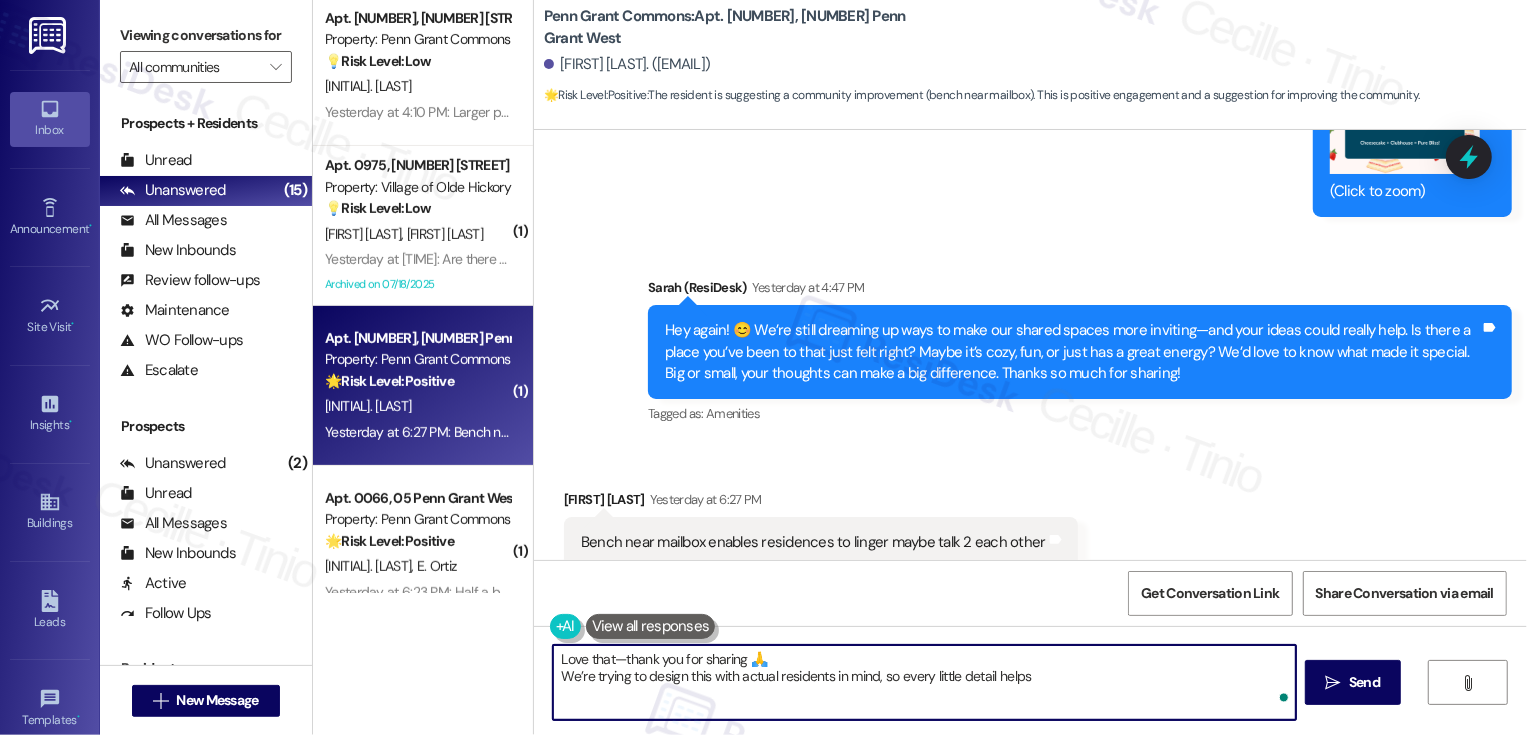 type on "Love that—thank you for sharing 🙏
We’re trying to design this with actual residents in mind, so every little detail helps!" 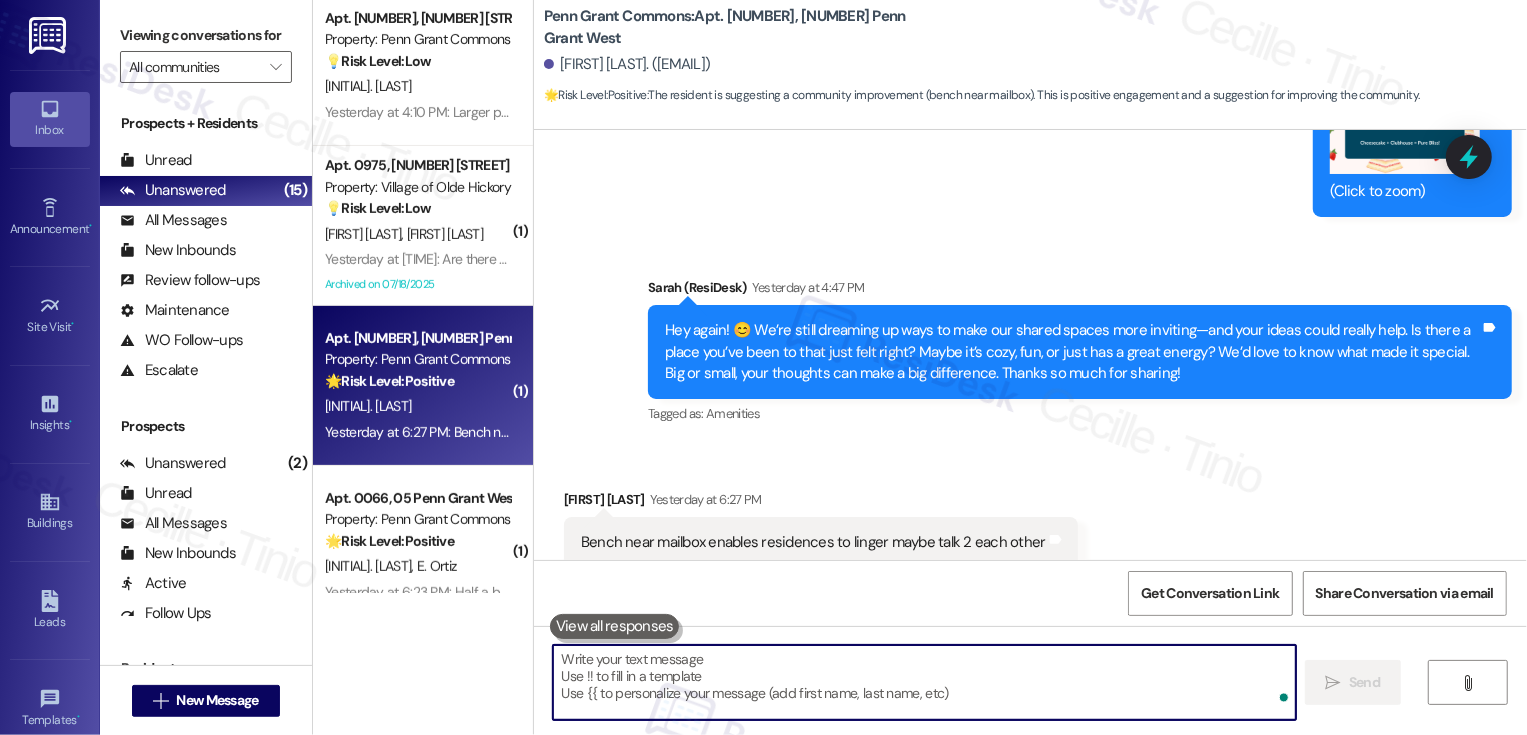 scroll, scrollTop: 15986, scrollLeft: 0, axis: vertical 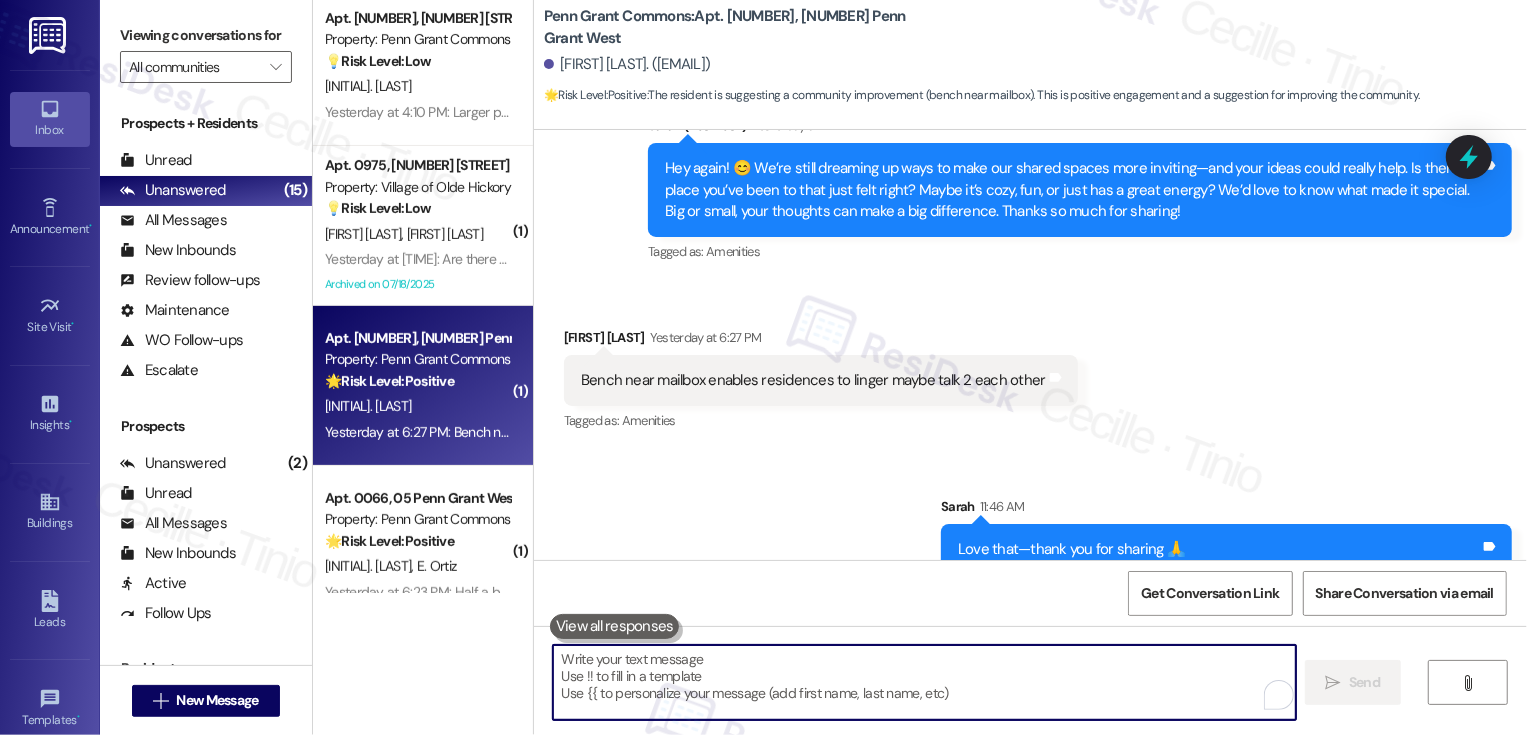 click at bounding box center [924, 682] 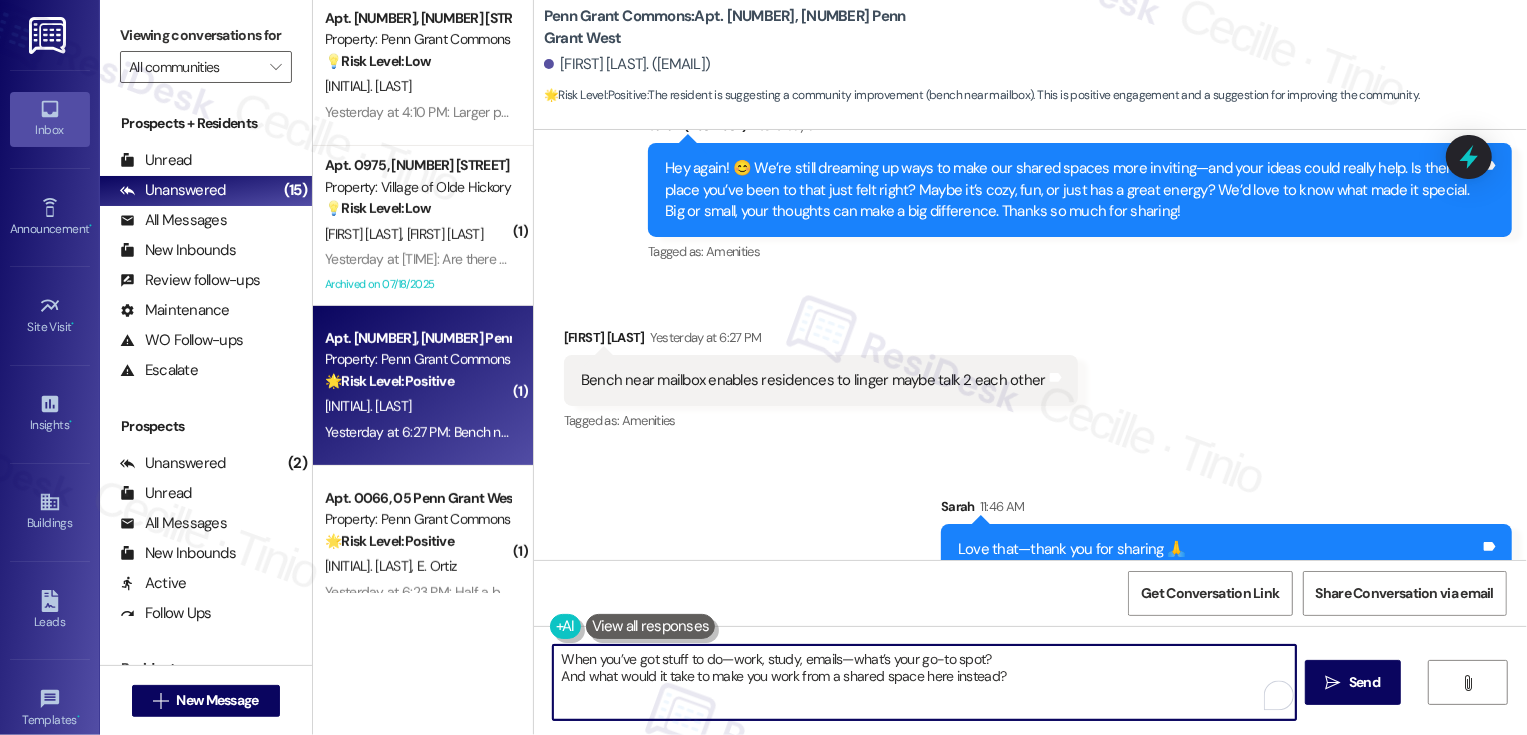 drag, startPoint x: 557, startPoint y: 657, endPoint x: 540, endPoint y: 657, distance: 17 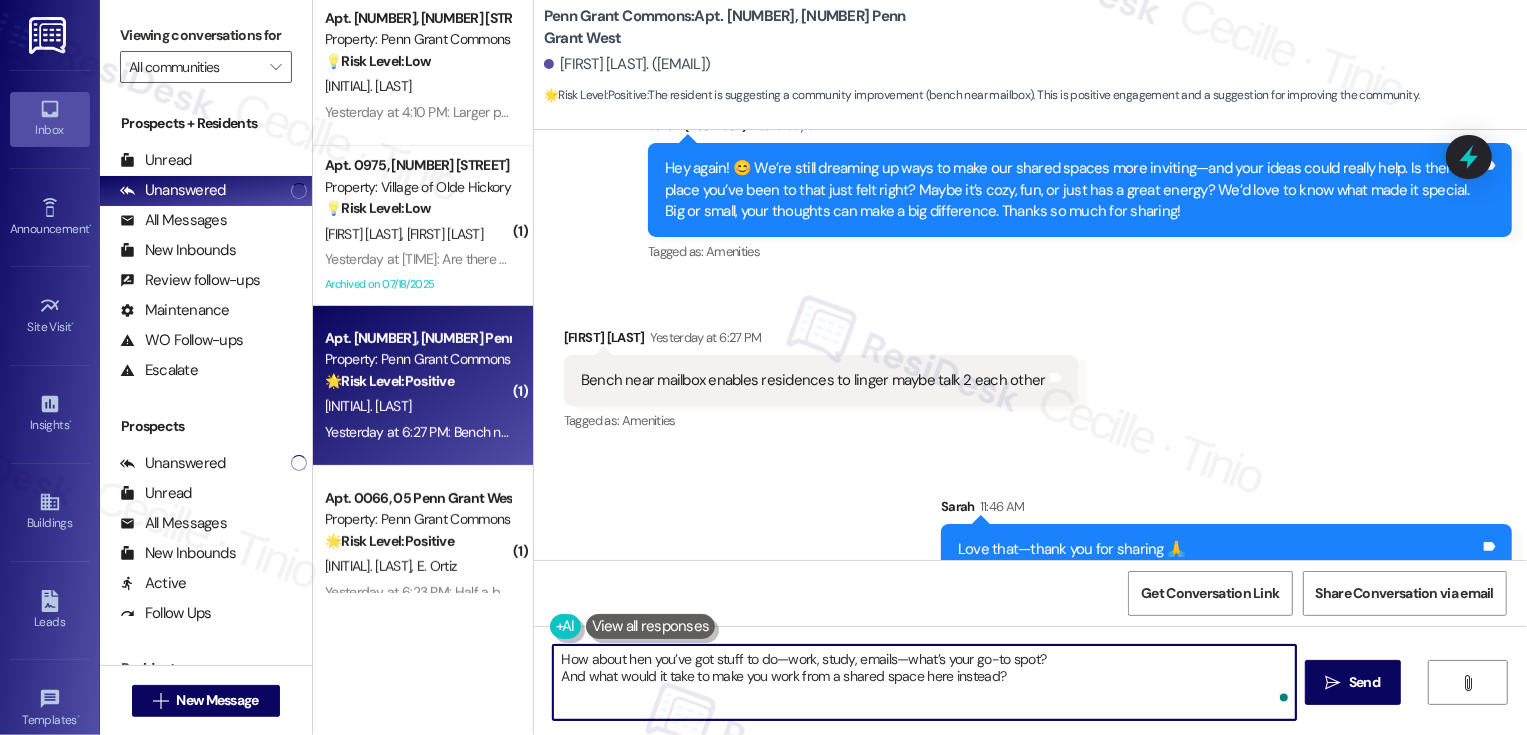type on "How about when you’ve got stuff to do—work, study, emails—what’s your go-to spot?
And what would it take to make you work from a shared space here instead?" 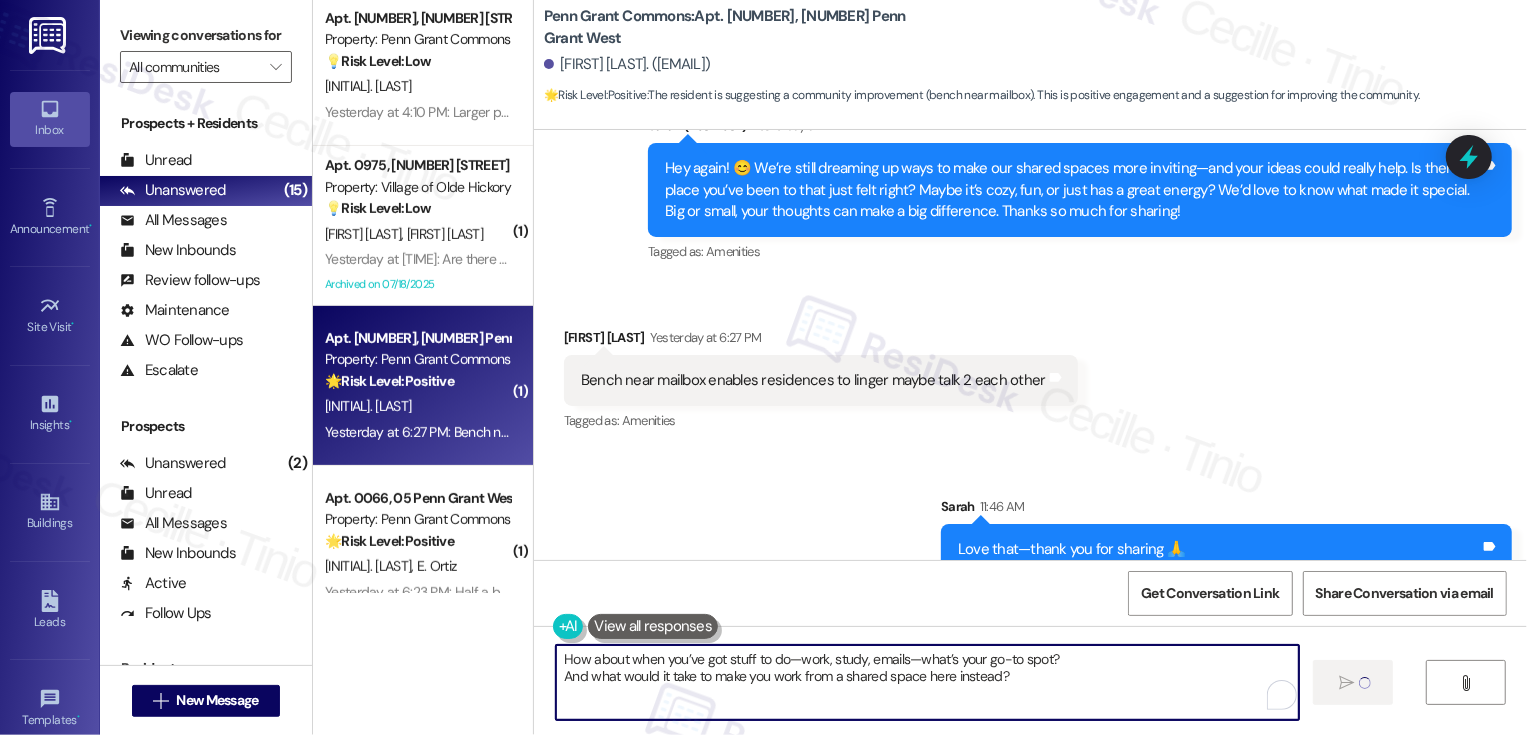 type 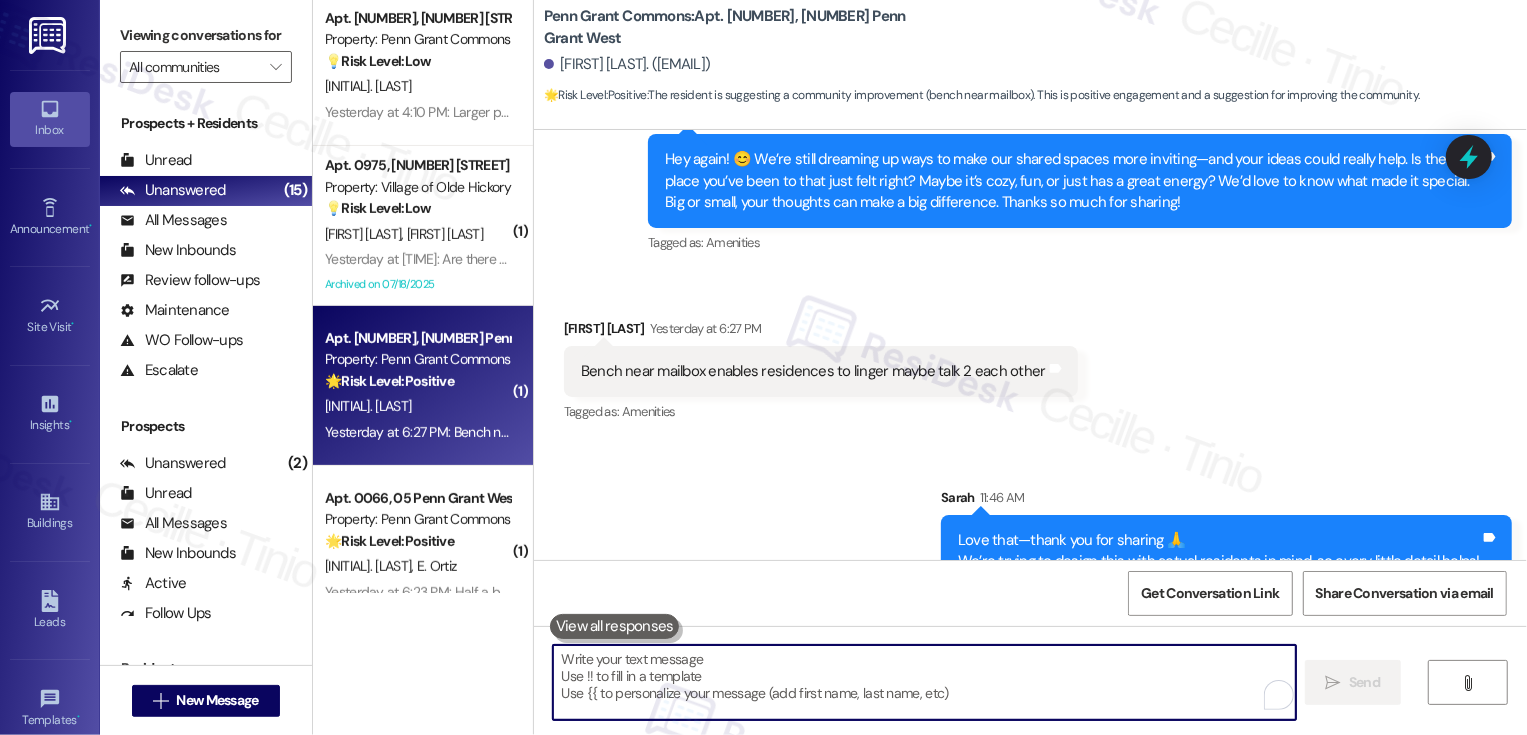 scroll, scrollTop: 16147, scrollLeft: 0, axis: vertical 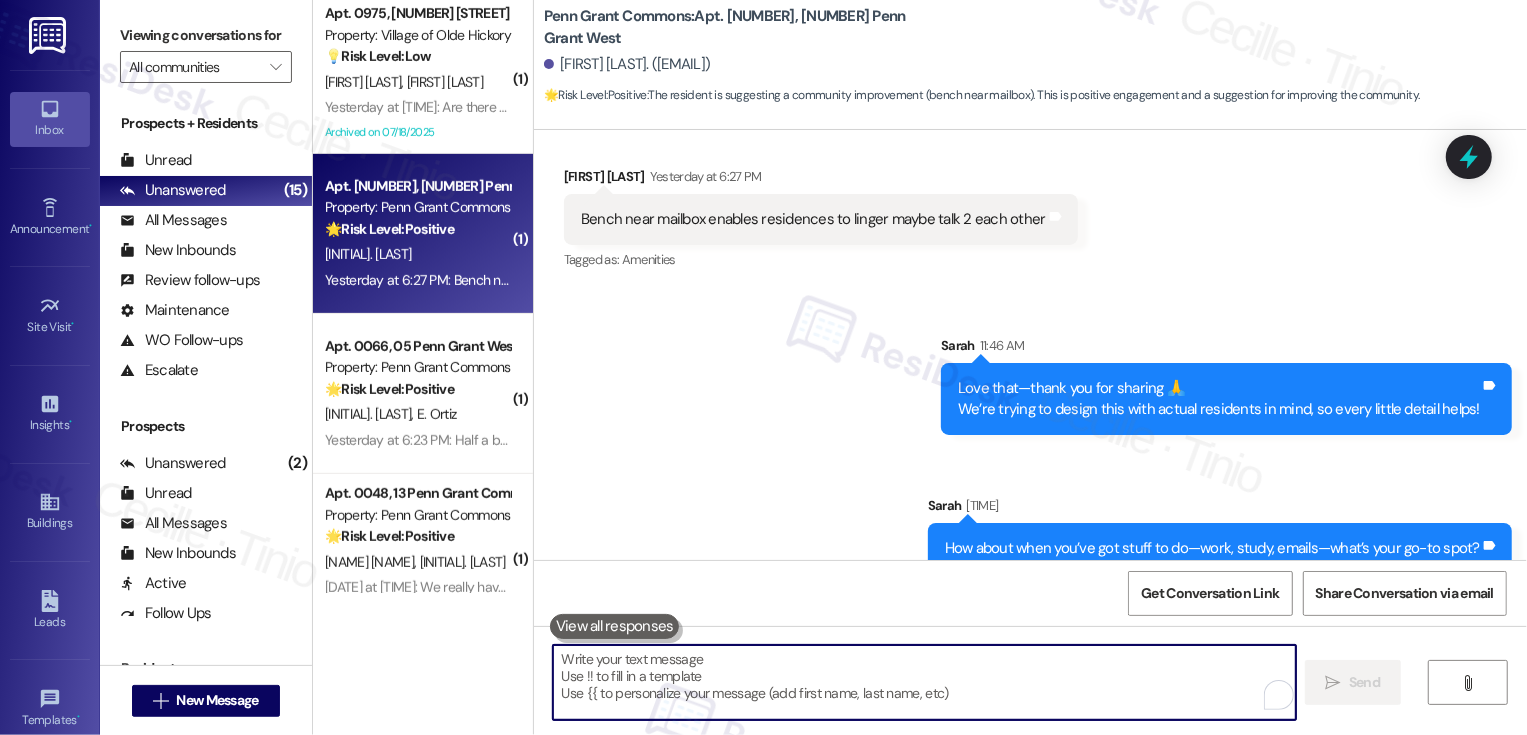 click on "[PERSON_NAME] [PERSON_NAME]" at bounding box center [417, 414] 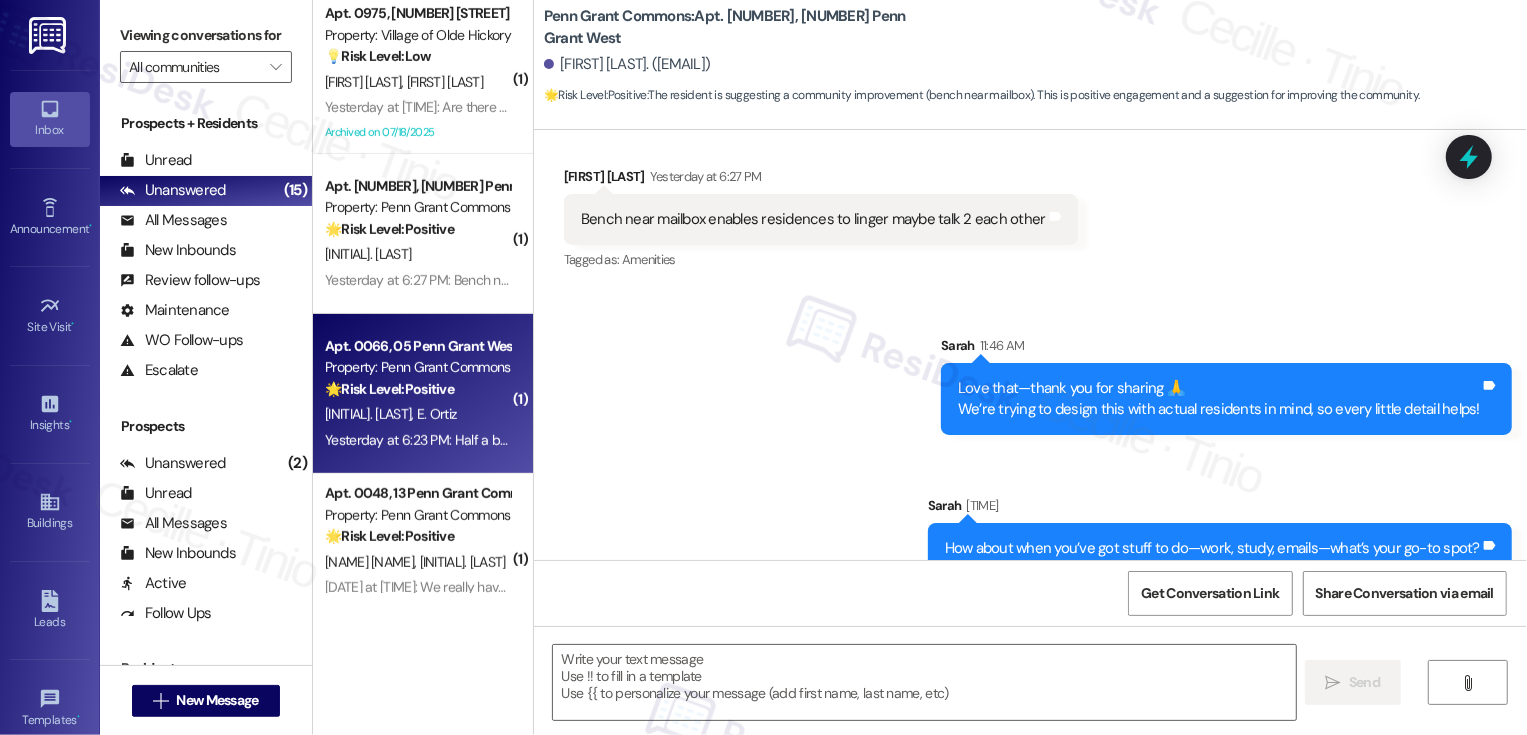 click on "[PERSON_NAME] [PERSON_NAME]" at bounding box center [417, 414] 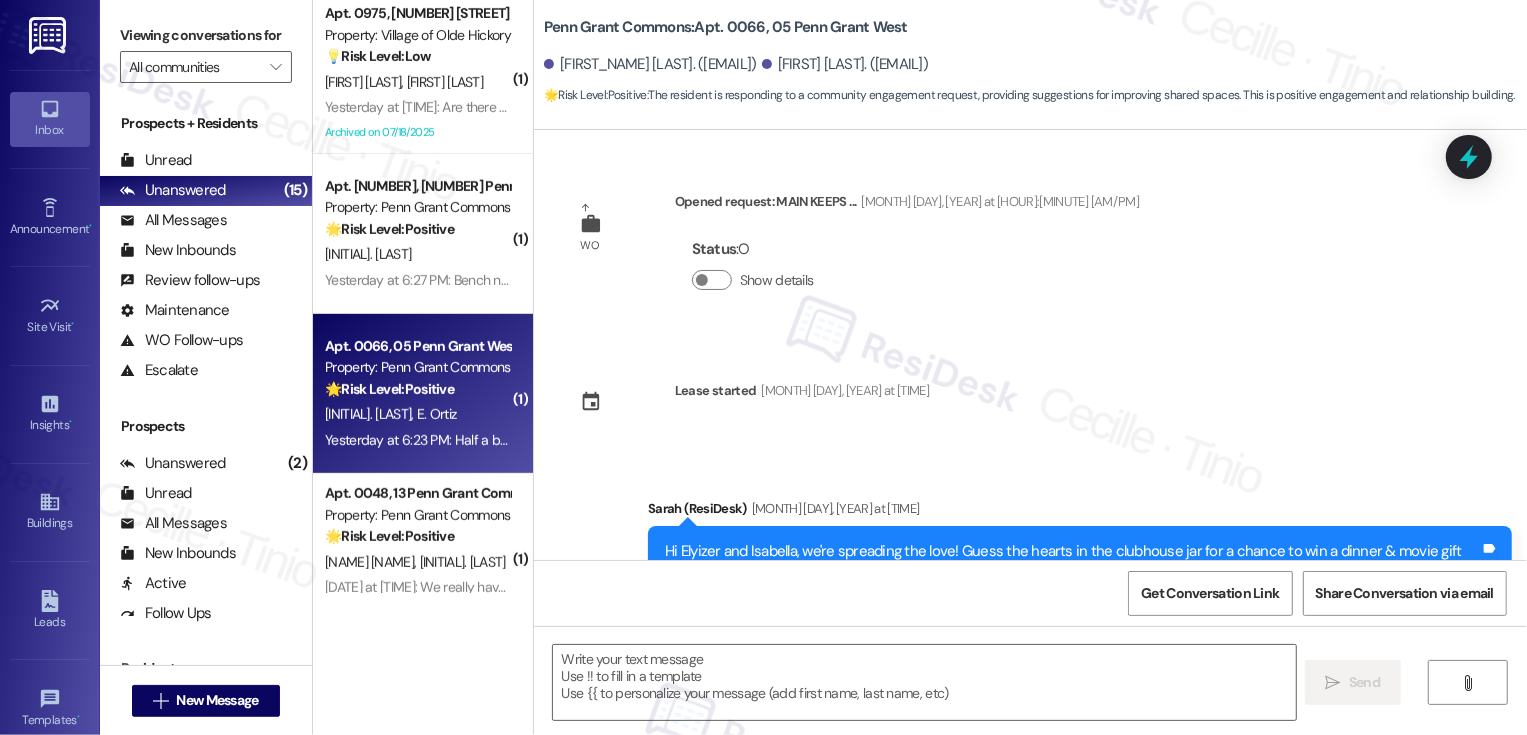 scroll, scrollTop: 6391, scrollLeft: 0, axis: vertical 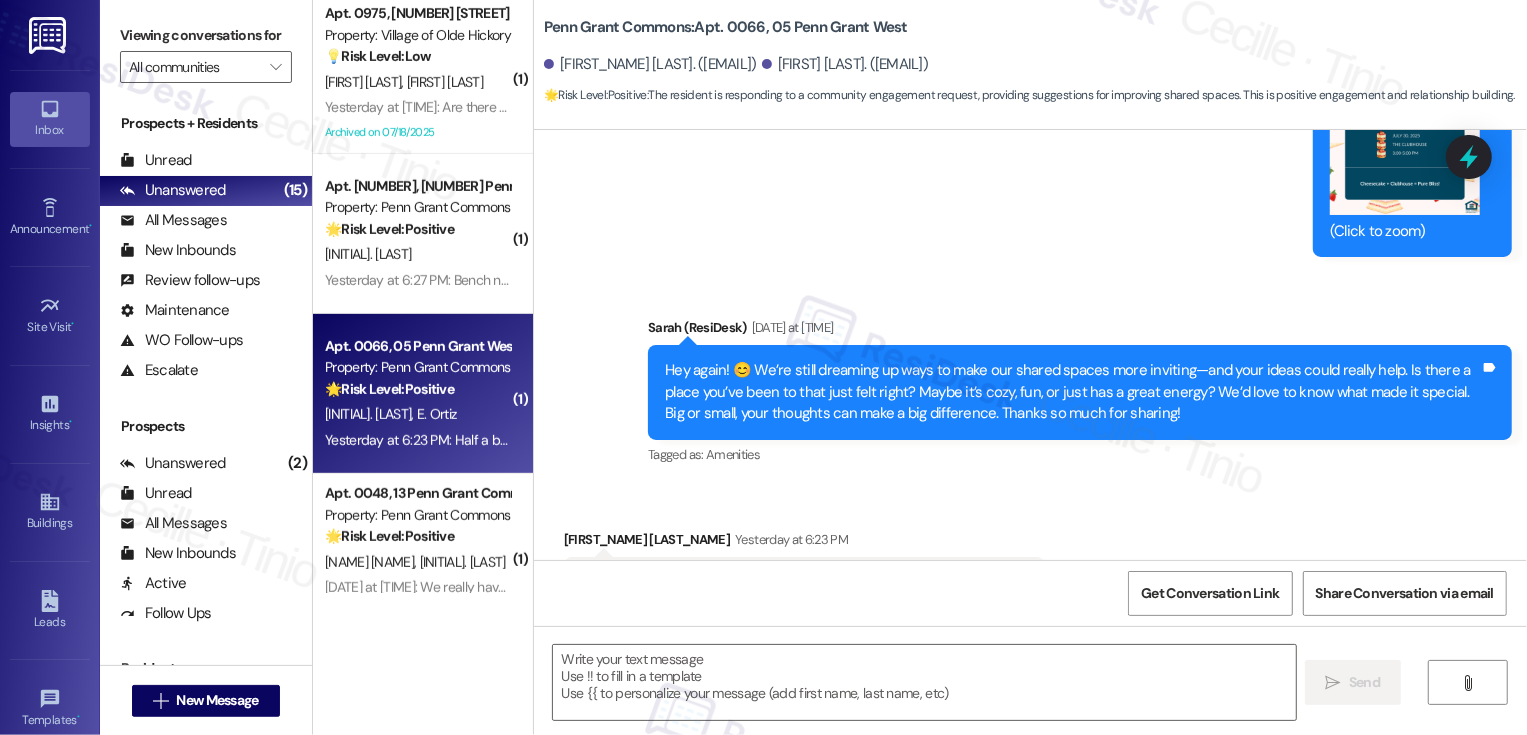 type on "Fetching suggested responses. Please feel free to read through the conversation in the meantime." 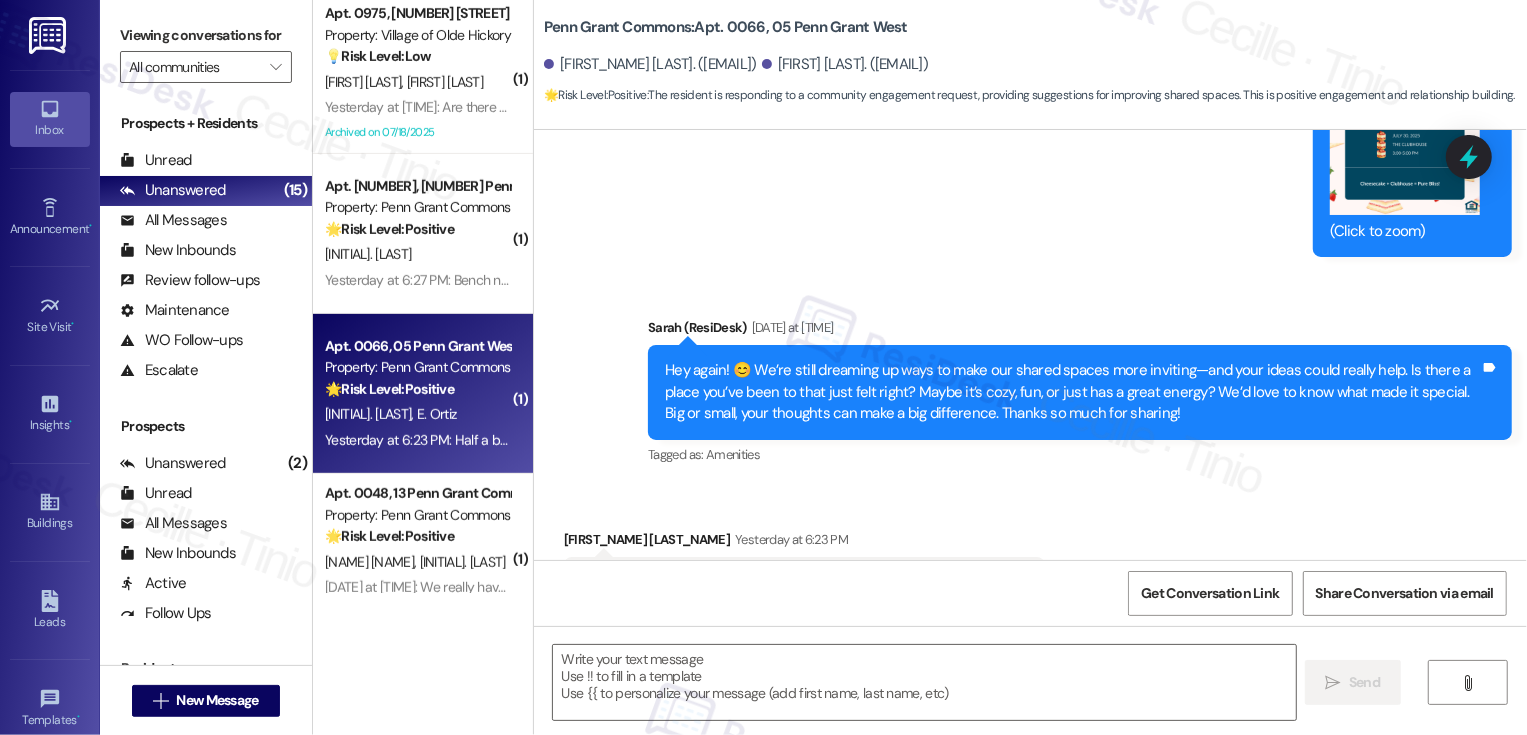 scroll, scrollTop: 6392, scrollLeft: 0, axis: vertical 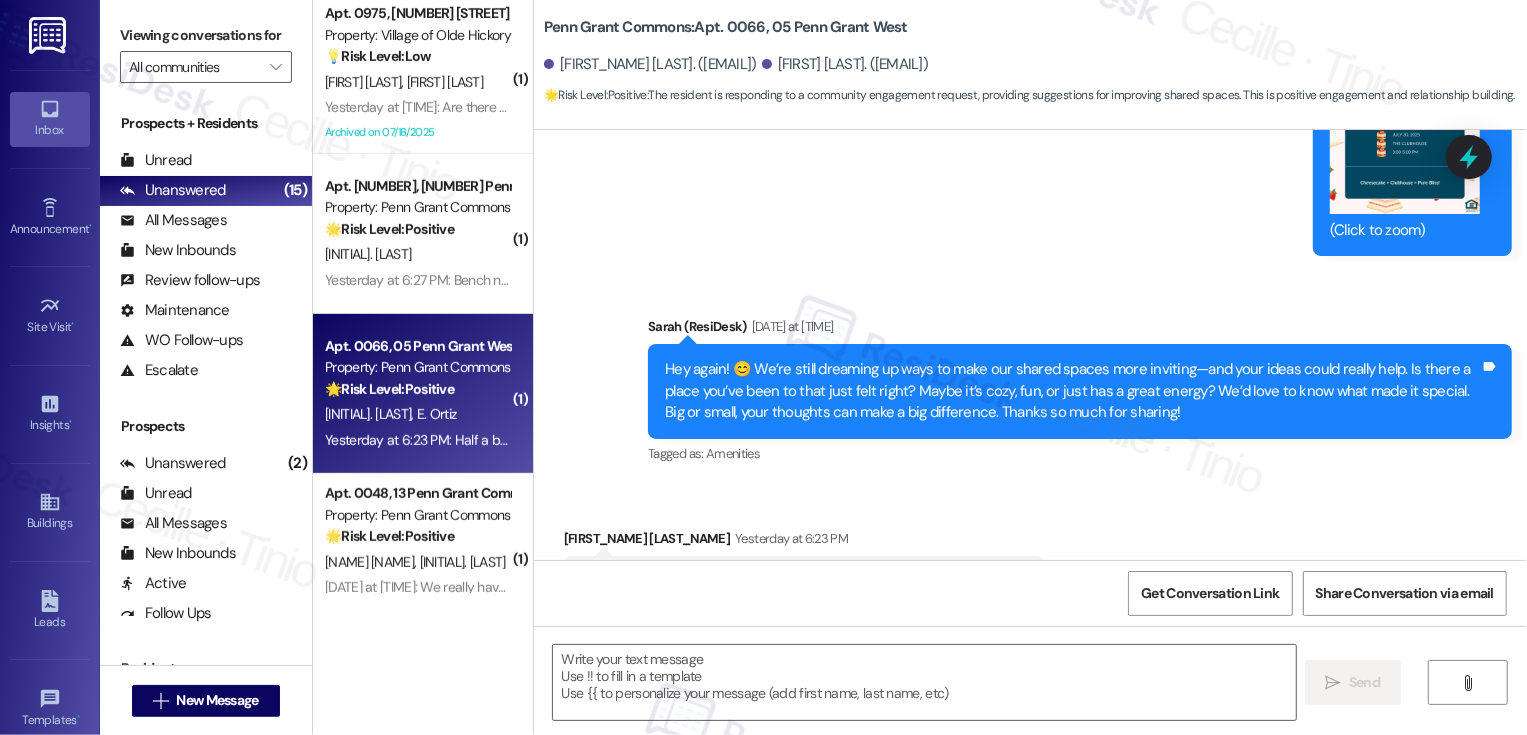 click on "Received via SMS [FIRST_NAME] [LAST] Yesterday at [TIME] Half a basketball court, playground for the children, massage/spa day  Tags and notes Tagged as:   Amenities Click to highlight conversations about Amenities" at bounding box center (1030, 567) 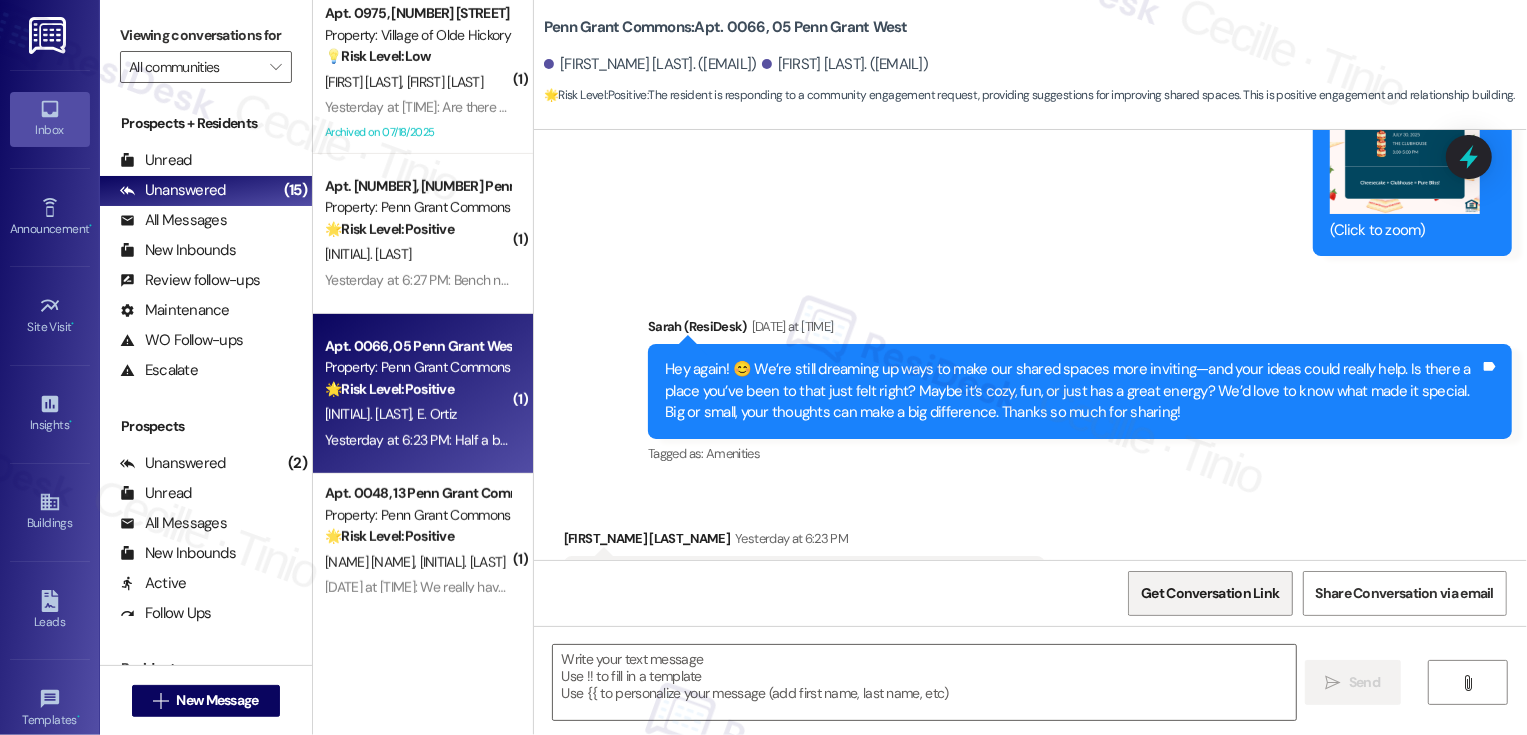 click on "Get Conversation Link" at bounding box center (1210, 593) 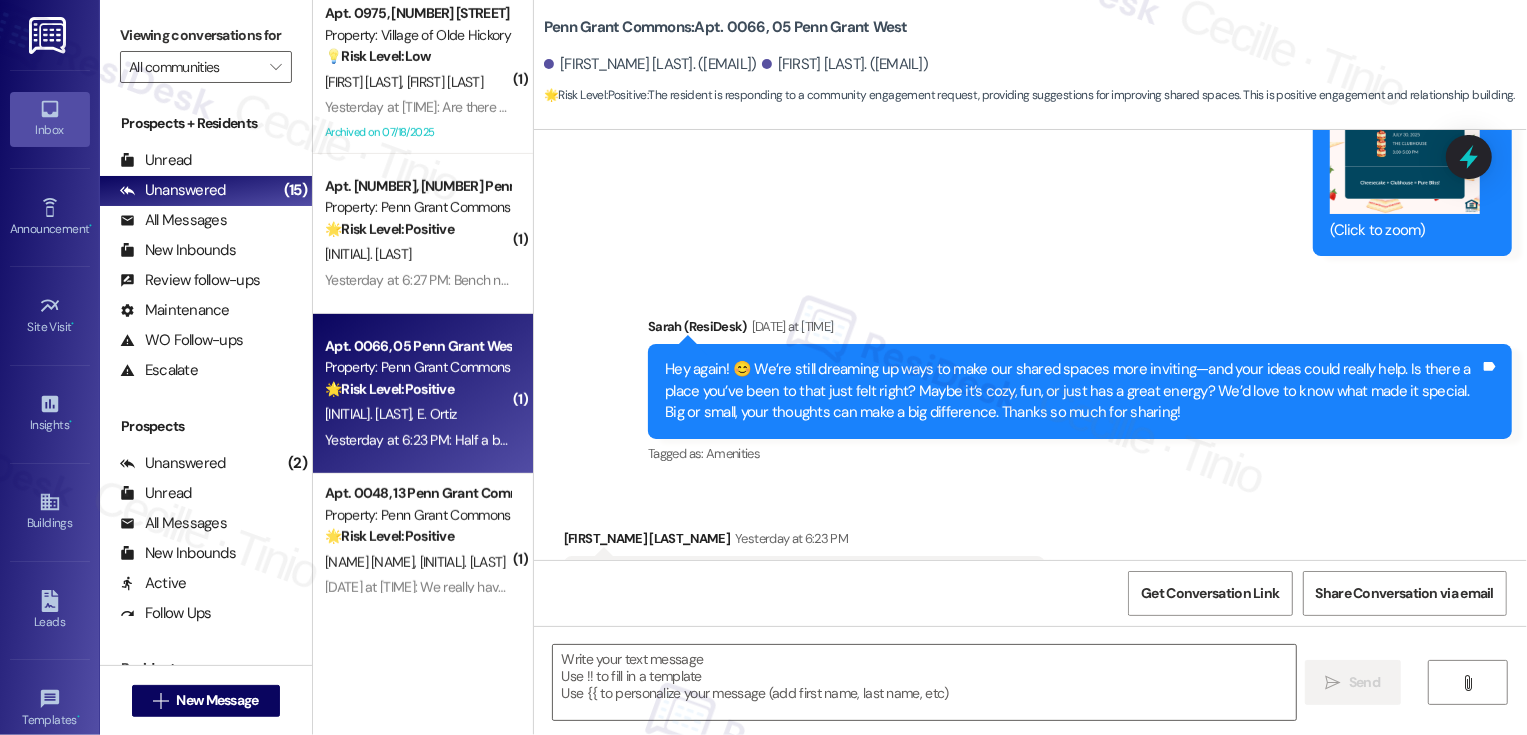 click on "Get Conversation Link Share Conversation via email" at bounding box center [1030, 593] 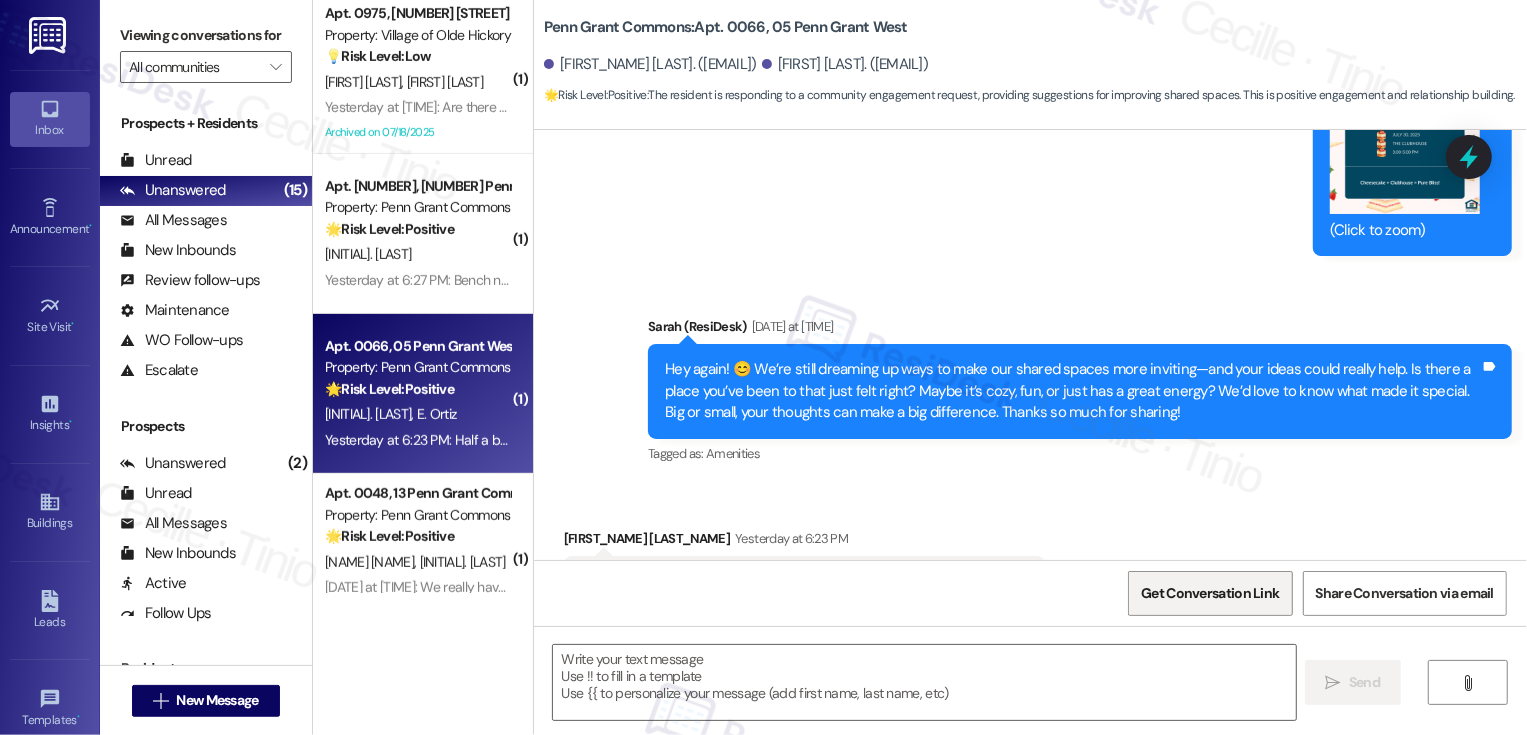 click on "Get Conversation Link" at bounding box center [1210, 593] 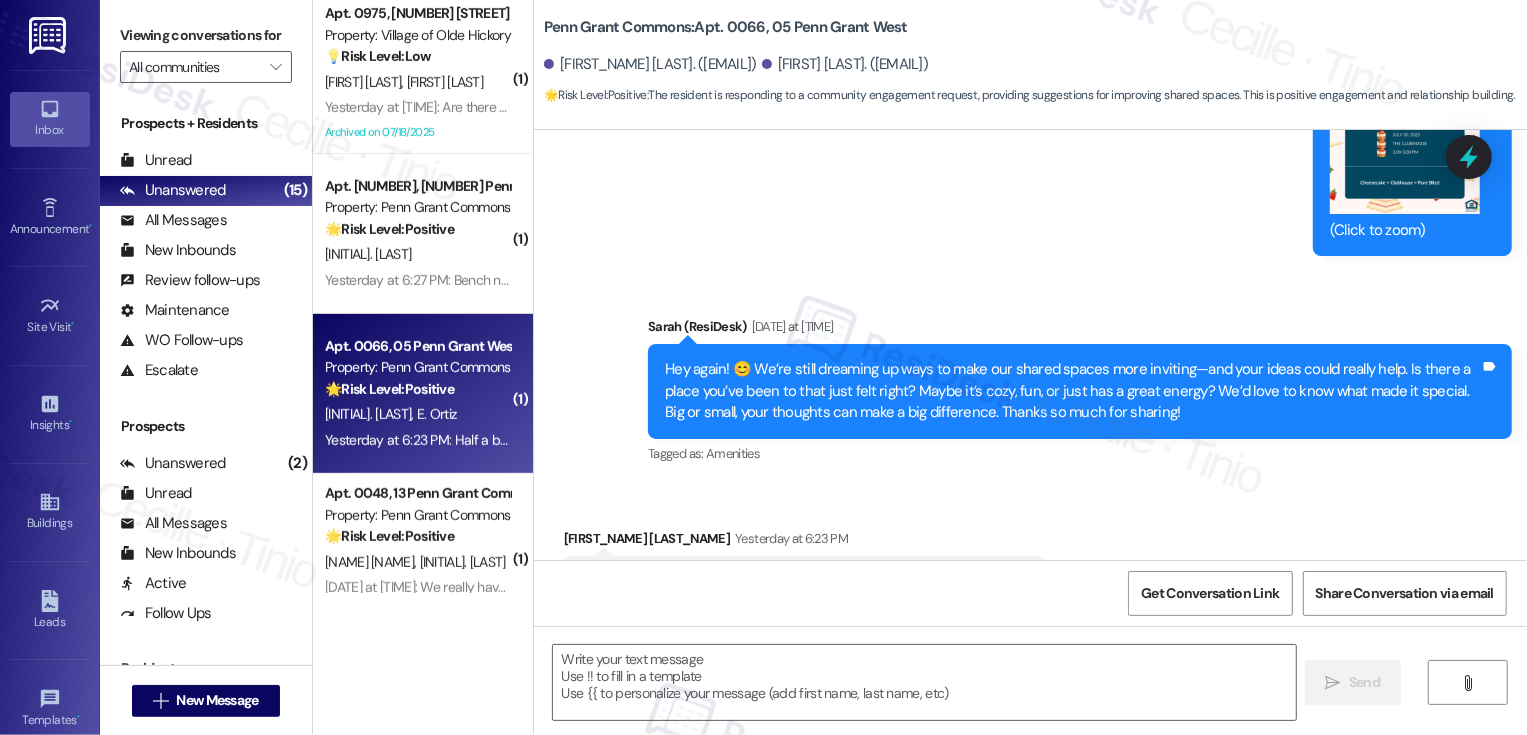 click on "Get Conversation Link Share Conversation via email" at bounding box center (1030, 593) 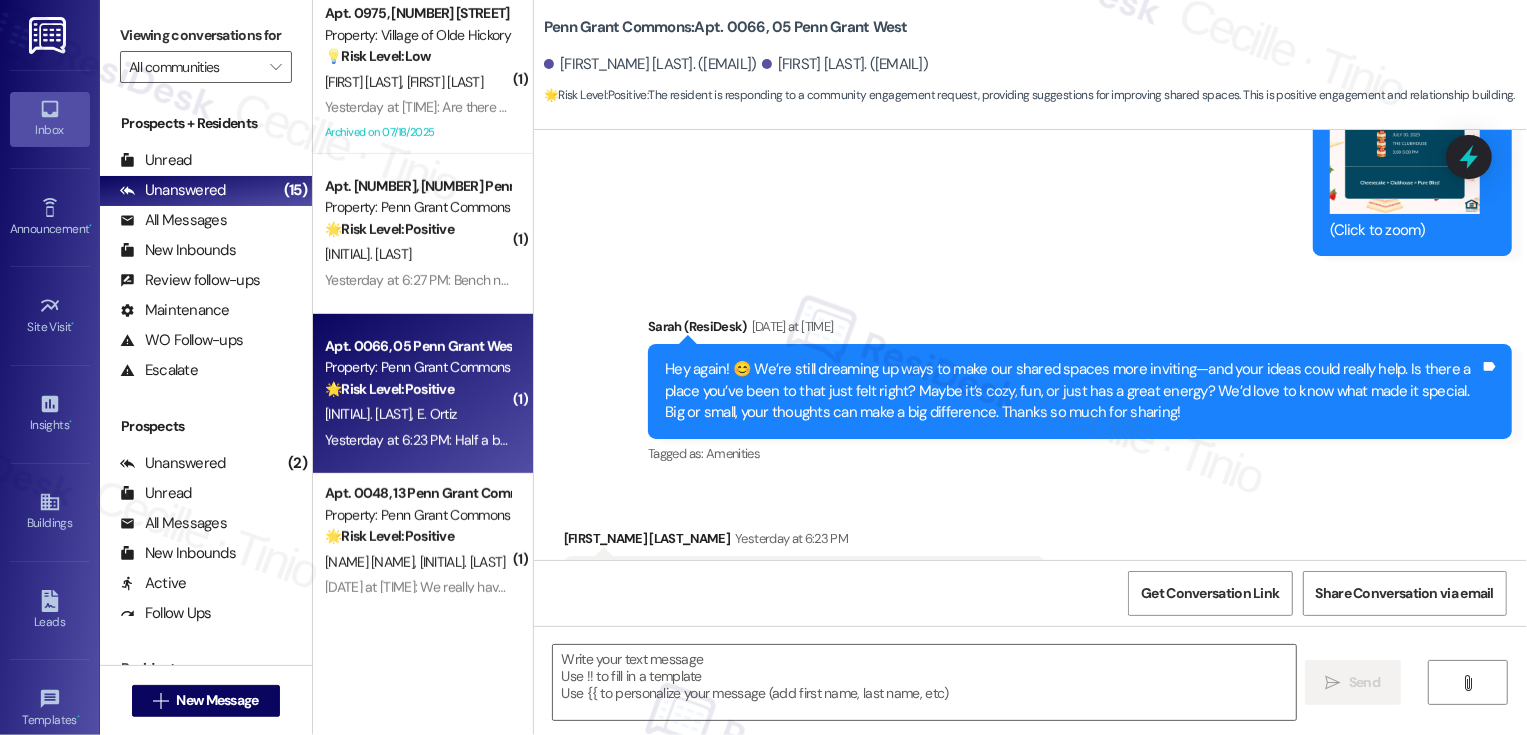 click on "Received via SMS [FIRST_NAME] [LAST] Yesterday at [TIME] Half a basketball court, playground for the children, massage/spa day  Tags and notes Tagged as:   Amenities Click to highlight conversations about Amenities" at bounding box center [1030, 567] 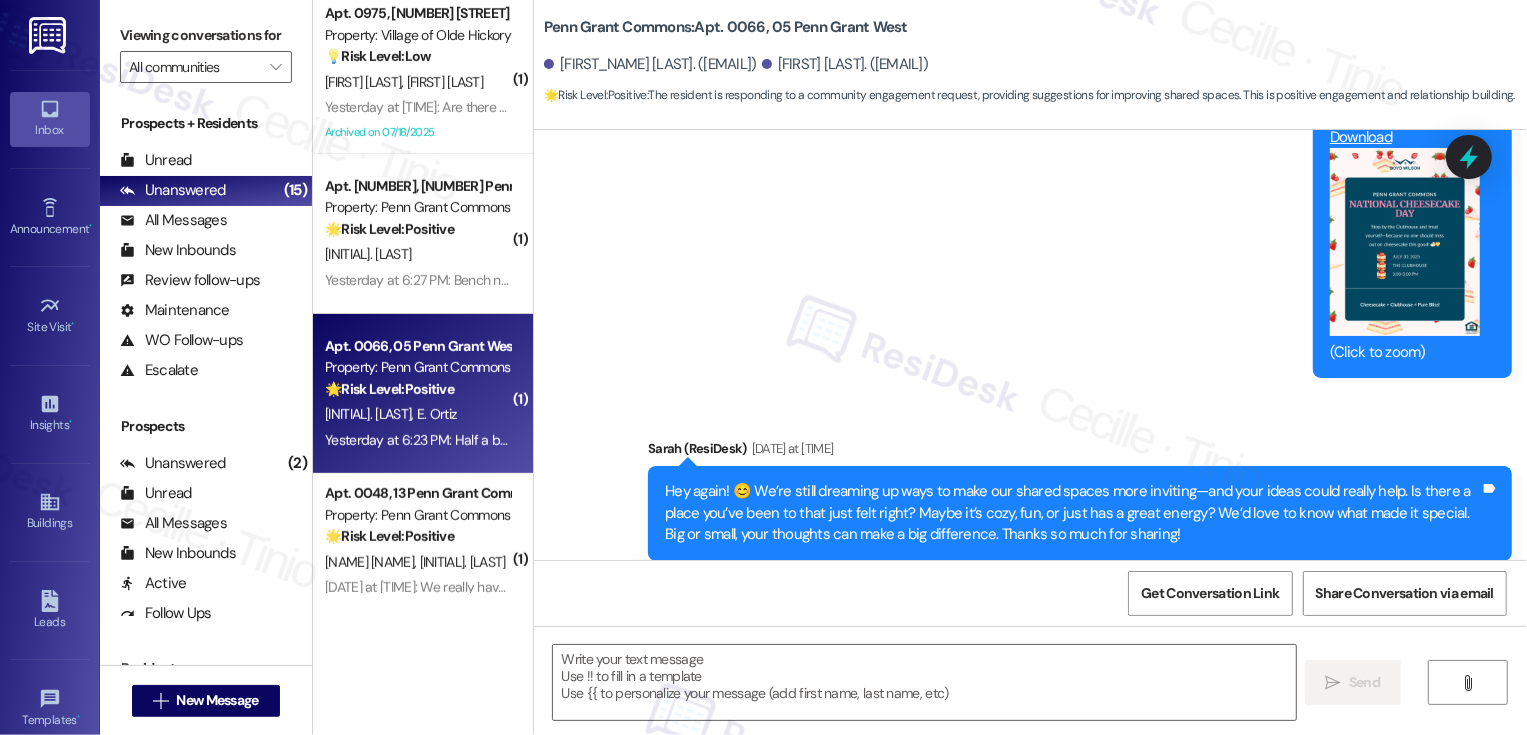scroll, scrollTop: 6388, scrollLeft: 0, axis: vertical 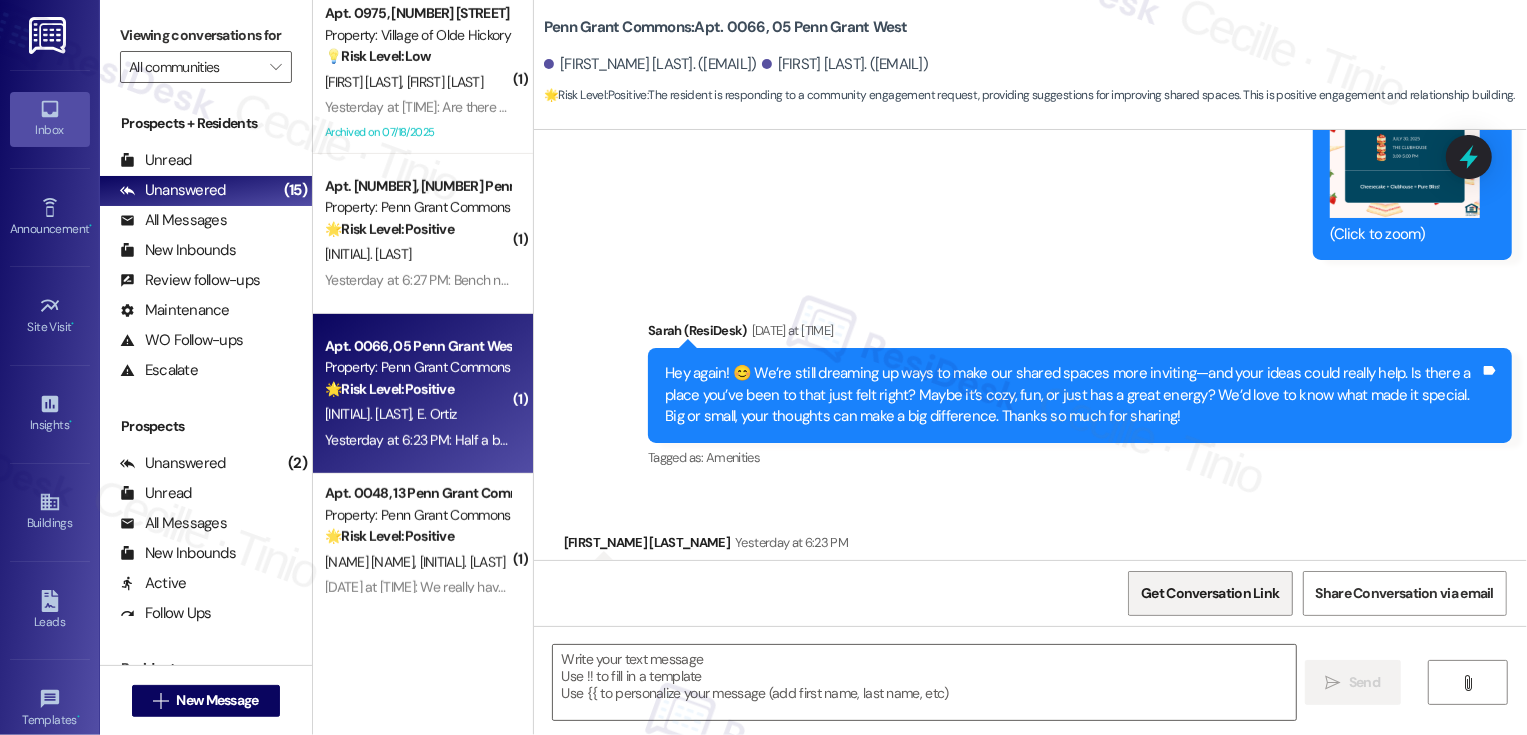 click on "Get Conversation Link" at bounding box center [1210, 593] 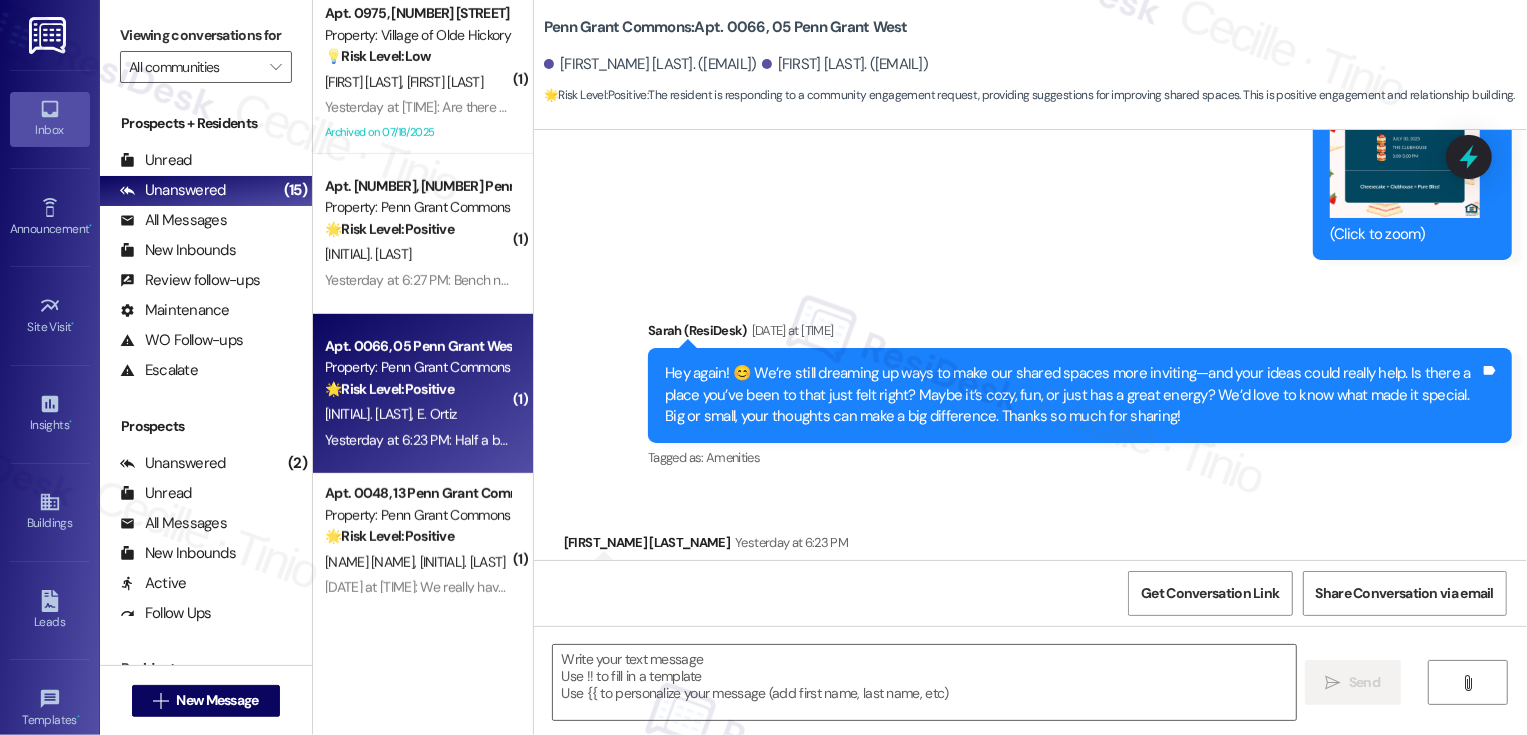 click on "Get Conversation Link Share Conversation via email" at bounding box center [1030, 593] 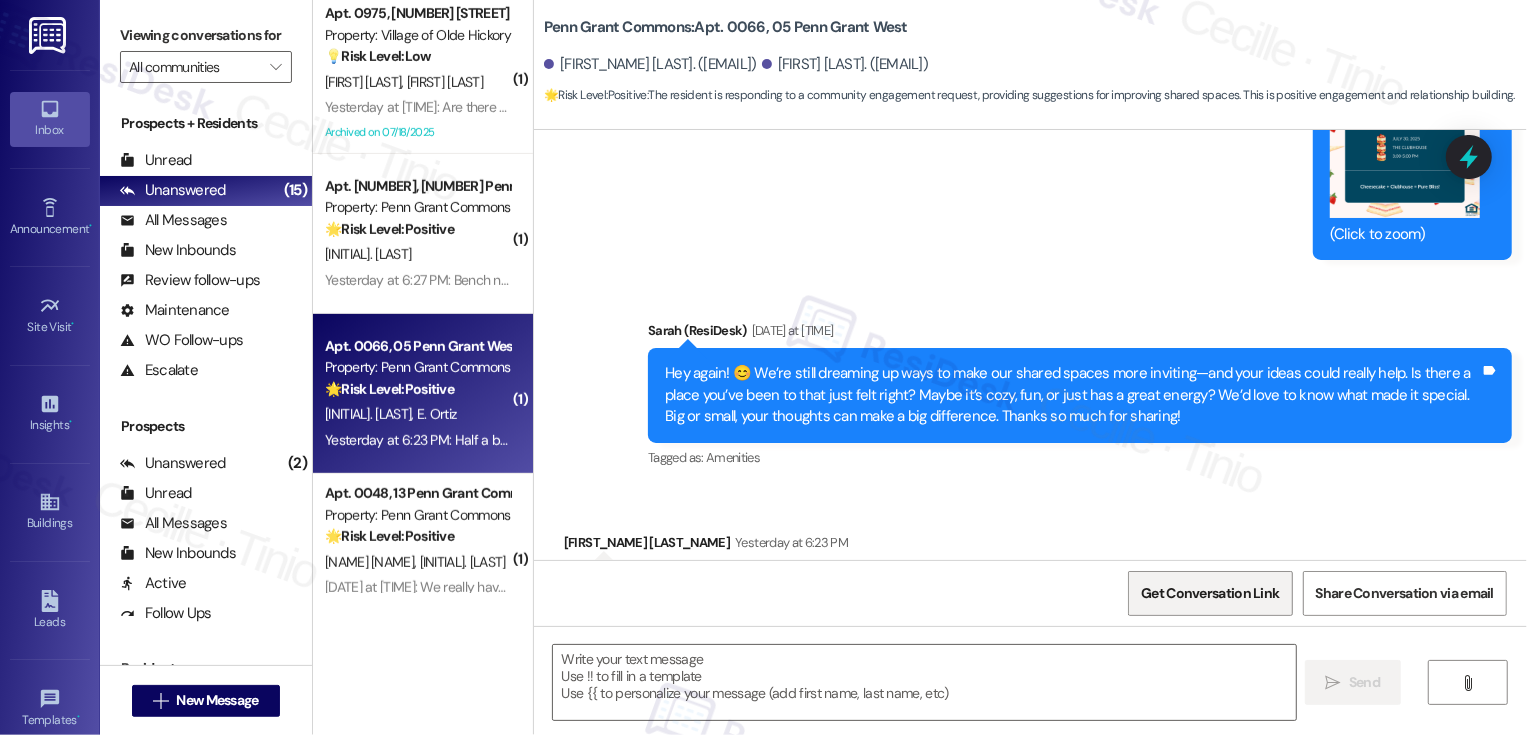 click on "Get Conversation Link" at bounding box center (1210, 593) 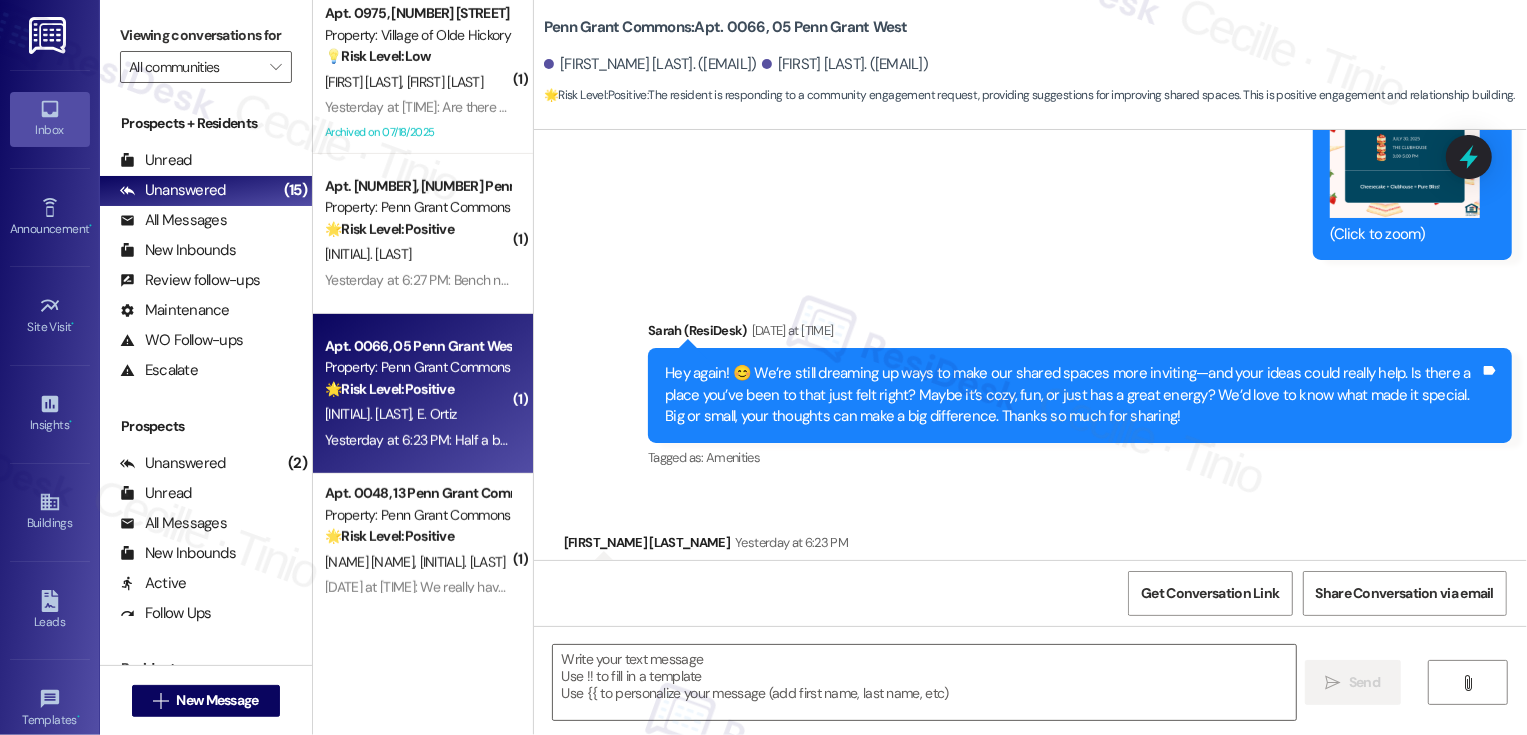click on "Get Conversation Link Share Conversation via email" at bounding box center [1030, 593] 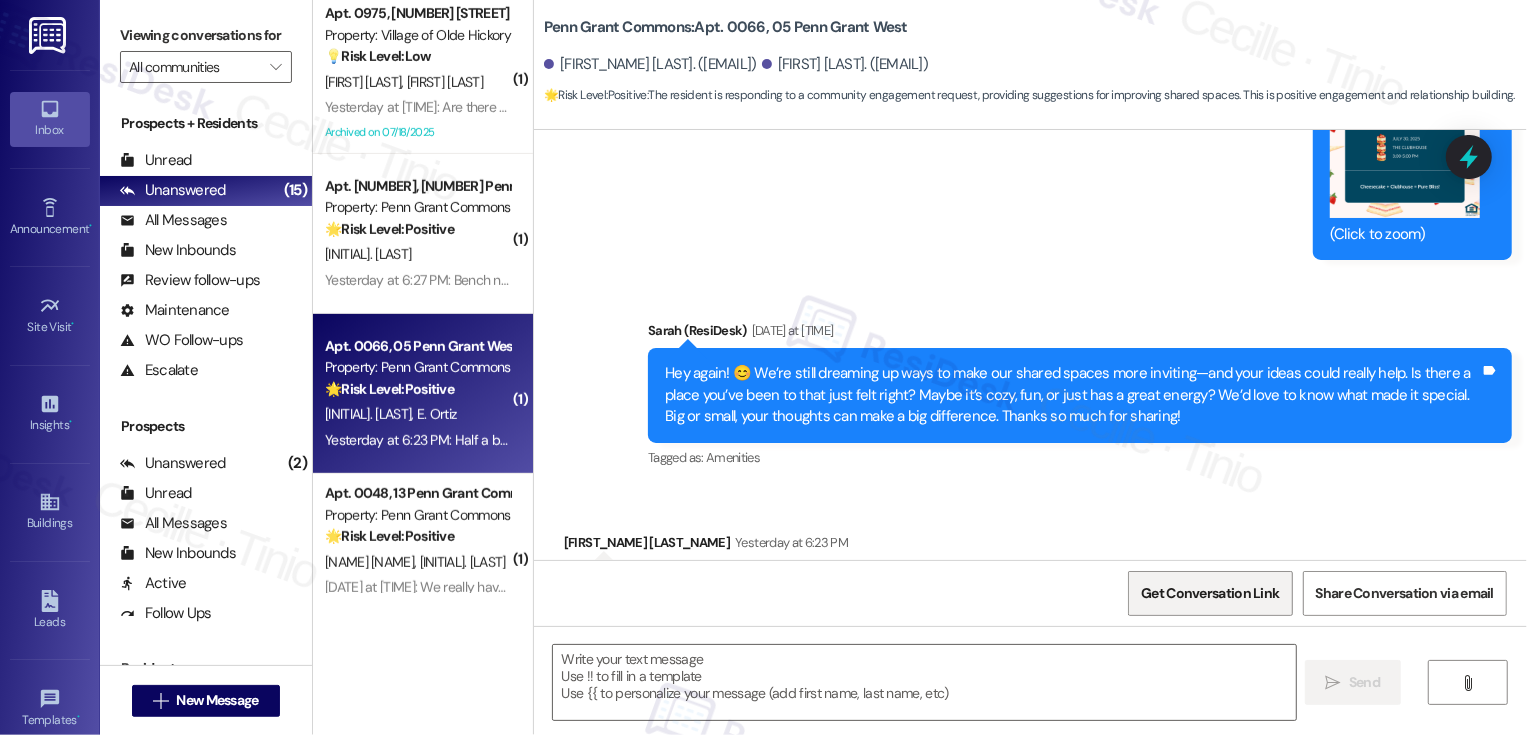 click on "Get Conversation Link" at bounding box center (1210, 593) 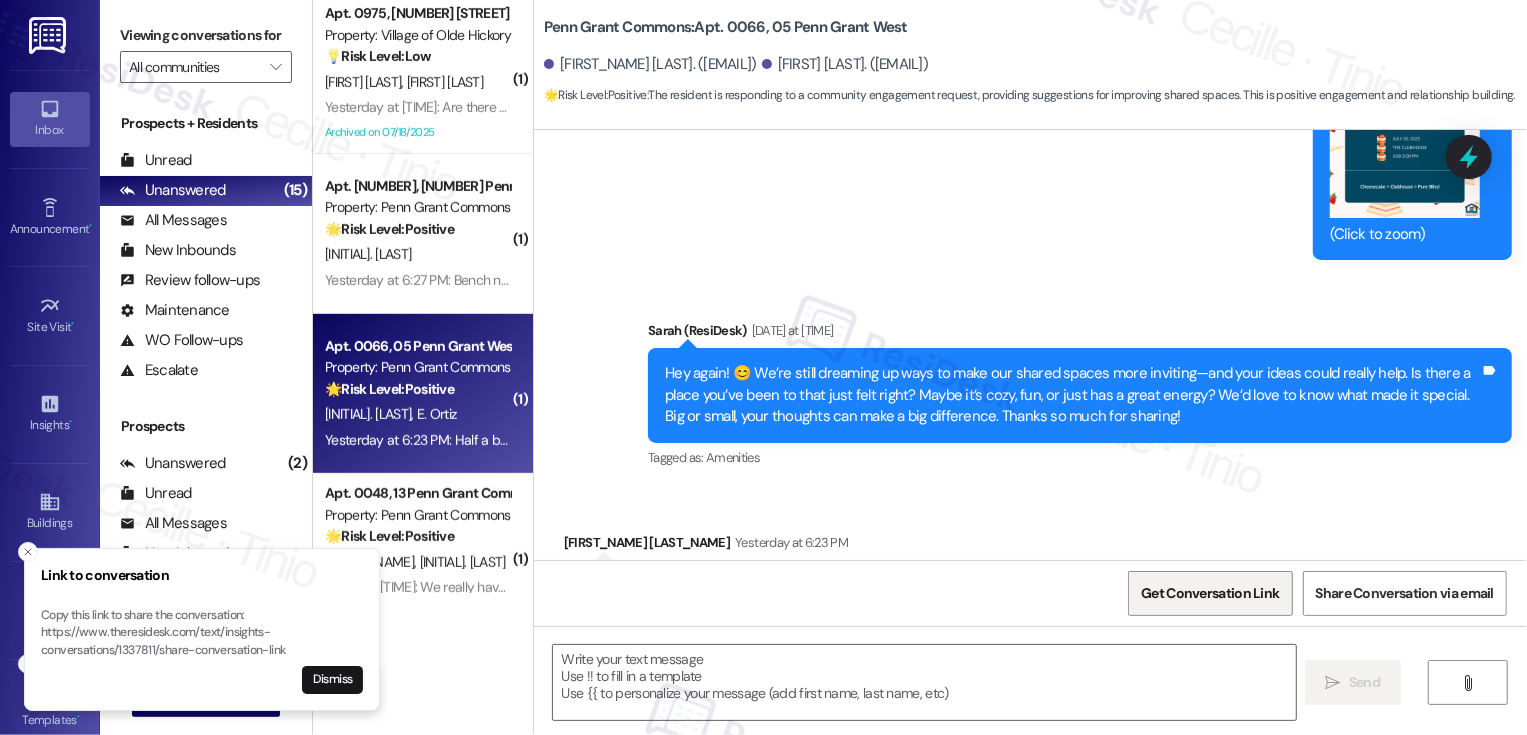 click on "Get Conversation Link" at bounding box center (1210, 593) 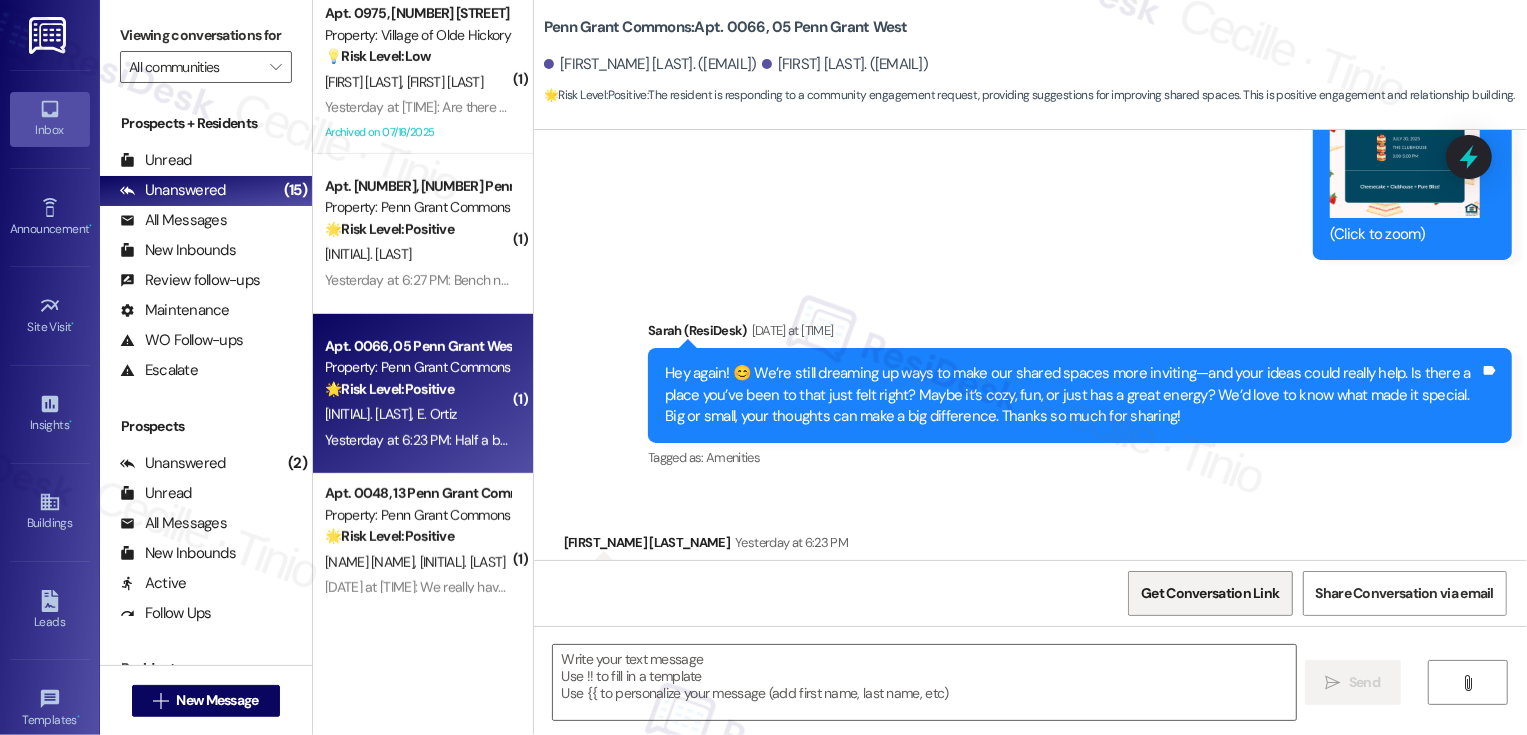 click on "Get Conversation Link" at bounding box center (1210, 593) 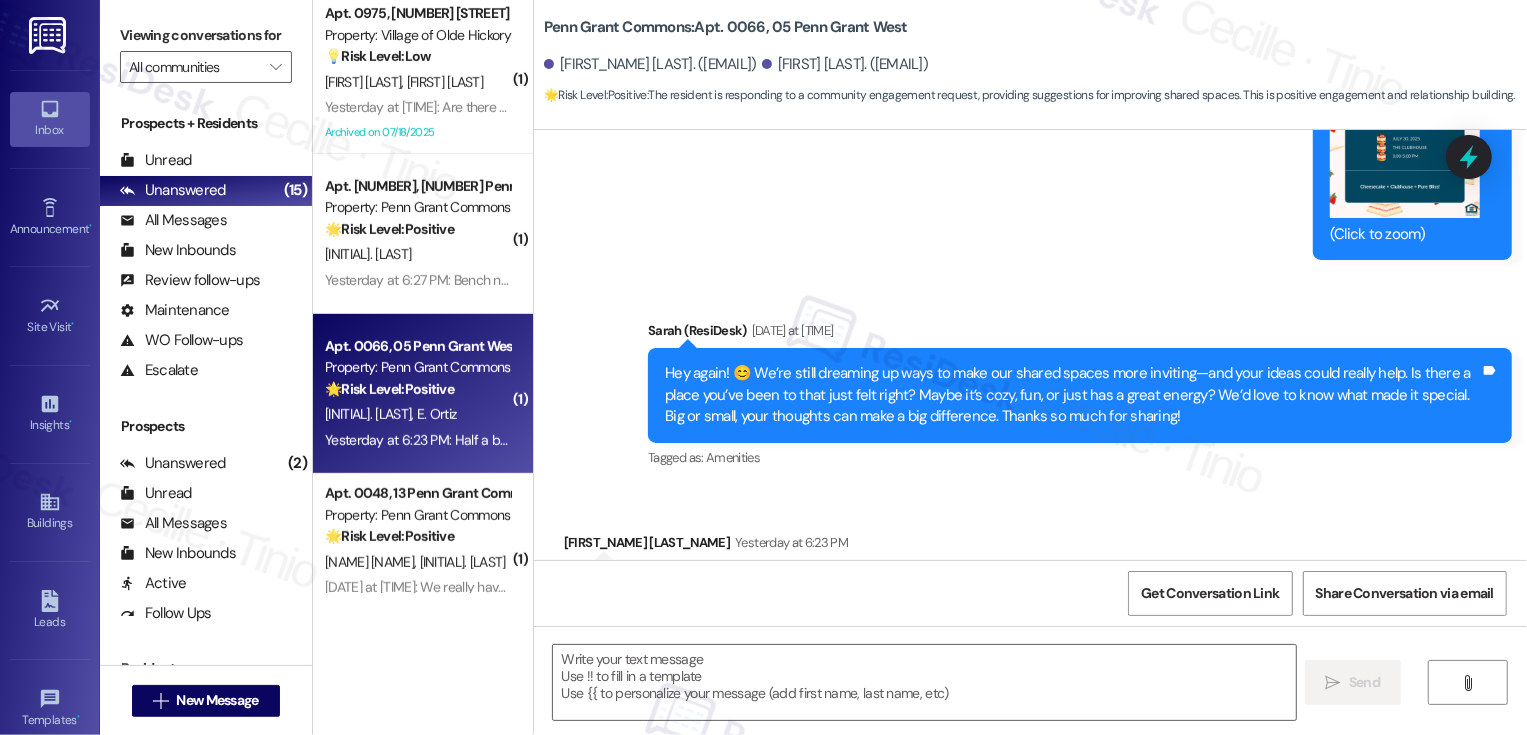 click on "Get Conversation Link Share Conversation via email" at bounding box center [1030, 593] 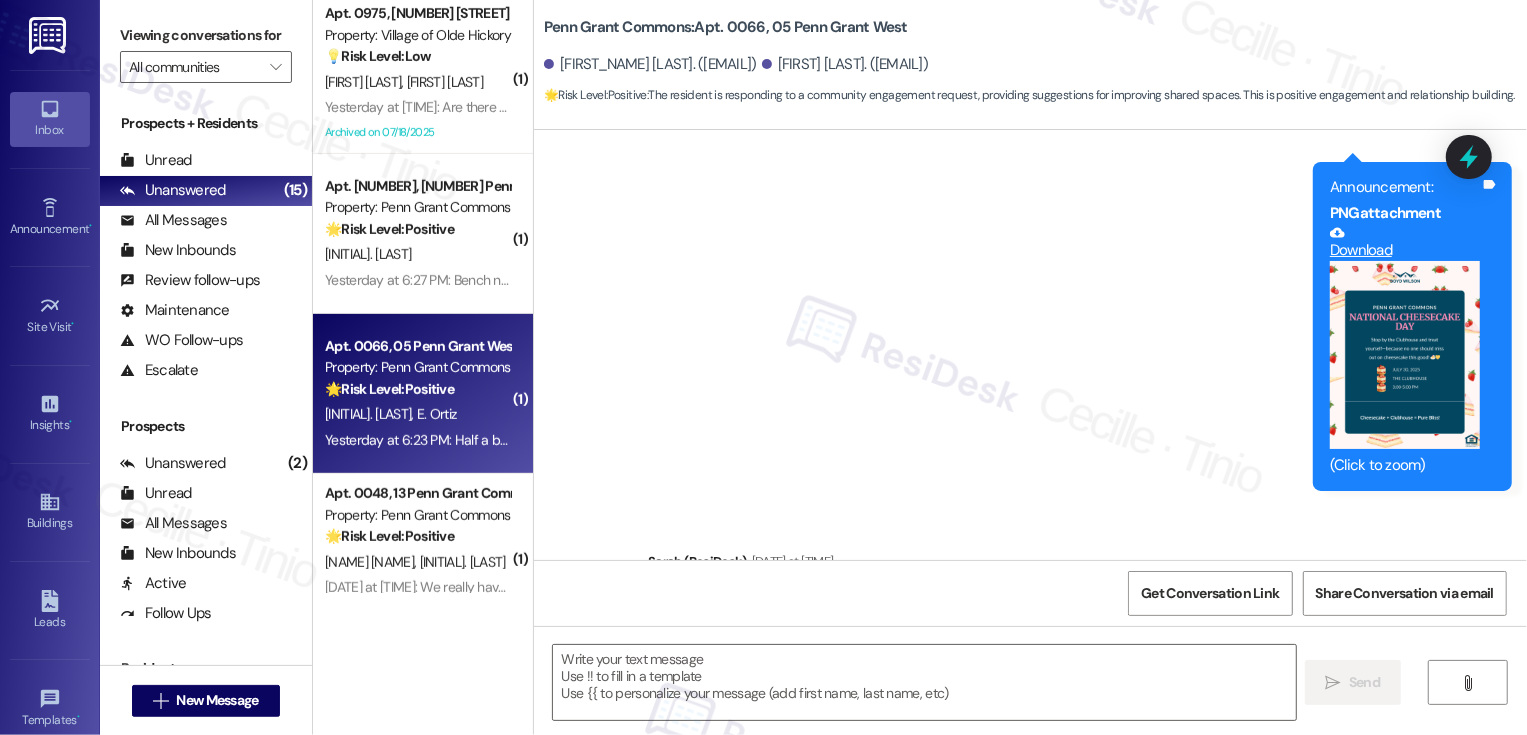 scroll, scrollTop: 6392, scrollLeft: 0, axis: vertical 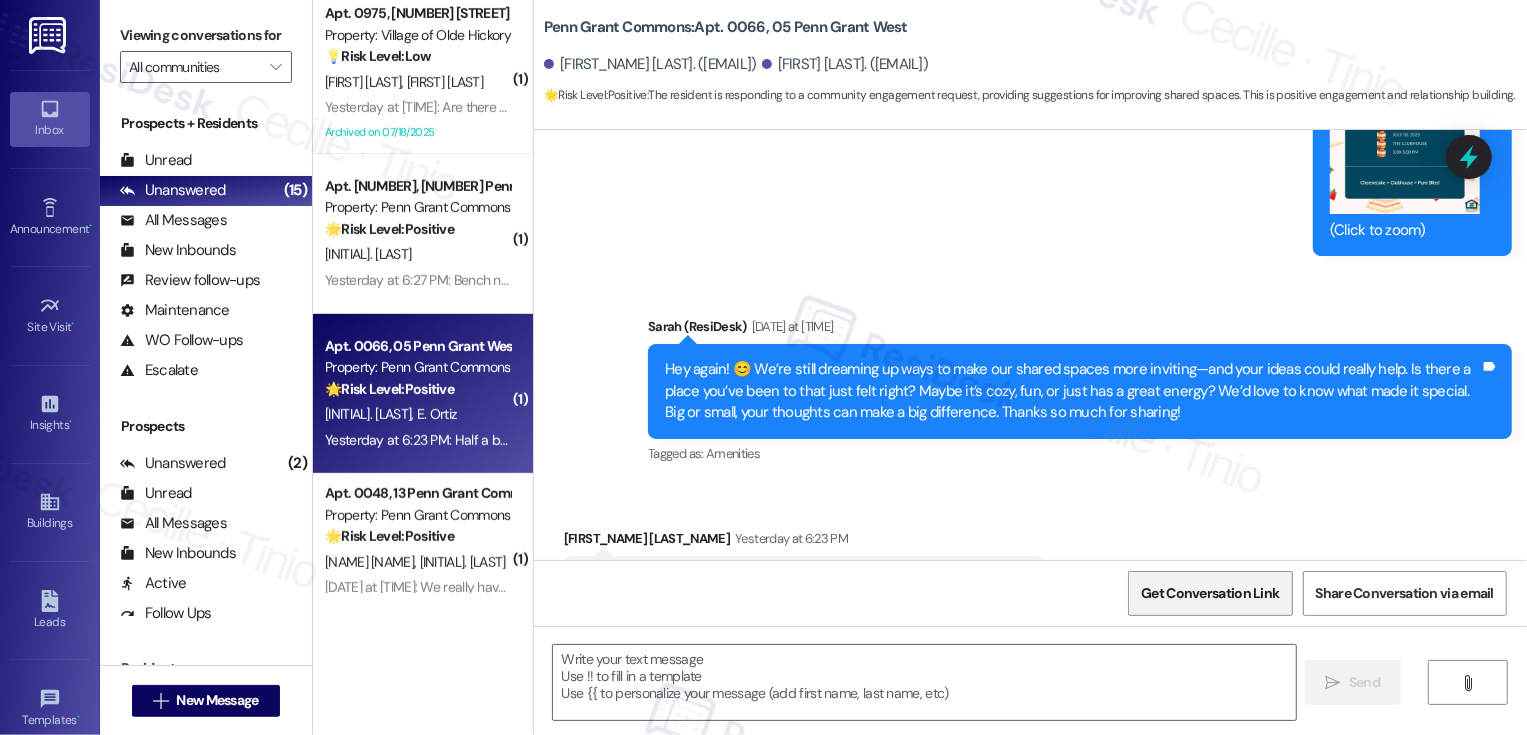 click on "Get Conversation Link" at bounding box center [1210, 593] 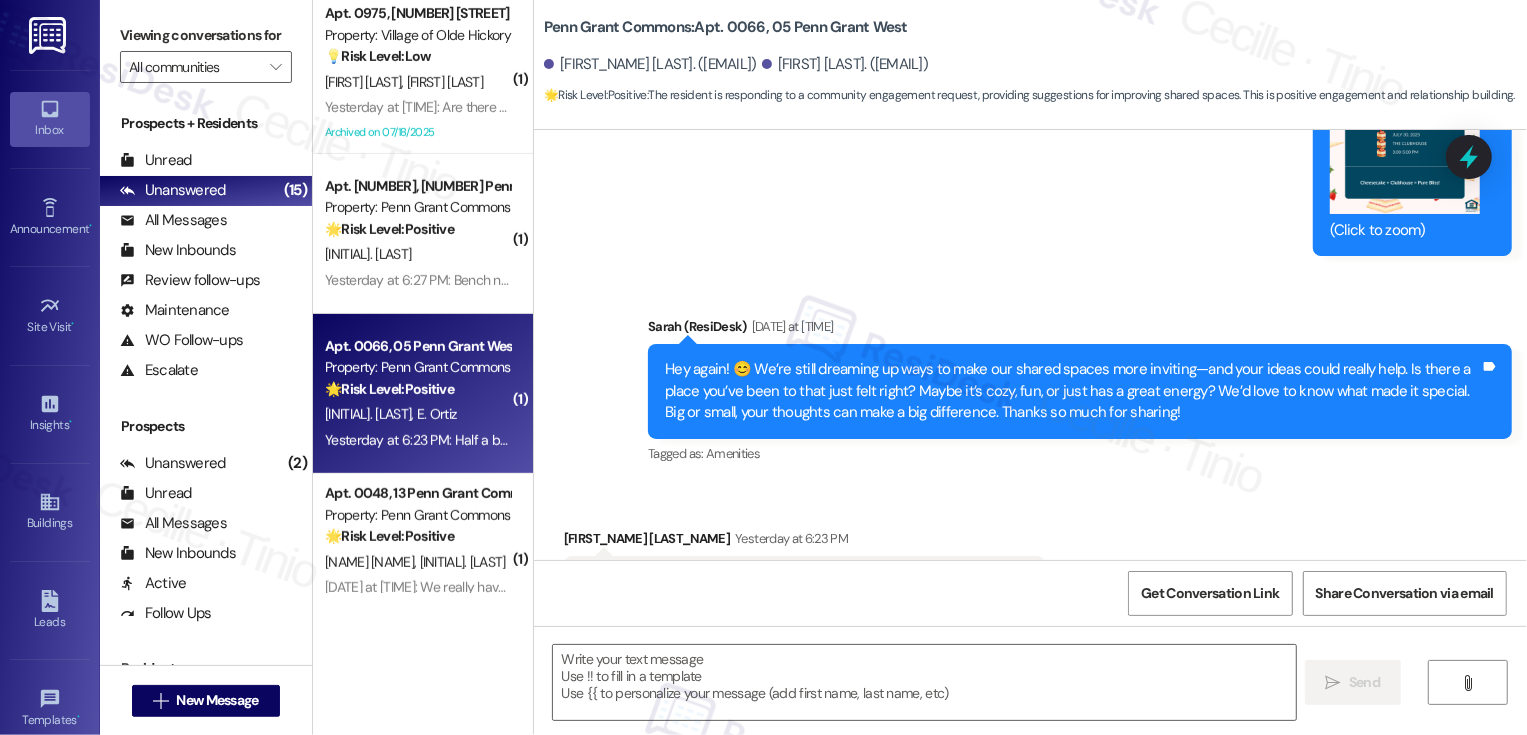 click on "Received via SMS [FIRST_NAME] [LAST] Yesterday at [TIME] Half a basketball court, playground for the children, massage/spa day  Tags and notes Tagged as:   Amenities Click to highlight conversations about Amenities" at bounding box center (1030, 567) 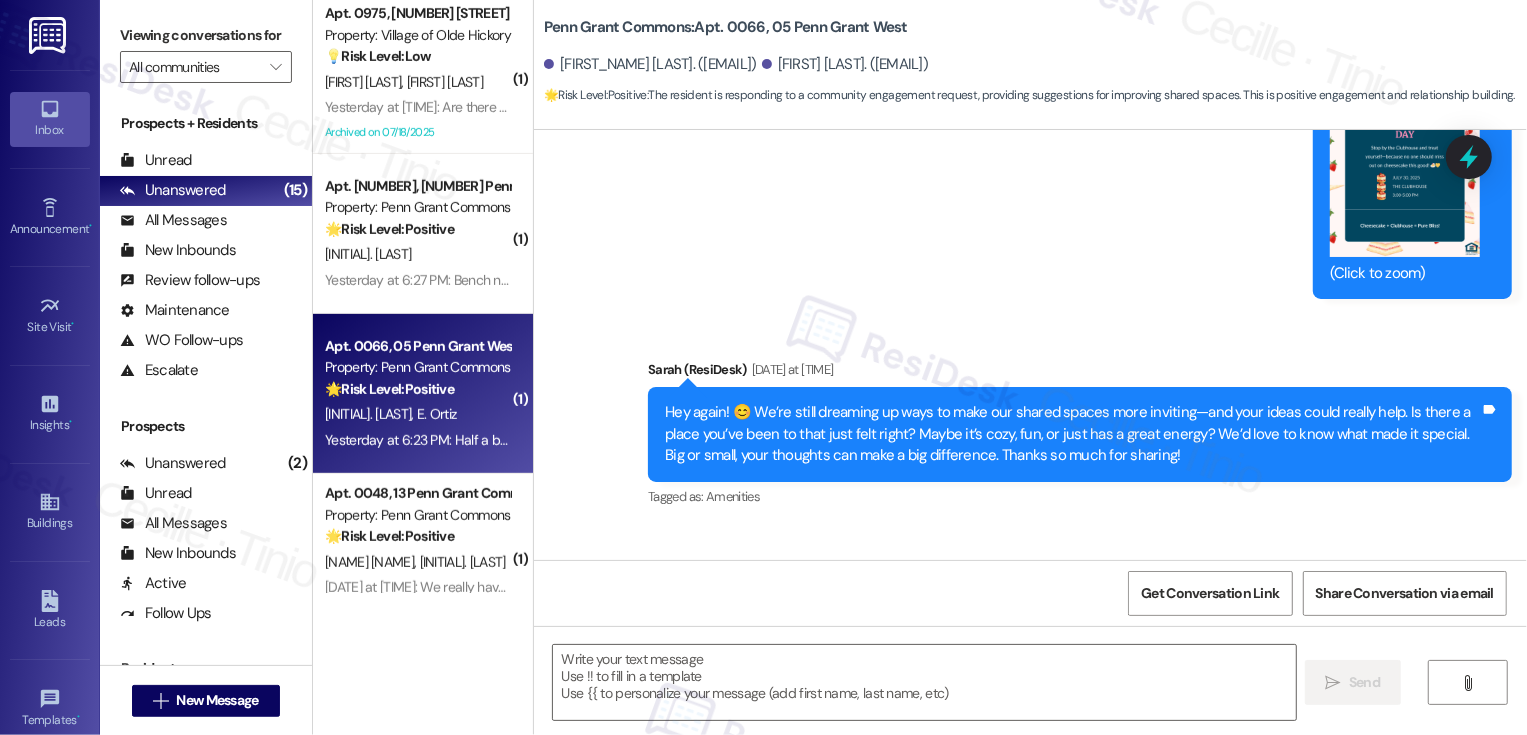 scroll, scrollTop: 6392, scrollLeft: 0, axis: vertical 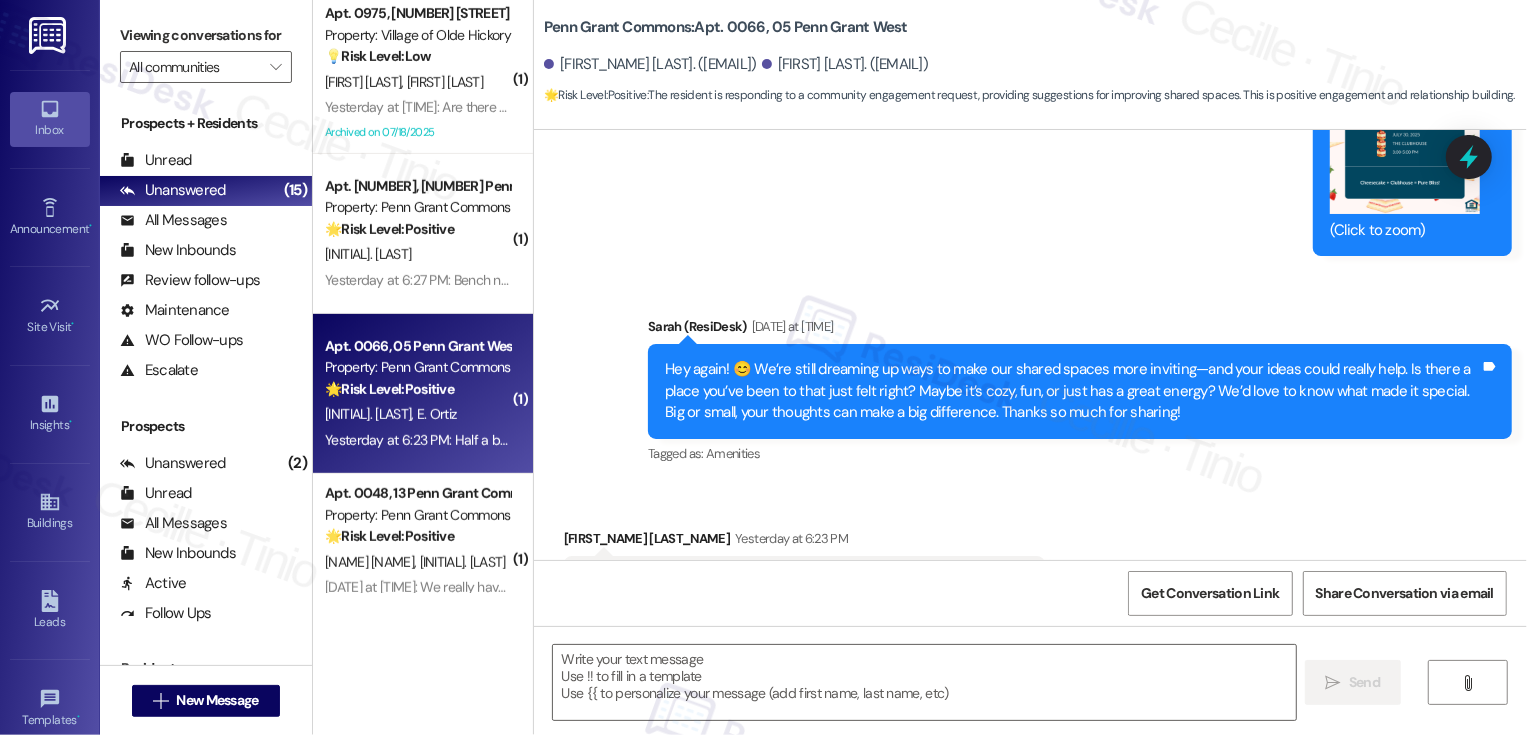 click on "Received via SMS [FIRST_NAME] [LAST] Yesterday at [TIME] Half a basketball court, playground for the children, massage/spa day  Tags and notes Tagged as:   Amenities Click to highlight conversations about Amenities" at bounding box center (1030, 567) 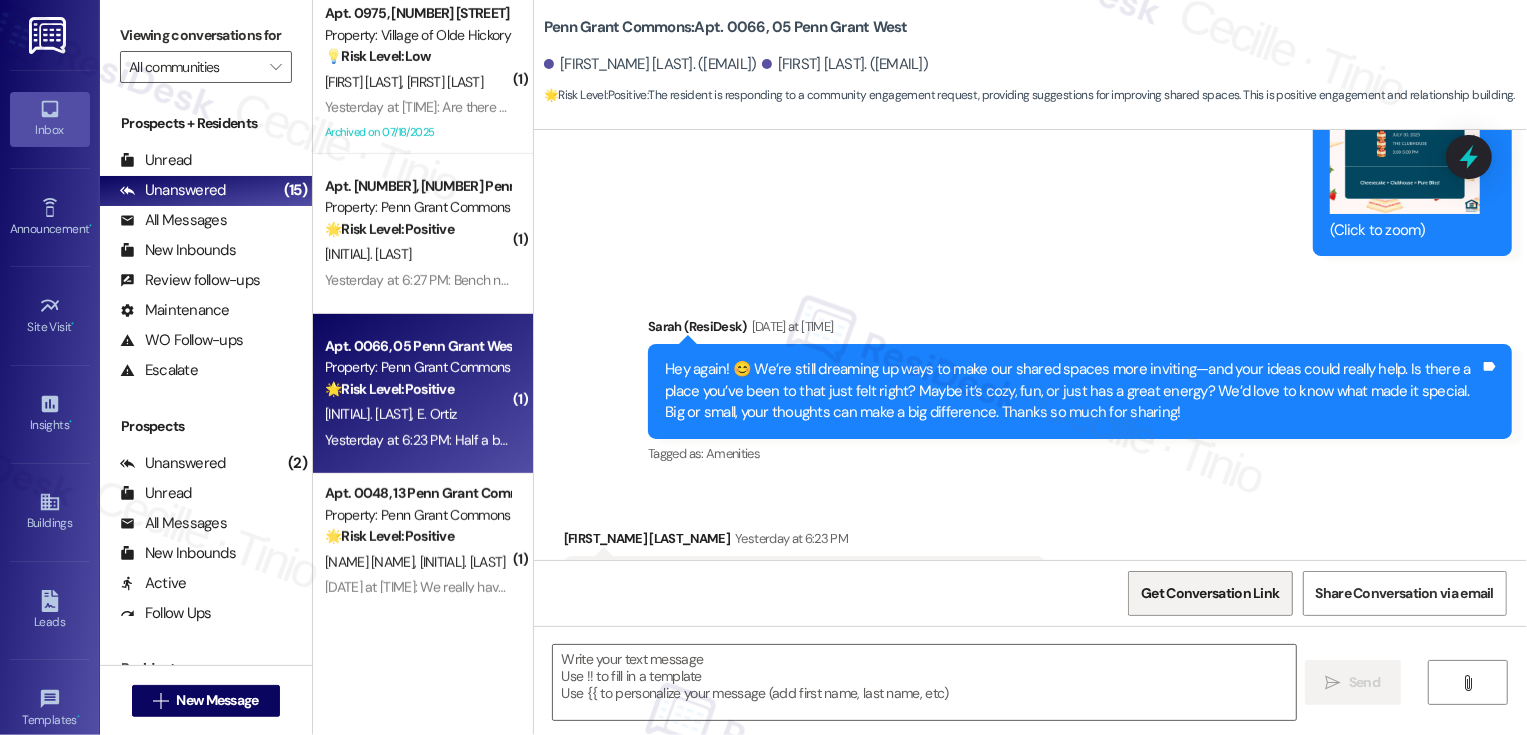 click on "Get Conversation Link" at bounding box center (1210, 593) 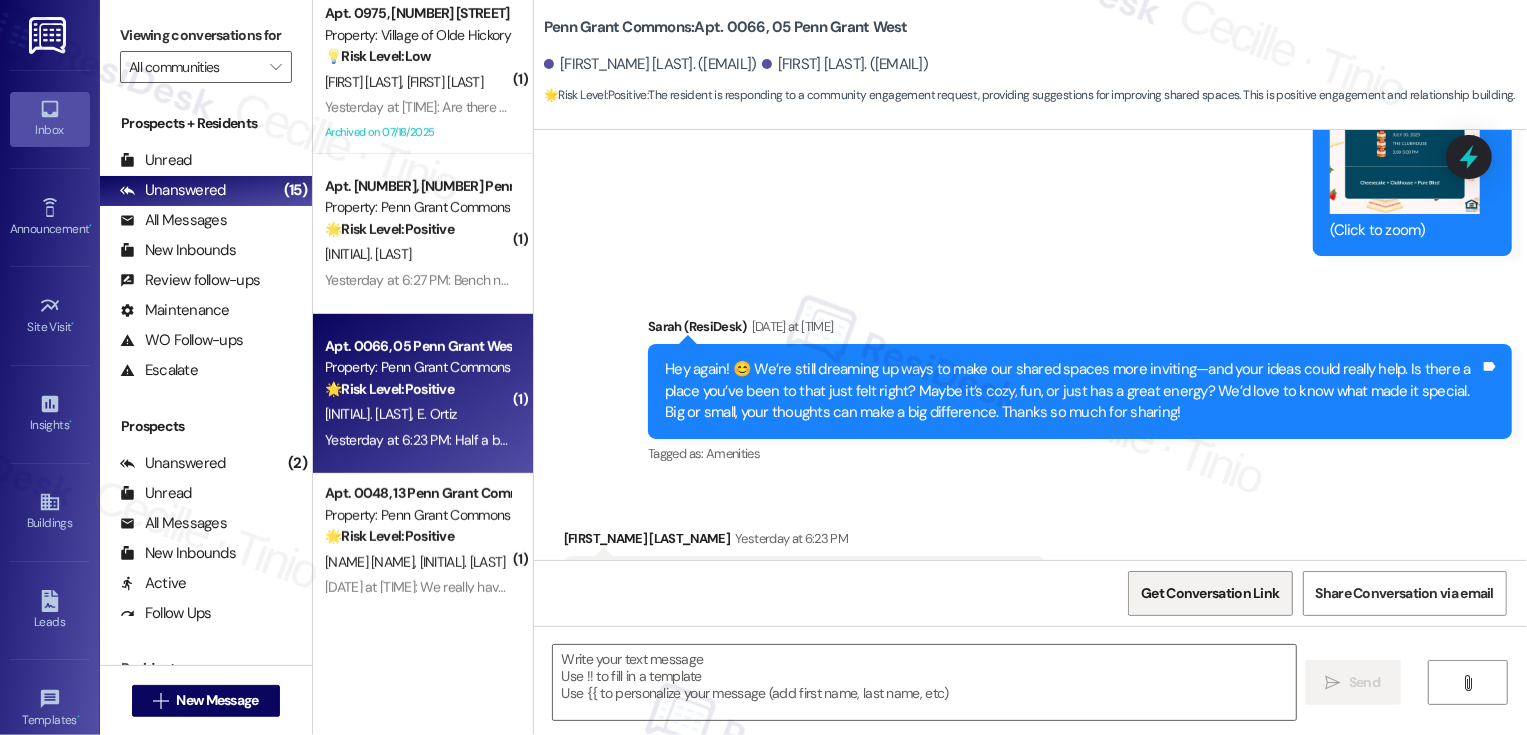 click on "Get Conversation Link" at bounding box center [1210, 593] 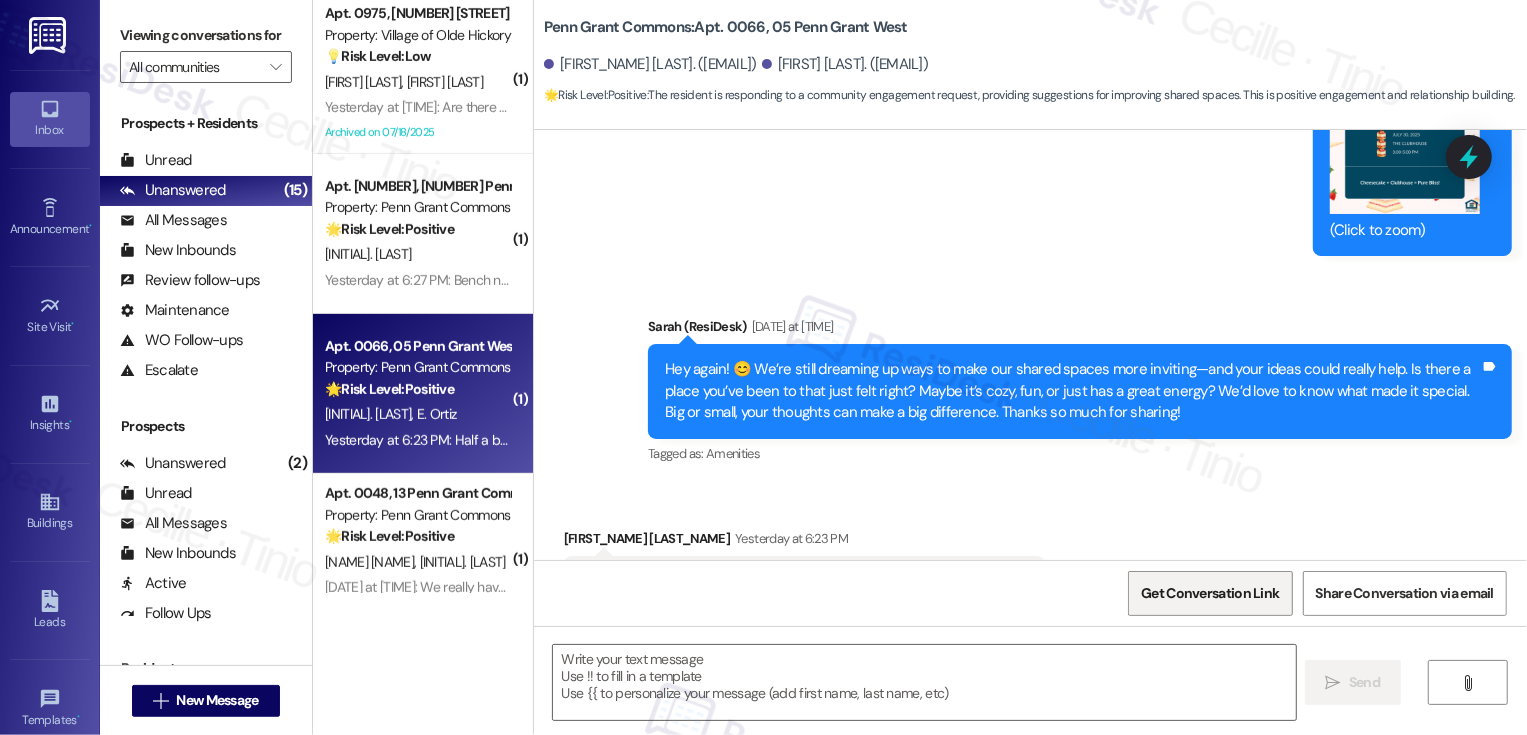 click on "Get Conversation Link" at bounding box center [1210, 593] 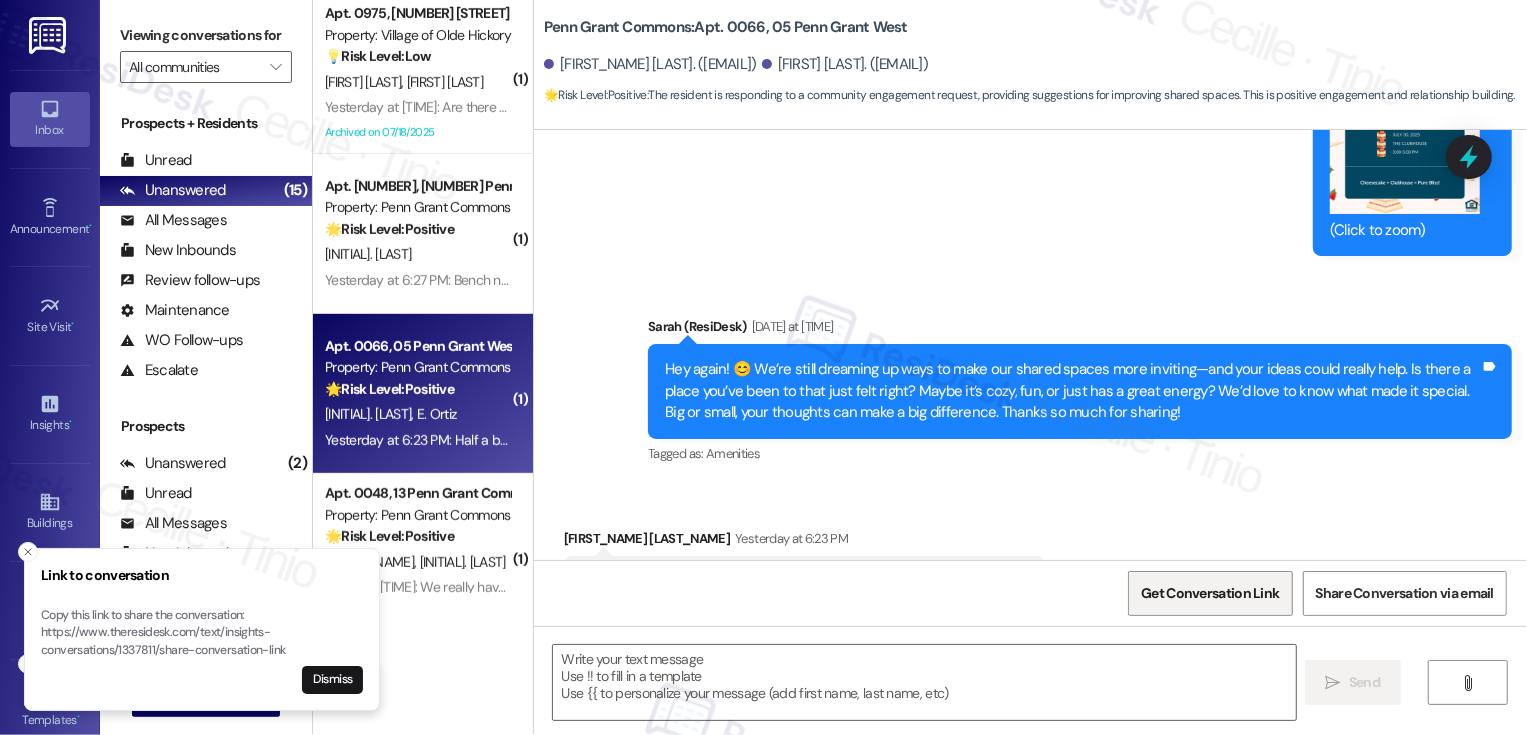 click on "Get Conversation Link" at bounding box center [1210, 593] 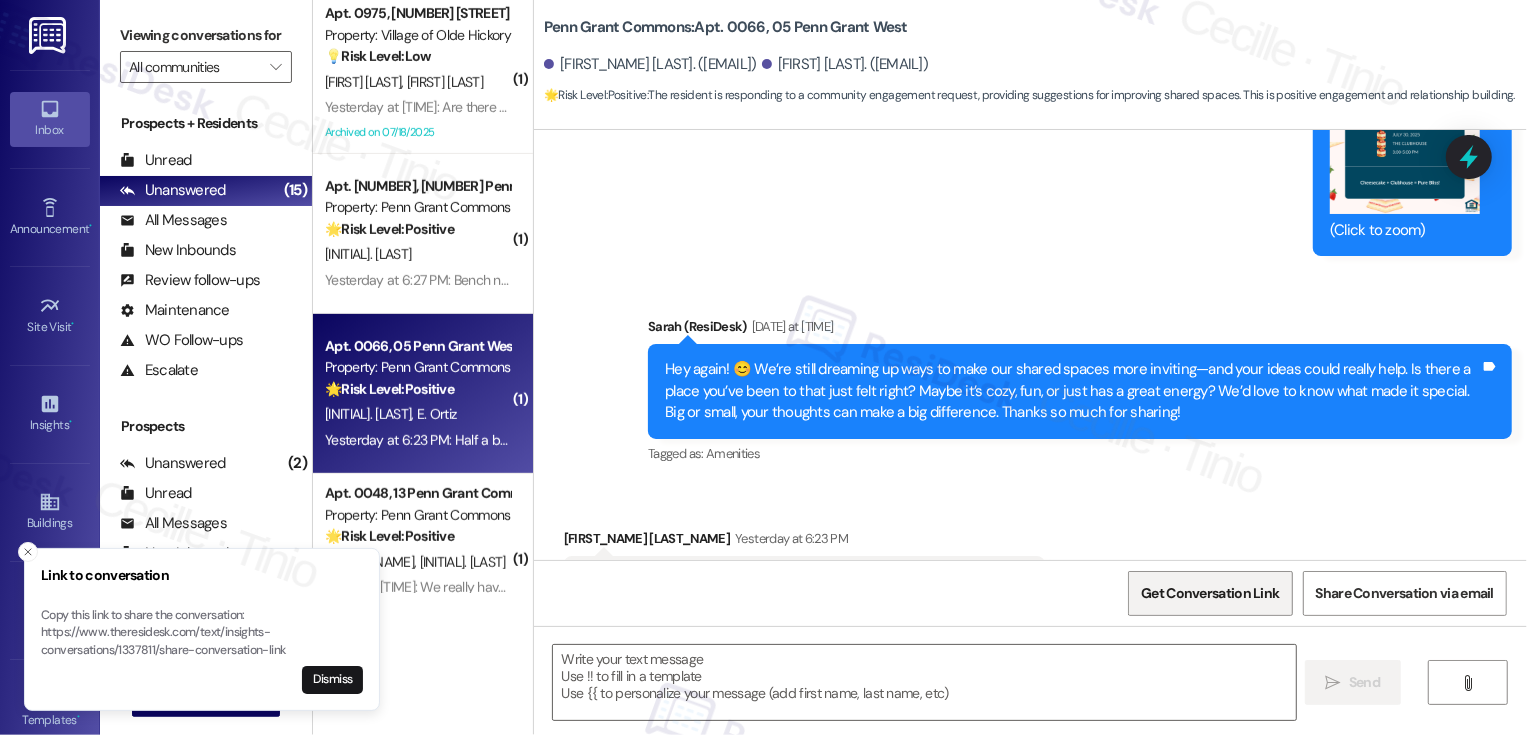 click on "Get Conversation Link" at bounding box center (1210, 593) 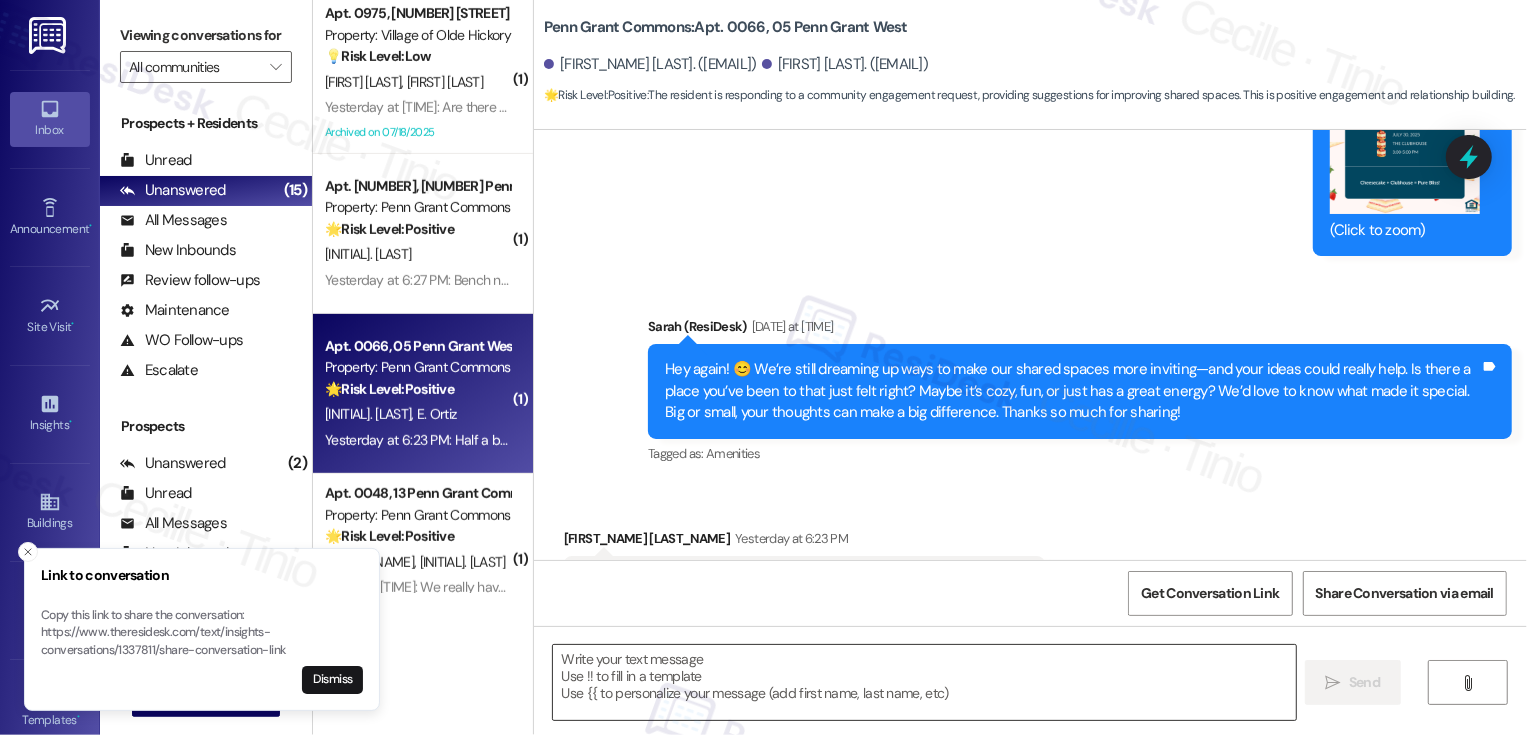 click at bounding box center (924, 682) 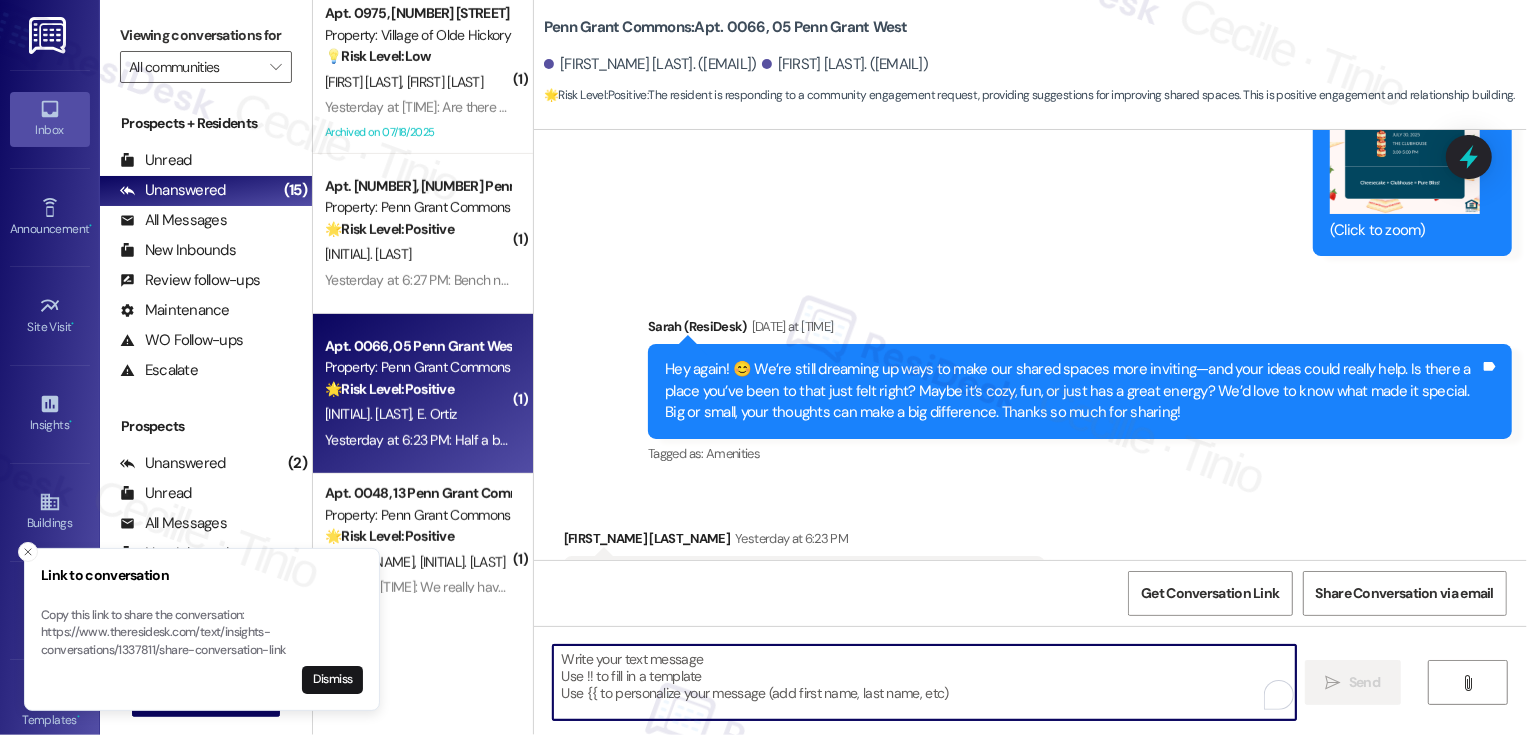 paste on "Love that—thank you for sharing 🙏
We’re trying to design this with actual residents in mind, so every little detail helps." 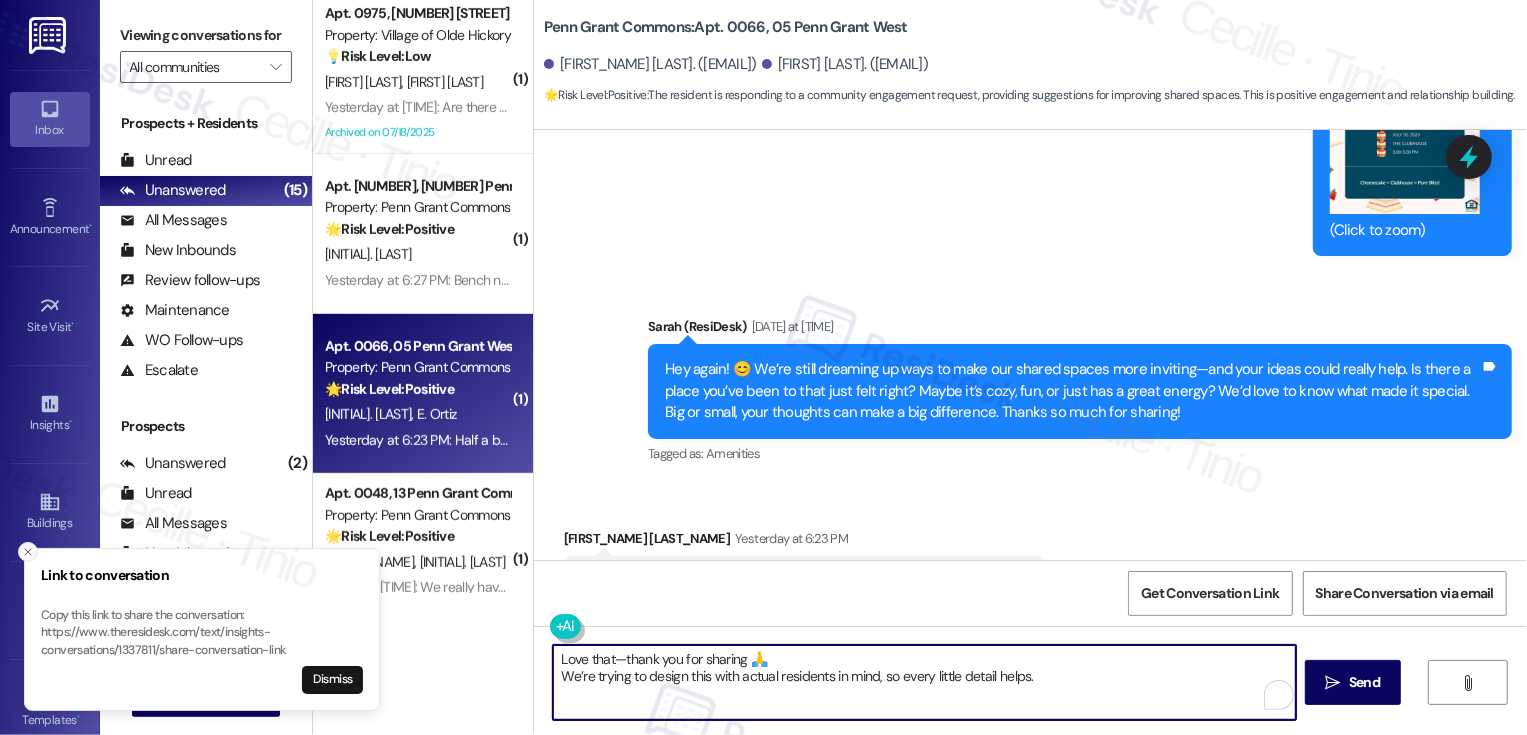 type on "Love that—thank you for sharing 🙏
We’re trying to design this with actual residents in mind, so every little detail helps." 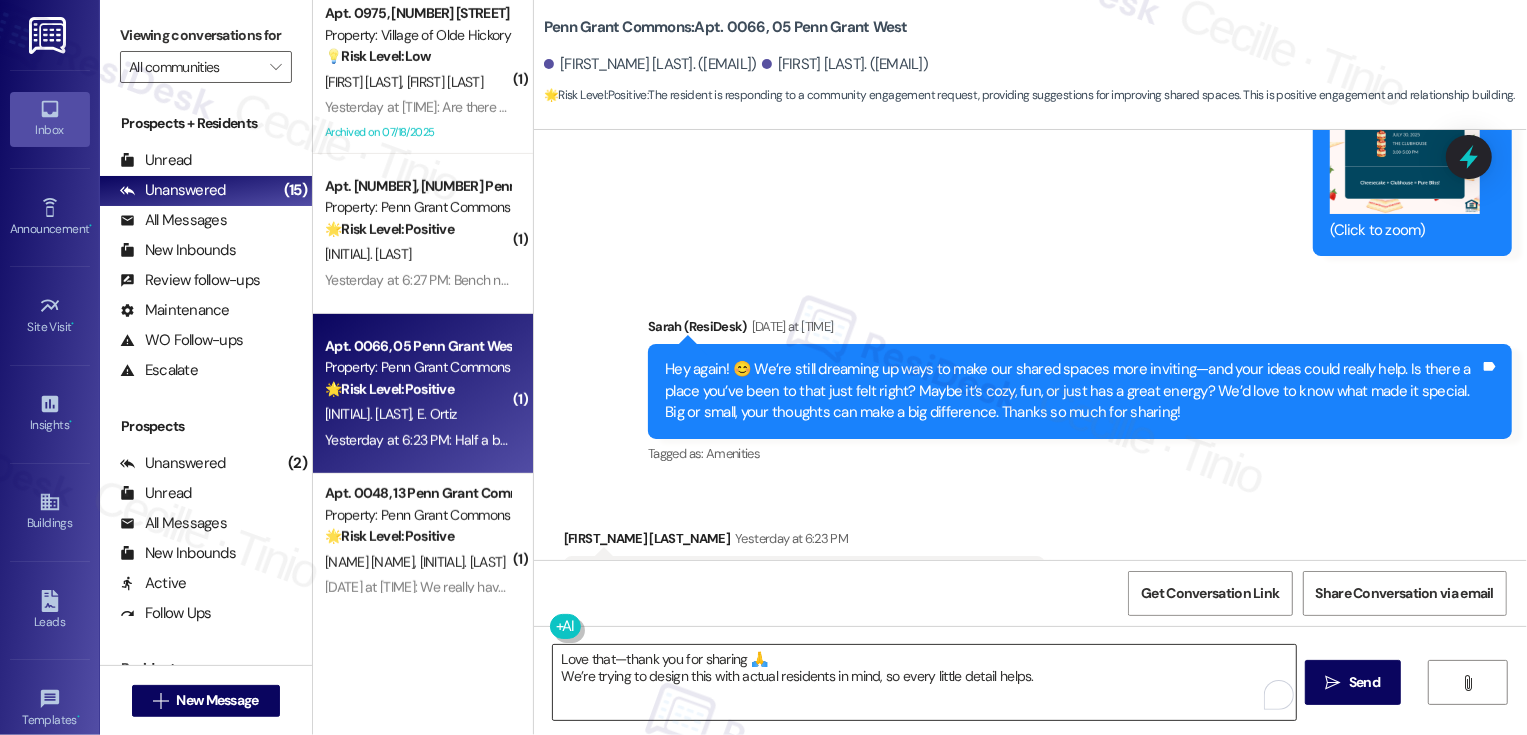 click on "Love that—thank you for sharing 🙏
We’re trying to design this with actual residents in mind, so every little detail helps." at bounding box center [924, 682] 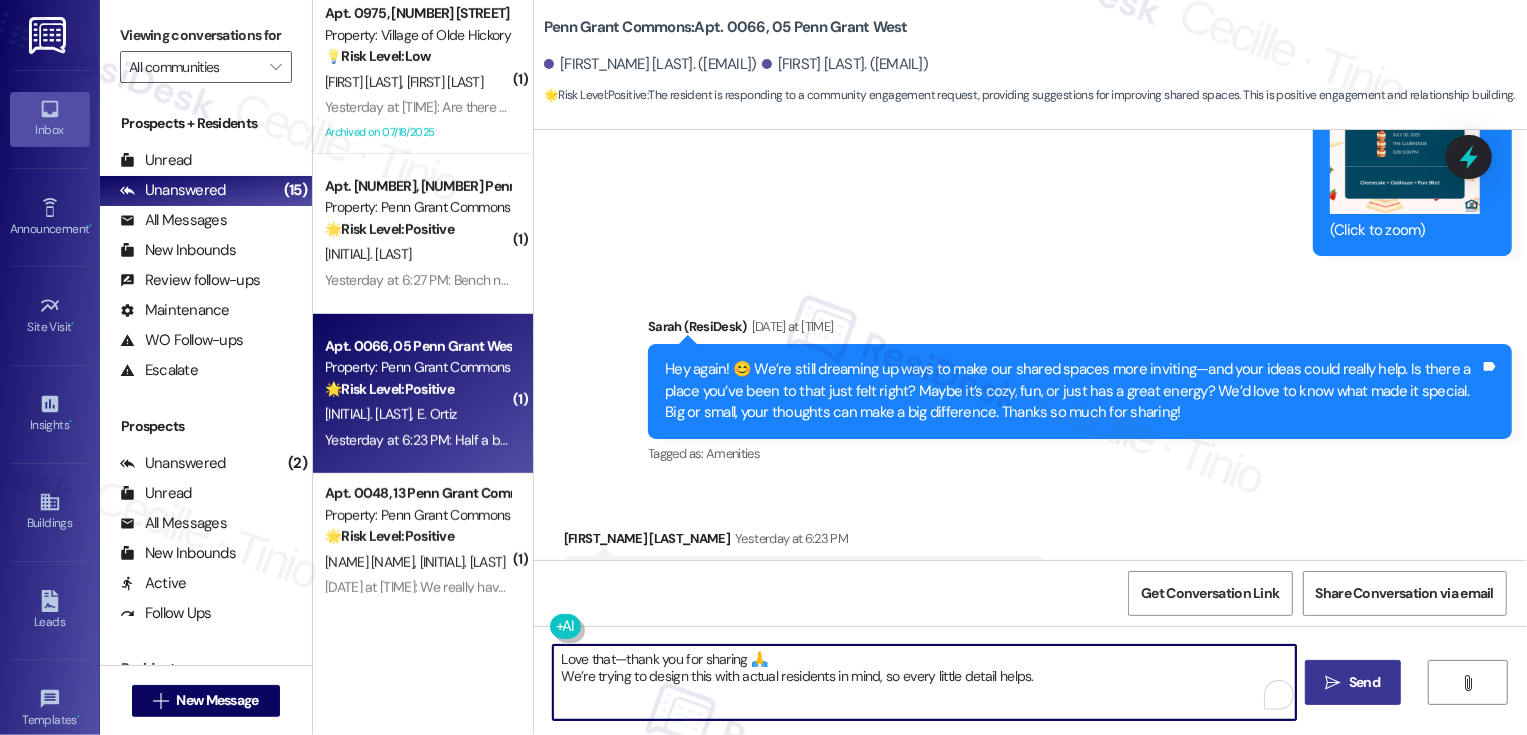click on " Send" at bounding box center (1353, 682) 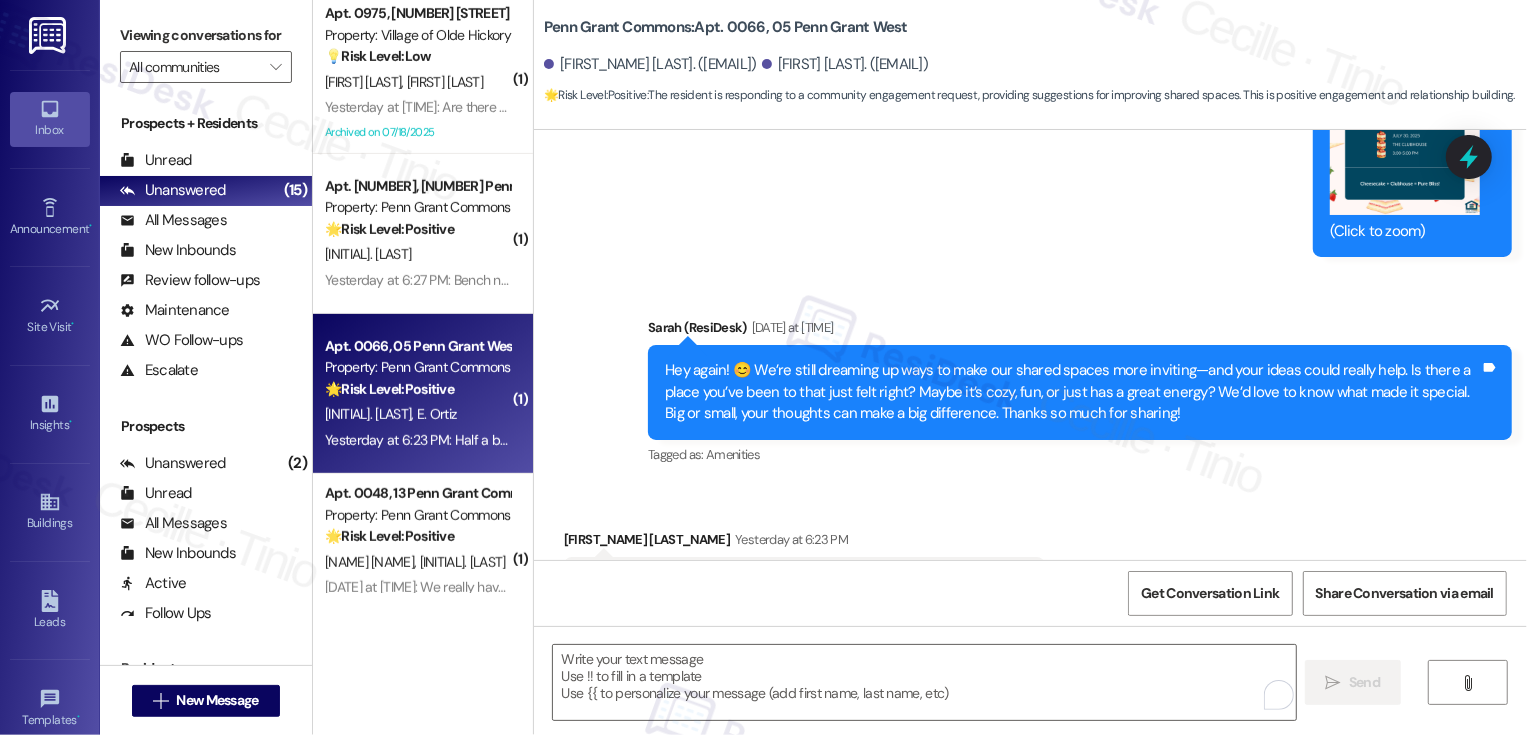 scroll, scrollTop: 6553, scrollLeft: 0, axis: vertical 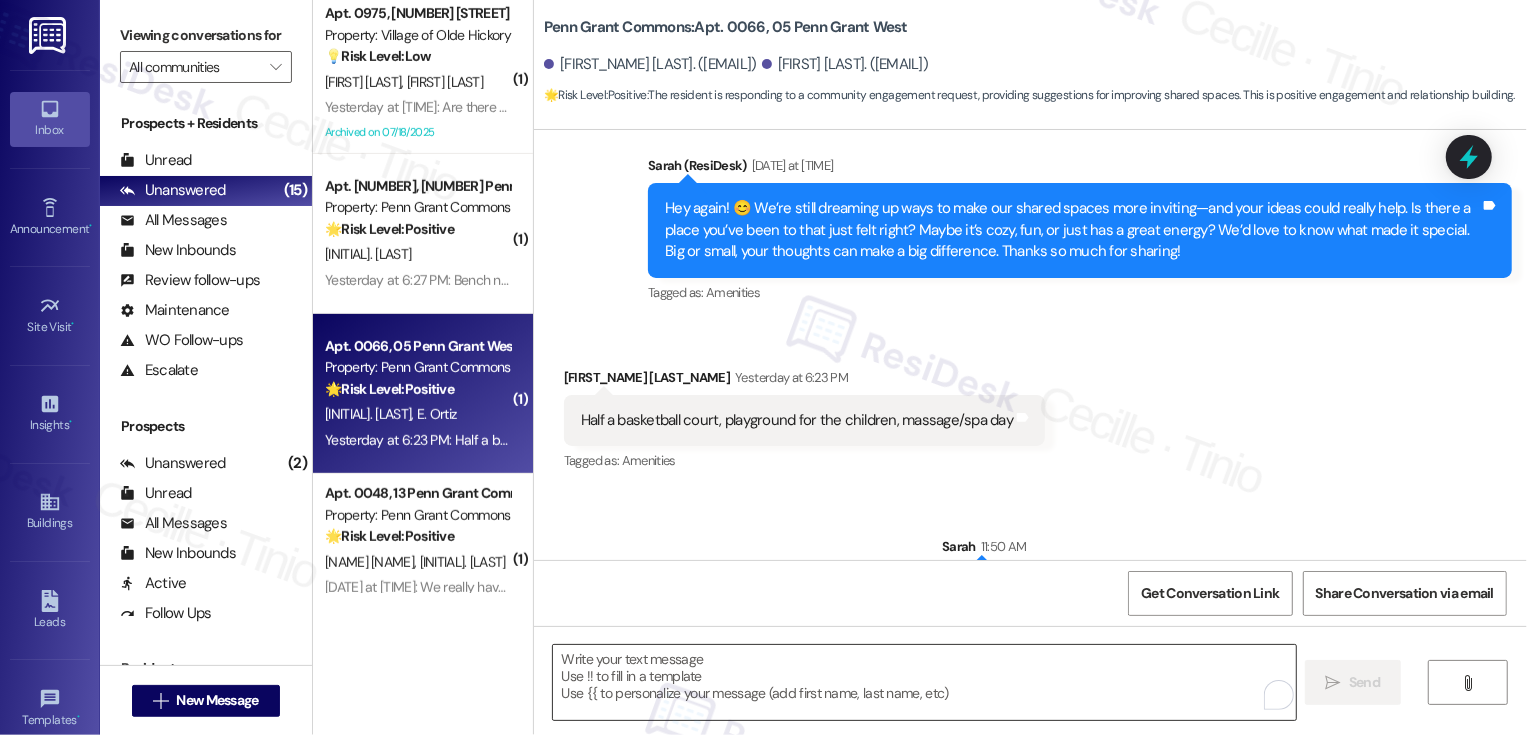 click at bounding box center [924, 682] 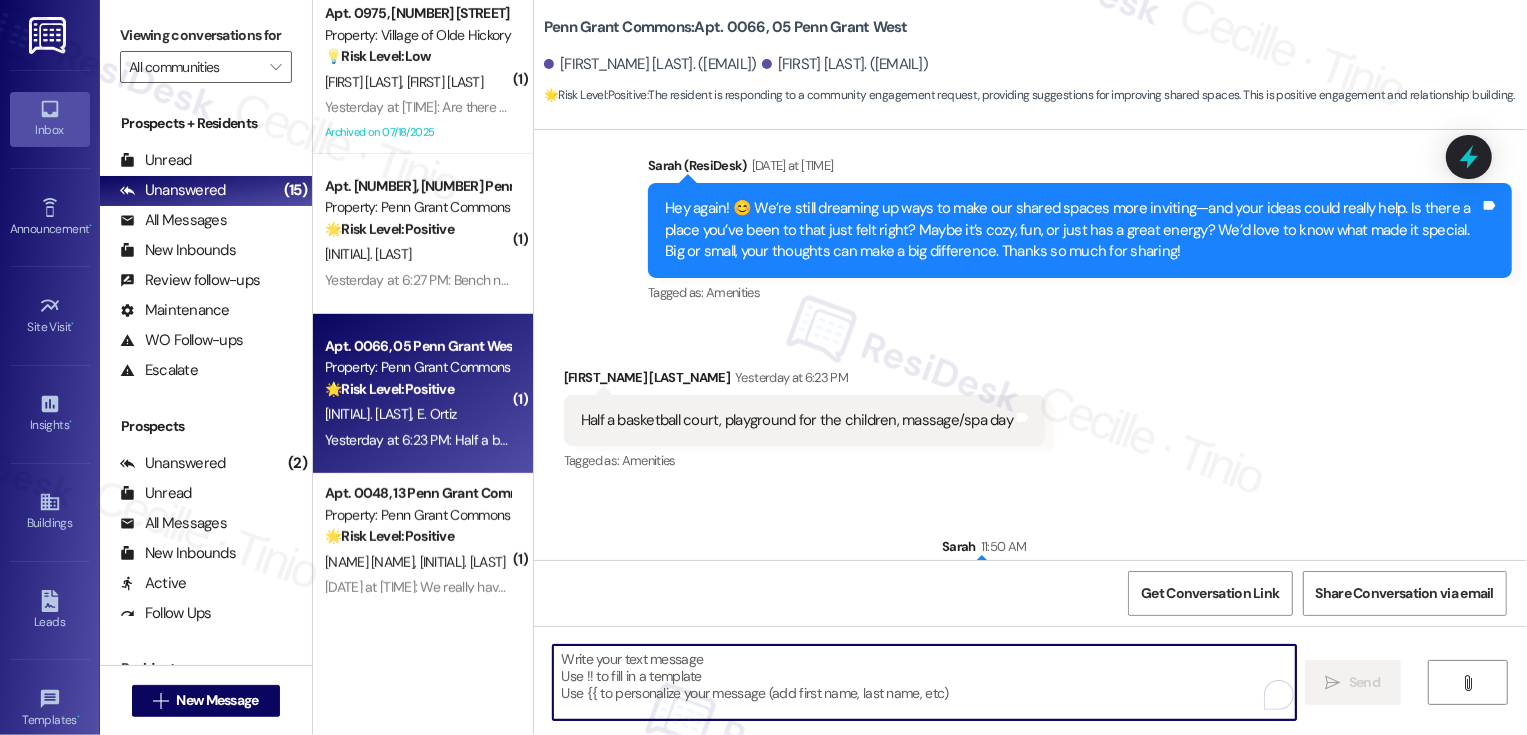 paste on "When you’ve got stuff to do—work, study, emails—what’s your go-to spot?
And what would it take to make you work from a shared space here instead?" 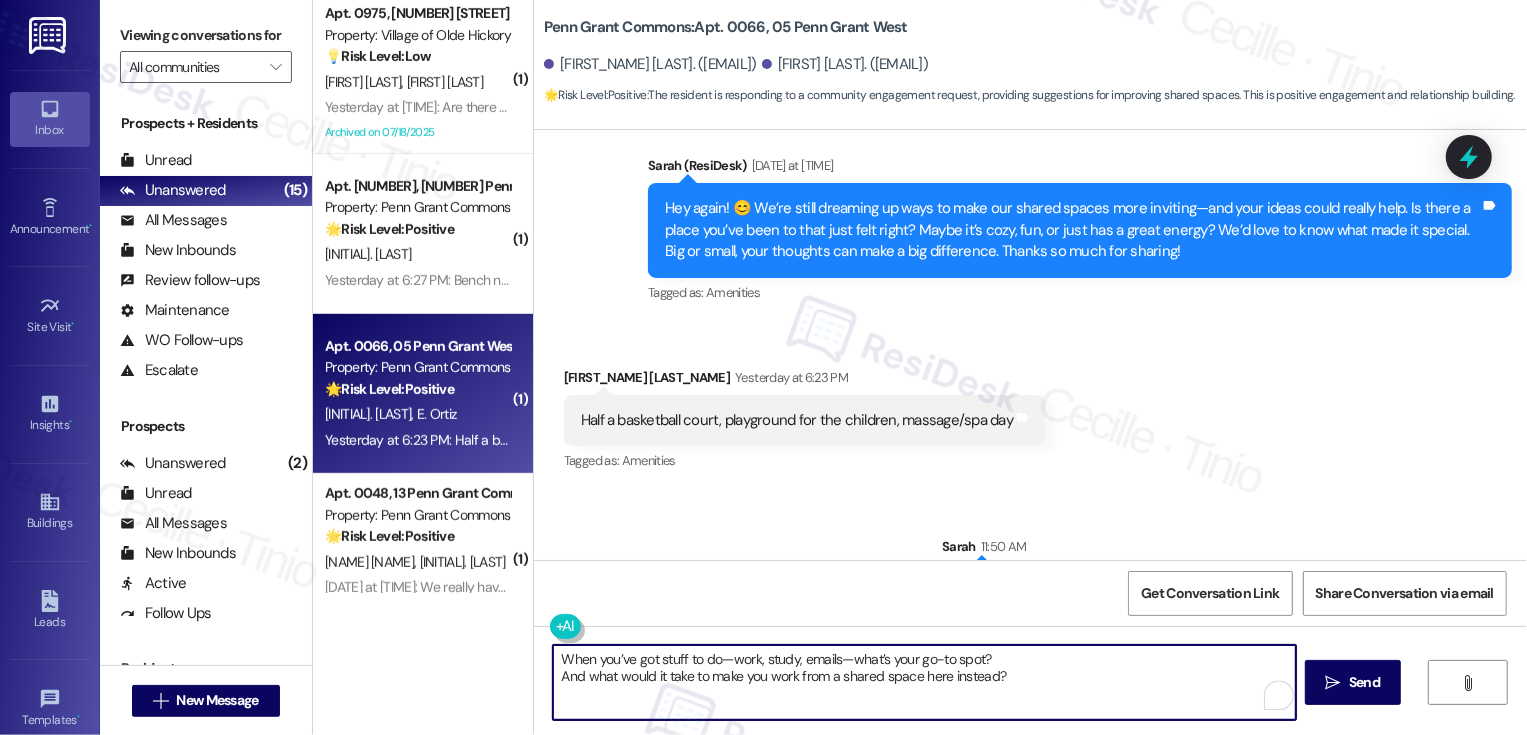 drag, startPoint x: 563, startPoint y: 661, endPoint x: 544, endPoint y: 661, distance: 19 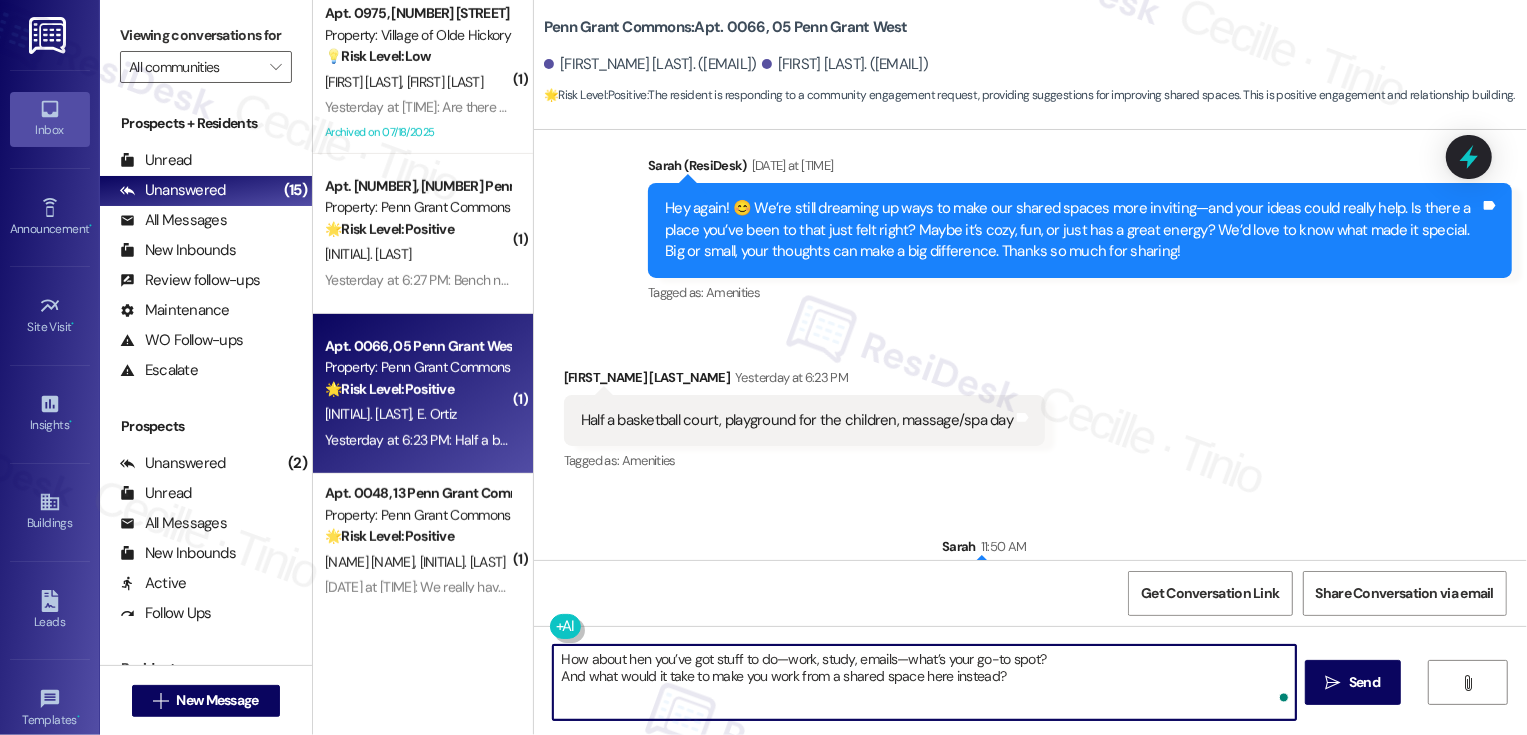 type on "How about when you’ve got stuff to do—work, study, emails—what’s your go-to spot?
And what would it take to make you work from a shared space here instead?" 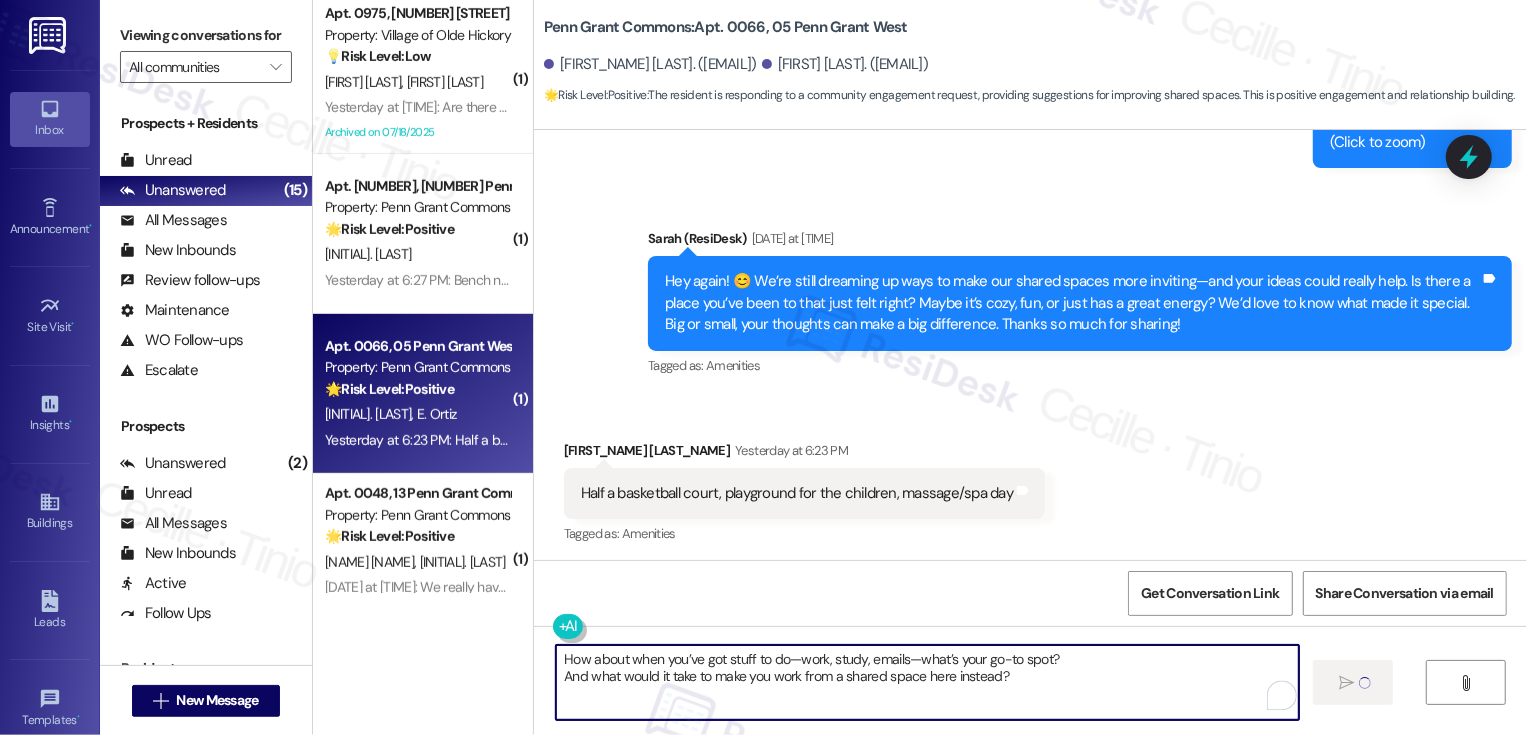 type 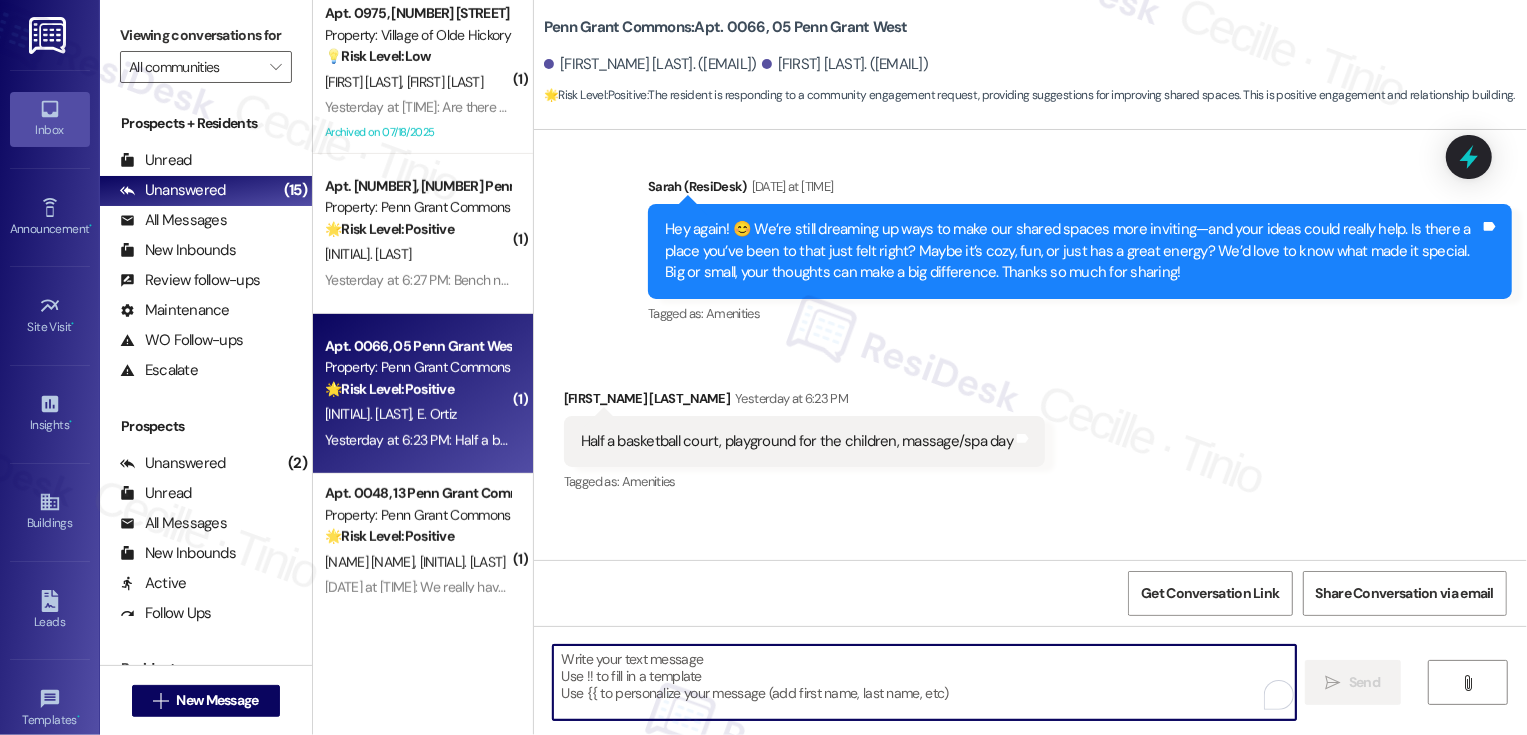 scroll, scrollTop: 6714, scrollLeft: 0, axis: vertical 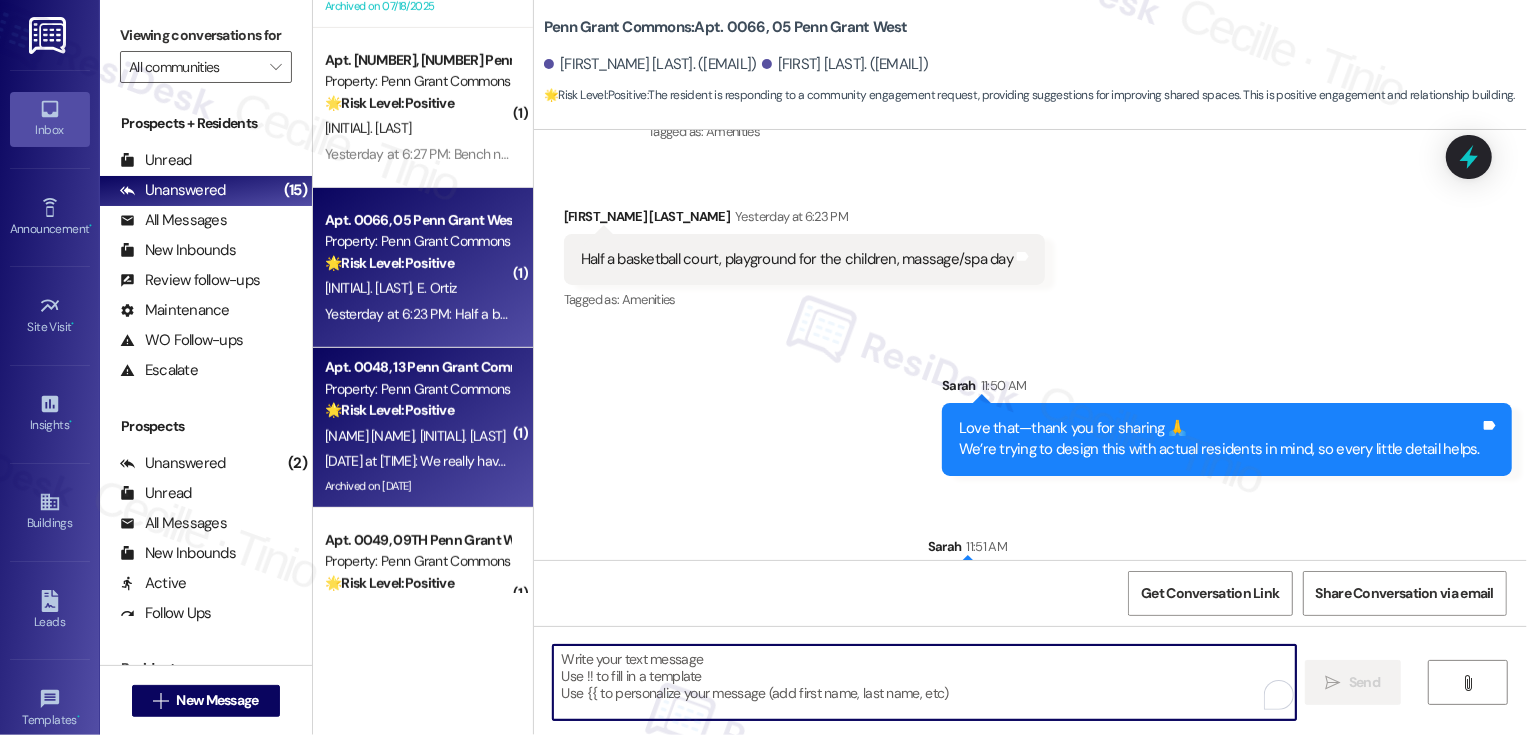 click on "🌟  Risk Level:  Positive The resident is responding to a community engagement initiative. Their response indicates they have nothing to add, which is still a form of engagement. This is relationship building." at bounding box center [417, 410] 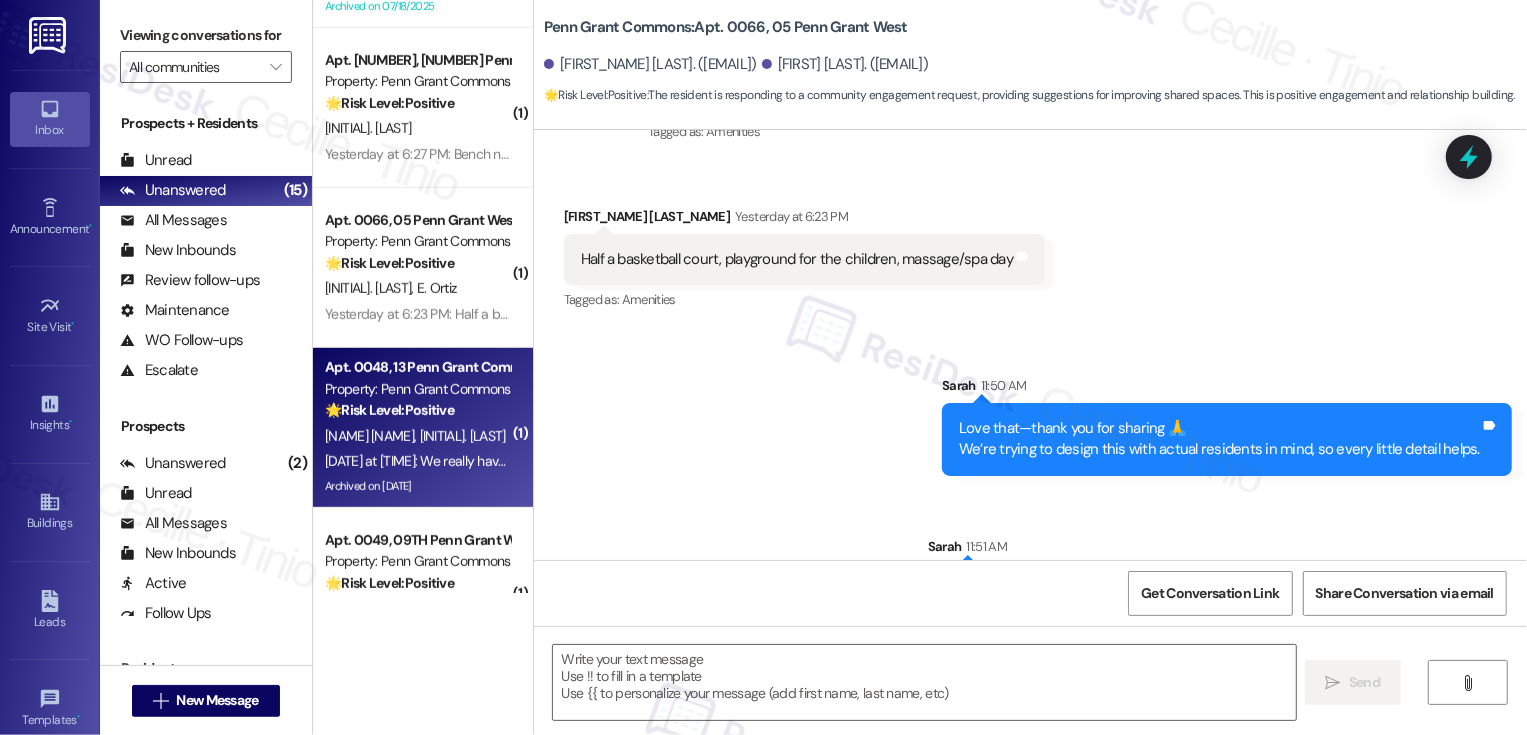 type on "Fetching suggested responses. Please feel free to read through the conversation in the meantime." 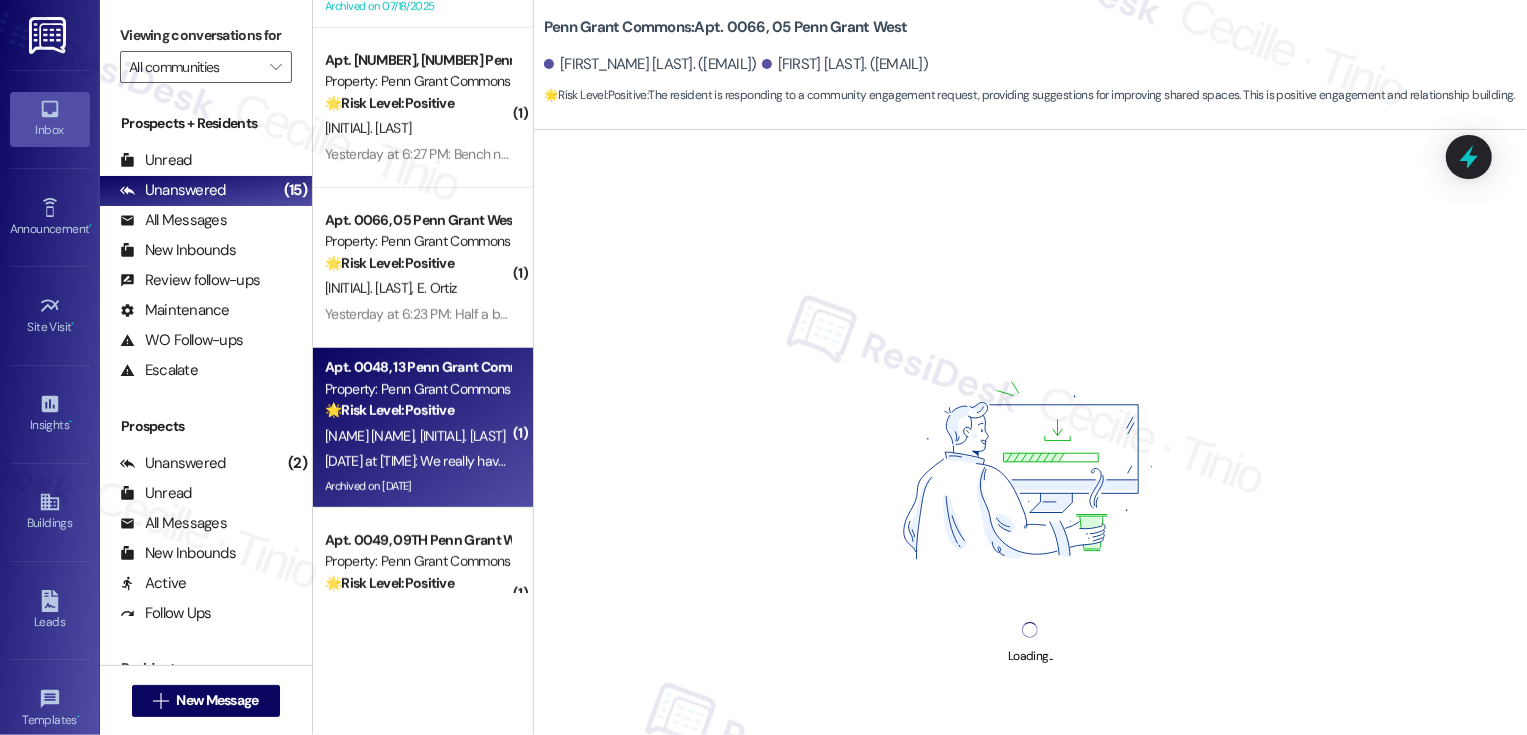 click on "🌟  Risk Level:  Positive The resident is responding to a community engagement initiative. Their response indicates they have nothing to add, which is still a form of engagement. This is relationship building." at bounding box center (417, 410) 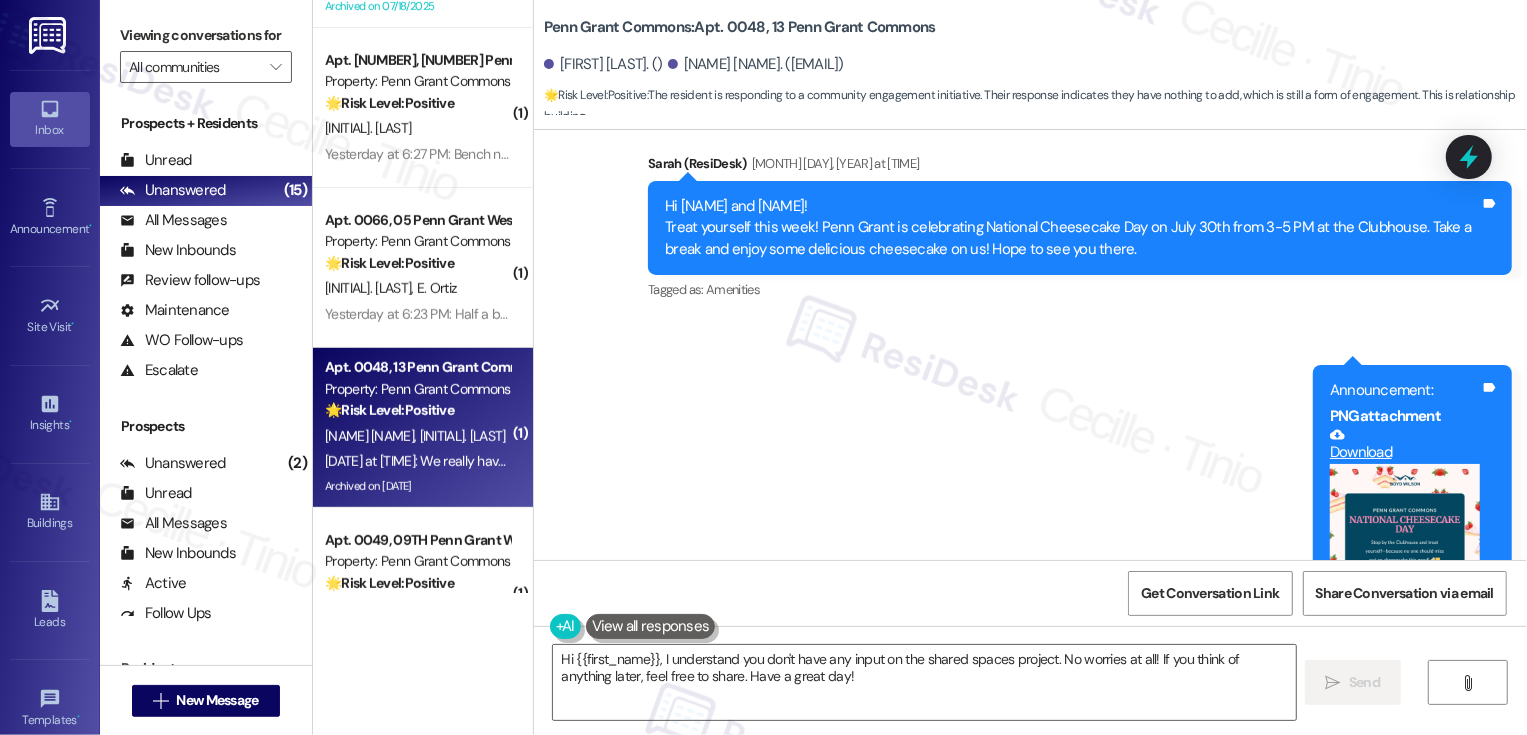 scroll, scrollTop: 32168, scrollLeft: 0, axis: vertical 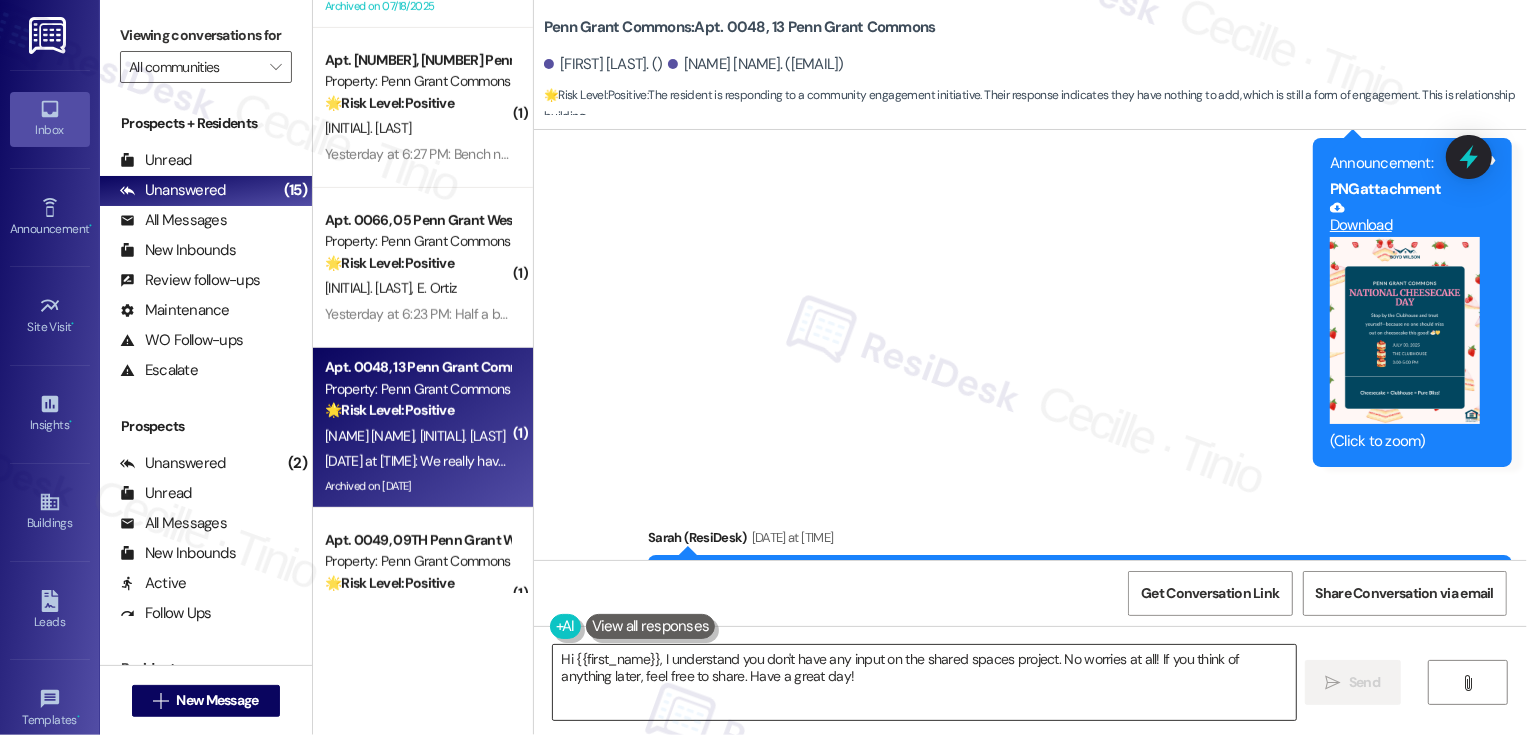 click on "Hi {{first_name}}, I understand you don't have any input on the shared spaces project. No worries at all! If you think of anything later, feel free to share. Have a great day!" at bounding box center [924, 682] 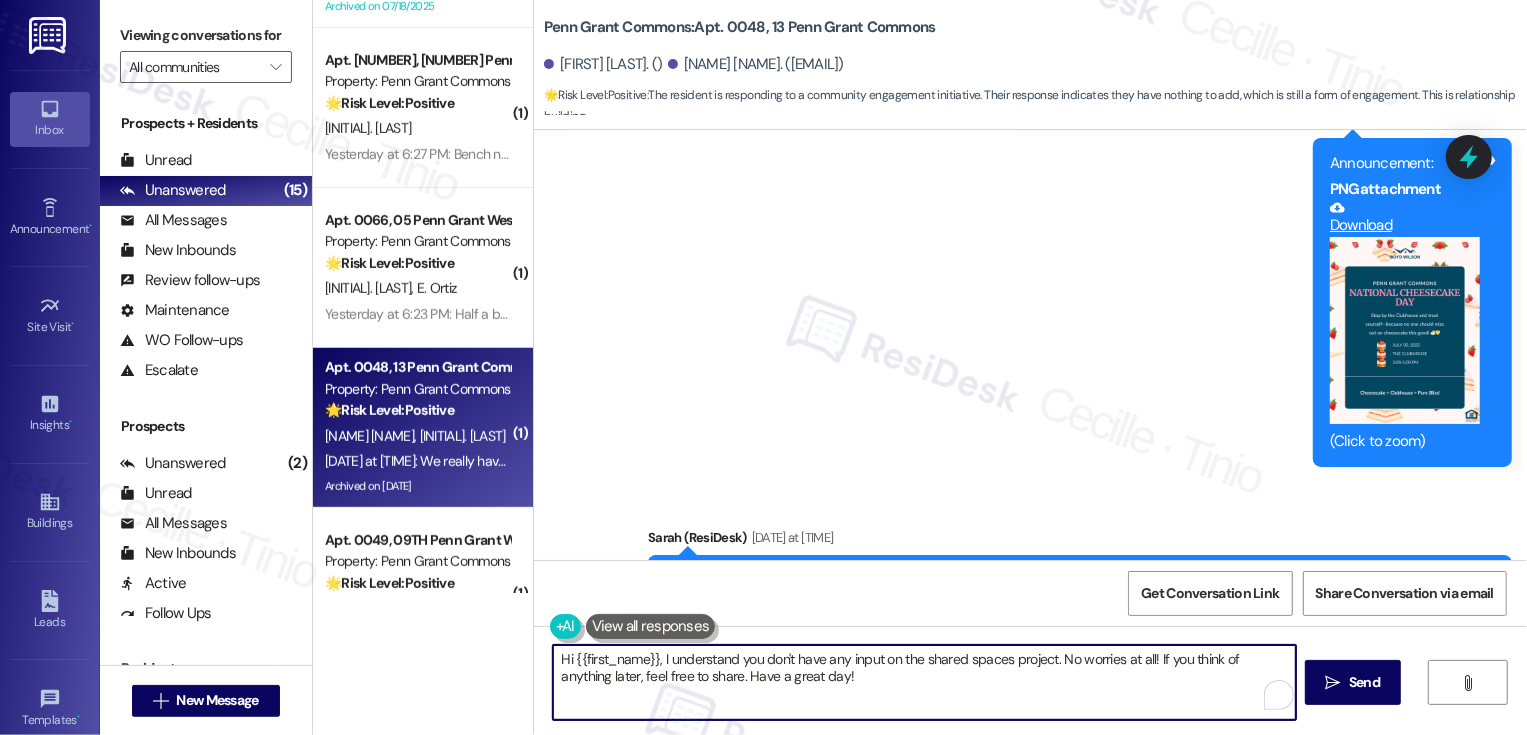 click on "Hi {{first_name}}, I understand you don't have any input on the shared spaces project. No worries at all! If you think of anything later, feel free to share. Have a great day!" at bounding box center (924, 682) 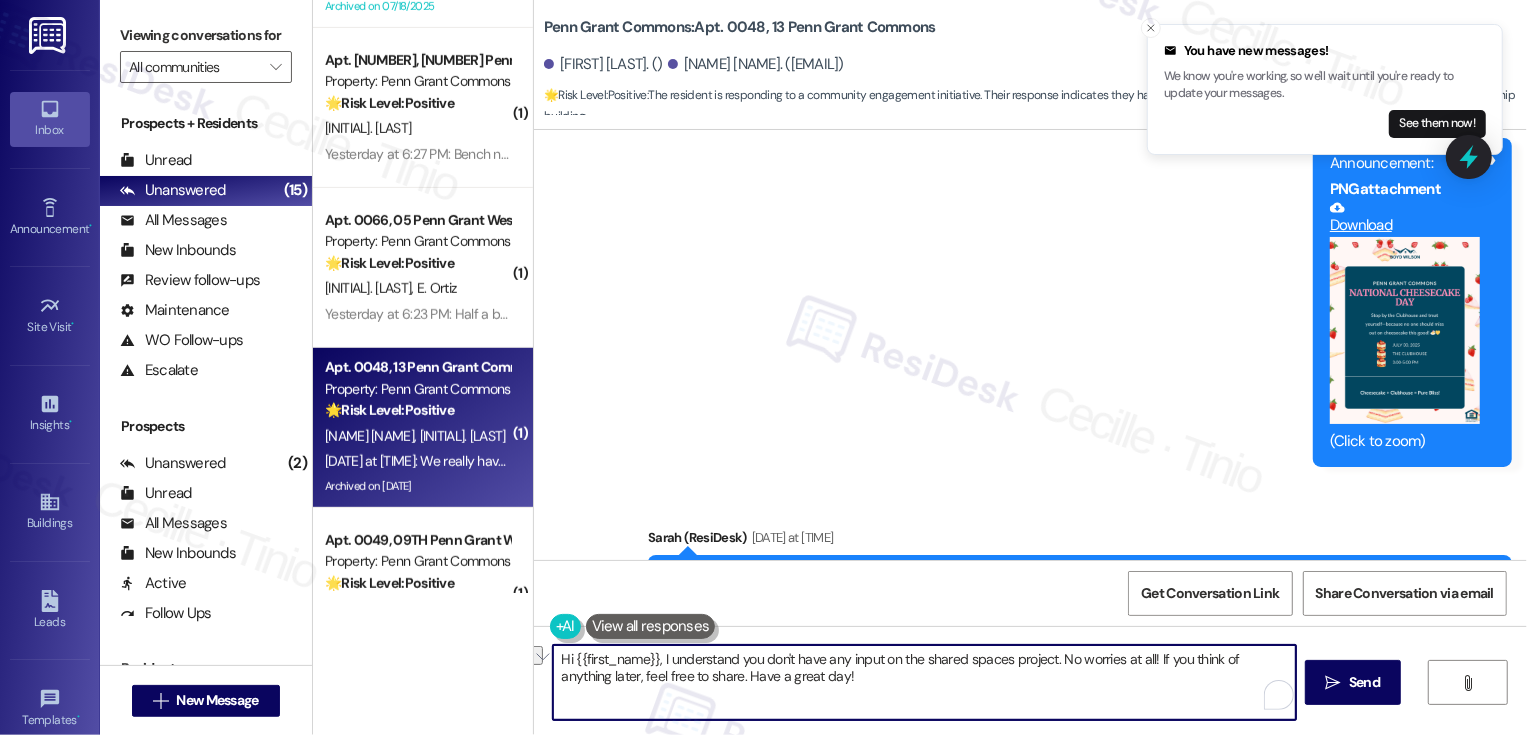 drag, startPoint x: 1049, startPoint y: 663, endPoint x: 683, endPoint y: 662, distance: 366.00137 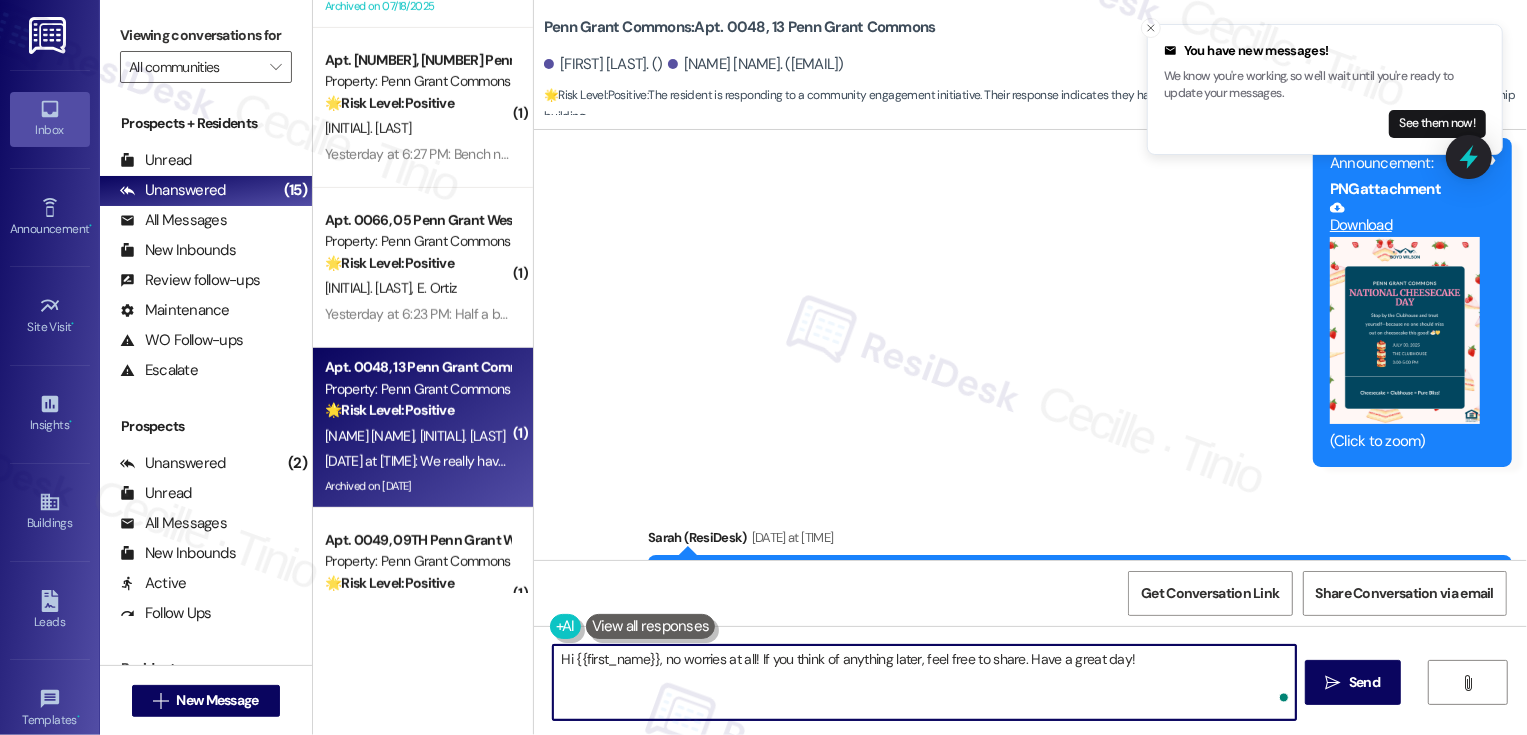click on "Hi {{first_name}}, no worries at all! If you think of anything later, feel free to share. Have a great day!" at bounding box center [924, 682] 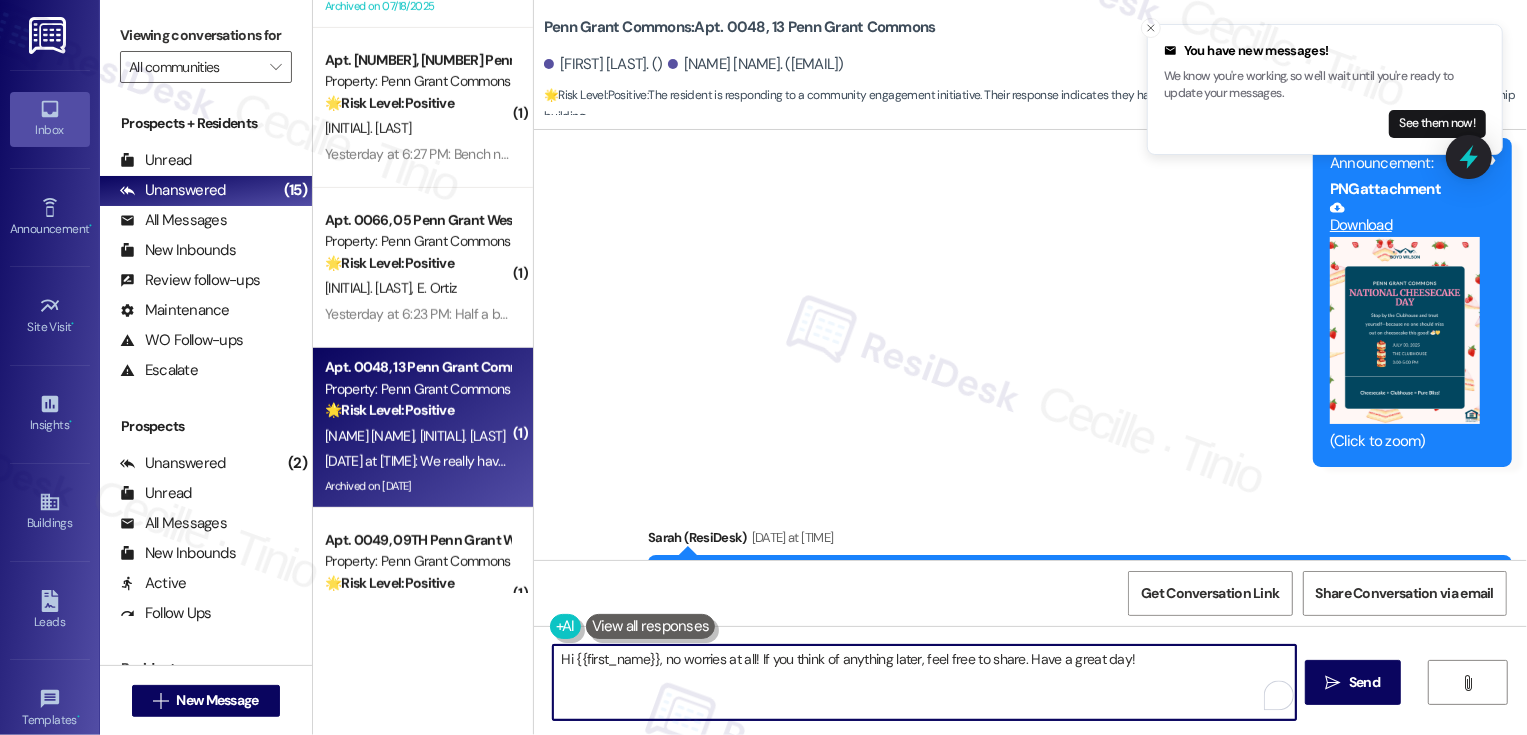 click on "Hi {{first_name}}, no worries at all! If you think of anything later, feel free to share. Have a great day!" at bounding box center (924, 682) 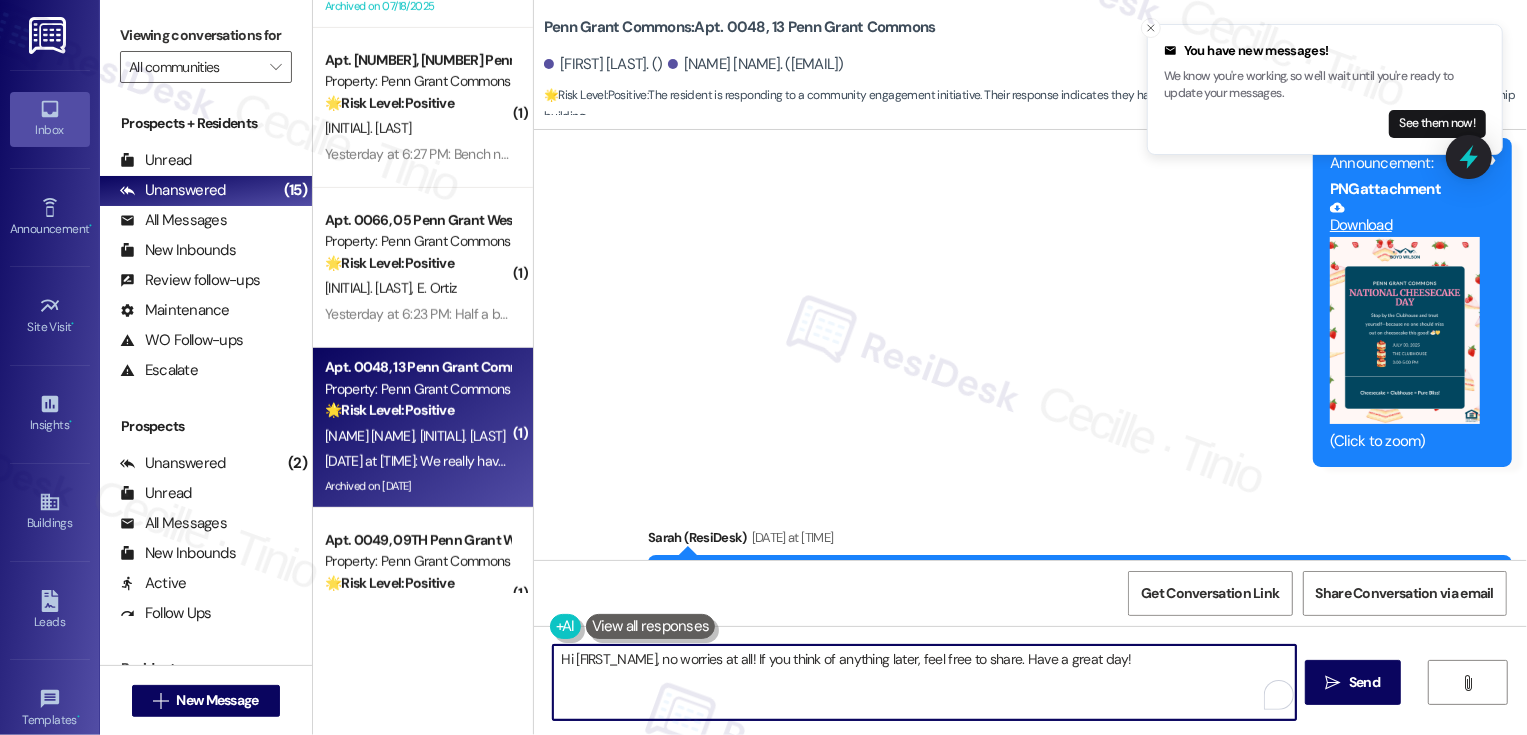 drag, startPoint x: 959, startPoint y: 657, endPoint x: 703, endPoint y: 658, distance: 256.00195 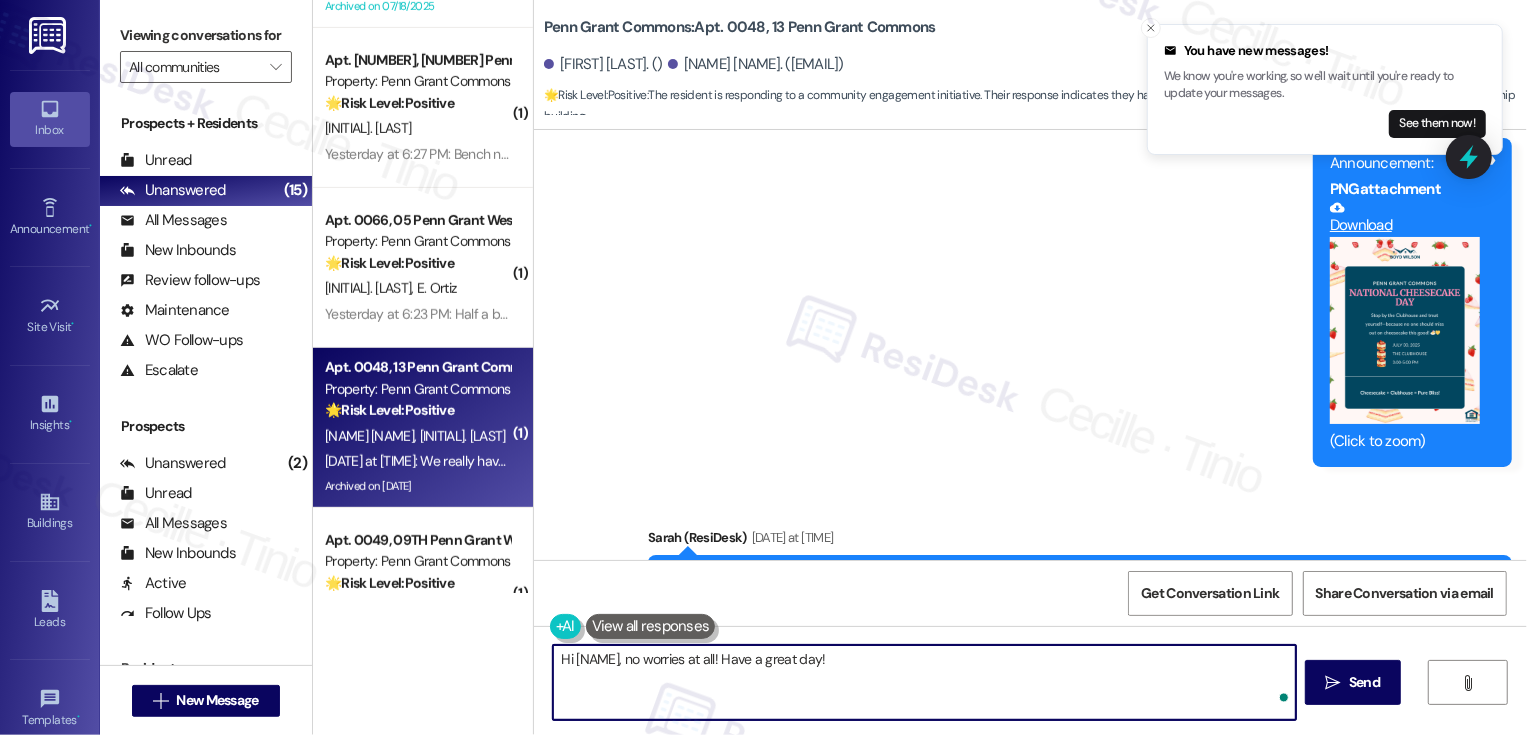 click on "Hi John, no worries at all! Have a great day!" at bounding box center [924, 682] 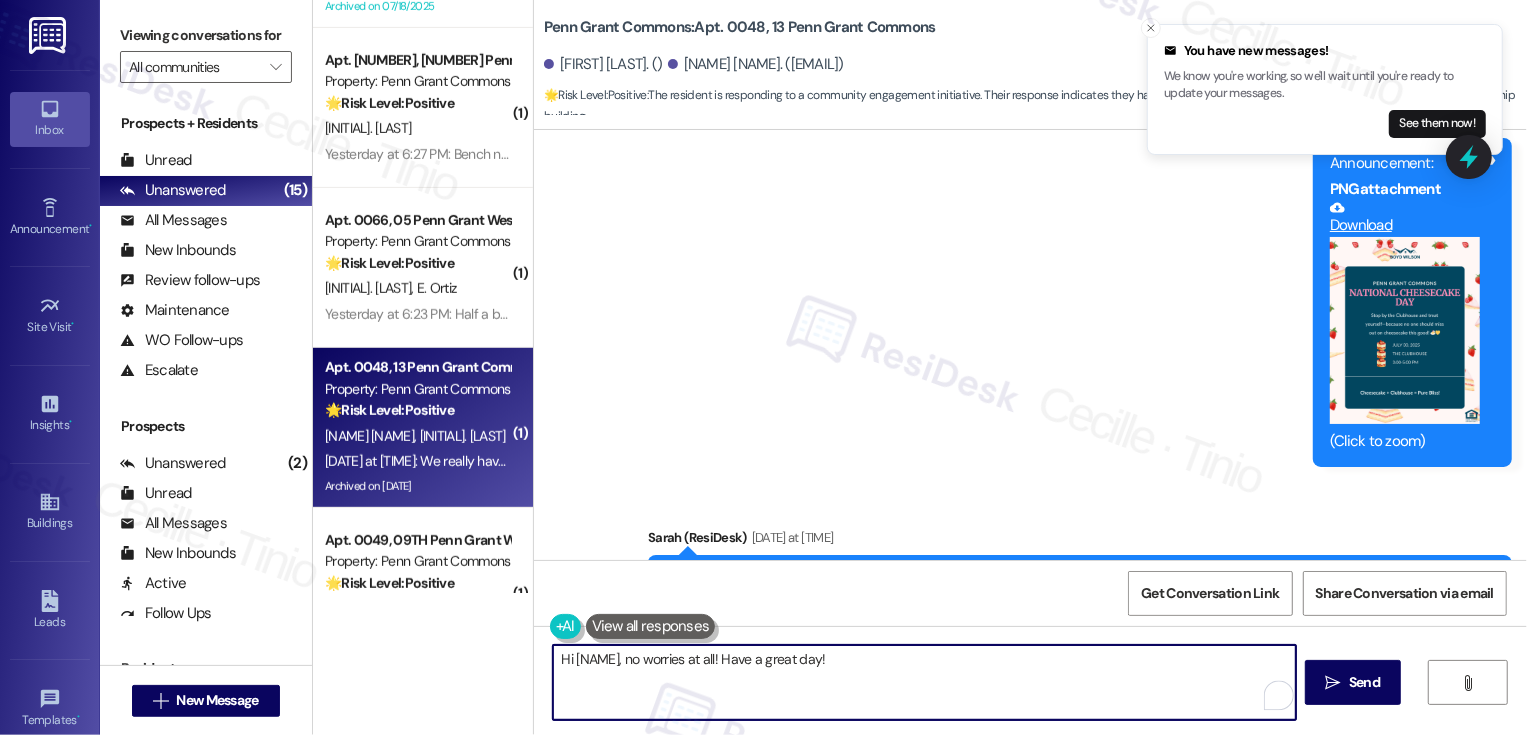 click on "Hi John, no worries at all! Have a great day!" at bounding box center (924, 682) 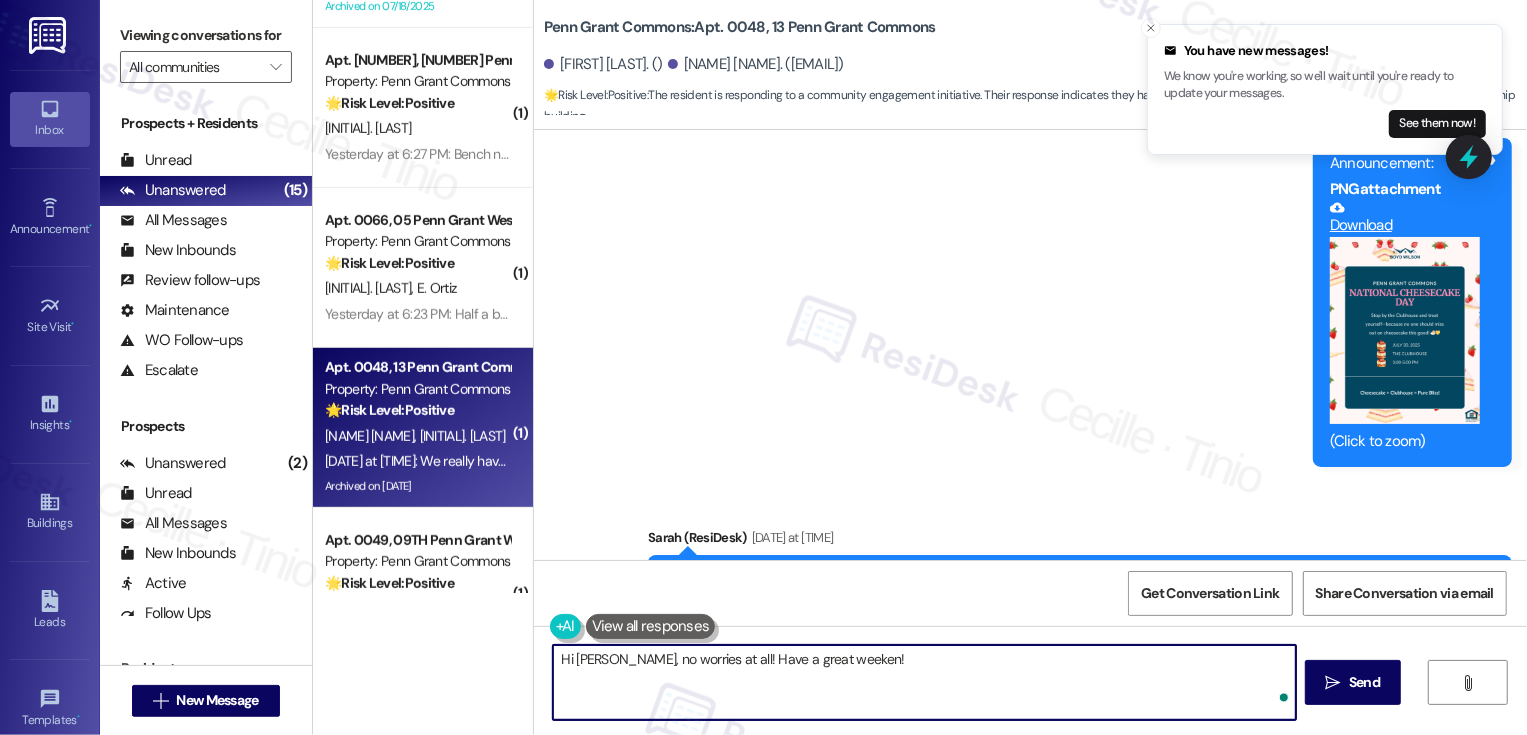 type on "Hi John, no worries at all! Have a great weekend!" 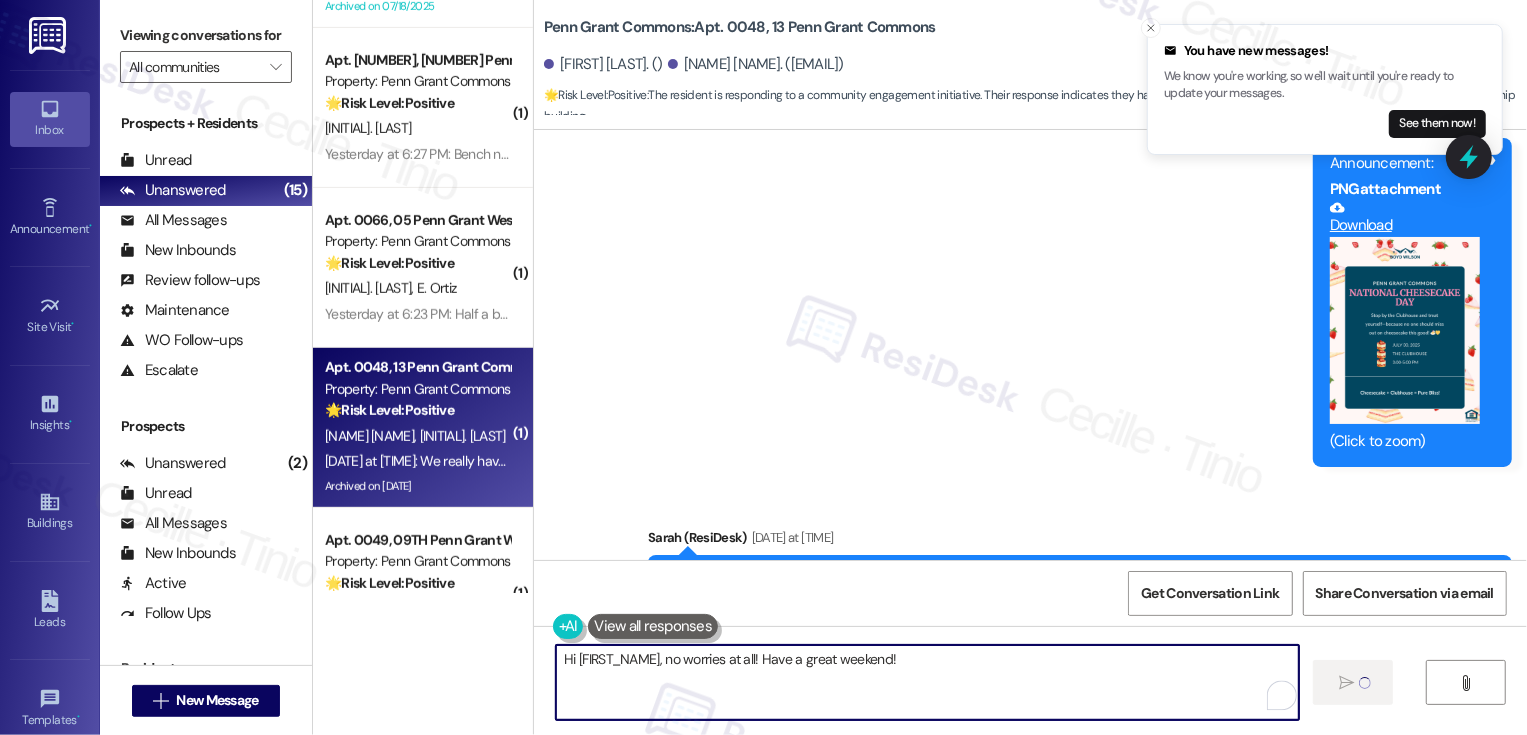 type 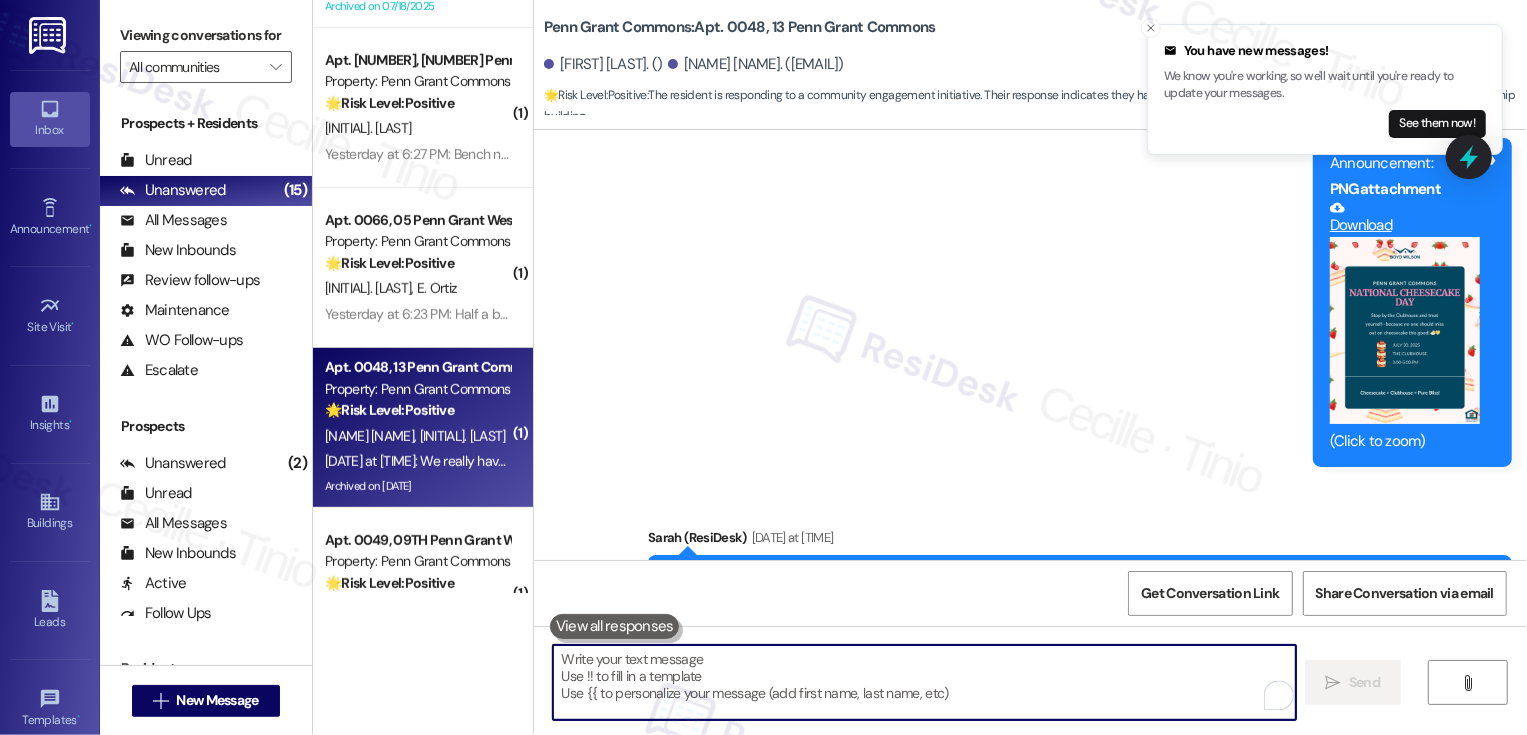 scroll, scrollTop: 32167, scrollLeft: 0, axis: vertical 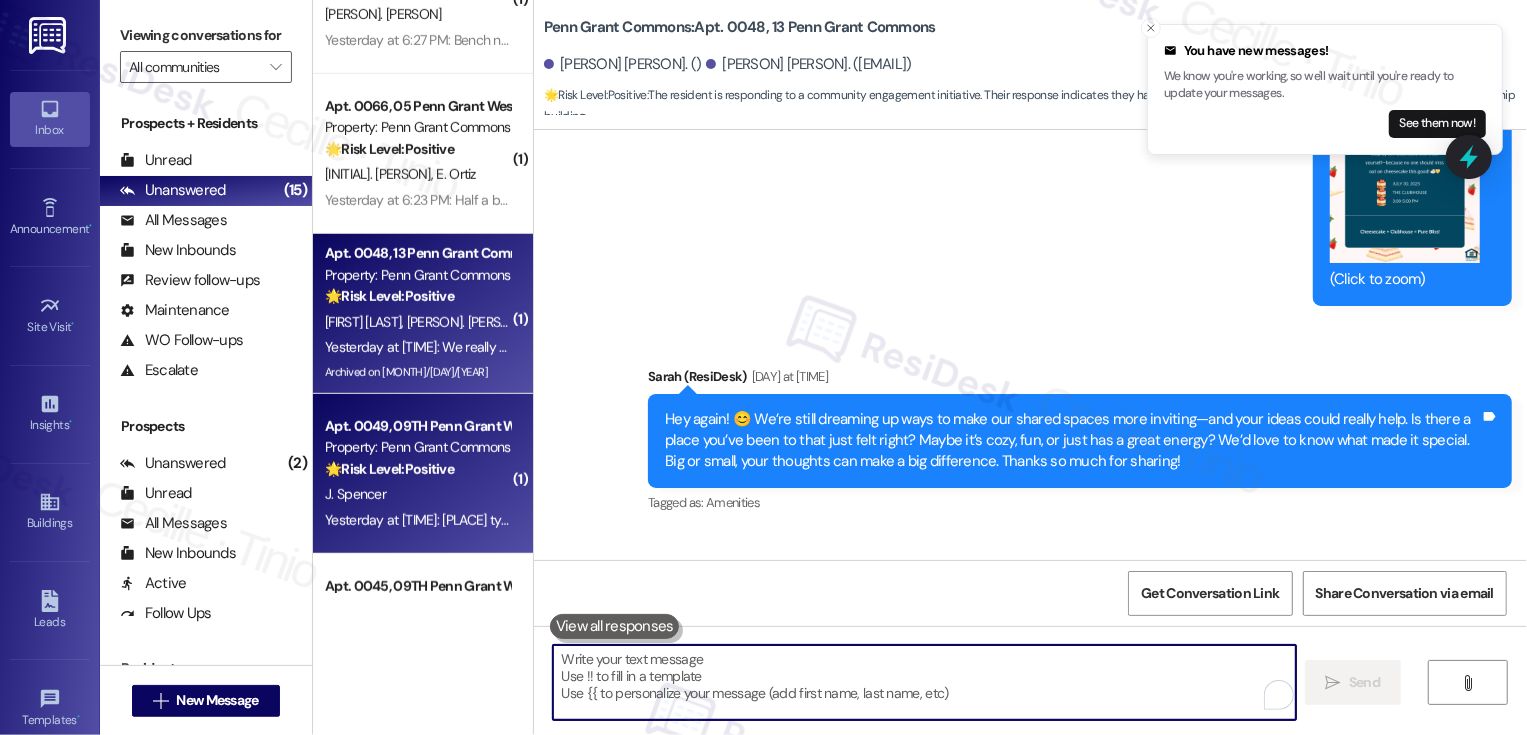 click on "Apt. 0049, 09TH Penn Grant West Townhomes Property: Penn Grant Commons 🌟  Risk Level:  Positive The message is a suggestion for improving shared spaces, indicating positive engagement and a desire to contribute to the community." at bounding box center [417, 448] 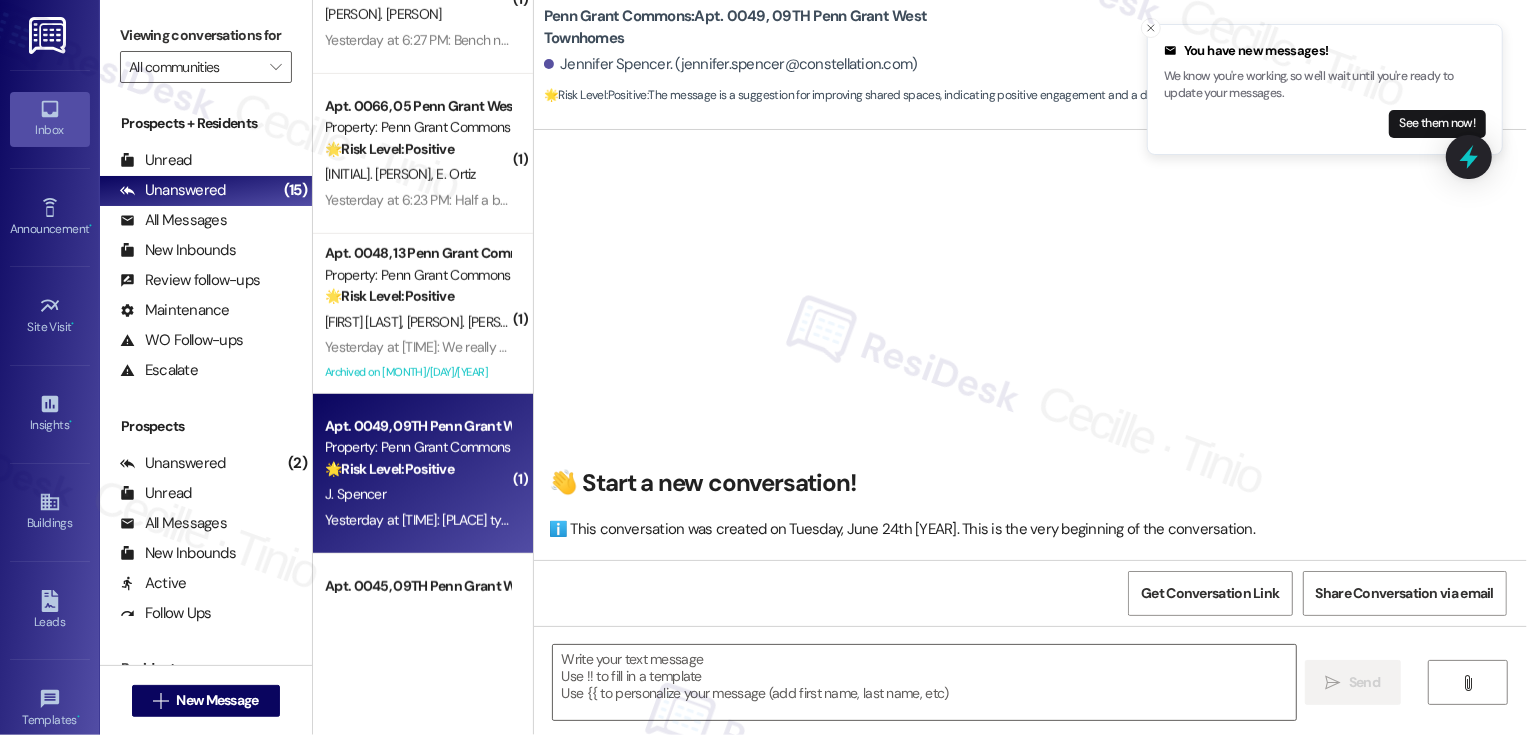 scroll, scrollTop: 1129, scrollLeft: 0, axis: vertical 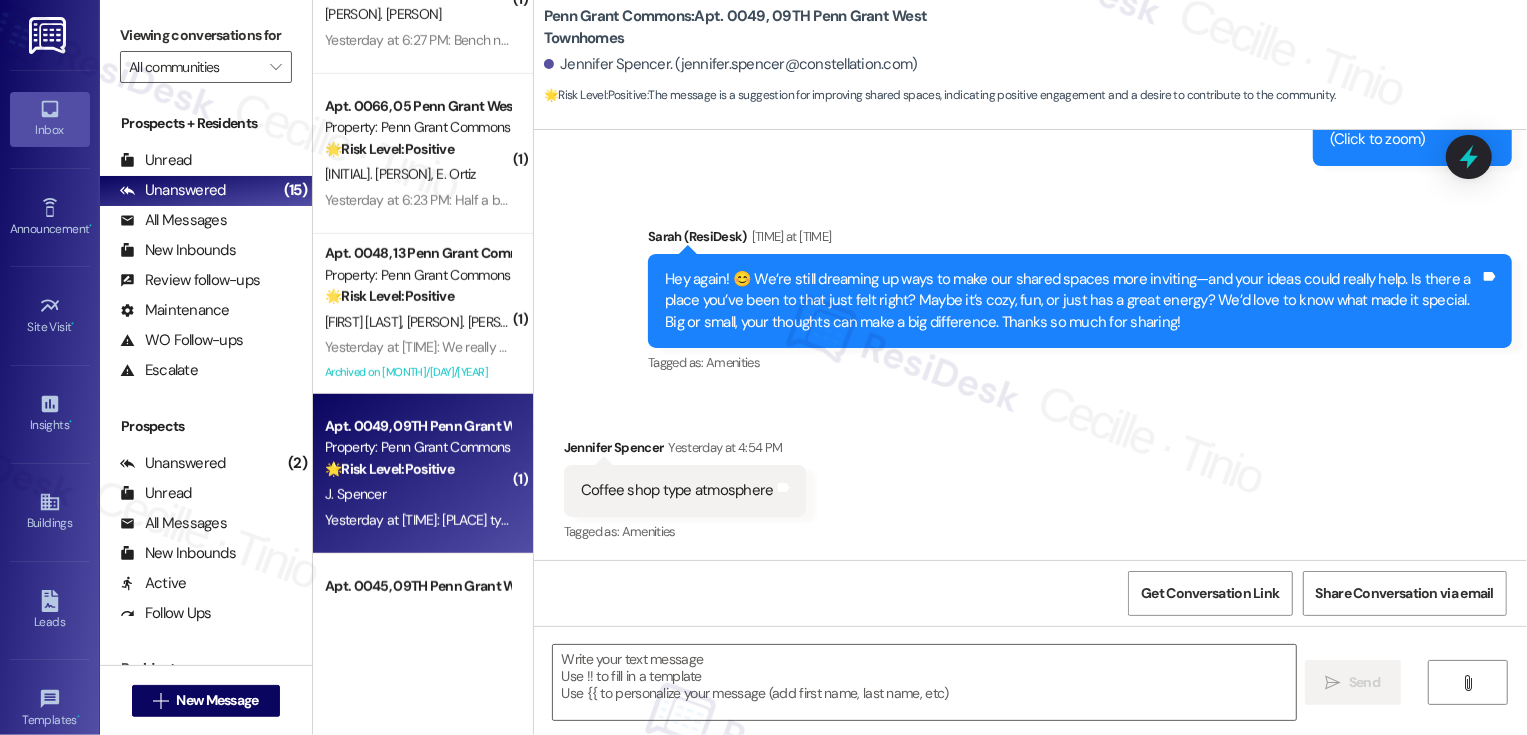 type on "Fetching suggested responses. Please feel free to read through the conversation in the meantime." 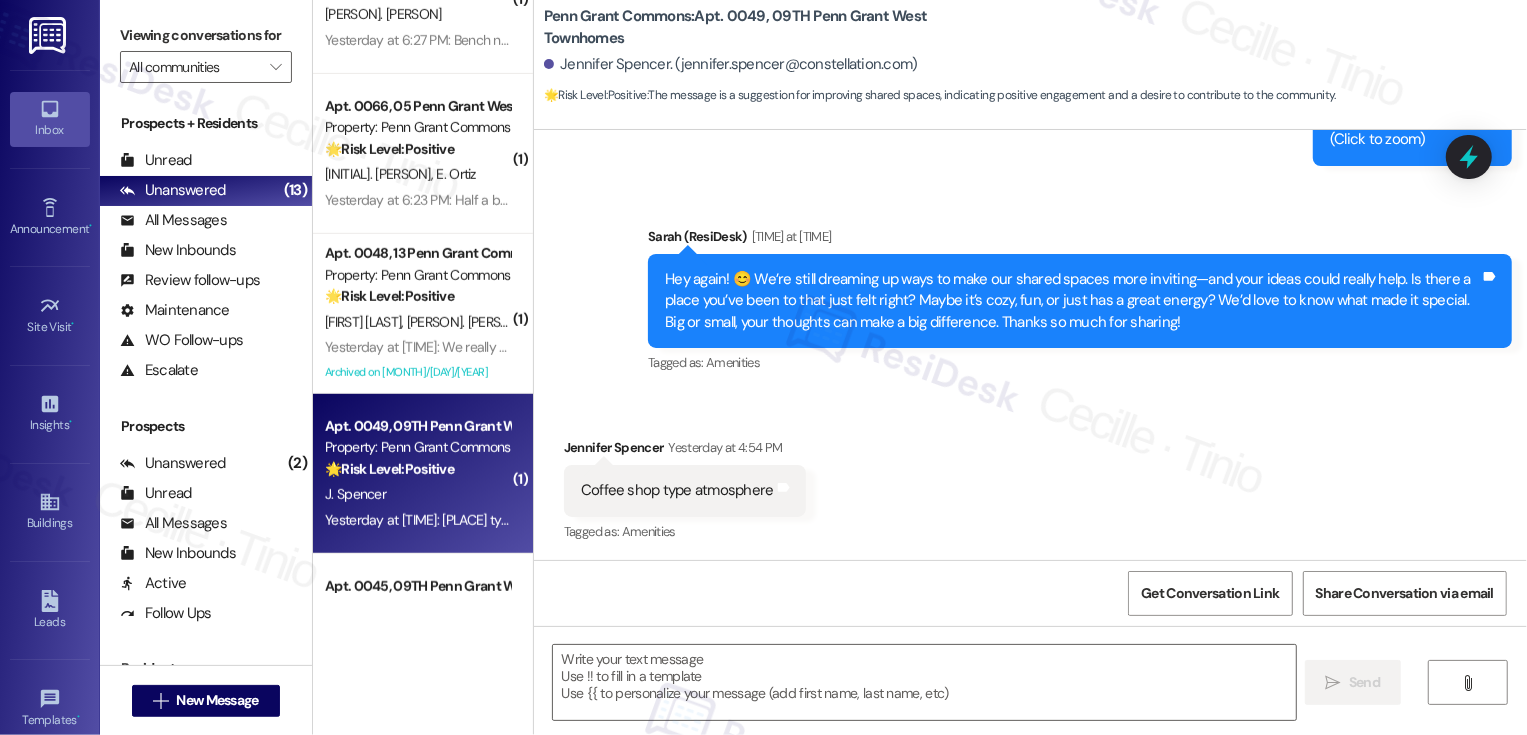 scroll, scrollTop: 1130, scrollLeft: 0, axis: vertical 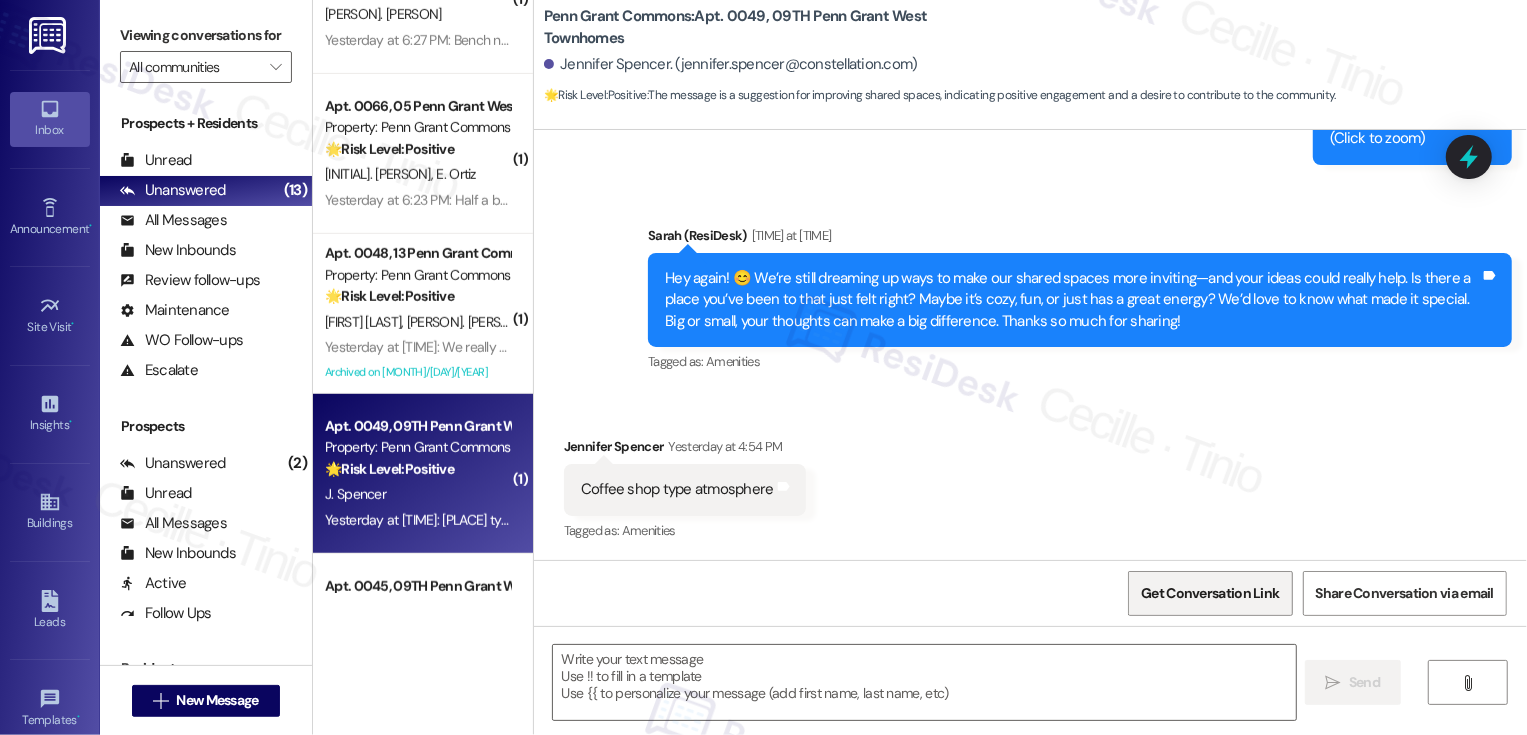 click on "Get Conversation Link" at bounding box center [1210, 593] 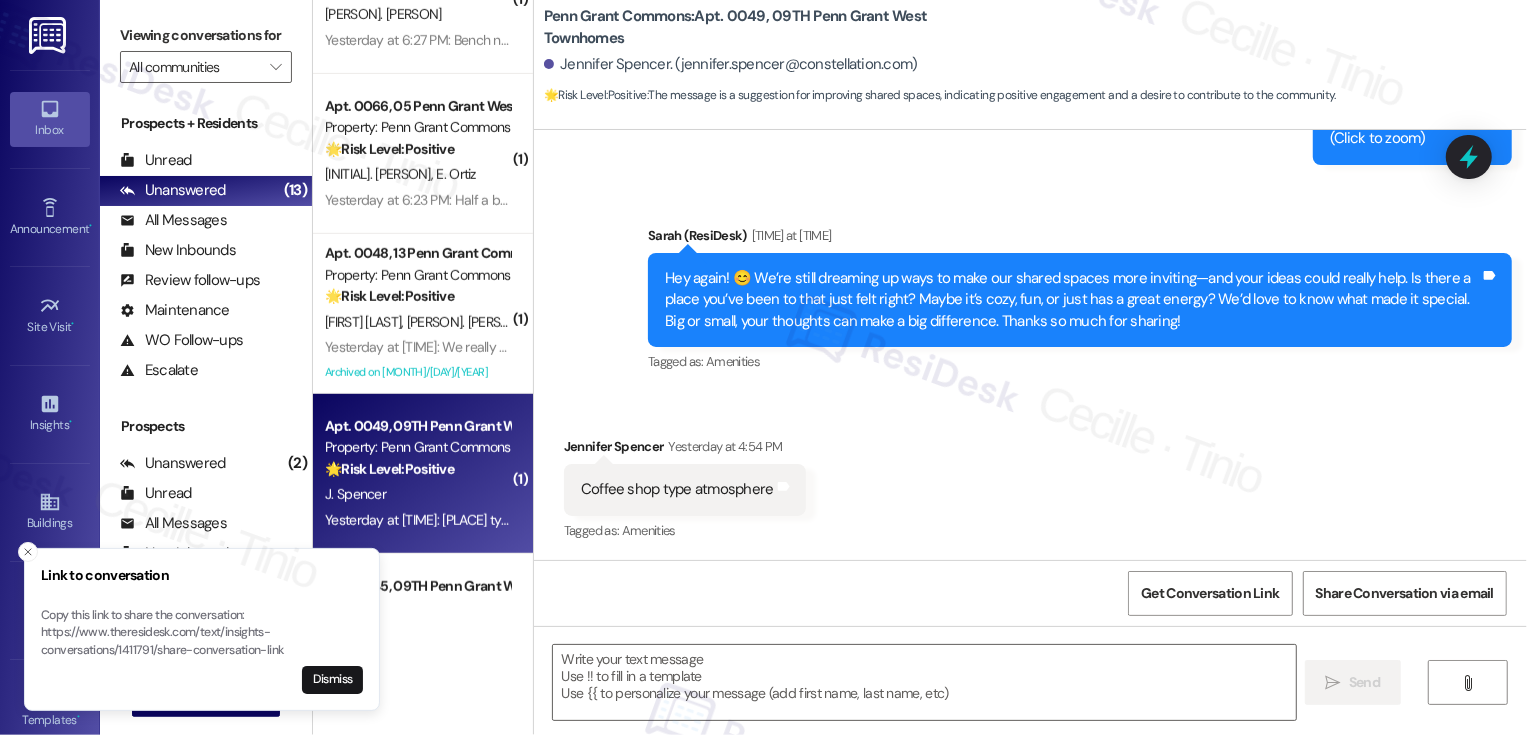click on "Tagged as:   Amenities Click to highlight conversations about Amenities" at bounding box center [1080, 361] 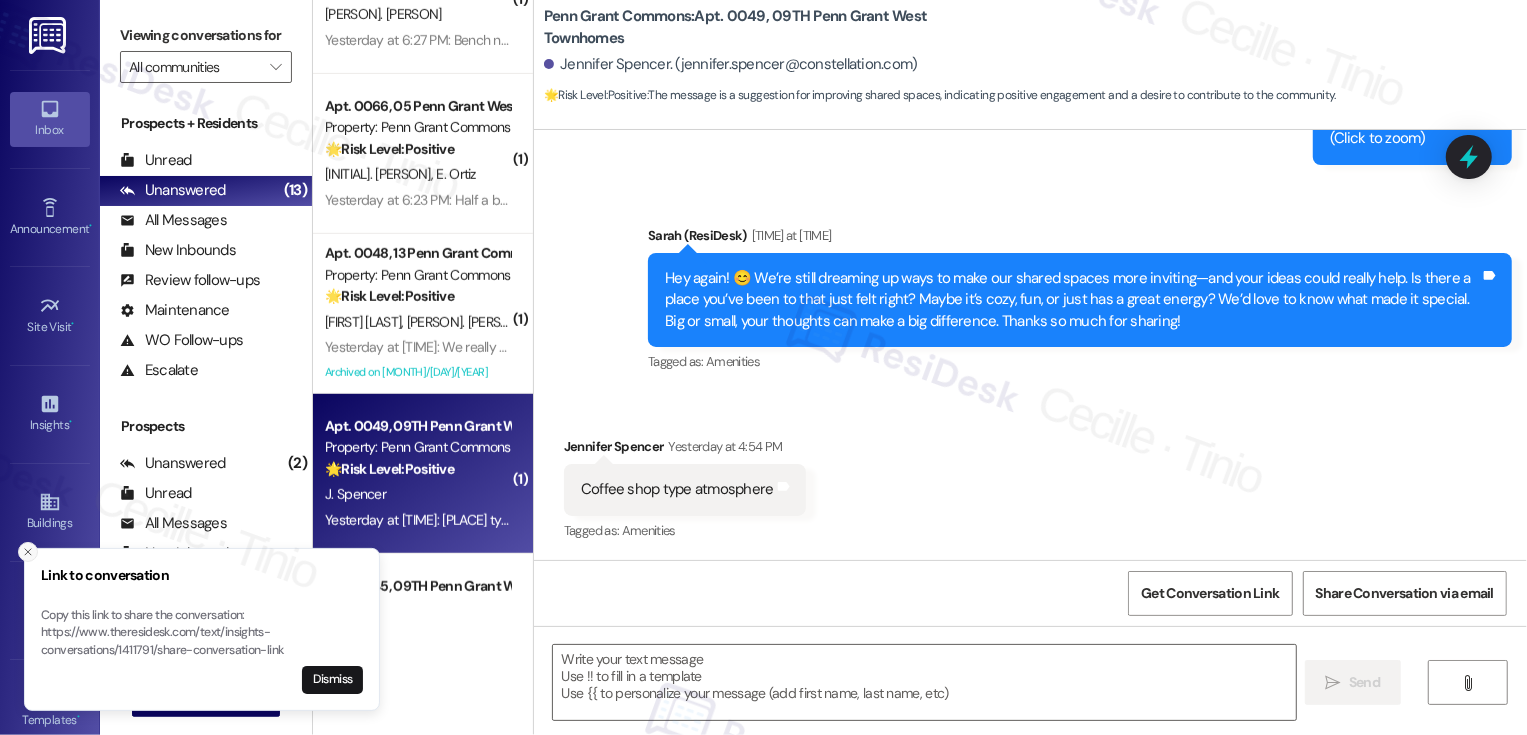 click at bounding box center [28, 552] 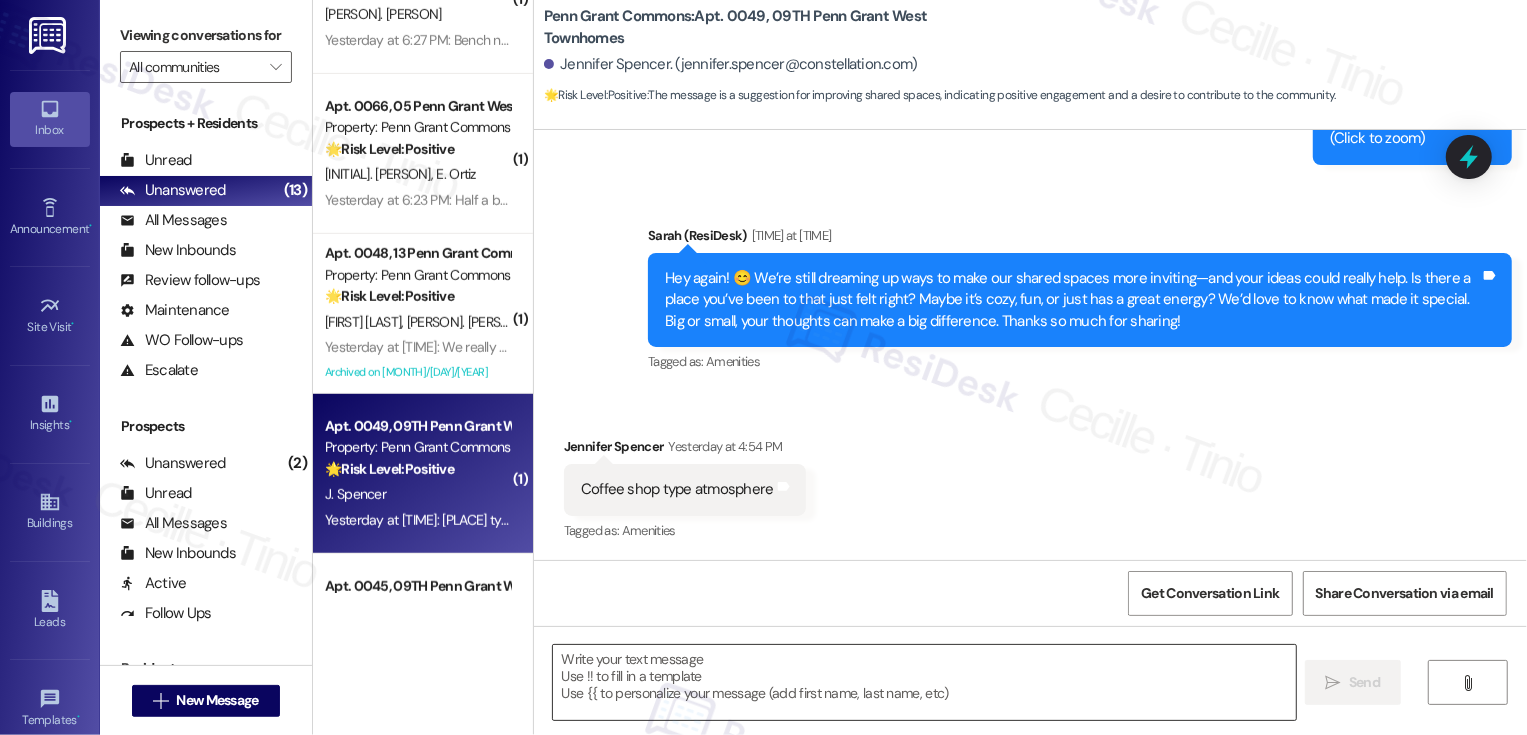 click at bounding box center (924, 682) 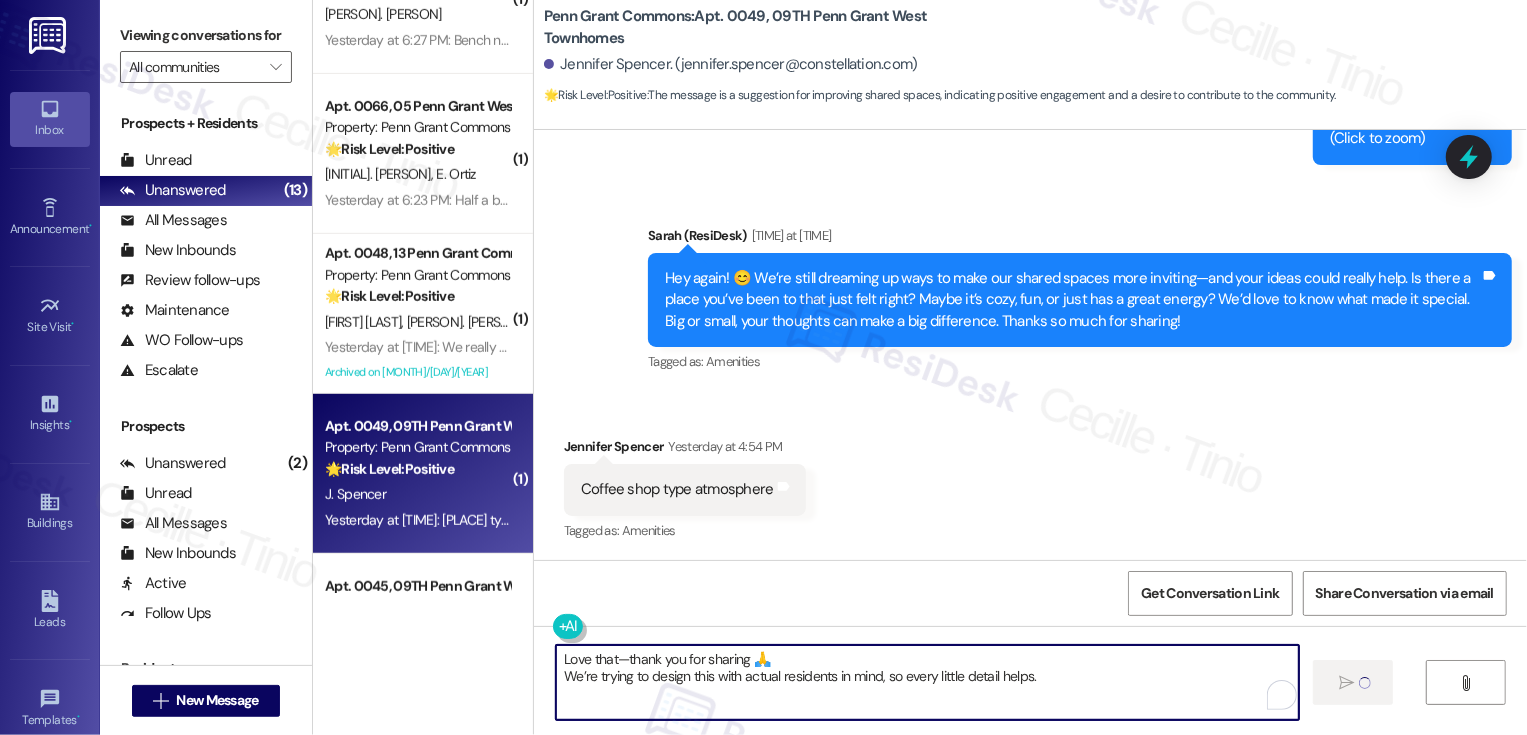 type on "Love that—thank you for sharing 🙏
We’re trying to design this with actual residents in mind, so every little detail helps." 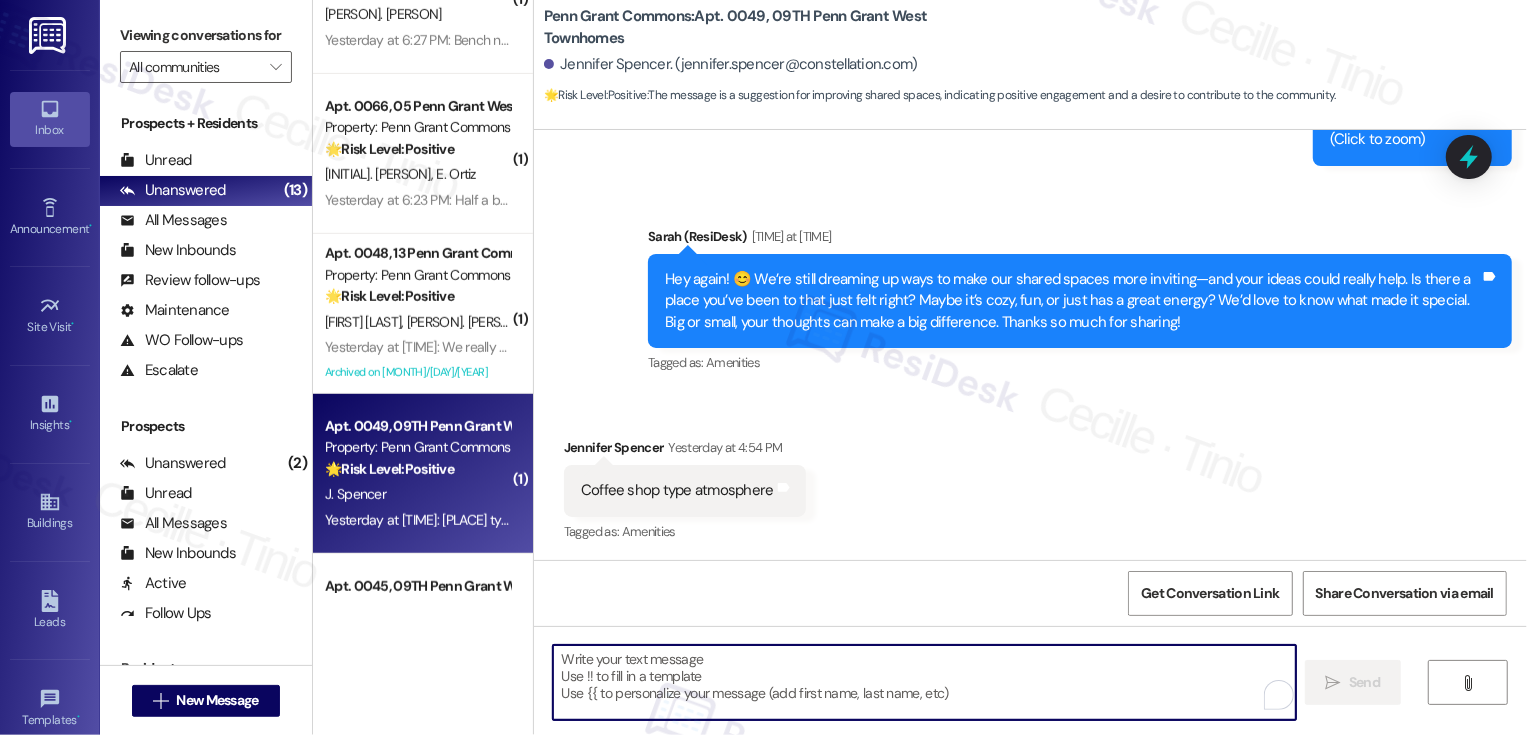 scroll, scrollTop: 1290, scrollLeft: 0, axis: vertical 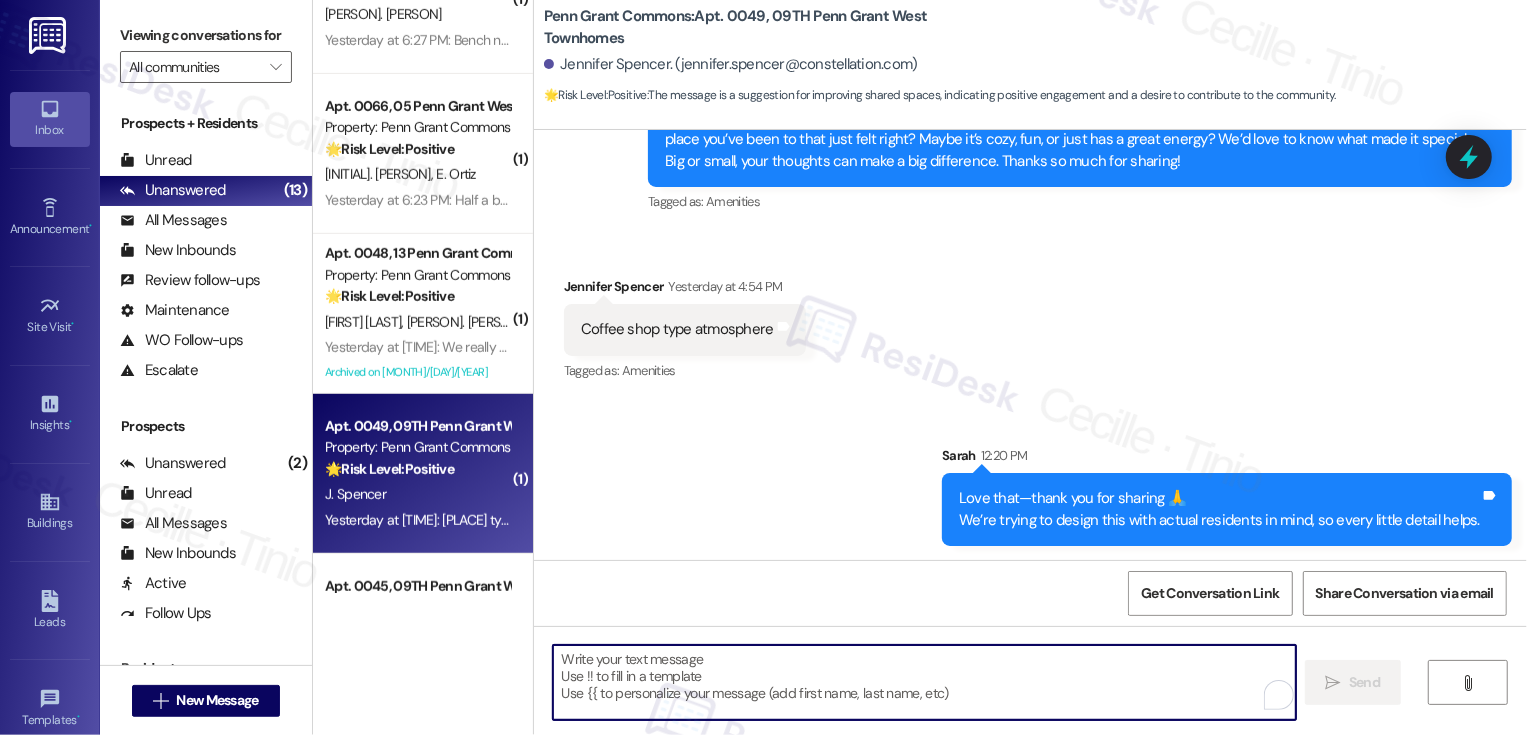 click at bounding box center (924, 682) 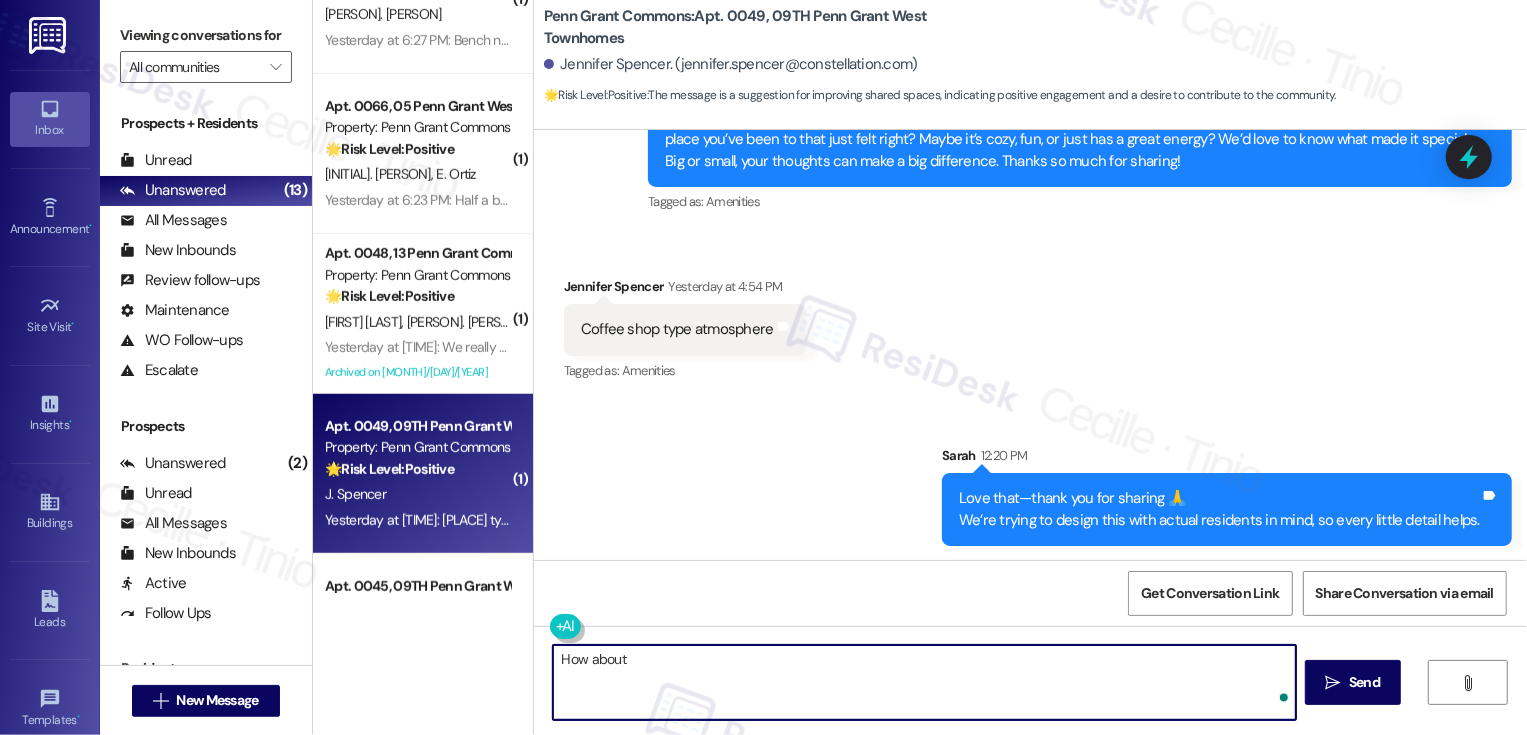 paste on "When you’ve got stuff to do—work, study, emails—what’s your go-to spot?
And what would it take to make you work from a shared space here instead?" 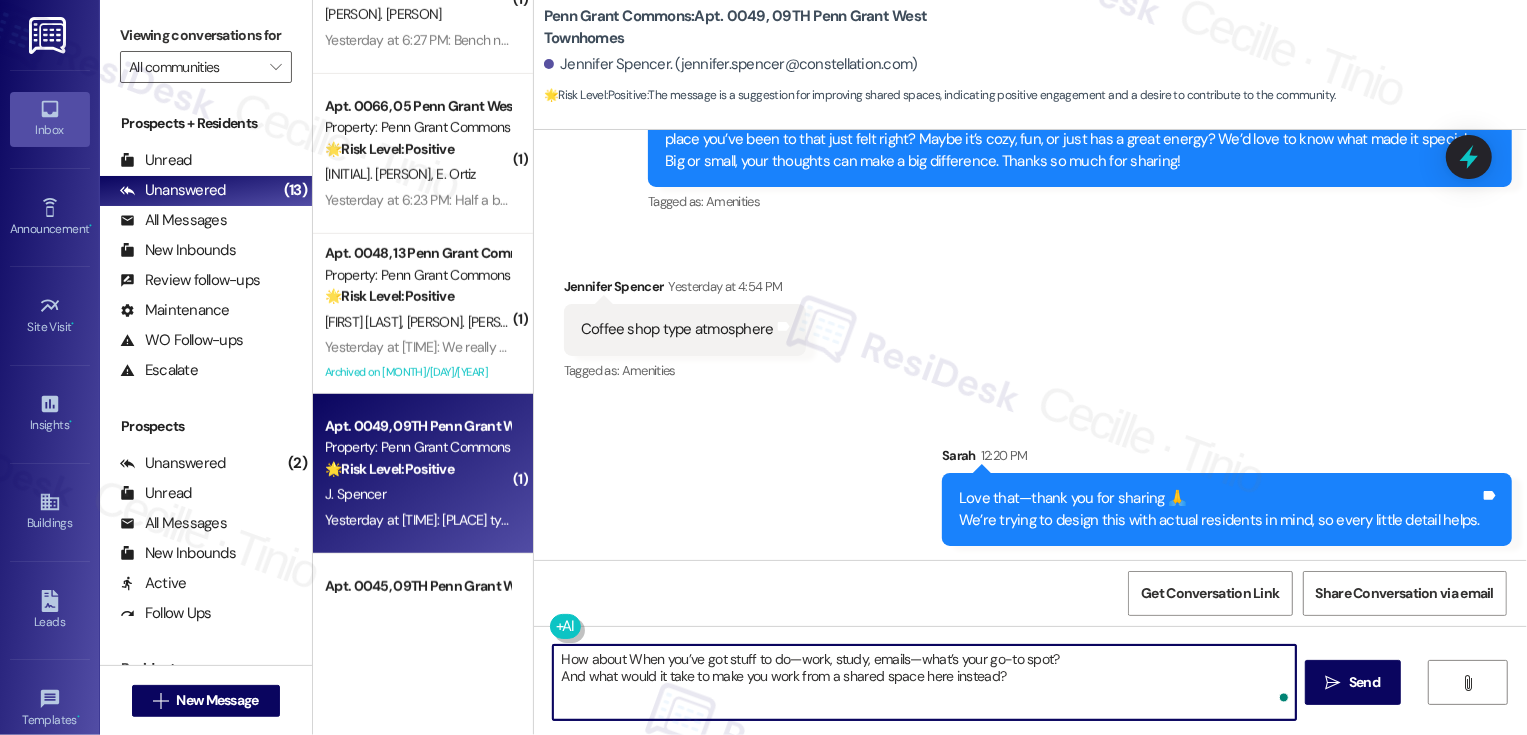 click on "How about When you’ve got stuff to do—work, study, emails—what’s your go-to spot?
And what would it take to make you work from a shared space here instead?" at bounding box center [924, 682] 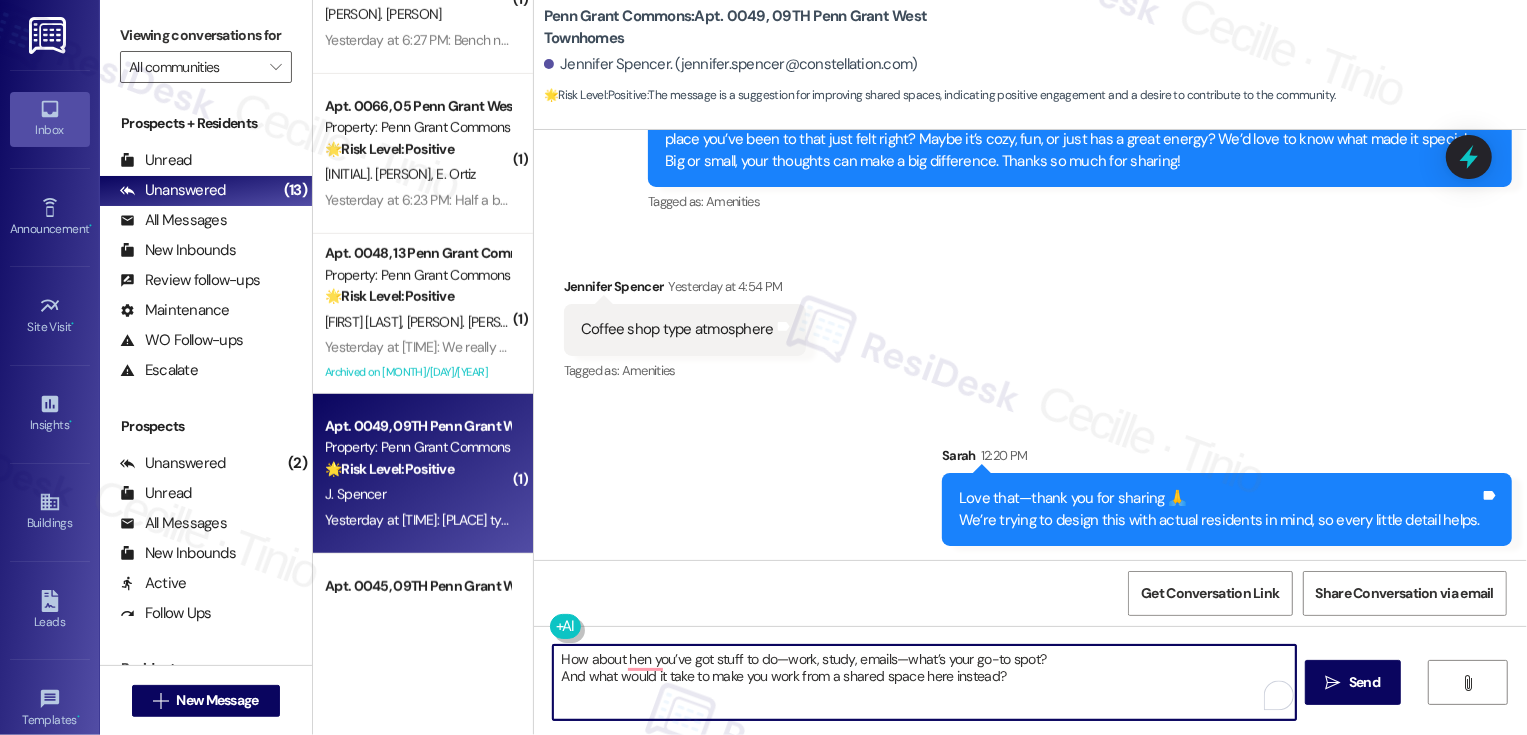 type on "How about when you’ve got stuff to do—work, study, emails—what’s your go-to spot?
And what would it take to make you work from a shared space here instead?" 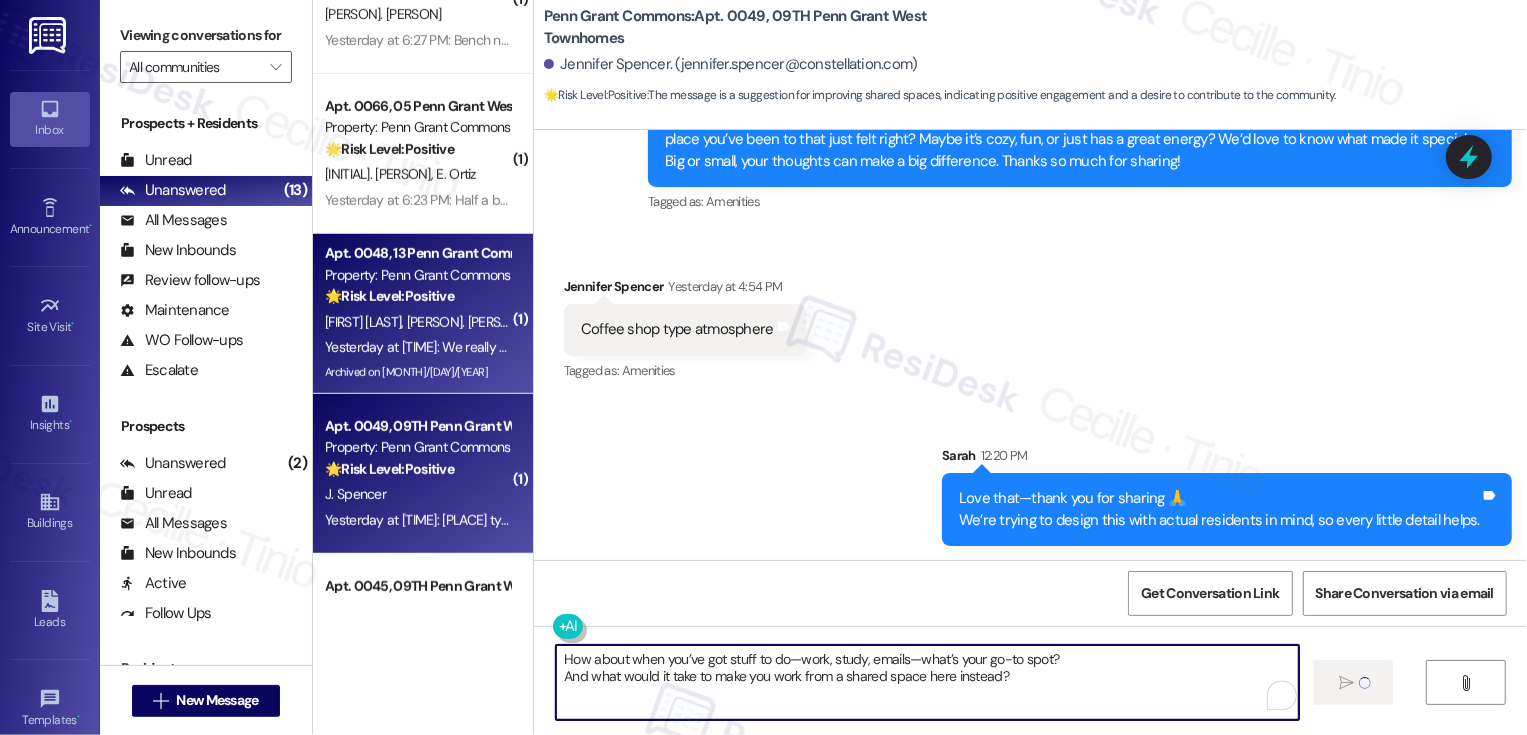 type 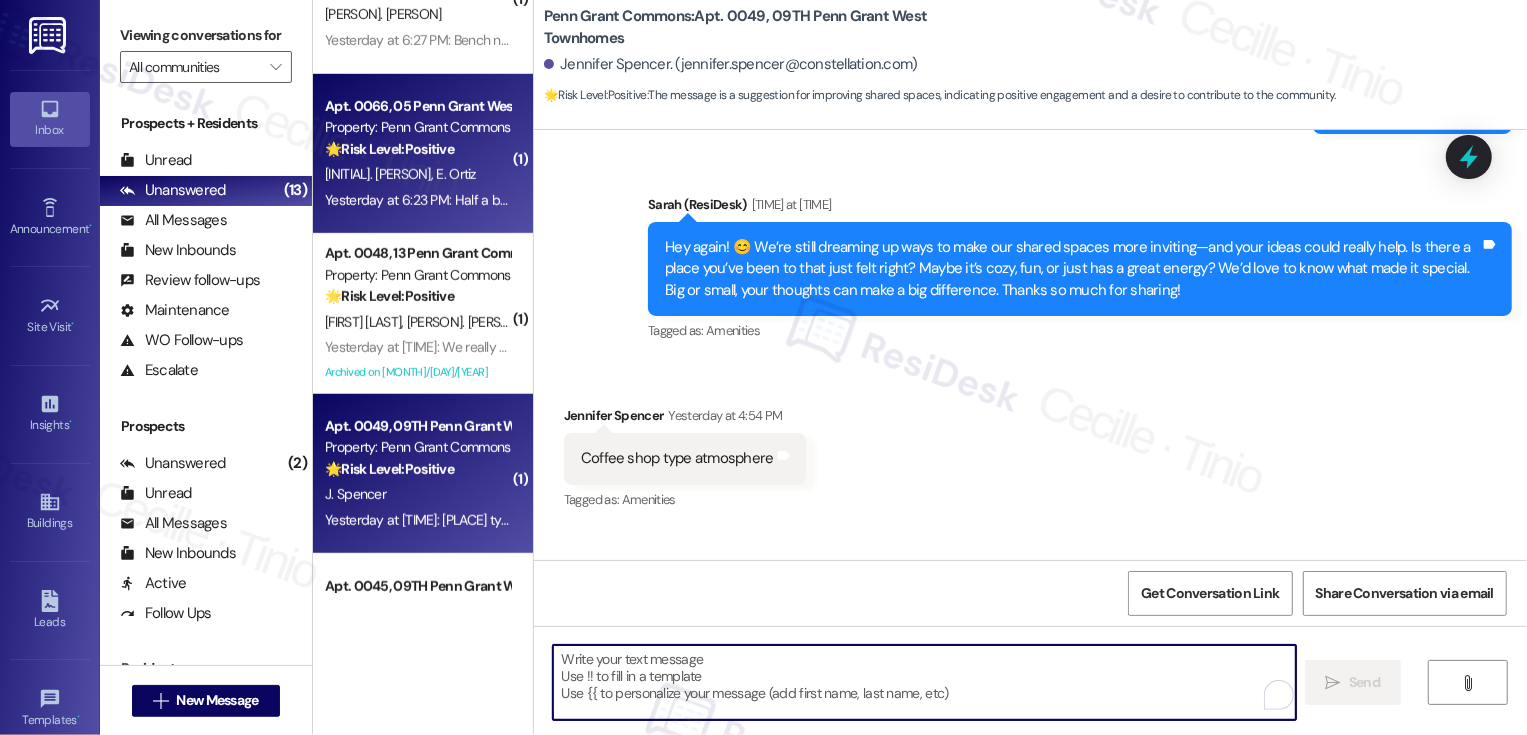 scroll, scrollTop: 1129, scrollLeft: 0, axis: vertical 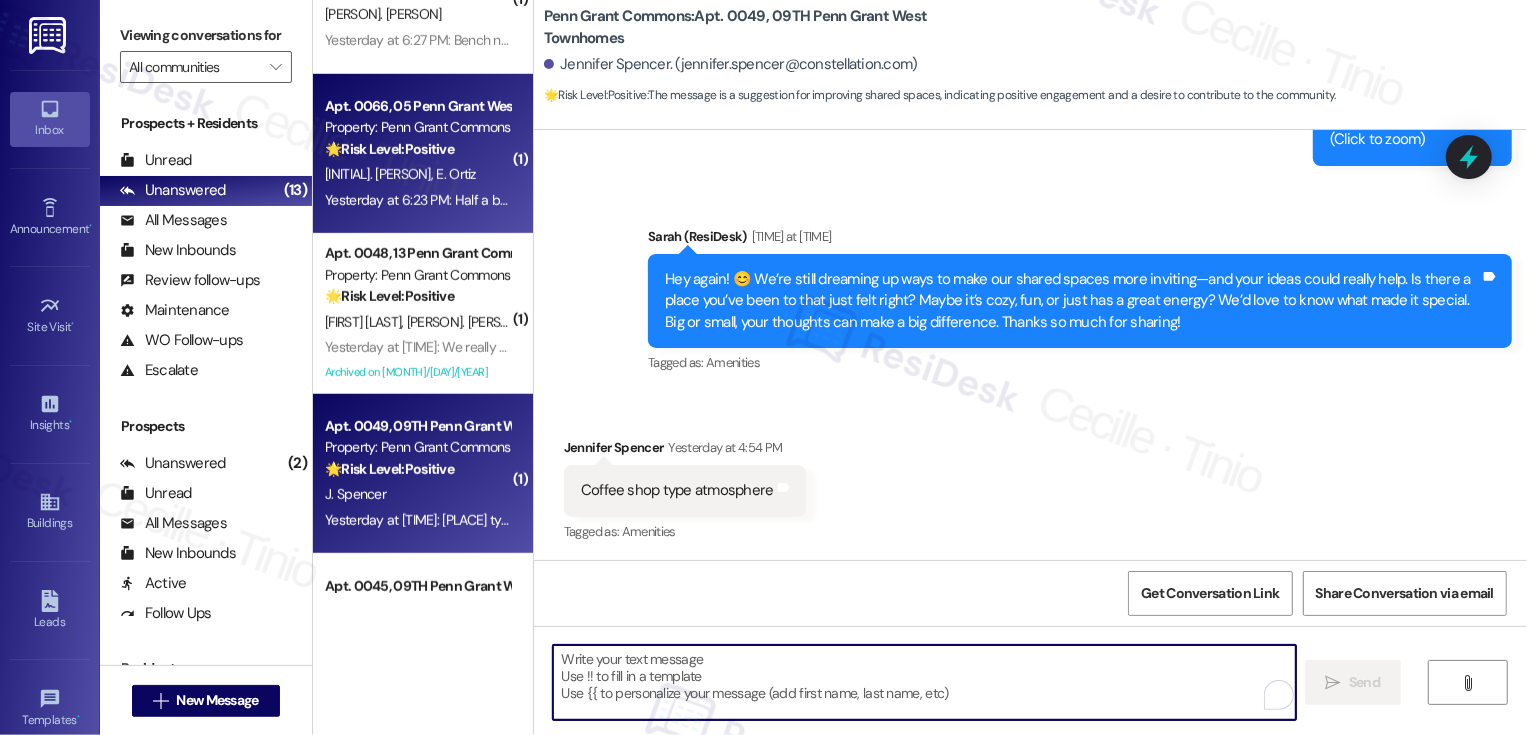 click on "Yesterday at 6:23 PM: Half a basketball court, playground for the children, massage/spa day  Yesterday at 6:23 PM: Half a basketball court, playground for the children, massage/spa day" at bounding box center [592, 200] 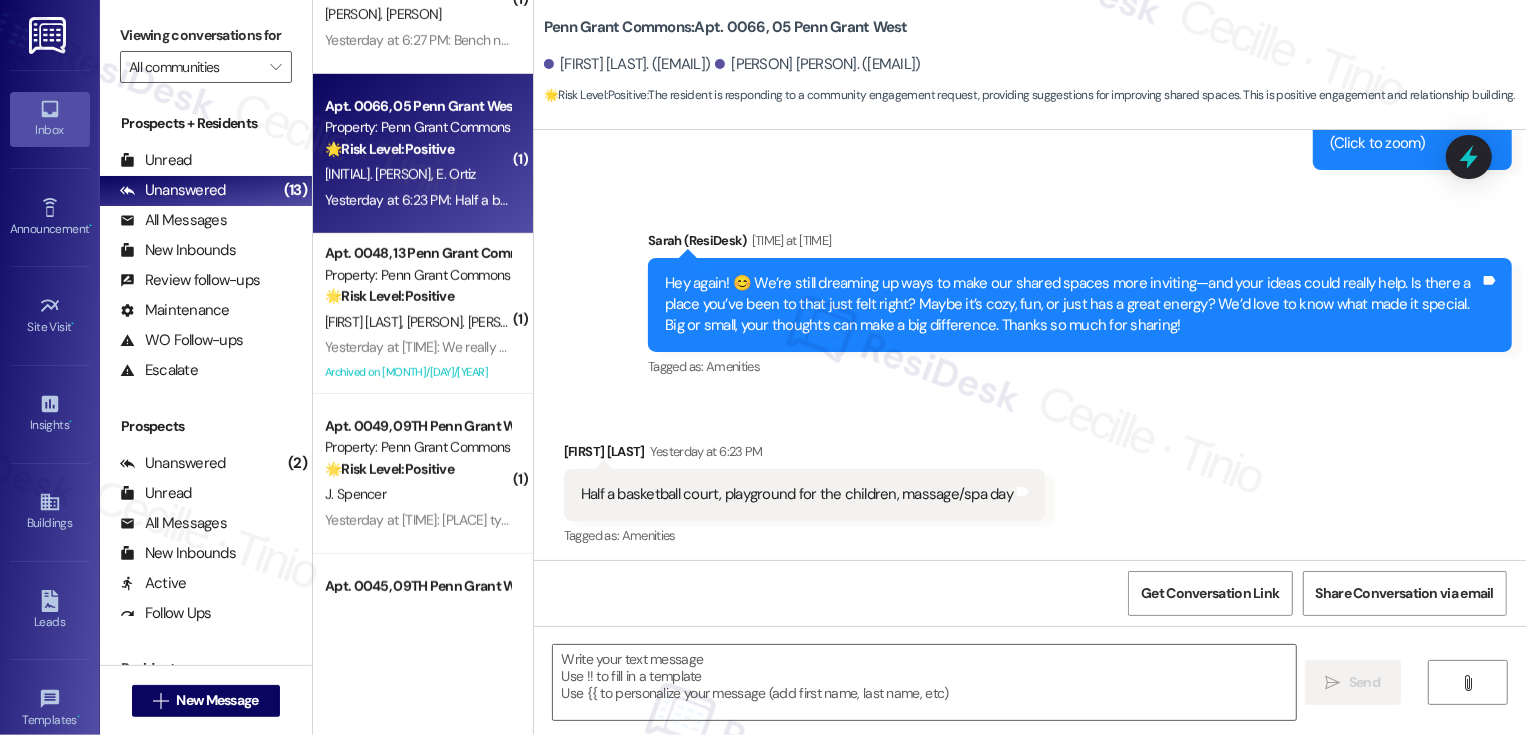 scroll, scrollTop: 6391, scrollLeft: 0, axis: vertical 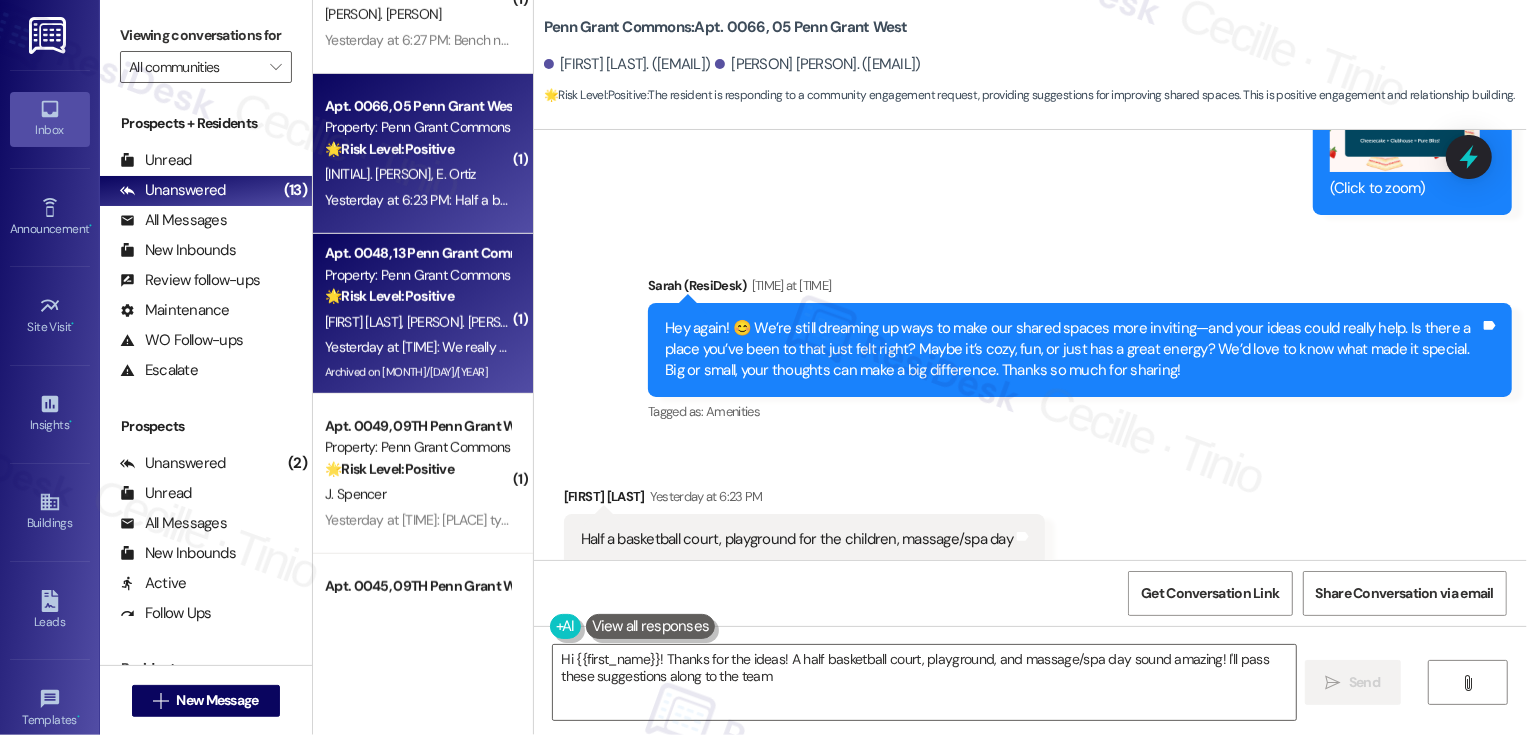 type on "Hi {{first_name}}! Thanks for the ideas! A half basketball court, playground, and massage/spa day sound amazing! I'll pass these suggestions along to the team!" 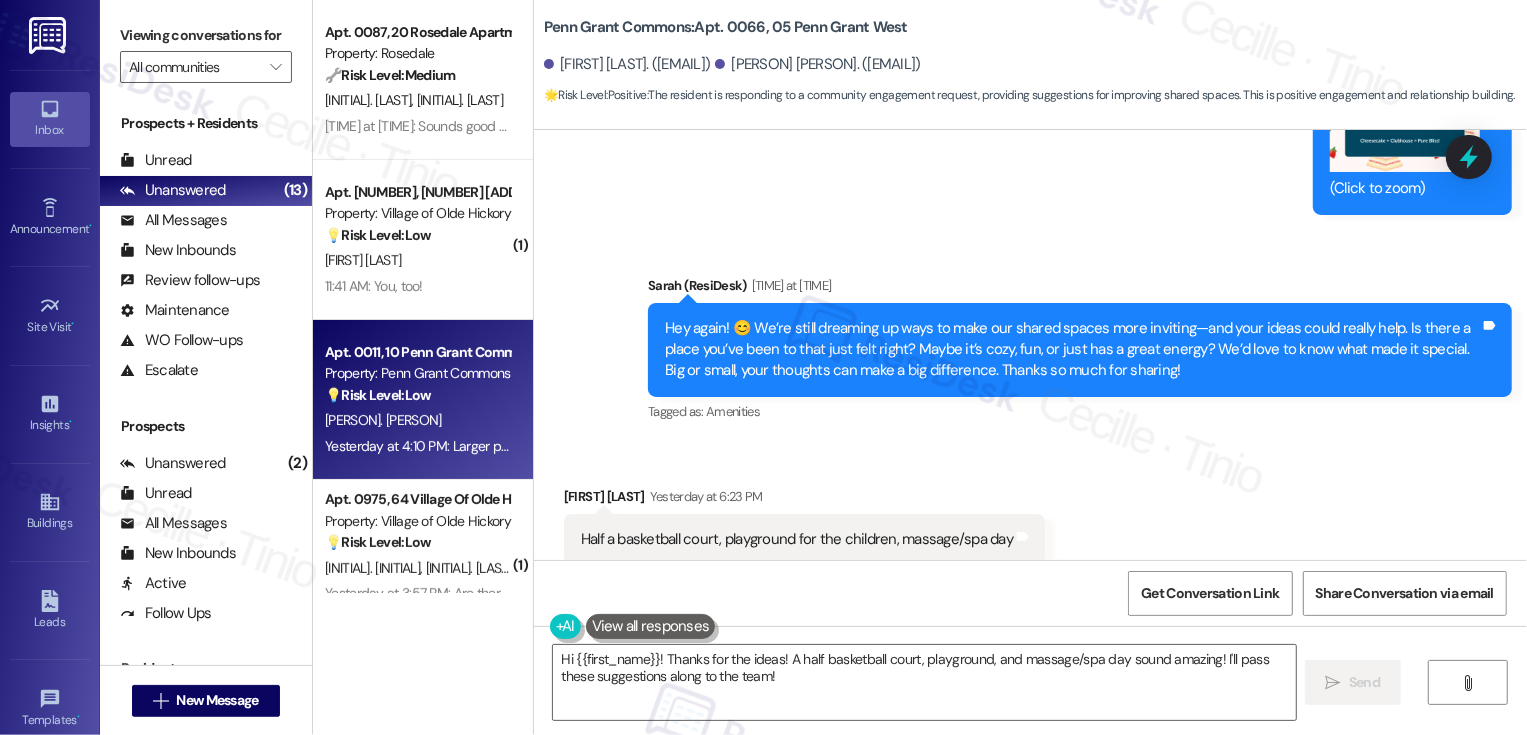 scroll, scrollTop: 158, scrollLeft: 0, axis: vertical 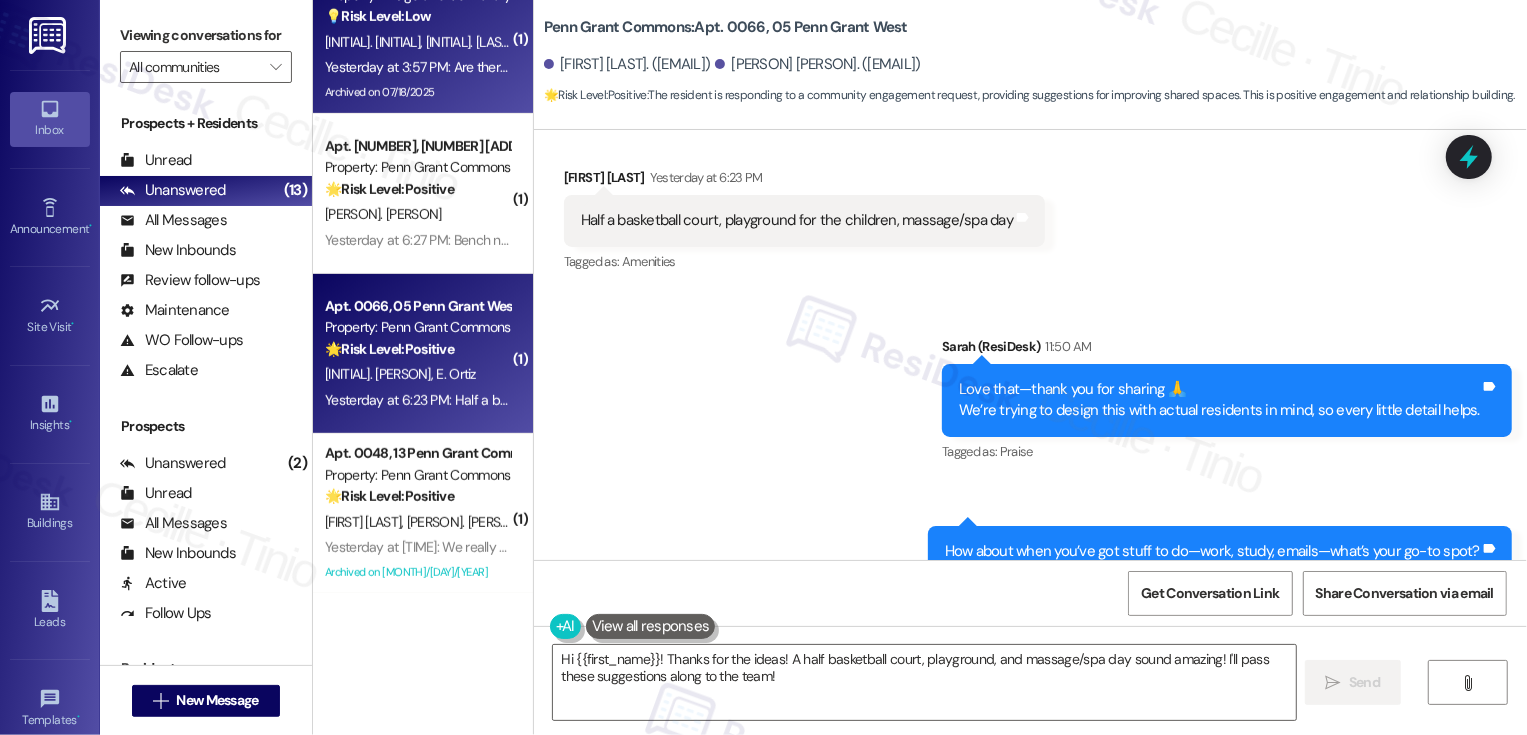 click on "Archived on 07/18/2025" at bounding box center (417, 92) 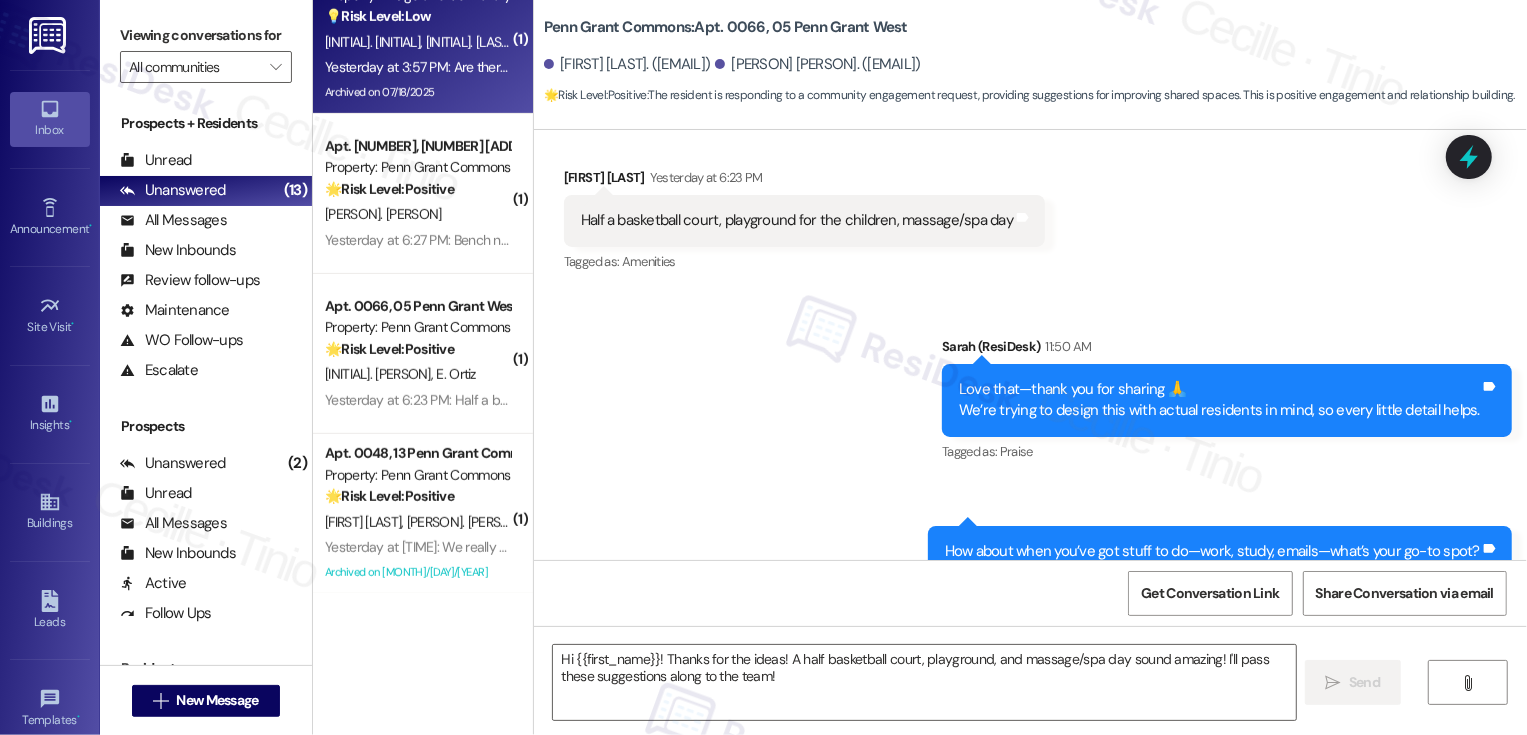 type on "Fetching suggested responses. Please feel free to read through the conversation in the meantime." 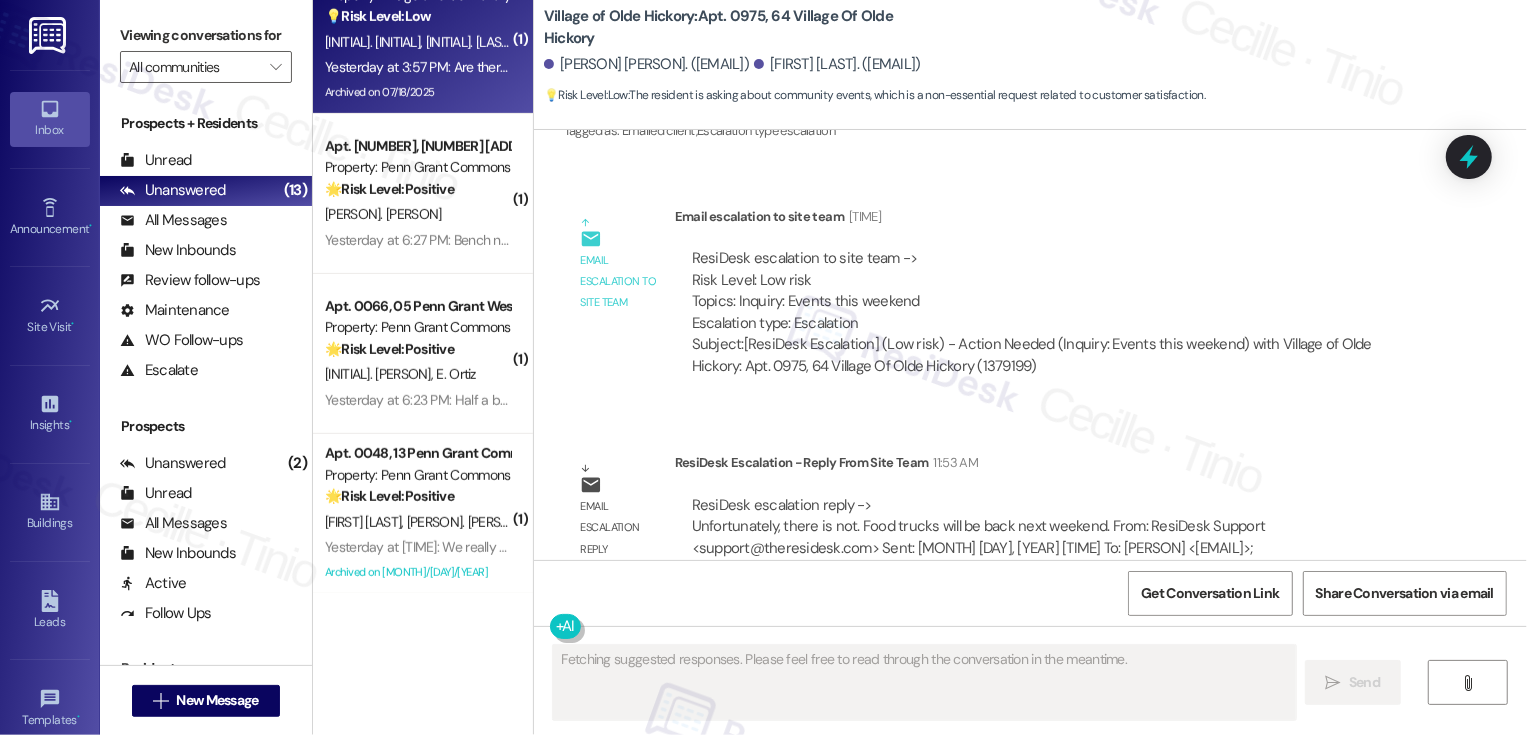 scroll, scrollTop: 13827, scrollLeft: 0, axis: vertical 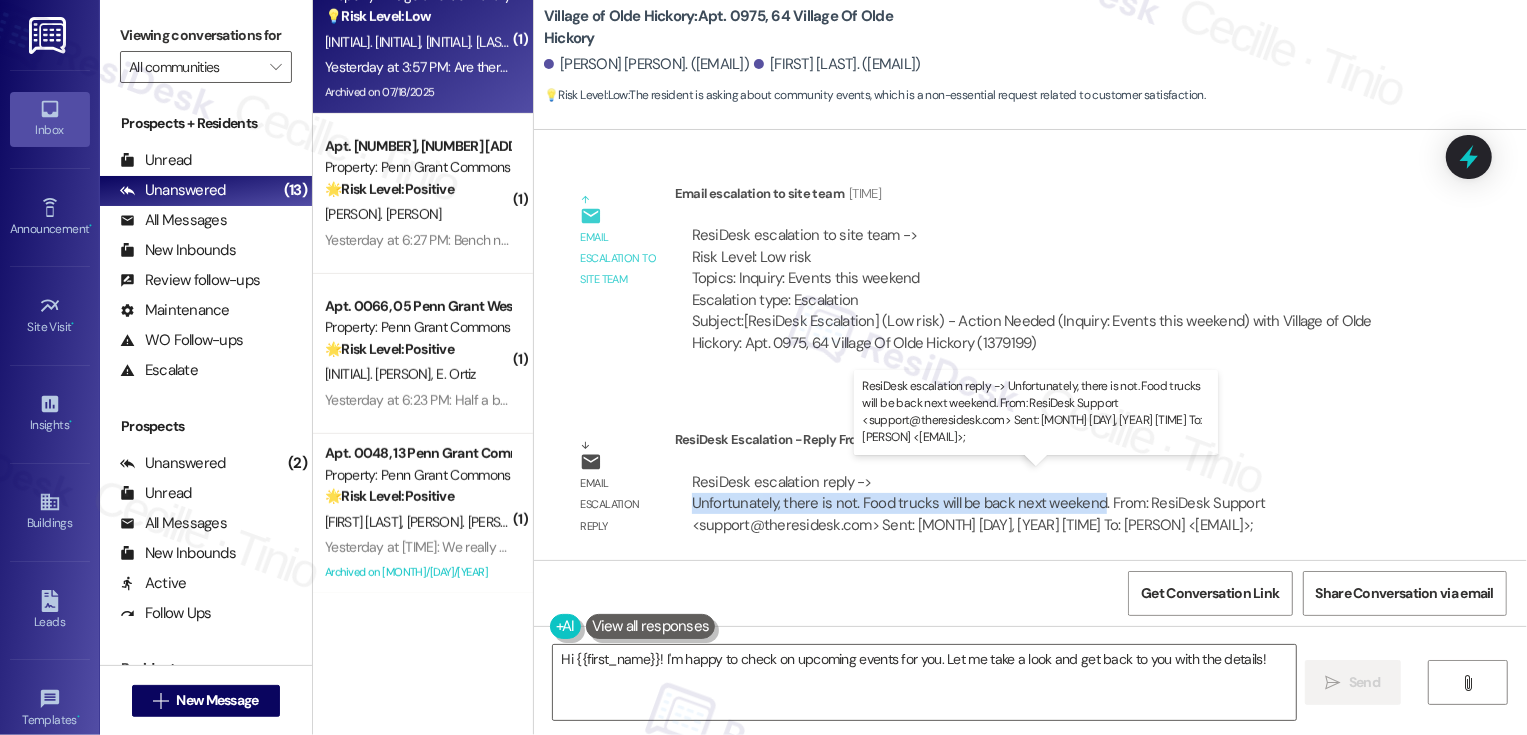 drag, startPoint x: 679, startPoint y: 499, endPoint x: 1083, endPoint y: 503, distance: 404.0198 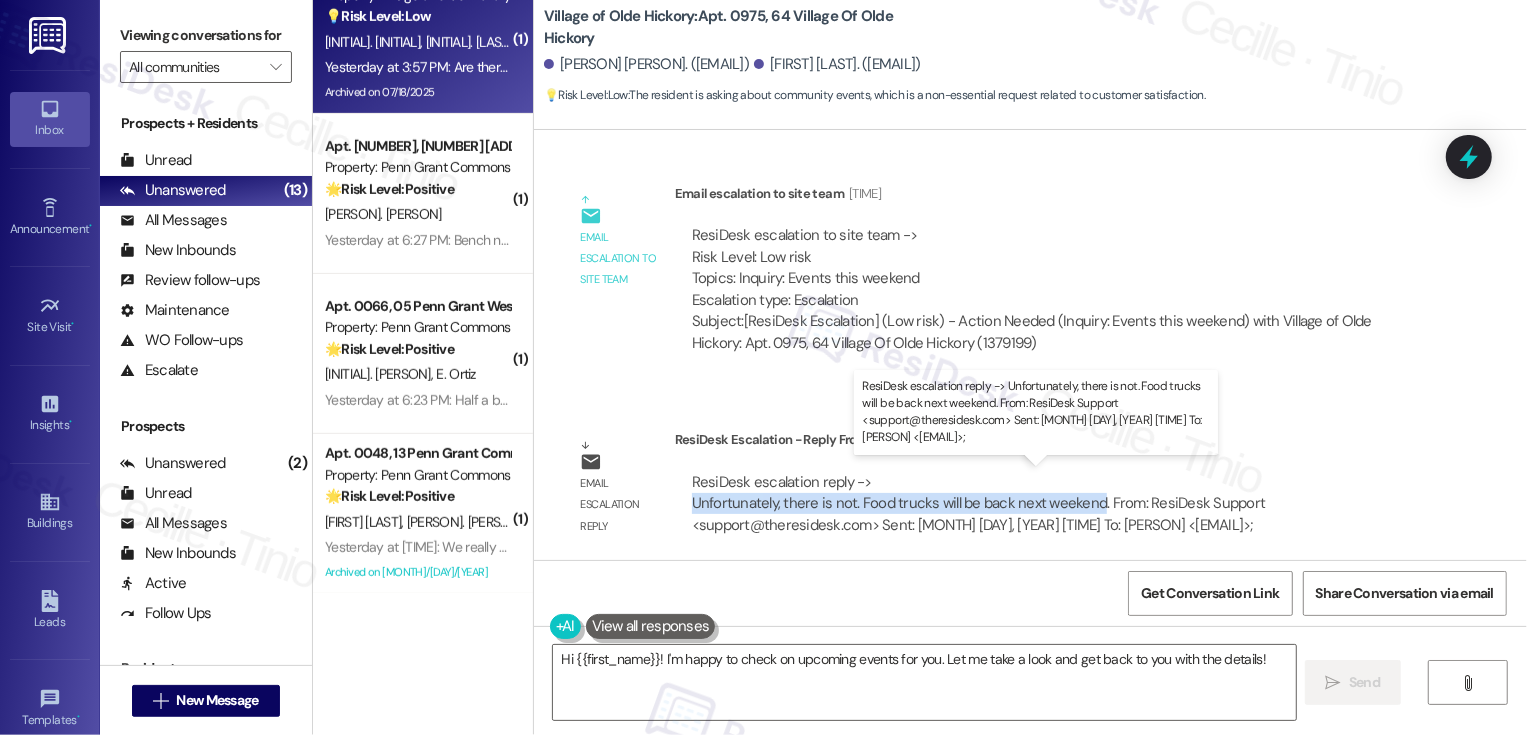 copy on "Unfortunately, there is not. Food trucks will be back next weekend" 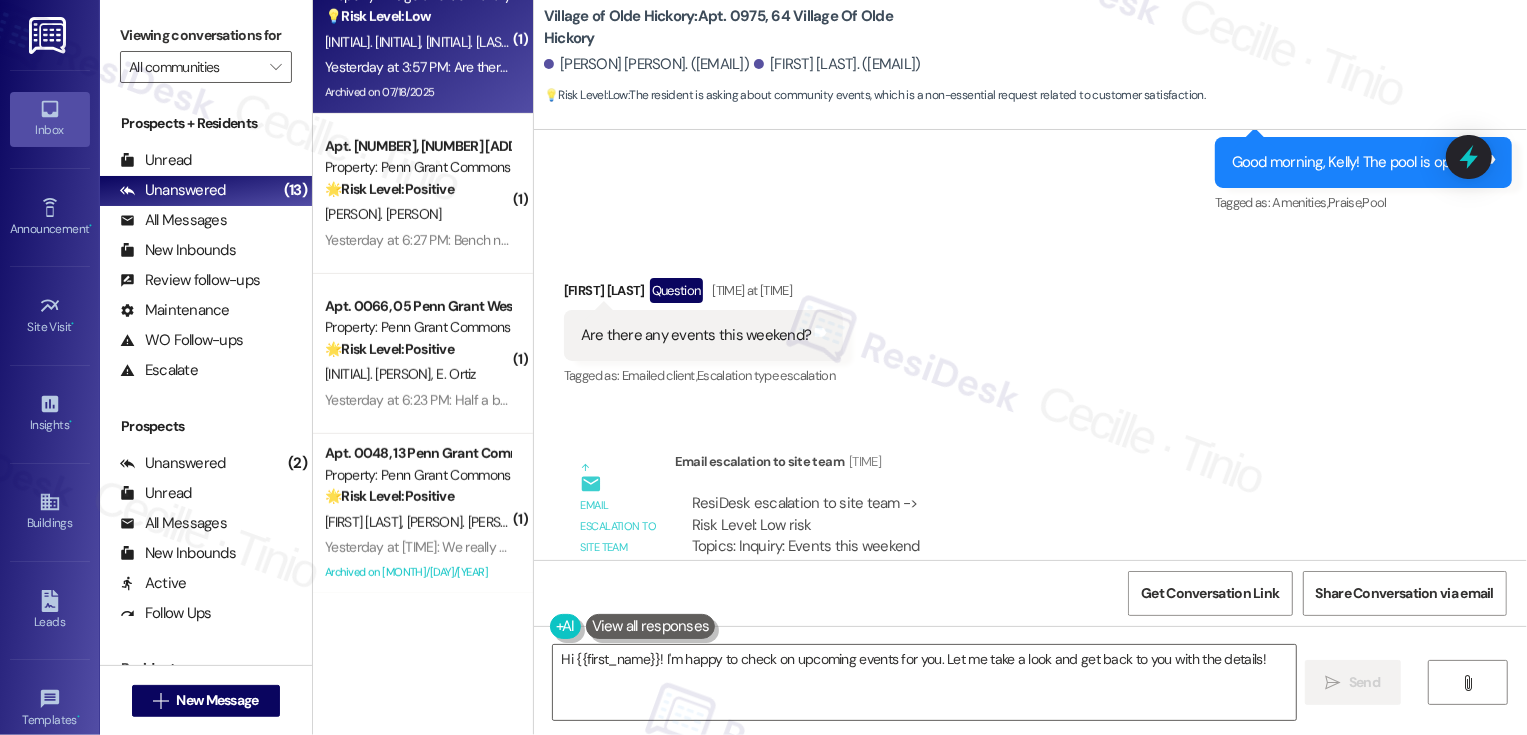 scroll, scrollTop: 13521, scrollLeft: 0, axis: vertical 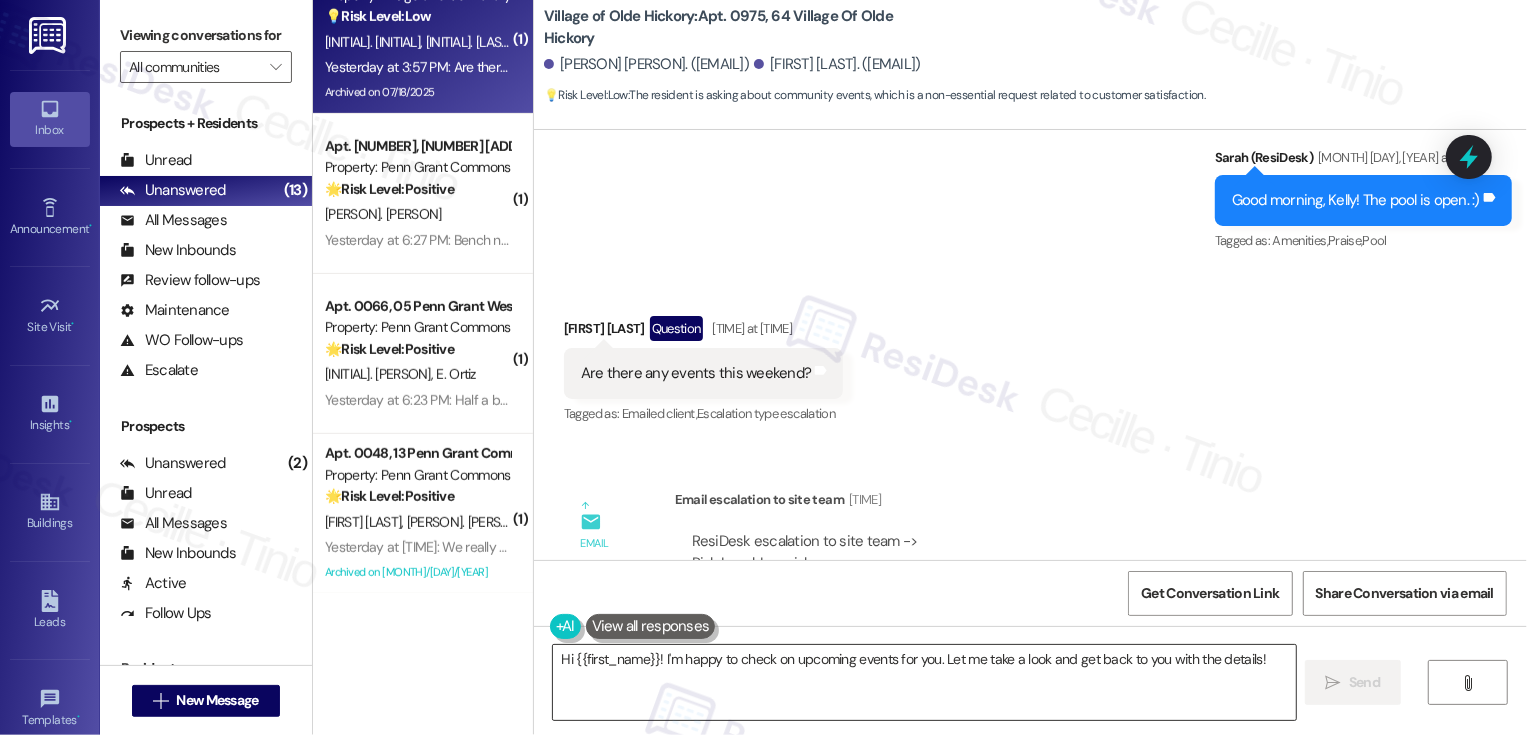click on "Hi {{first_name}}! I'm happy to check on upcoming events for you. Let me take a look and get back to you with the details!" at bounding box center [924, 682] 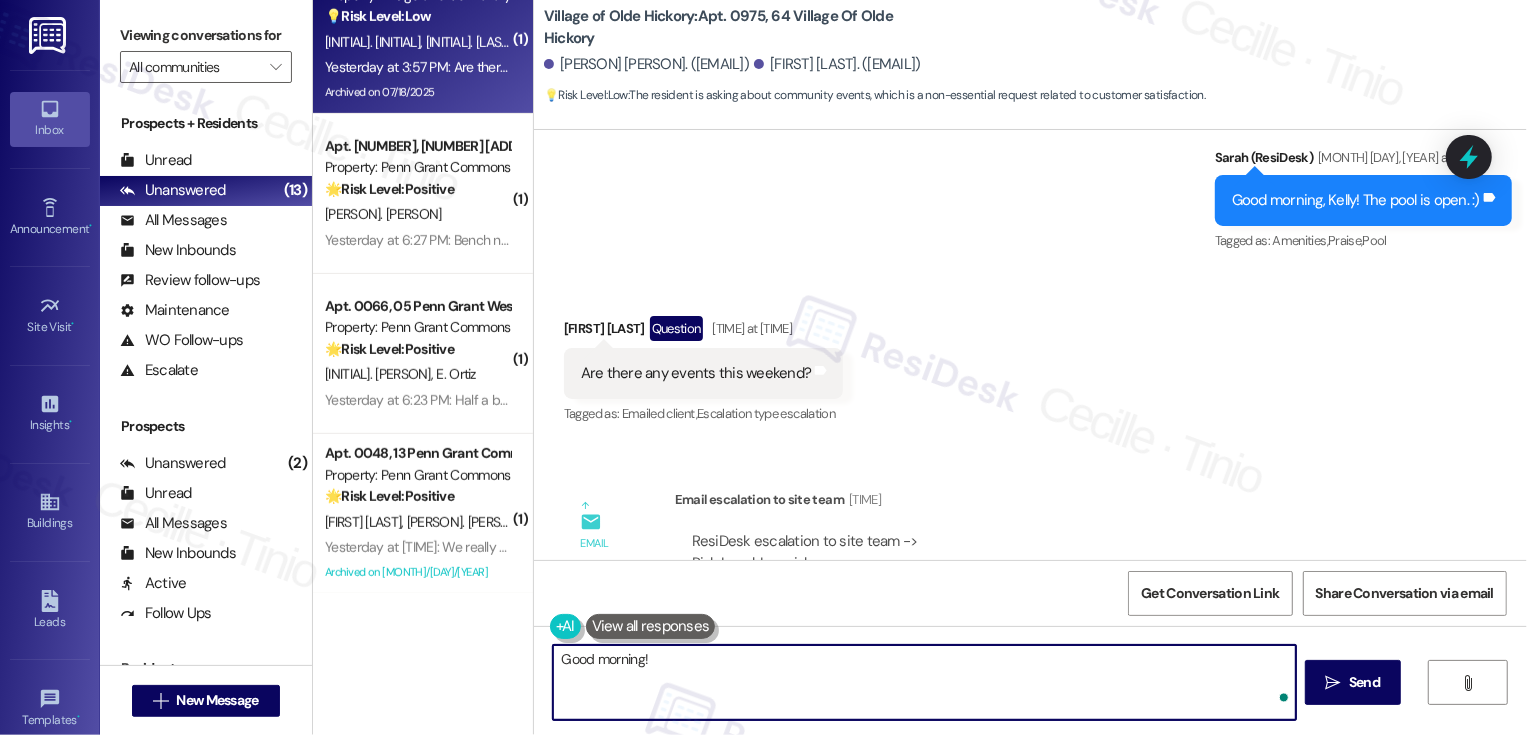 paste on "Unfortunately, there is not. Food trucks will be back next weekend" 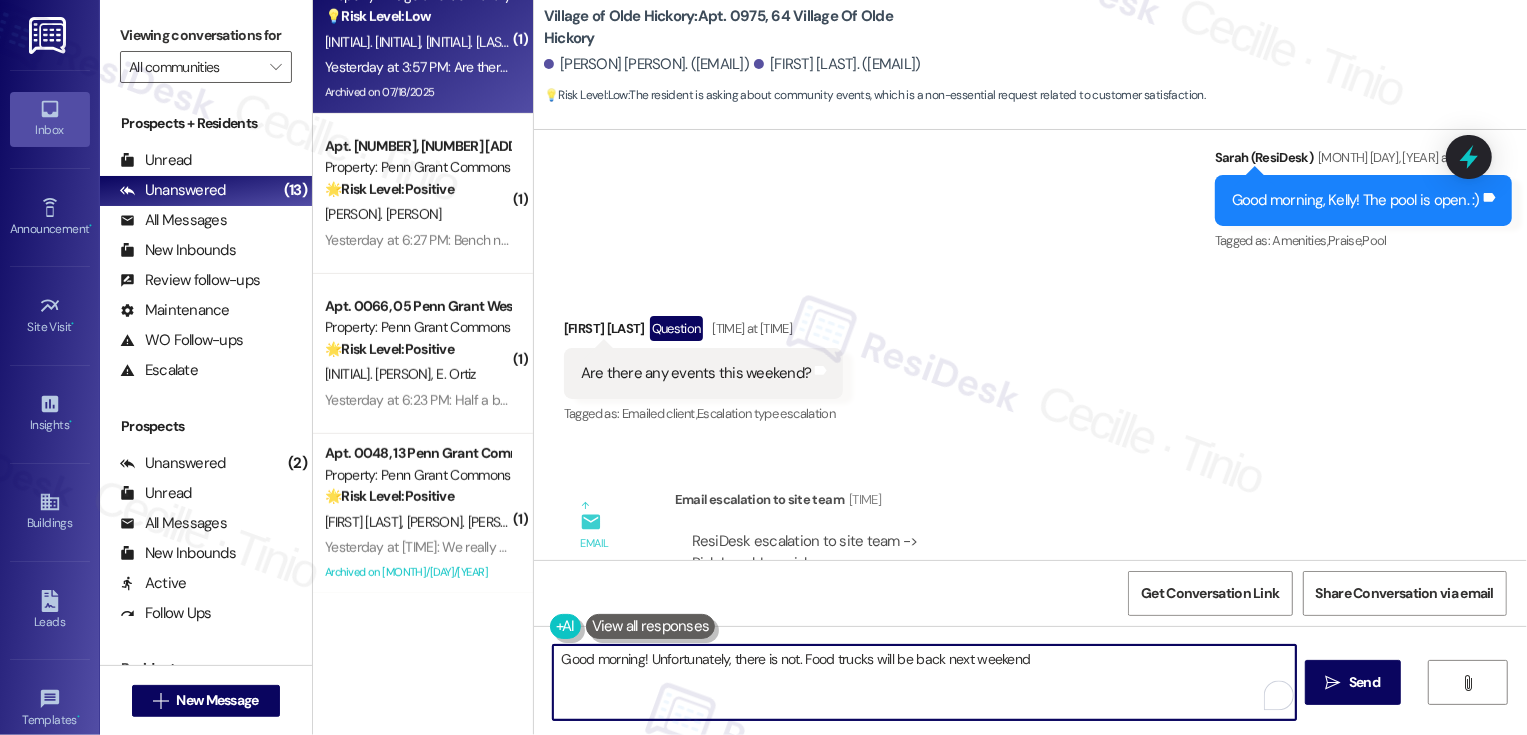click on "Good morning! Unfortunately, there is not. Food trucks will be back next weekend" at bounding box center [924, 682] 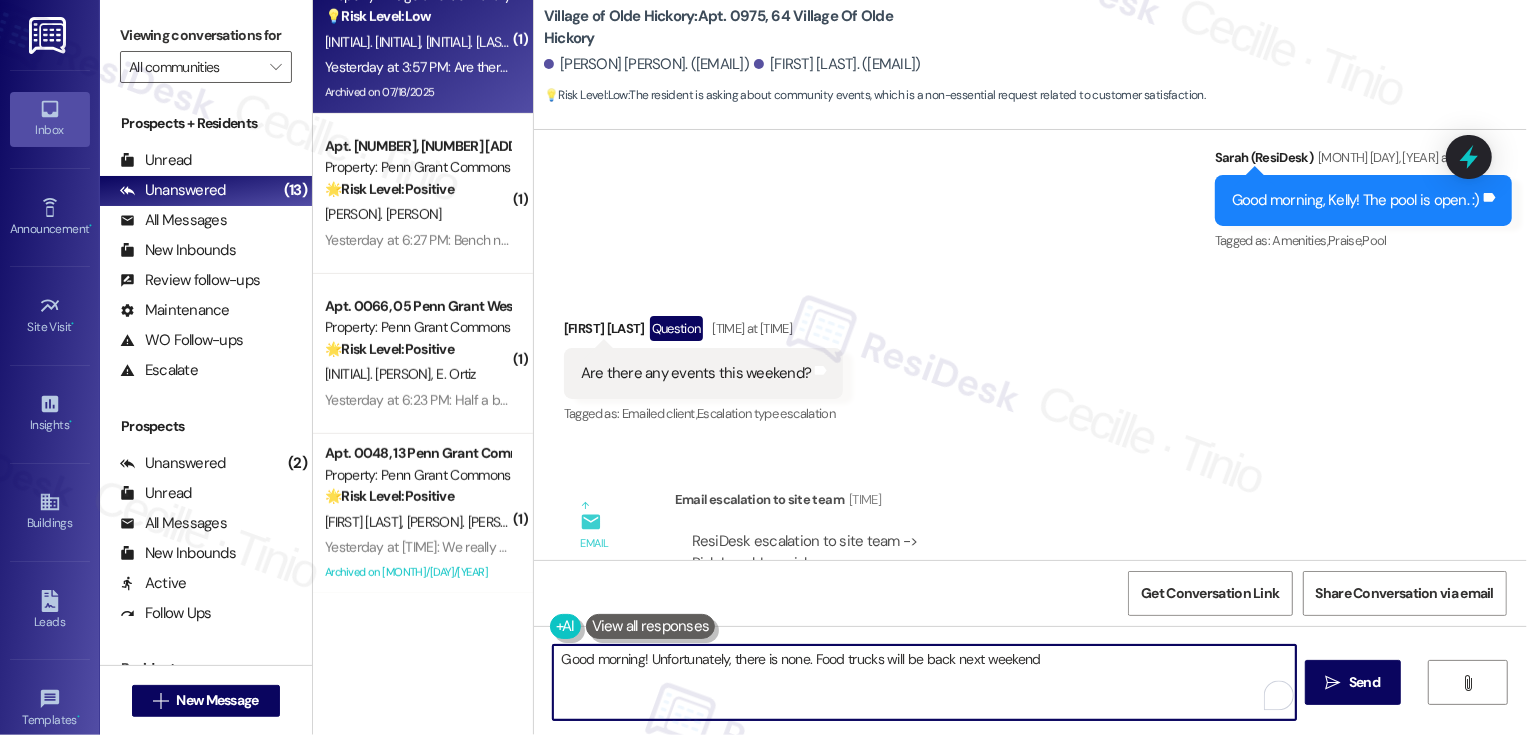 click on "Good morning! Unfortunately, there is none. Food trucks will be back next weekend" at bounding box center [924, 682] 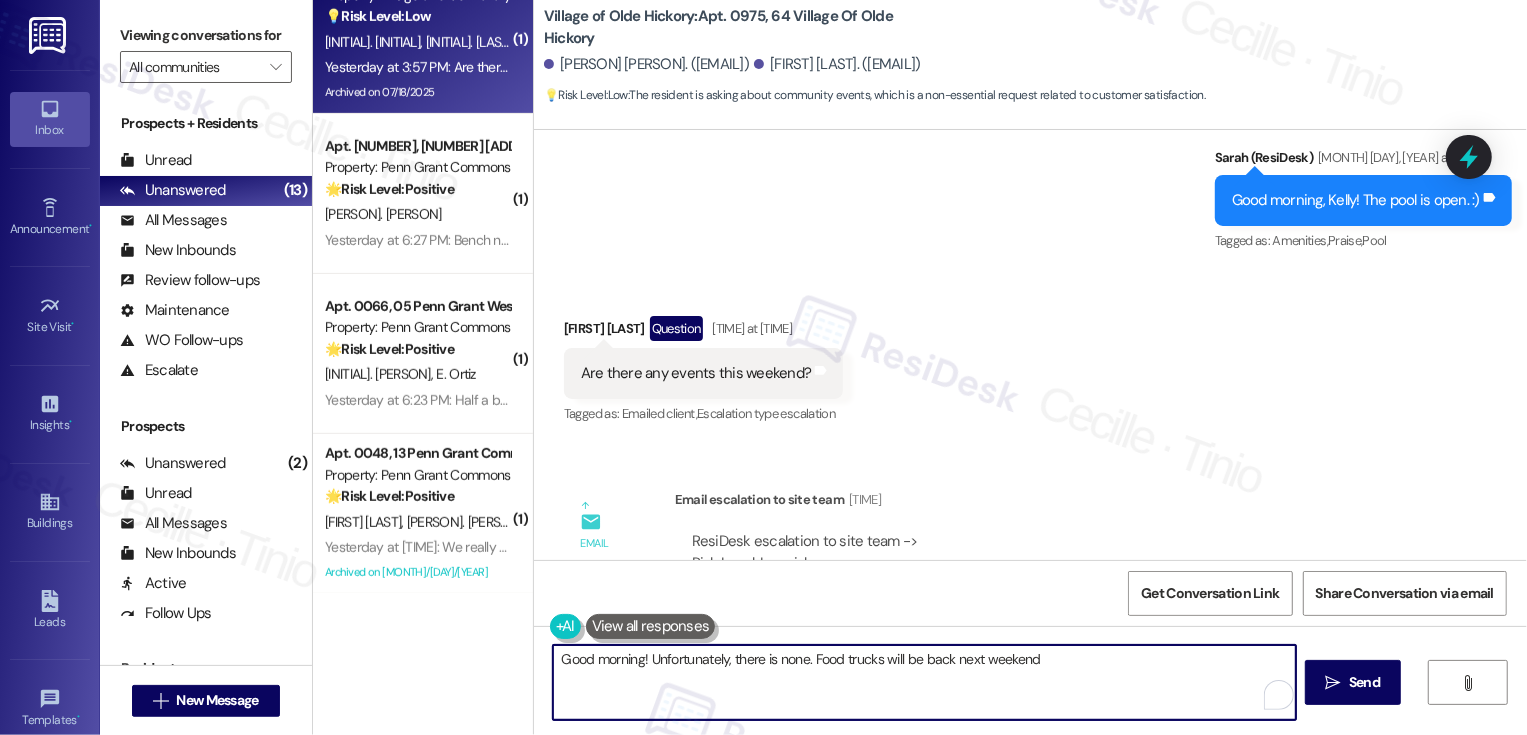 click on "Good morning! Unfortunately, there is none. Food trucks will be back next weekend" at bounding box center (924, 682) 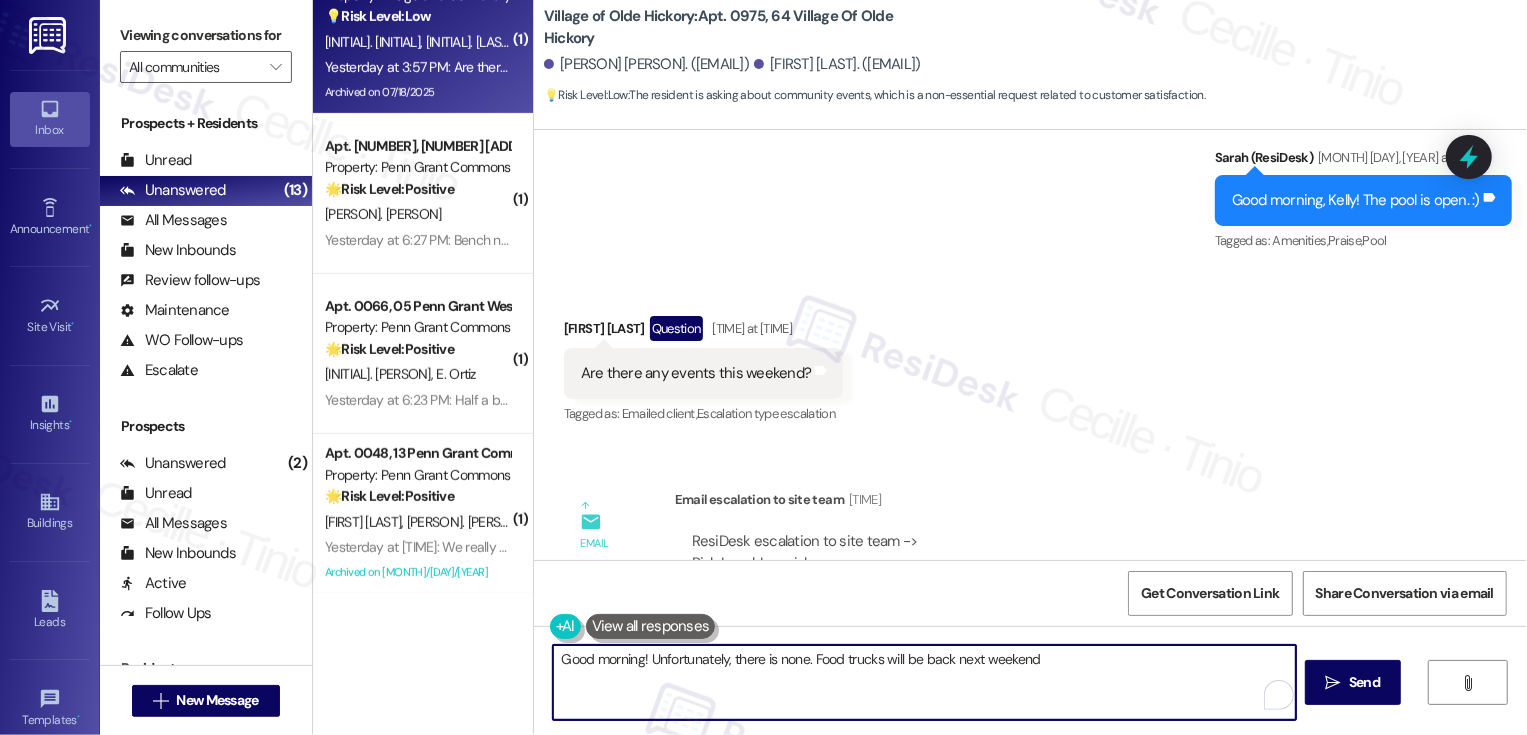 click on "Good morning! Unfortunately, there is none. Food trucks will be back next weekend" at bounding box center [924, 682] 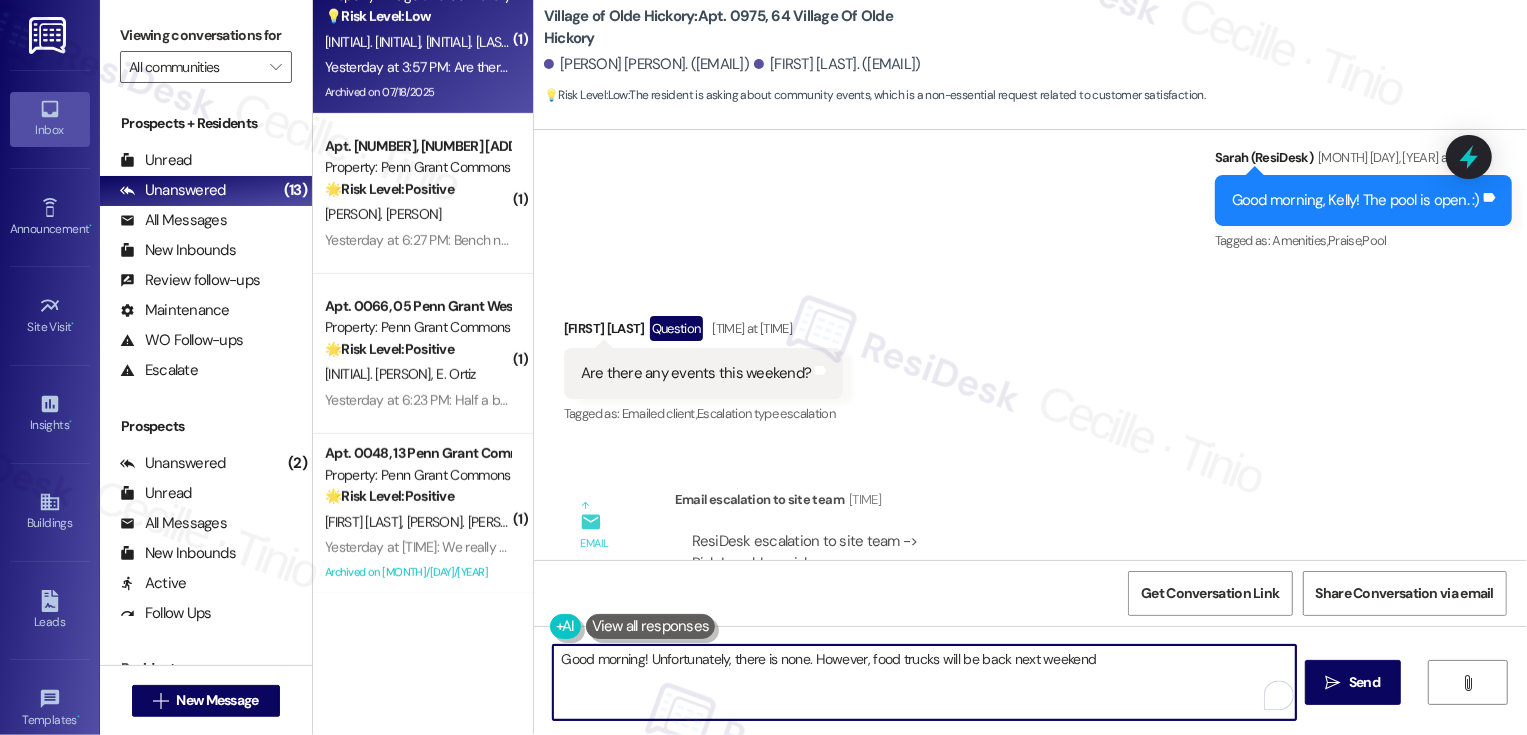 click on "Good morning! Unfortunately, there is none. However, food trucks will be back next weekend" at bounding box center (924, 682) 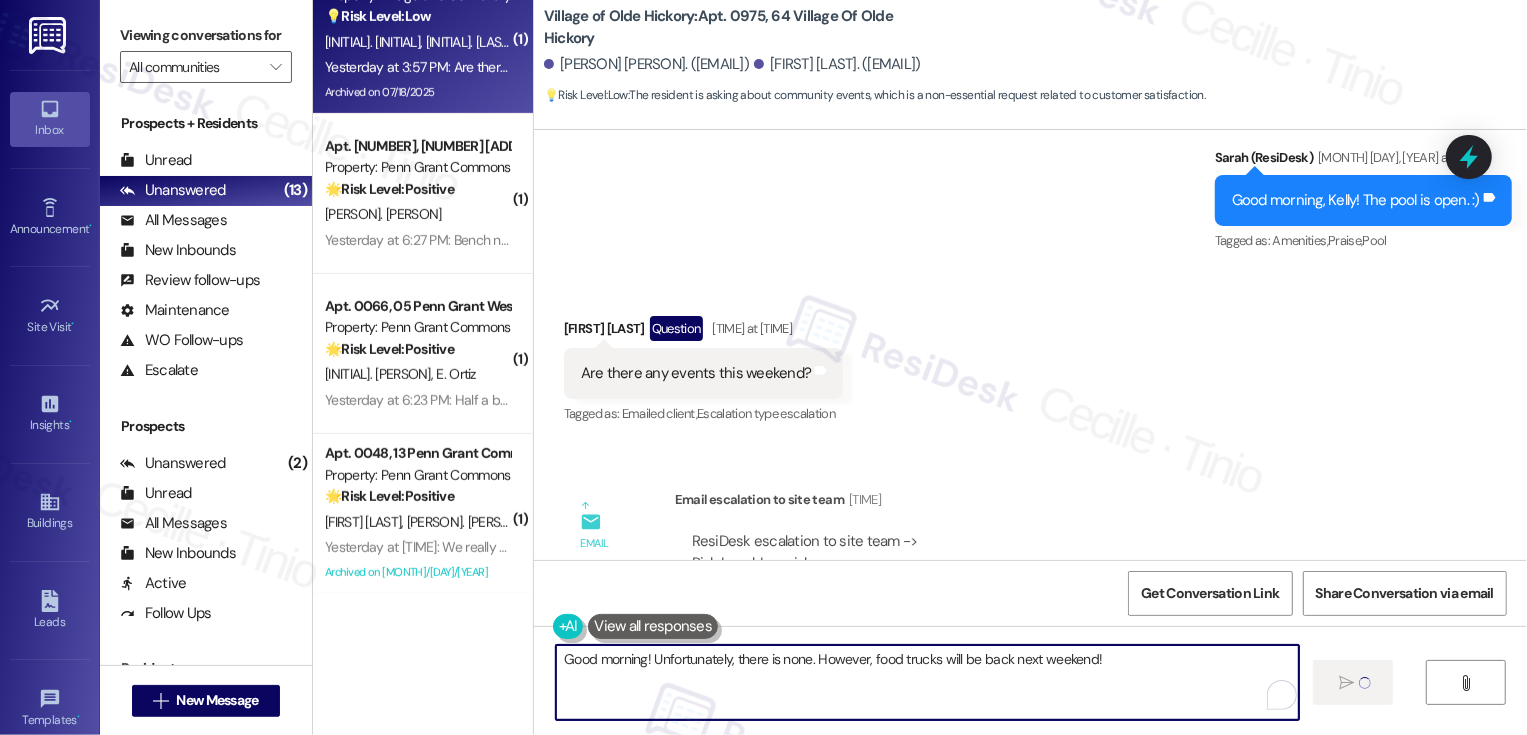 type on "Good morning! Unfortunately, there is none. However, food trucks will be back next weekend!" 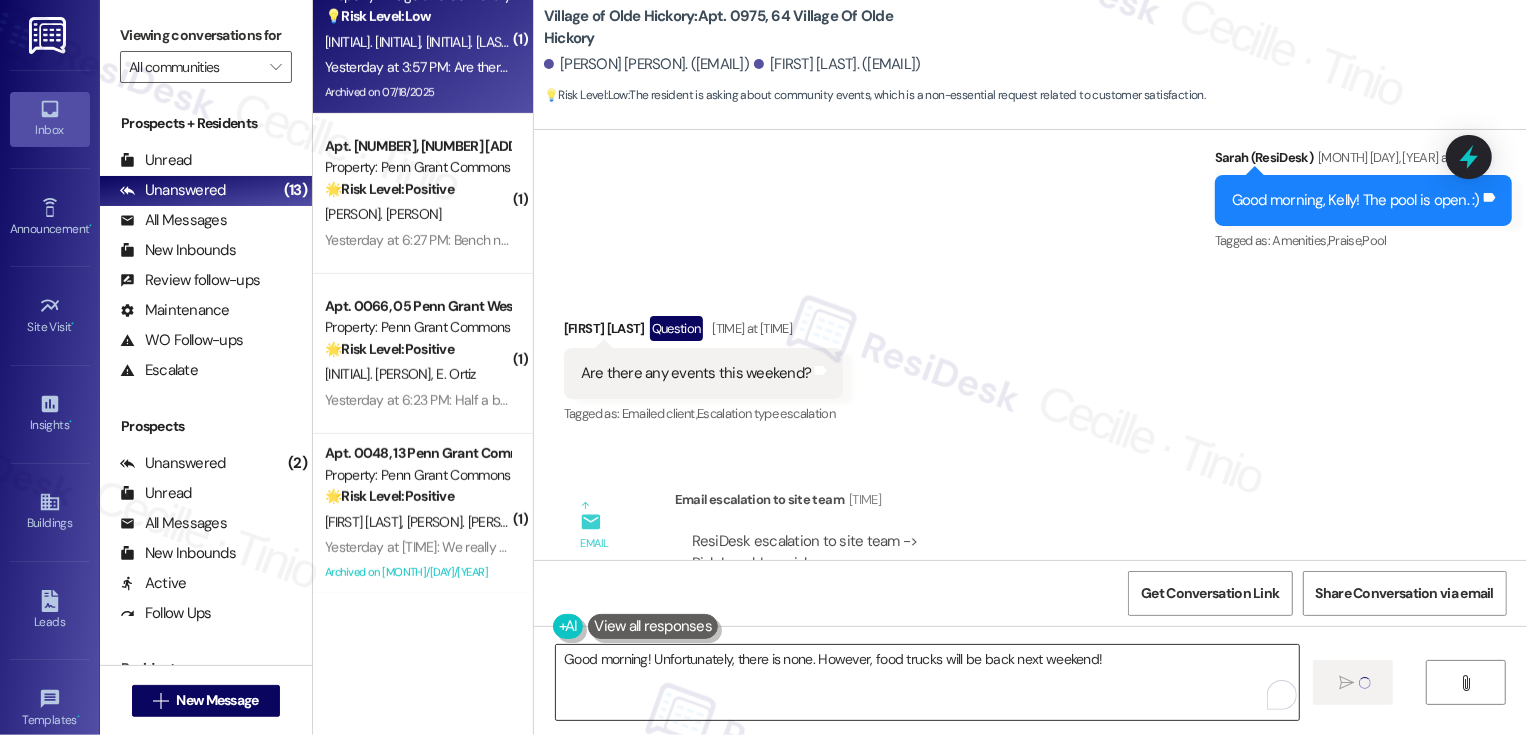 type 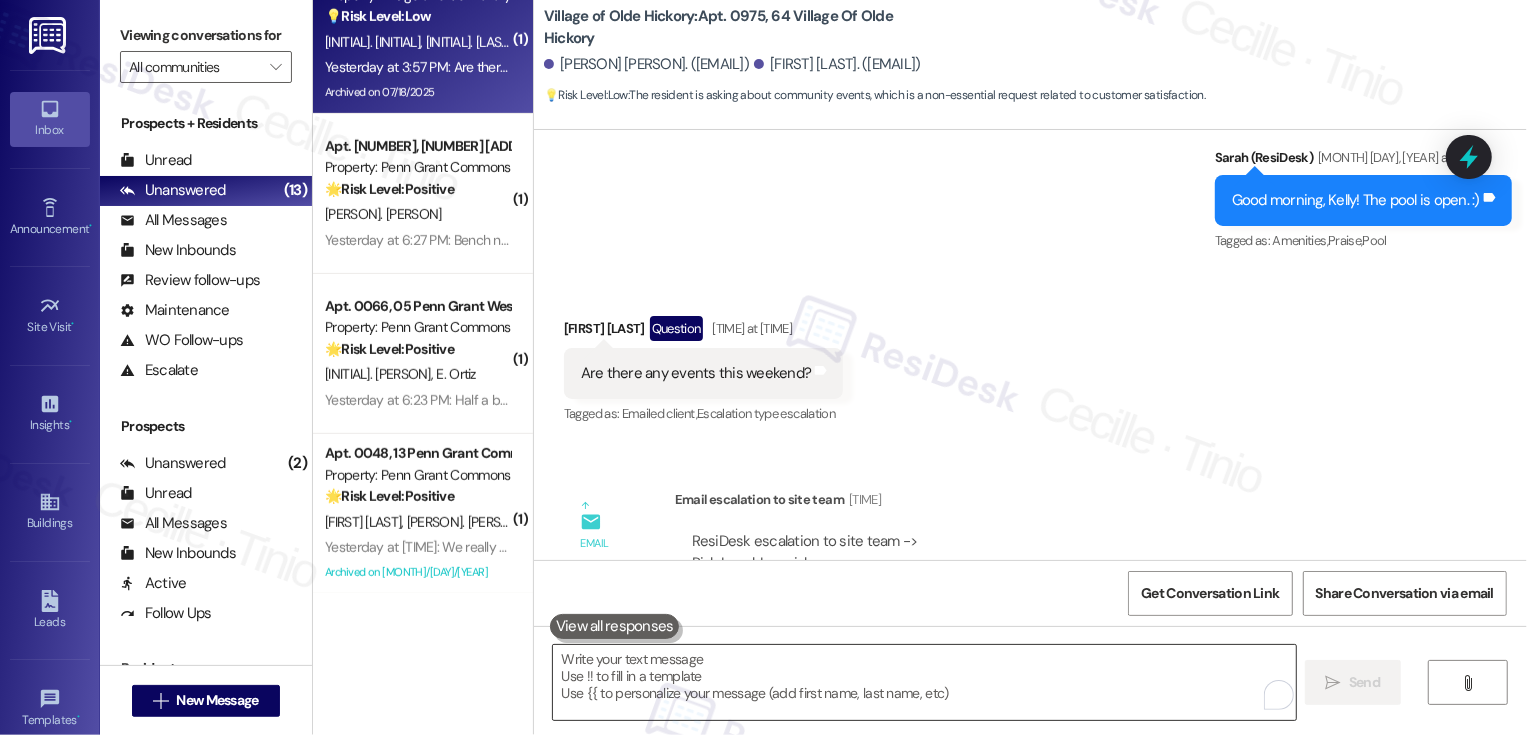 scroll, scrollTop: 13397, scrollLeft: 0, axis: vertical 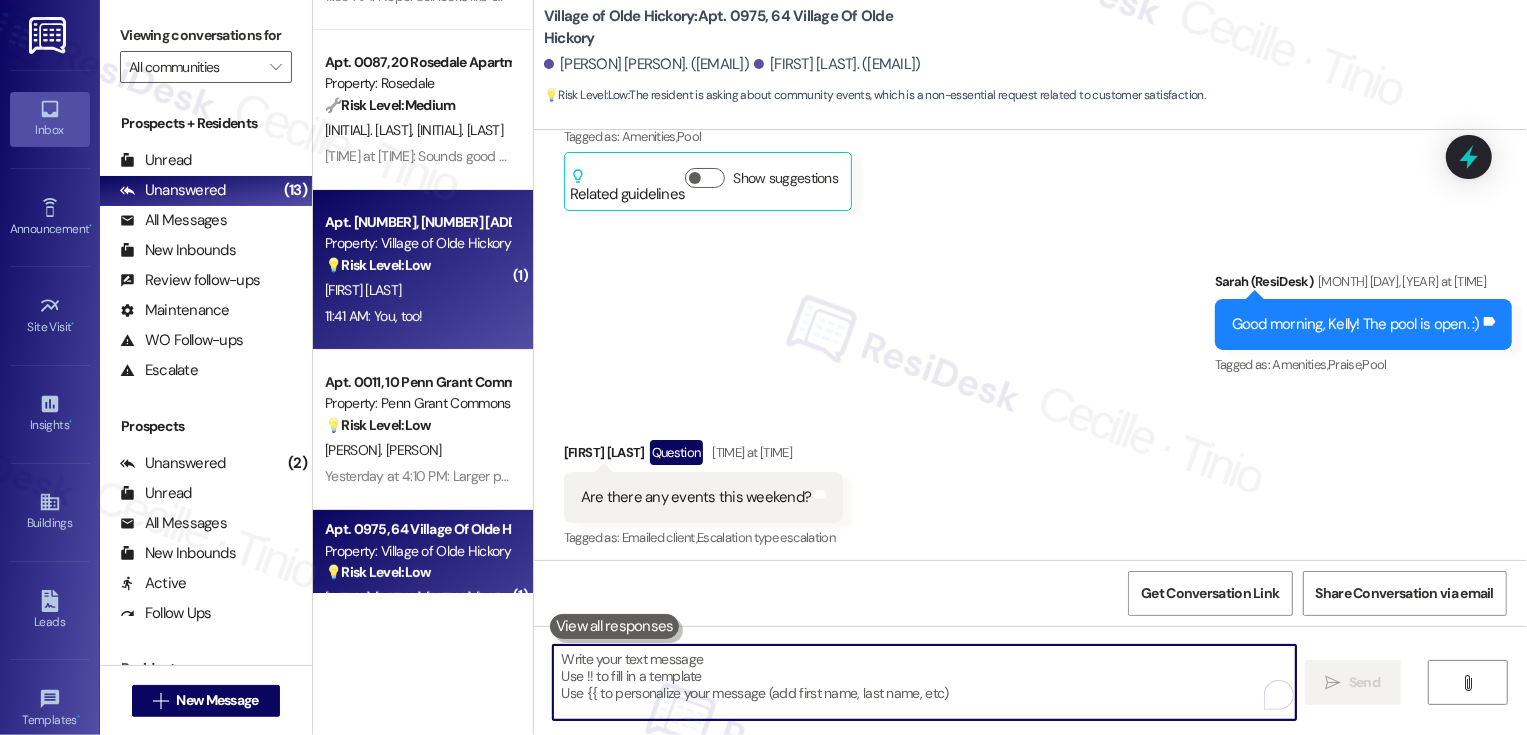 click on "11:41 AM: You, too! 11:41 AM: You, too!" at bounding box center [417, 316] 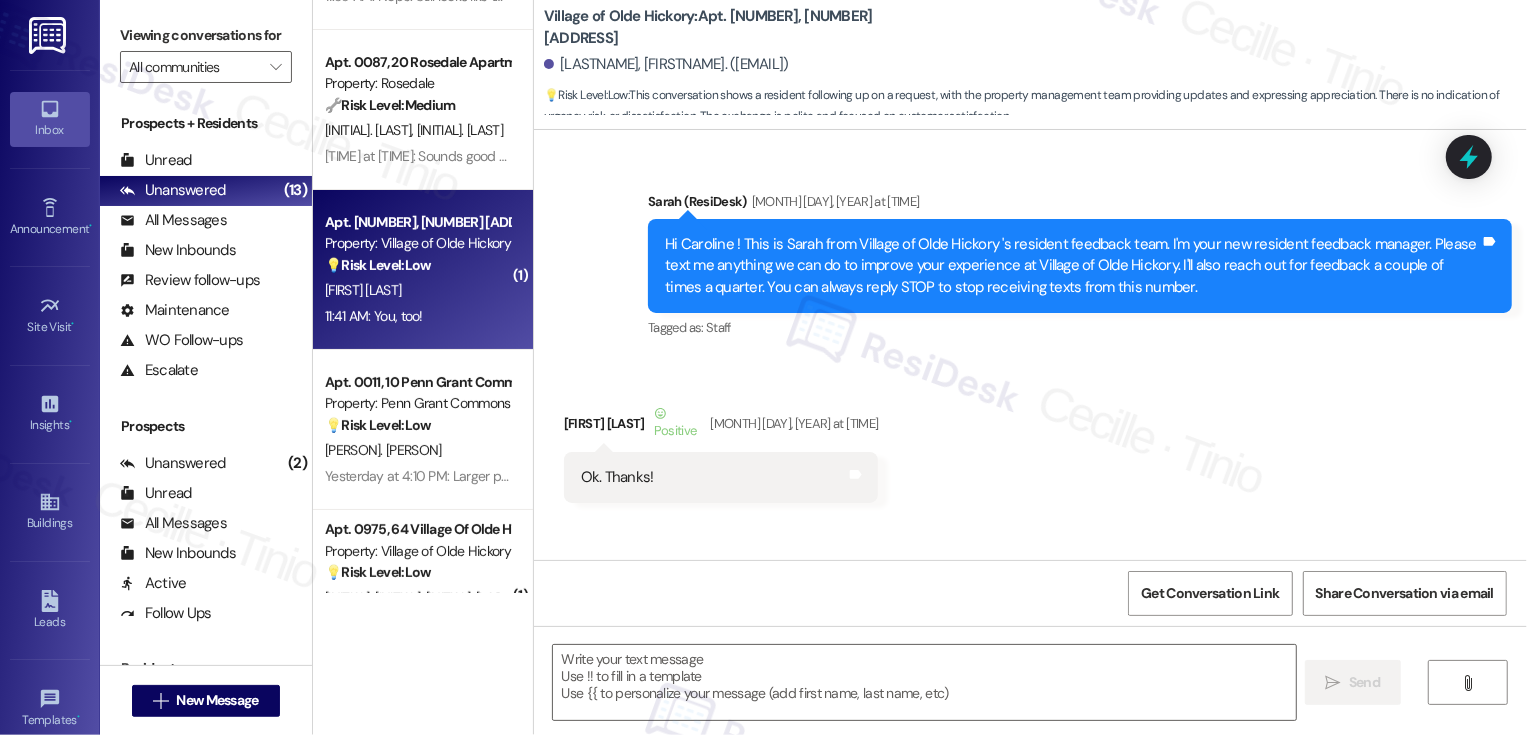 type on "Fetching suggested responses. Please feel free to read through the conversation in the meantime." 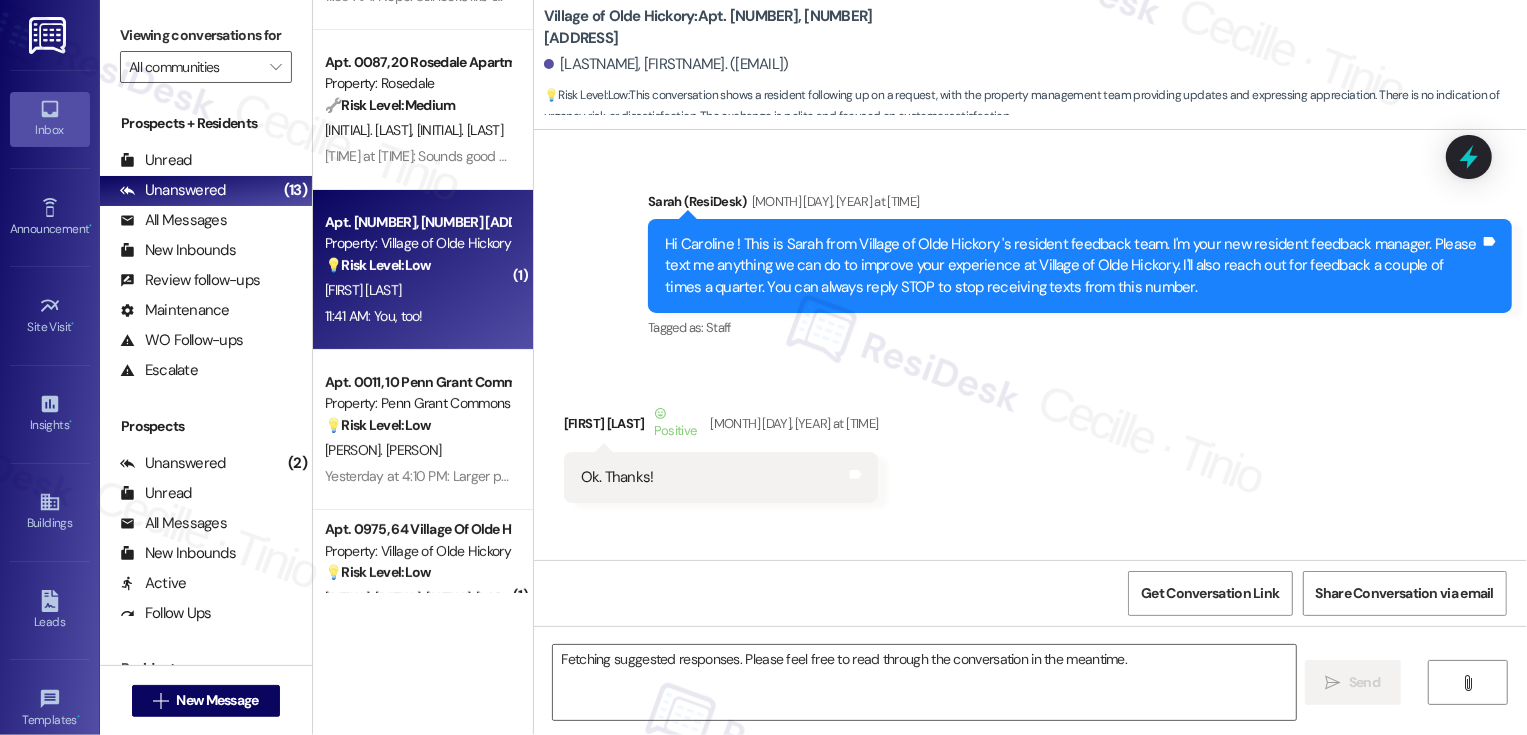 scroll, scrollTop: 24260, scrollLeft: 0, axis: vertical 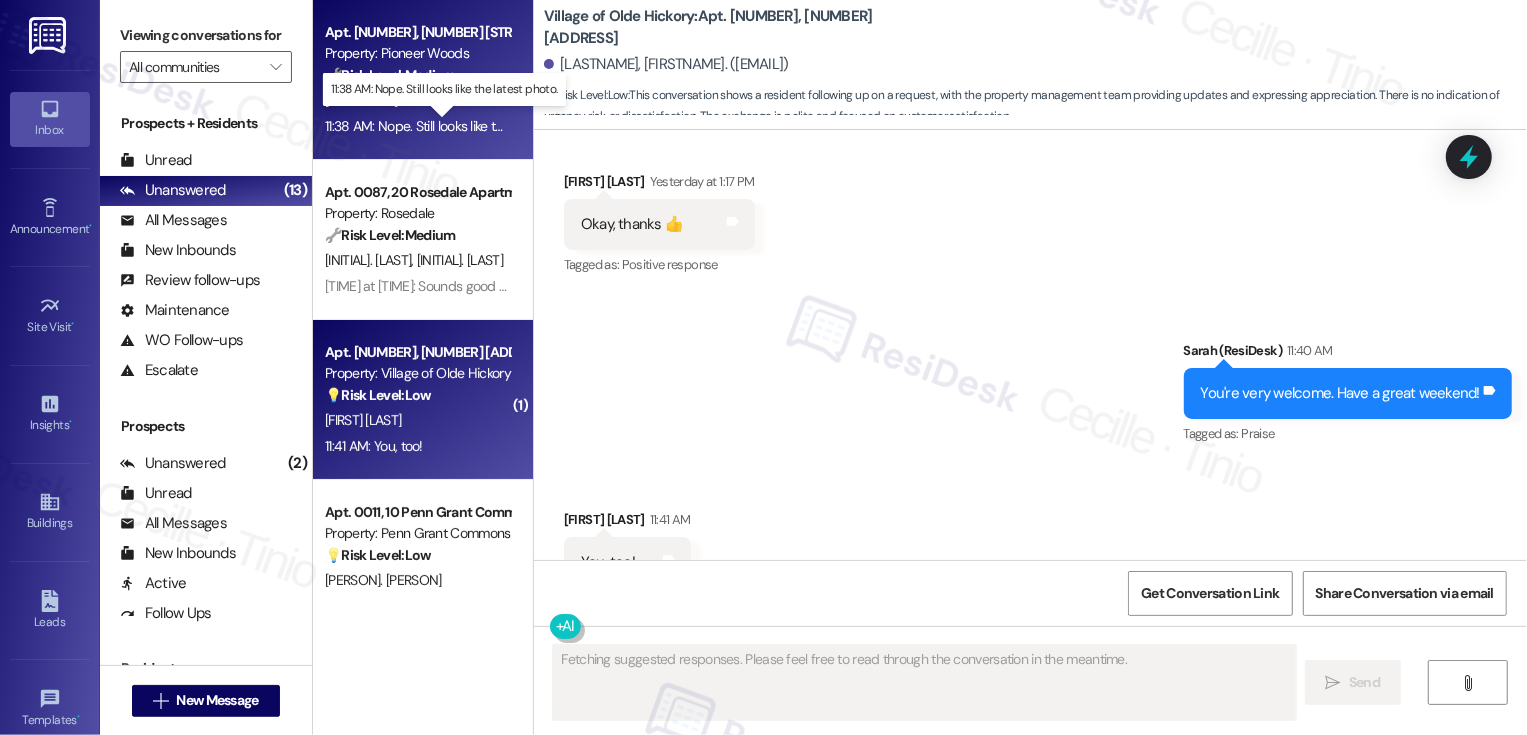 click on "11:38 AM: Nope. Still looks like the latest photo.  11:38 AM: Nope. Still looks like the latest photo." at bounding box center [455, 126] 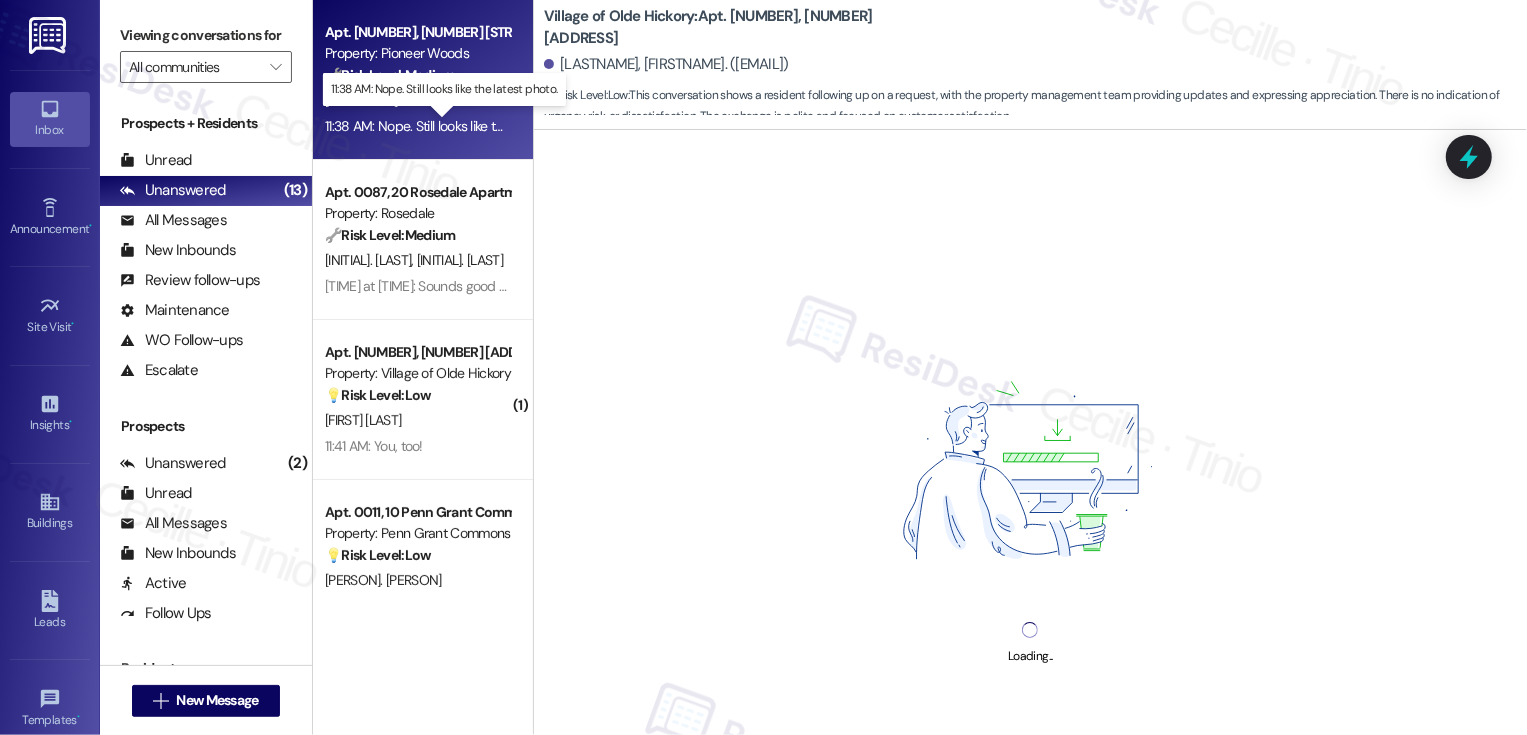 click on "11:38 AM: Nope. Still looks like the latest photo.  11:38 AM: Nope. Still looks like the latest photo." at bounding box center [455, 126] 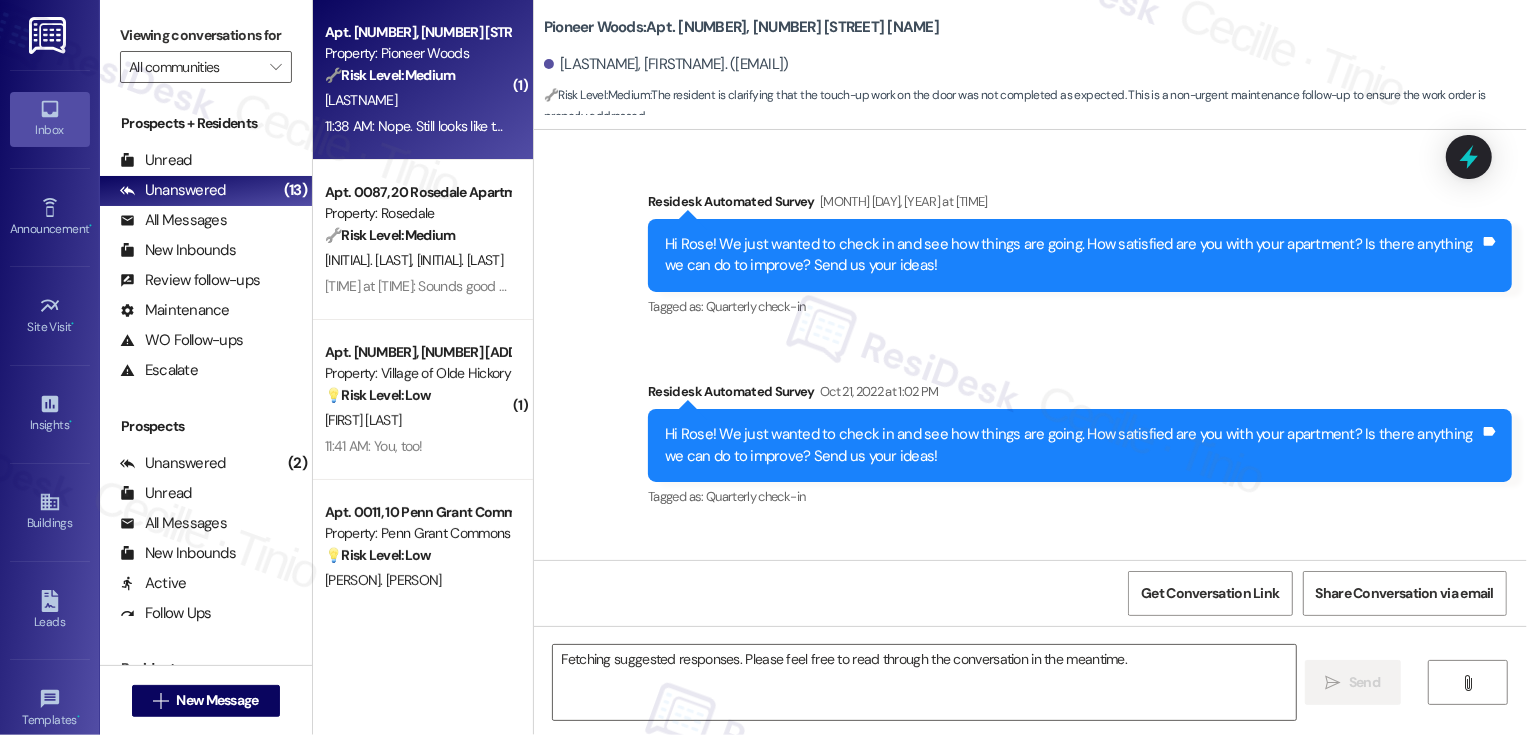 scroll, scrollTop: 37379, scrollLeft: 0, axis: vertical 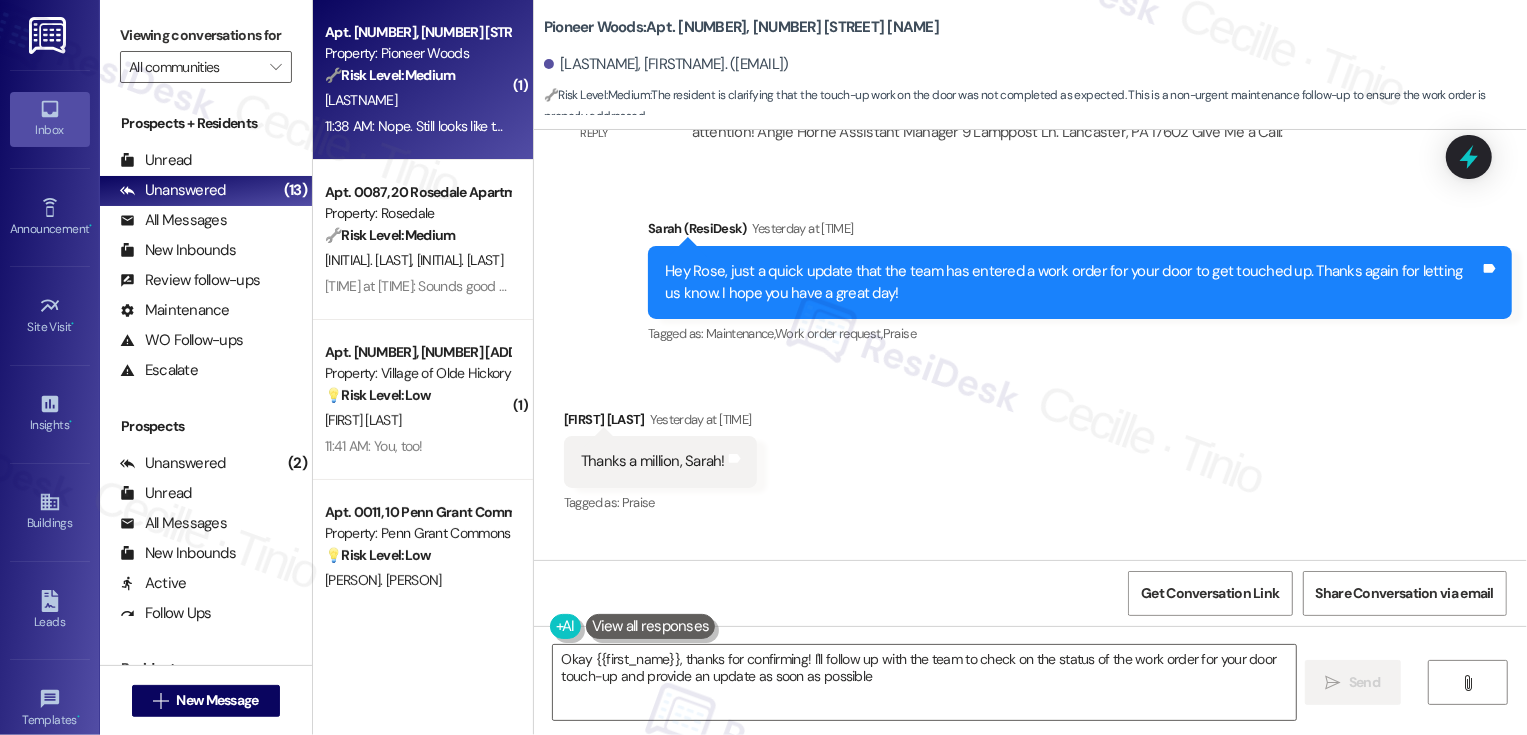 type on "Okay {{first_name}}, thanks for confirming! I'll follow up with the team to check on the status of the work order for your door touch-up and provide an update as soon as possible!" 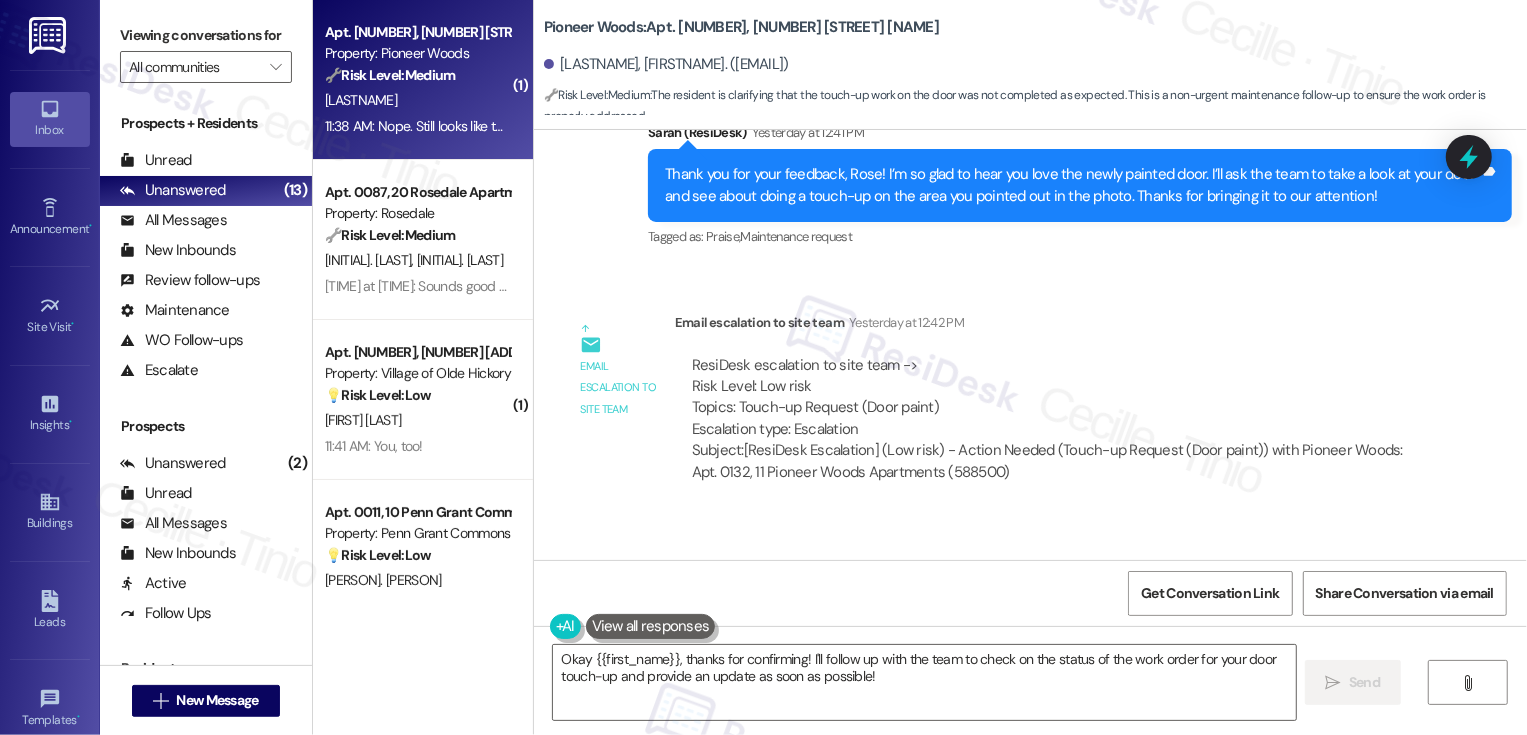 scroll, scrollTop: 36058, scrollLeft: 0, axis: vertical 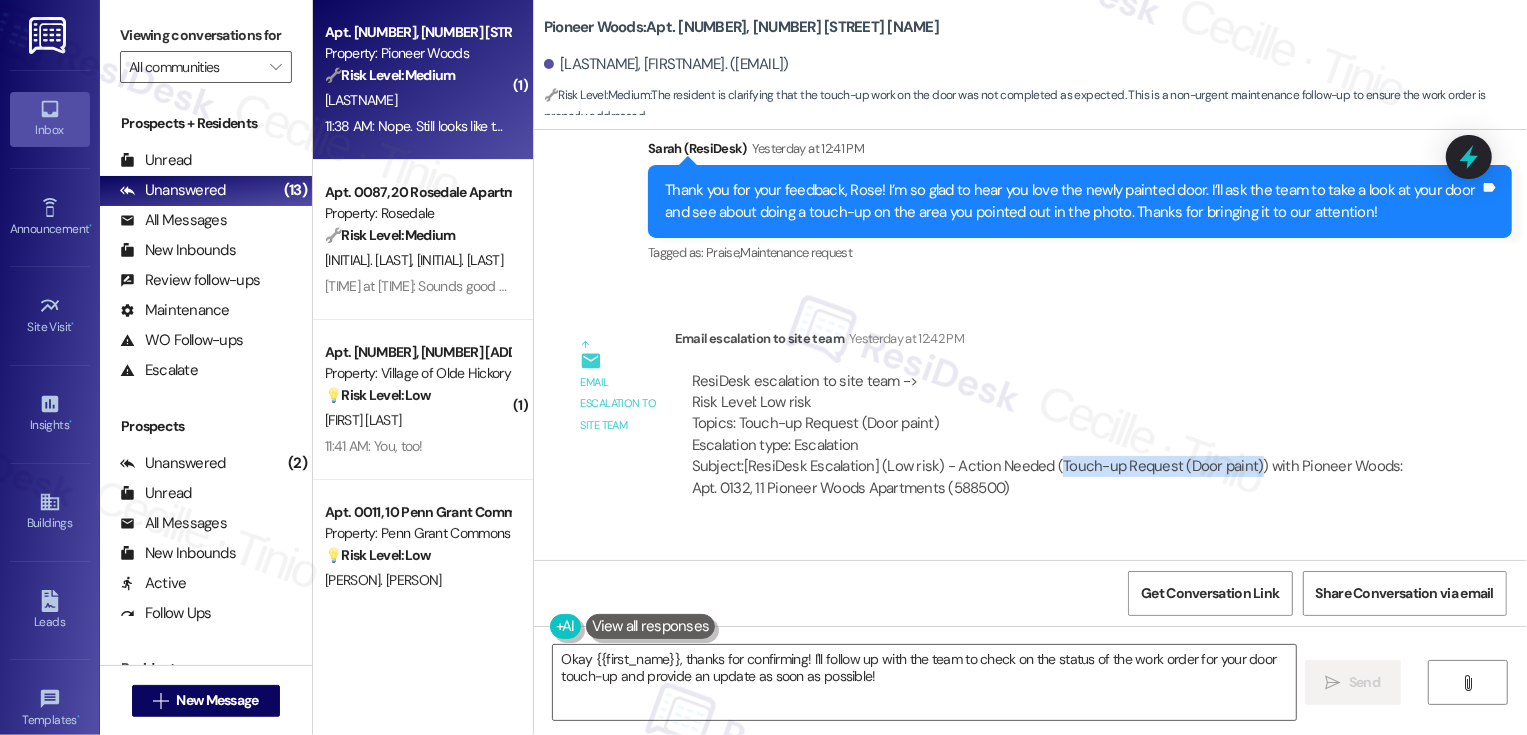 drag, startPoint x: 1041, startPoint y: 365, endPoint x: 1236, endPoint y: 369, distance: 195.04102 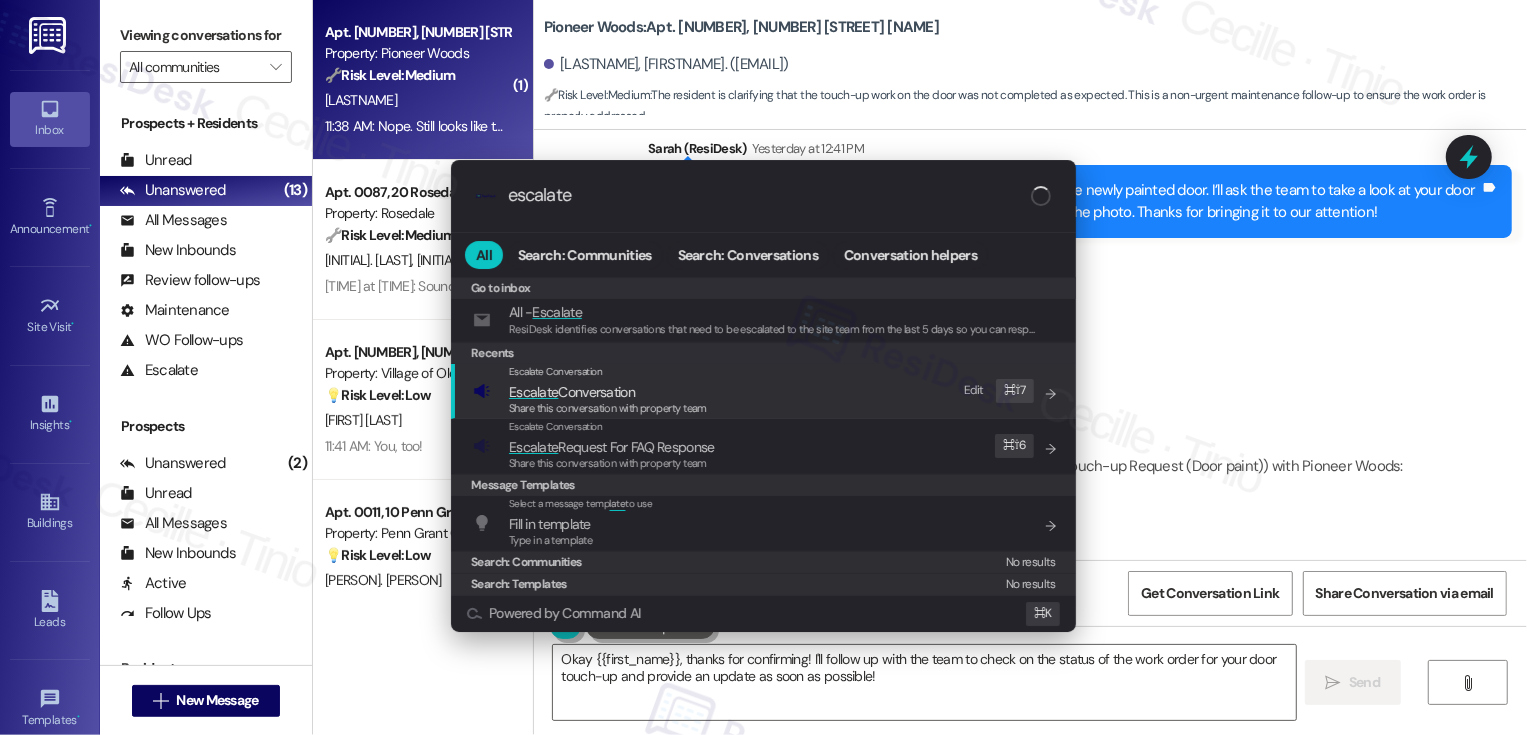 type on "escalate" 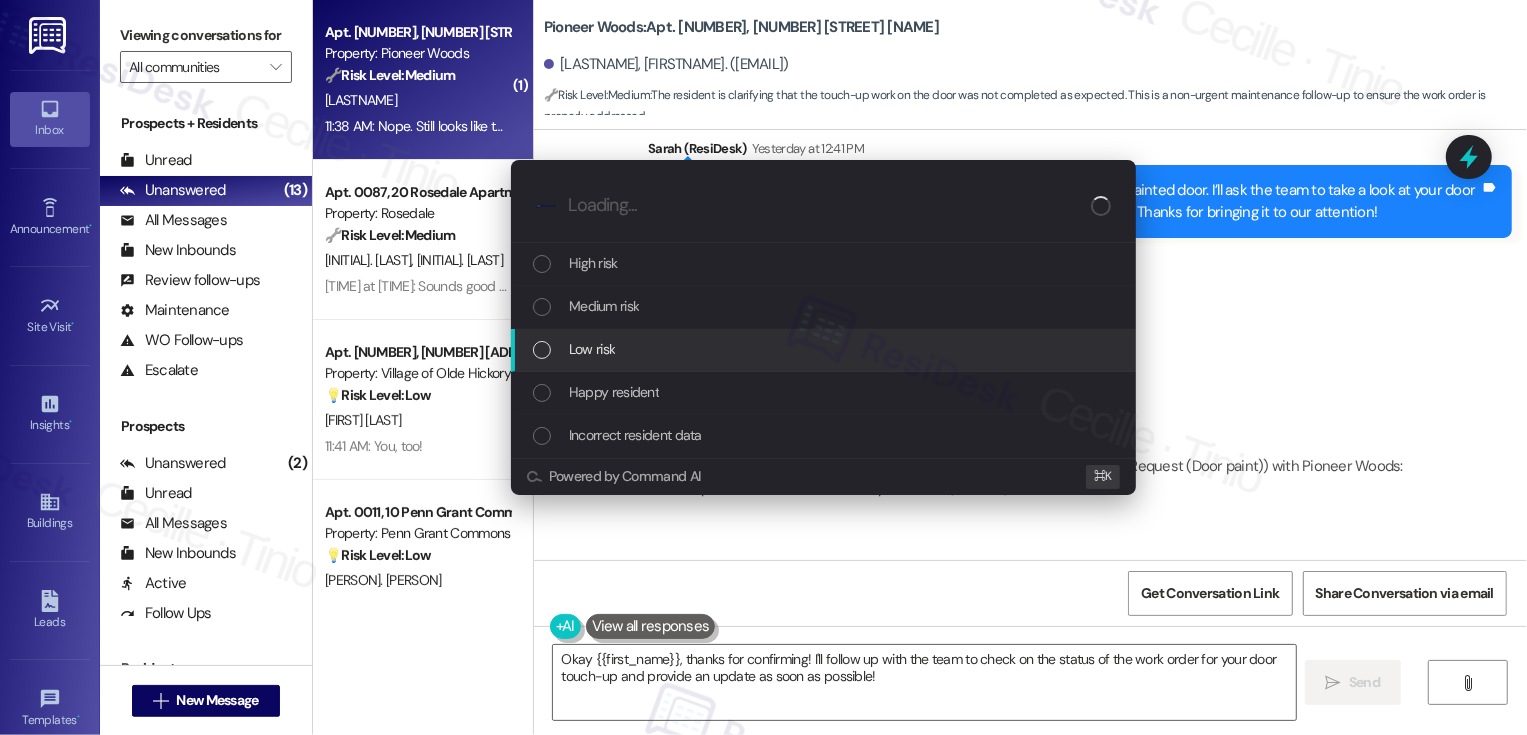 click on "Low risk" at bounding box center (825, 349) 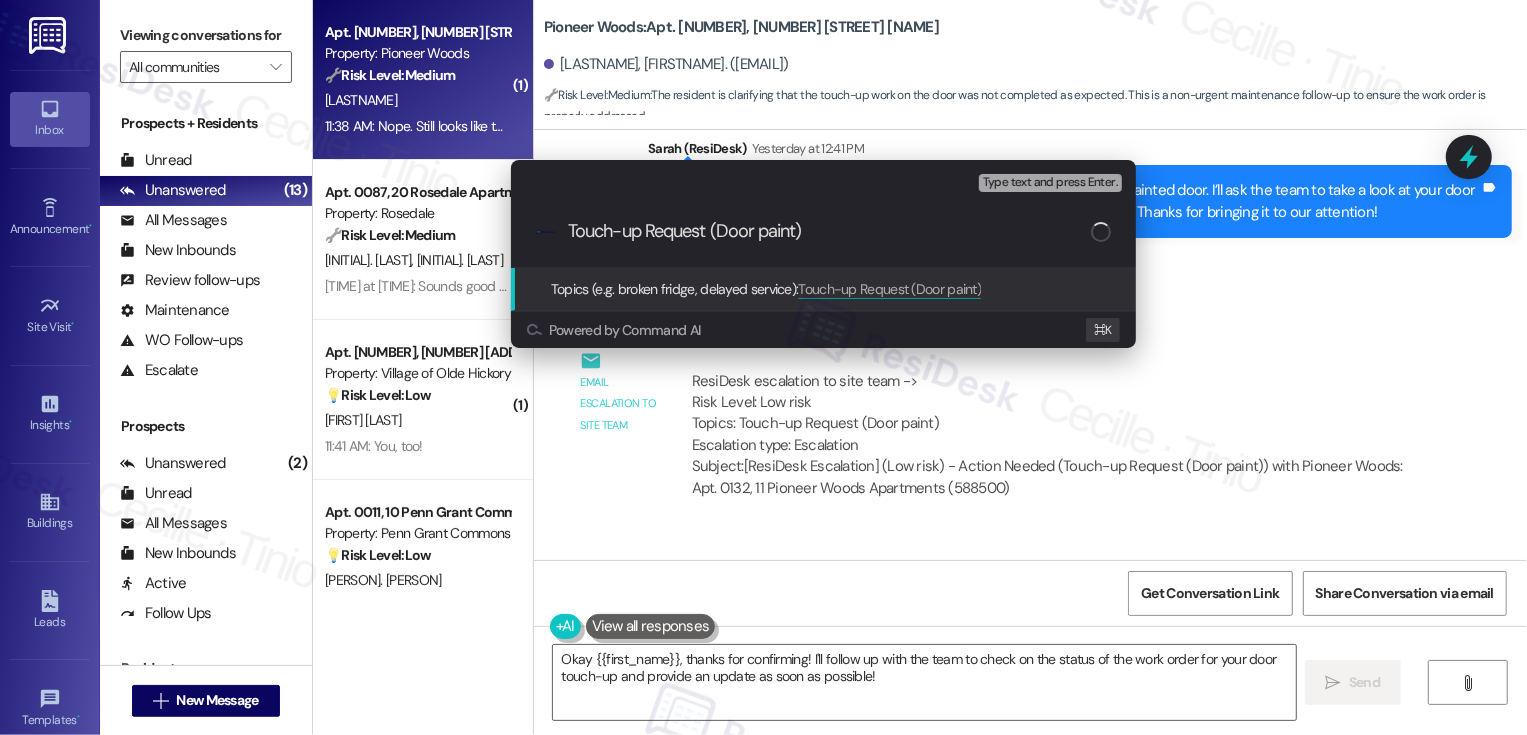 click on "Touch-up Request (Door paint)" at bounding box center (829, 231) 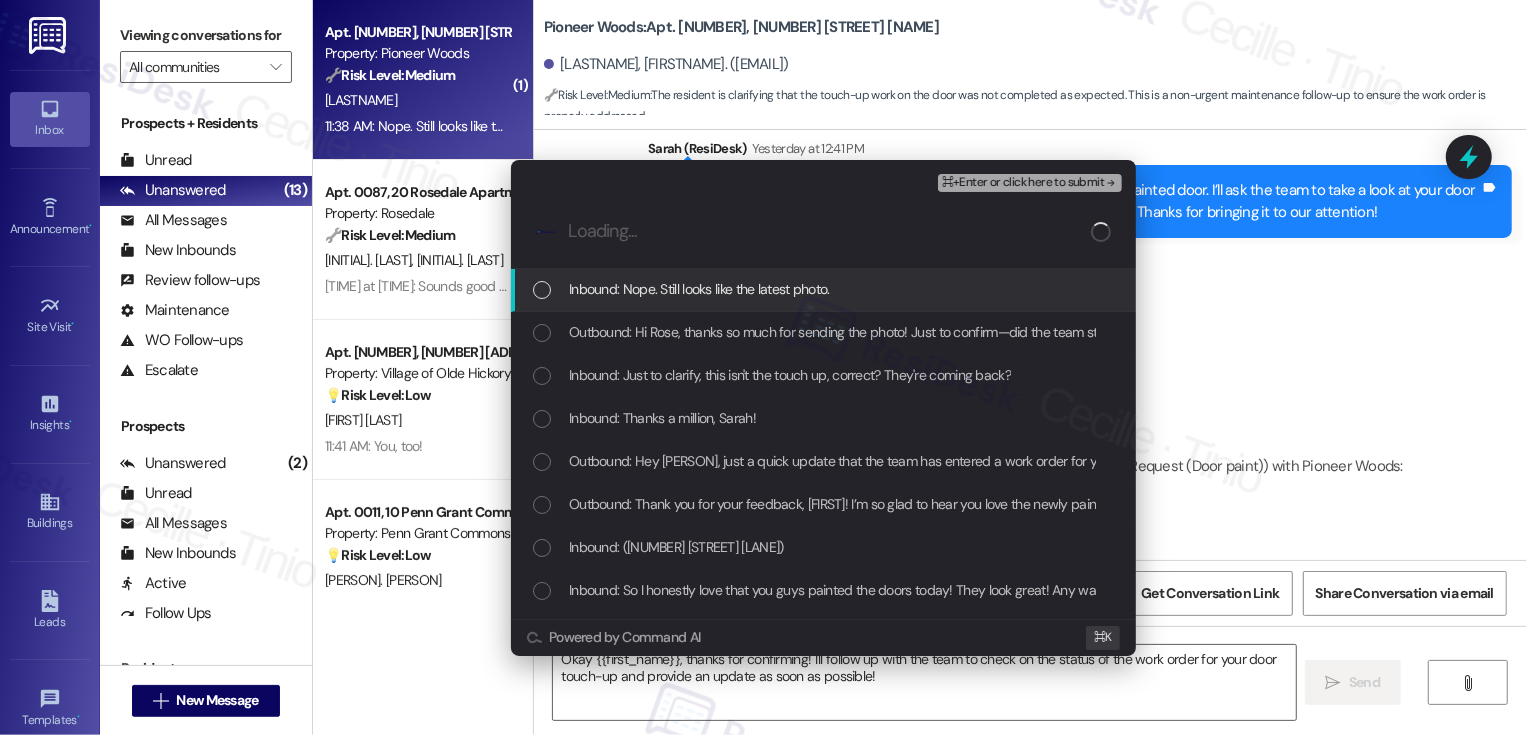 click on "Escalate Conversation Low risk Touch-up Request (Door paint) Any messages to highlight in the email? ⌘+Enter or click here to submit .cls-1{fill:#0a055f;}.cls-2{fill:#0cc4c4;} resideskLogoBlueOrange Inbound: Nope. Still looks like the latest photo.  Outbound: Hi Rose, thanks so much for sending the photo! Just to confirm—did the team stop by again after that? Inbound: Just to clarify, this isn't the touch up, correct? They're coming back?  Inbound: Thanks a million, Sarah!  Outbound: Hey Rose, just a quick update that the team has entered a work order for your door to get touched up. Thanks again for letting us know. I hope you have a great day! Outbound: Thank you for your feedback, Rose! I’m so glad to hear you love the newly painted door. I’ll ask the team to take a look at your door and see about doing a touch-up on the area you pointed out in the photo. Thanks for bringing it to our attention! Inbound: (132 Hitching Post Lane) Outbound: Closed request: Front door molding (Carpentry - Molding) ⌘" at bounding box center [763, 367] 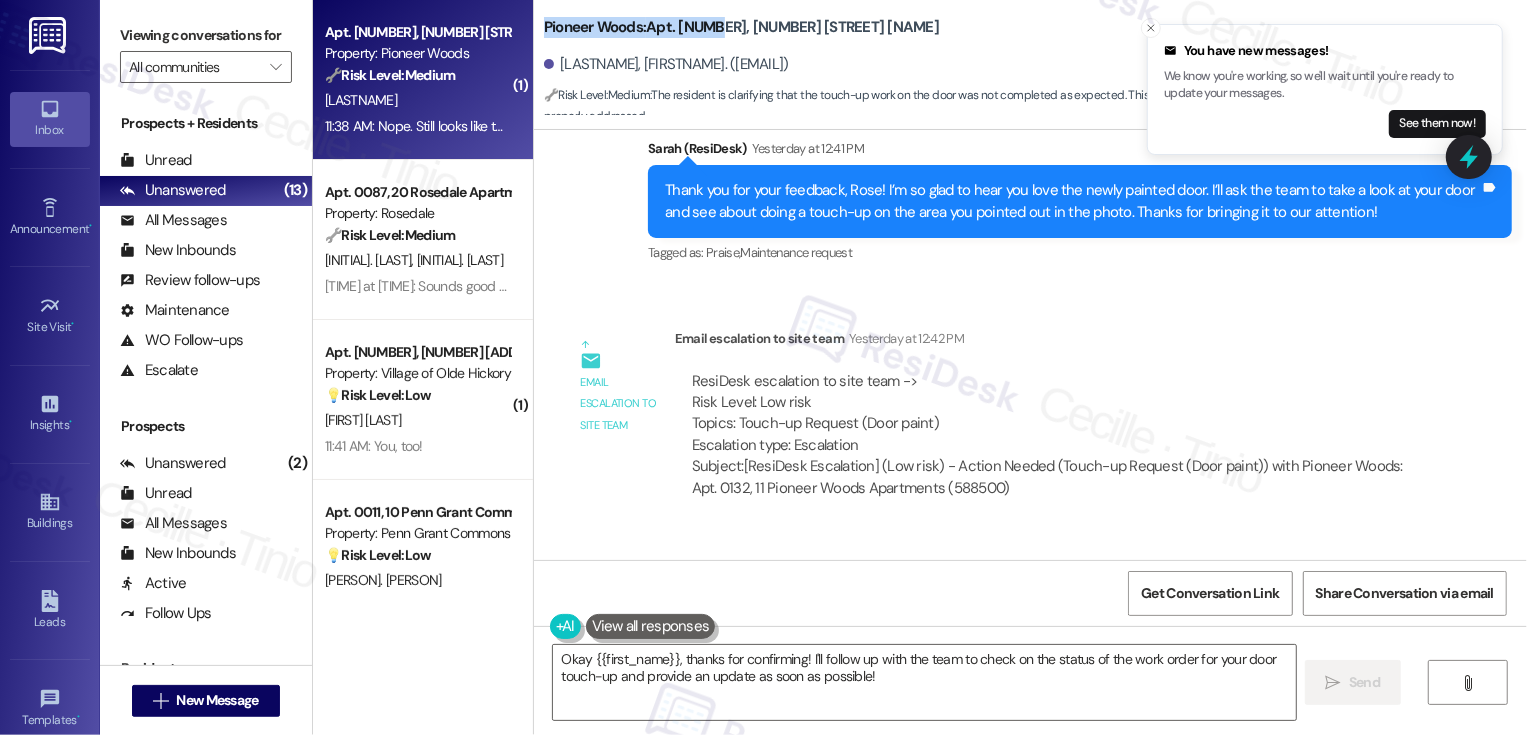 drag, startPoint x: 531, startPoint y: 27, endPoint x: 699, endPoint y: 31, distance: 168.0476 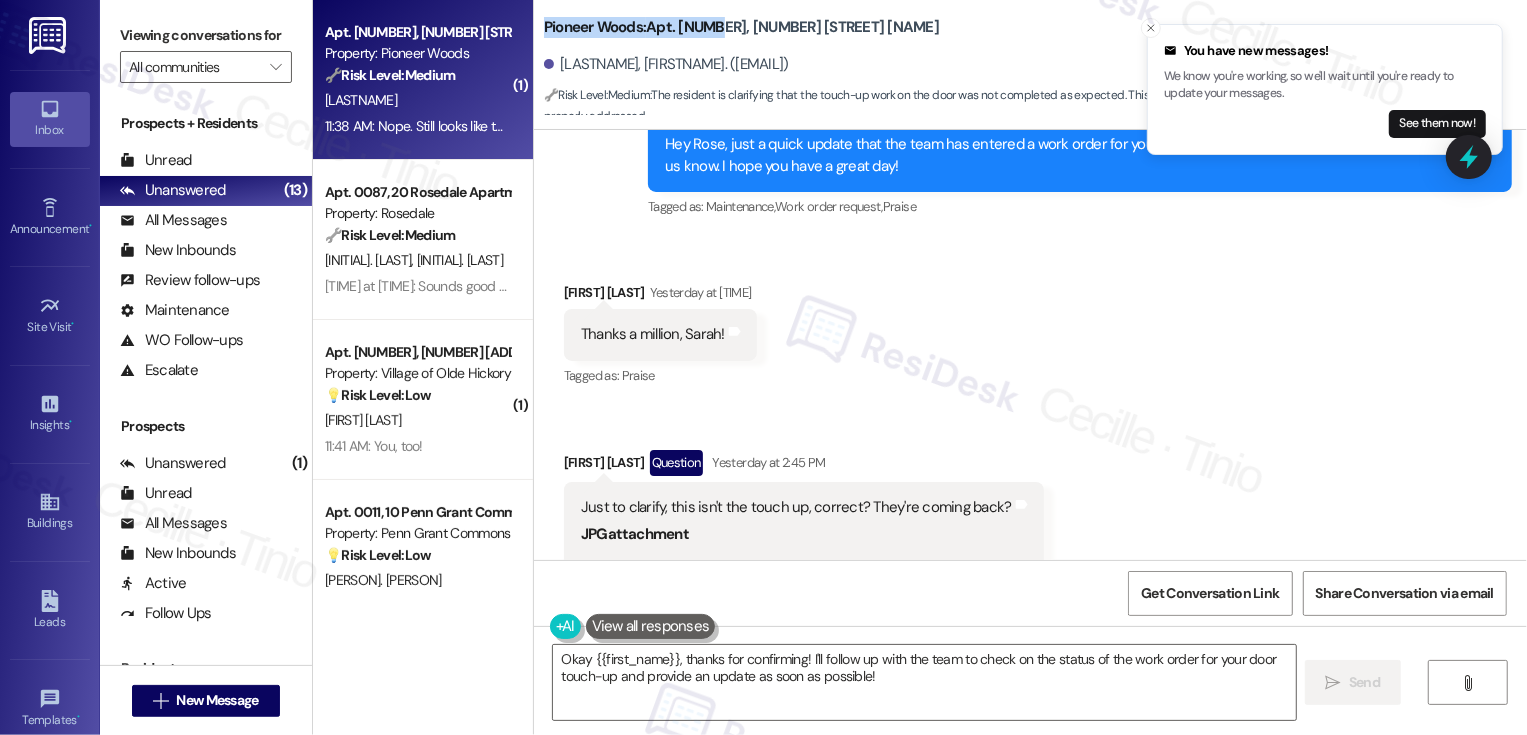 scroll, scrollTop: 36770, scrollLeft: 0, axis: vertical 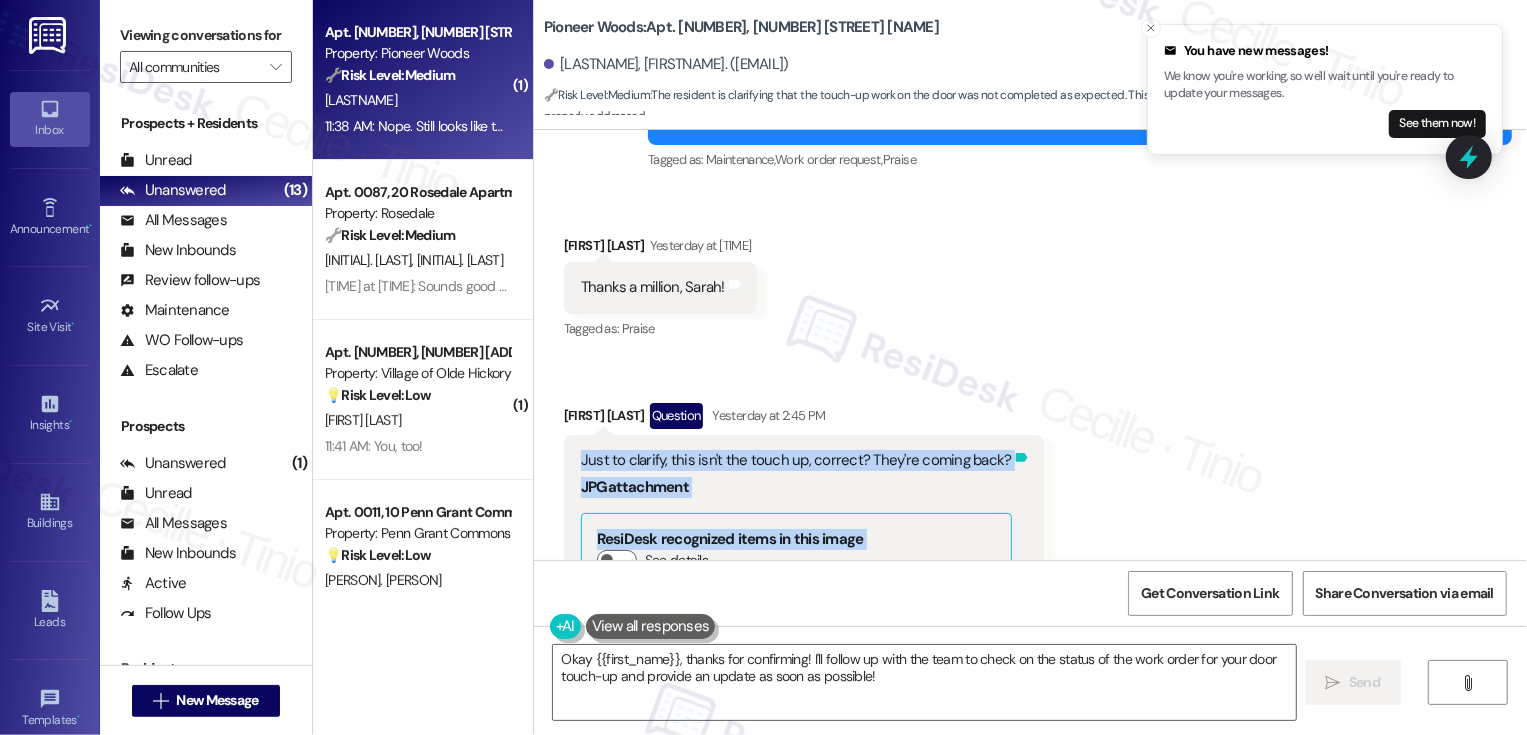 drag, startPoint x: 564, startPoint y: 360, endPoint x: 992, endPoint y: 378, distance: 428.37833 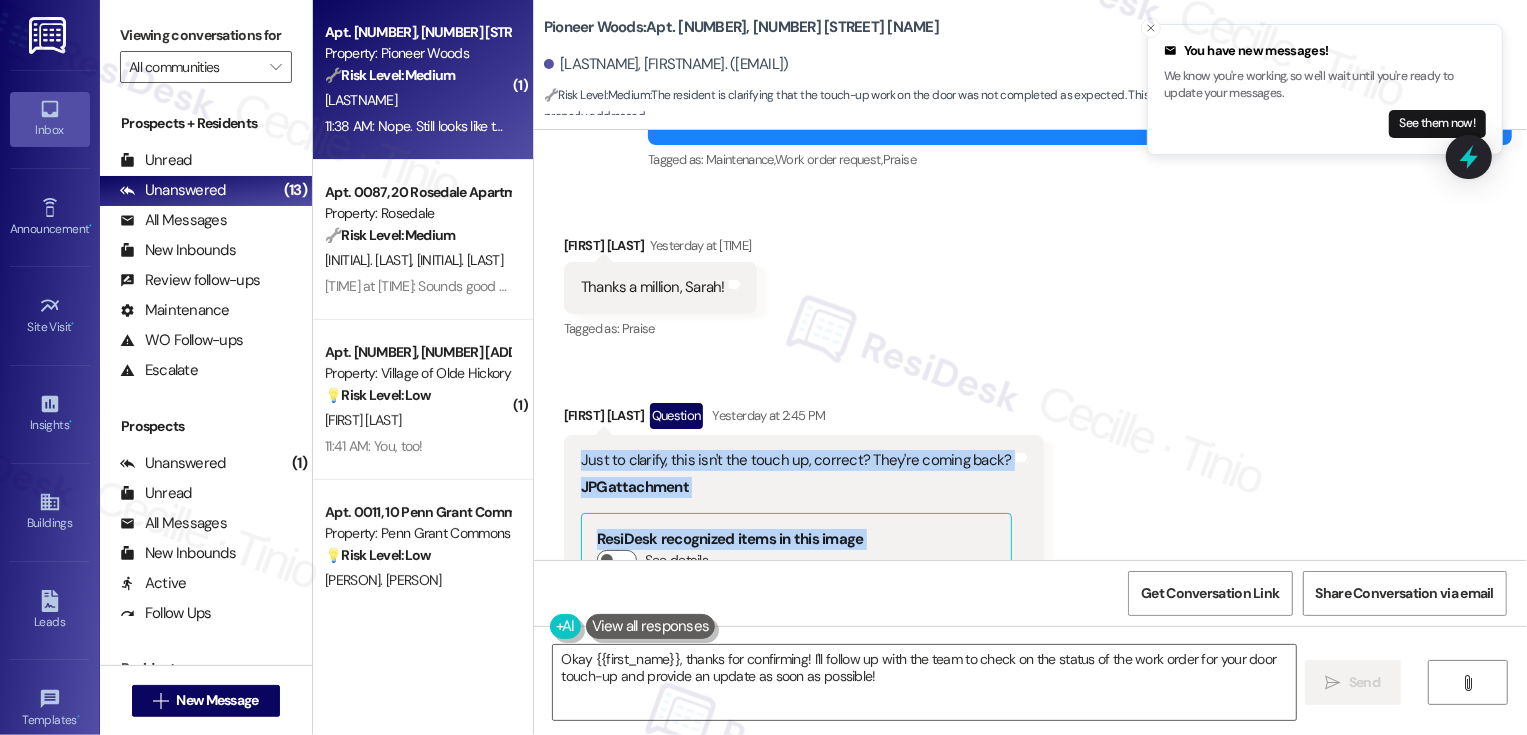 click on "Just to clarify, this isn't the touch up, correct? They're coming back?" at bounding box center (796, 460) 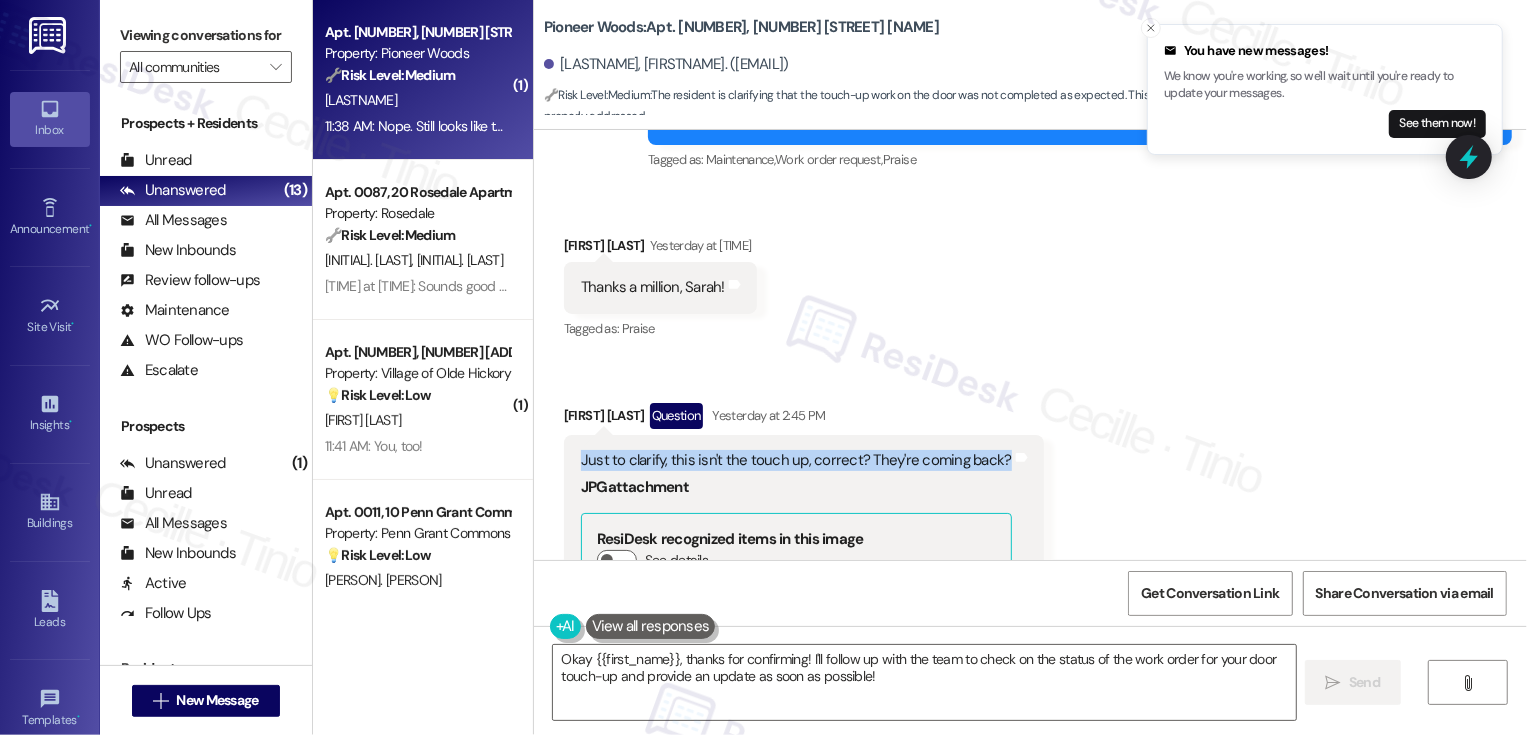 drag, startPoint x: 568, startPoint y: 355, endPoint x: 984, endPoint y: 363, distance: 416.0769 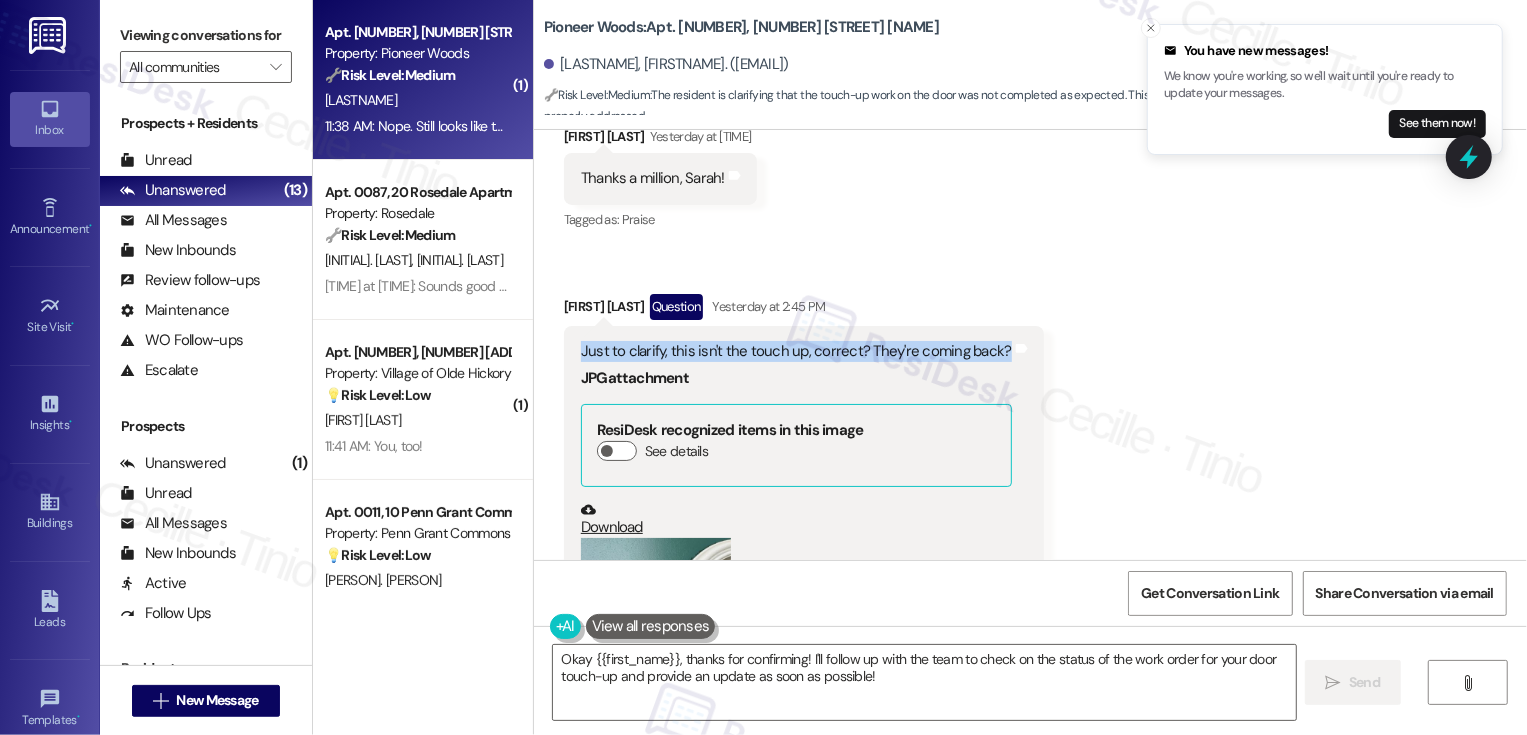 click on "Download" at bounding box center (796, 519) 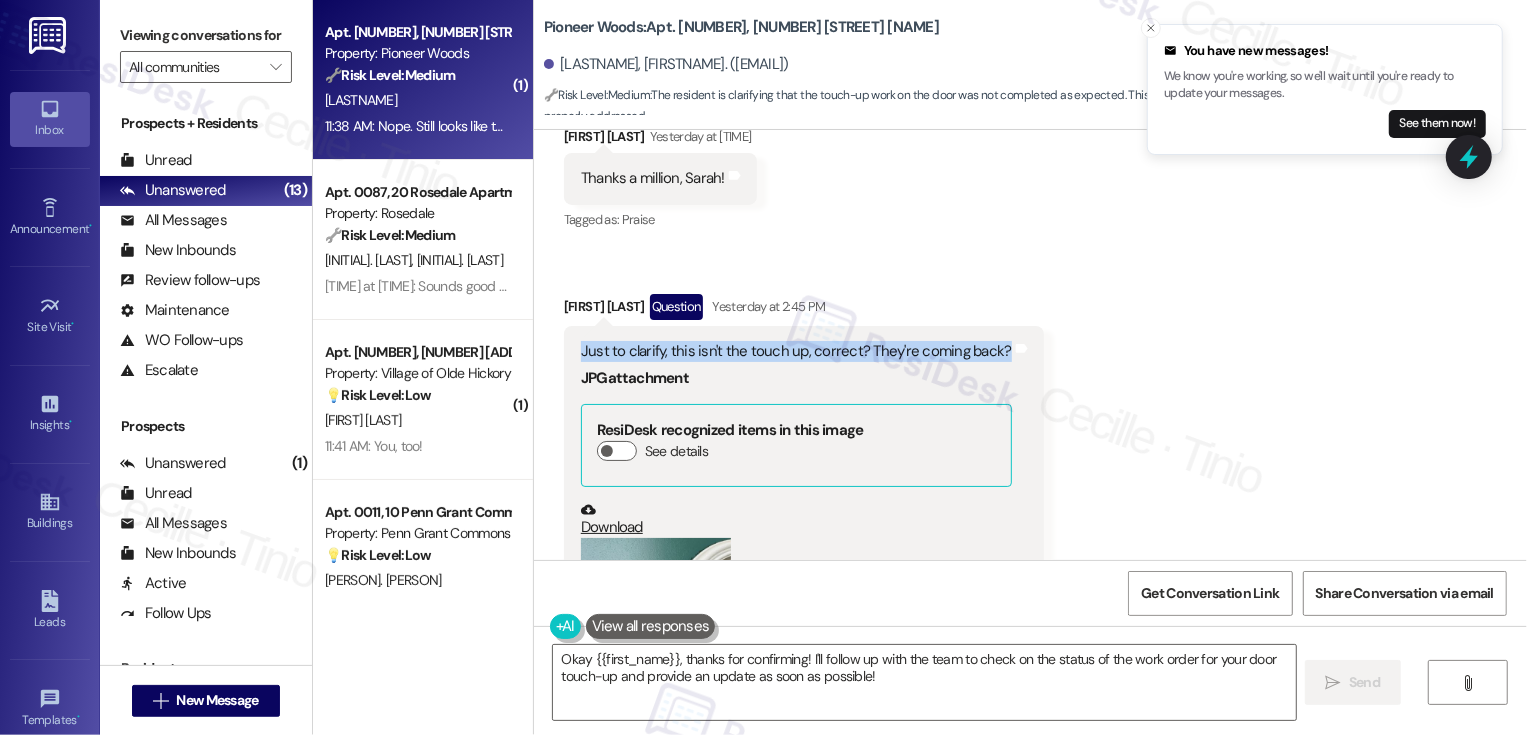 click on "Received via SMS Rose Boettinger Yesterday at 1:33 PM Thanks a million, Sarah!  Tags and notes Tagged as:   Praise Click to highlight conversations about Praise Received via SMS Rose Boettinger Question Yesterday at 2:45 PM Just to clarify, this isn't the touch up, correct? They're coming back?  JPG  attachment ResiDesk recognized items in this image See details     Download   (Click to zoom) Tags and notes Tagged as:   Call request Click to highlight conversations about Call request" at bounding box center (1030, 453) 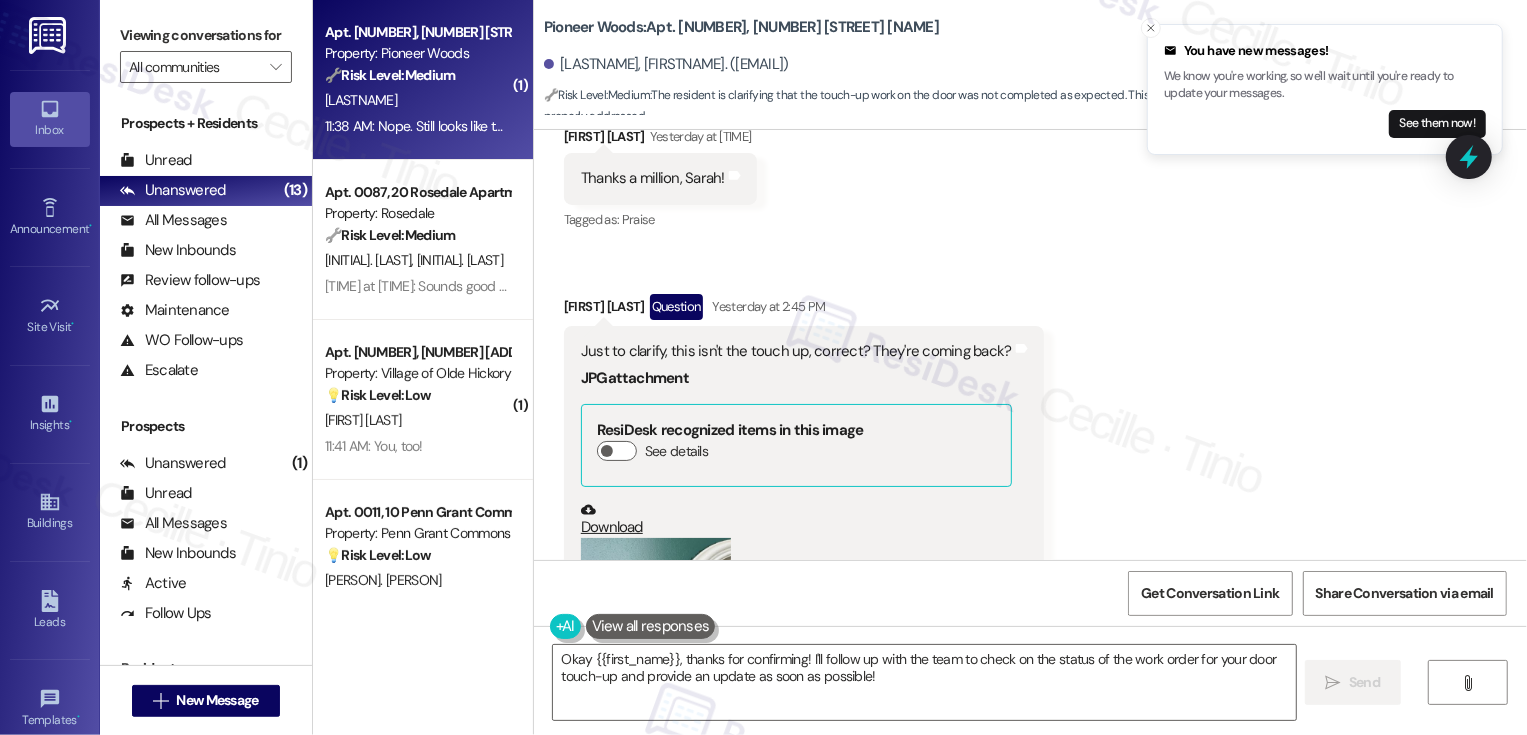 scroll, scrollTop: 37380, scrollLeft: 0, axis: vertical 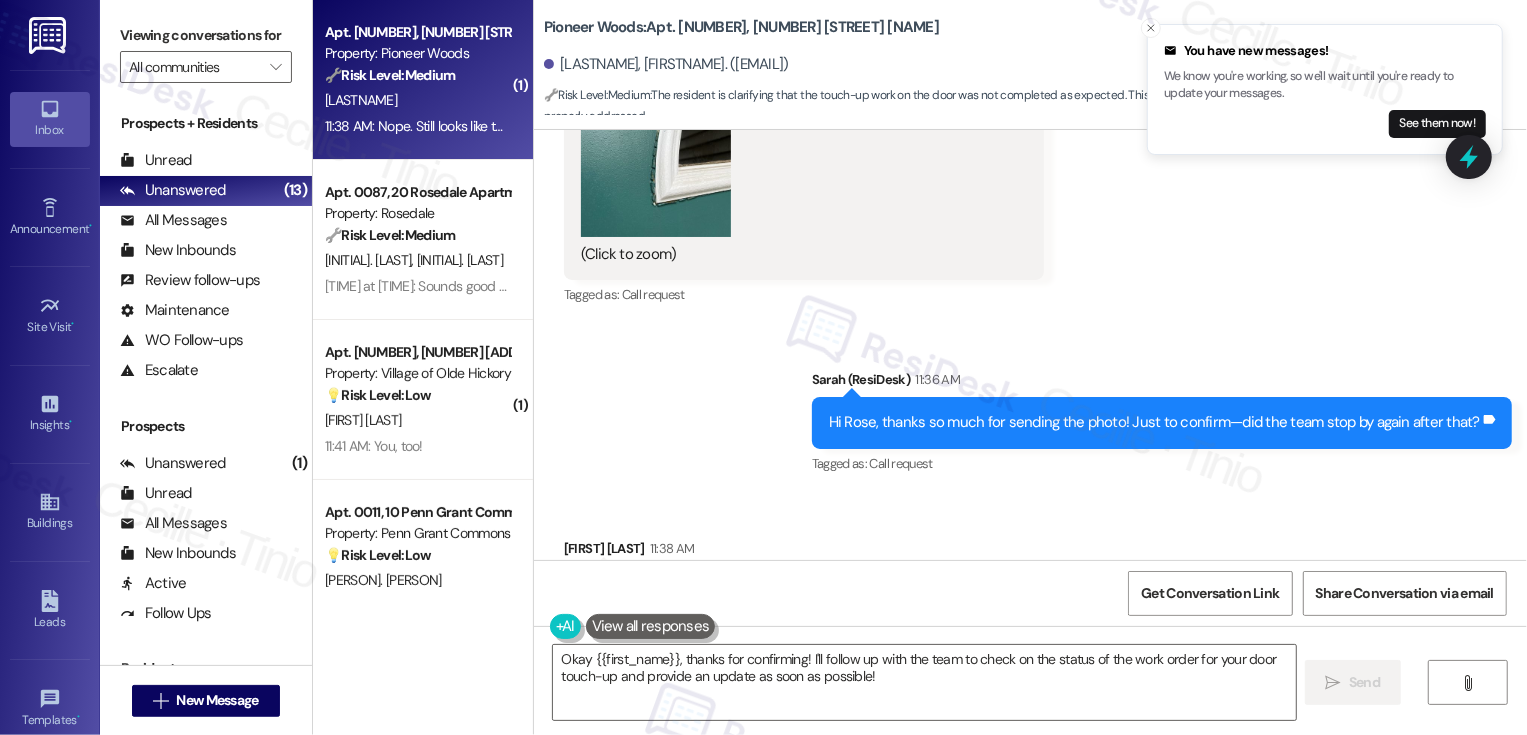 click on "Received via SMS Rose Boettinger 11:38 AM Nope. Still looks like the latest photo.  Tags and notes Tagged as:   Negative response Click to highlight conversations about Negative response" at bounding box center (1030, 577) 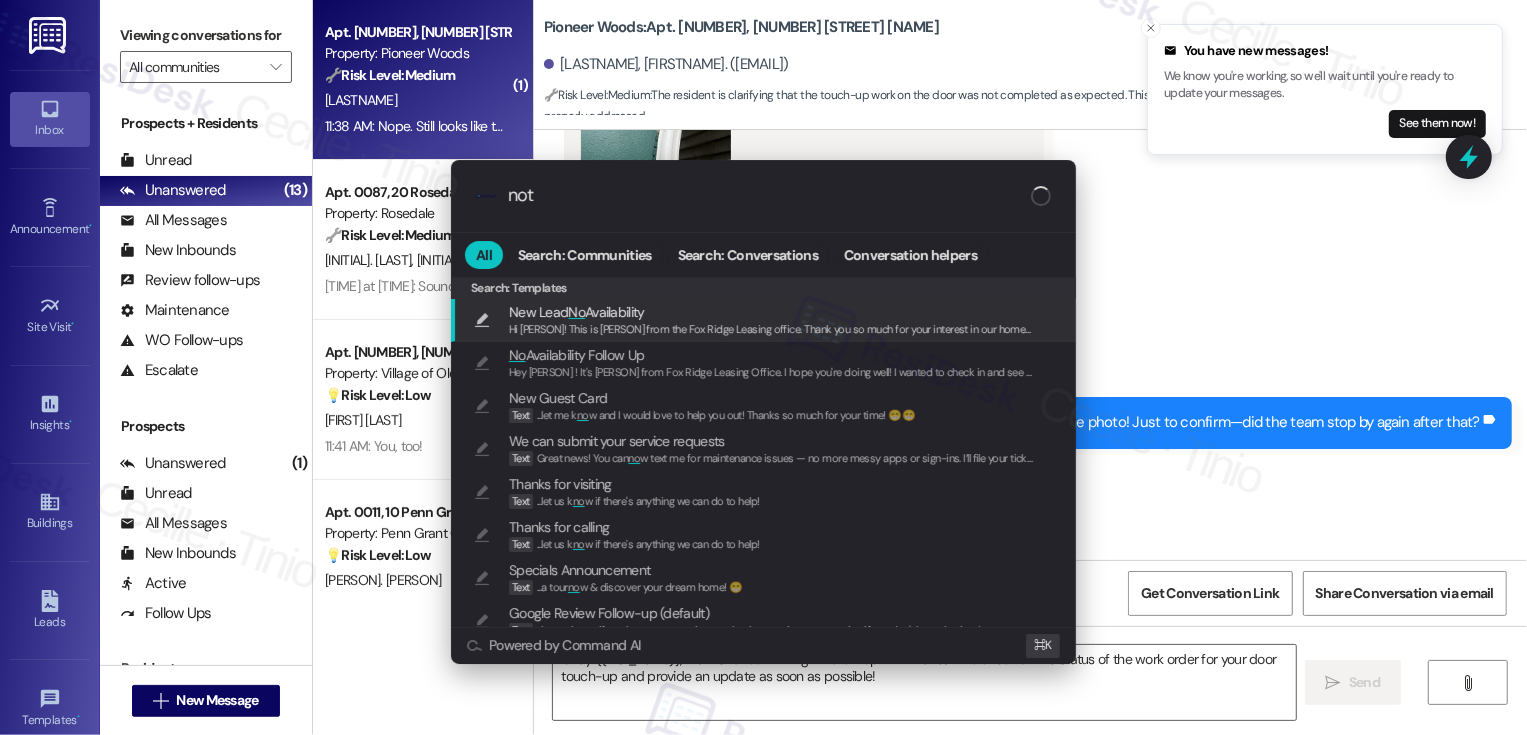 type on "note" 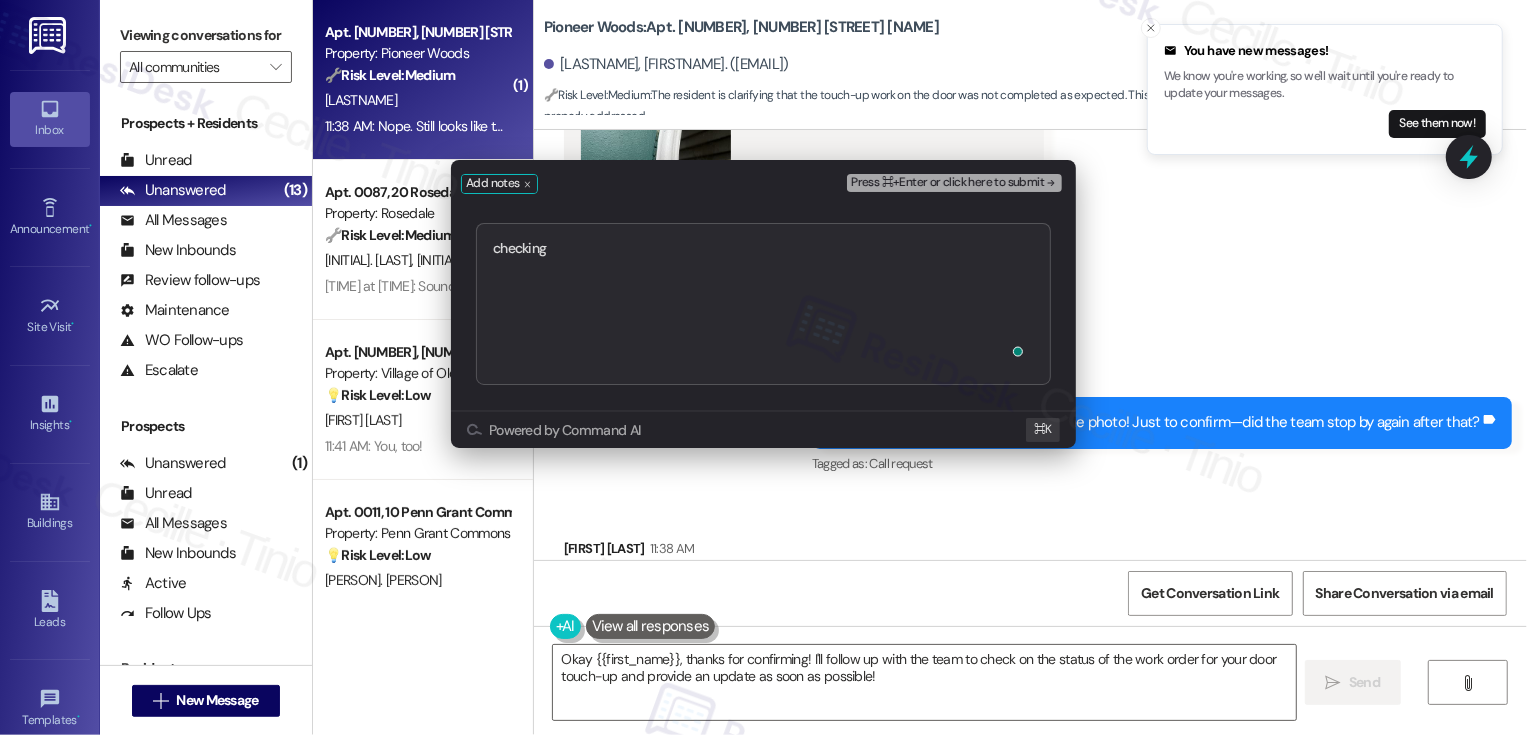 type on "checking
https://residesk.slack.com/archives/C02V2UYM7D5/p1754065440295269?thread_ts=1753980797.949129&cid=C02V2UYM7D5" 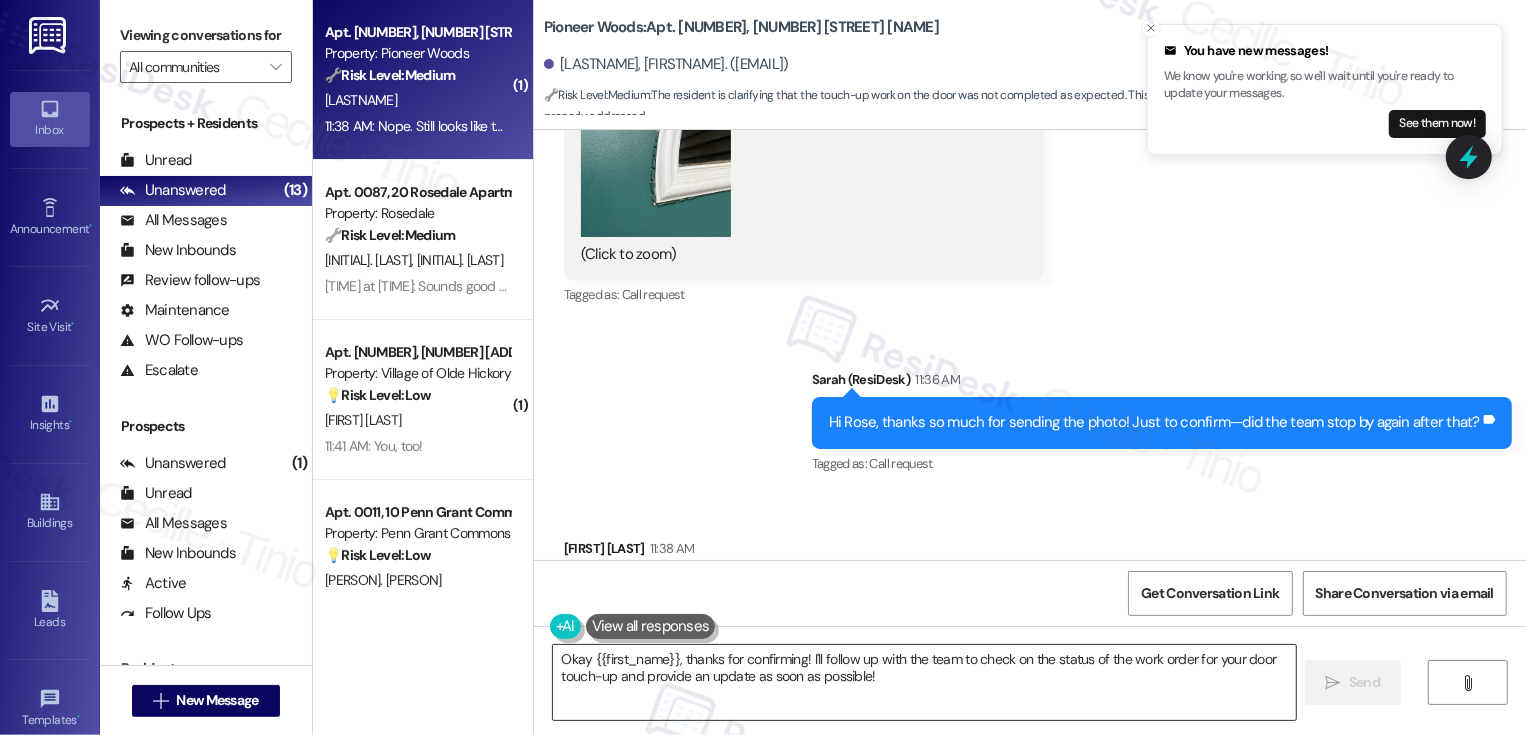 click on "Okay {{first_name}}, thanks for confirming! I'll follow up with the team to check on the status of the work order for your door touch-up and provide an update as soon as possible!" at bounding box center (924, 682) 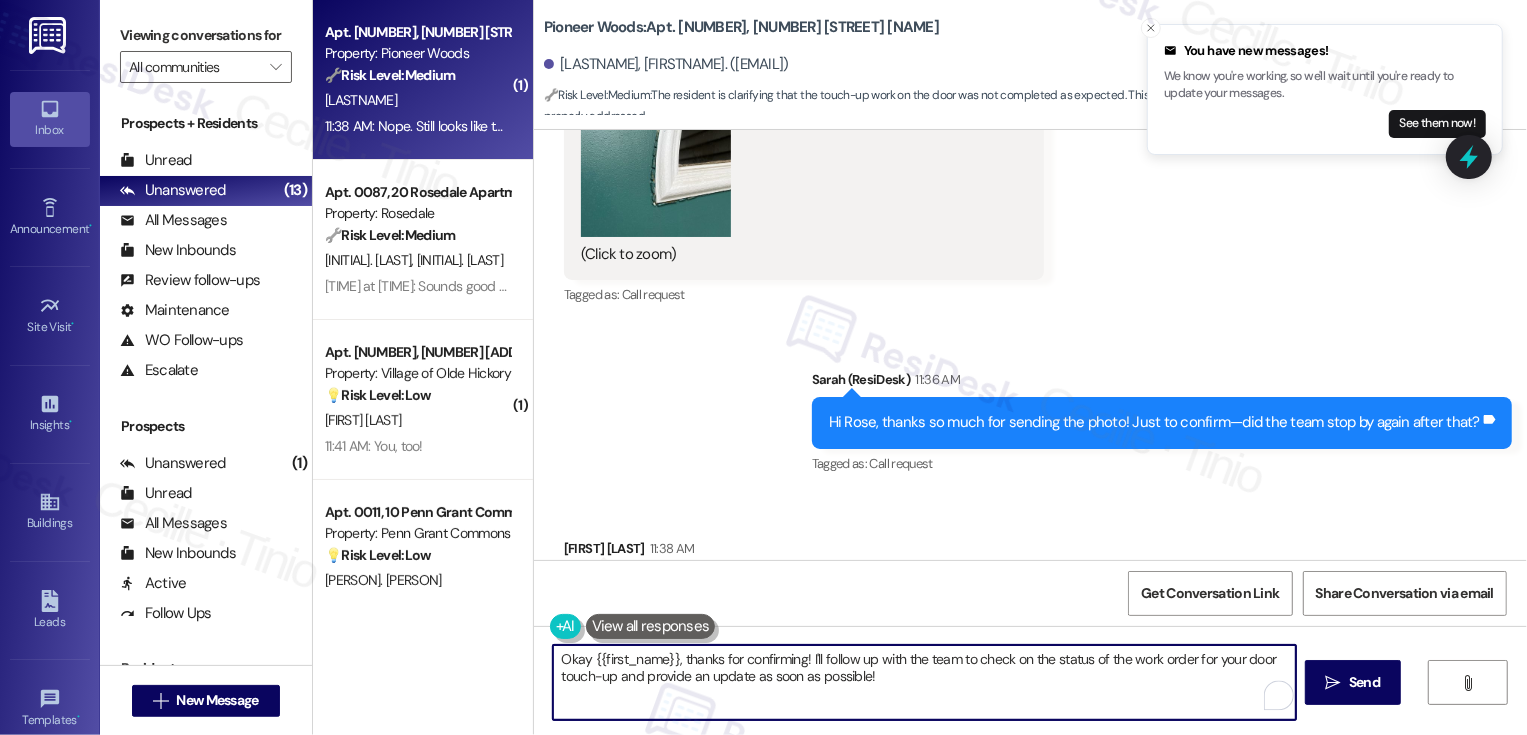 click on "Okay {{first_name}}, thanks for confirming! I'll follow up with the team to check on the status of the work order for your door touch-up and provide an update as soon as possible!" at bounding box center [924, 682] 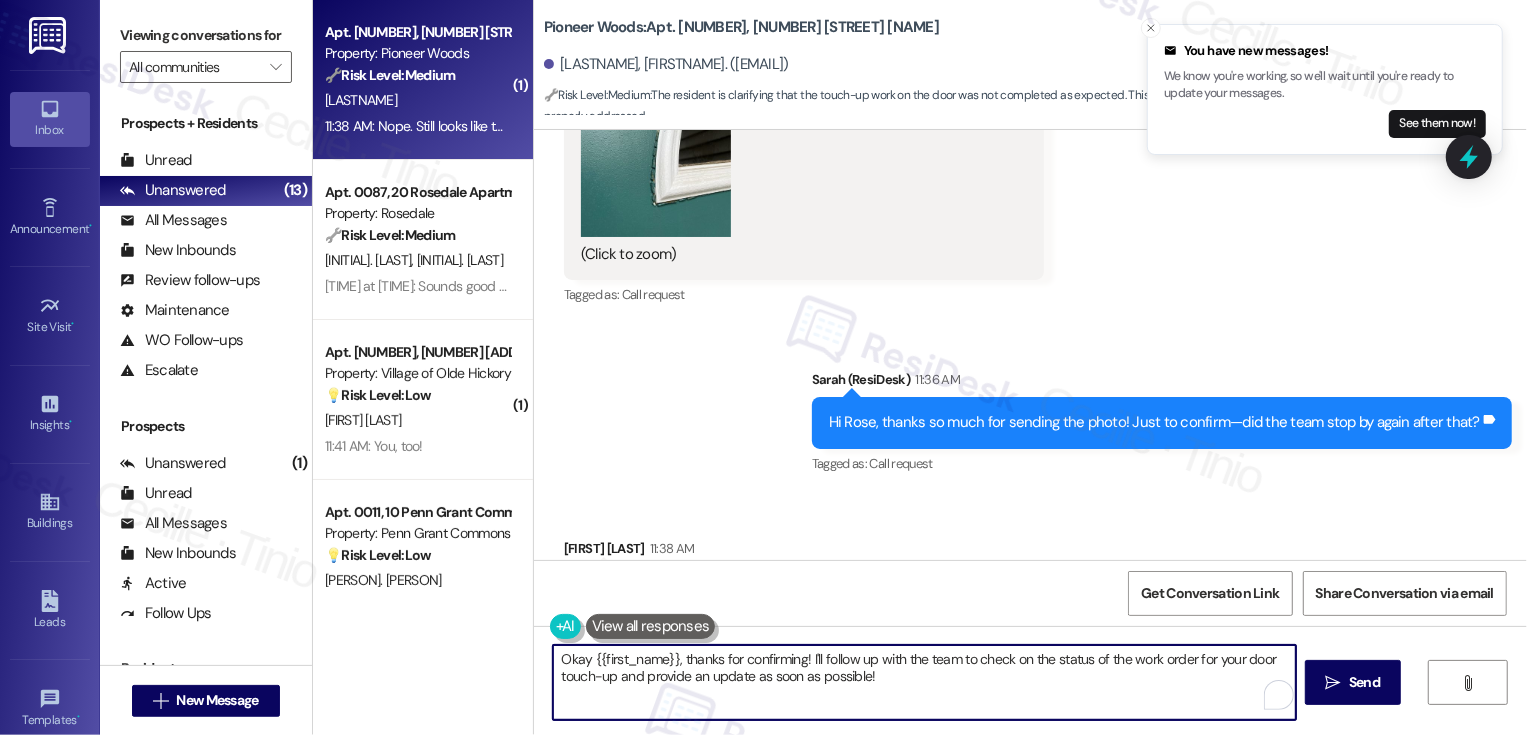 click on "Okay {{first_name}}, thanks for confirming! I'll follow up with the team to check on the status of the work order for your door touch-up and provide an update as soon as possible!" at bounding box center [924, 682] 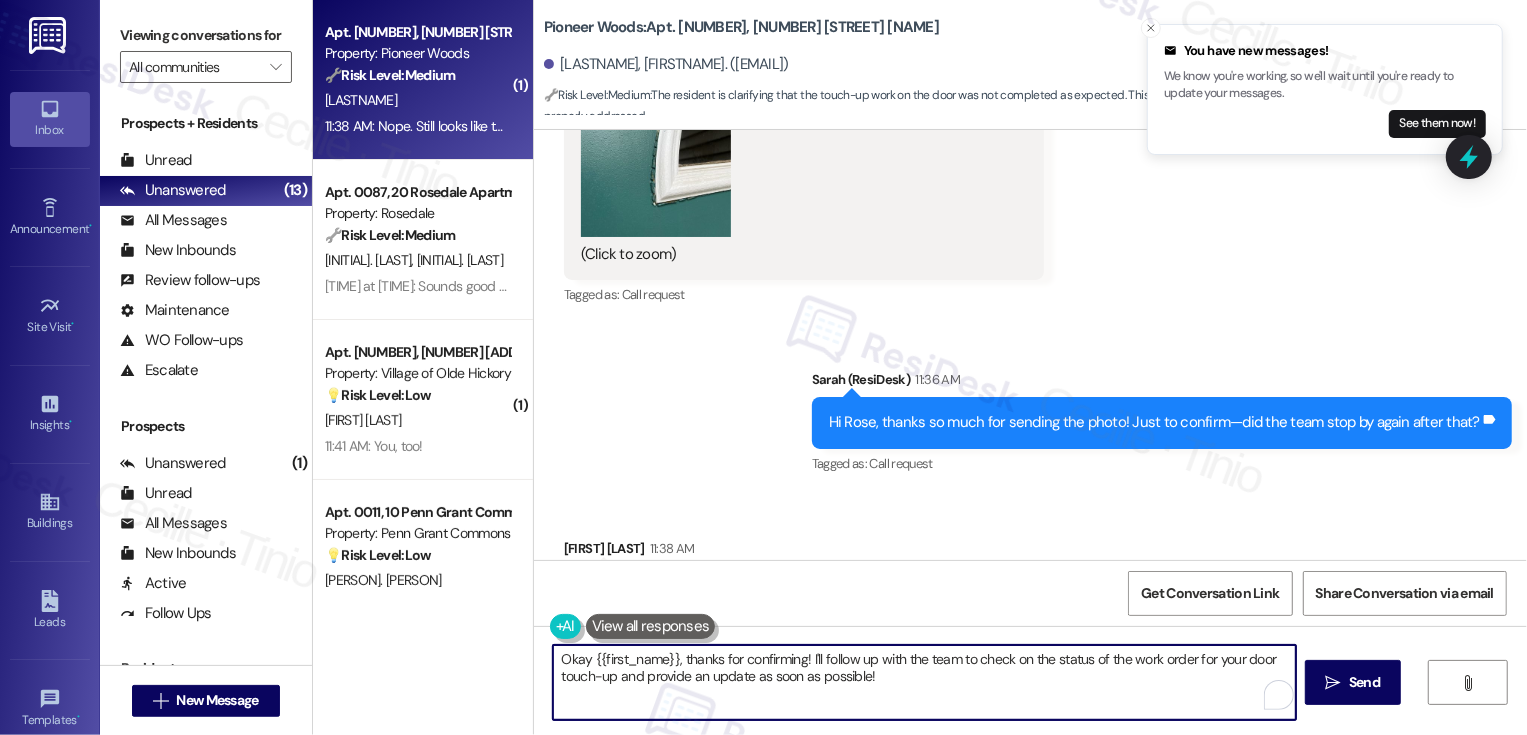 drag, startPoint x: 951, startPoint y: 657, endPoint x: 978, endPoint y: 695, distance: 46.615448 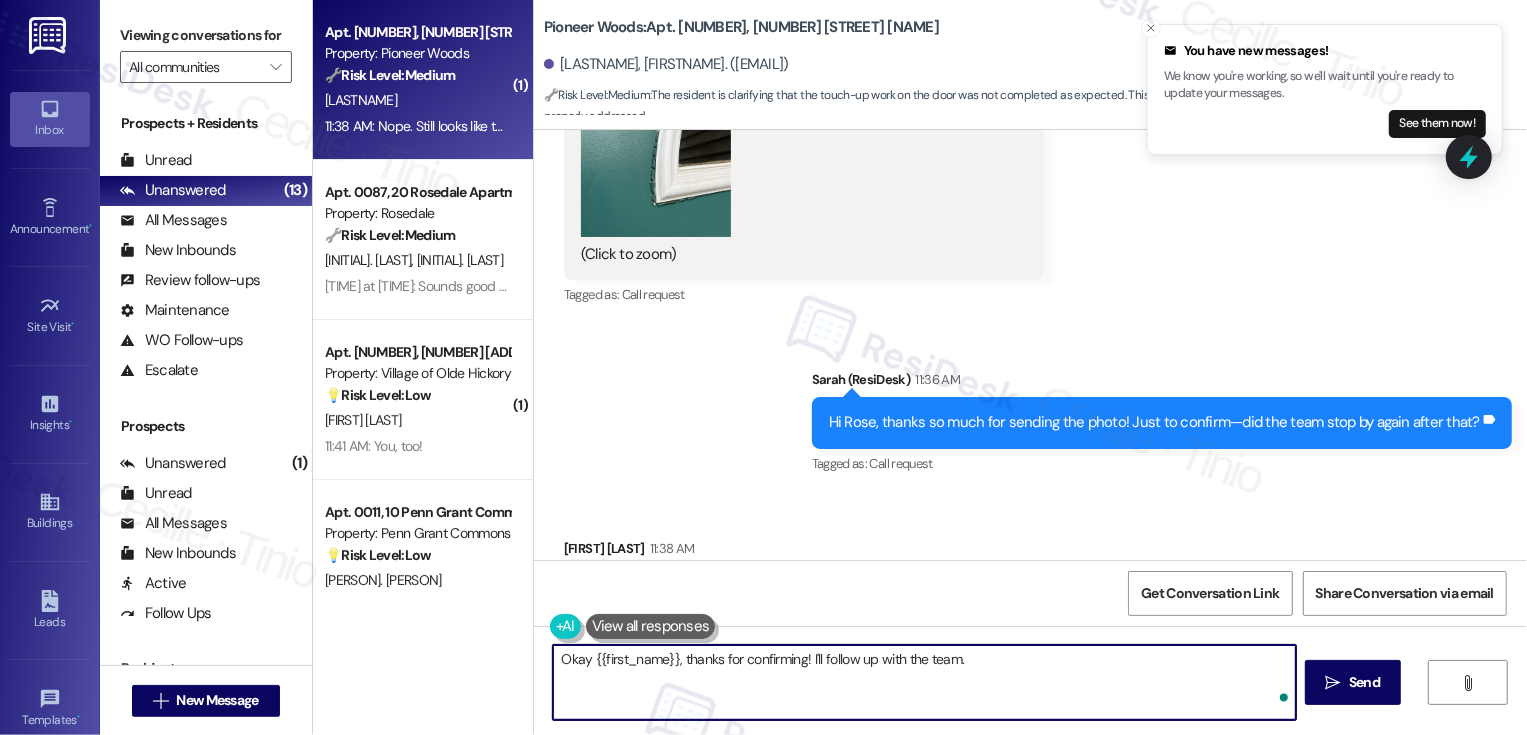 type on "Okay {{first_name}}, thanks for confirming! I'll follow up with the team." 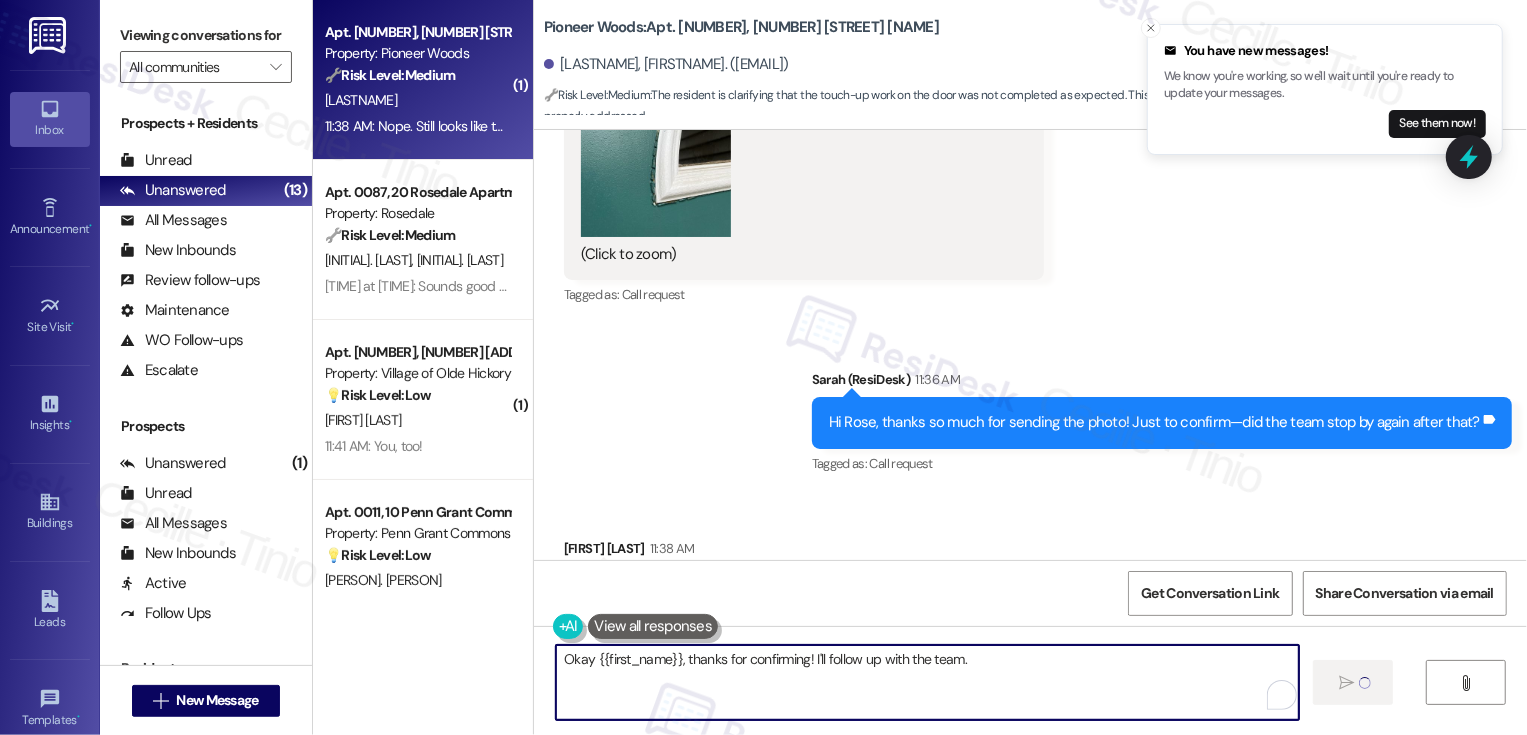click on "Okay {{first_name}}, thanks for confirming! I'll follow up with the team." at bounding box center [927, 682] 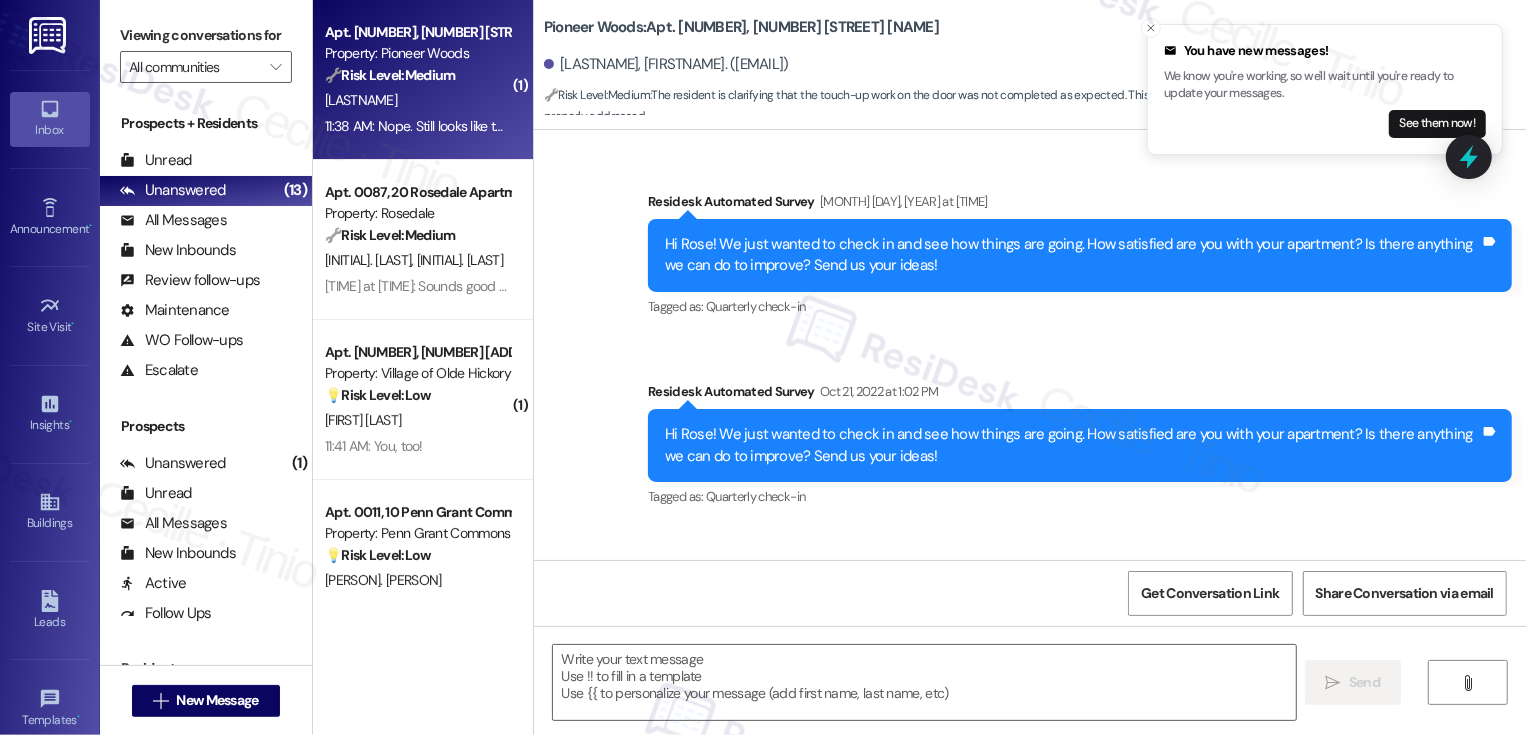 scroll, scrollTop: 37569, scrollLeft: 0, axis: vertical 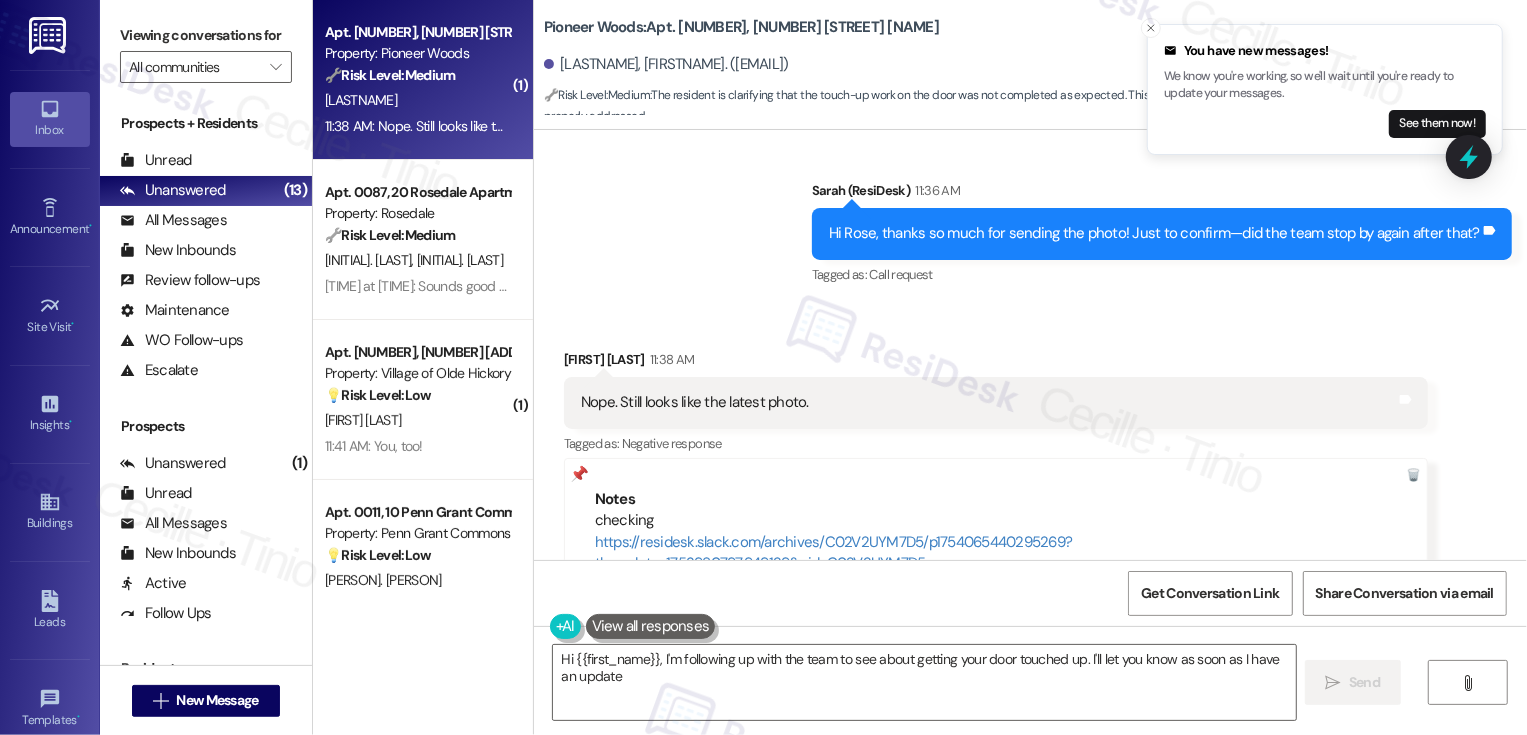 type on "Hi {{first_name}}, I'm following up with the team to see about getting your door touched up. I'll let you know as soon as I have an update!" 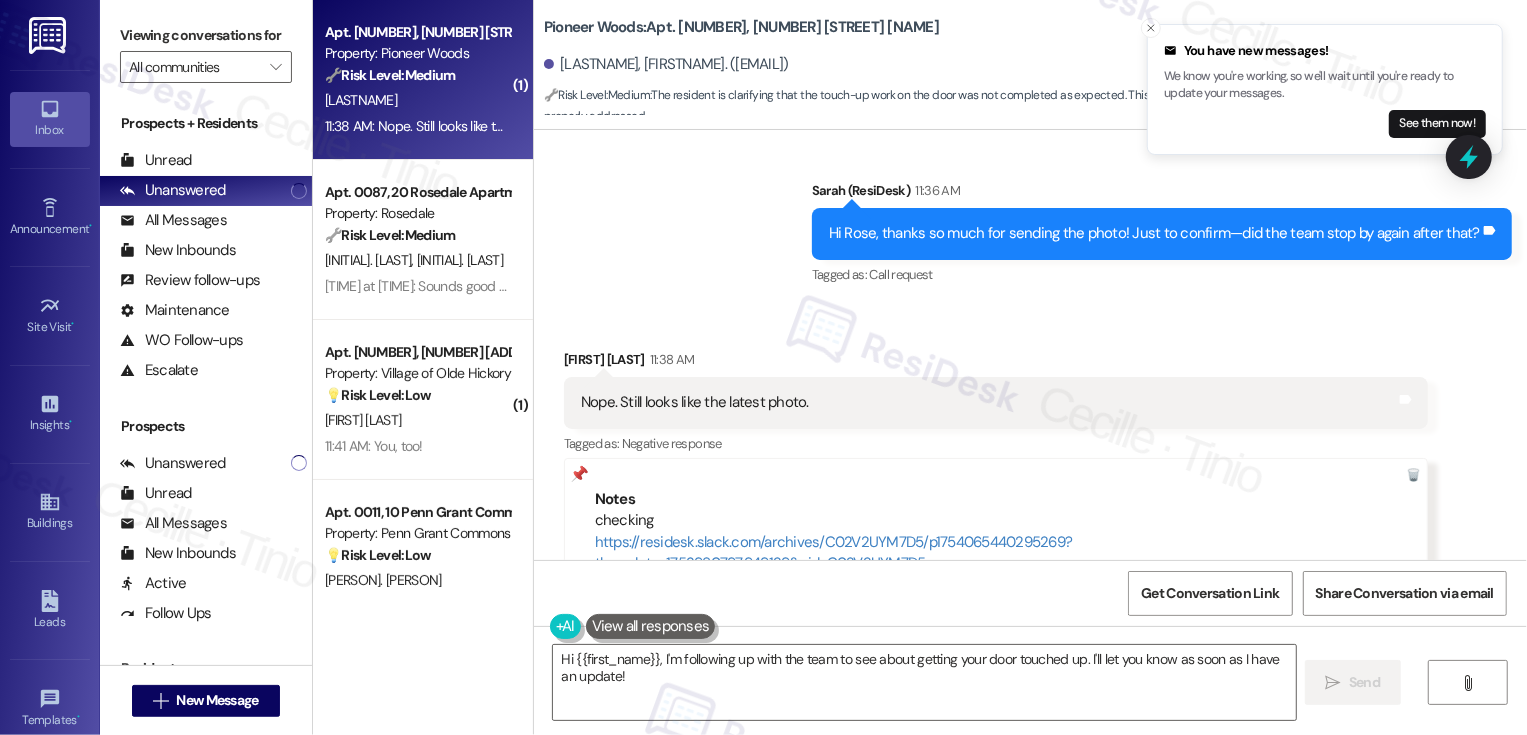 scroll, scrollTop: 37710, scrollLeft: 0, axis: vertical 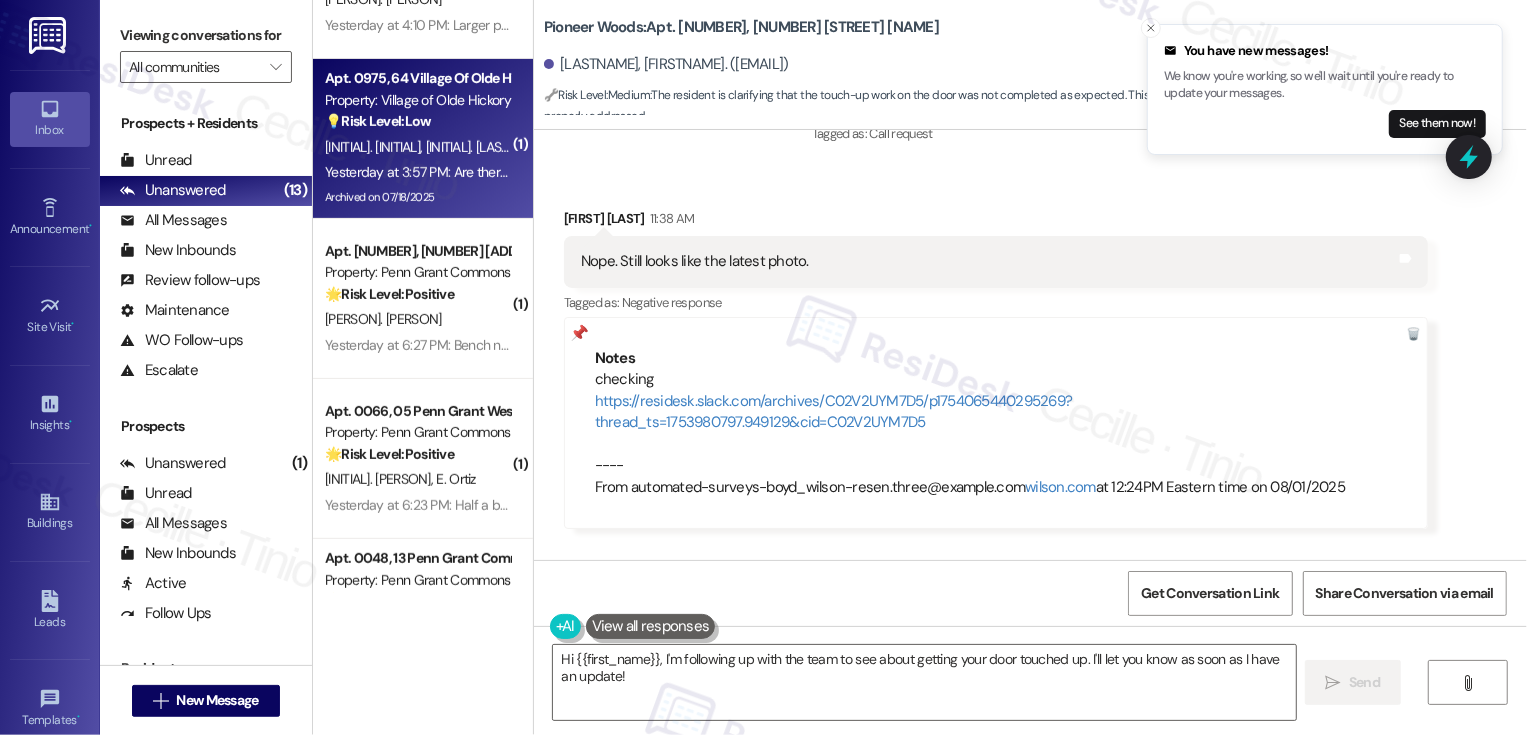 click on "Yesterday at 3:57 PM: Are there any events this weekend?  Yesterday at 3:57 PM: Are there any events this weekend?" at bounding box center [493, 172] 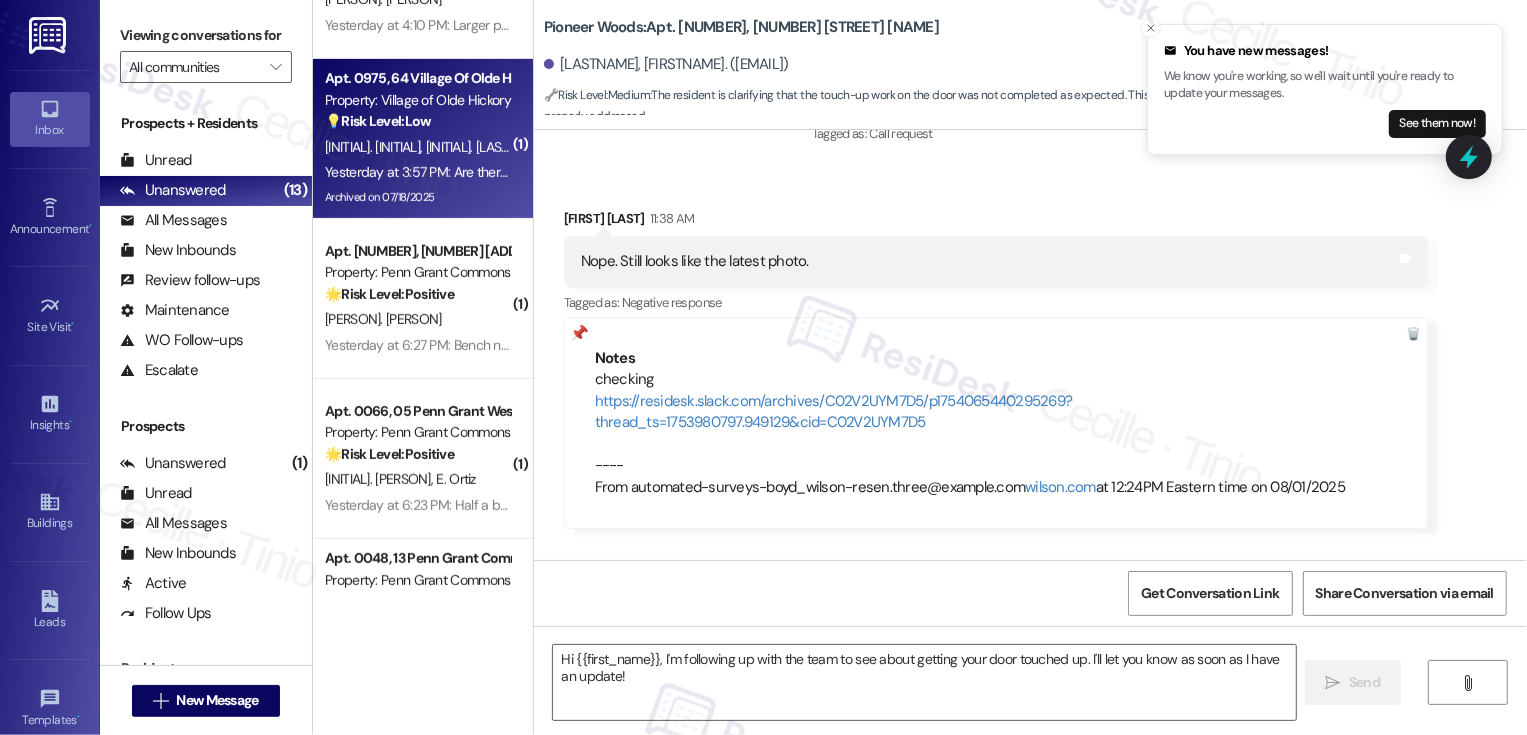 type on "Fetching suggested responses. Please feel free to read through the conversation in the meantime." 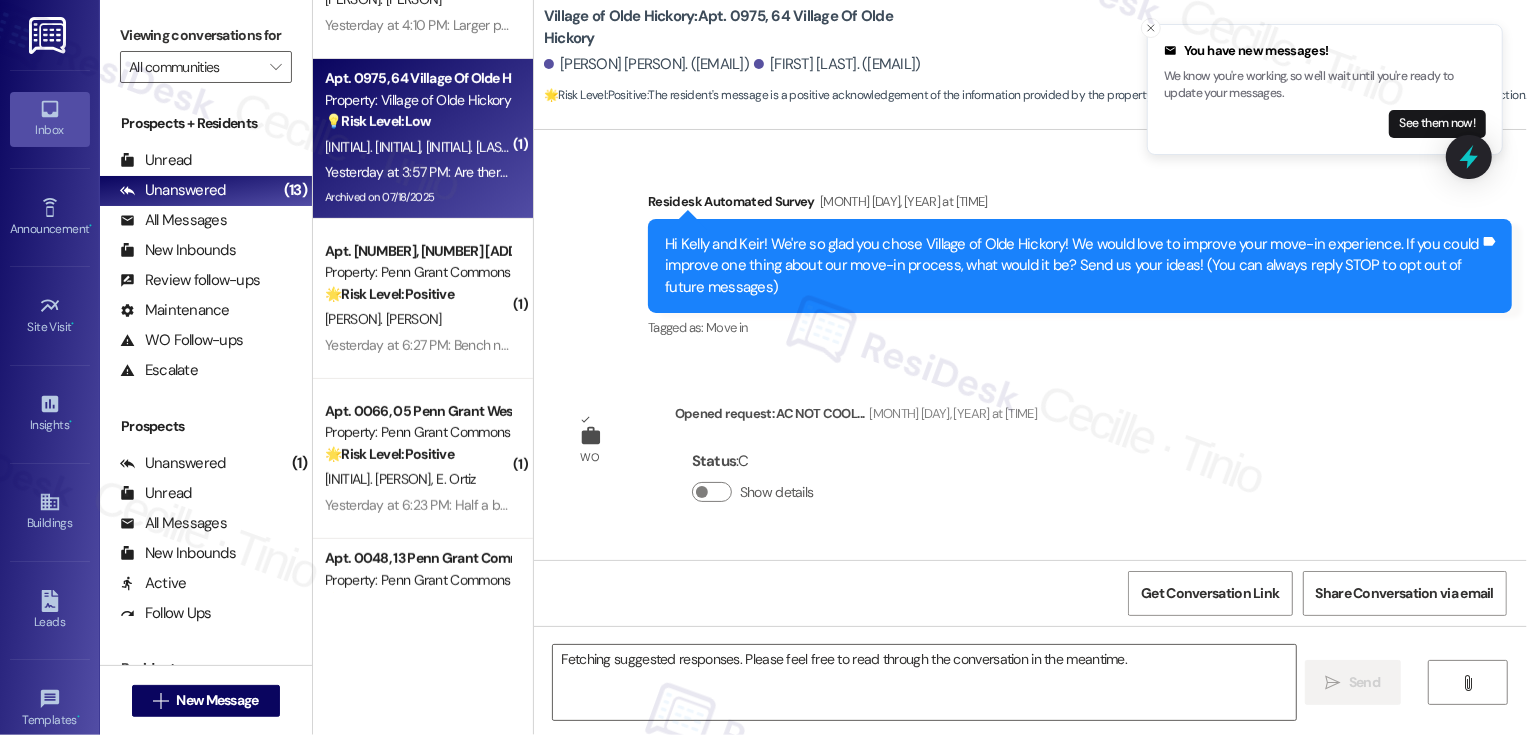 scroll, scrollTop: 14517, scrollLeft: 0, axis: vertical 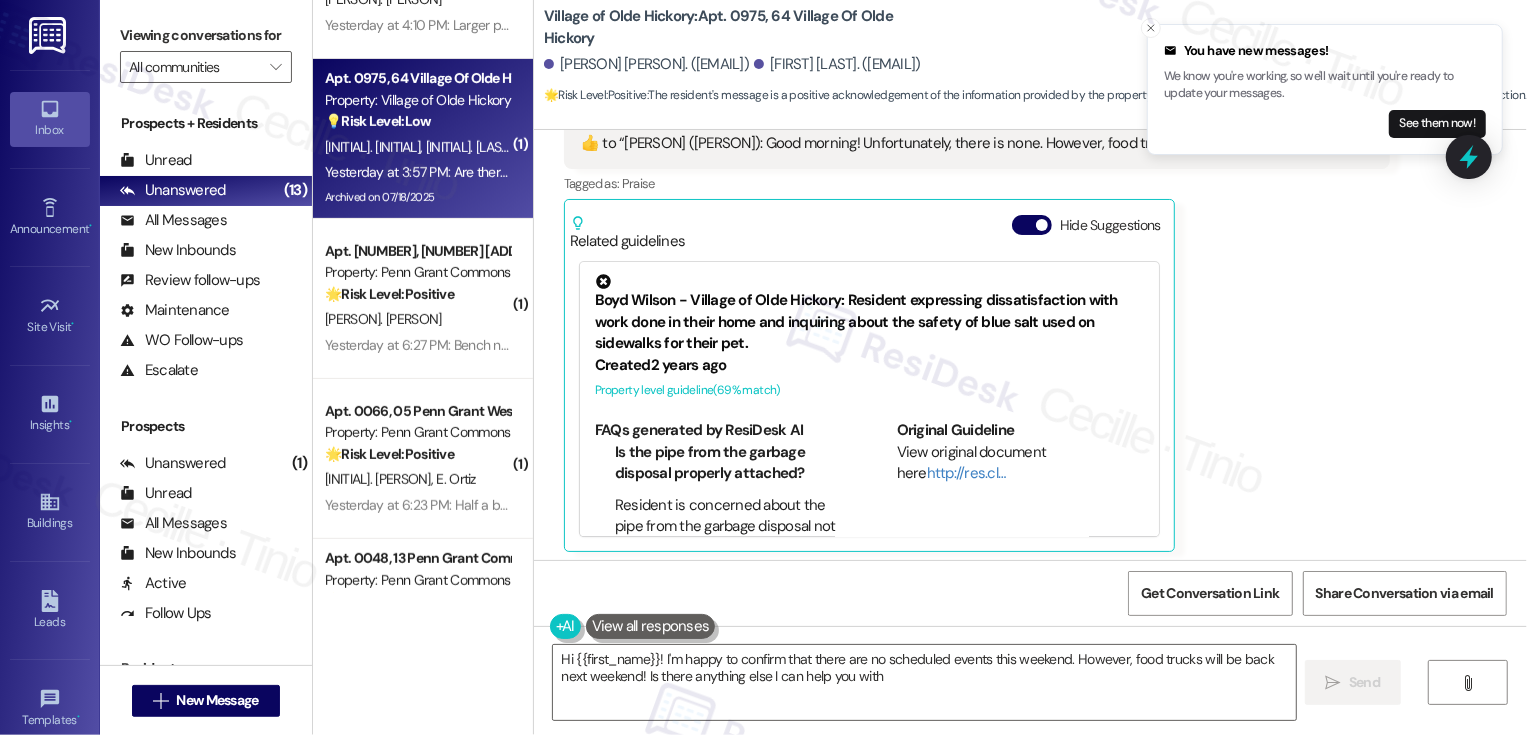 type on "Hi {{first_name}}! I'm happy to confirm that there are no scheduled events this weekend. However, food trucks will be back next weekend! Is there anything else I can help you with?" 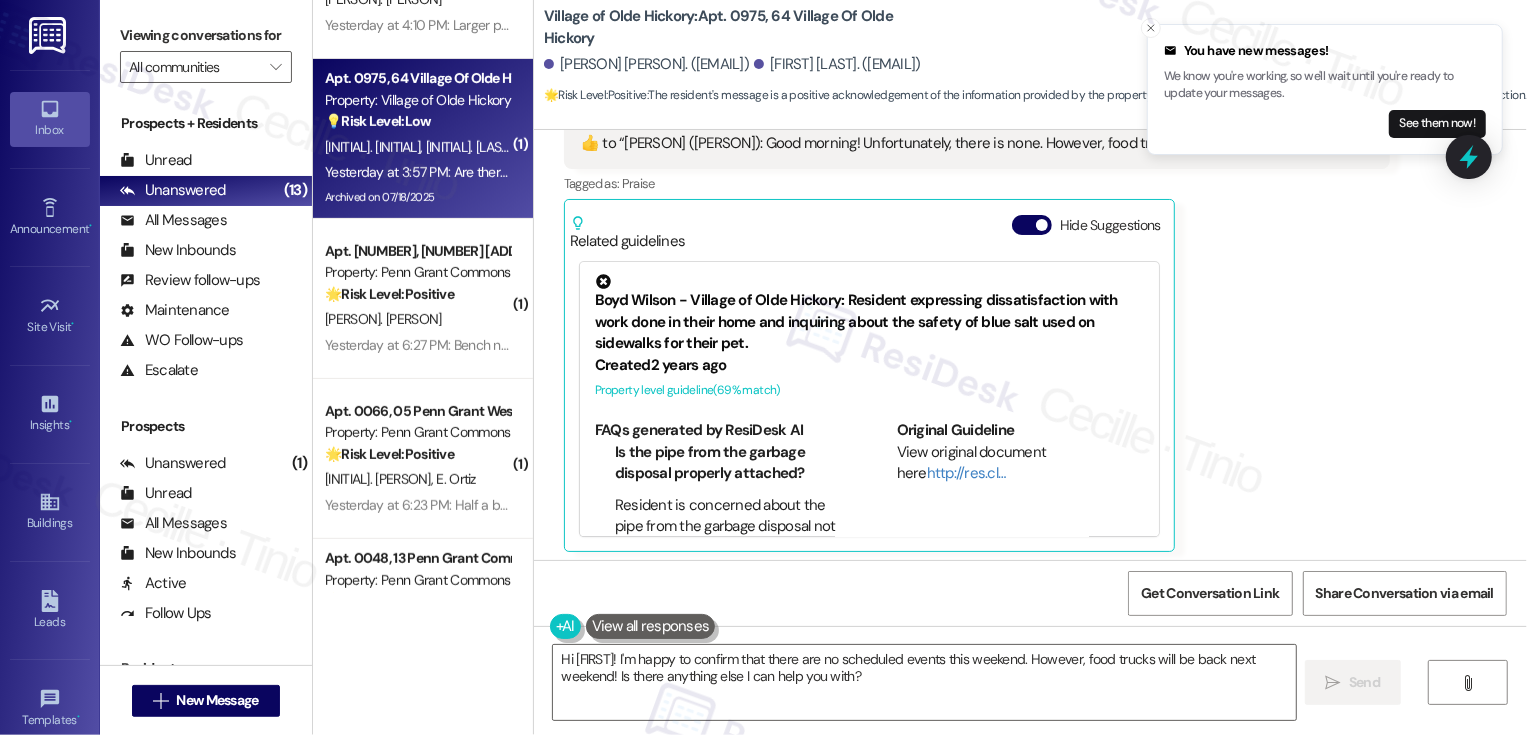 scroll, scrollTop: 14518, scrollLeft: 0, axis: vertical 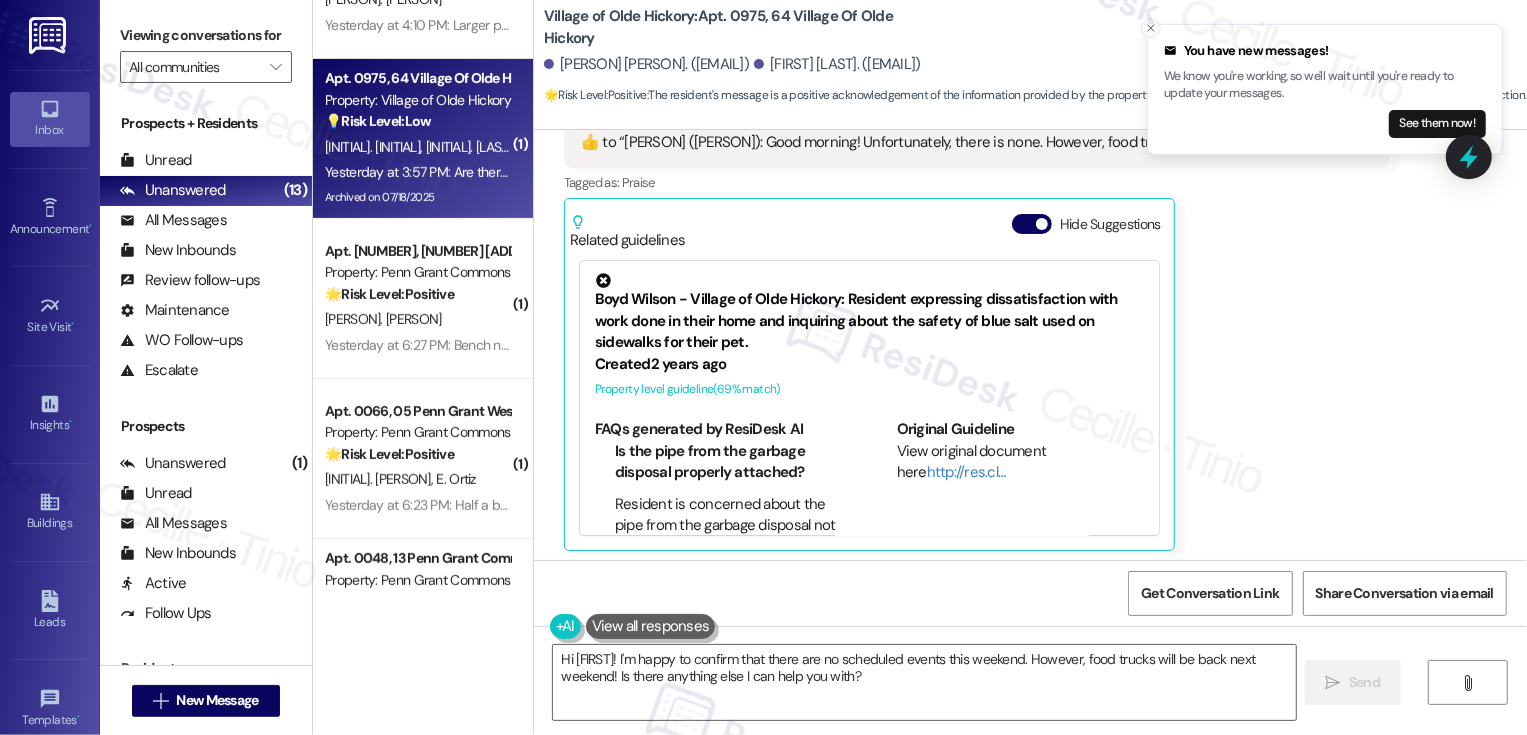 click 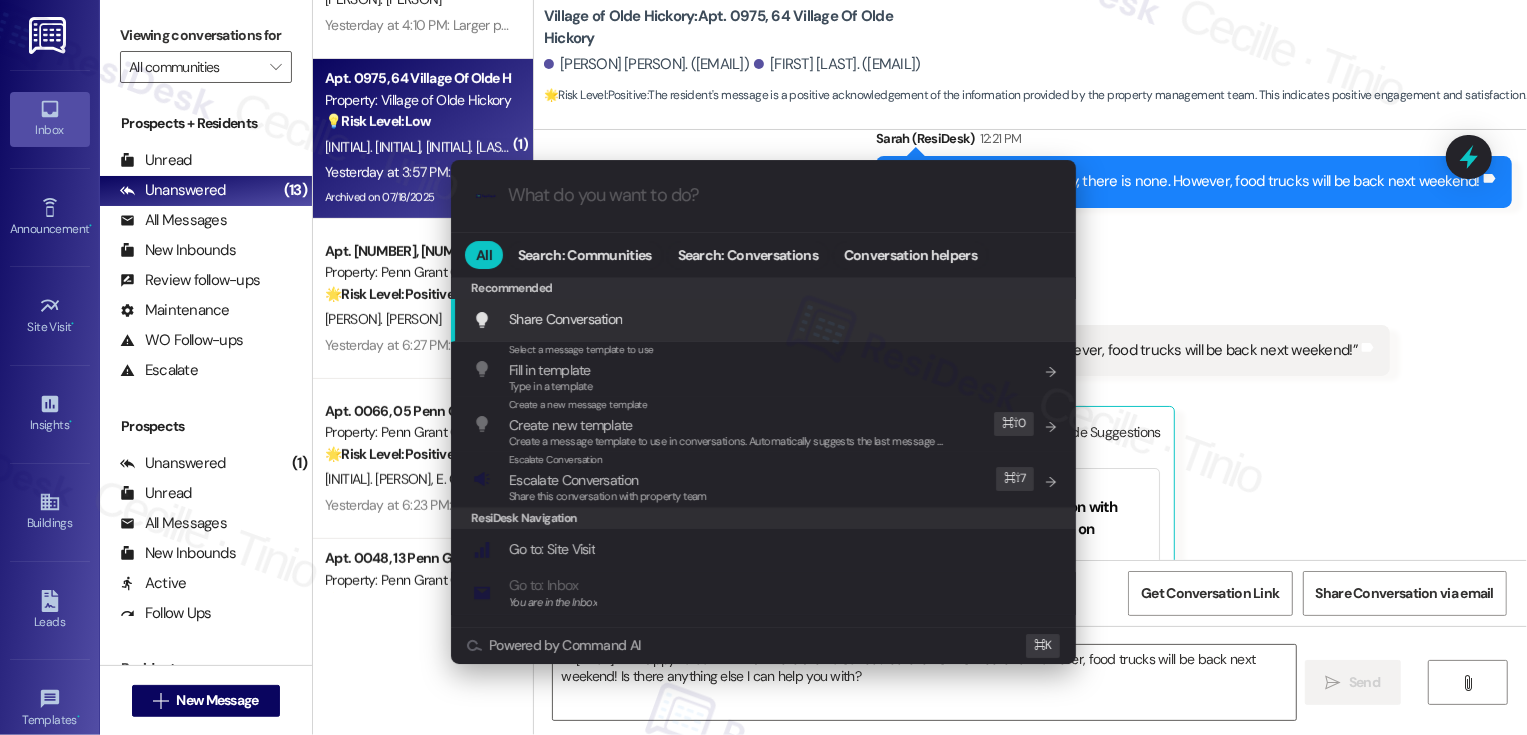 scroll, scrollTop: 14309, scrollLeft: 0, axis: vertical 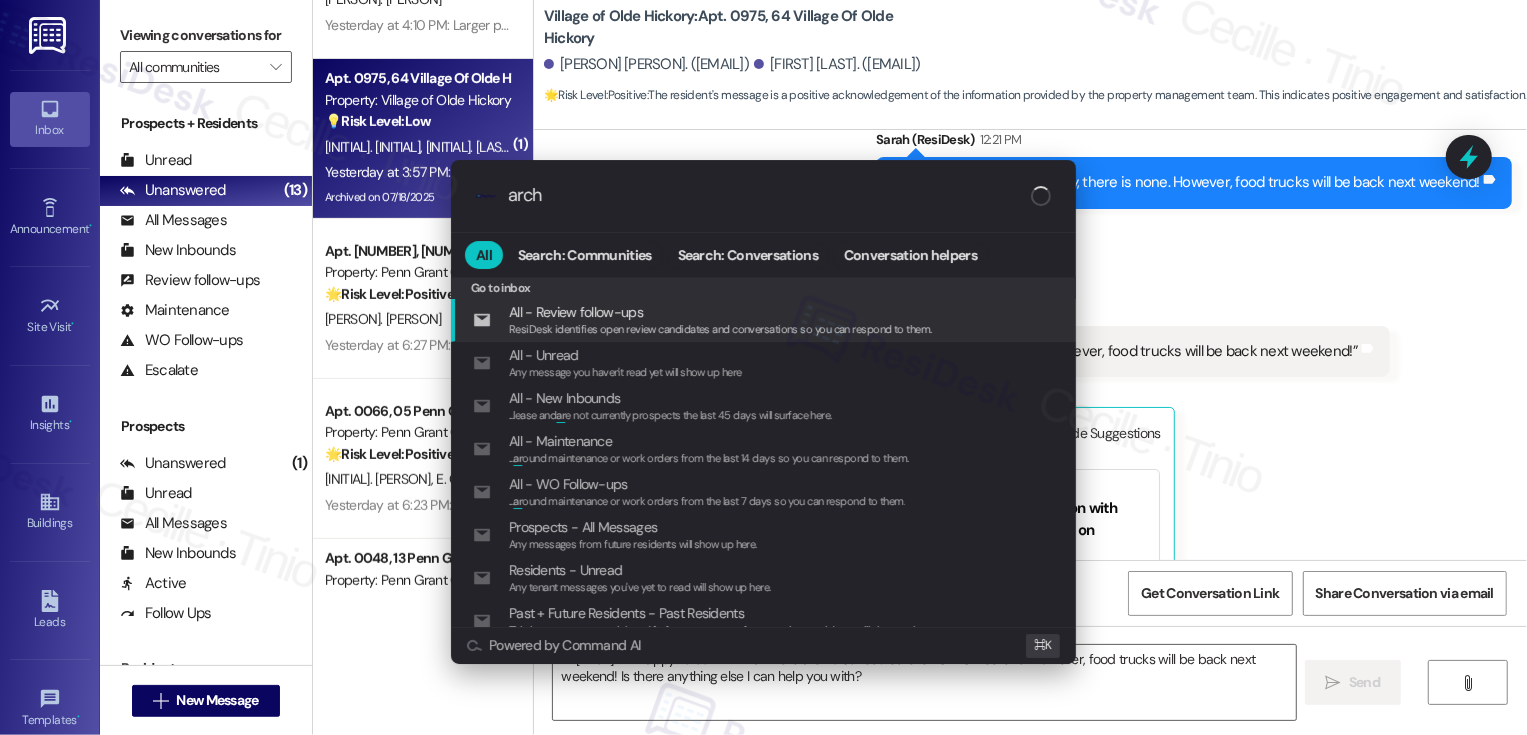 type on "archi" 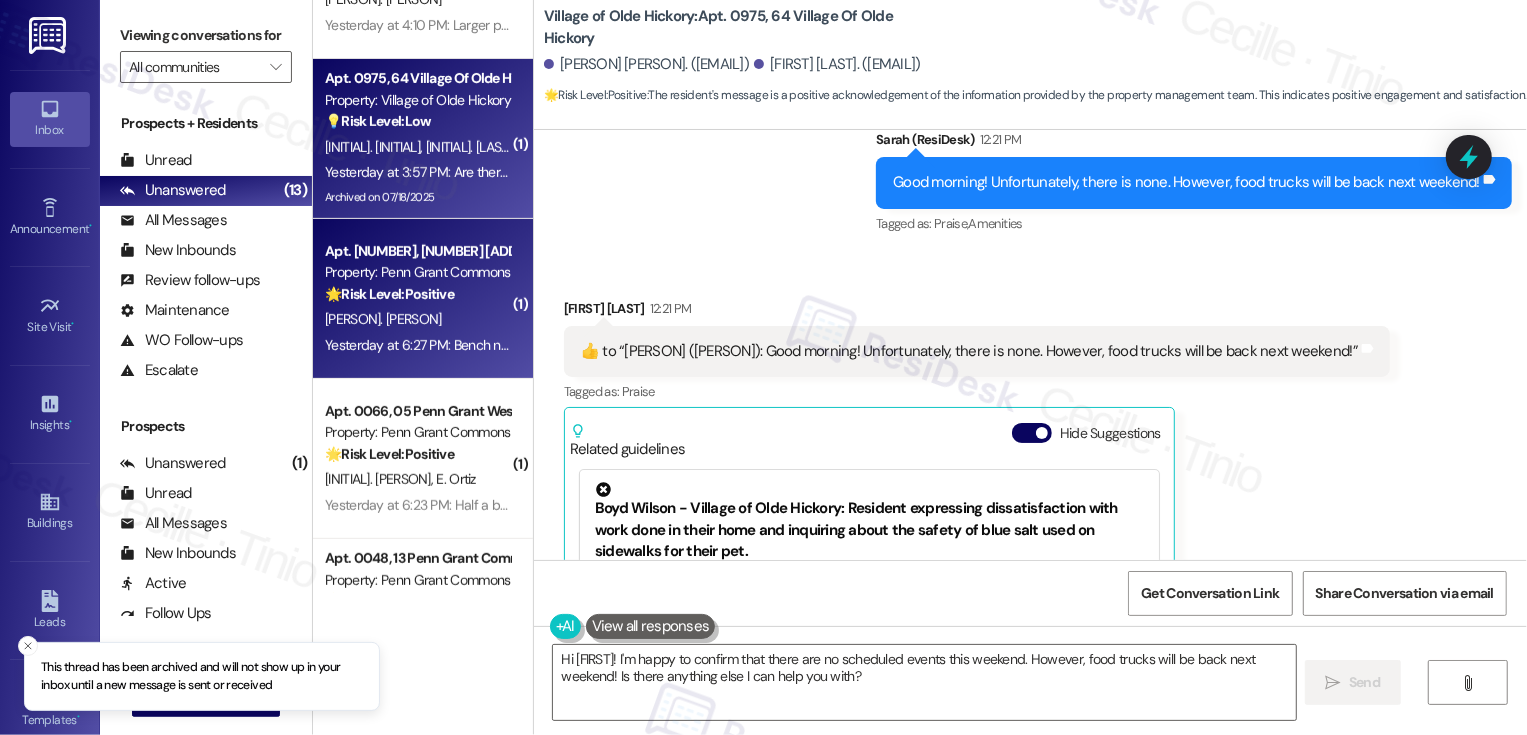 click on "[INITIAL]. [LAST]" at bounding box center (417, 319) 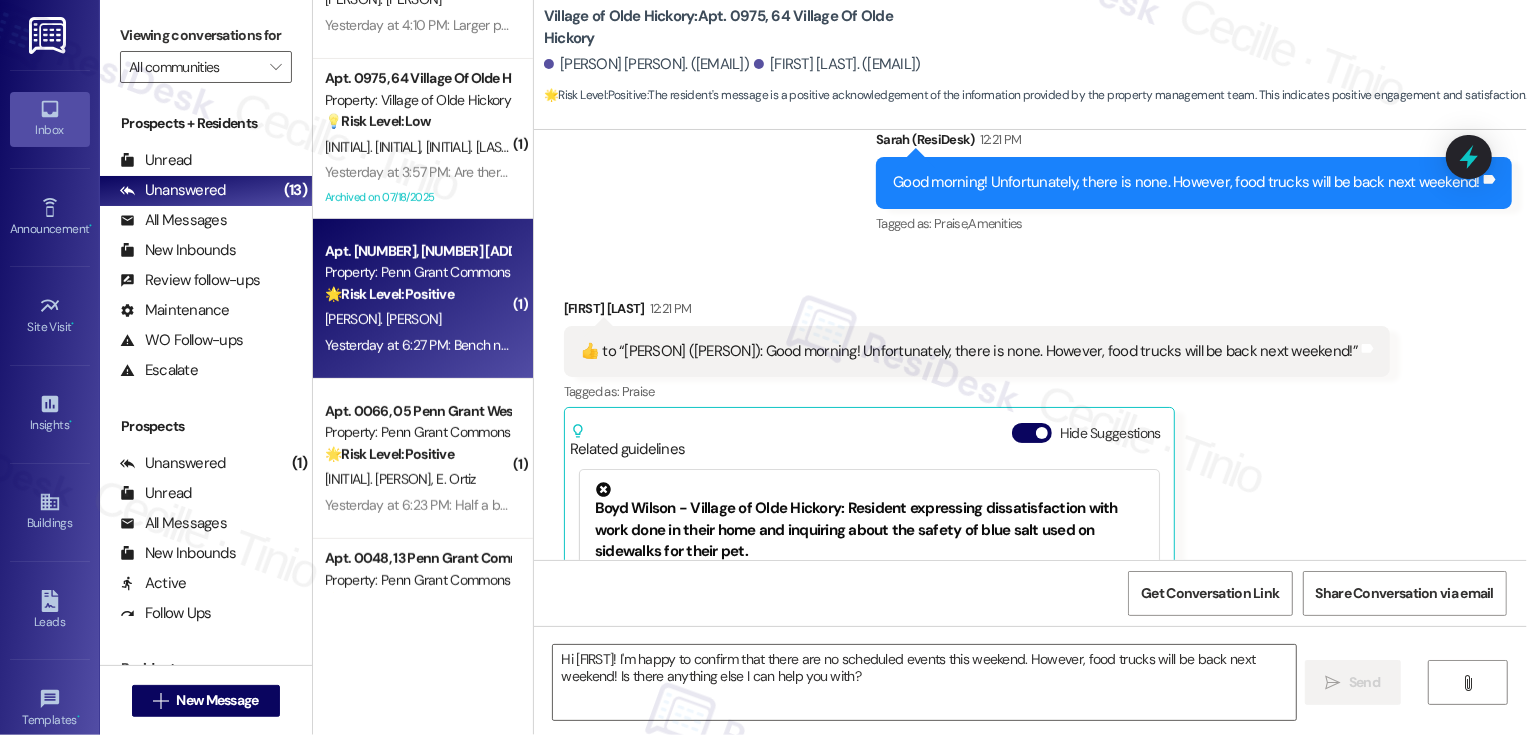 click on "[INITIAL]. [LAST]" at bounding box center [417, 319] 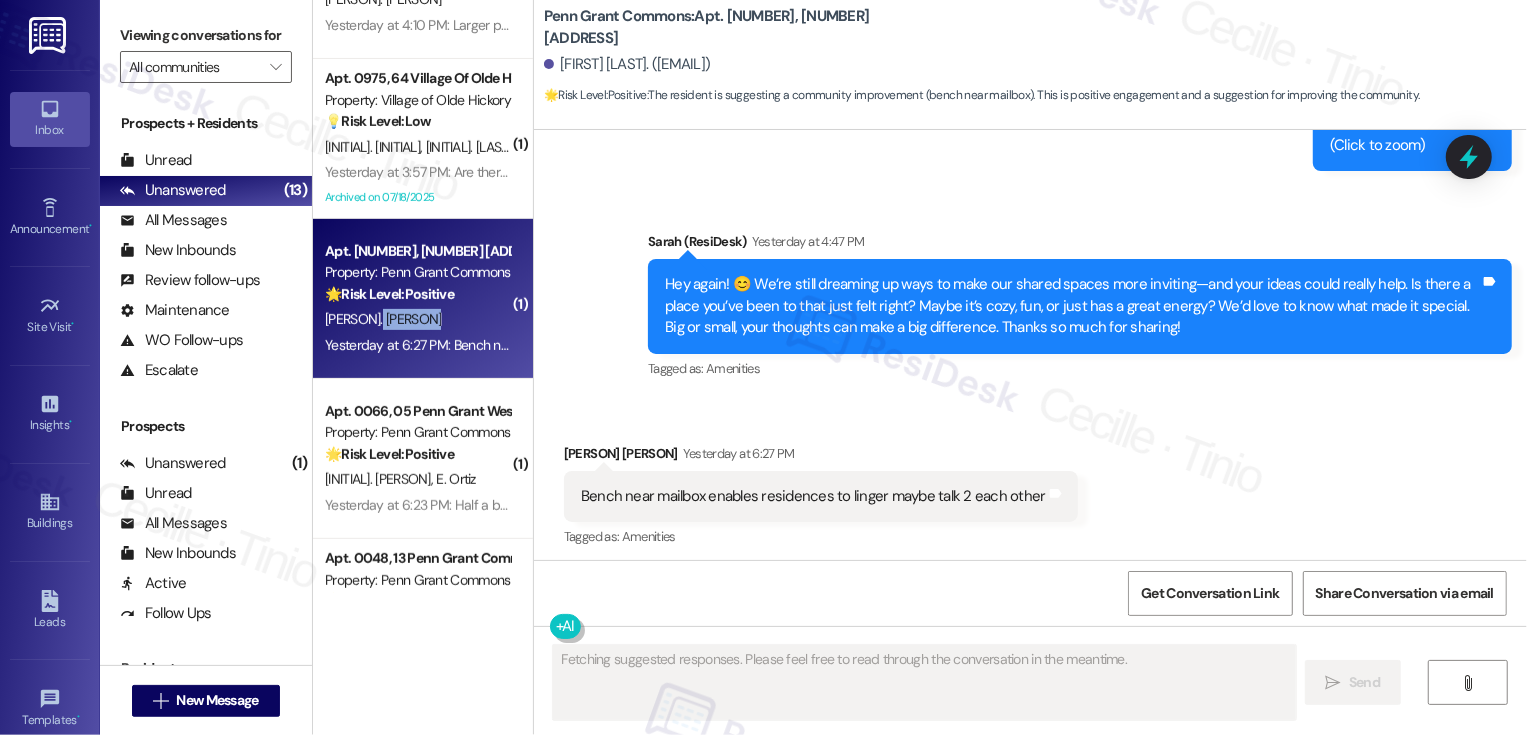 scroll, scrollTop: 15824, scrollLeft: 0, axis: vertical 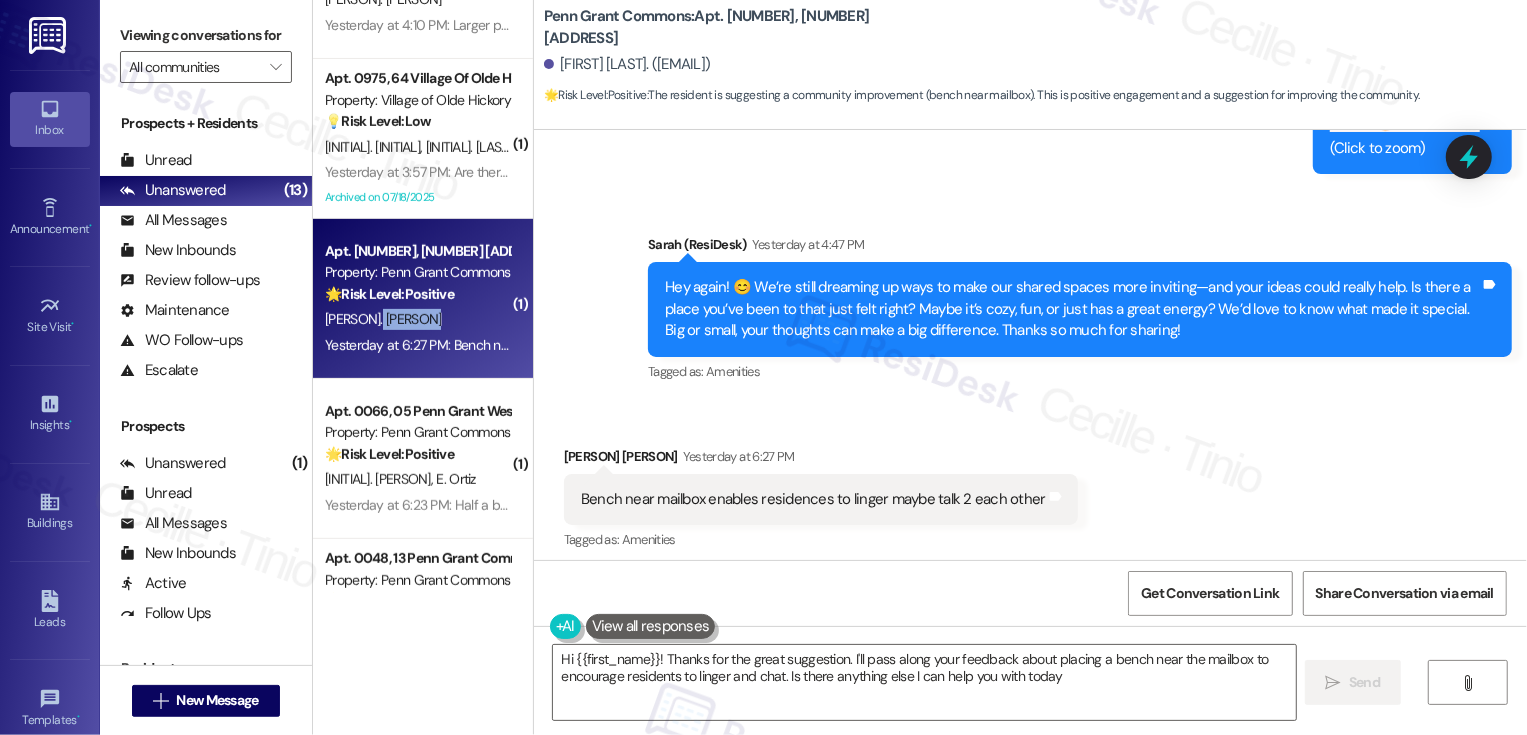 type on "Hi {{first_name}}! Thanks for the great suggestion. I'll pass along your feedback about placing a bench near the mailbox to encourage residents to linger and chat. Is there anything else I can help you with today?" 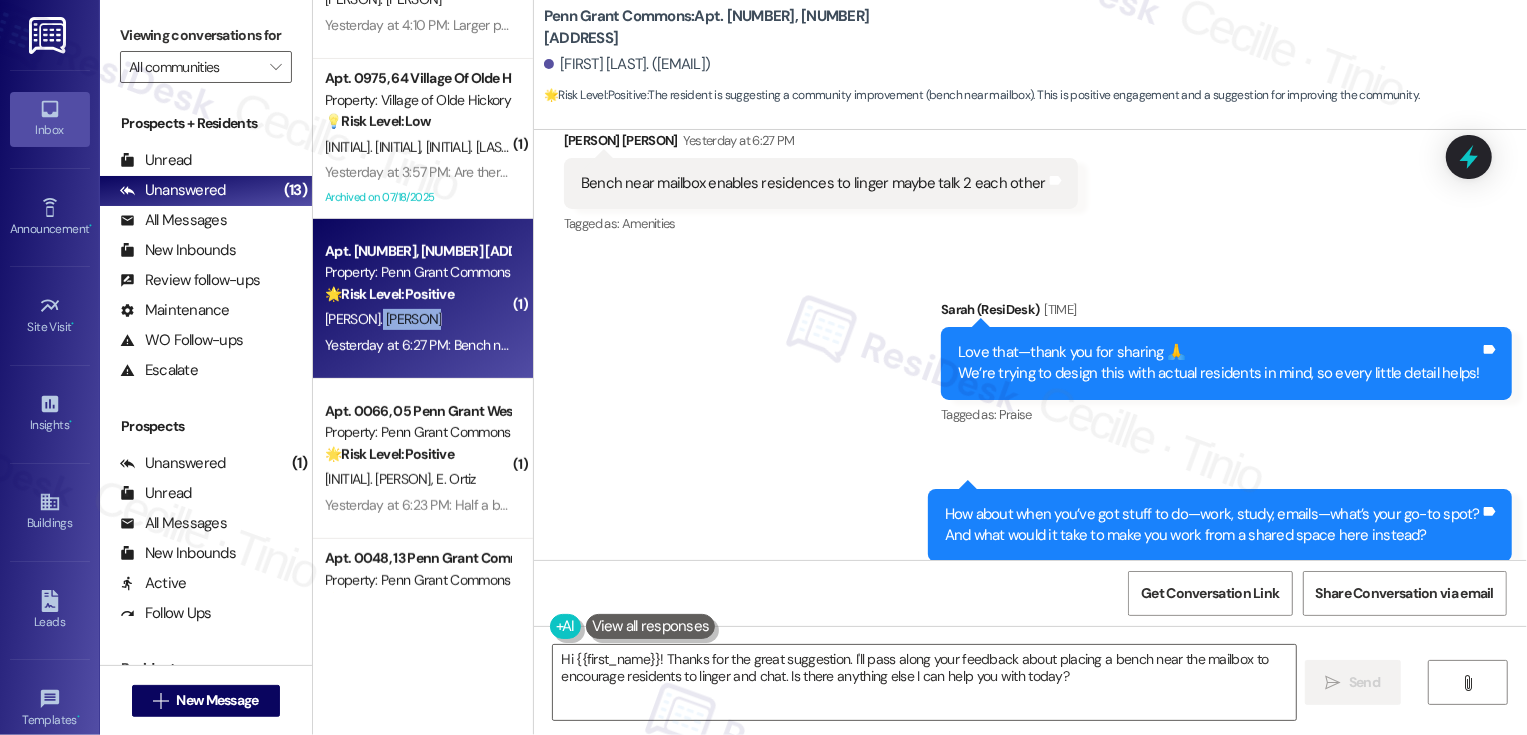 scroll, scrollTop: 16178, scrollLeft: 0, axis: vertical 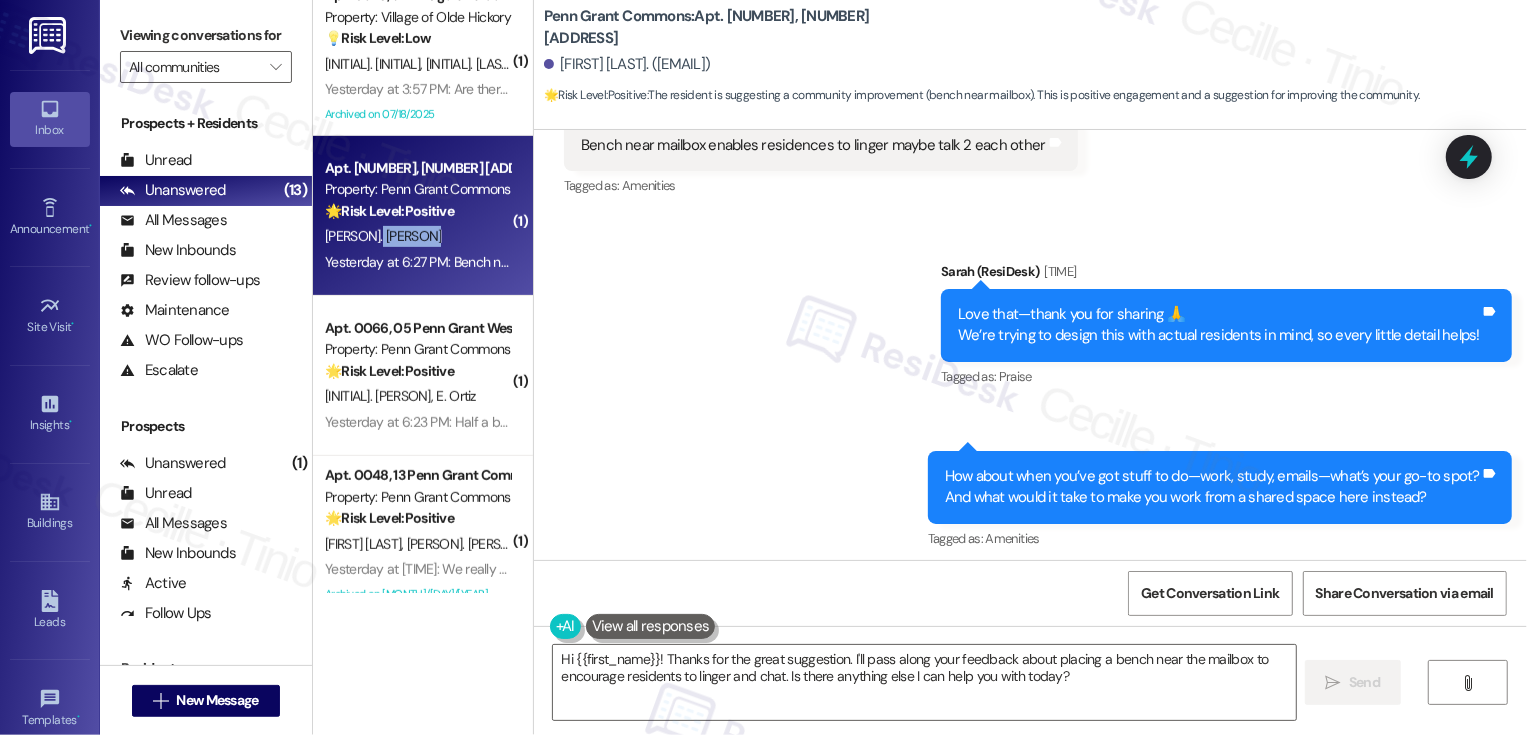 click on "🌟  Risk Level:  Positive" at bounding box center [389, 371] 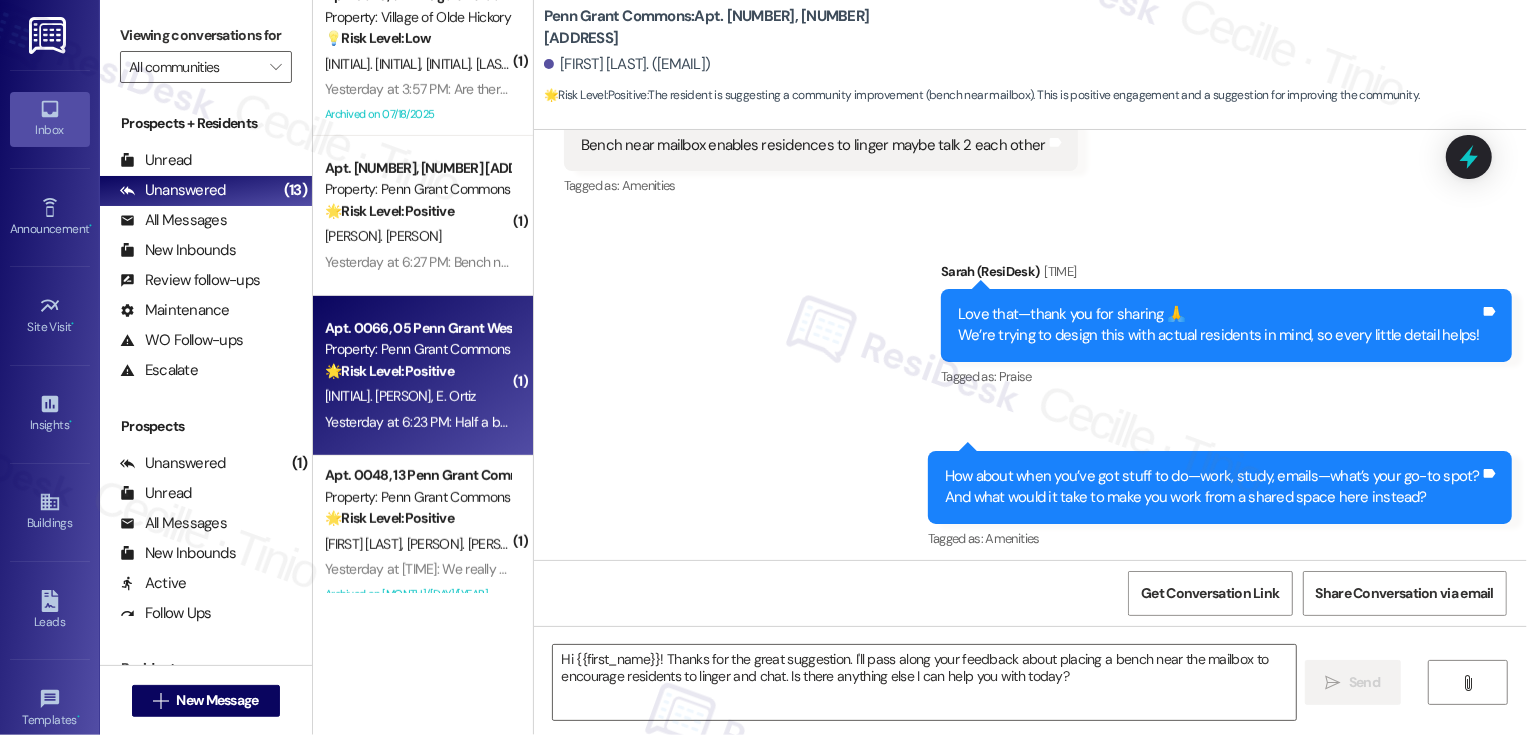 click on "🌟  Risk Level:  Positive" at bounding box center [389, 371] 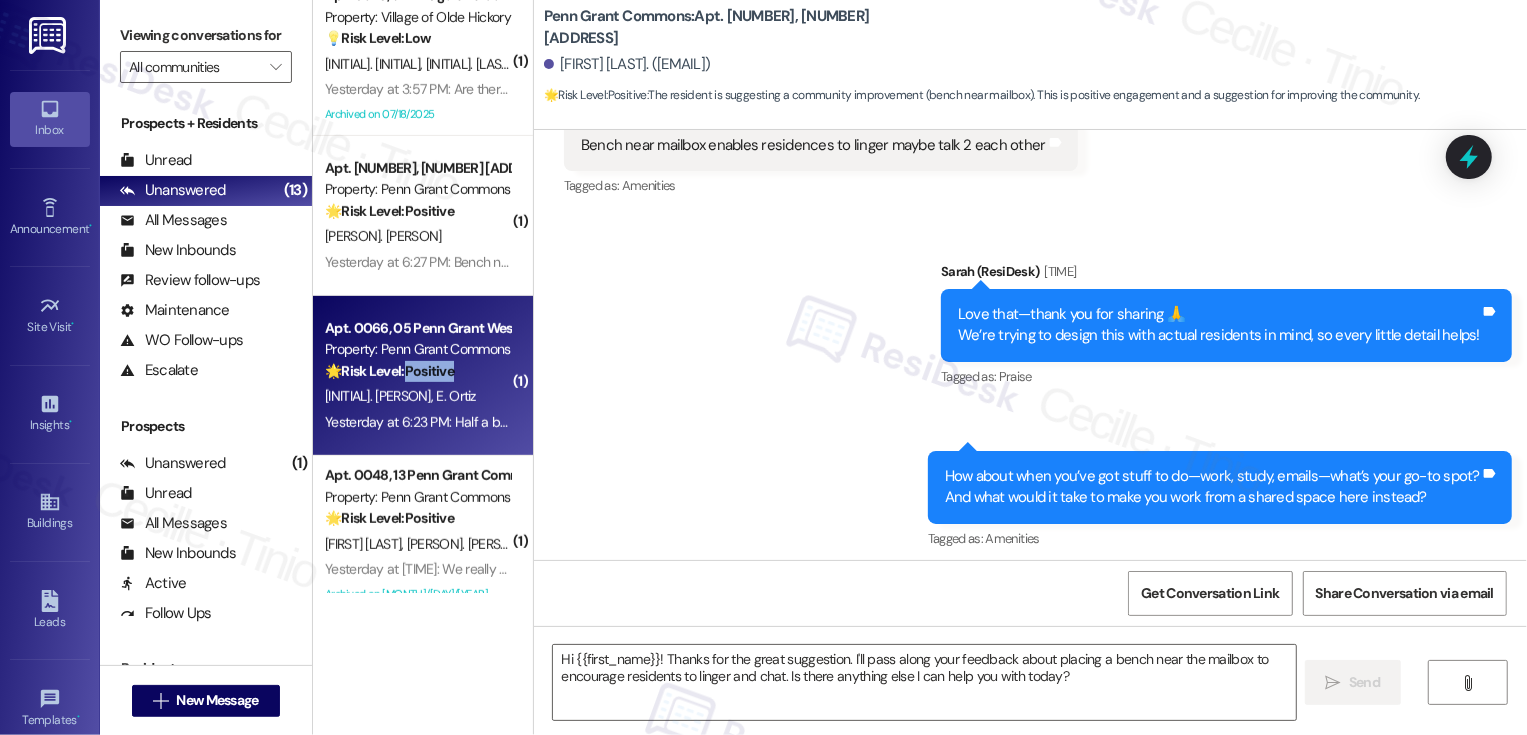 type on "Fetching suggested responses. Please feel free to read through the conversation in the meantime." 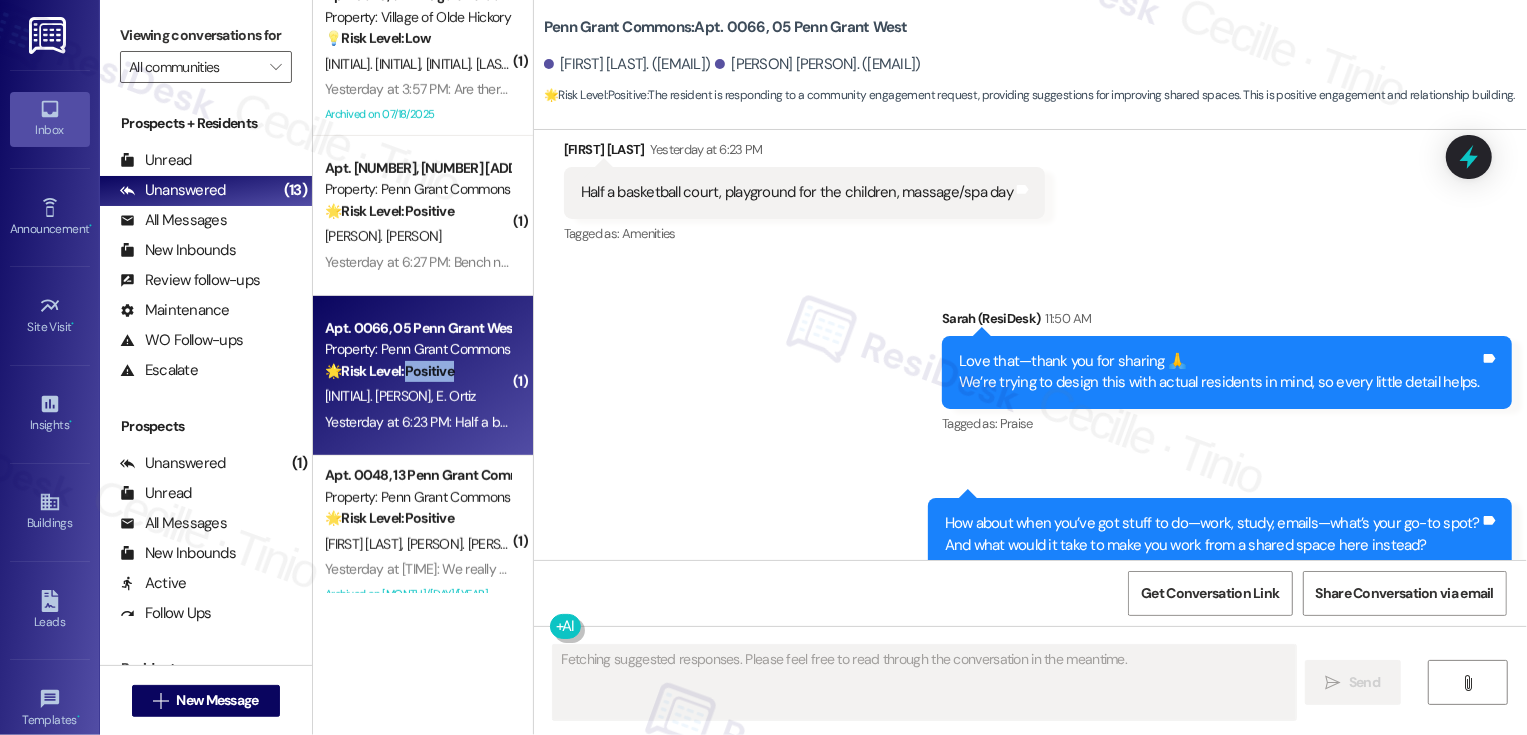scroll, scrollTop: 6745, scrollLeft: 0, axis: vertical 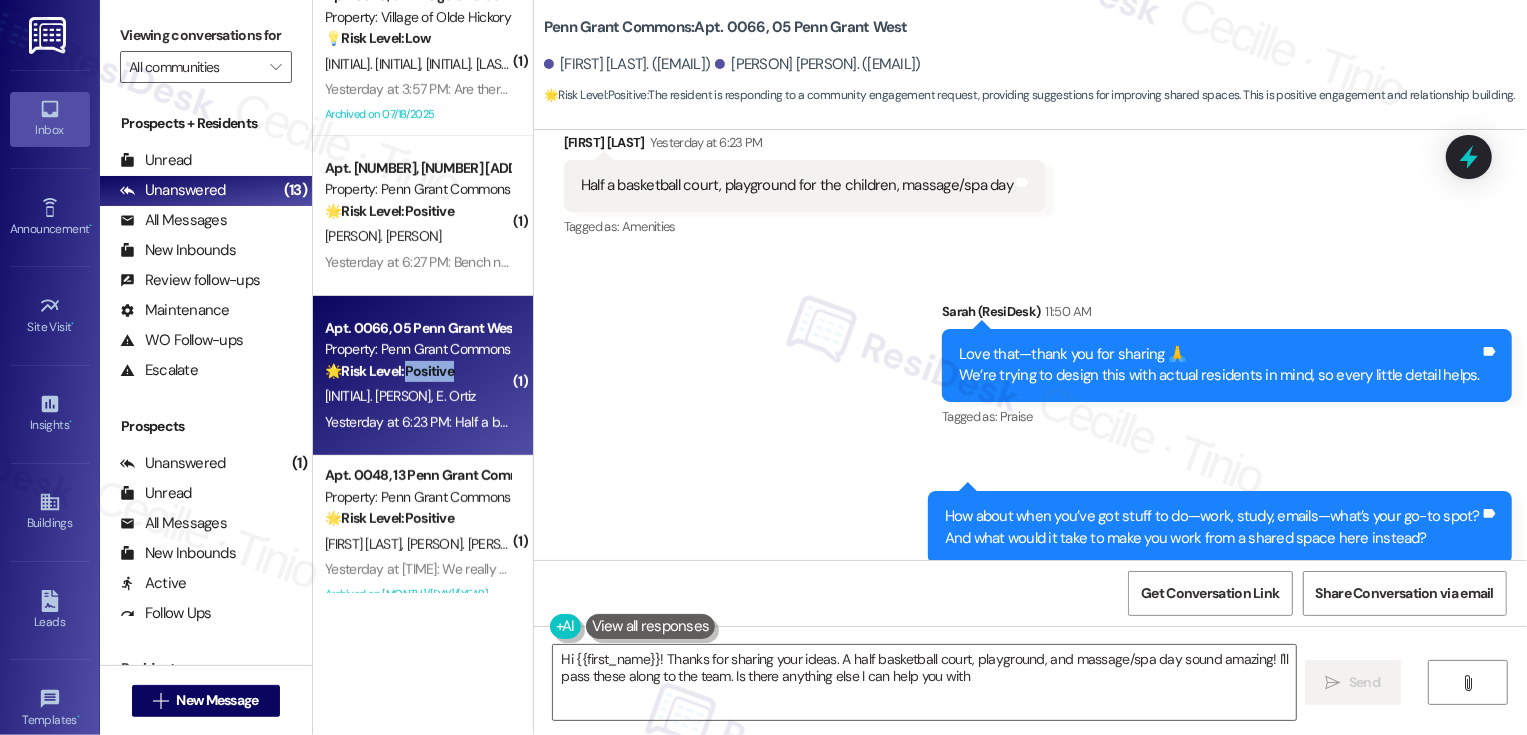 type on "Hi {{first_name}}! Thanks for sharing your ideas. A half basketball court, playground, and massage/spa day sound amazing! I'll pass these along to the team. Is there anything else I can help you with?" 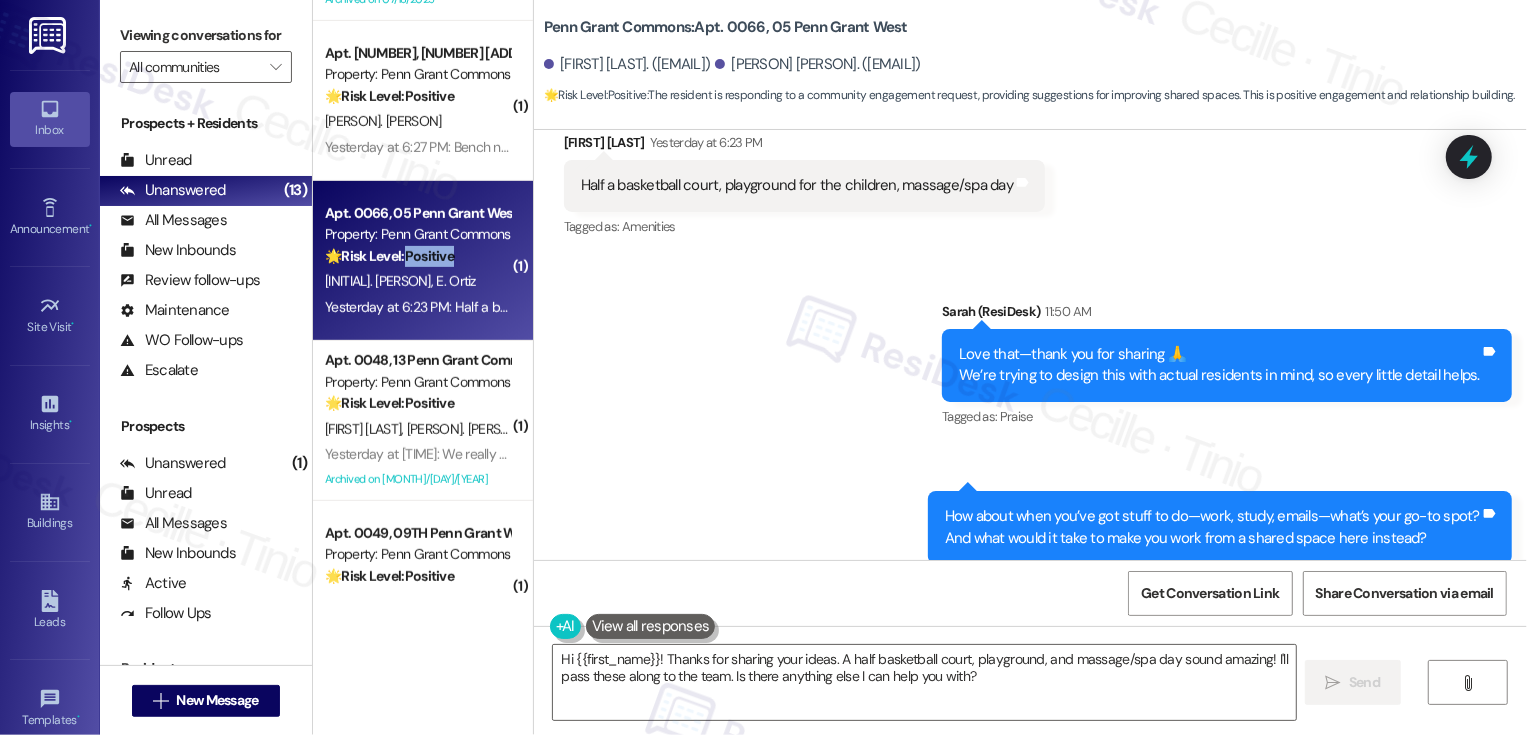 scroll, scrollTop: 838, scrollLeft: 0, axis: vertical 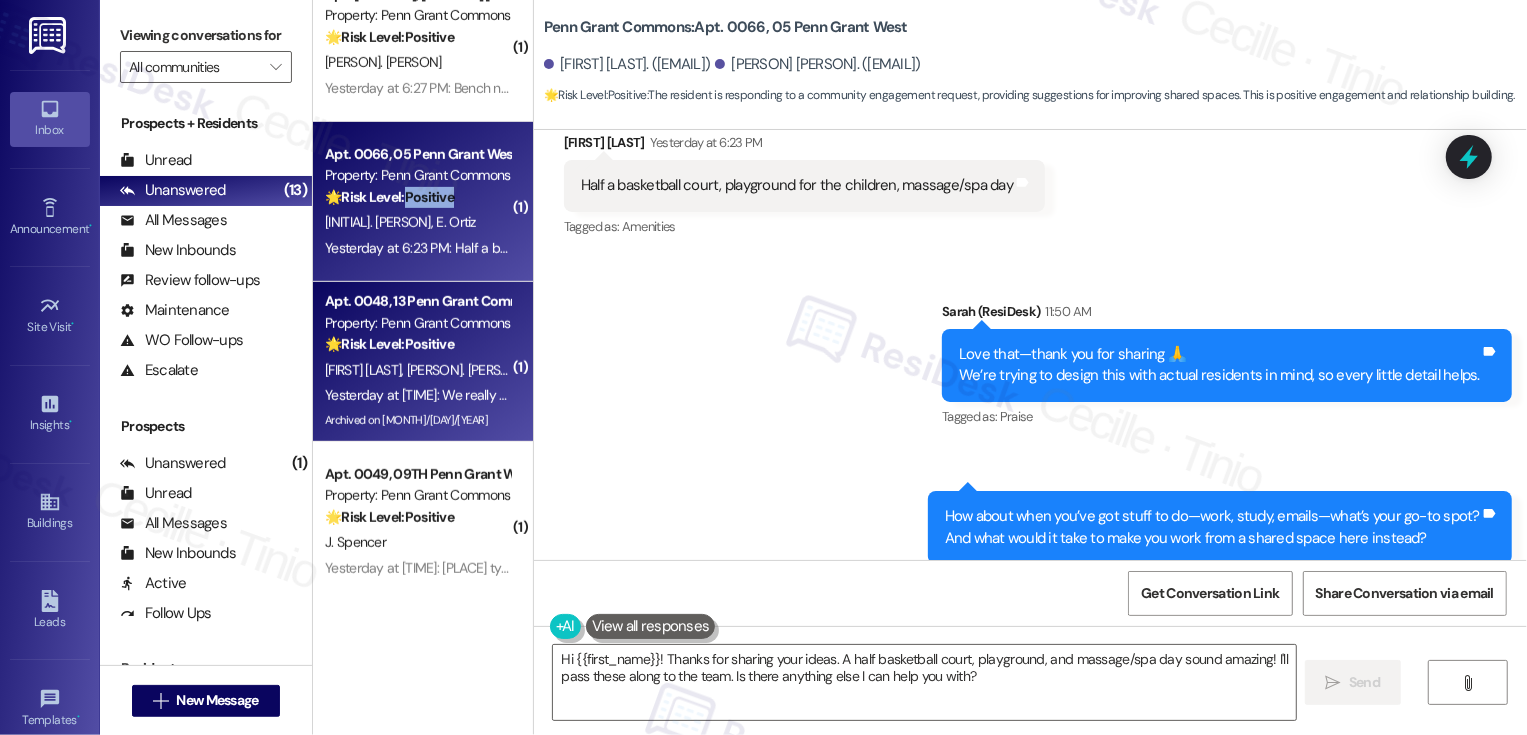 click on "Yesterday at 5:27 PM: We really have nothing to add to that project. Yesterday at 5:27 PM: We really have nothing to add to that project." at bounding box center (514, 395) 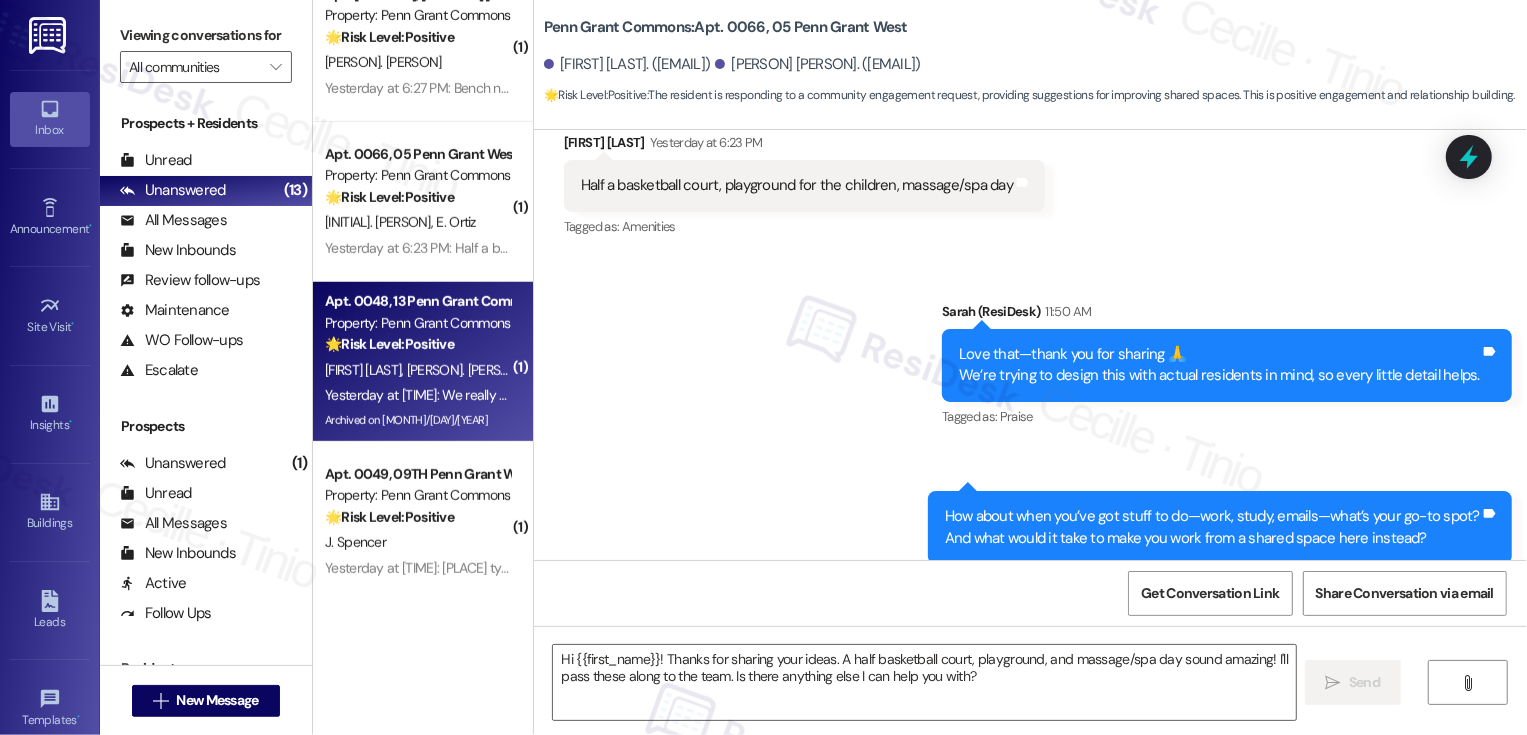 click on "Yesterday at 5:27 PM: We really have nothing to add to that project. Yesterday at 5:27 PM: We really have nothing to add to that project." at bounding box center (514, 395) 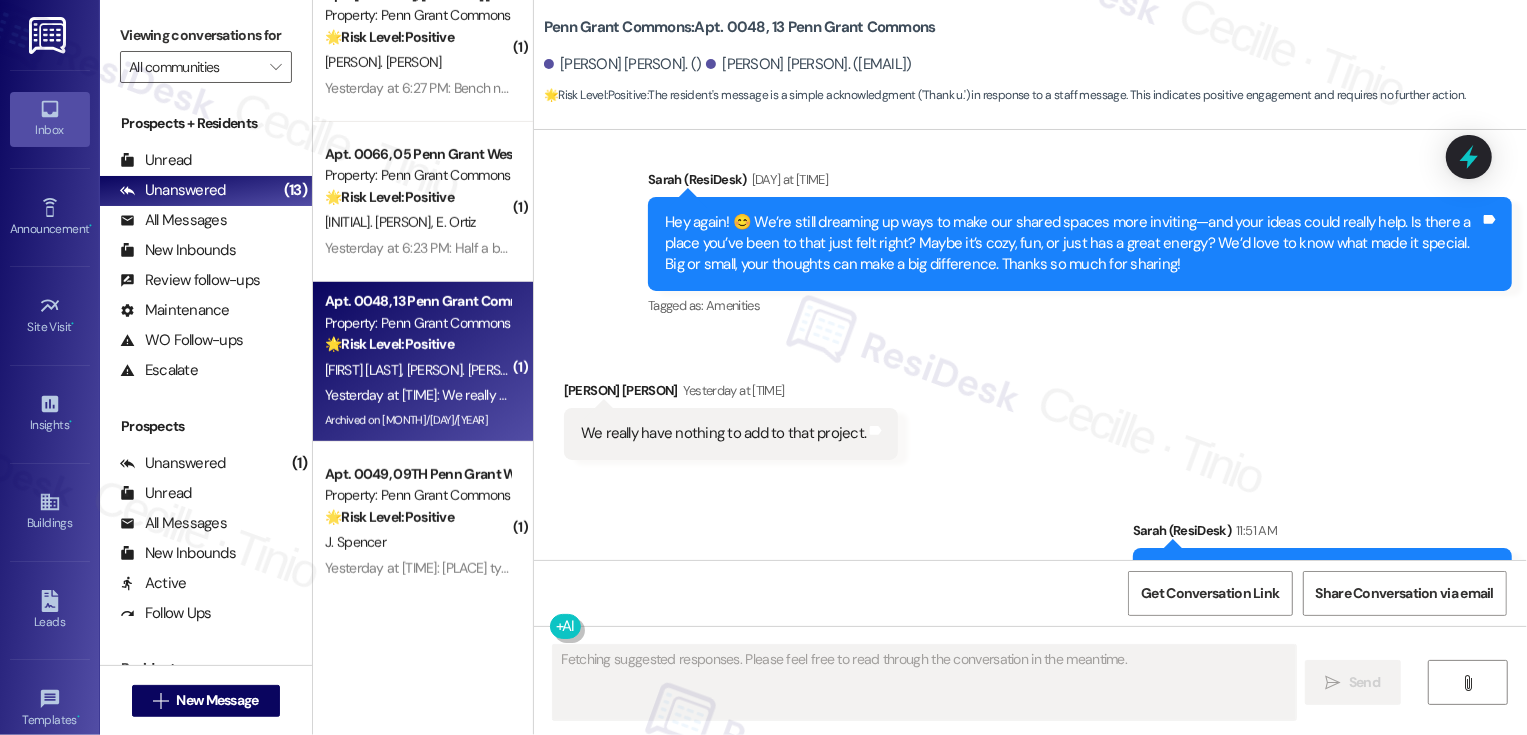 scroll, scrollTop: 32506, scrollLeft: 0, axis: vertical 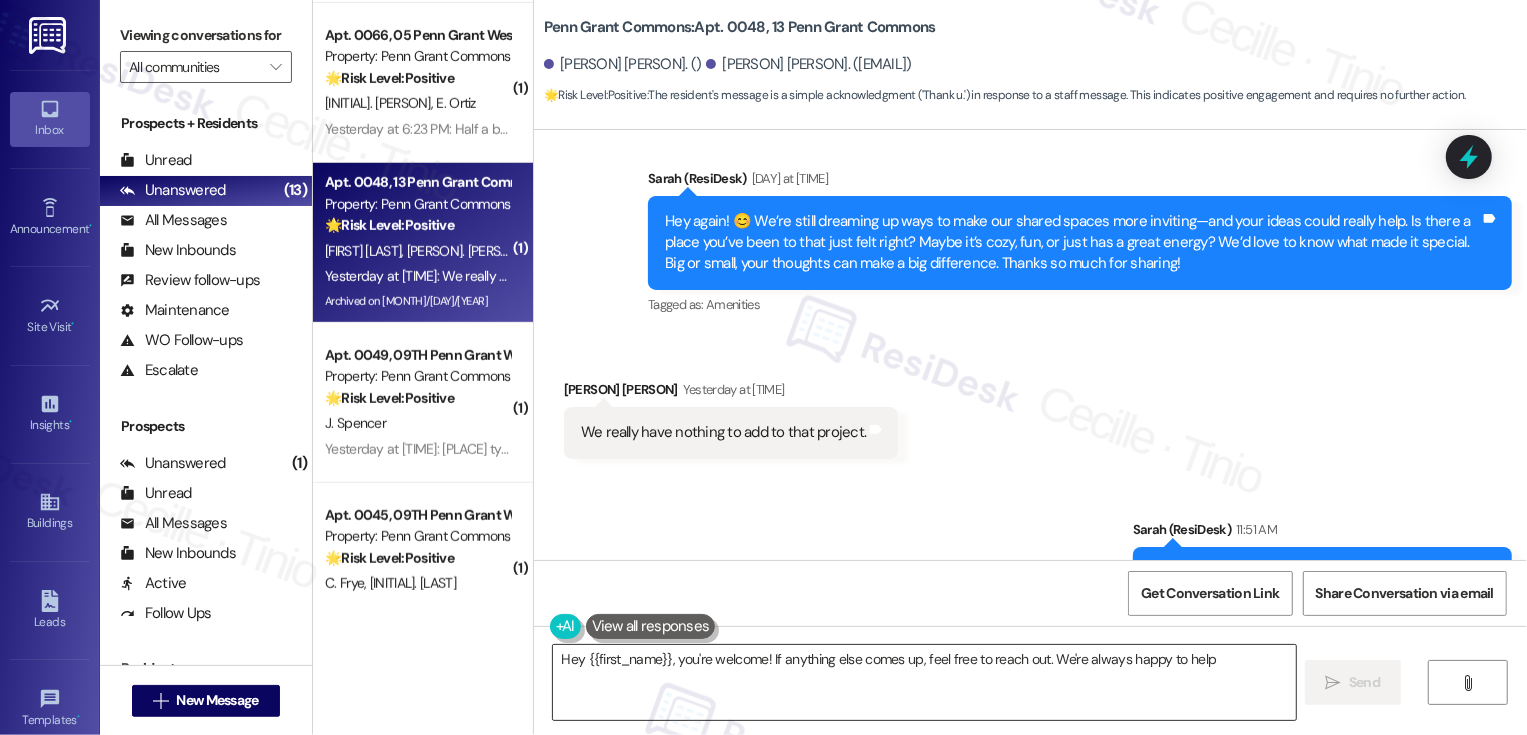 type on "Hey {{first_name}}, you're welcome! If anything else comes up, feel free to reach out. We're always happy to help!" 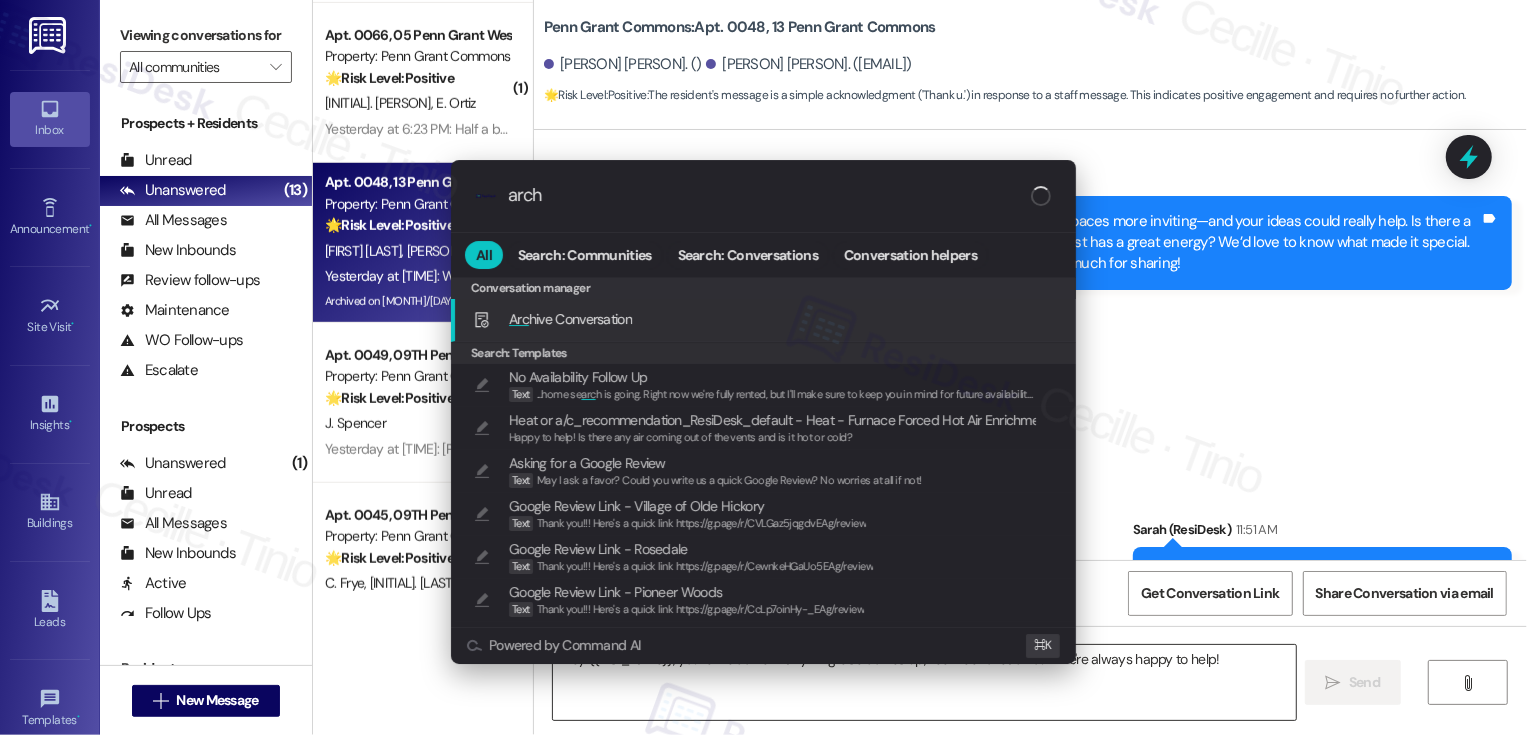 type on "archi" 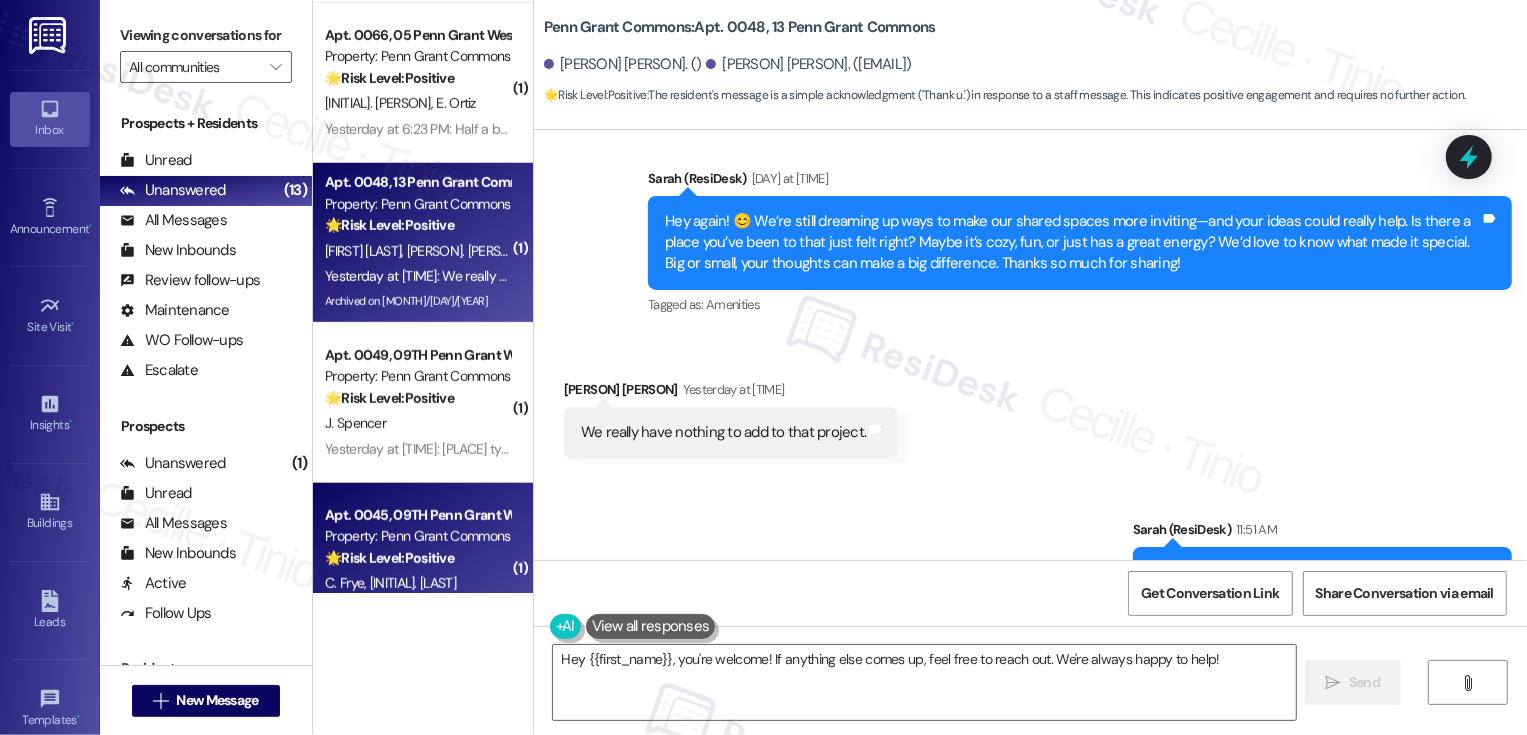 click on "Apt. 0045, 09TH Penn Grant West Townhomes Property: Penn Grant Commons 🌟  Risk Level:  Positive The resident is responding to a community engagement initiative, providing suggestions for amenity improvements. This is positive engagement and relationship building. C. Frye A. Frye Yesterday at 4:28 PM: Hi Sarah, thank you for asking! We think a pickleball/tennis court would be  awesome or a half court basketball hoop.  Yesterday at 4:28 PM: Hi Sarah, thank you for asking! We think a pickleball/tennis court would be  awesome or a half court basketball hoop." at bounding box center [423, 563] 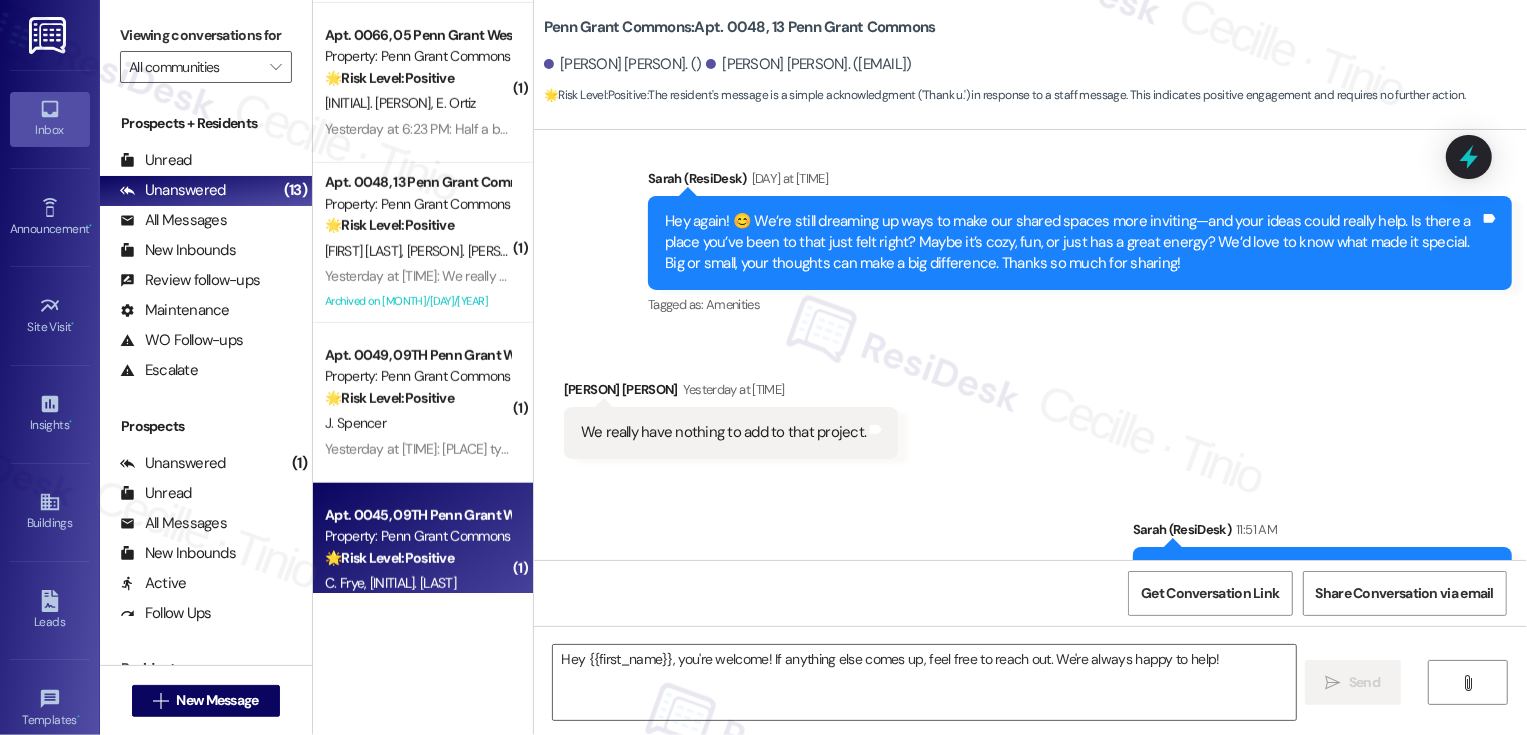 click on "Apt. 0045, 09TH Penn Grant West Townhomes Property: Penn Grant Commons 🌟  Risk Level:  Positive The resident is responding to a community engagement initiative, providing suggestions for amenity improvements. This is positive engagement and relationship building. C. Frye A. Frye Yesterday at 4:28 PM: Hi Sarah, thank you for asking! We think a pickleball/tennis court would be  awesome or a half court basketball hoop.  Yesterday at 4:28 PM: Hi Sarah, thank you for asking! We think a pickleball/tennis court would be  awesome or a half court basketball hoop." at bounding box center [423, 563] 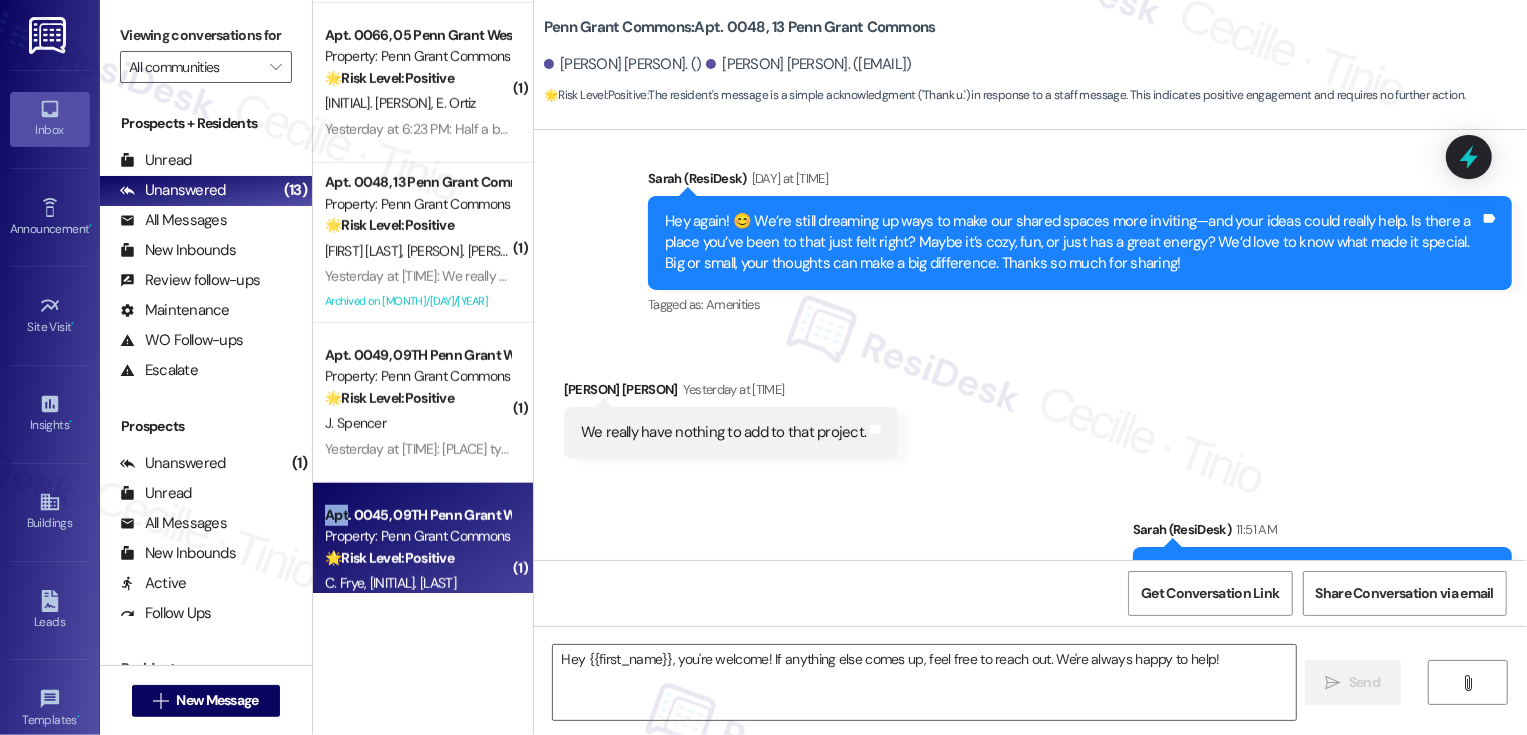 type on "Fetching suggested responses. Please feel free to read through the conversation in the meantime." 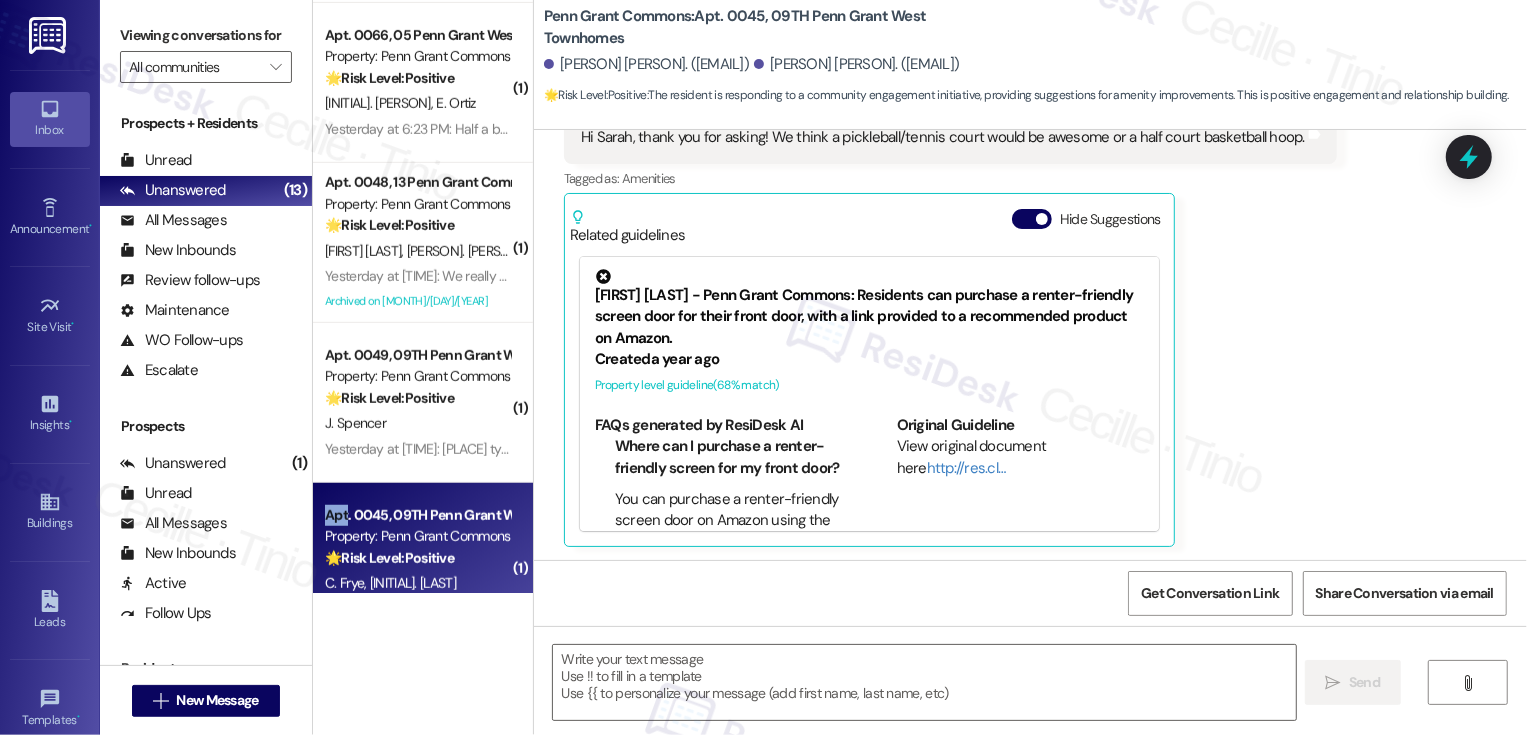 type on "Fetching suggested responses. Please feel free to read through the conversation in the meantime." 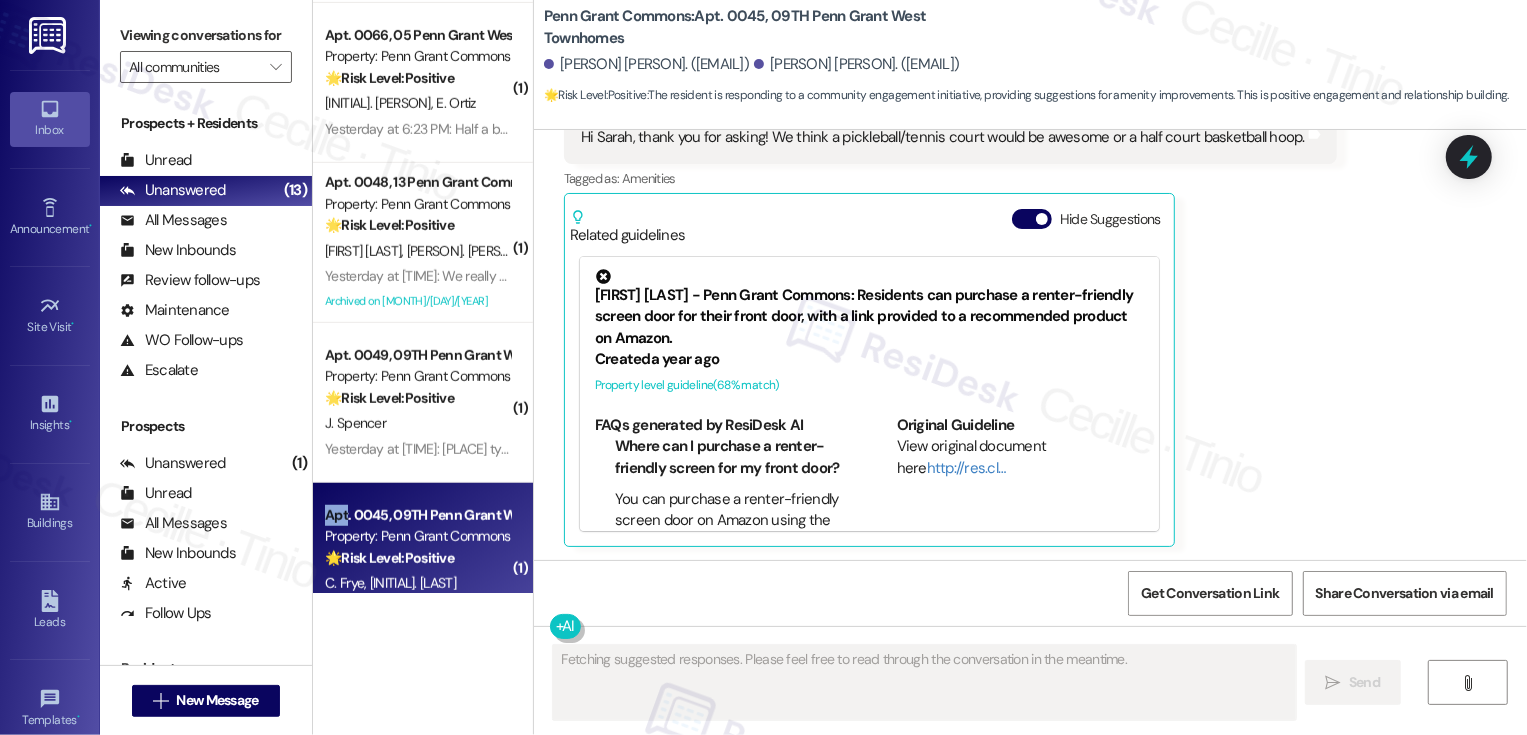 scroll, scrollTop: 1483, scrollLeft: 0, axis: vertical 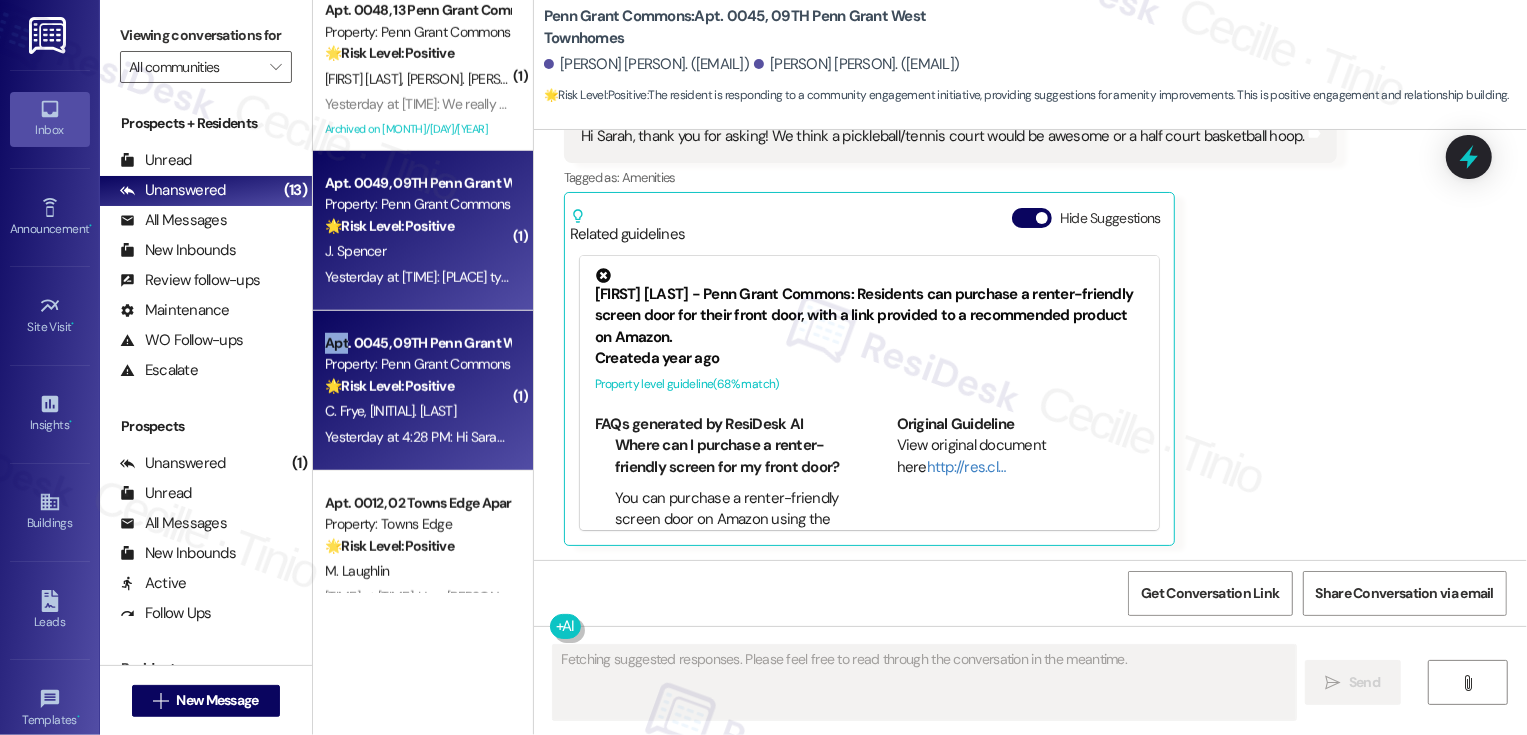 click on "J. Spencer" at bounding box center [417, 251] 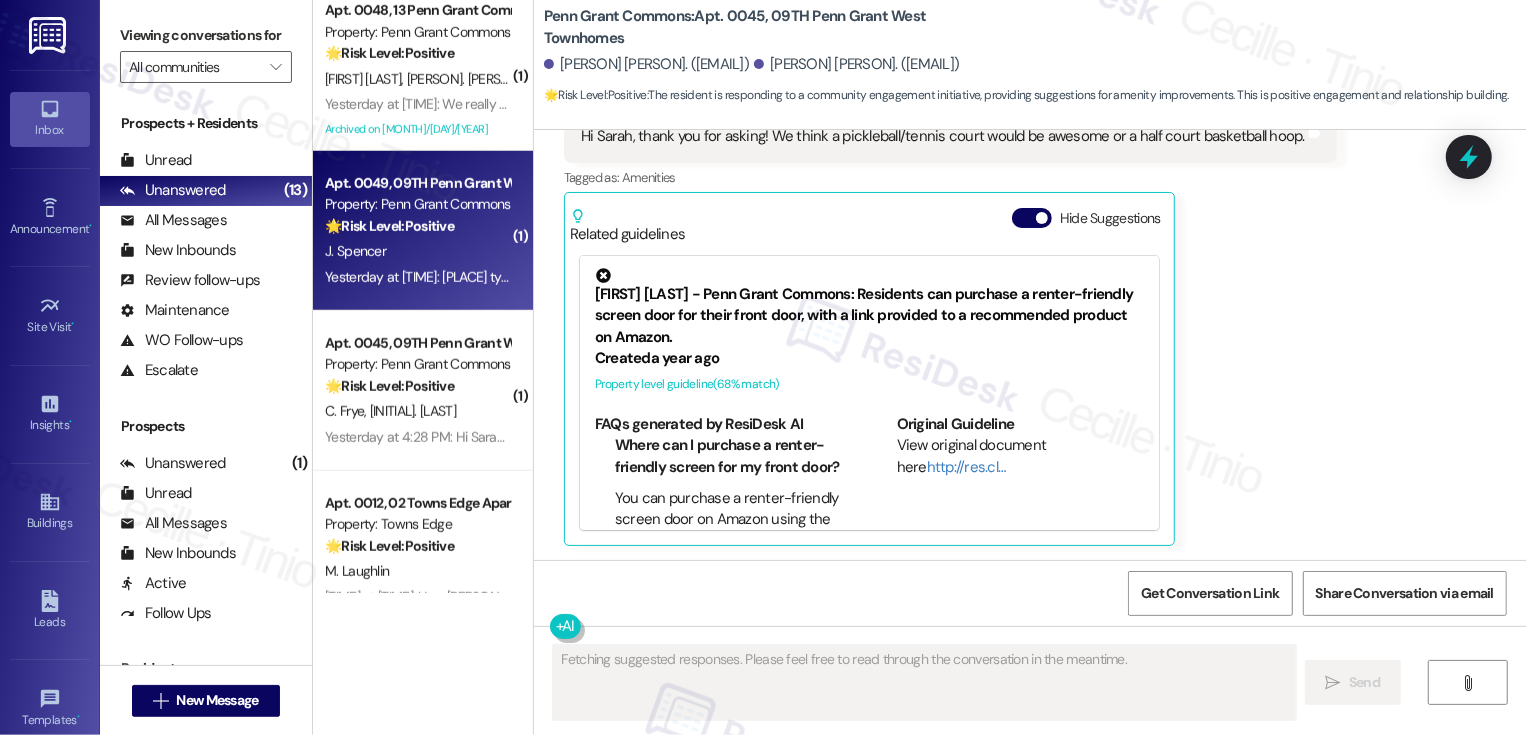 click on "J. Spencer" at bounding box center [417, 251] 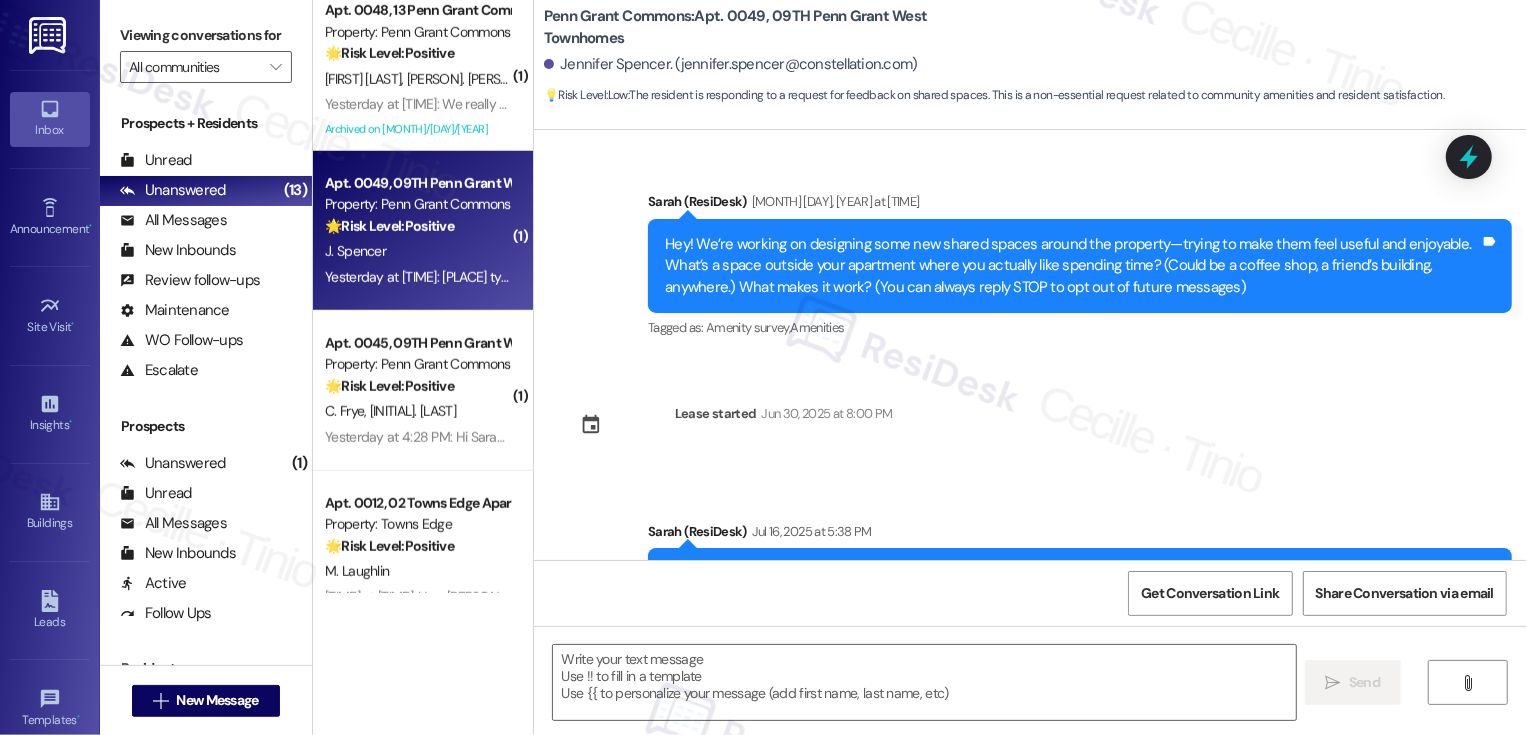scroll, scrollTop: 1671, scrollLeft: 0, axis: vertical 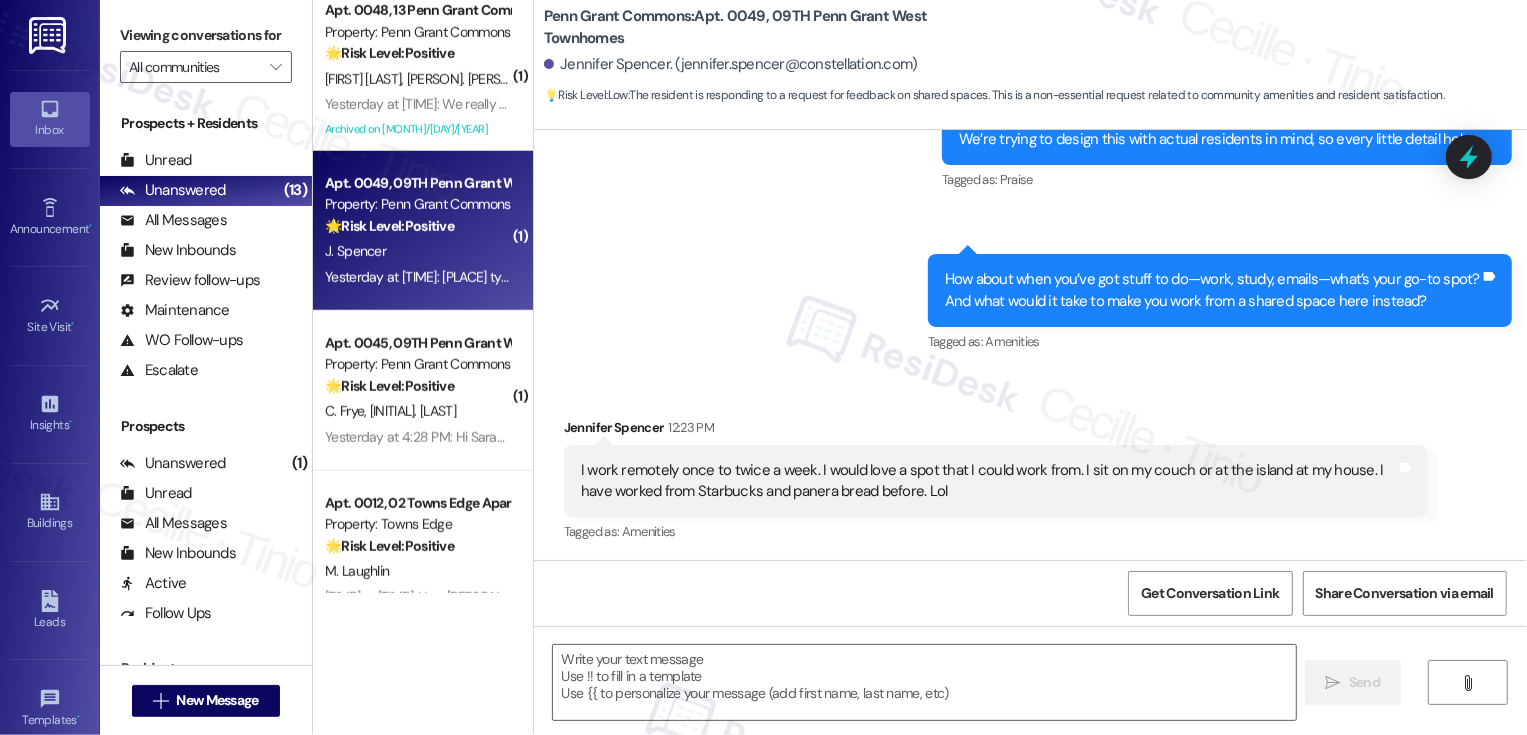 type on "Fetching suggested responses. Please feel free to read through the conversation in the meantime." 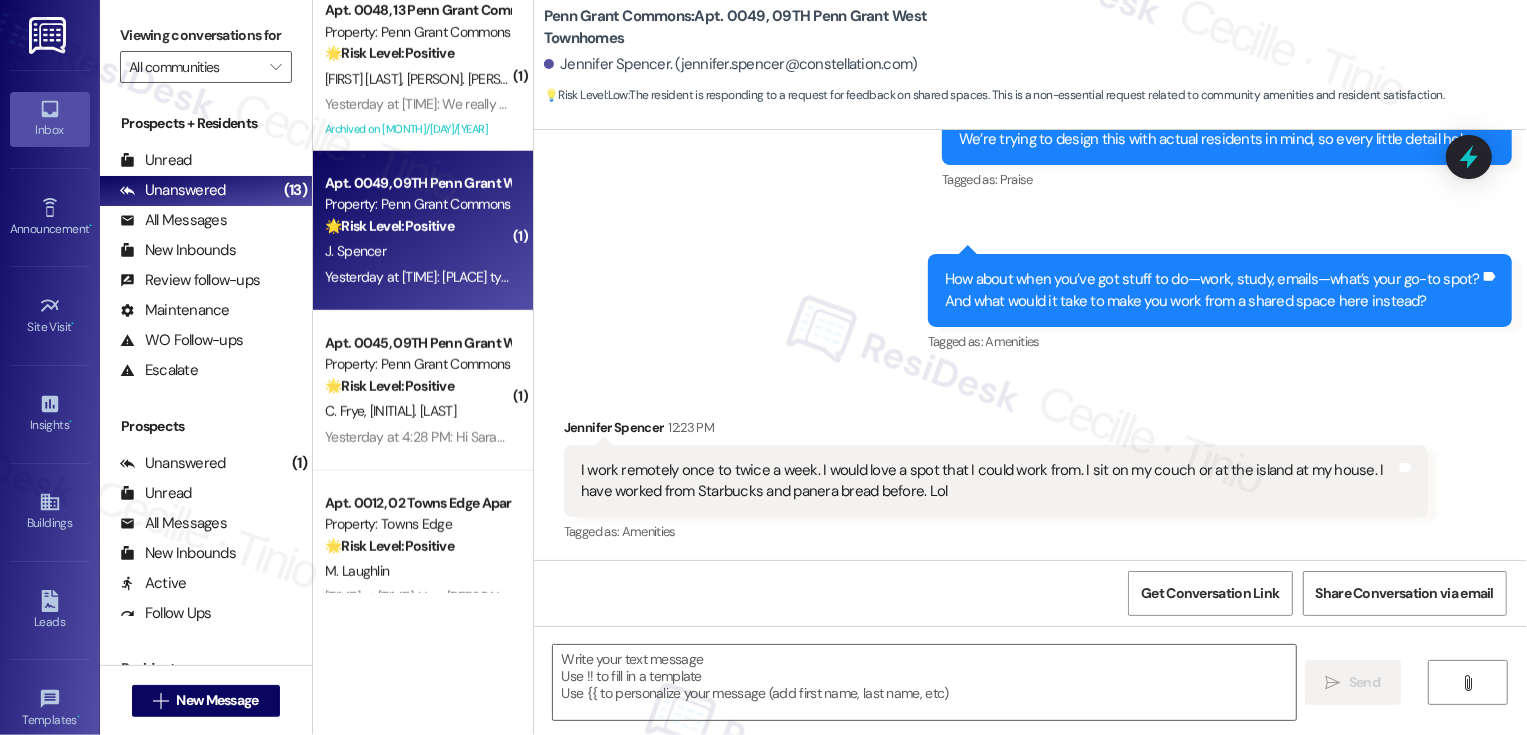 scroll, scrollTop: 1672, scrollLeft: 0, axis: vertical 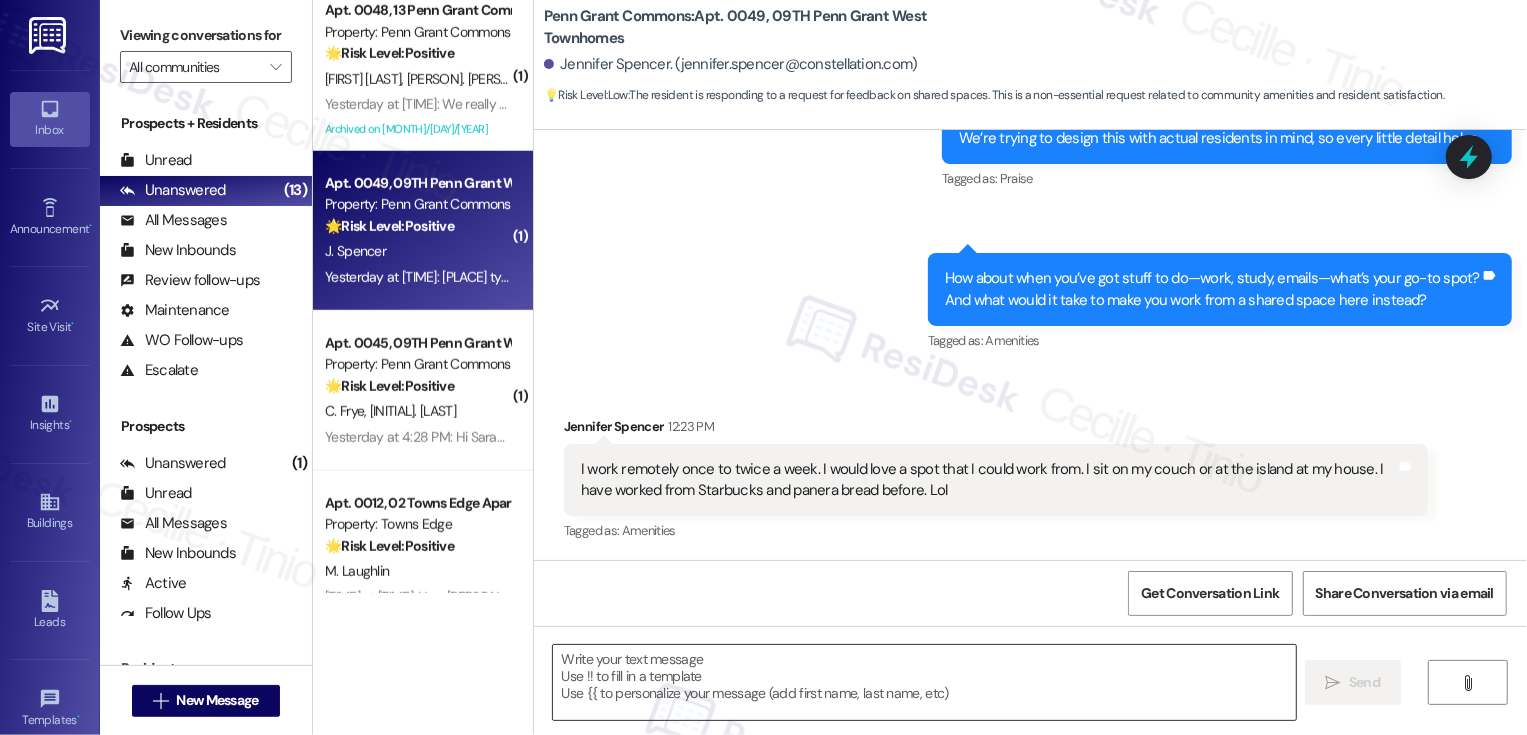 click at bounding box center [924, 682] 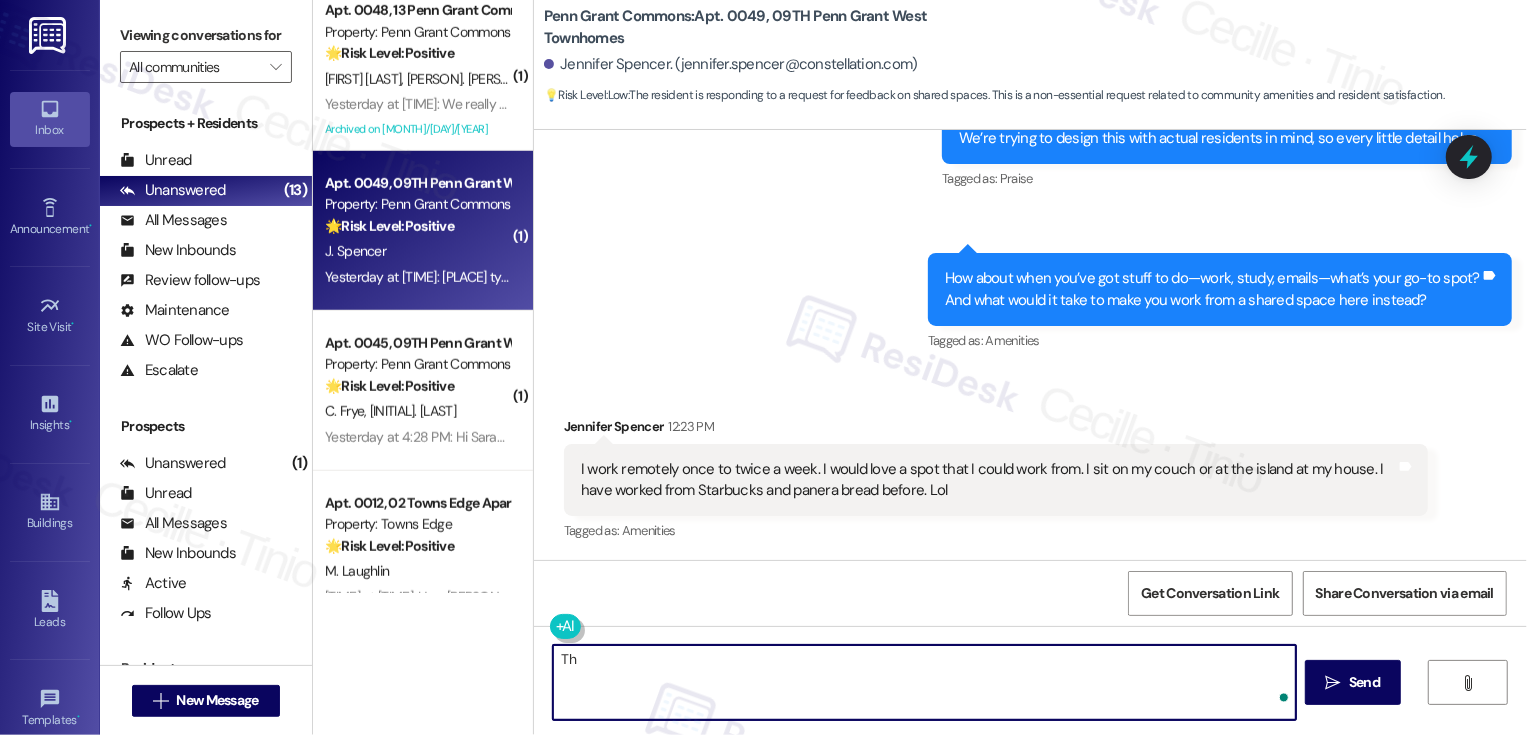 type on "T" 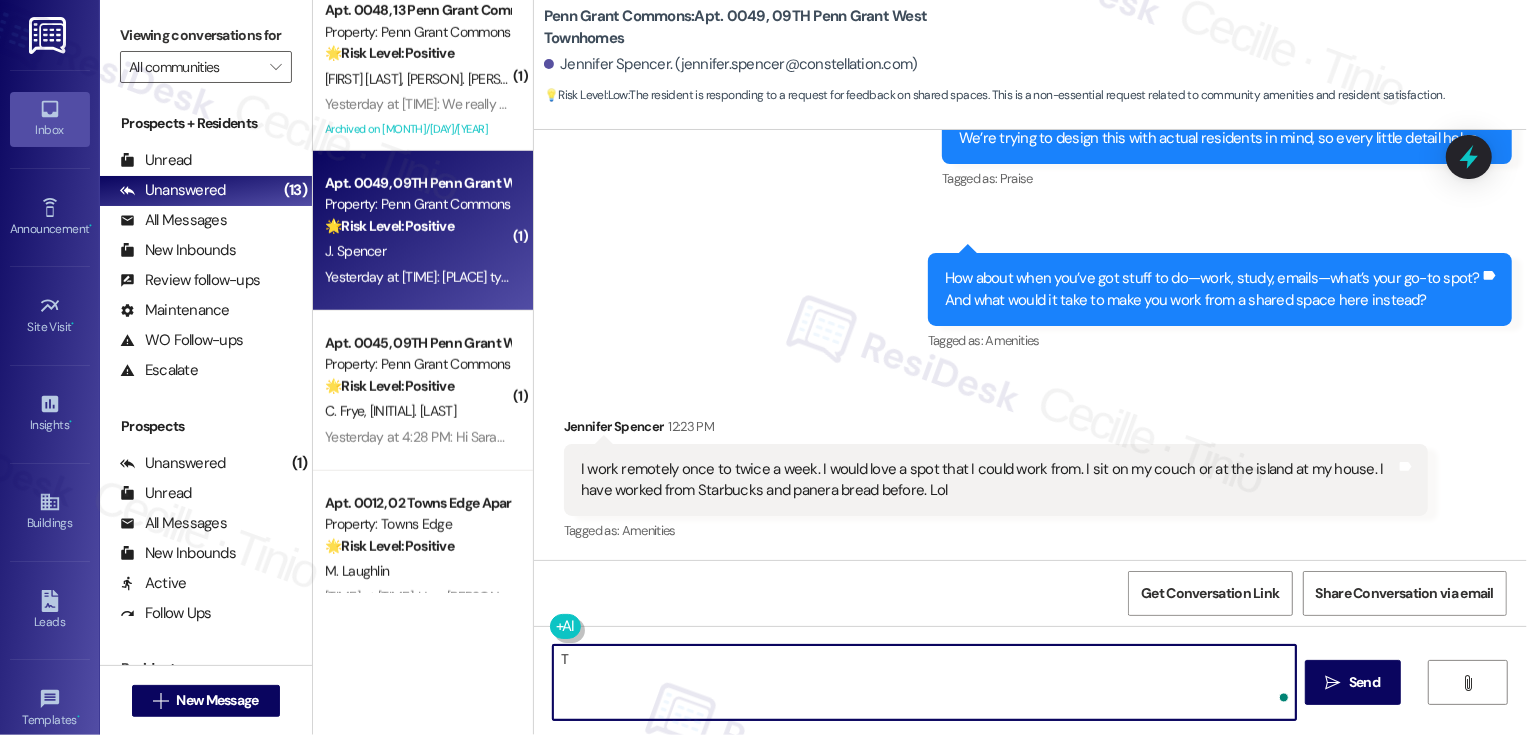 type 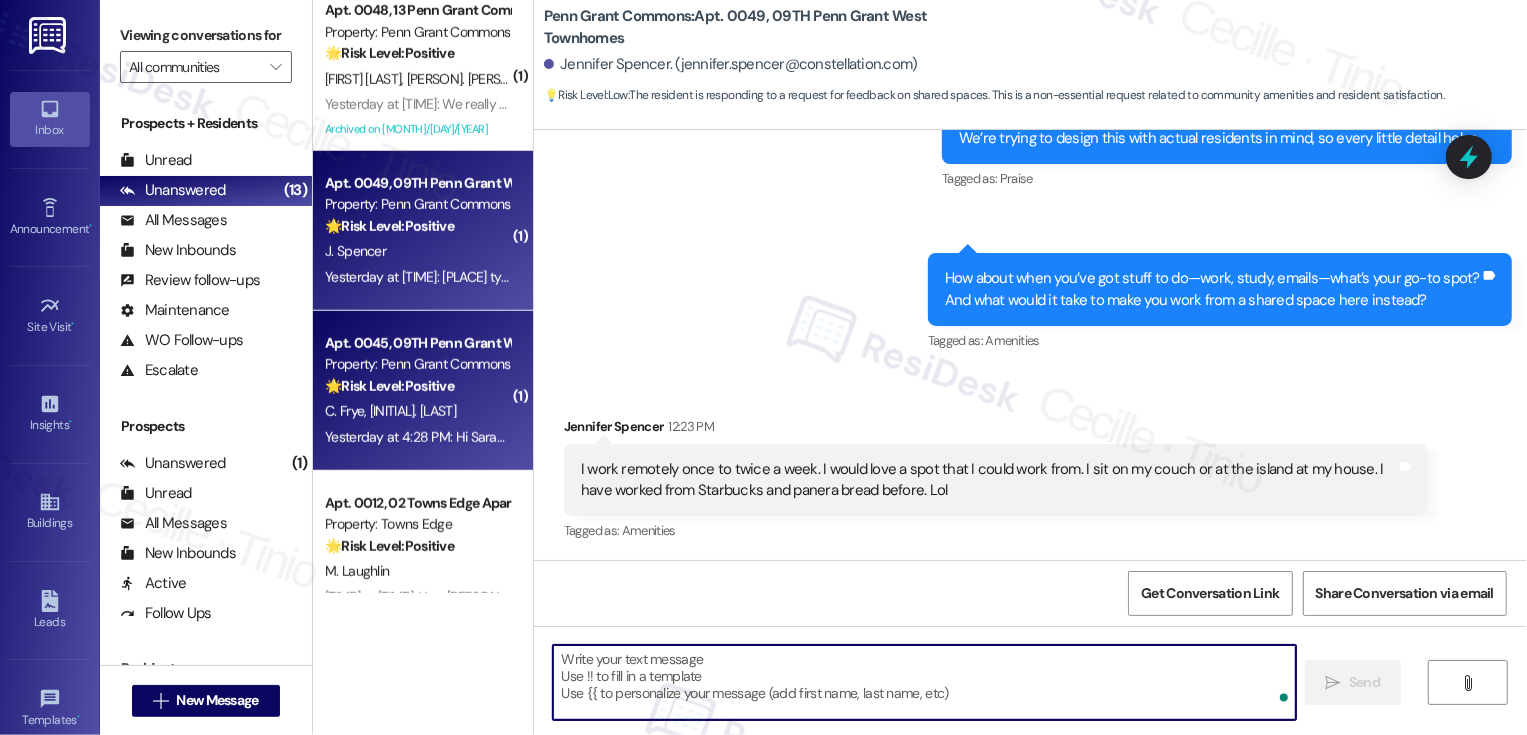 click on "Property: Penn Grant Commons" at bounding box center (417, 364) 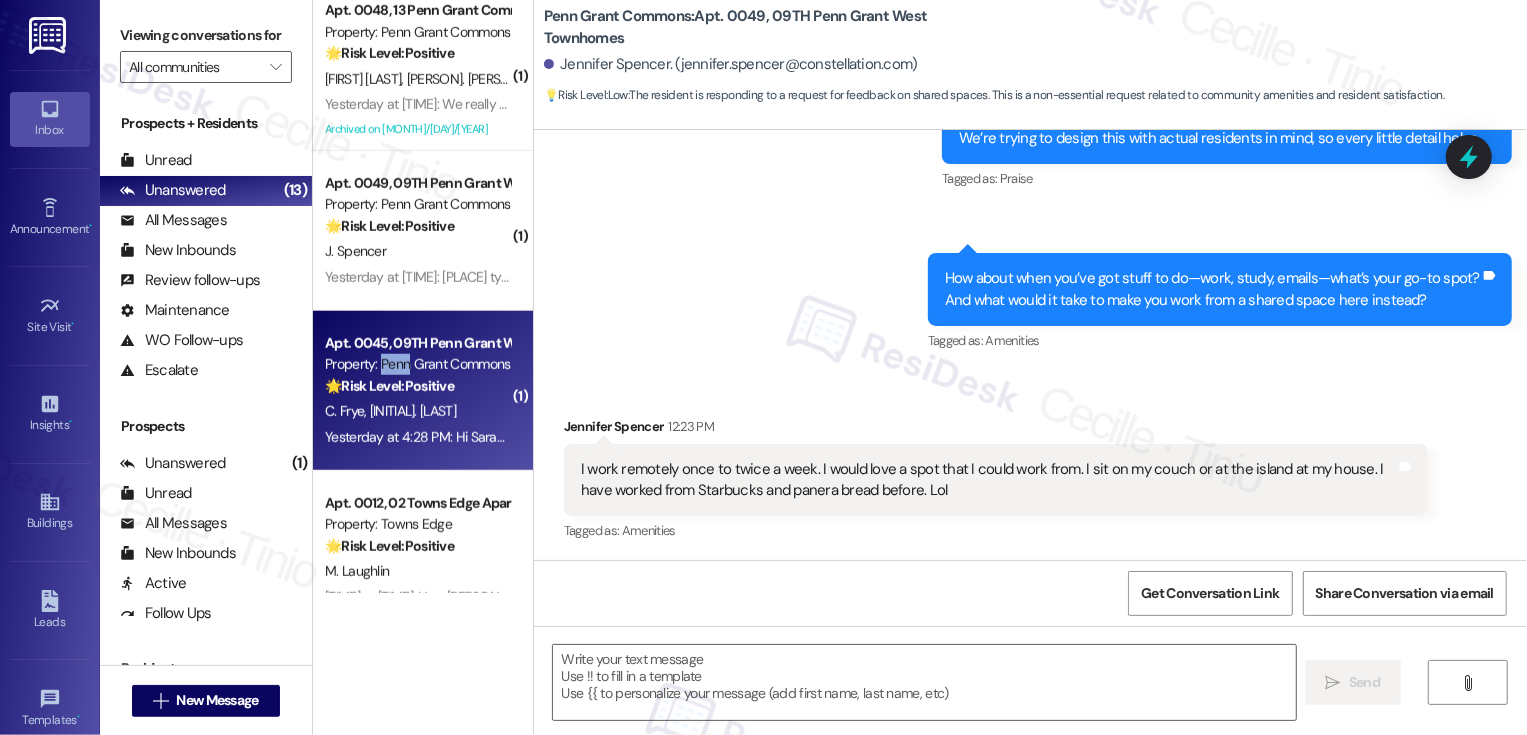 type on "Fetching suggested responses. Please feel free to read through the conversation in the meantime." 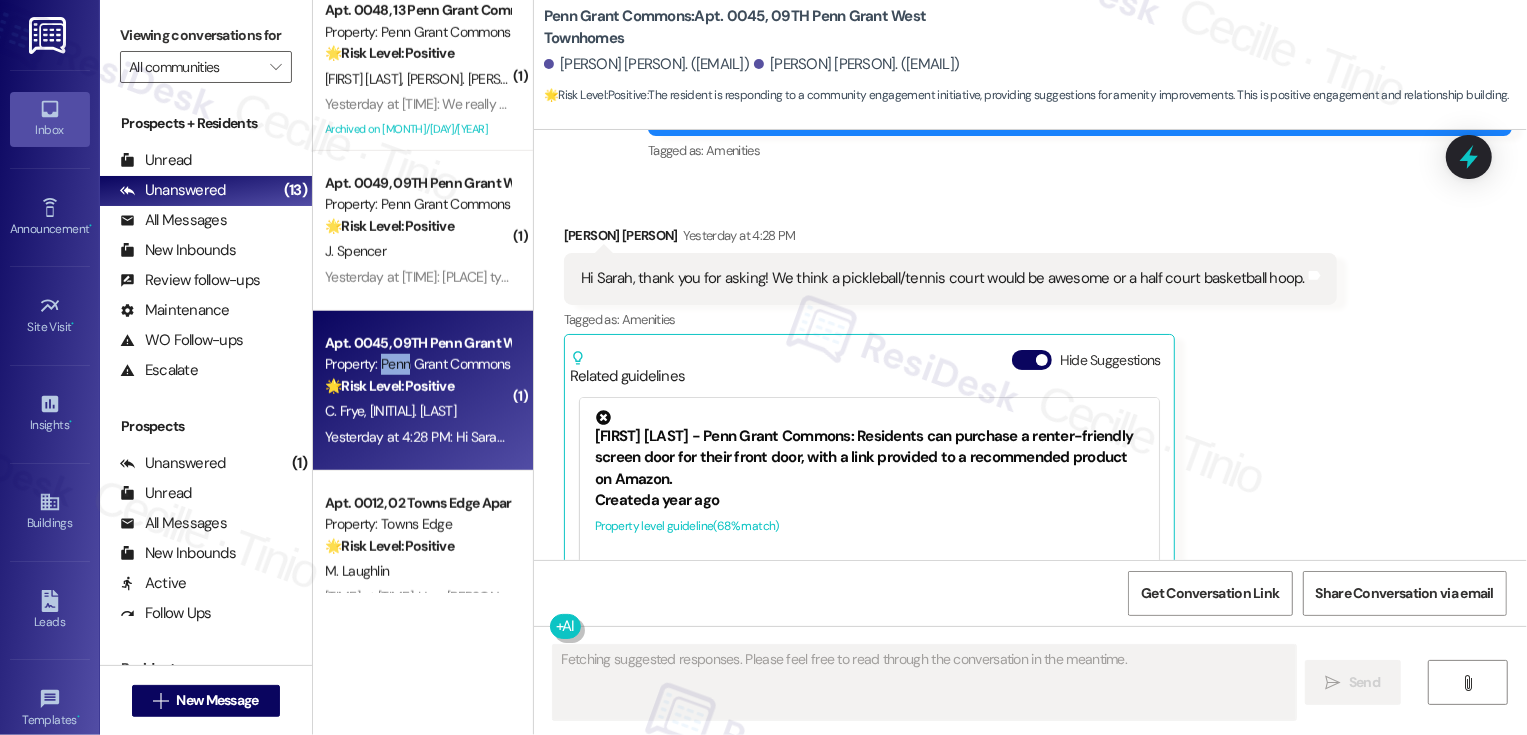 scroll, scrollTop: 1483, scrollLeft: 0, axis: vertical 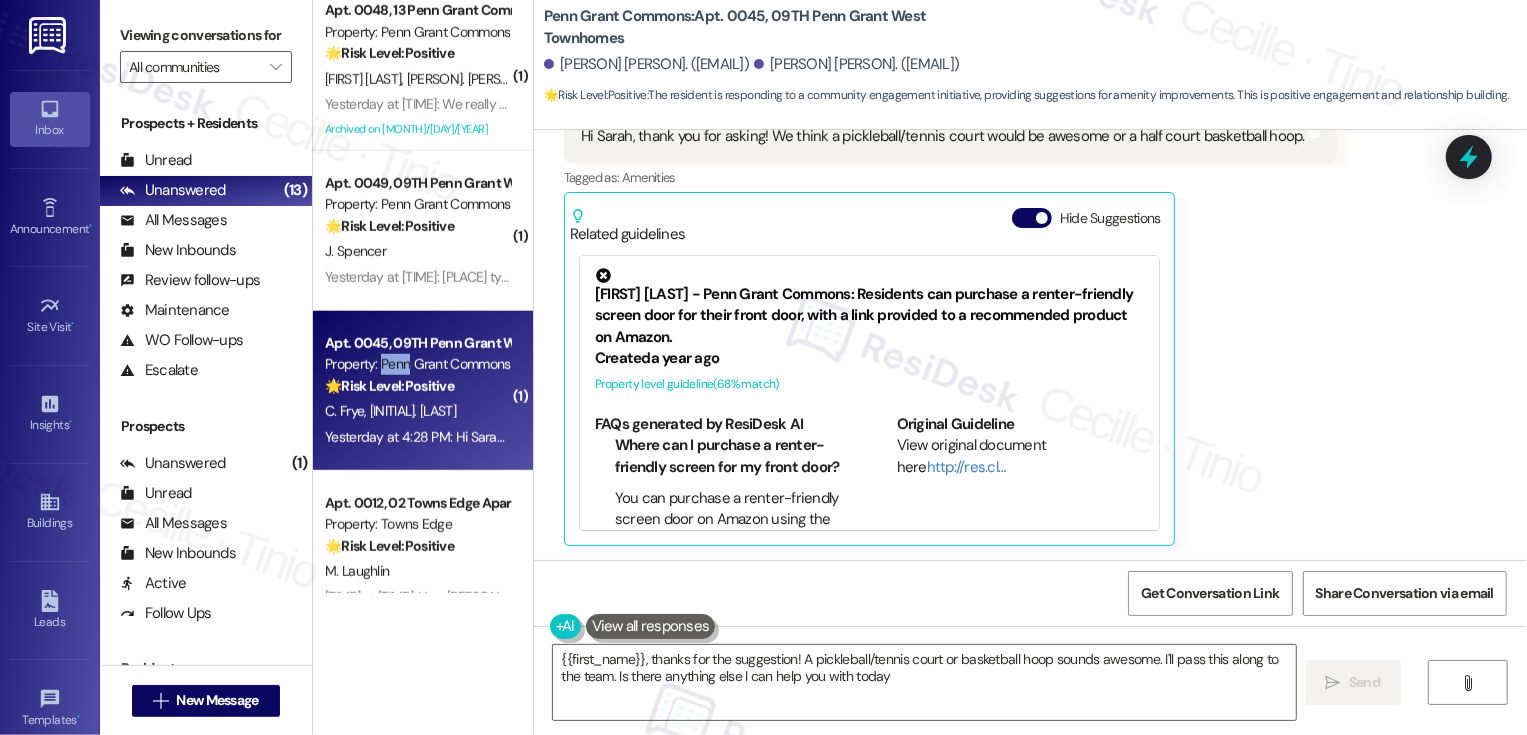 type on "{{first_name}}, thanks for the suggestion! A pickleball/tennis court or basketball hoop sounds awesome. I'll pass this along to the team. Is there anything else I can help you with today?" 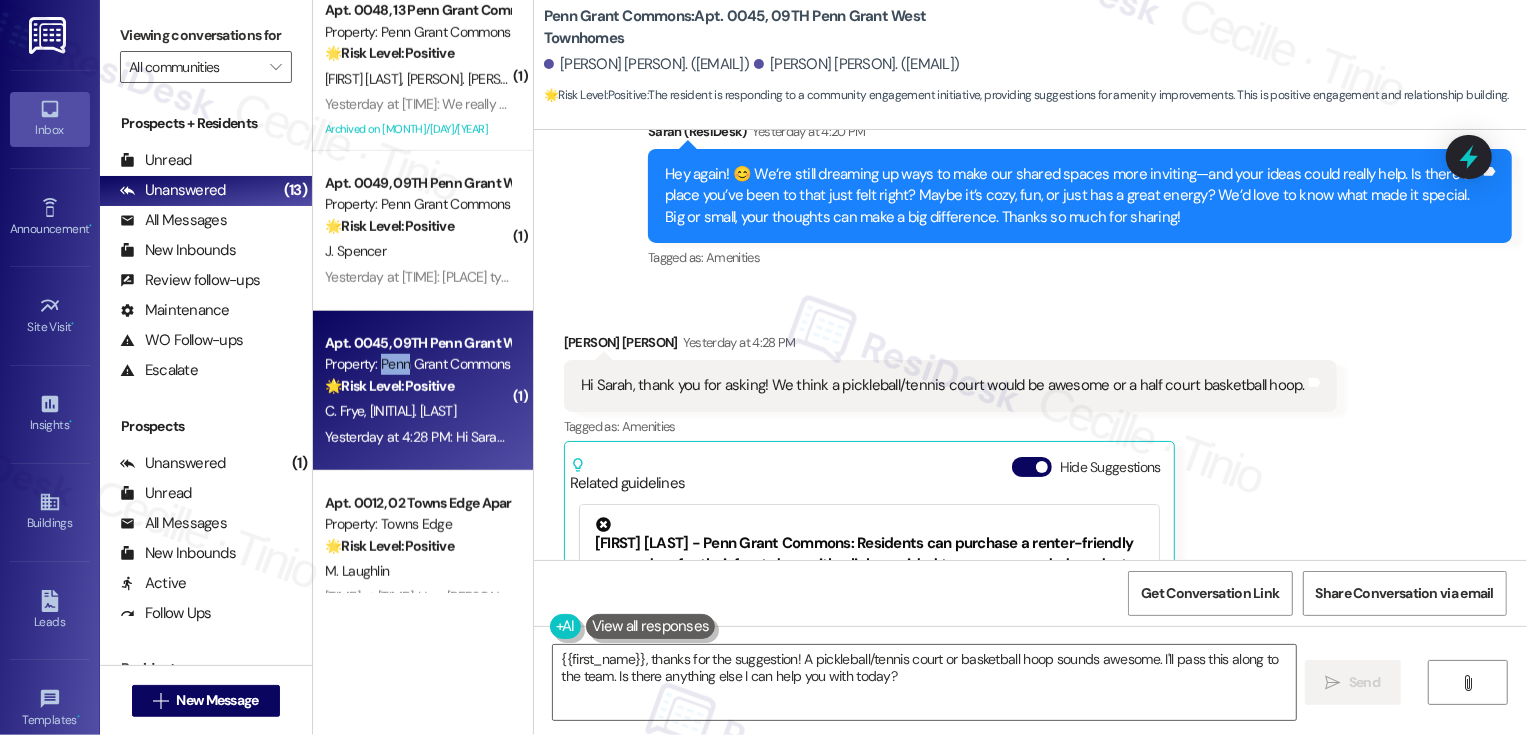 scroll, scrollTop: 1276, scrollLeft: 0, axis: vertical 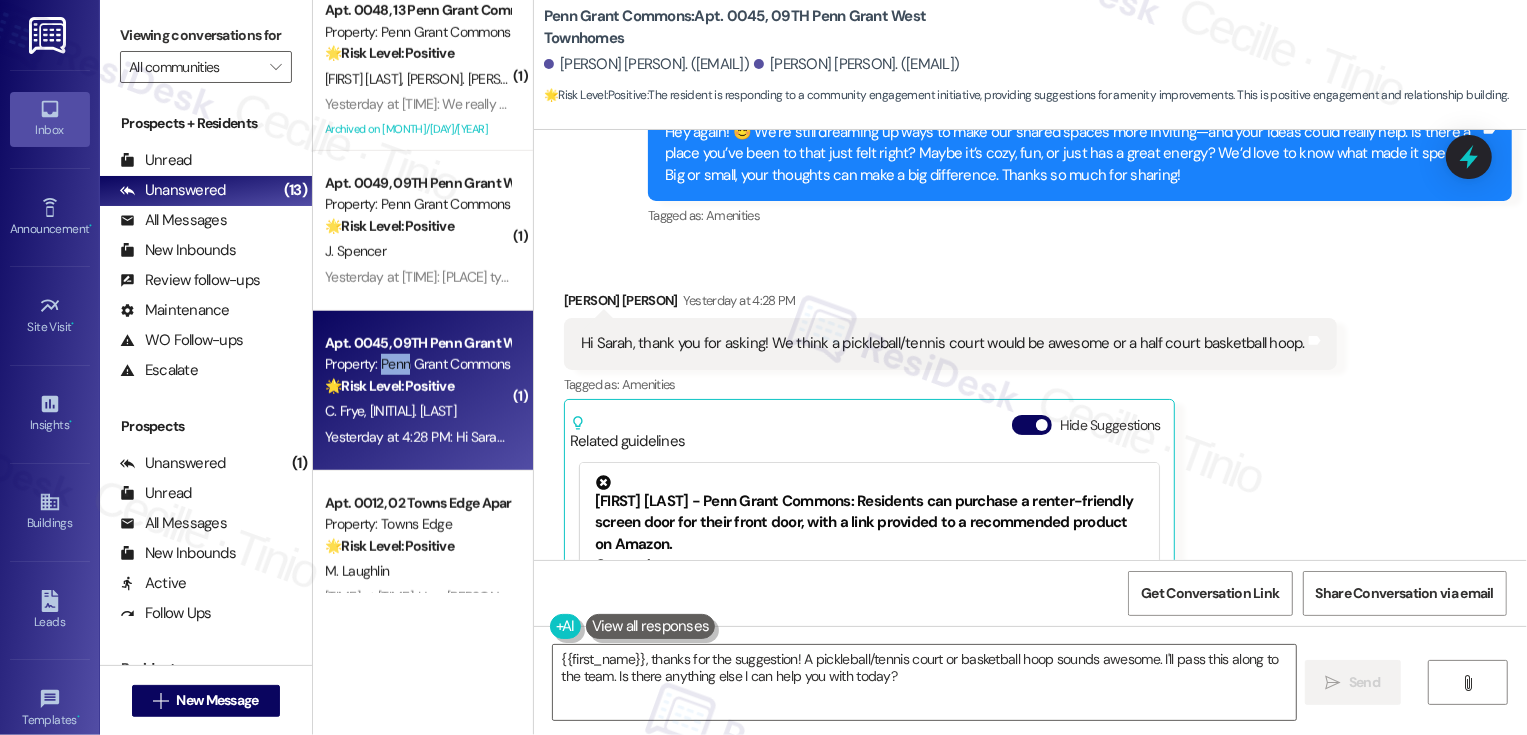 click on "Hi Sarah, thank you for asking! We think a pickleball/tennis court would be  awesome or a half court basketball hoop." at bounding box center (943, 343) 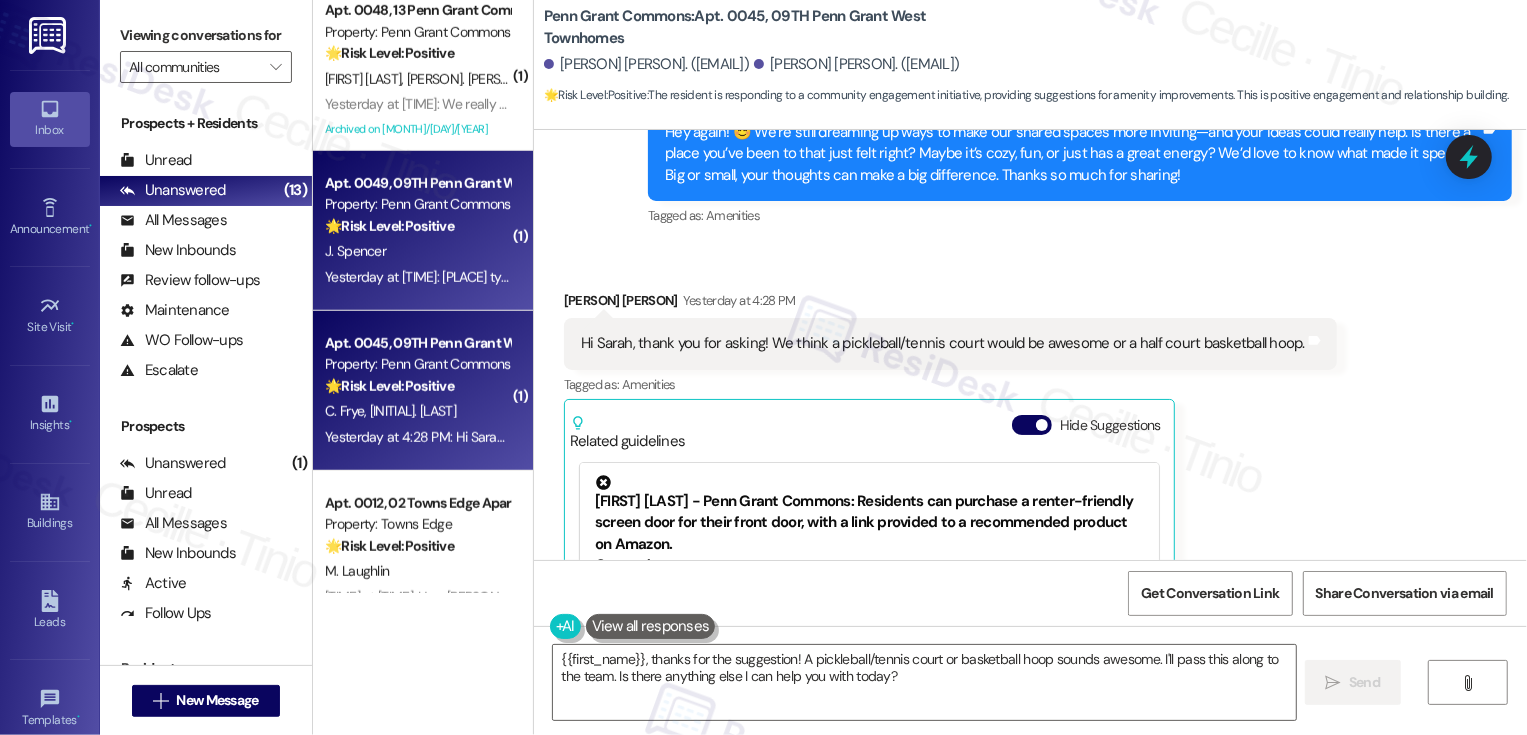 click on "Property: Penn Grant Commons" at bounding box center (417, 204) 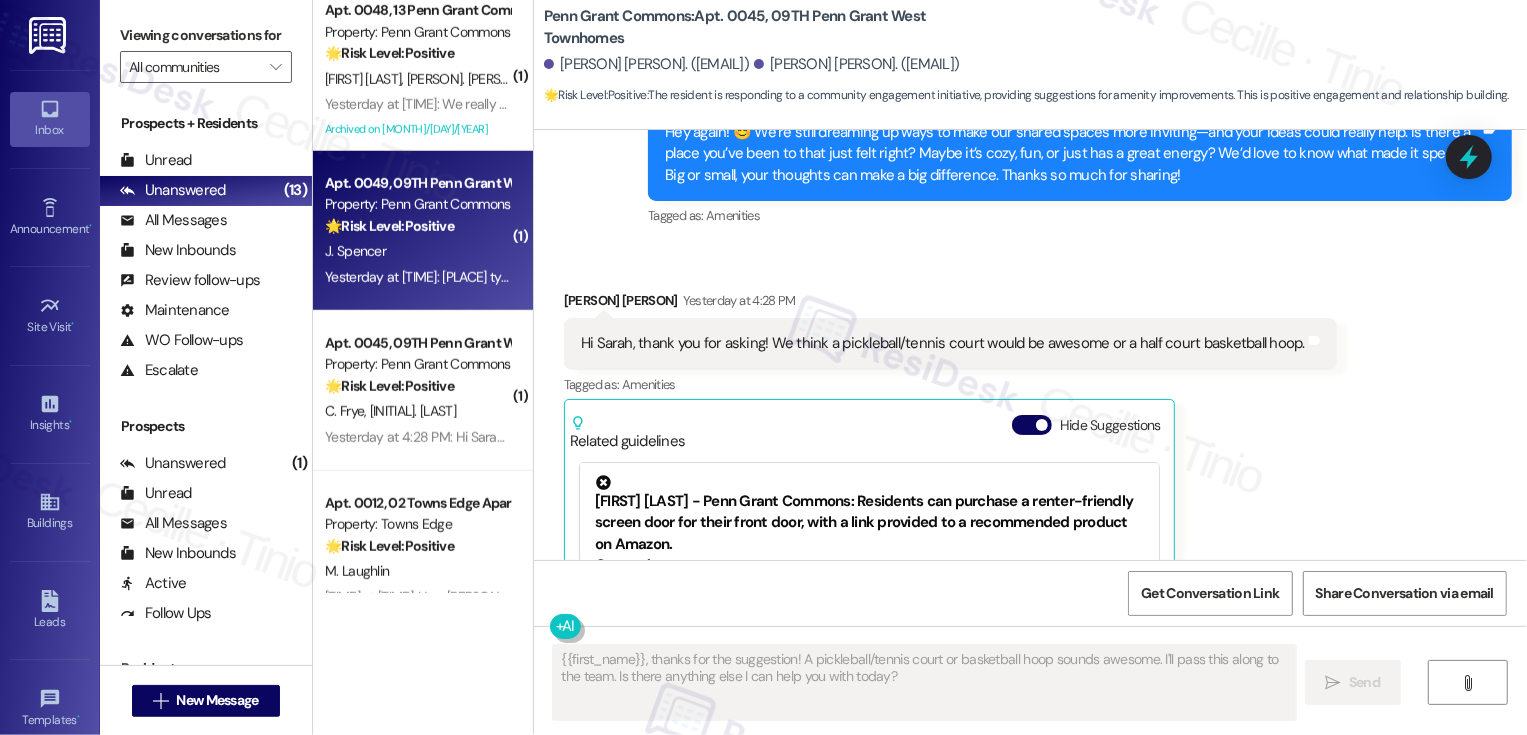 type on "Fetching suggested responses. Please feel free to read through the conversation in the meantime." 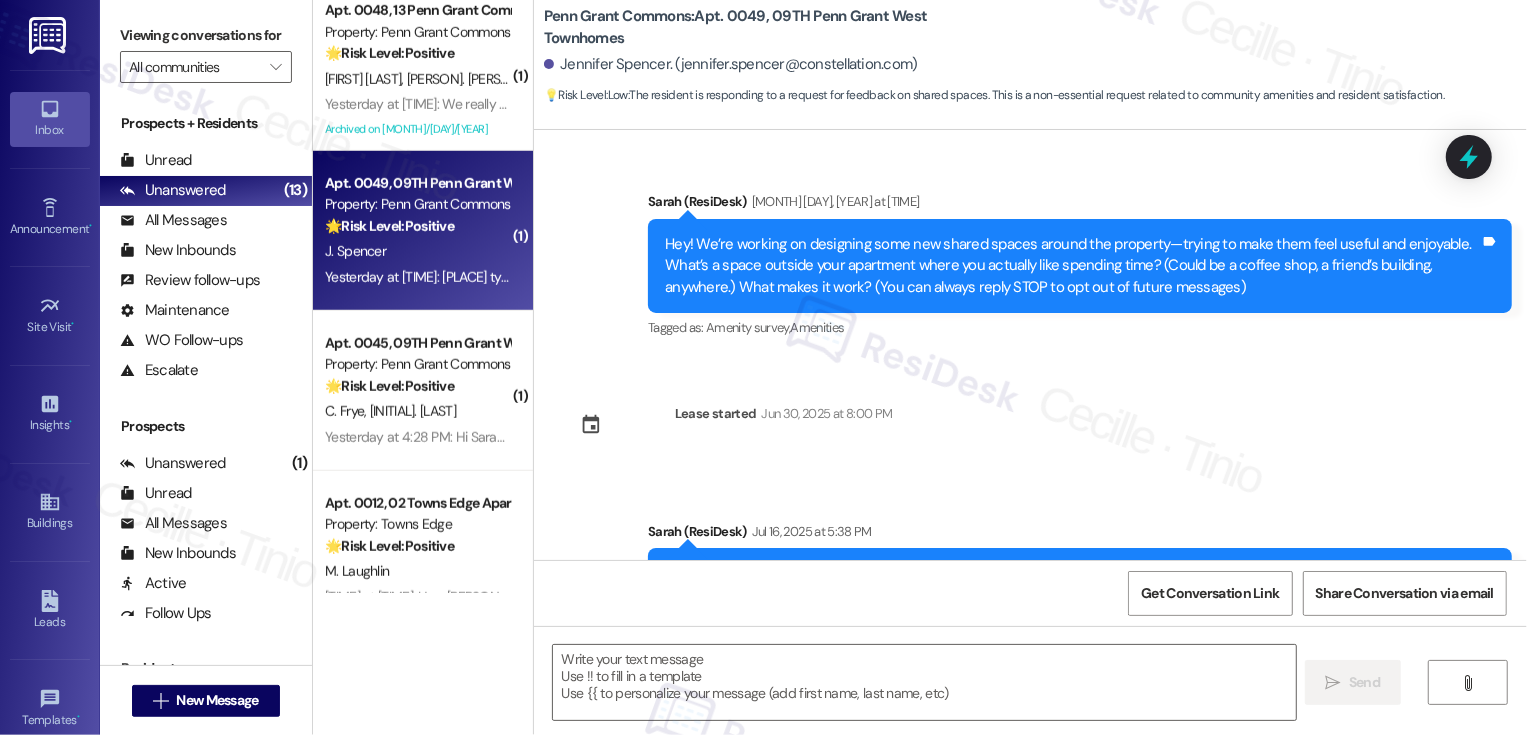 scroll, scrollTop: 1671, scrollLeft: 0, axis: vertical 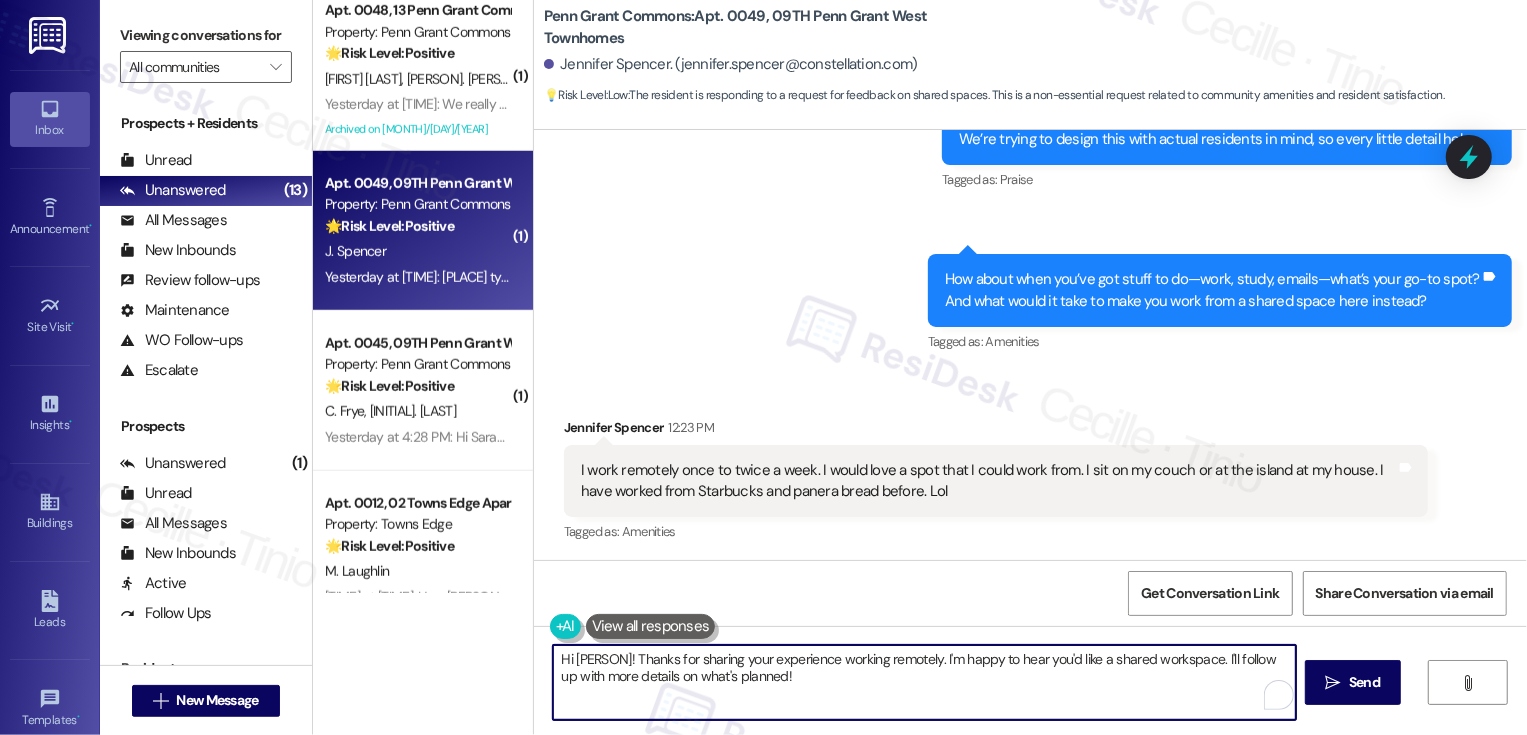 drag, startPoint x: 656, startPoint y: 657, endPoint x: 513, endPoint y: 657, distance: 143 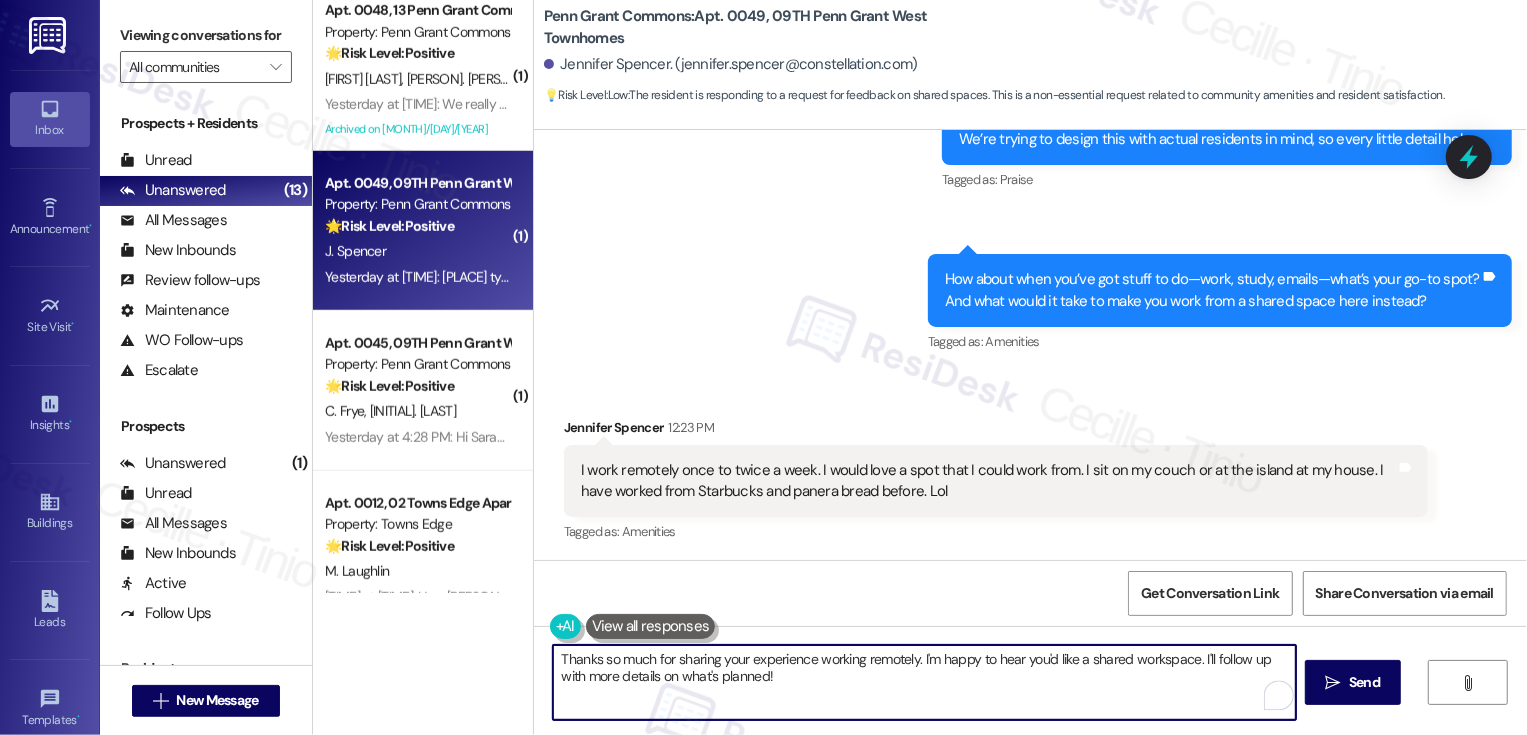 drag, startPoint x: 1192, startPoint y: 659, endPoint x: 1216, endPoint y: 697, distance: 44.94441 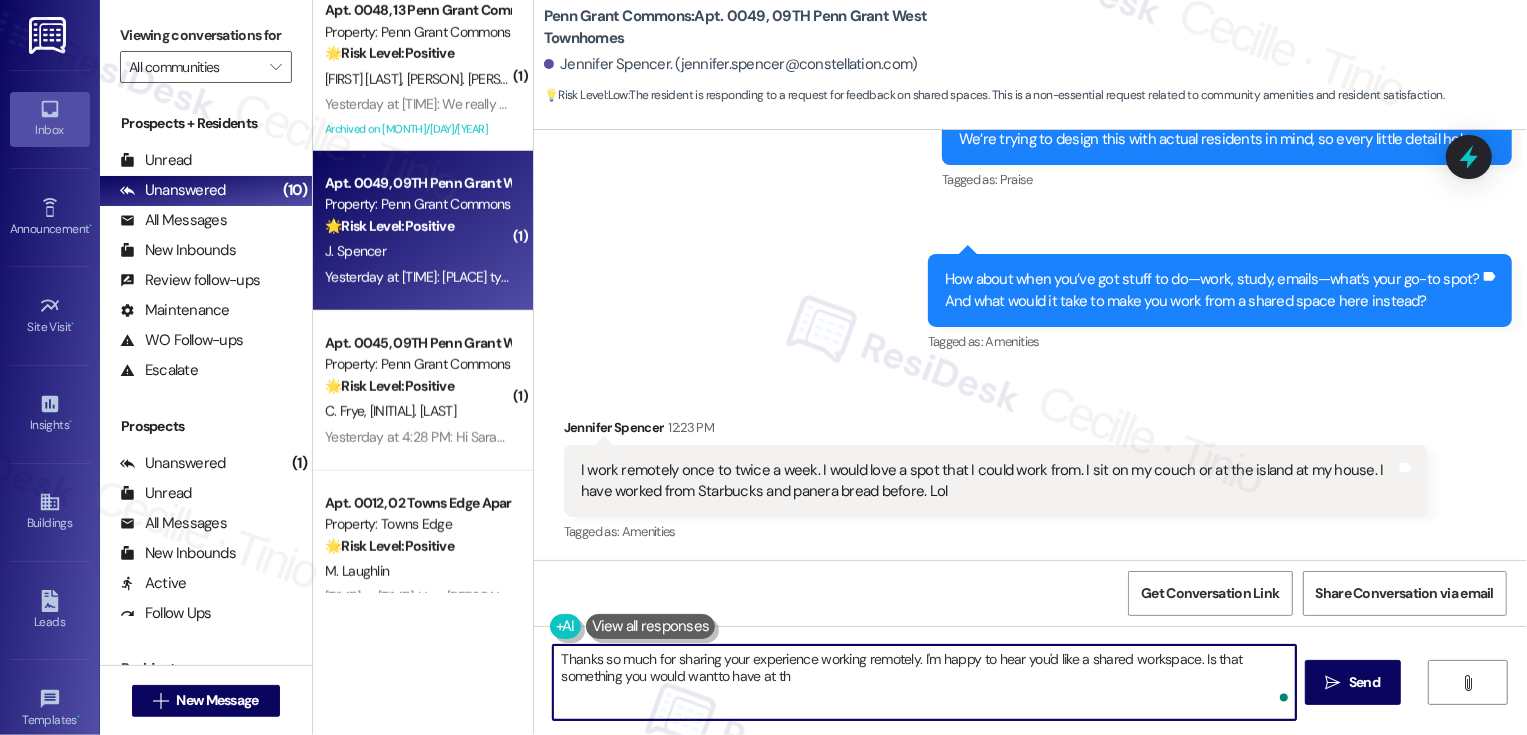 type on "Thanks so much for sharing your experience working remotely. I'm happy to hear you'd like a shared workspace. Is that something you would wantto have at the" 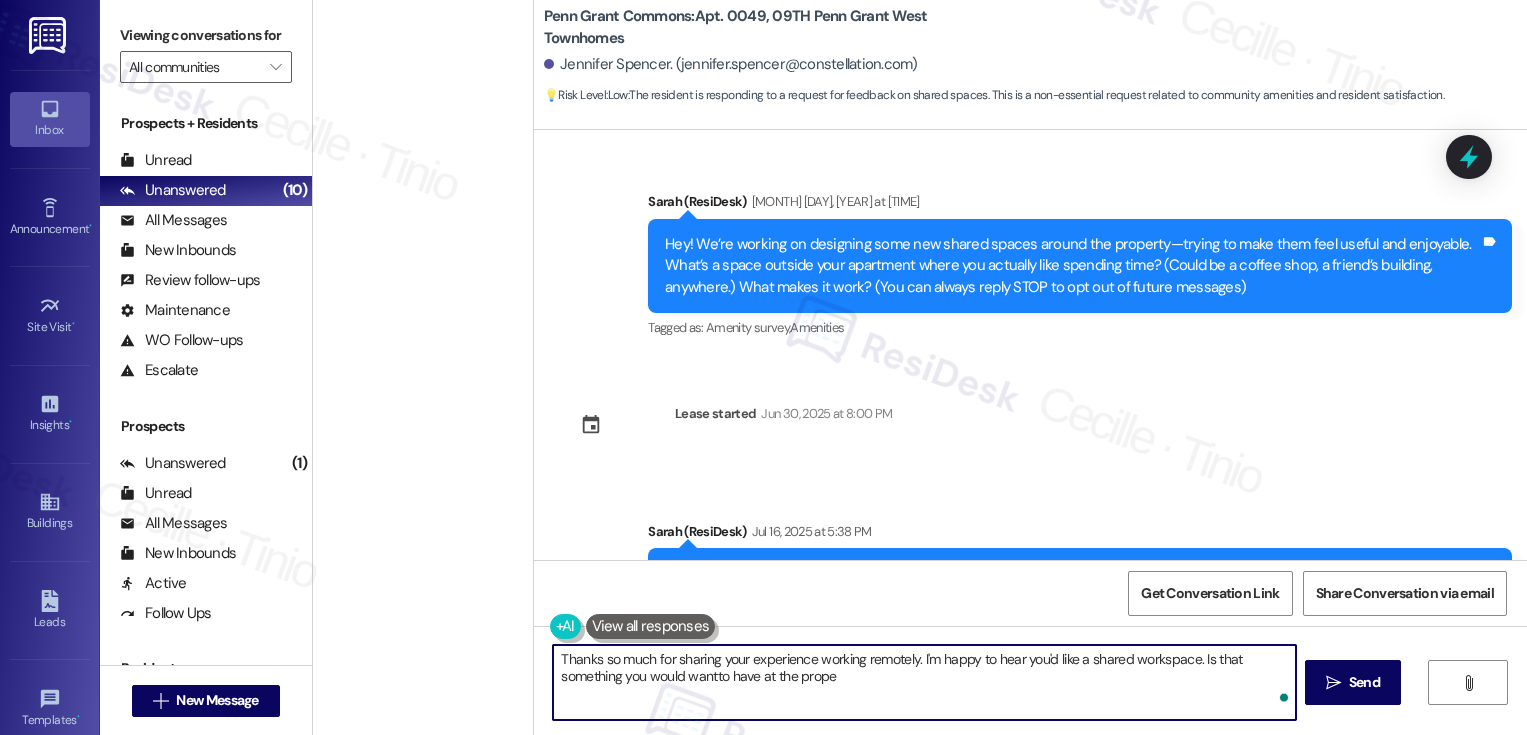 scroll, scrollTop: 0, scrollLeft: 0, axis: both 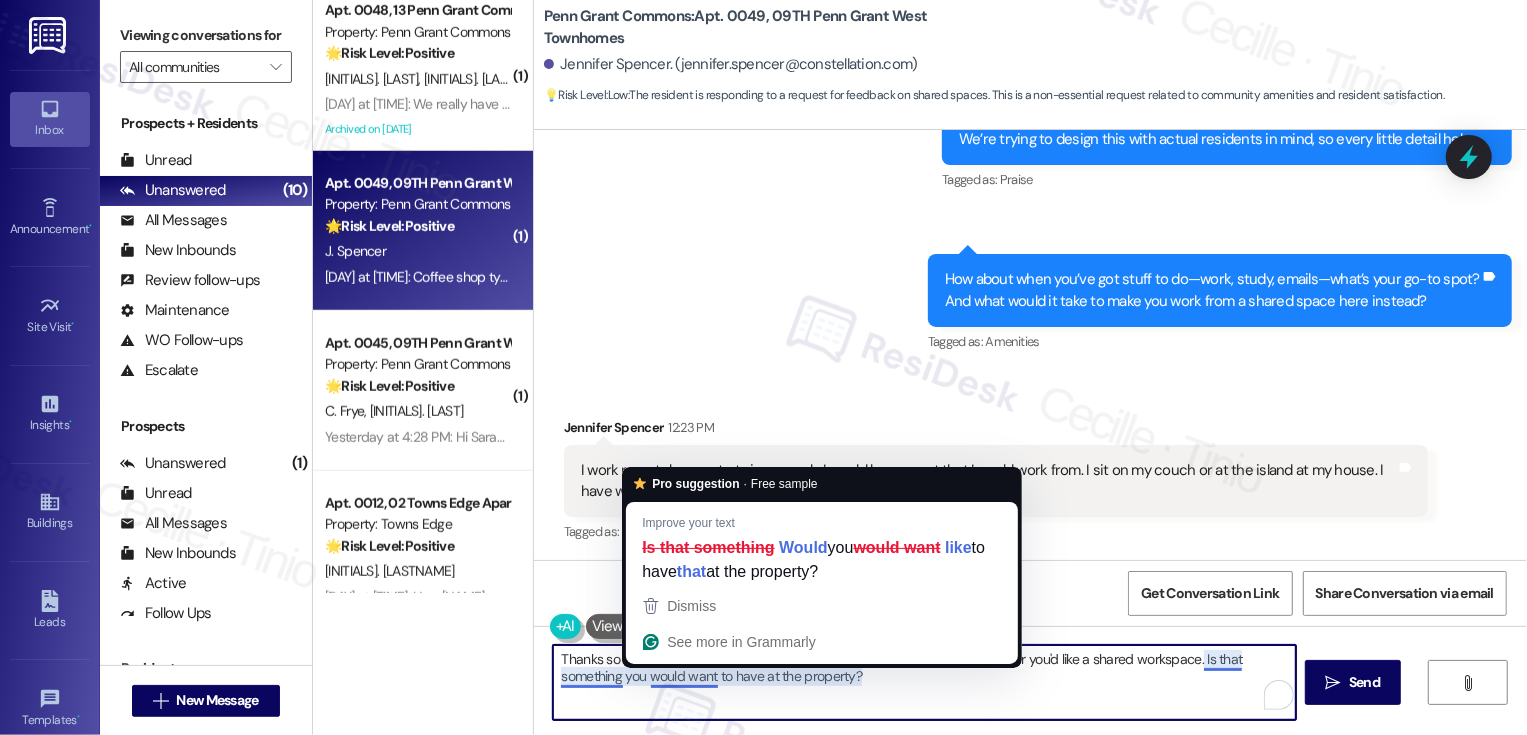 click on "Thanks so much for sharing your experience working remotely. I'm happy to hear you'd like a shared workspace. Is that something you would want to have at the property?" at bounding box center [924, 682] 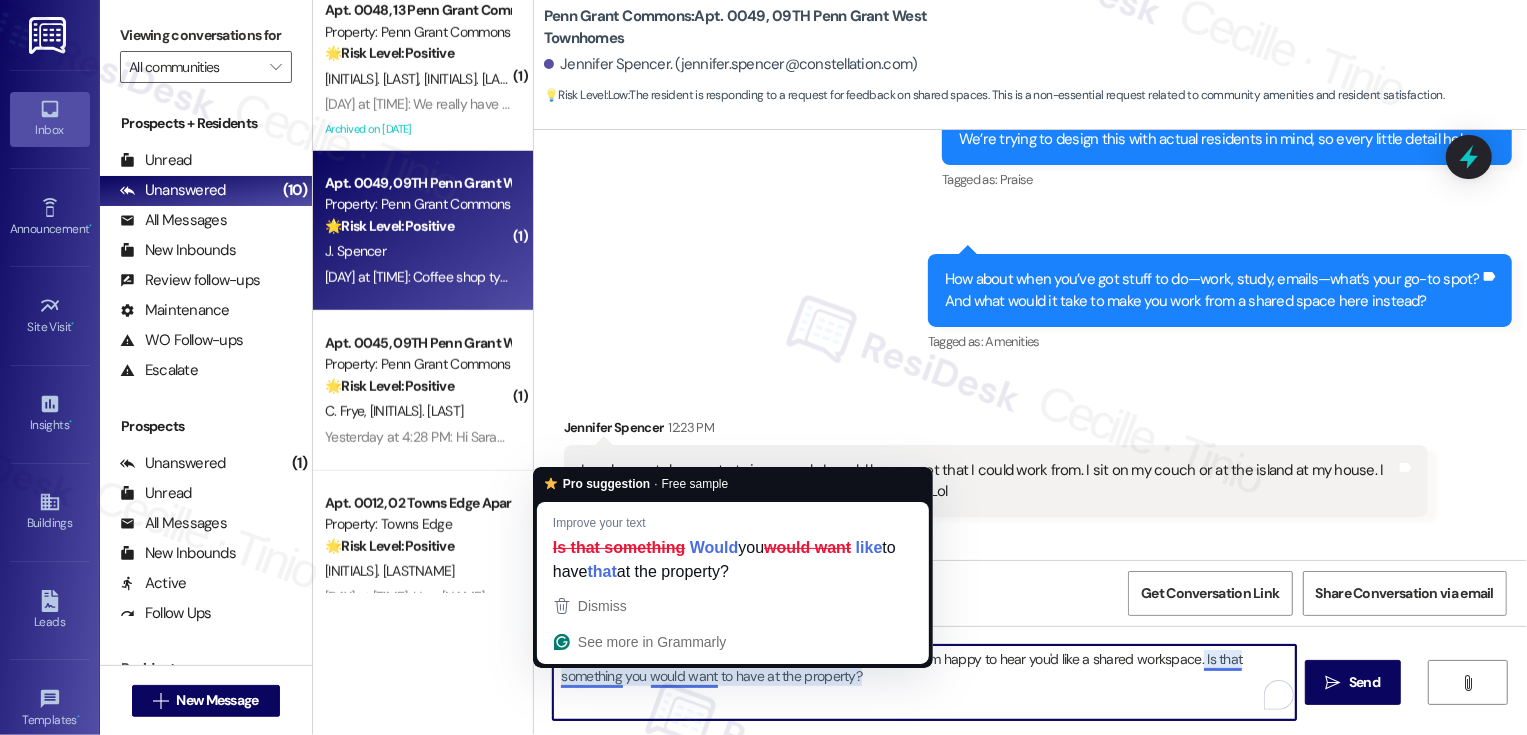 click on "Thanks so much for sharing your experience working remotely. I'm happy to hear you'd like a shared workspace. Is that something you would want to have at the property?" at bounding box center [924, 682] 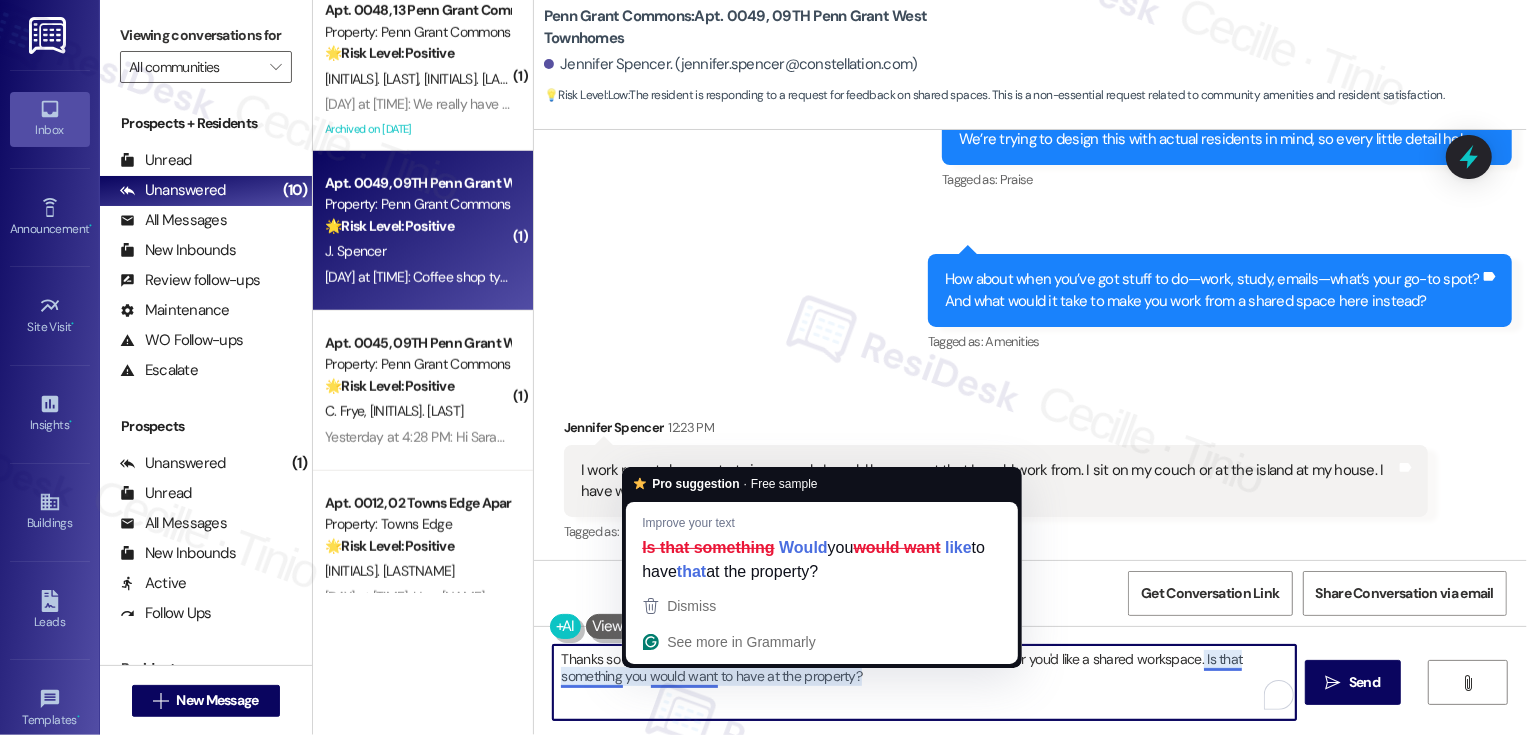 click on "Thanks so much for sharing your experience working remotely. I'm happy to hear you'd like a shared workspace. Is that something you would want to have at the property?" at bounding box center (924, 682) 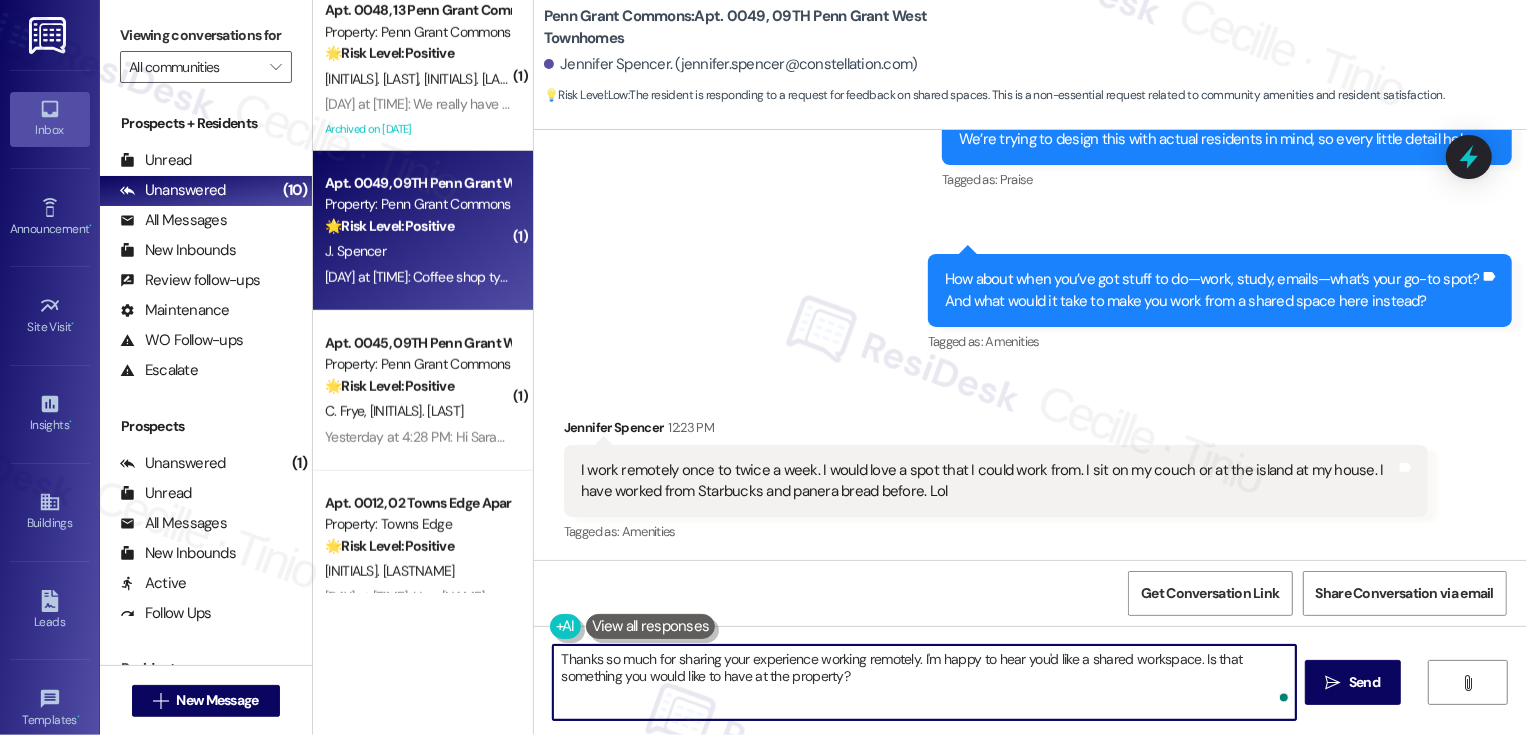type on "Thanks so much for sharing your experience working remotely. I'm happy to hear you'd like a shared workspace. Is that something you would like to have at the property?" 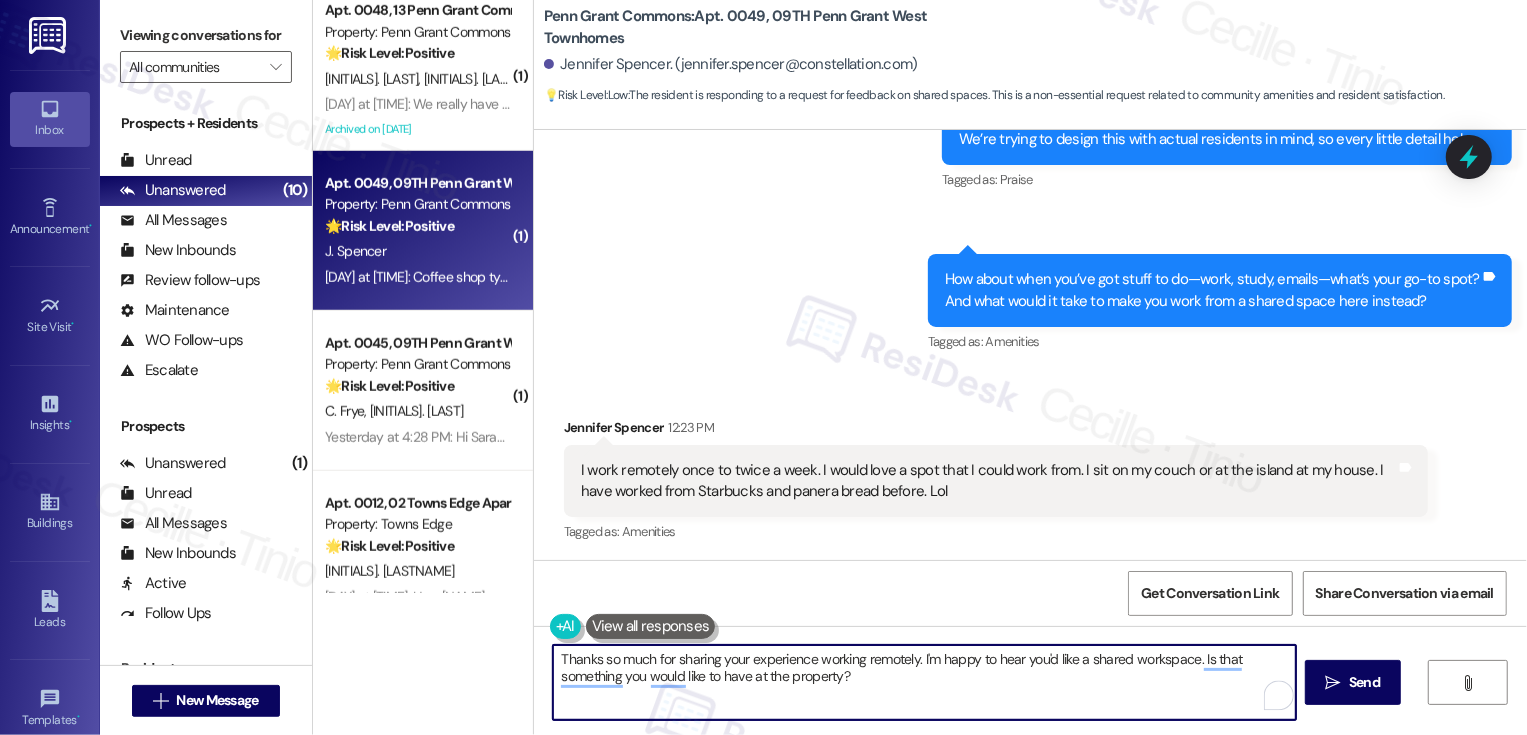click on "Thanks so much for sharing your experience working remotely. I'm happy to hear you'd like a shared workspace. Is that something you would like to have at the property?" at bounding box center (924, 682) 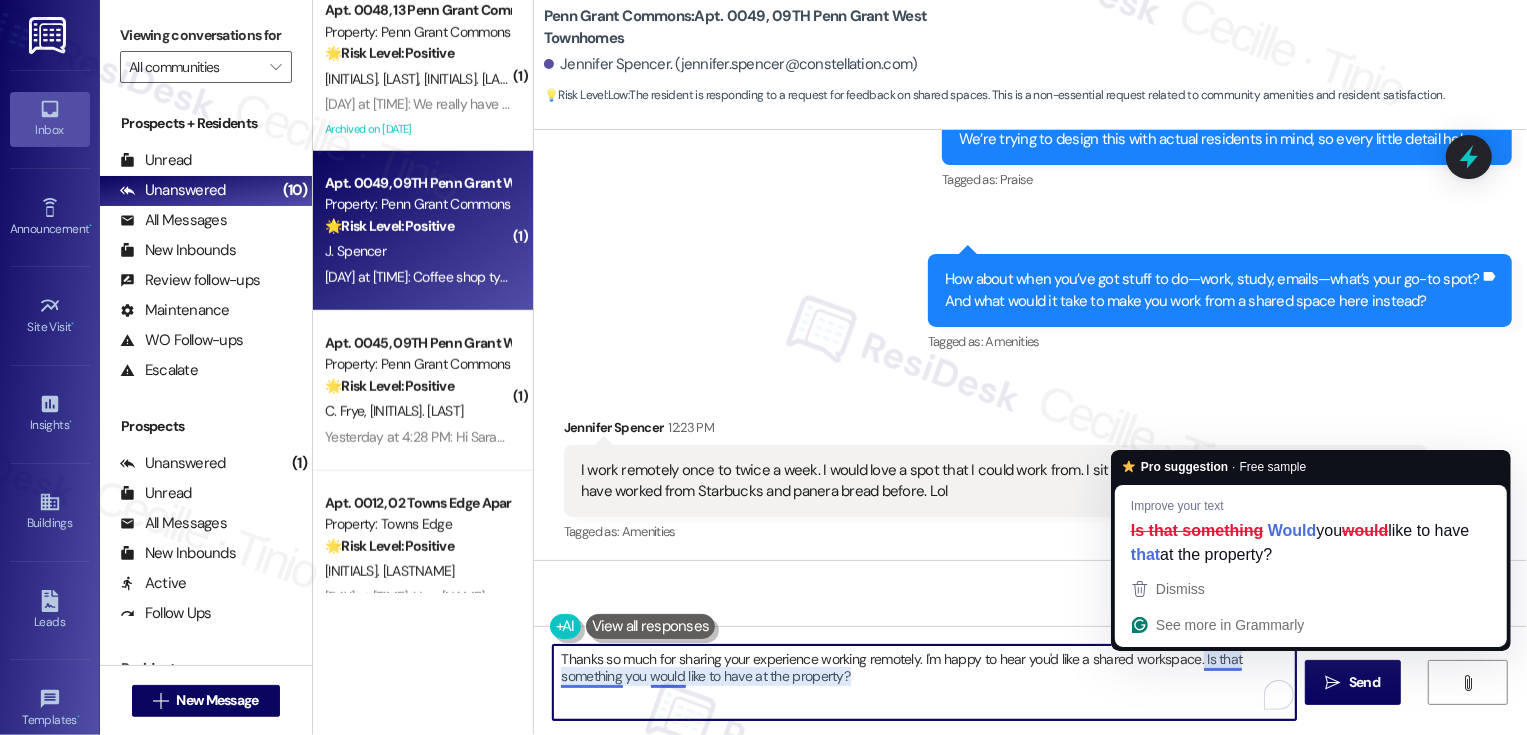 click on "Thanks so much for sharing your experience working remotely. I'm happy to hear you'd like a shared workspace. Is that something you would like to have at the property?" at bounding box center [924, 682] 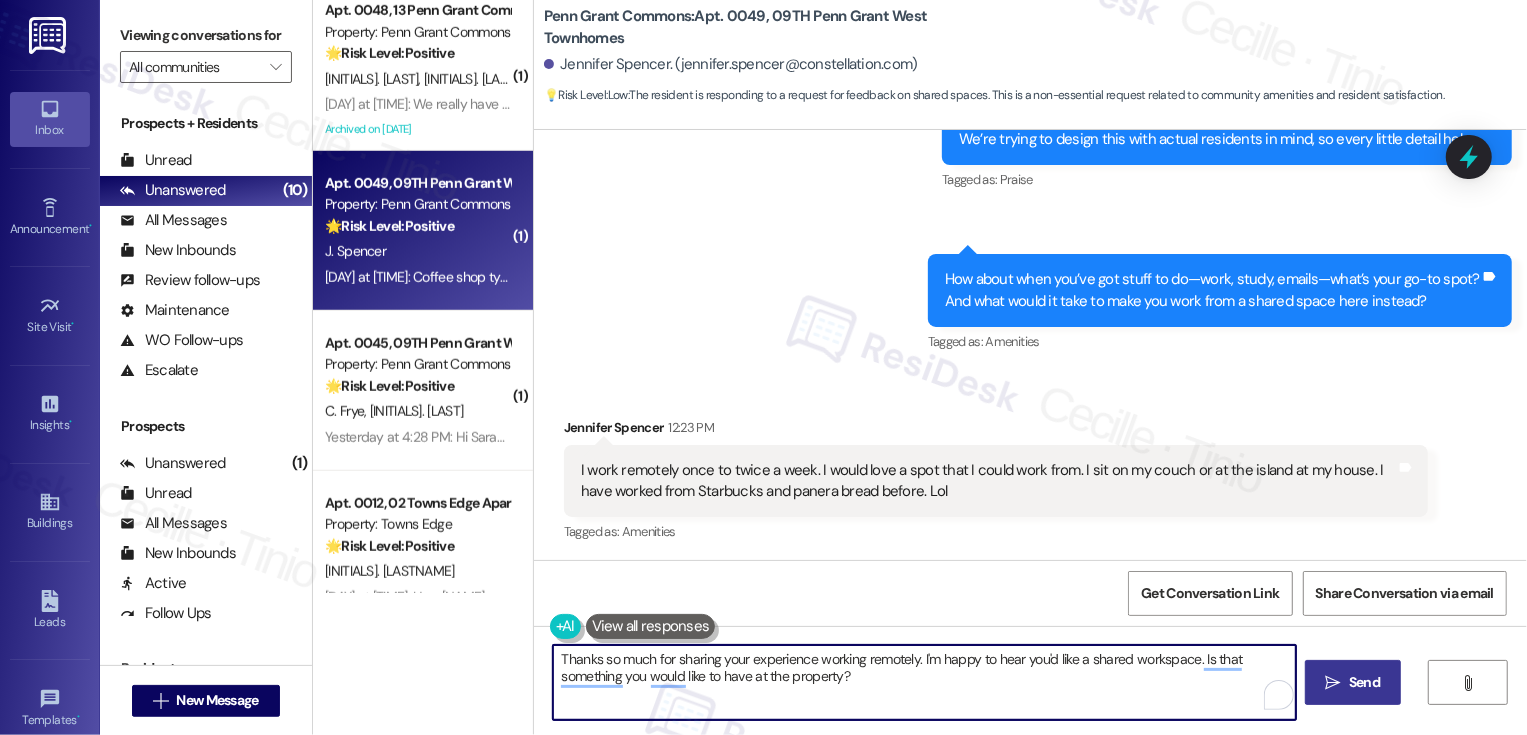 click on "Send" at bounding box center (1364, 682) 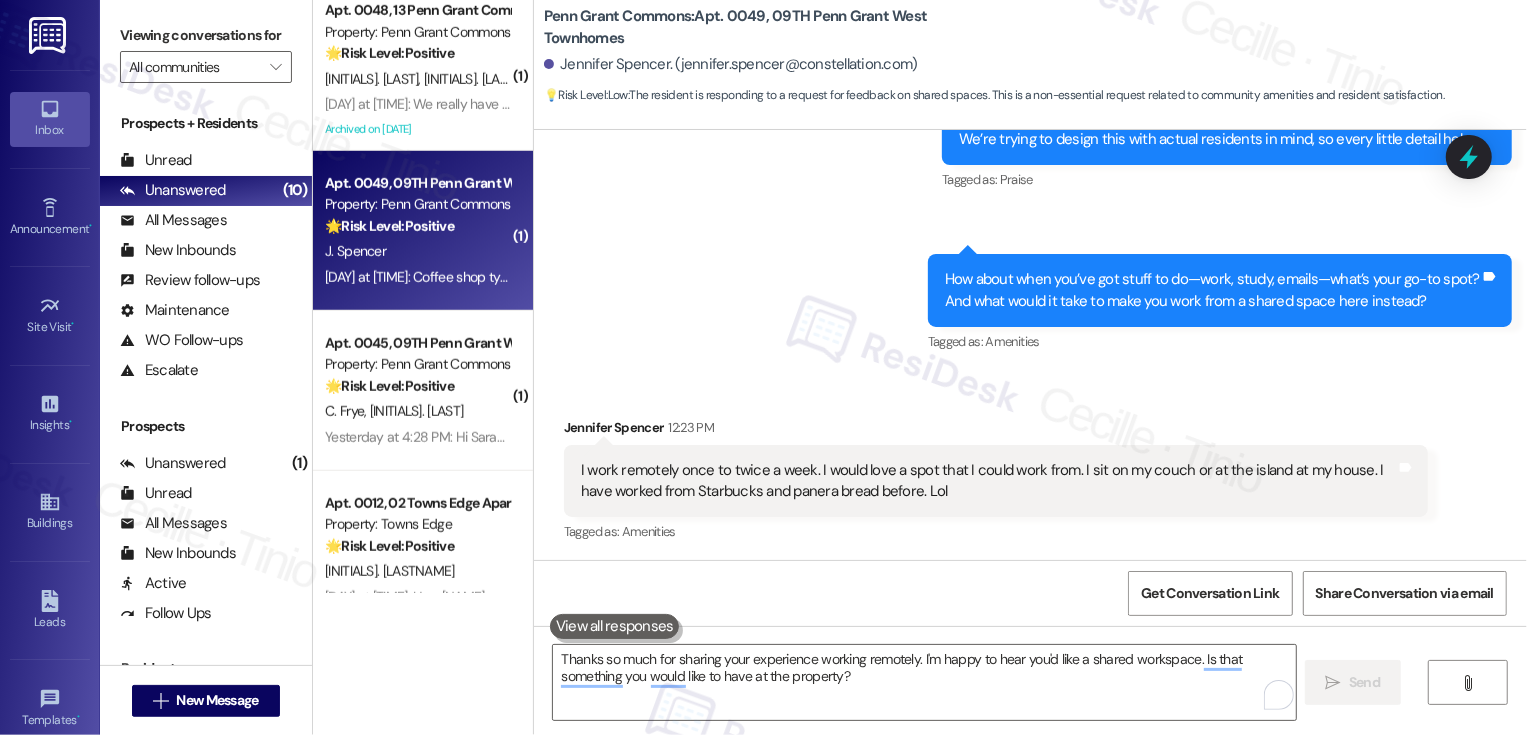 scroll, scrollTop: 1833, scrollLeft: 0, axis: vertical 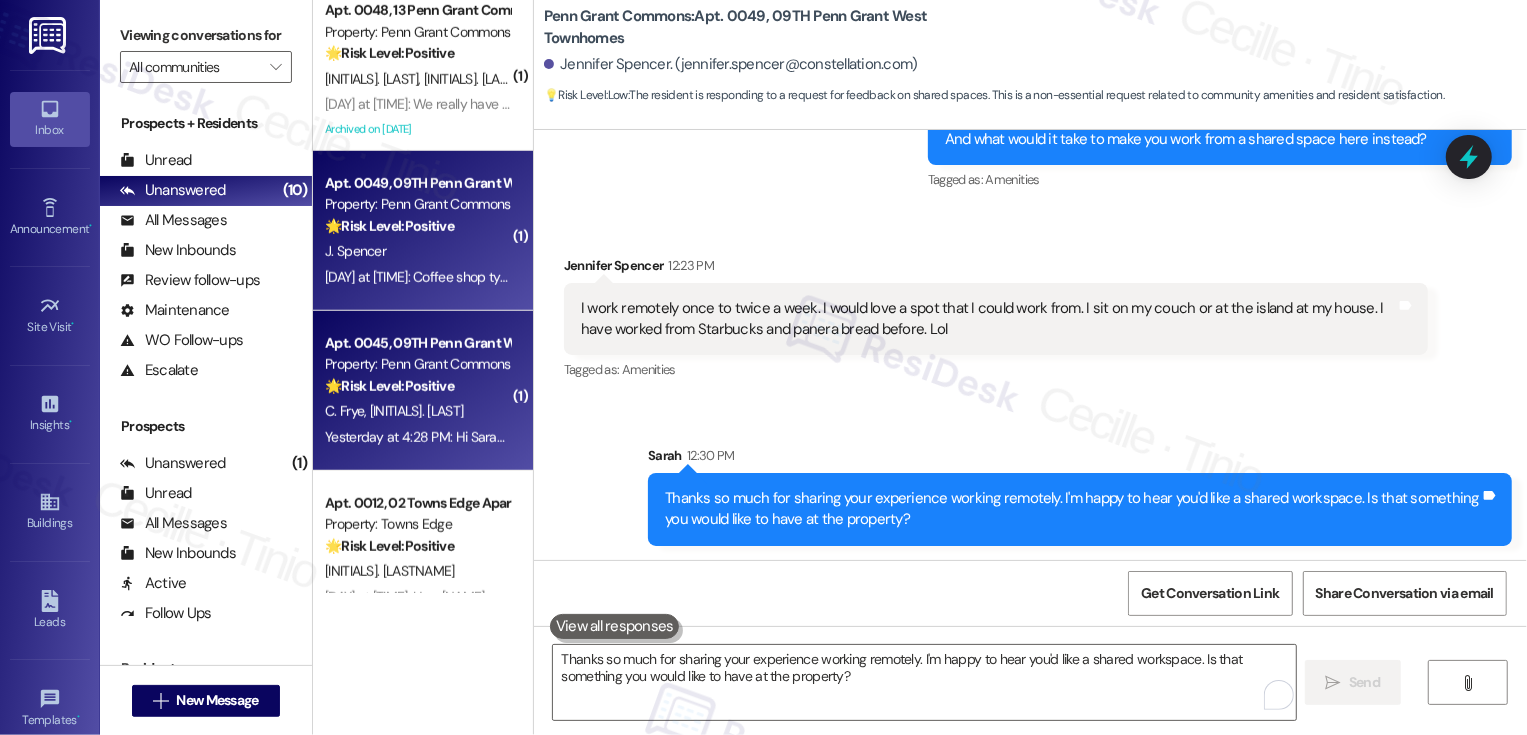 click on "Property: Penn Grant Commons" at bounding box center (417, 364) 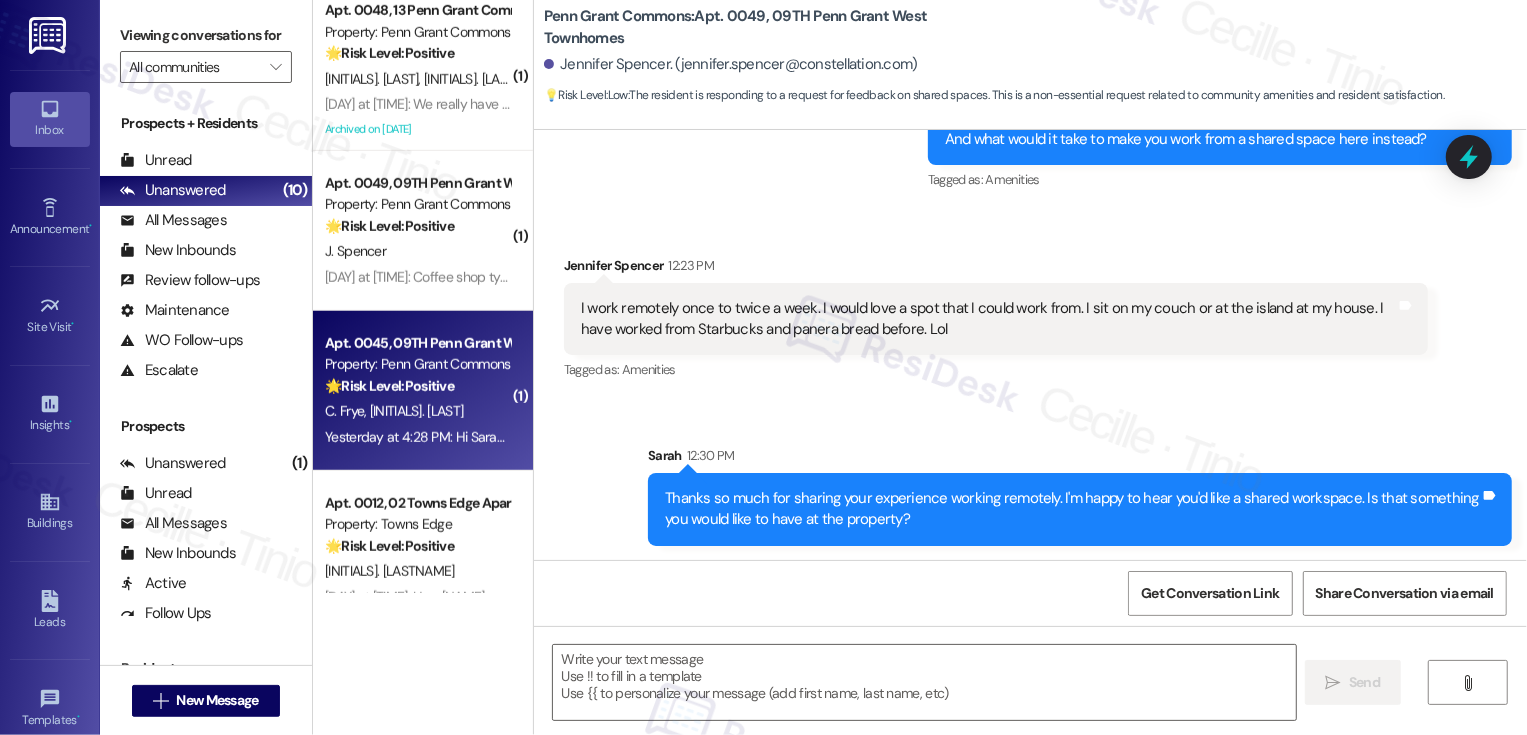click on "Property: Penn Grant Commons" at bounding box center (417, 364) 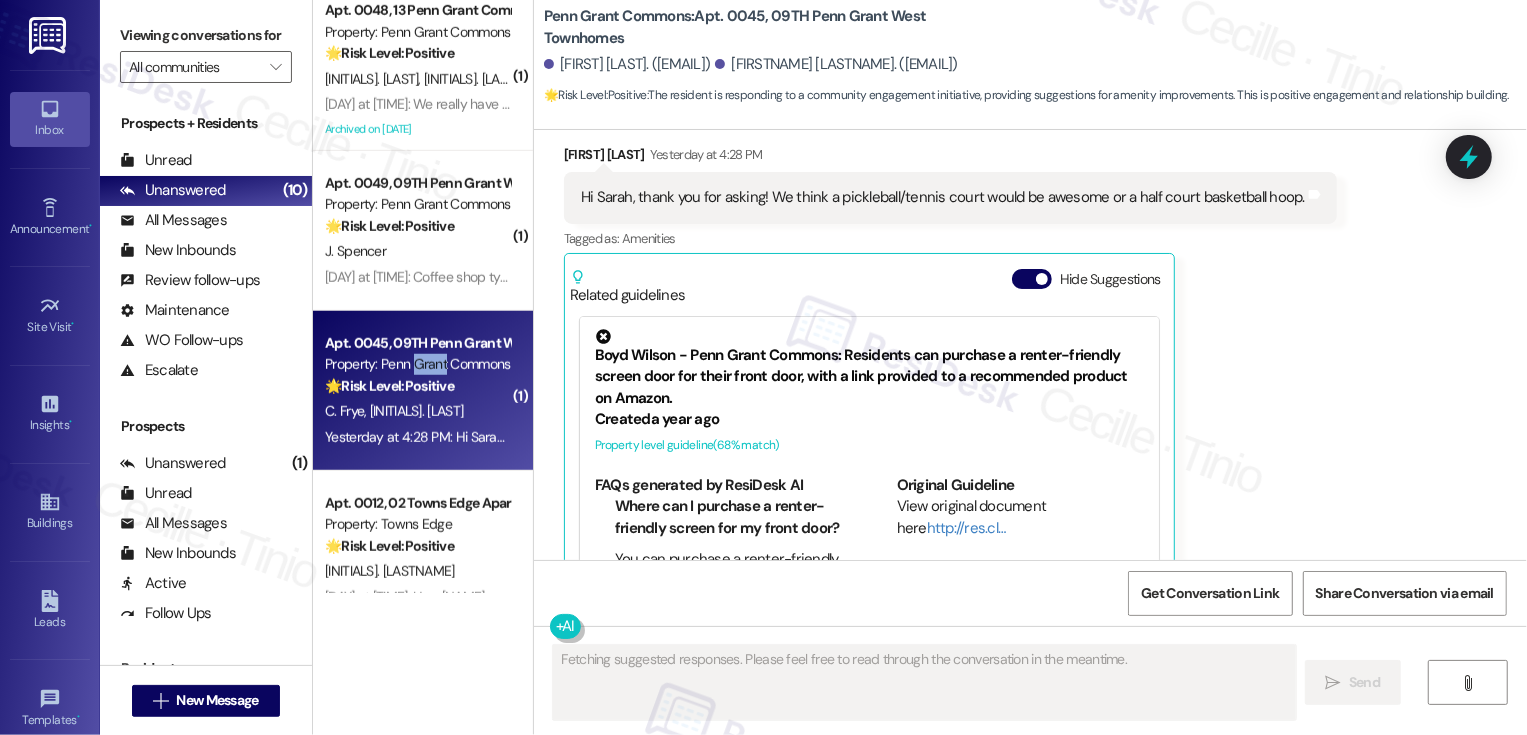 scroll, scrollTop: 1362, scrollLeft: 0, axis: vertical 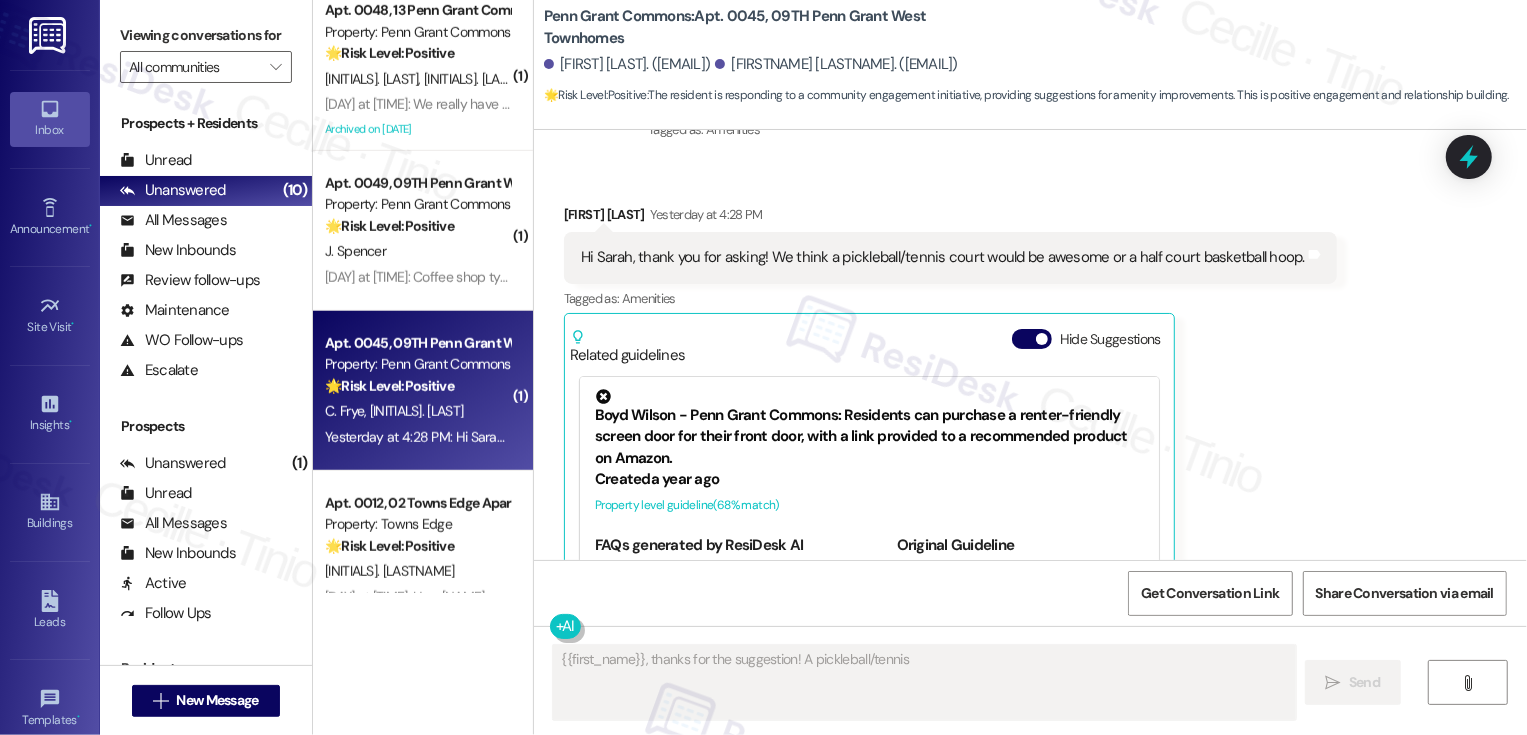 click on "Curtis Frye Yesterday at 4:28 PM Hi Sarah, thank you for asking! We think a pickleball/tennis court would be  awesome or a half court basketball hoop.  Tags and notes Tagged as:   Amenities Click to highlight conversations about Amenities  Related guidelines Hide Suggestions Boyd Wilson - Penn Grant Commons: Residents can purchase a renter-friendly screen door for their front door, with a link provided to a recommended product on Amazon. Created  a year ago Property level guideline  ( 68 % match) FAQs generated by ResiDesk AI Where can I purchase a renter-friendly screen for my front door? Original Guideline View original document here  http://res.cl… Boyd Wilson - Penn Grant Commons: Gym access requires waivers and access codes, residents need to obtain forms from the office. Created  2 years ago Property level guideline  ( 68 % match) FAQs generated by ResiDesk AI Do residents receive fobs for clubhouse/gym access? How can residents access the clubhouse/gym? Original Guideline View original document here" at bounding box center [950, 435] 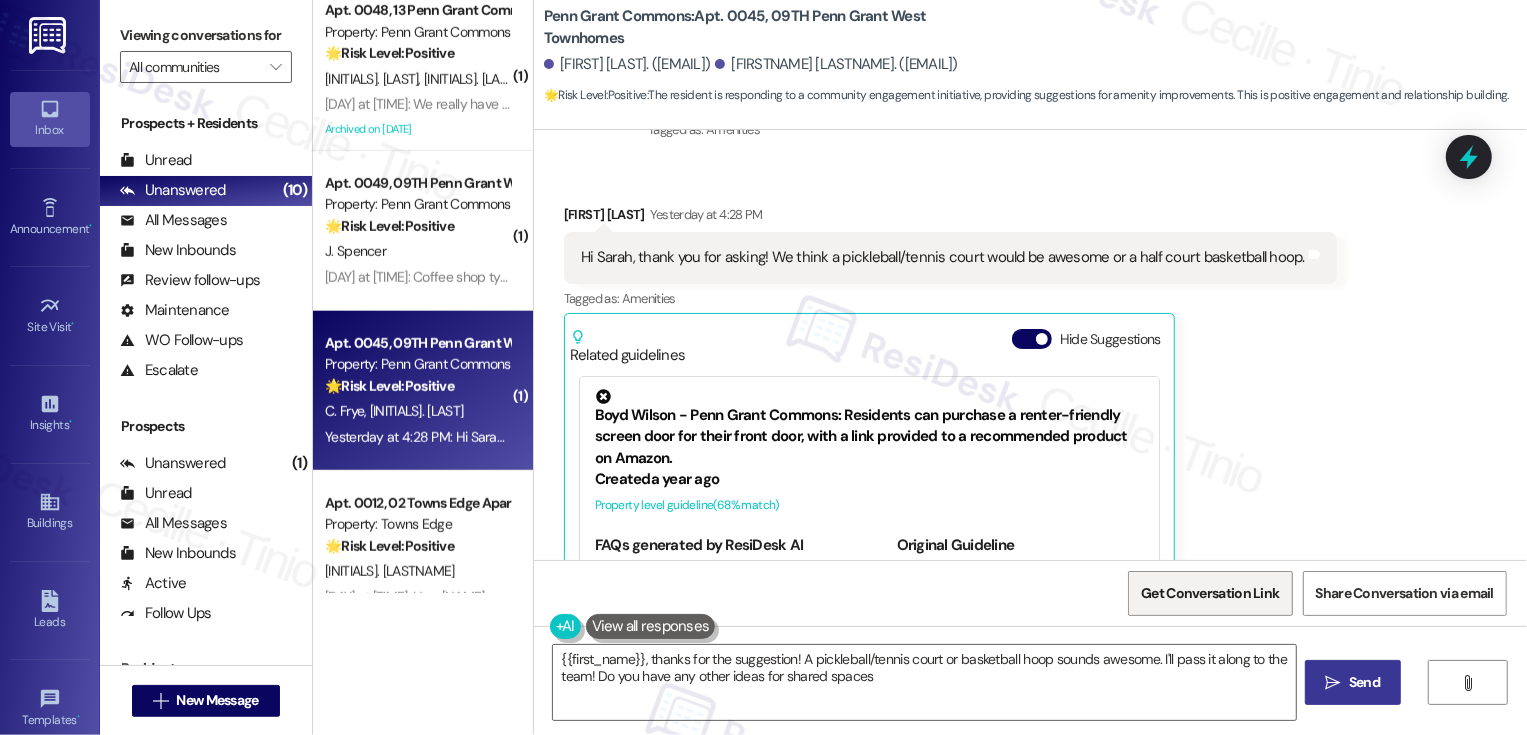 type on "{{first_name}}, thanks for the suggestion! A pickleball/tennis court or basketball hoop sounds awesome. I'll pass it along to the team! Do you have any other ideas for shared spaces?" 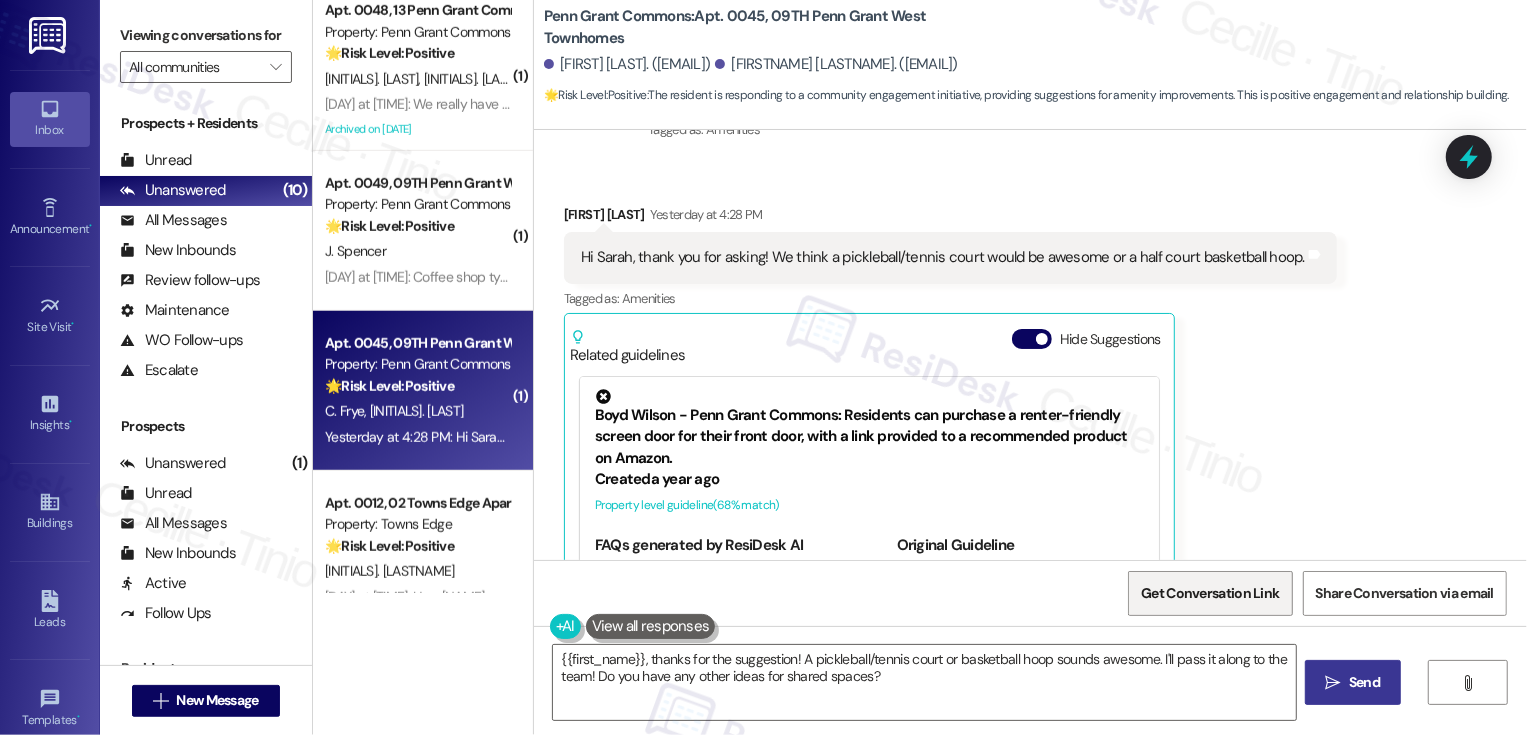 click on "Get Conversation Link" at bounding box center (1210, 593) 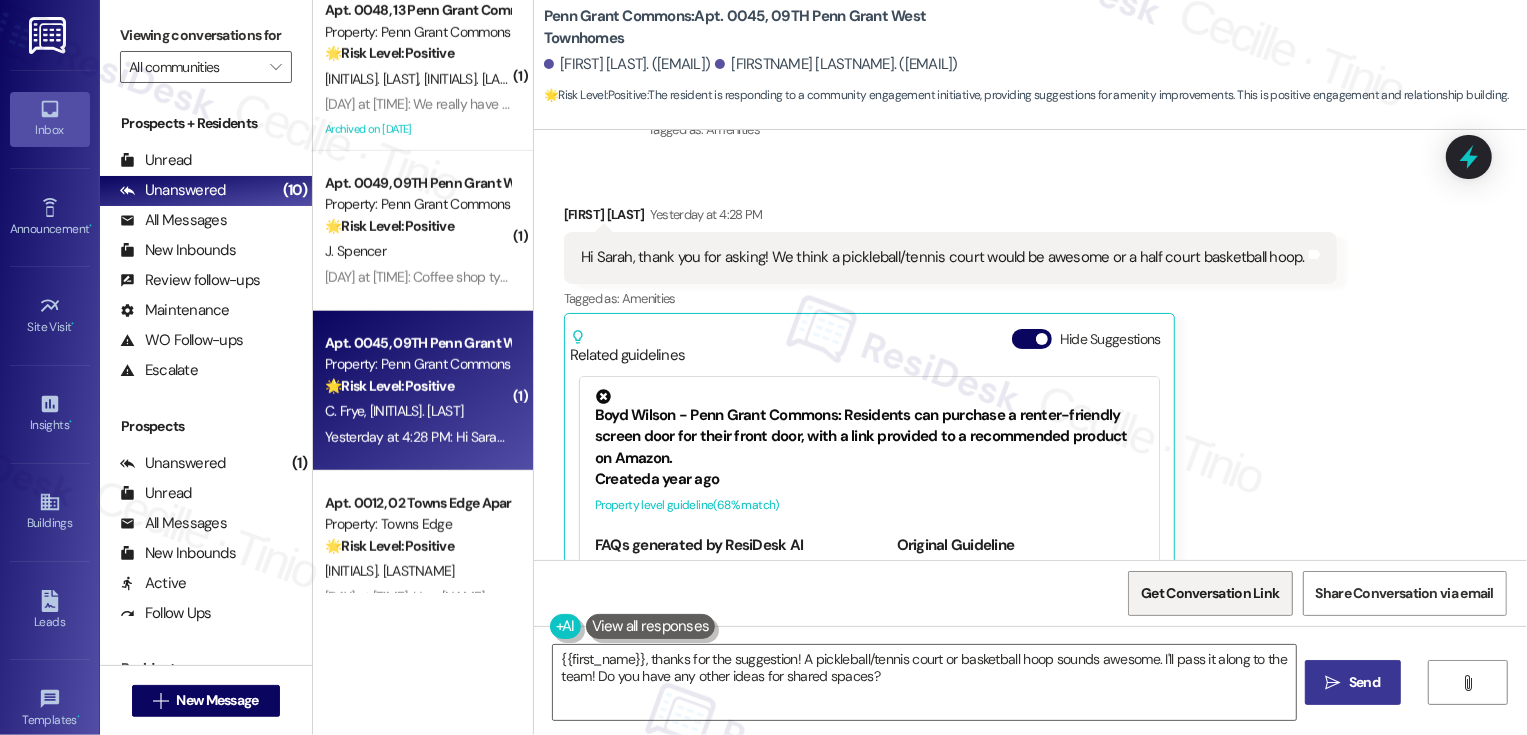 click on "Get Conversation Link" at bounding box center (1210, 593) 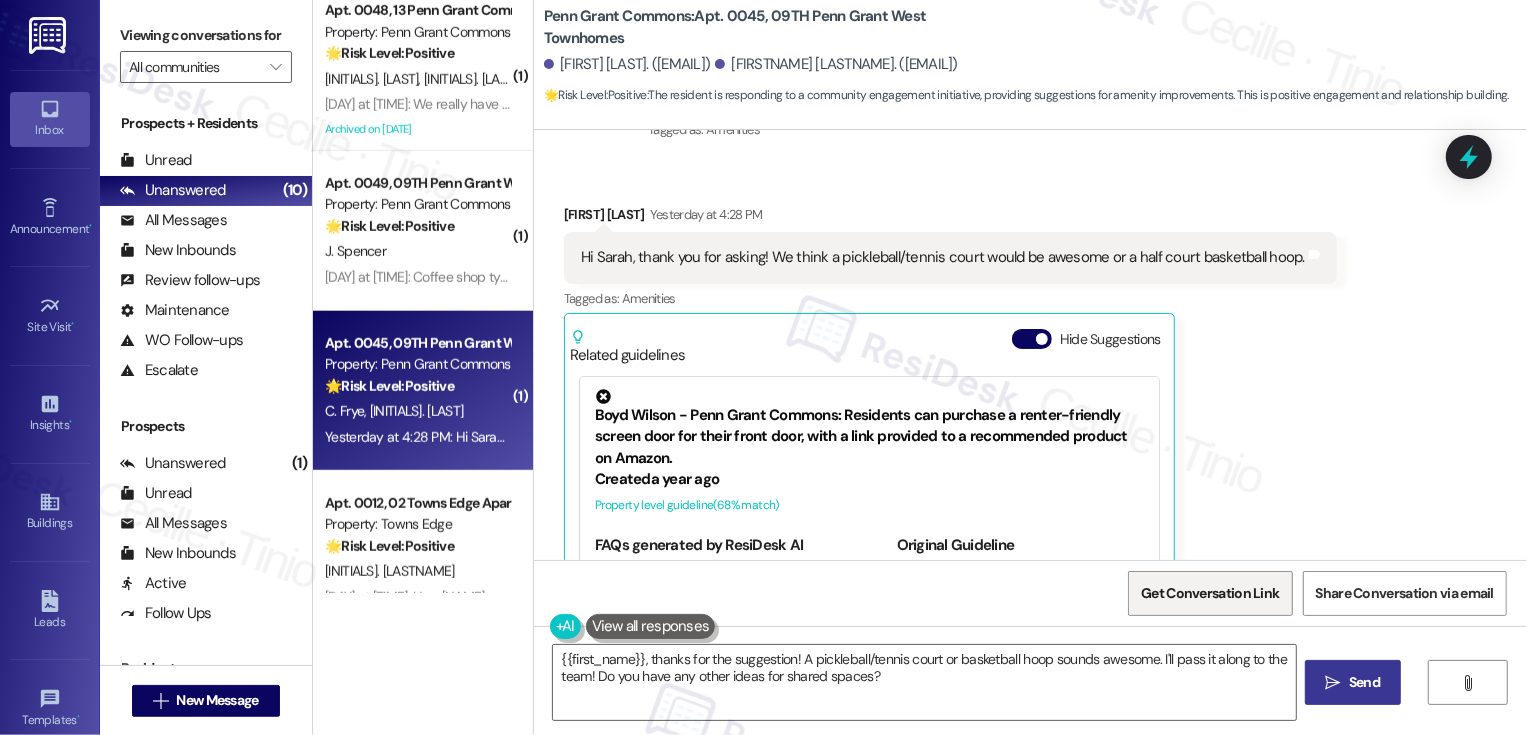 click on "Get Conversation Link" at bounding box center (1210, 593) 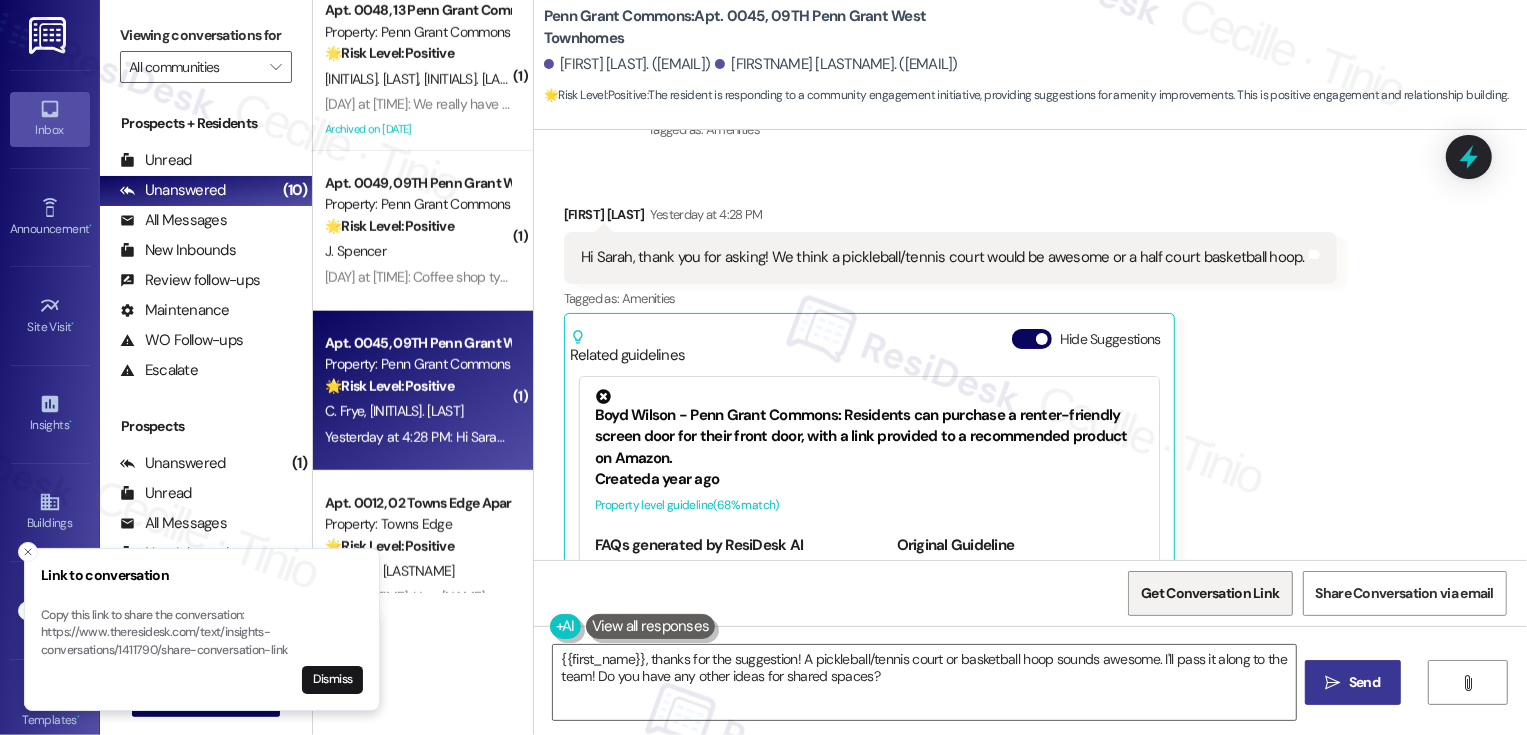 click on "Get Conversation Link" at bounding box center (1210, 593) 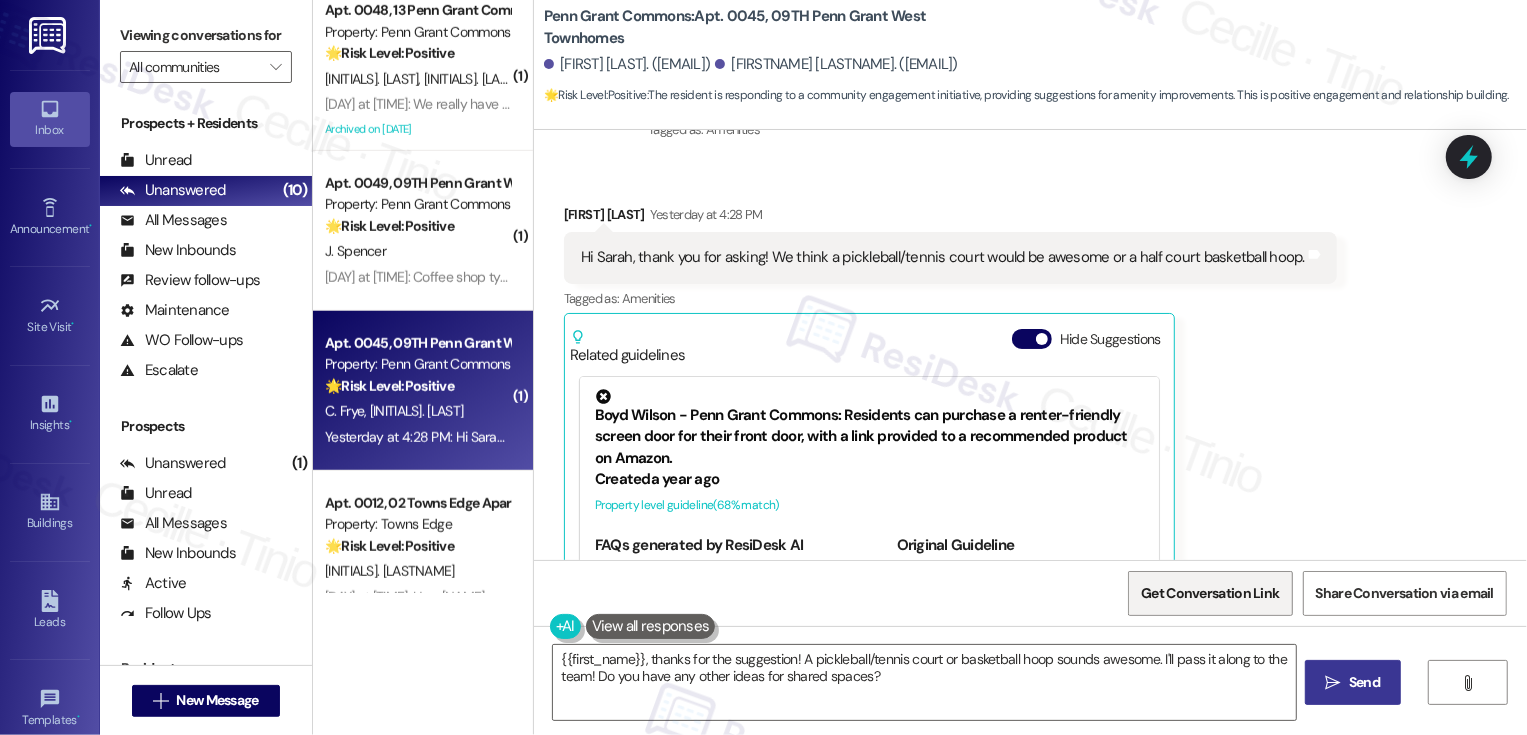 click on "Get Conversation Link" at bounding box center (1210, 593) 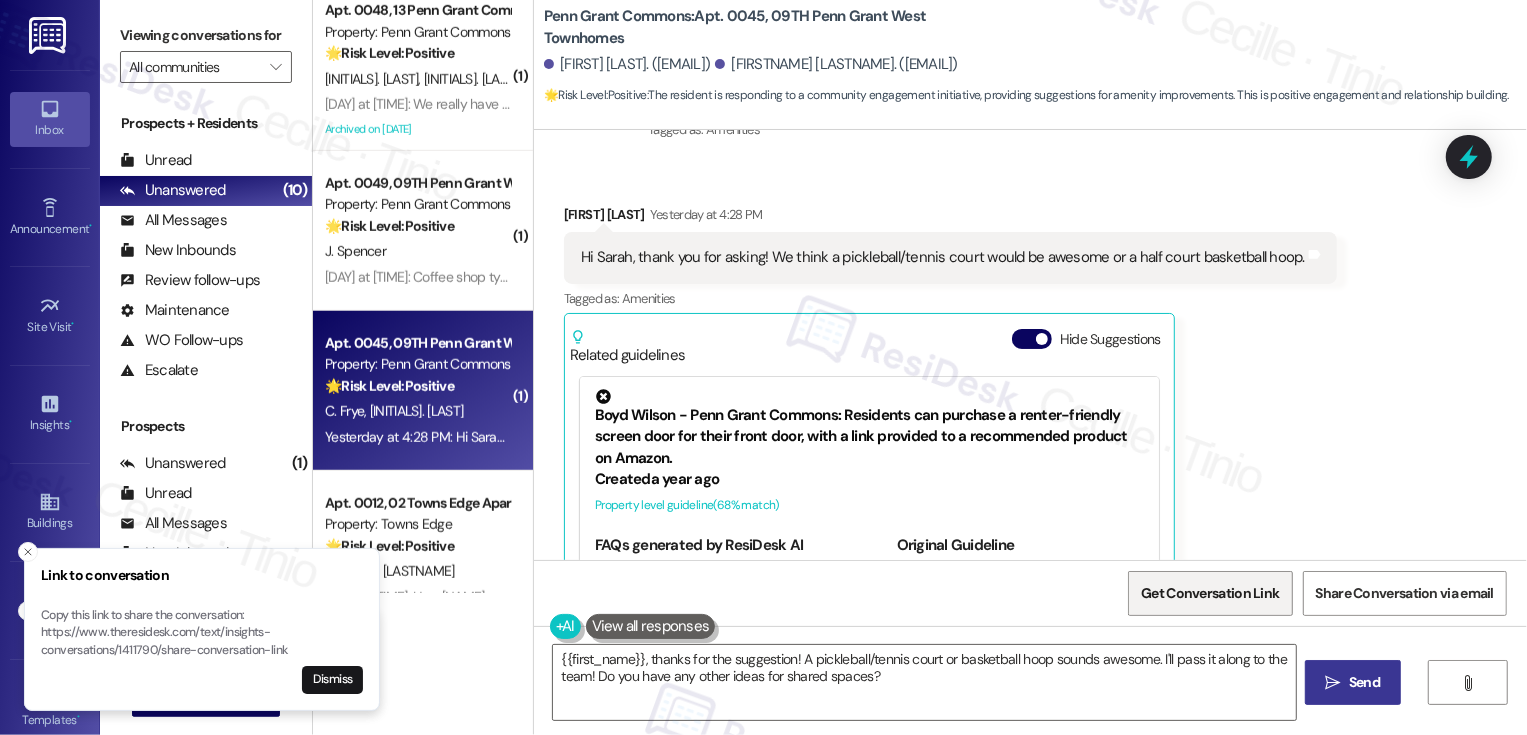 click on "Get Conversation Link" at bounding box center (1210, 593) 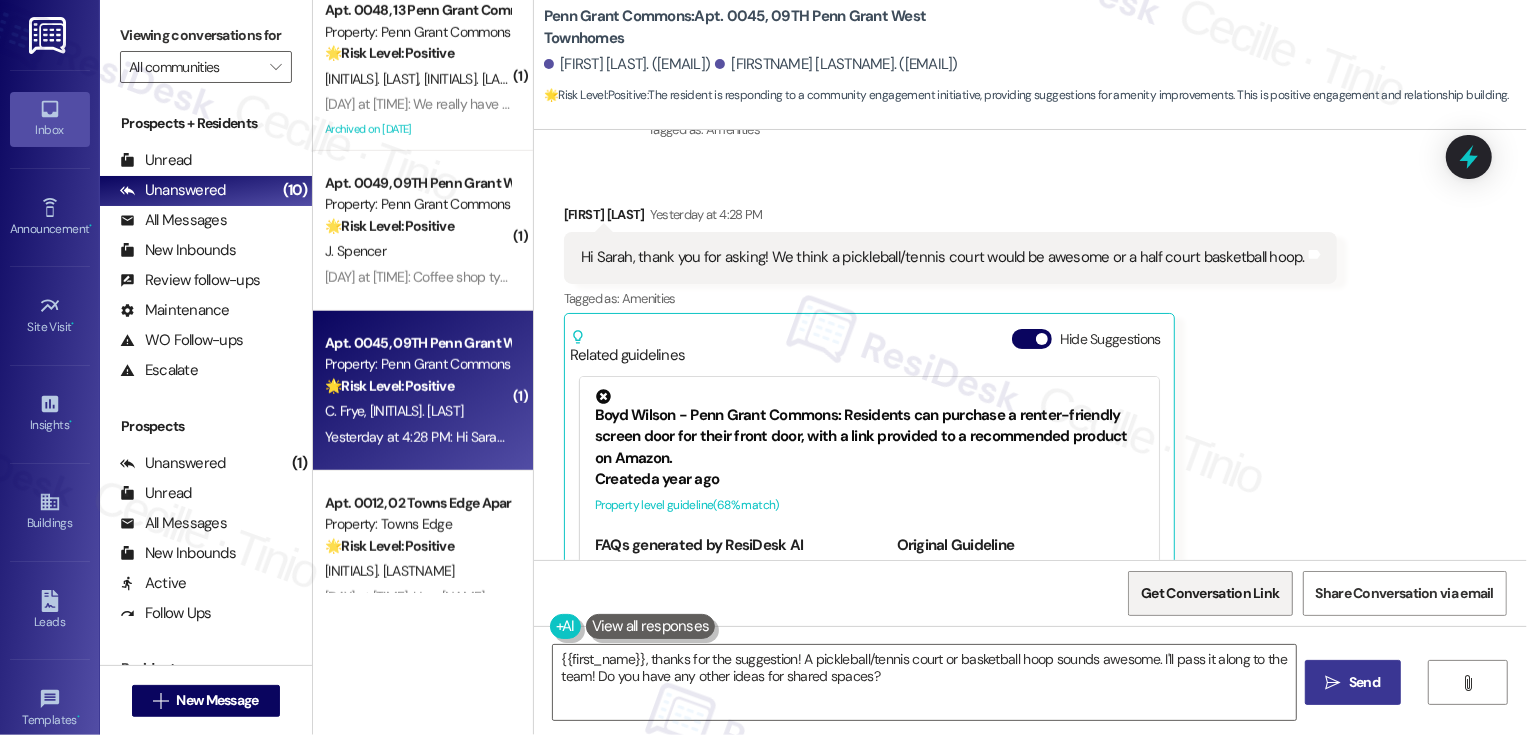 click on "Get Conversation Link" at bounding box center (1210, 593) 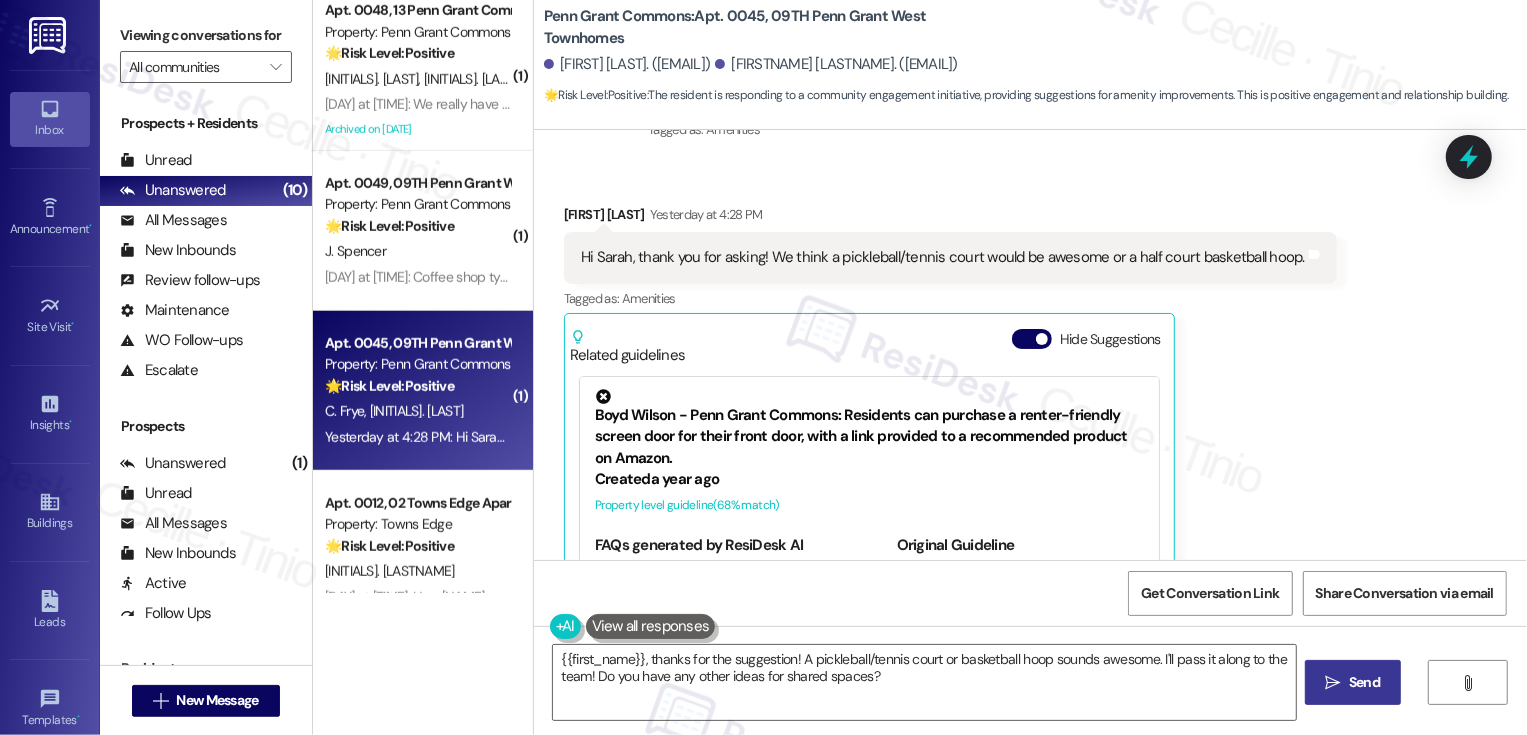 click on "Curtis Frye Yesterday at 4:28 PM Hi Sarah, thank you for asking! We think a pickleball/tennis court would be  awesome or a half court basketball hoop.  Tags and notes Tagged as:   Amenities Click to highlight conversations about Amenities  Related guidelines Hide Suggestions Boyd Wilson - Penn Grant Commons: Residents can purchase a renter-friendly screen door for their front door, with a link provided to a recommended product on Amazon. Created  a year ago Property level guideline  ( 68 % match) FAQs generated by ResiDesk AI Where can I purchase a renter-friendly screen for my front door? Original Guideline View original document here  http://res.cl… Boyd Wilson - Penn Grant Commons: Gym access requires waivers and access codes, residents need to obtain forms from the office. Created  2 years ago Property level guideline  ( 68 % match) FAQs generated by ResiDesk AI Do residents receive fobs for clubhouse/gym access? How can residents access the clubhouse/gym? Original Guideline View original document here" at bounding box center [950, 435] 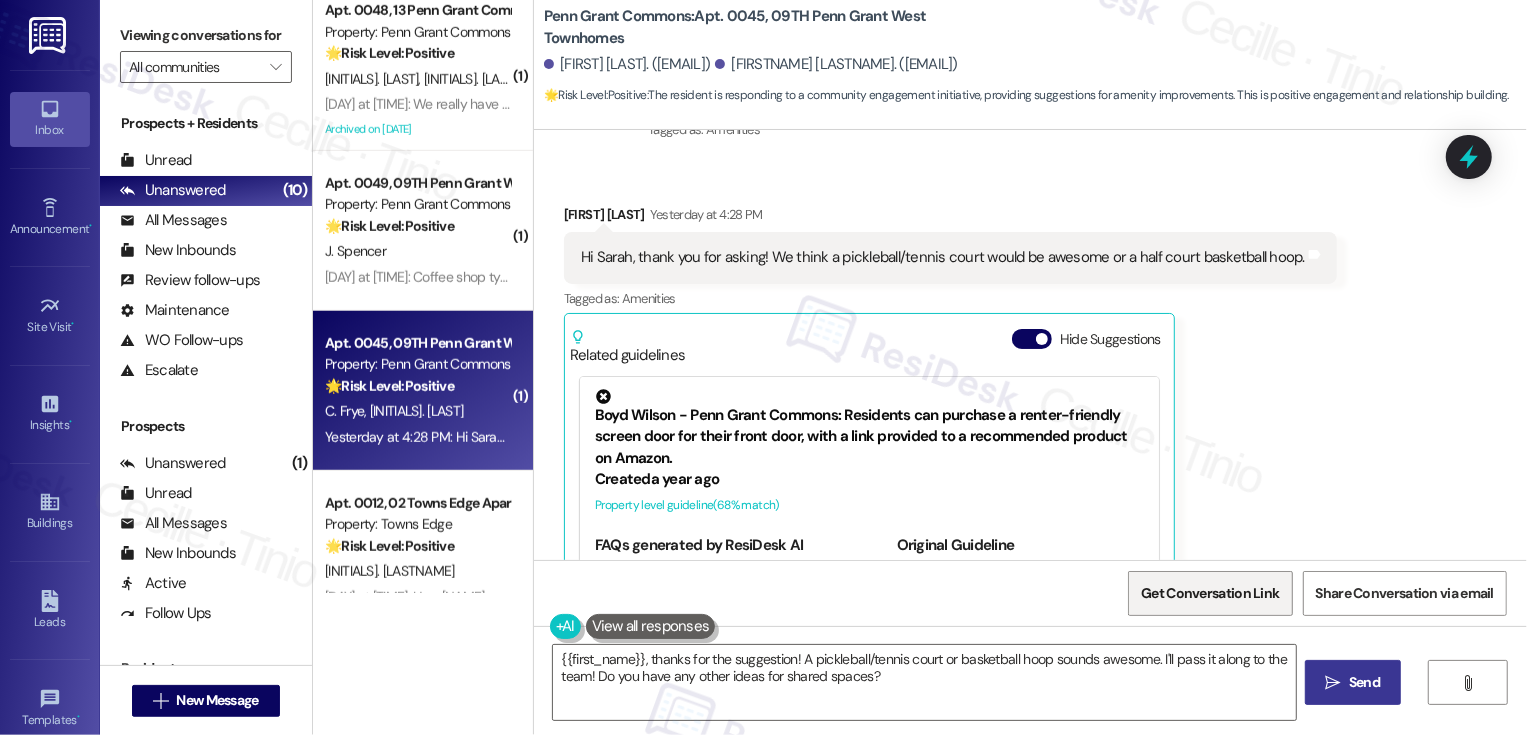 click on "Get Conversation Link" at bounding box center [1210, 593] 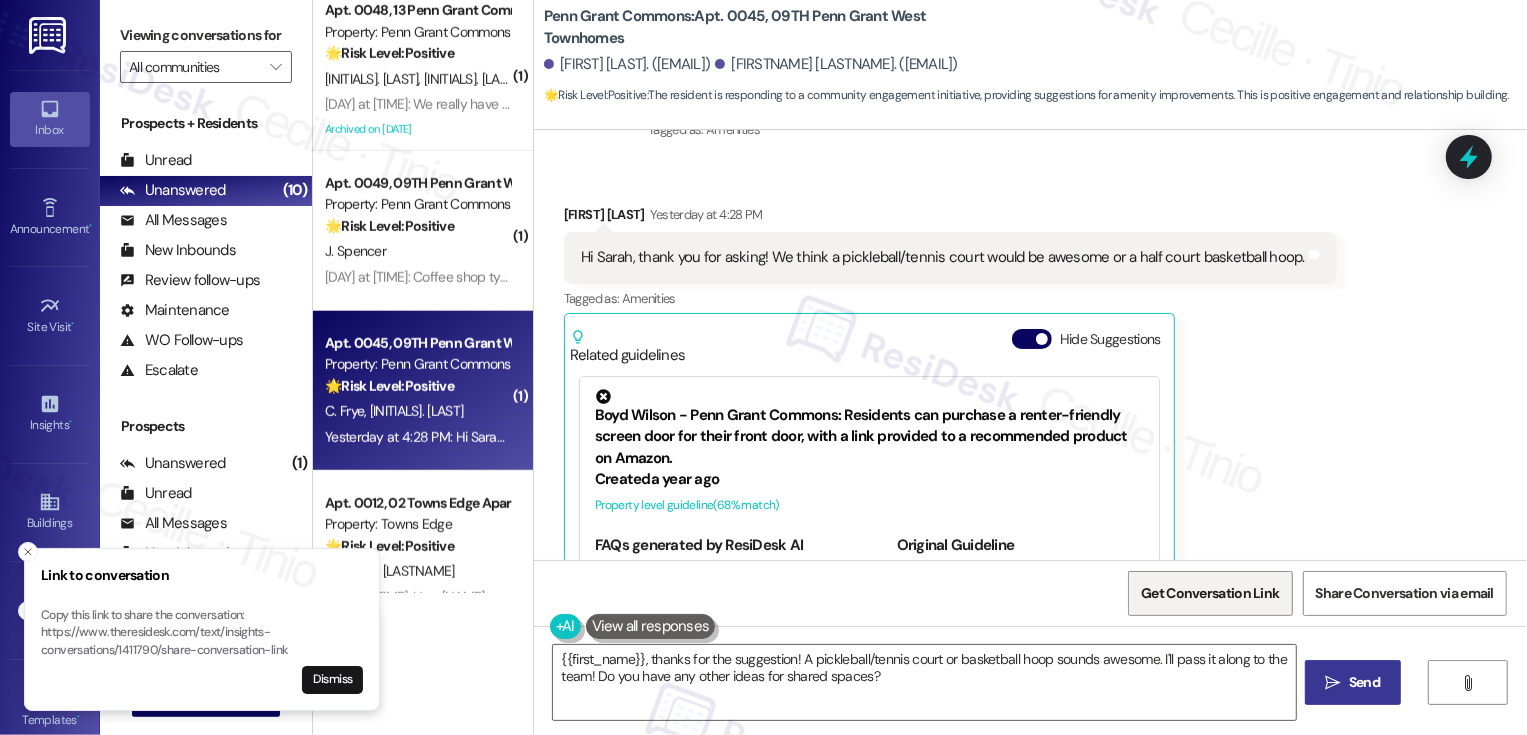 click on "Get Conversation Link" at bounding box center [1210, 593] 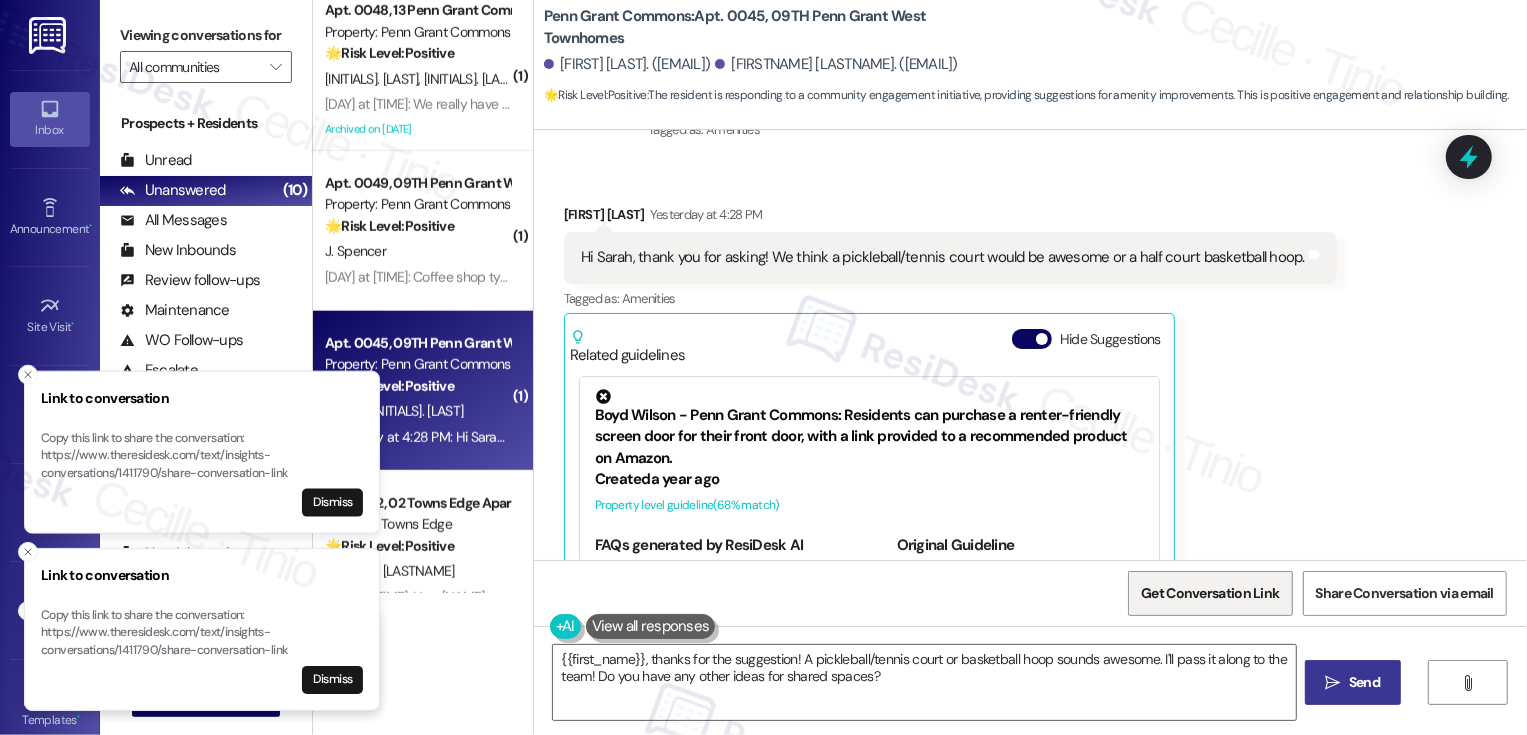 click on "Get Conversation Link" at bounding box center (1210, 593) 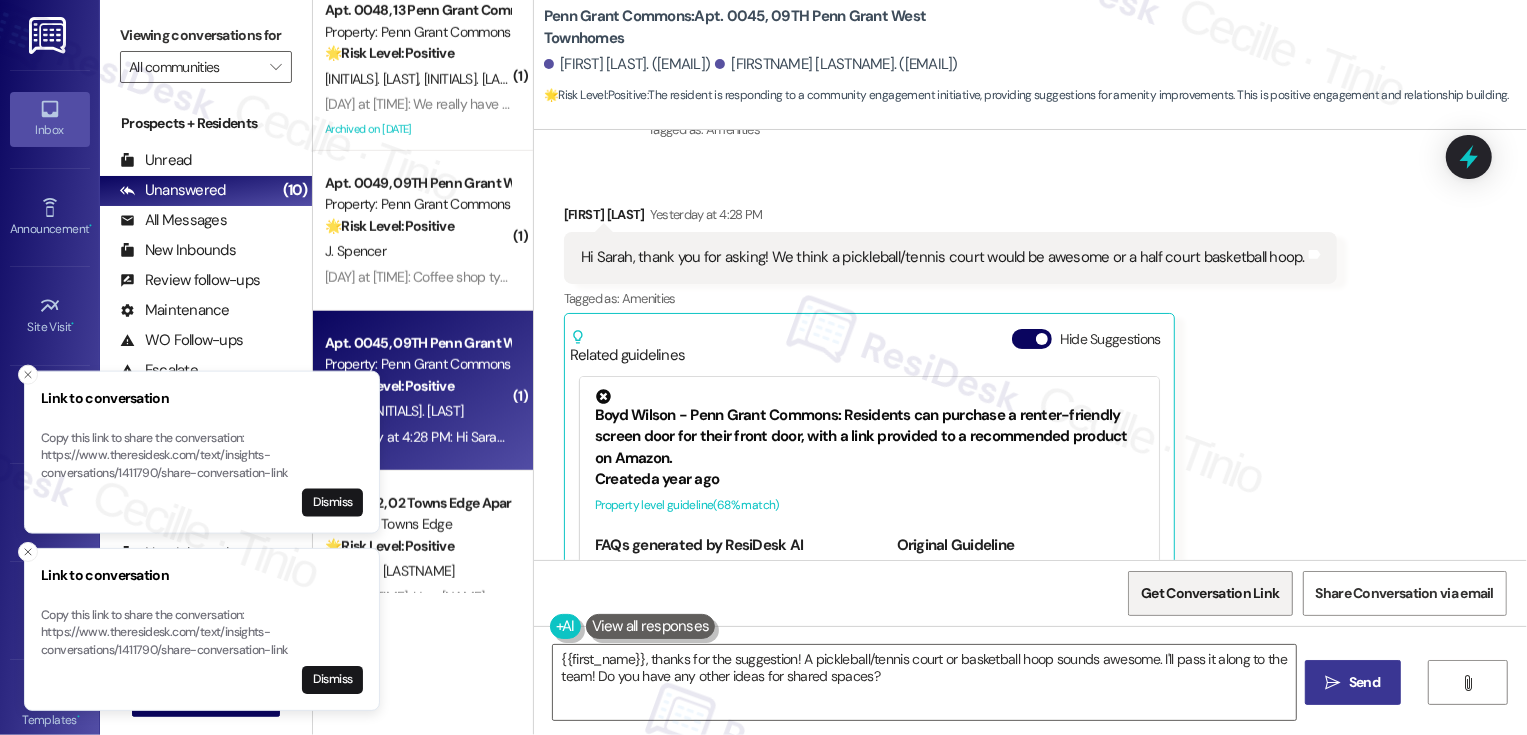 click on "Get Conversation Link" at bounding box center [1210, 593] 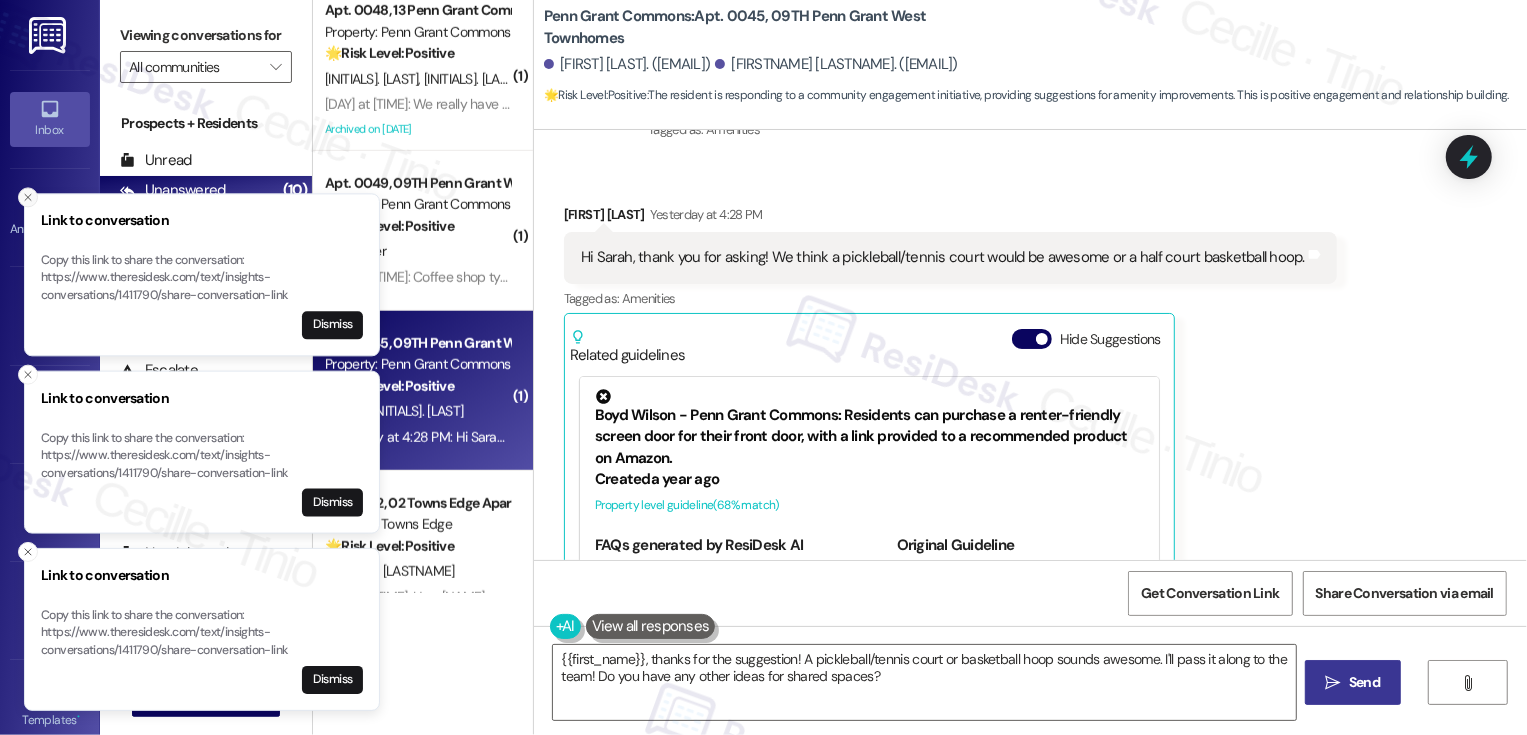 click 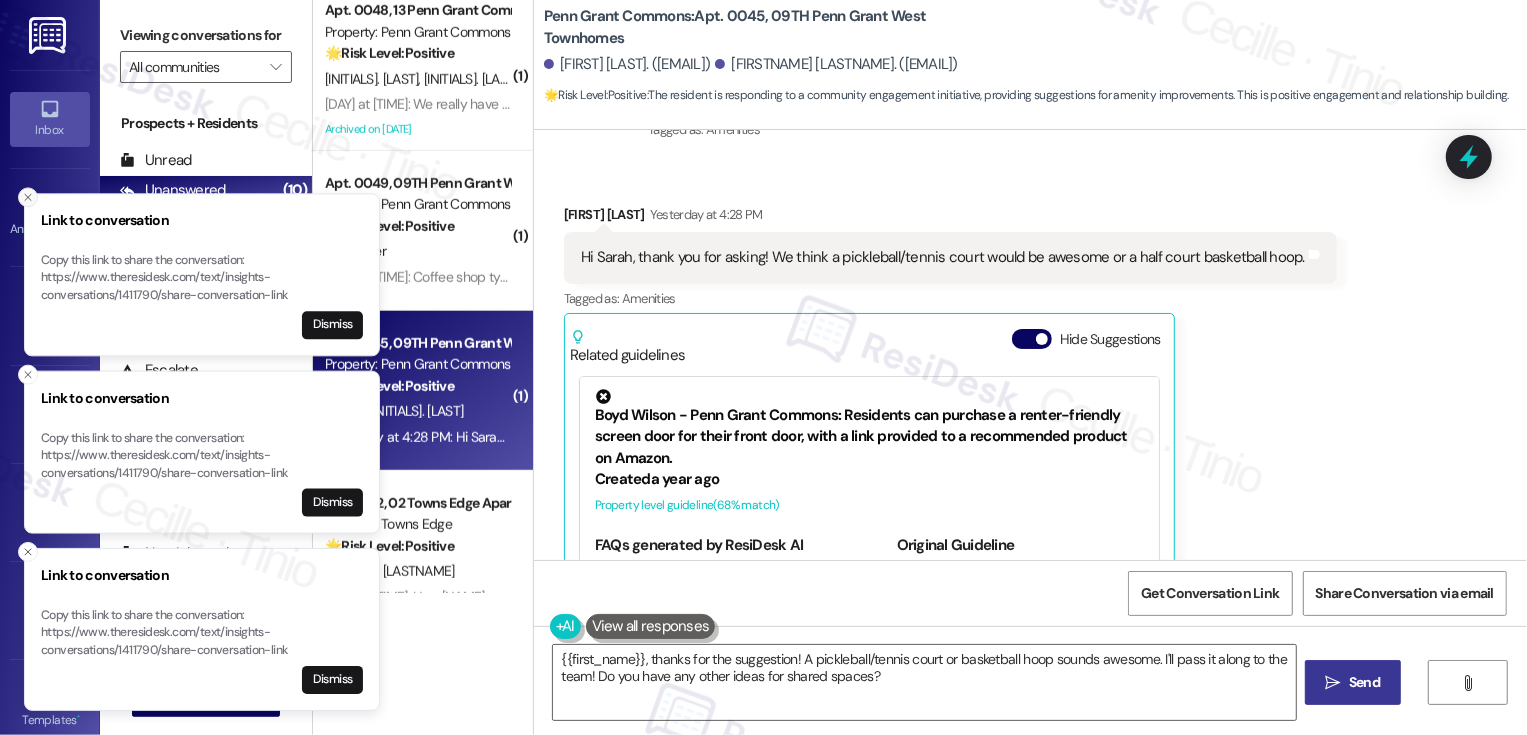click 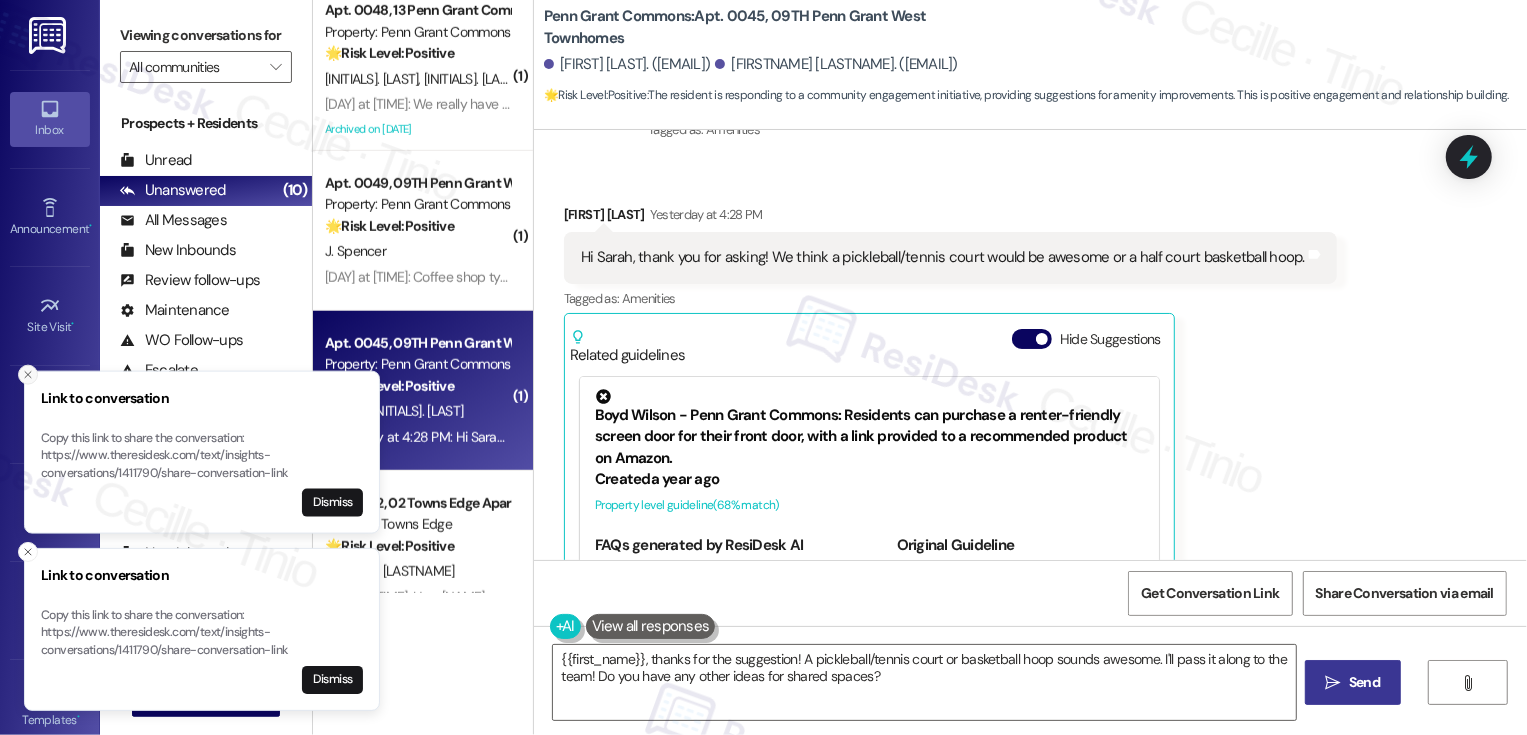 click 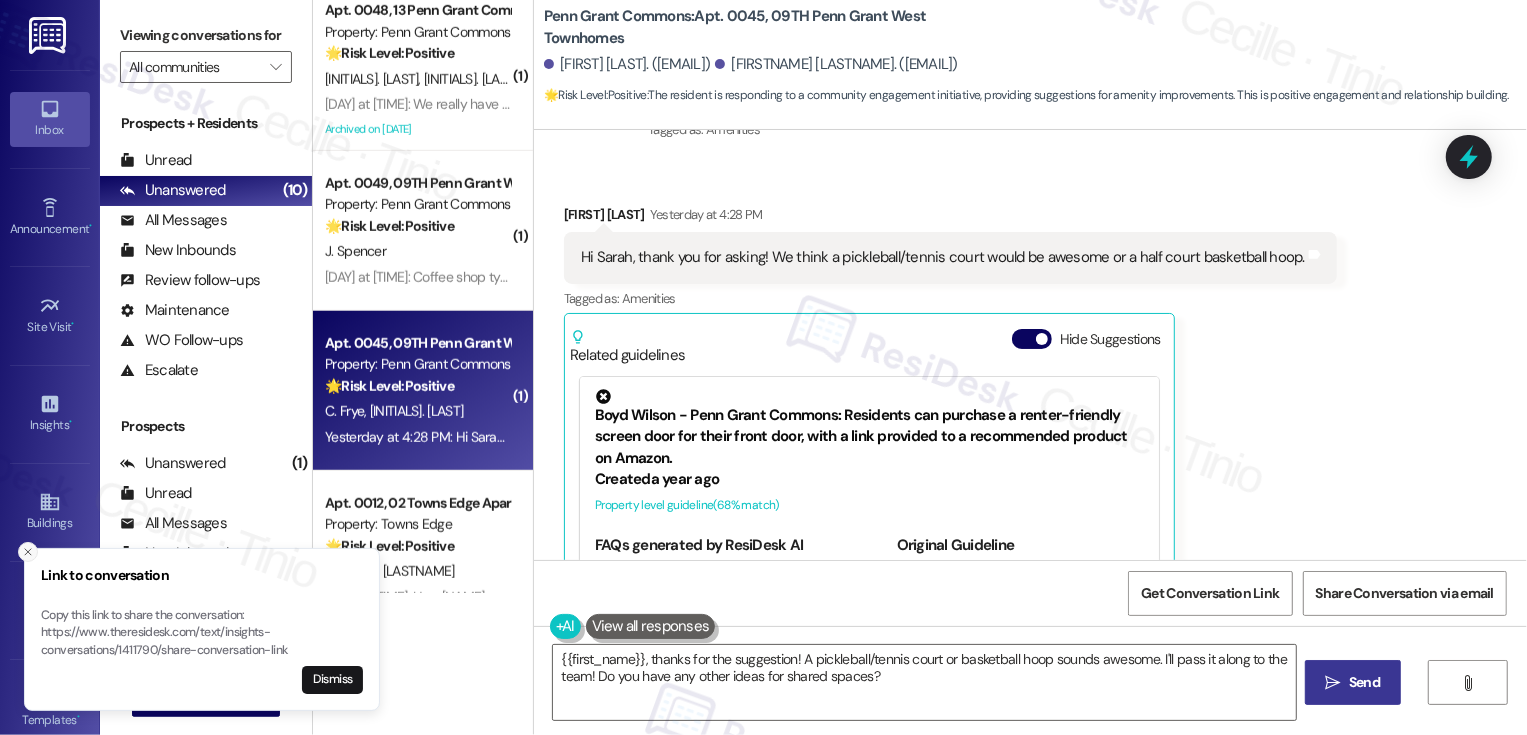 click 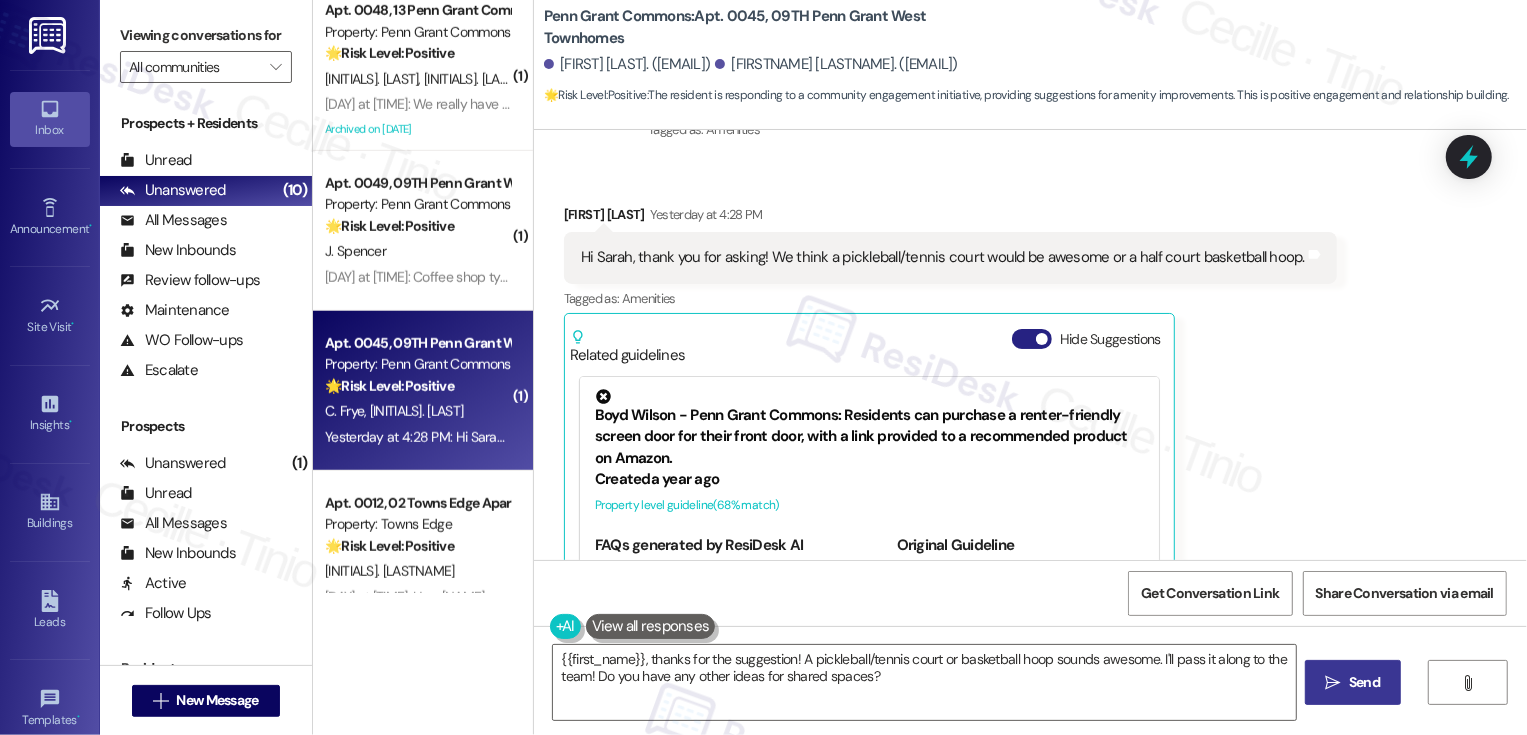 click on "Hide Suggestions" at bounding box center [1032, 339] 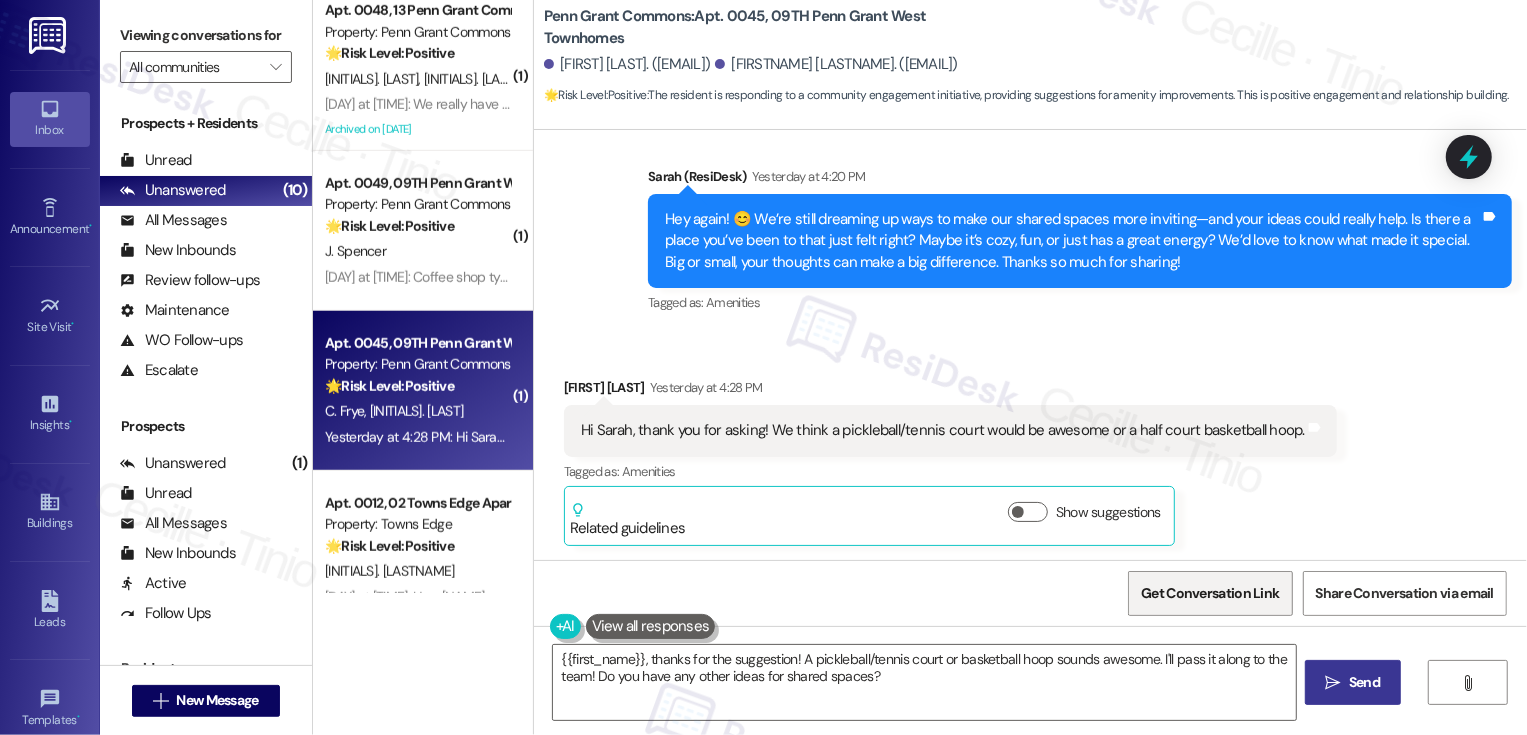 click on "Get Conversation Link" at bounding box center [1210, 593] 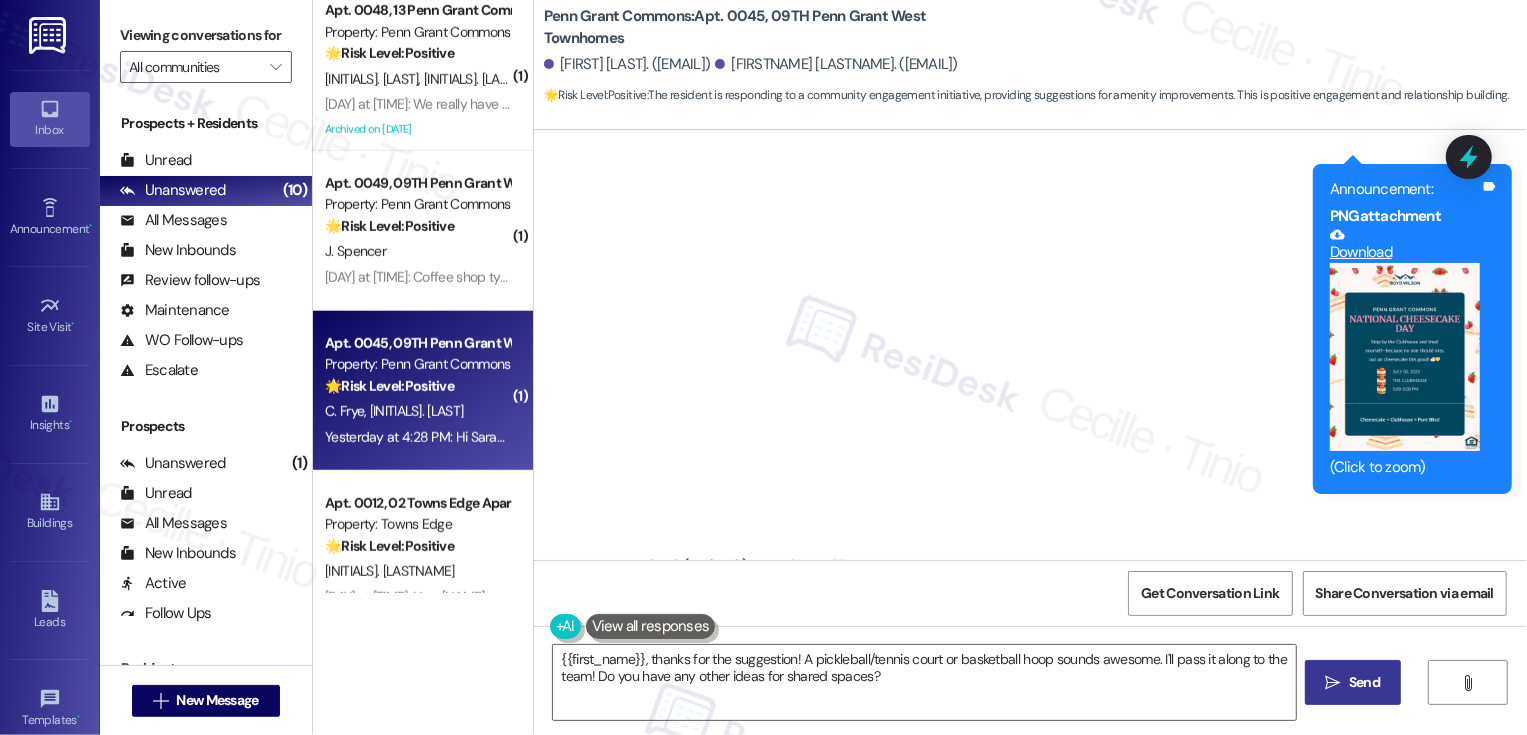 scroll, scrollTop: 1189, scrollLeft: 0, axis: vertical 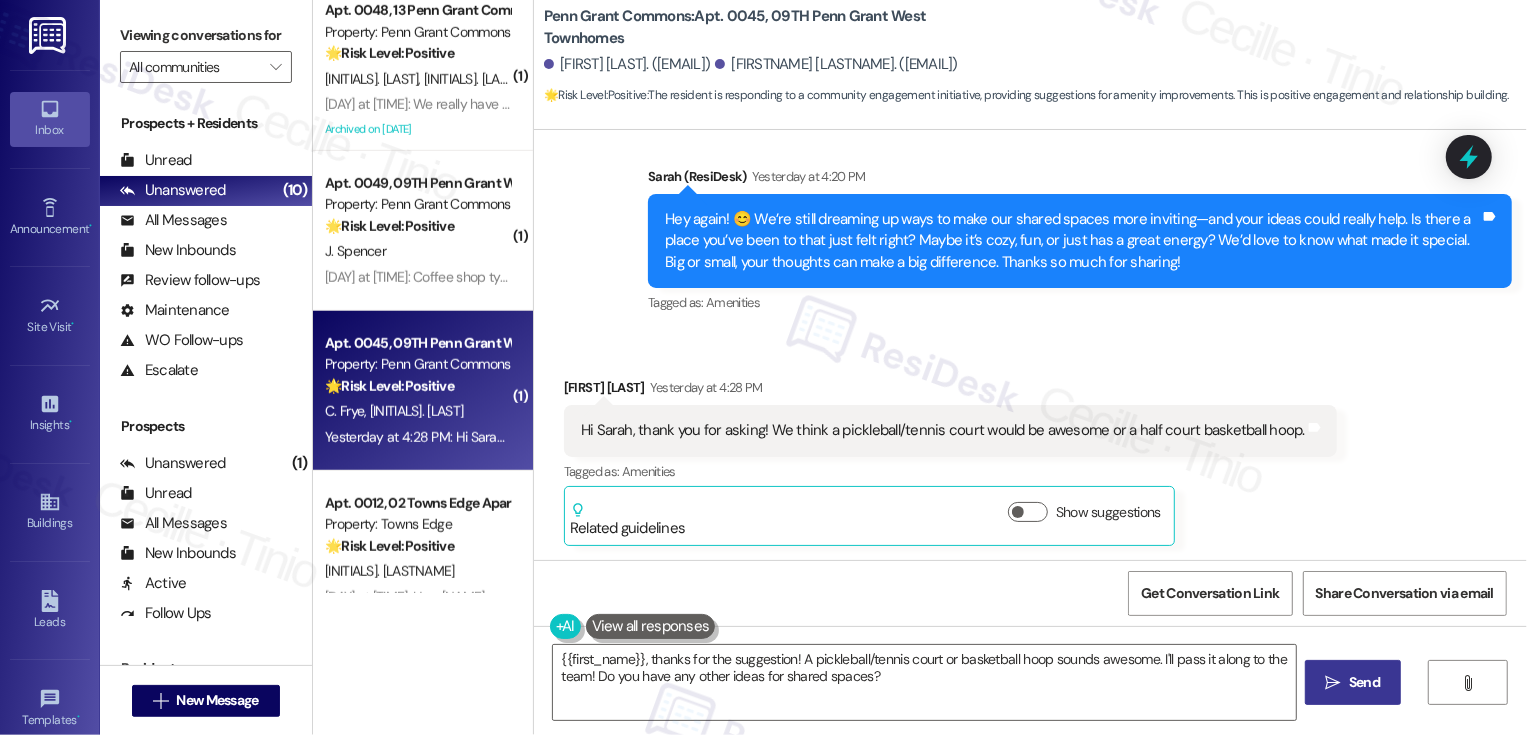 type 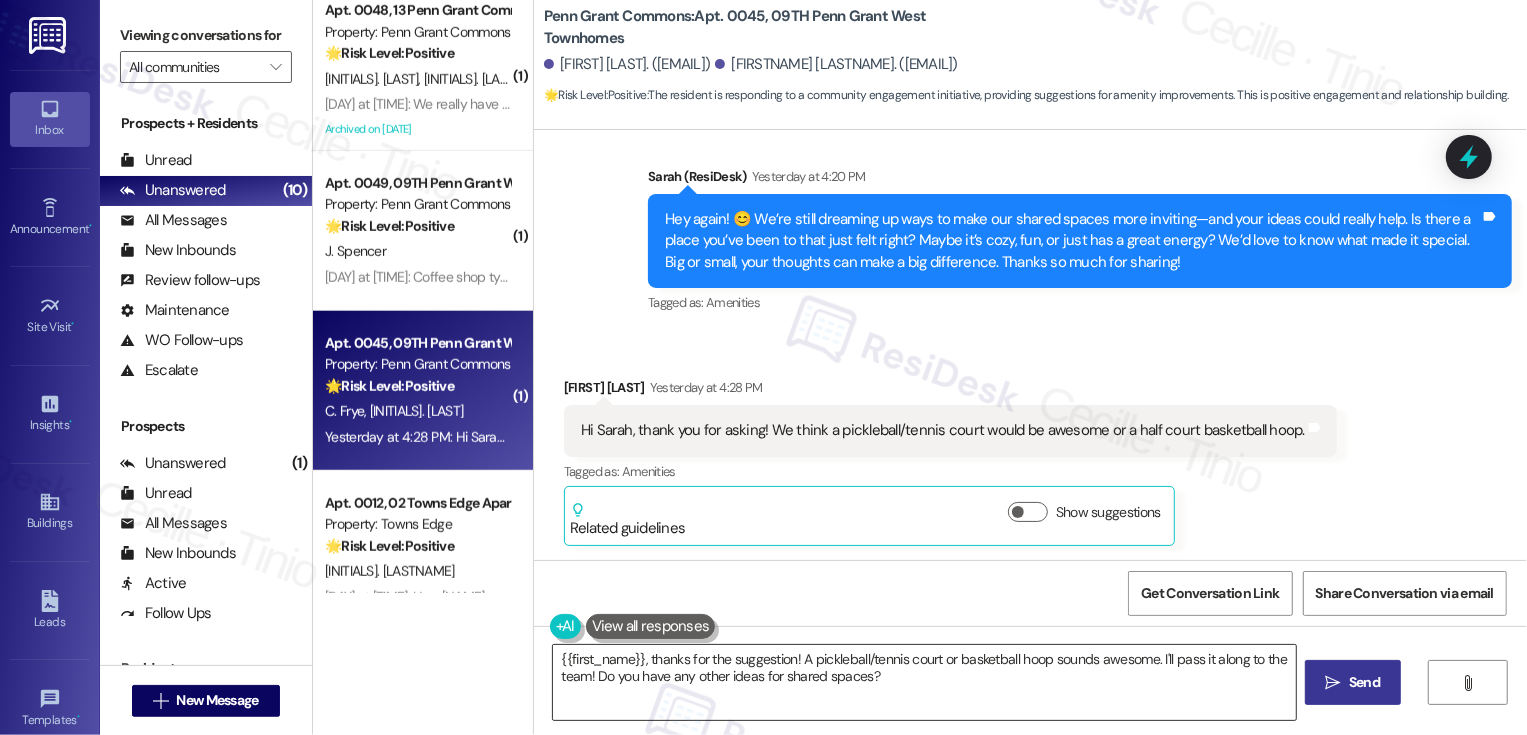 click on "{{first_name}}, thanks for the suggestion! A pickleball/tennis court or basketball hoop sounds awesome. I'll pass it along to the team! Do you have any other ideas for shared spaces?" at bounding box center [924, 682] 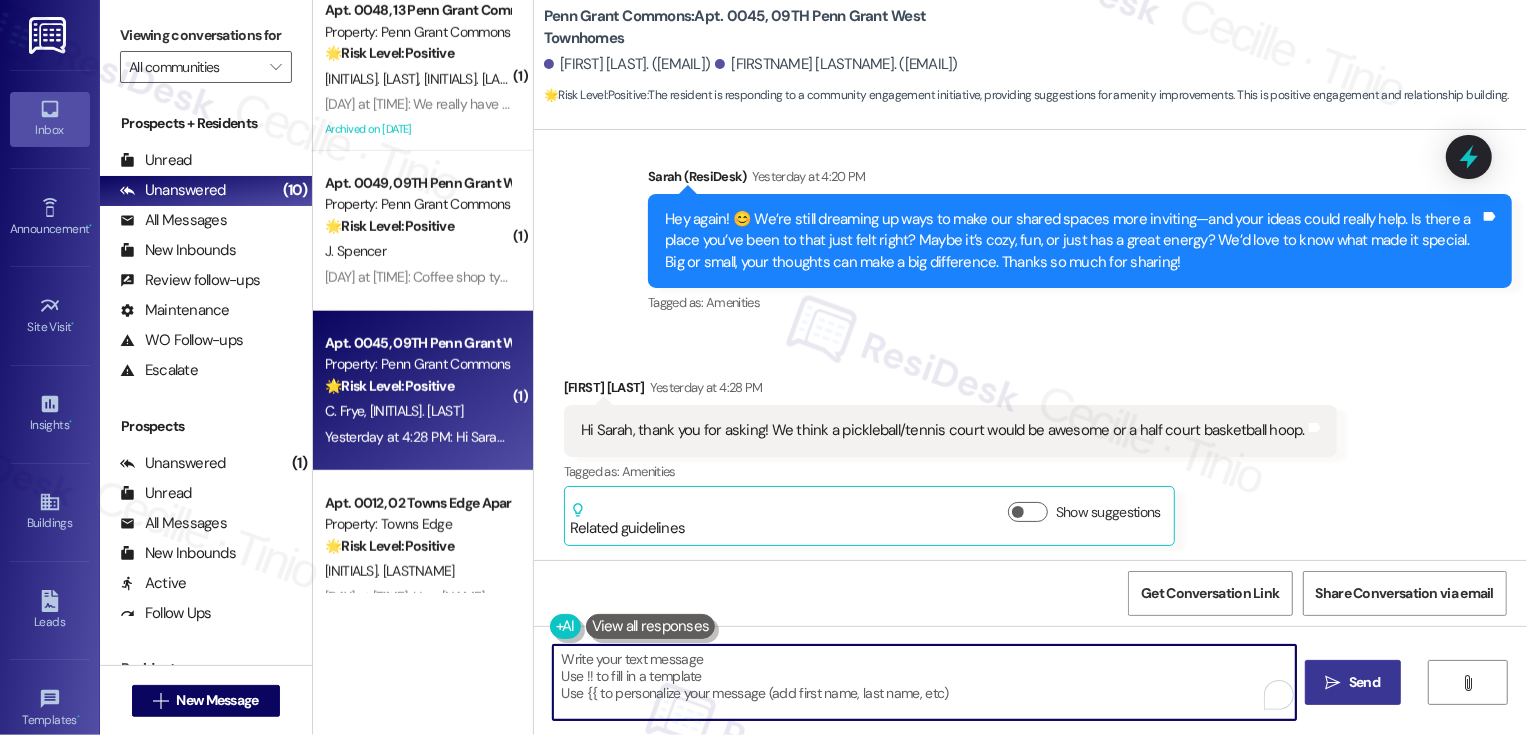 paste on "Love that—thank you for sharing 🙏
We’re trying to design this with actual residents in mind, so every little detail helps." 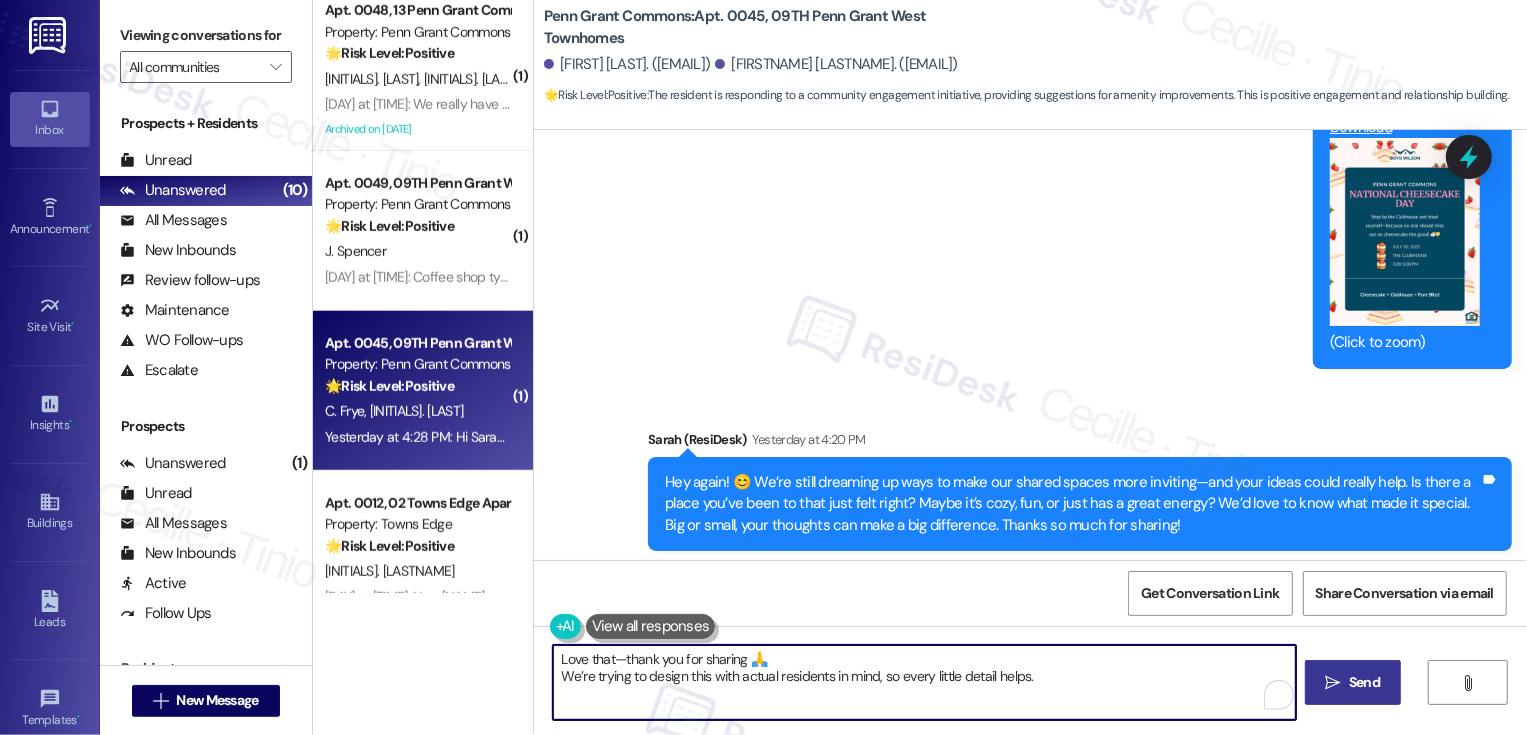 scroll, scrollTop: 1189, scrollLeft: 0, axis: vertical 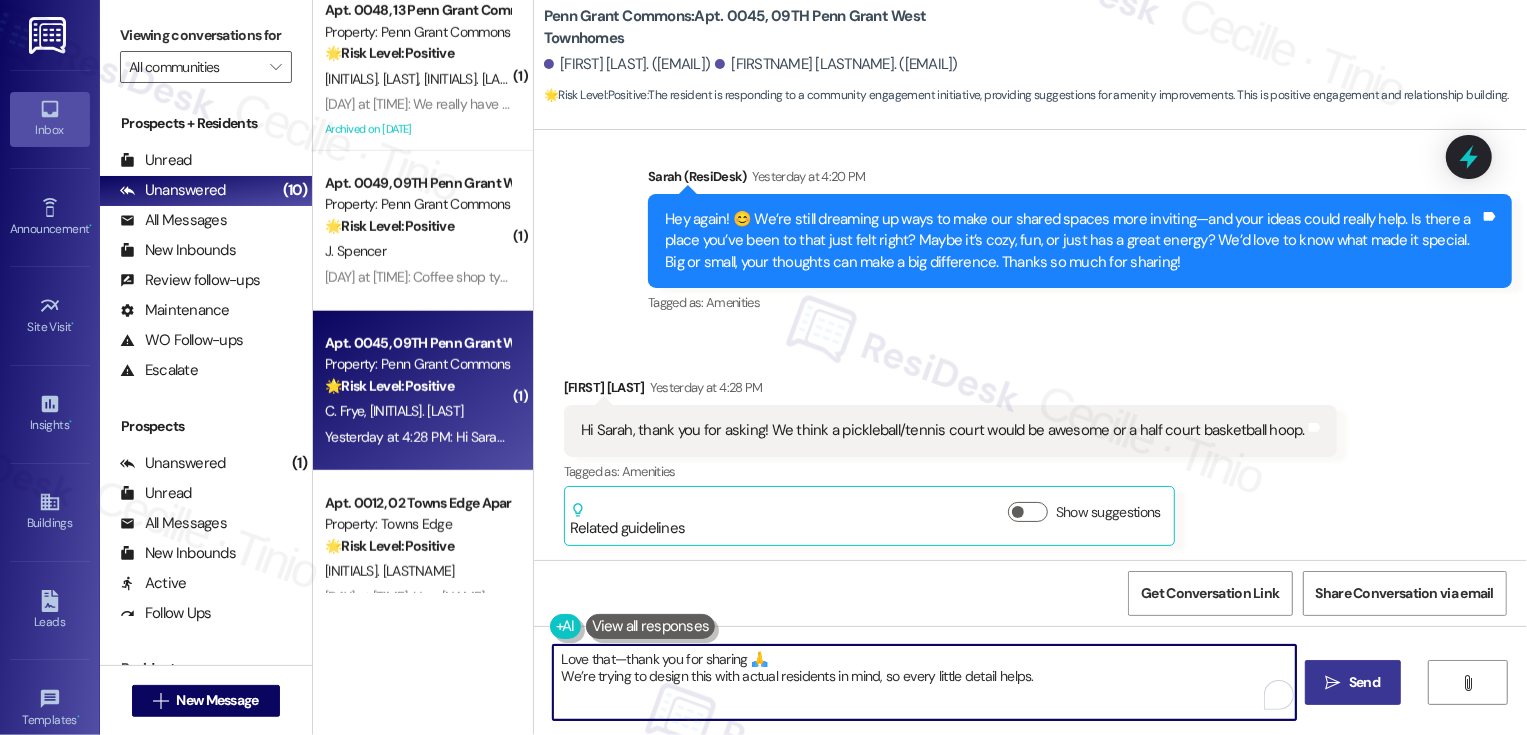 type on "Love that—thank you for sharing 🙏
We’re trying to design this with actual residents in mind, so every little detail helps." 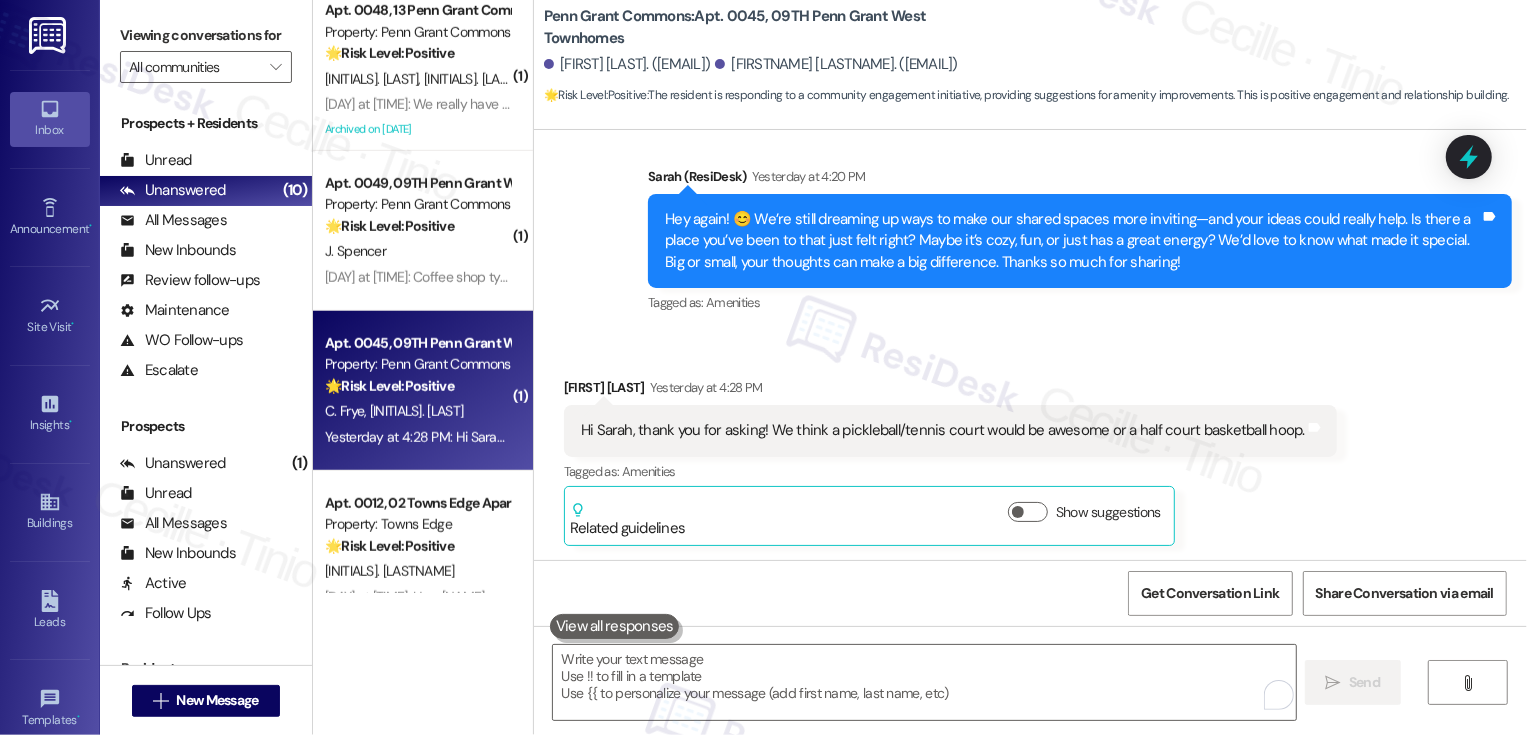 scroll, scrollTop: 1350, scrollLeft: 0, axis: vertical 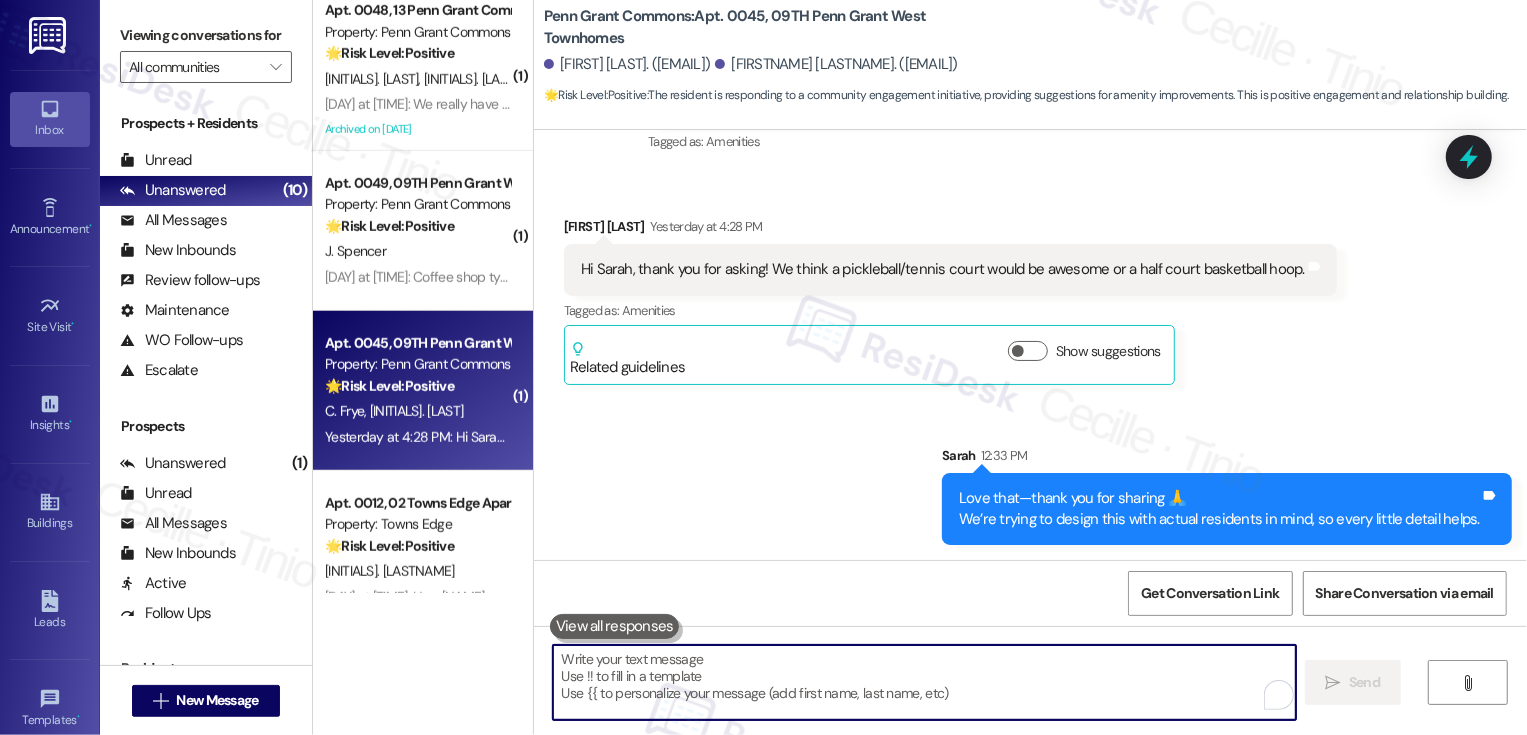 click at bounding box center (924, 682) 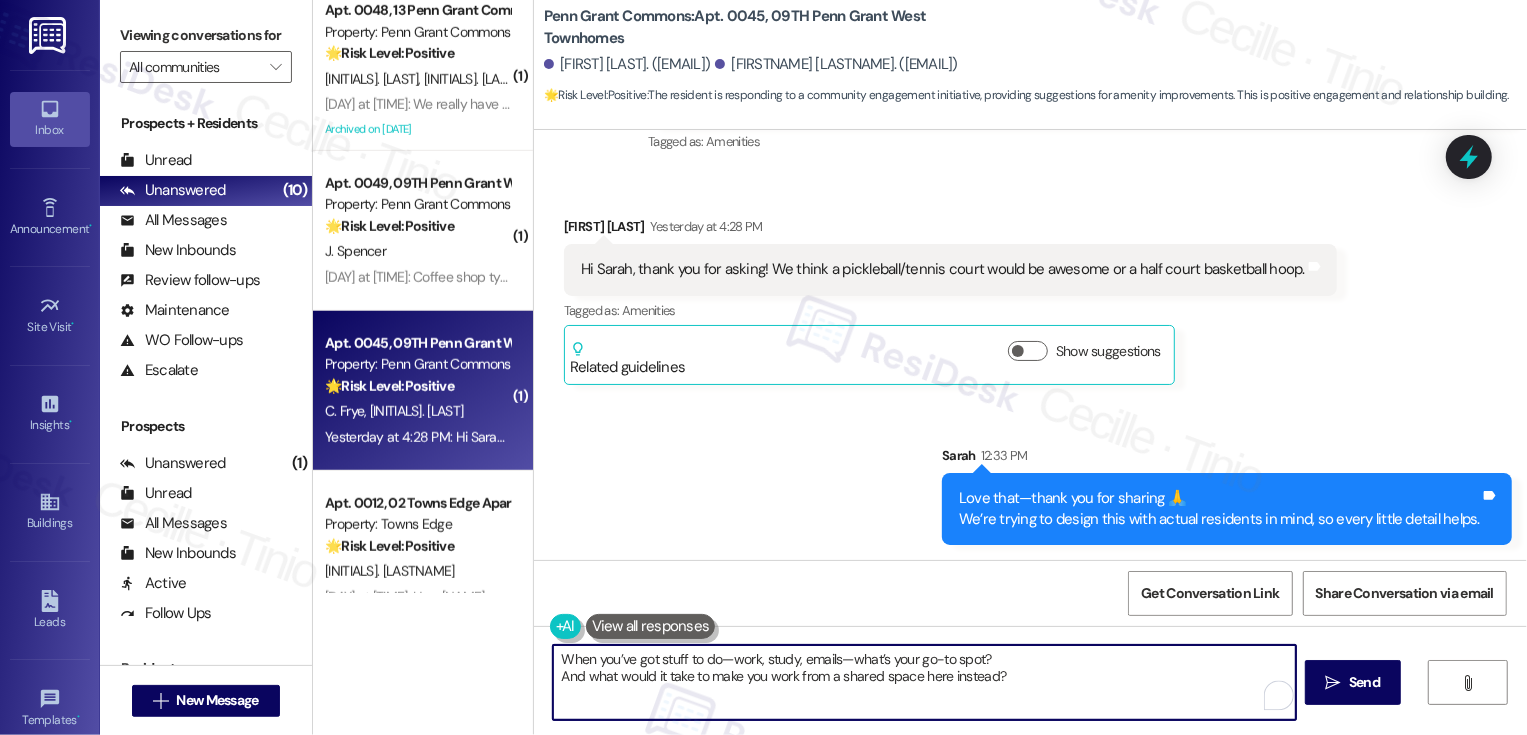 drag, startPoint x: 562, startPoint y: 660, endPoint x: 513, endPoint y: 660, distance: 49 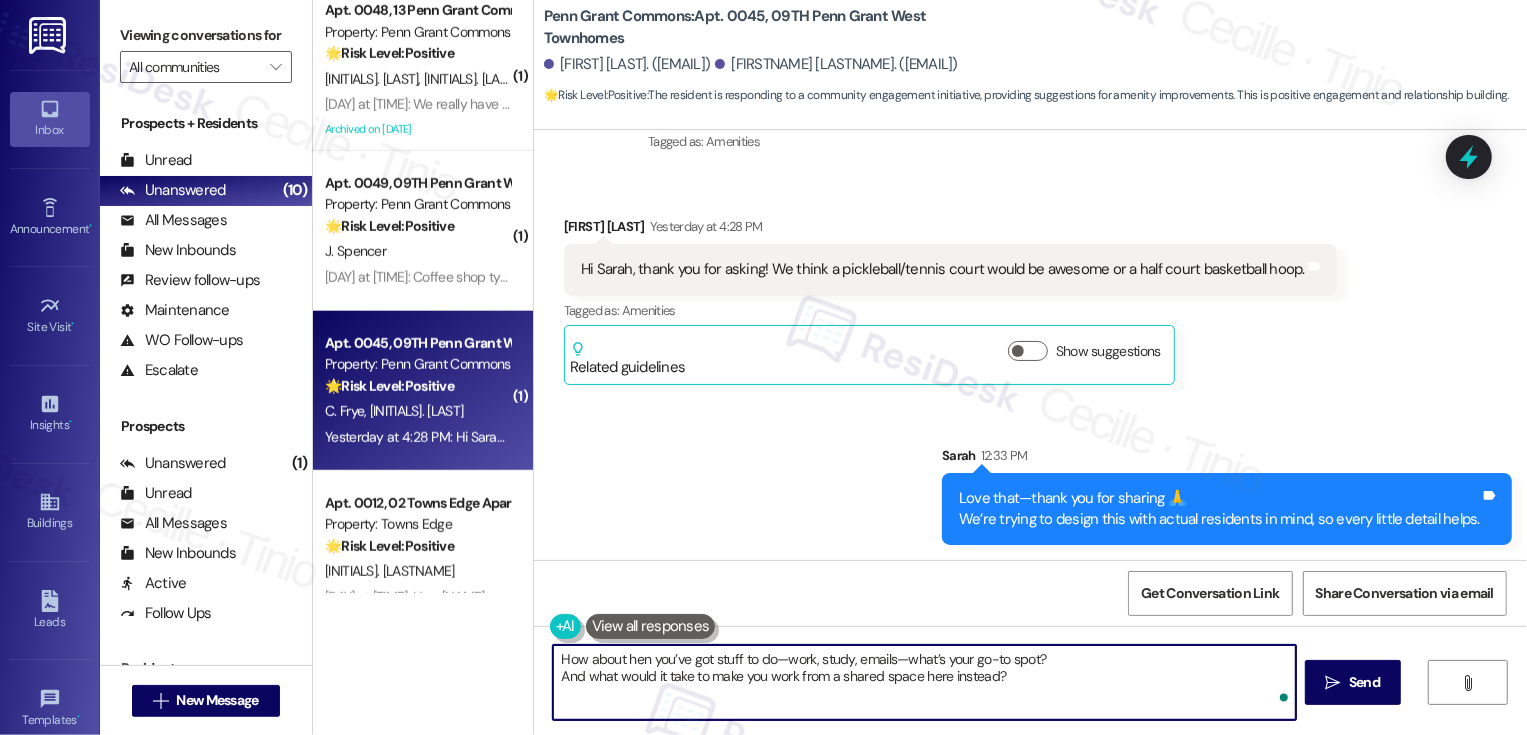 type on "How about when you’ve got stuff to do—work, study, emails—what’s your go-to spot?
And what would it take to make you work from a shared space here instead?" 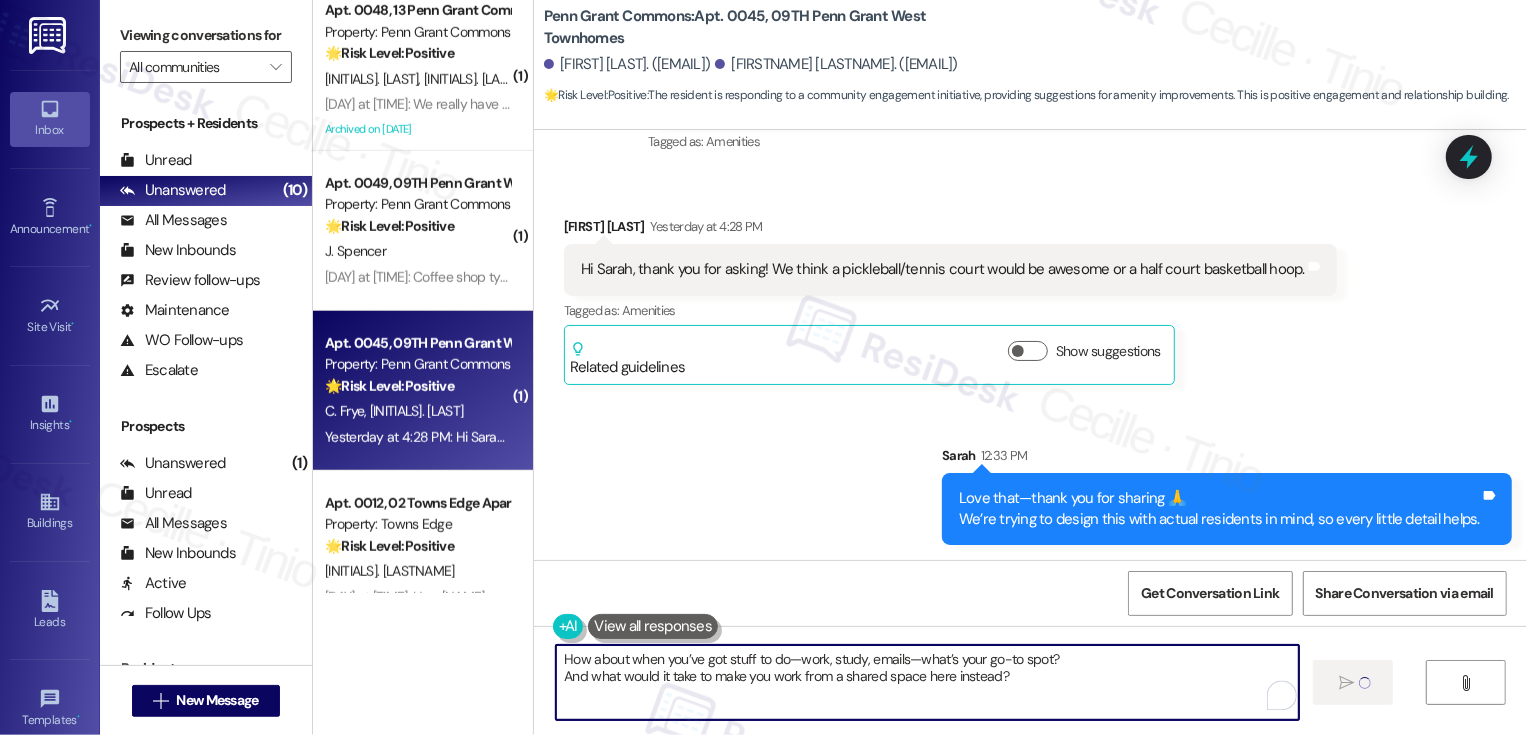 type 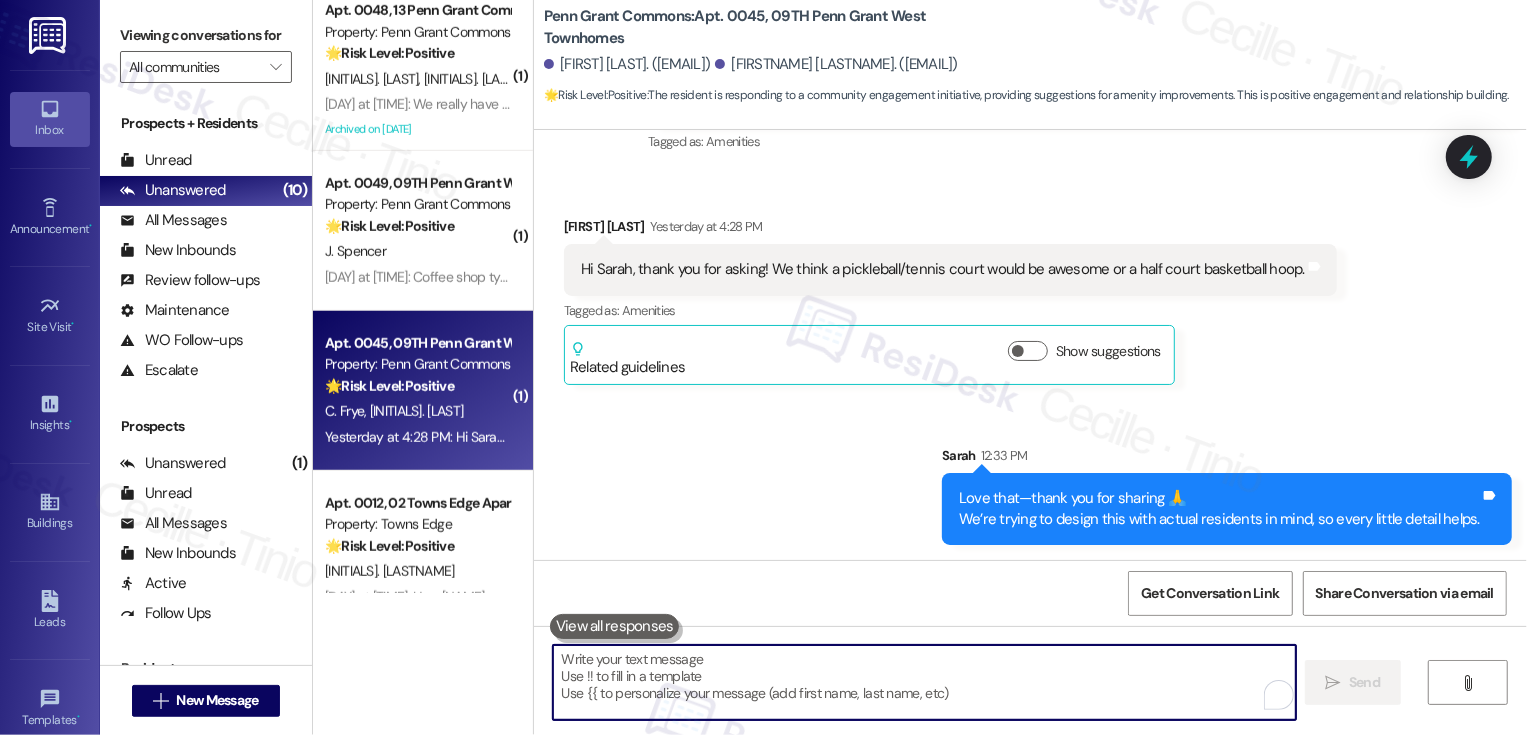 scroll, scrollTop: 1510, scrollLeft: 0, axis: vertical 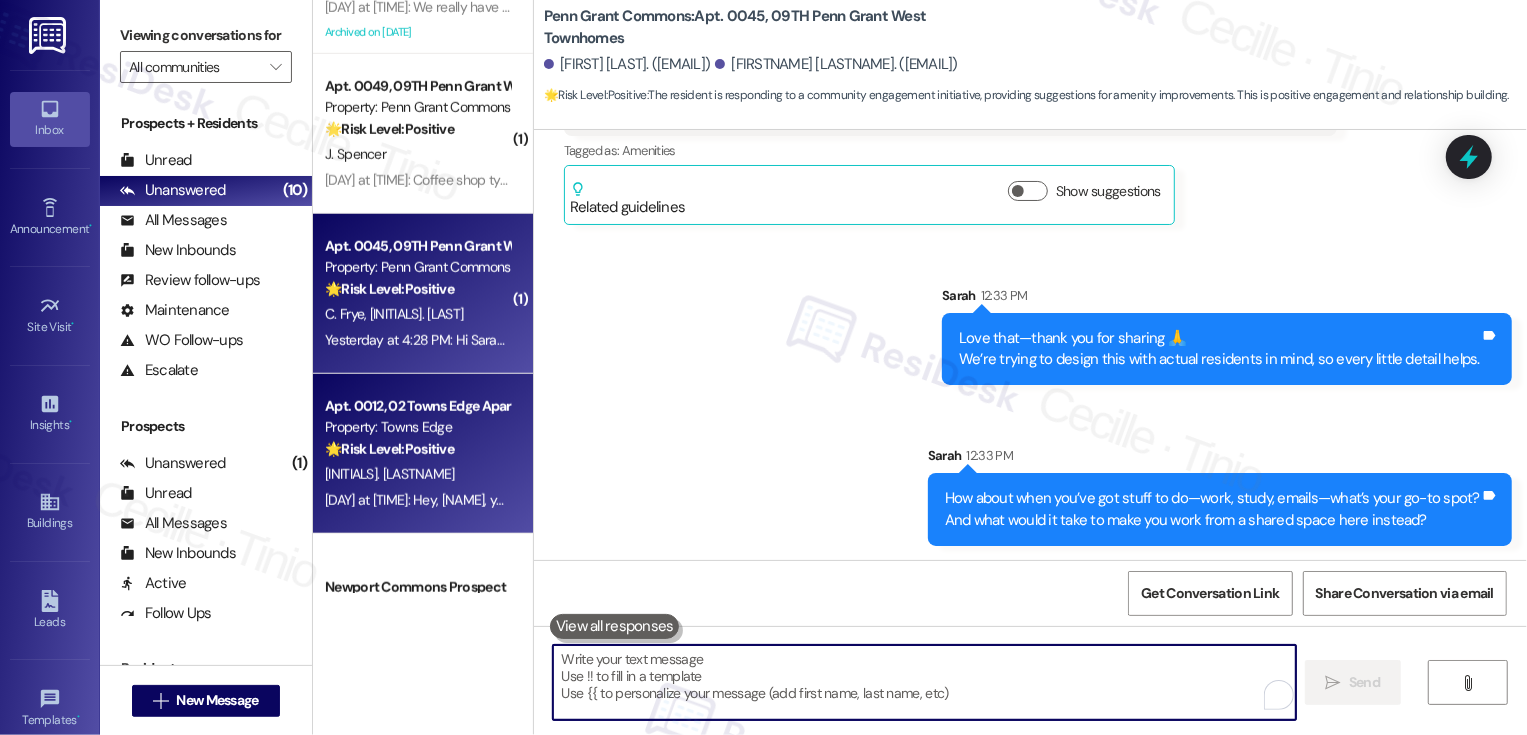 click on "🌟  Risk Level:  Positive" at bounding box center [389, 449] 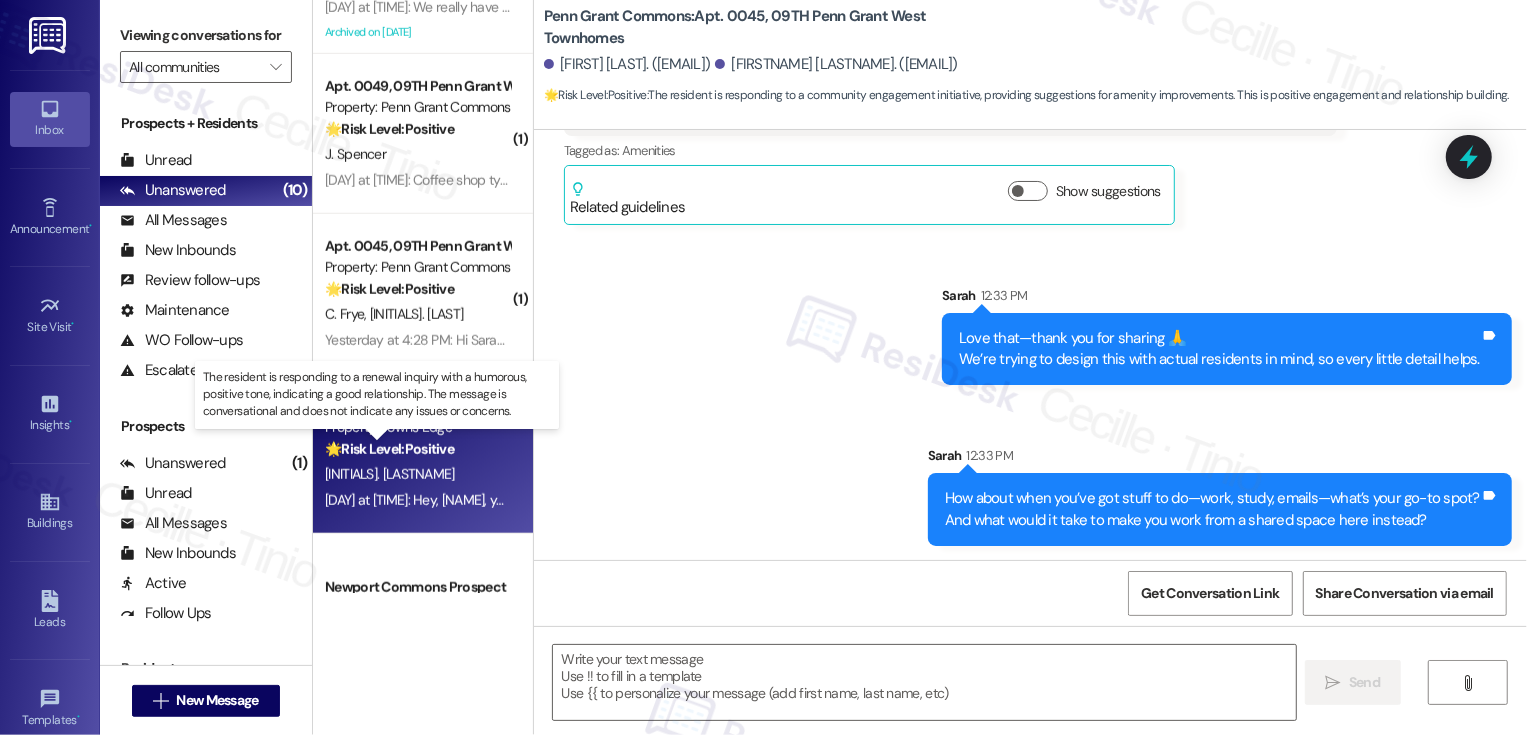 type on "Fetching suggested responses. Please feel free to read through the conversation in the meantime." 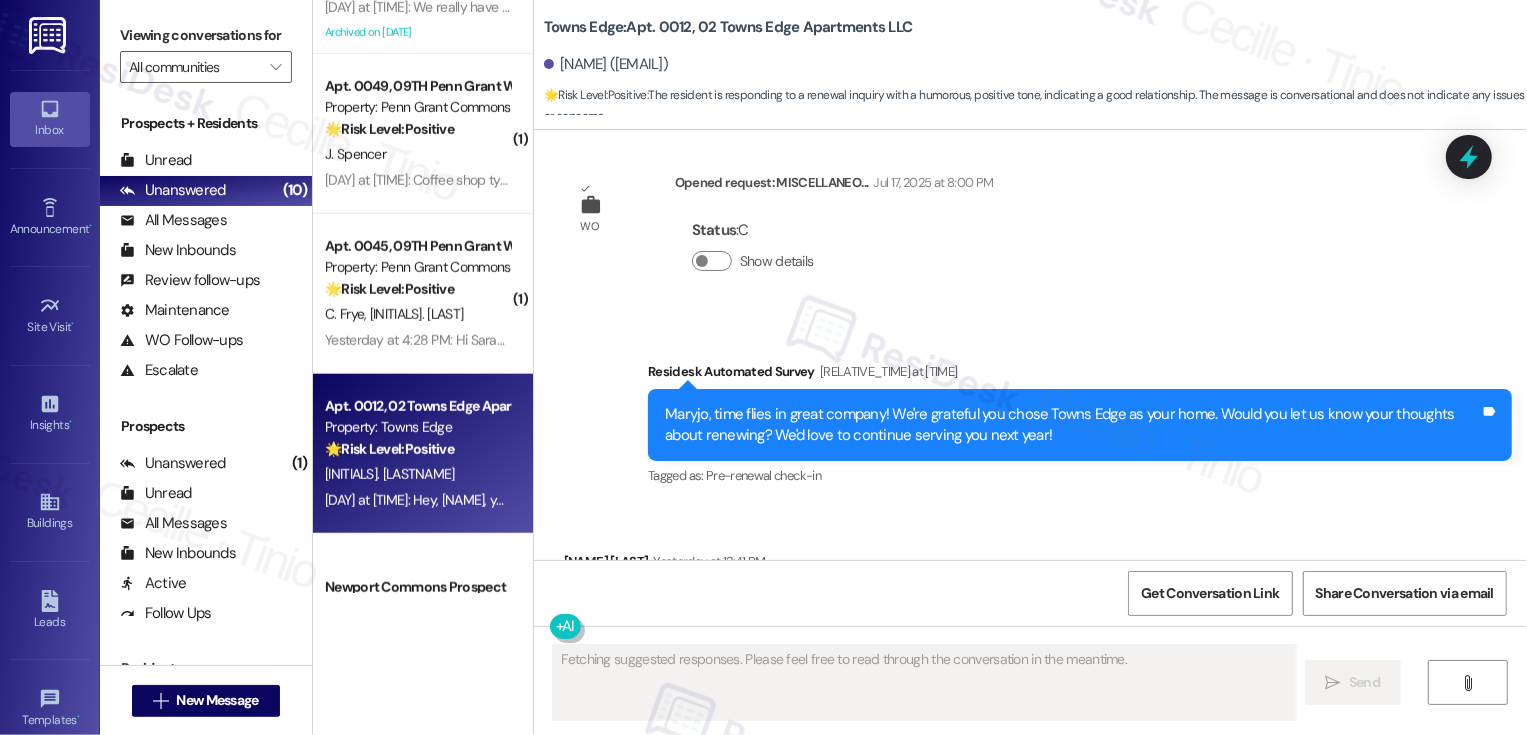 scroll, scrollTop: 10964, scrollLeft: 0, axis: vertical 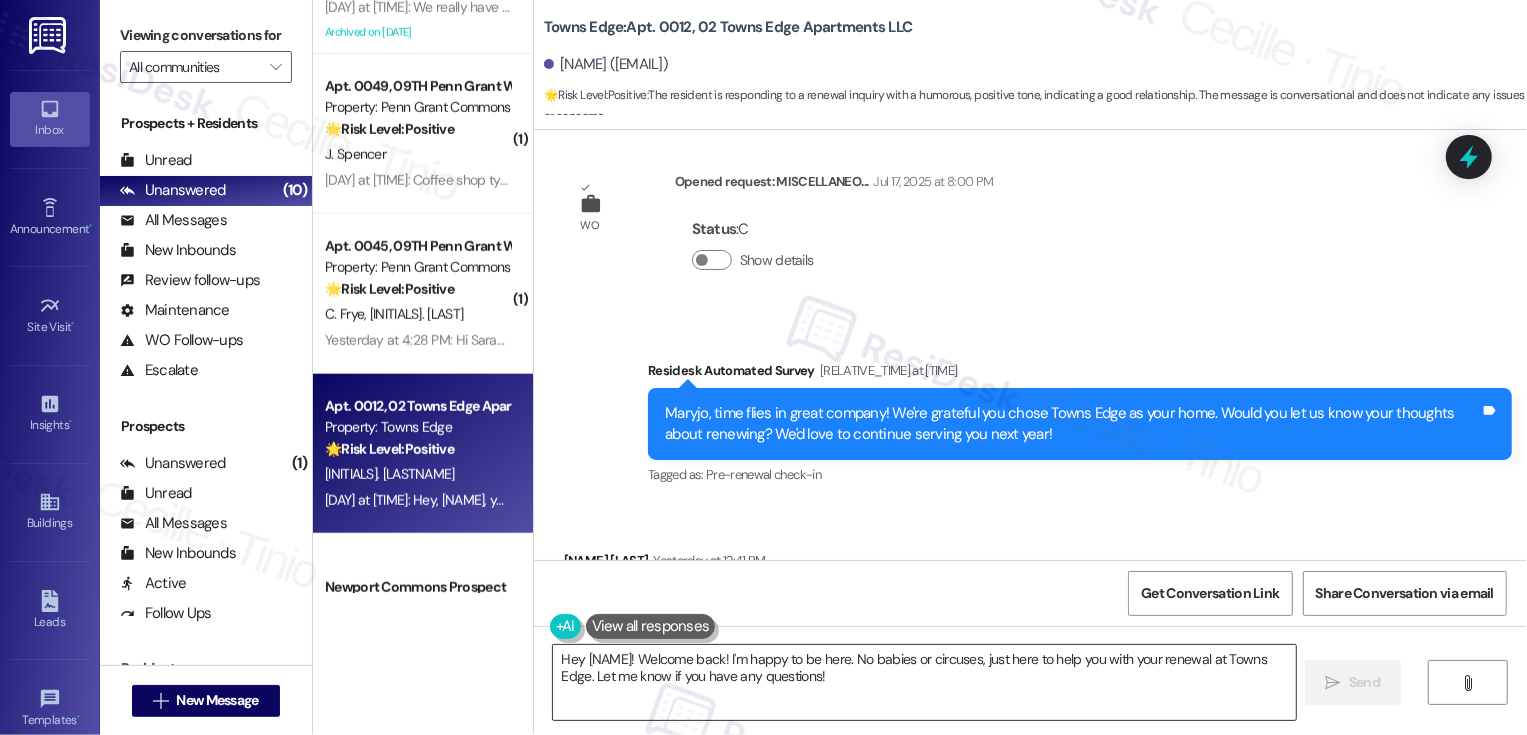 click on "Hey {{first_name}}! Welcome back! I'm happy to be here. No babies or circuses, just here to help you with your renewal at Towns Edge. Let me know if you have any questions!" at bounding box center (924, 682) 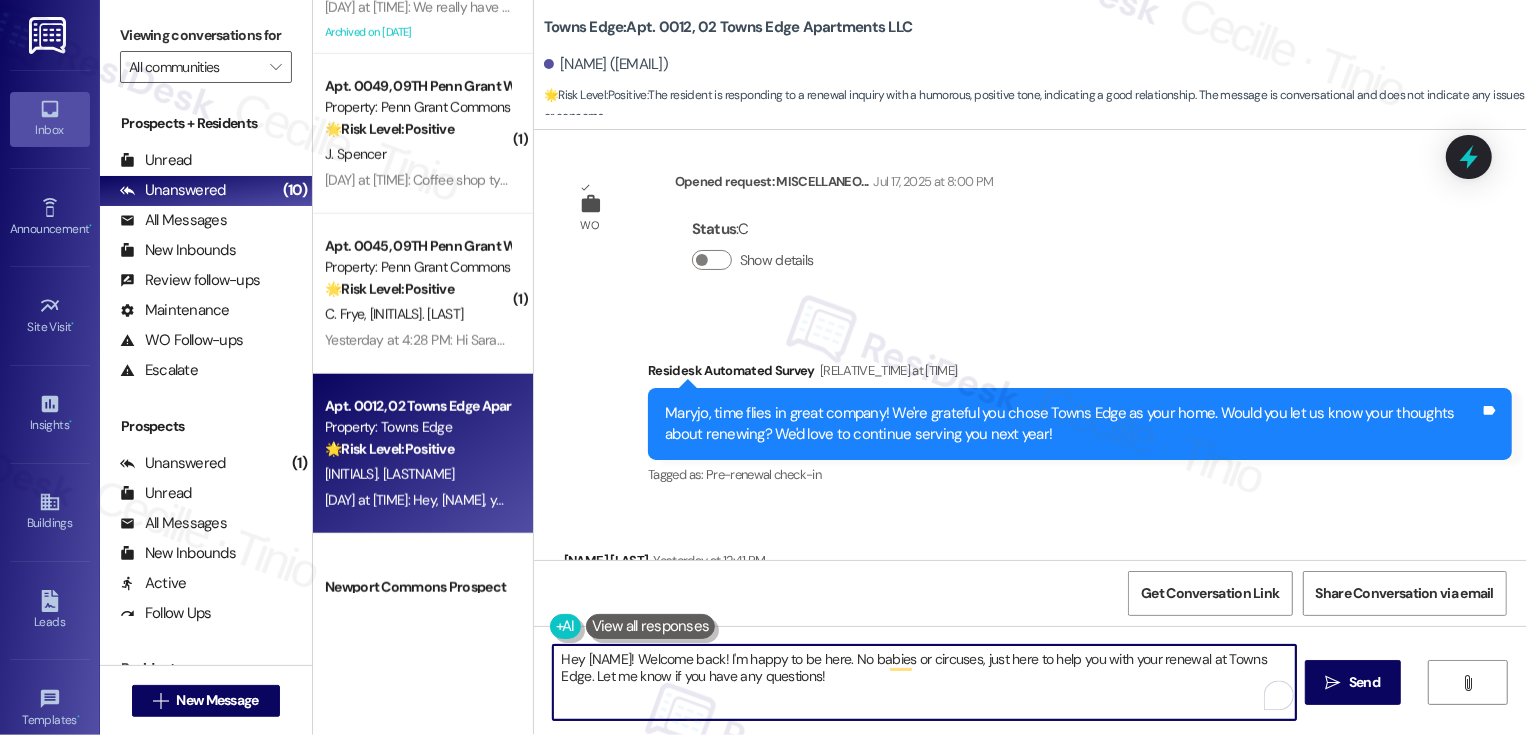 click on "Maryjo Laughlin Yesterday at 12:41 PM" at bounding box center (939, 564) 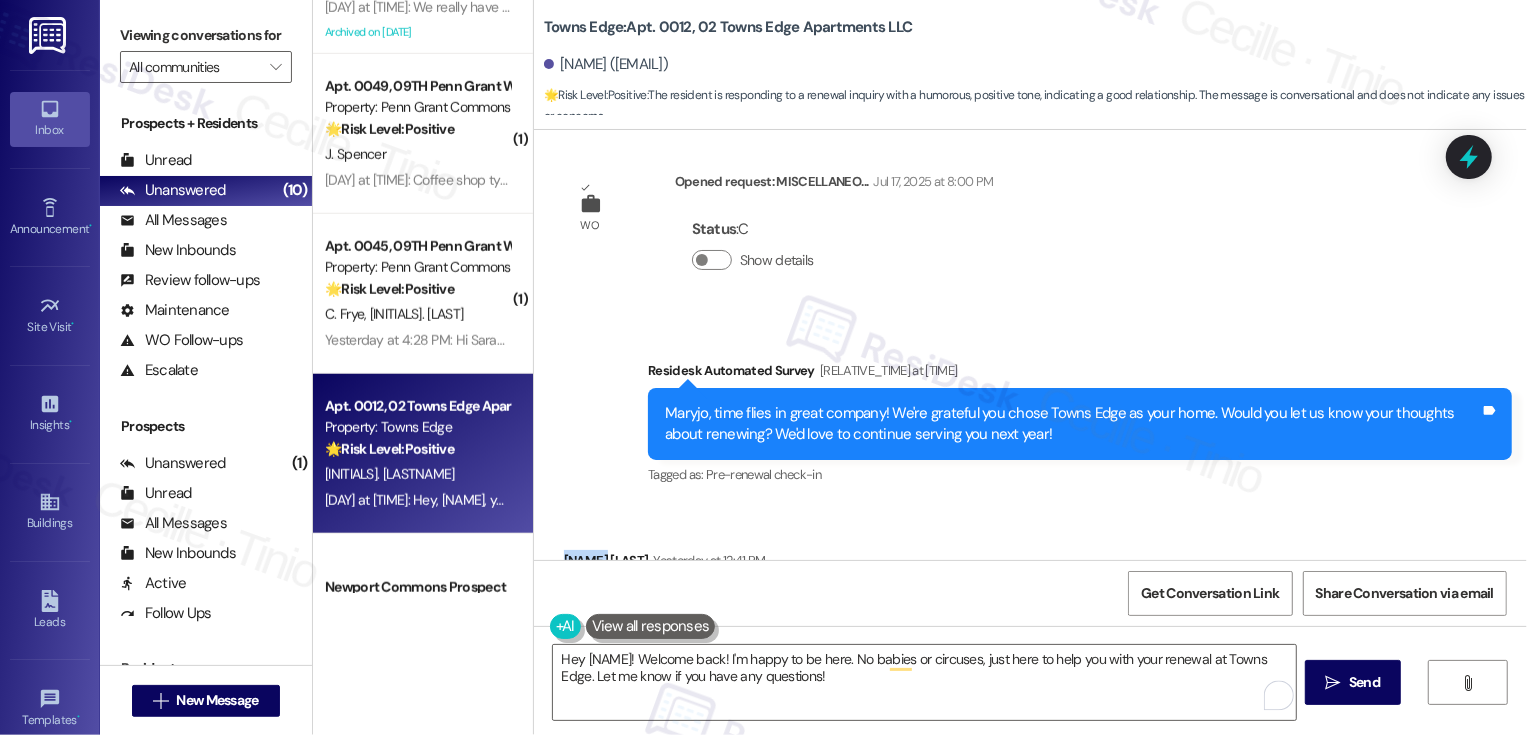 copy on "Maryjo" 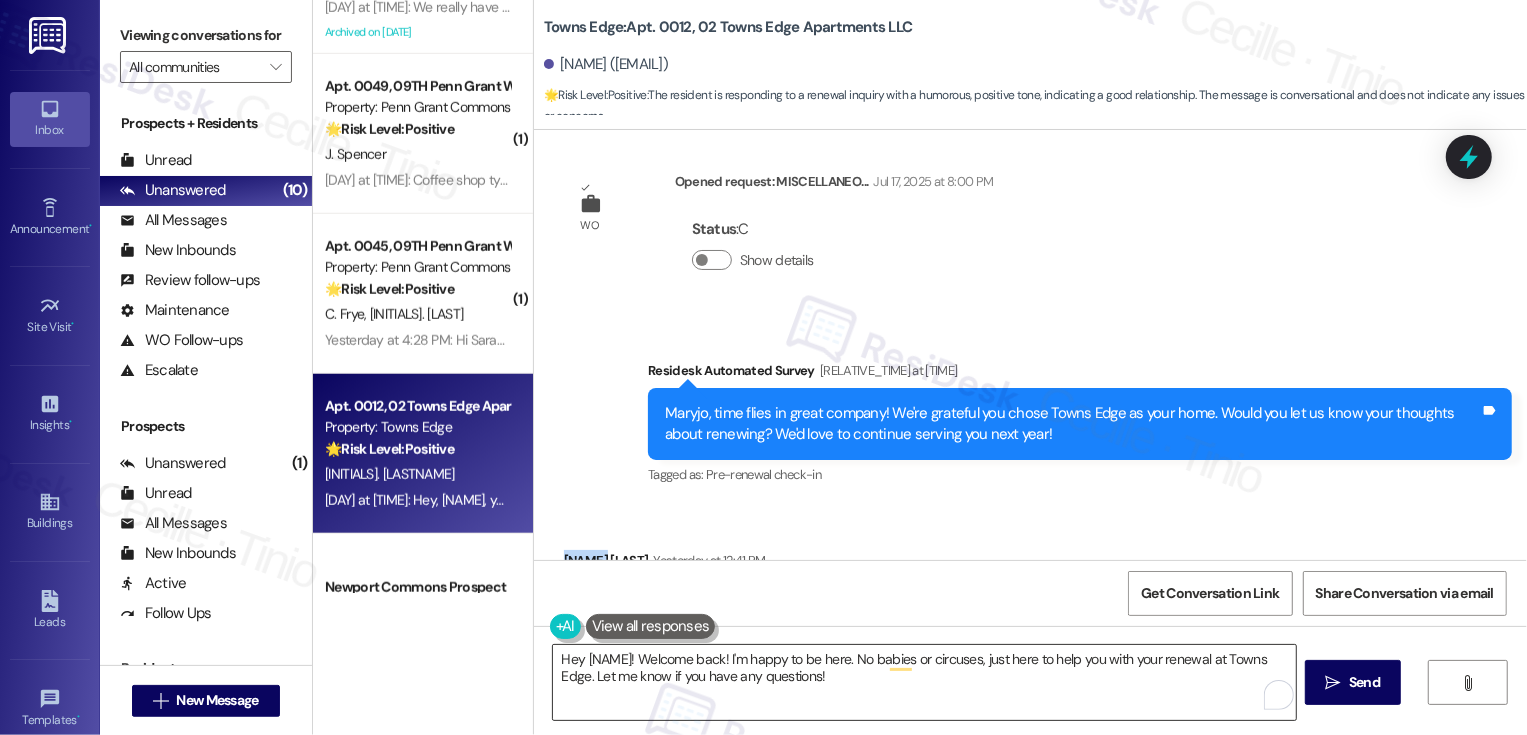 click on "Hey {{first_name}}! Welcome back! I'm happy to be here. No babies or circuses, just here to help you with your renewal at Towns Edge. Let me know if you have any questions!" at bounding box center [924, 682] 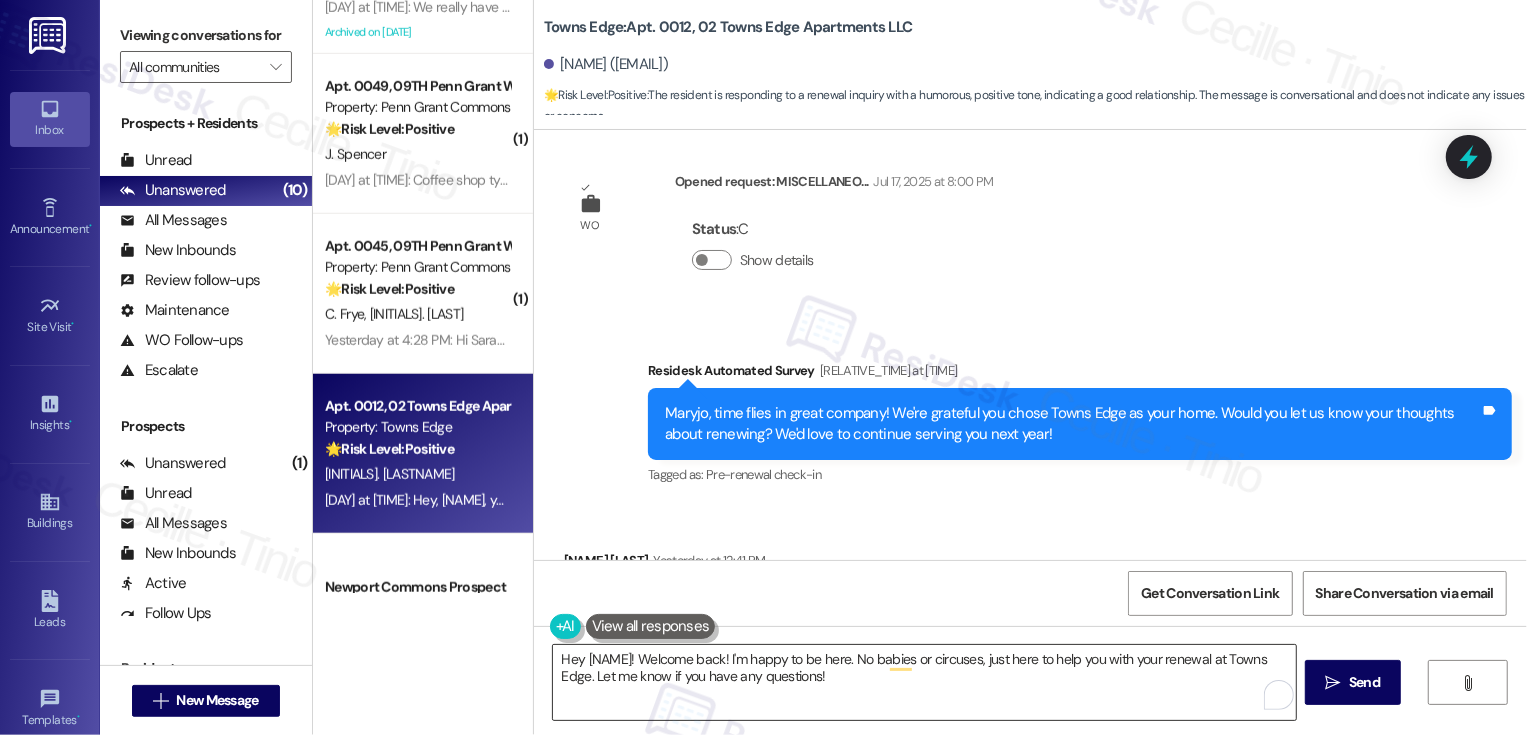 click on "Hey {{first_name}}! Welcome back! I'm happy to be here. No babies or circuses, just here to help you with your renewal at Towns Edge. Let me know if you have any questions!" at bounding box center (924, 682) 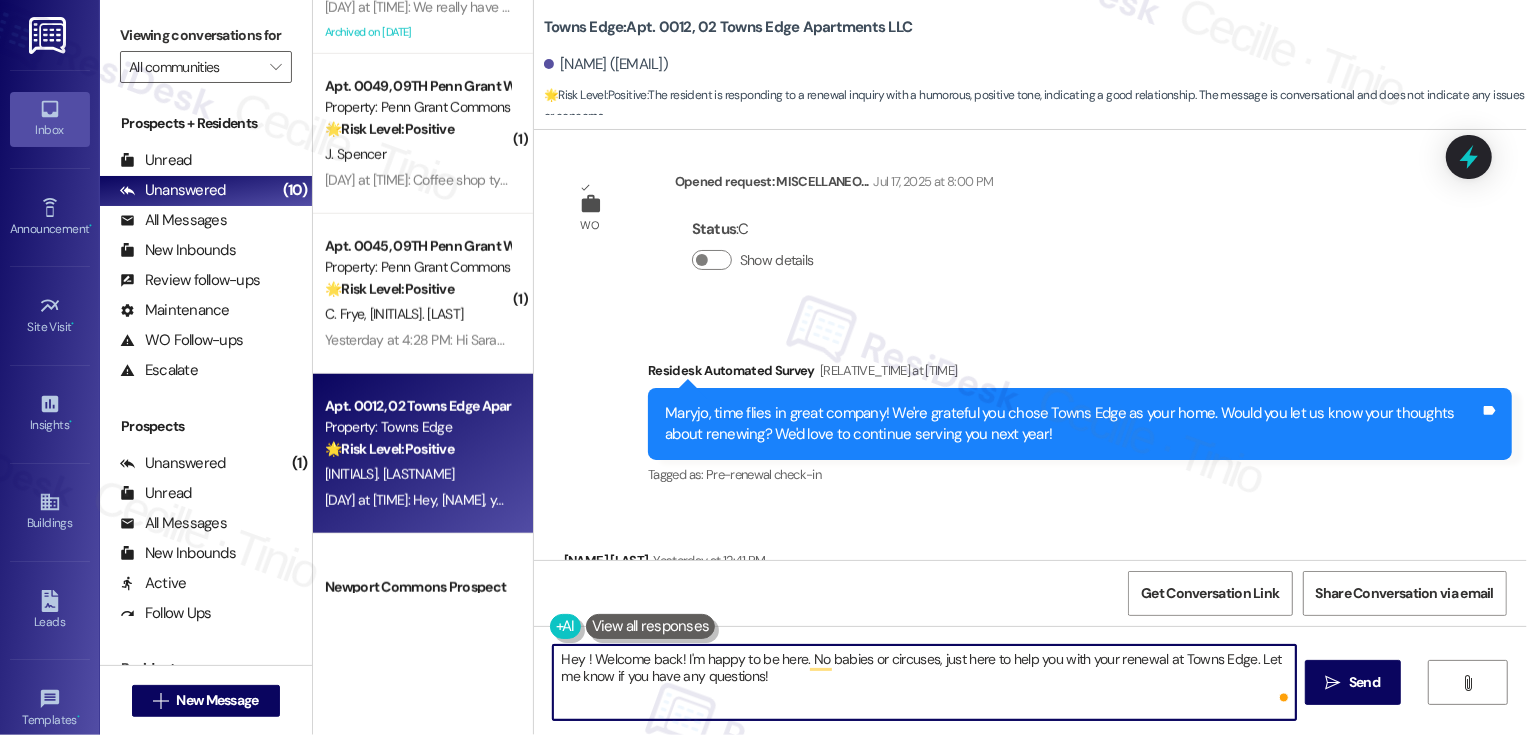 paste on "Maryjo" 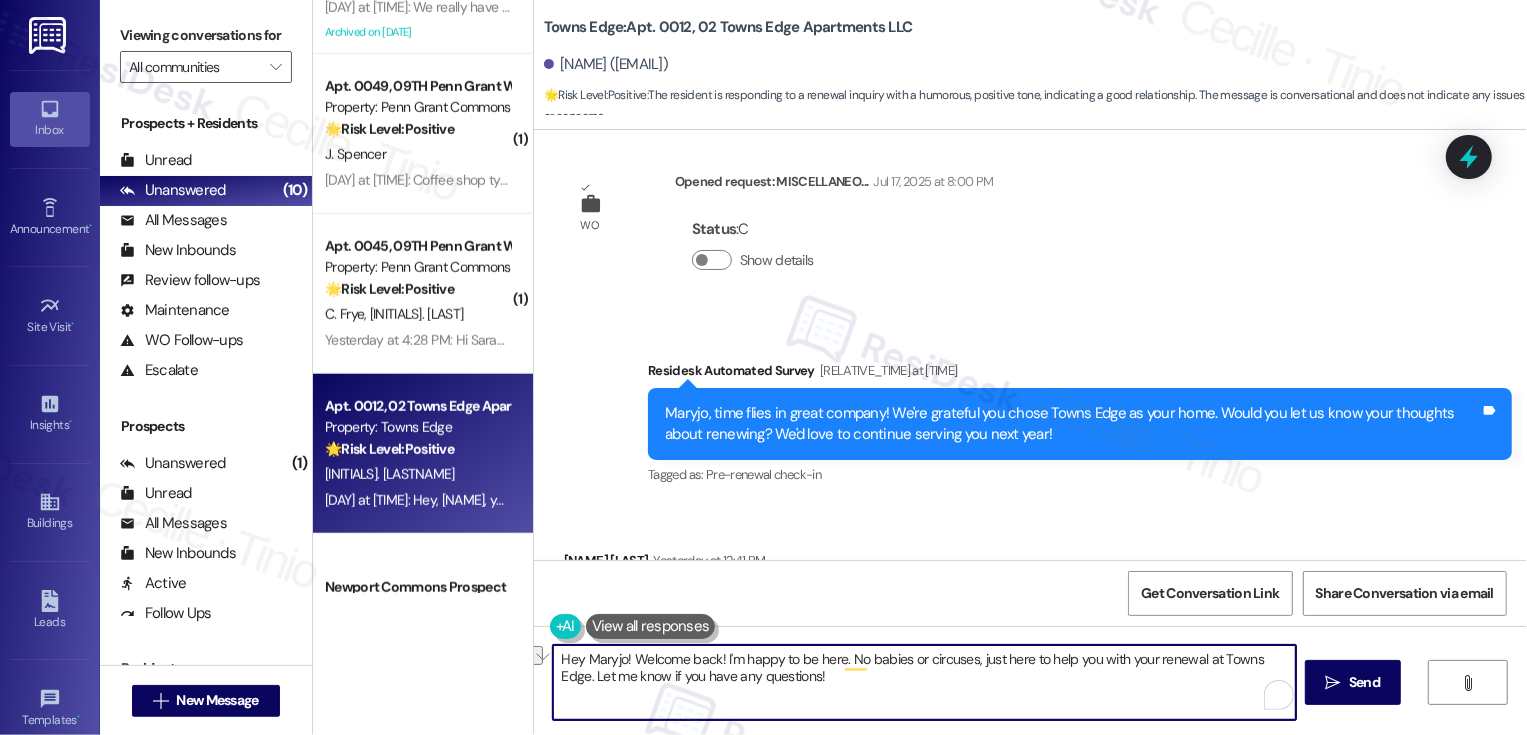 drag, startPoint x: 618, startPoint y: 655, endPoint x: 828, endPoint y: 691, distance: 213.06337 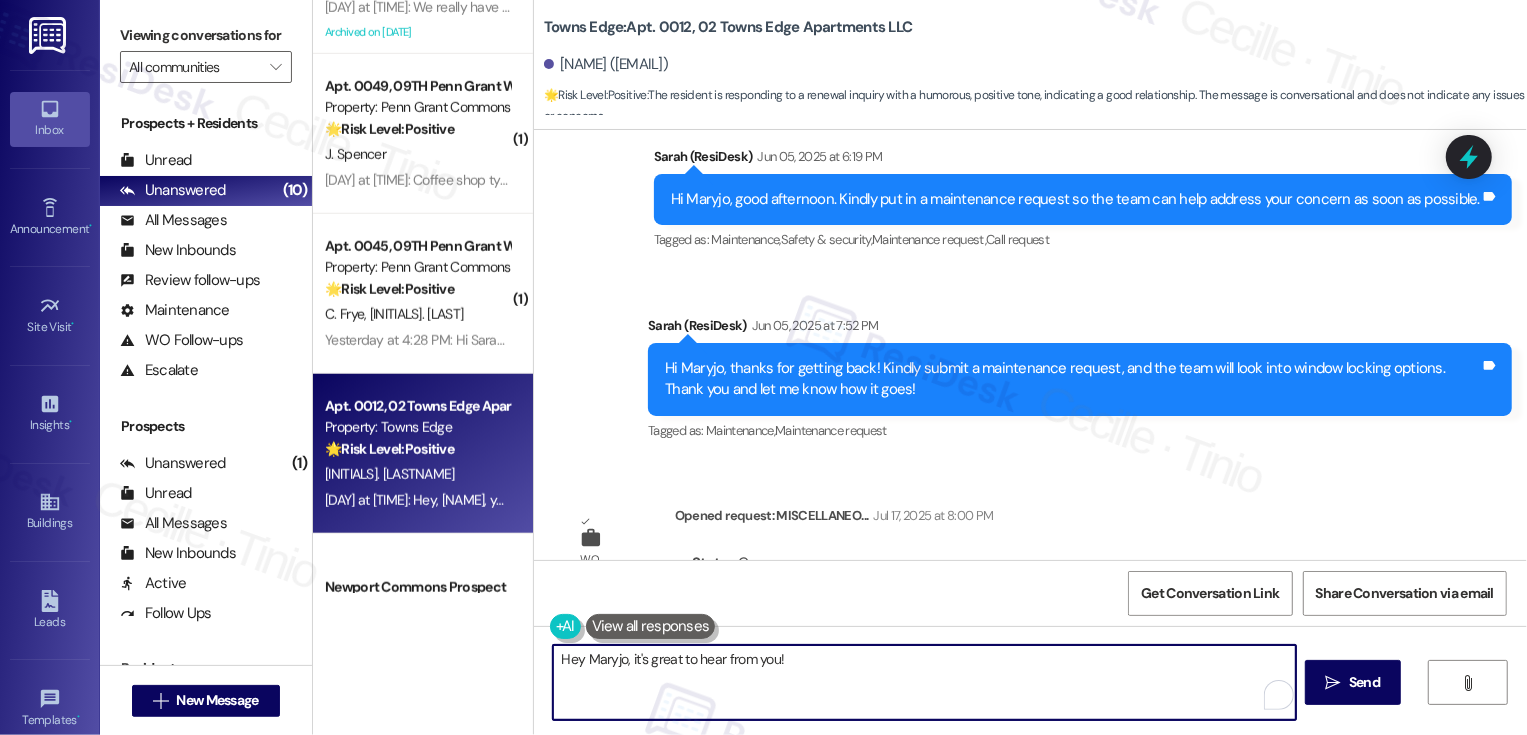 scroll, scrollTop: 10964, scrollLeft: 0, axis: vertical 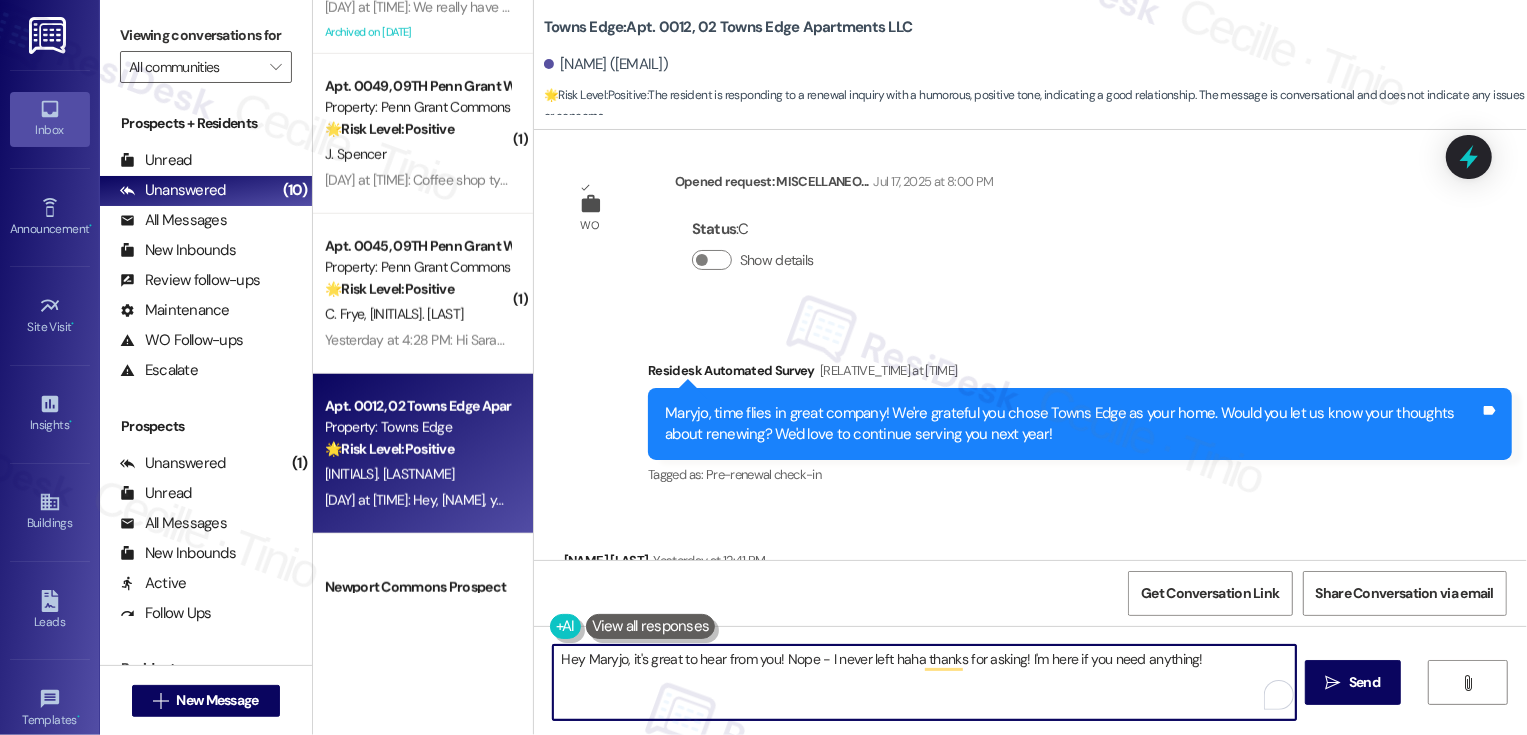 paste on "’s so great to hear from you! Nope—I never left, haha. Thanks for checking in! I’m here anytime if you need anything." 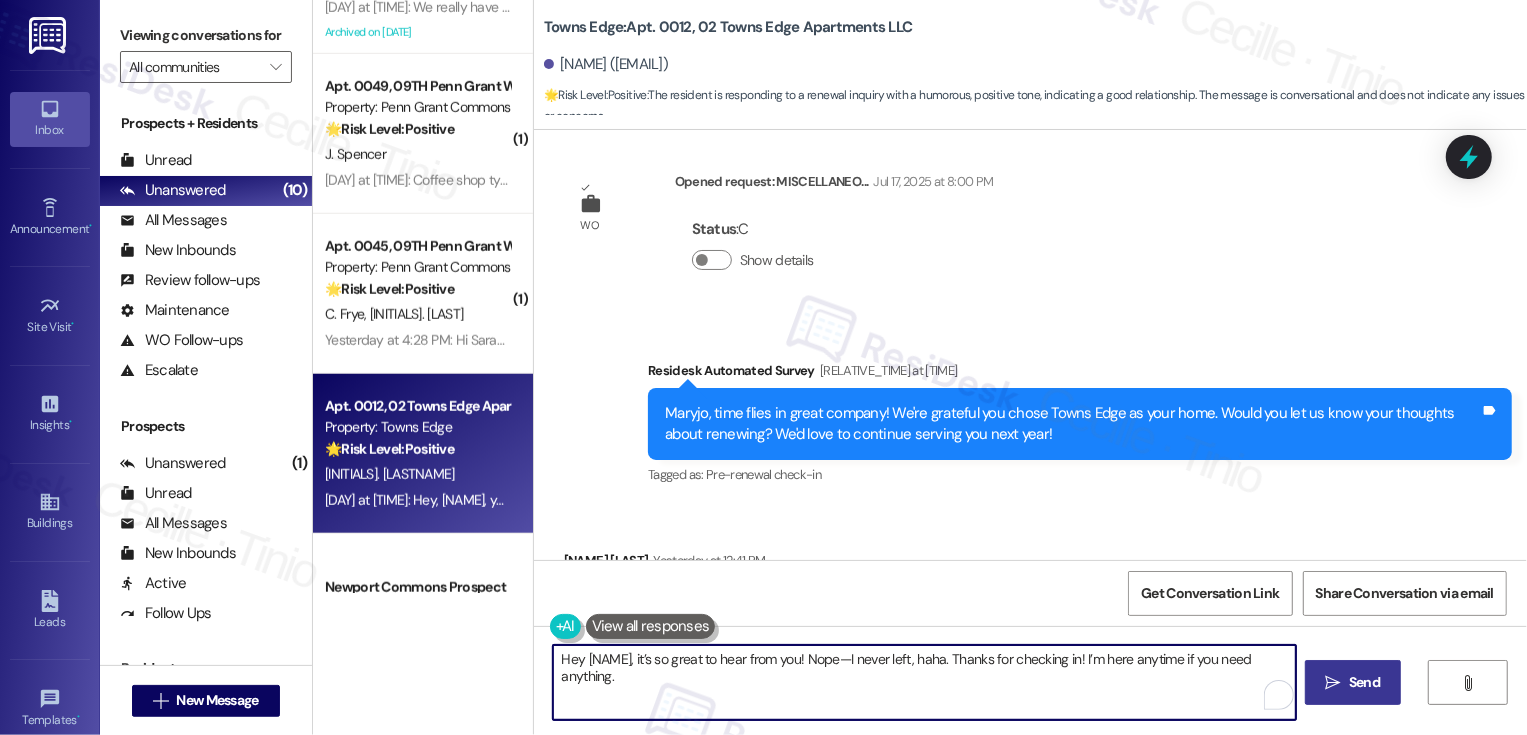 type on "Hey Maryjo, it’s so great to hear from you! Nope—I never left, haha. Thanks for checking in! I’m here anytime if you need anything." 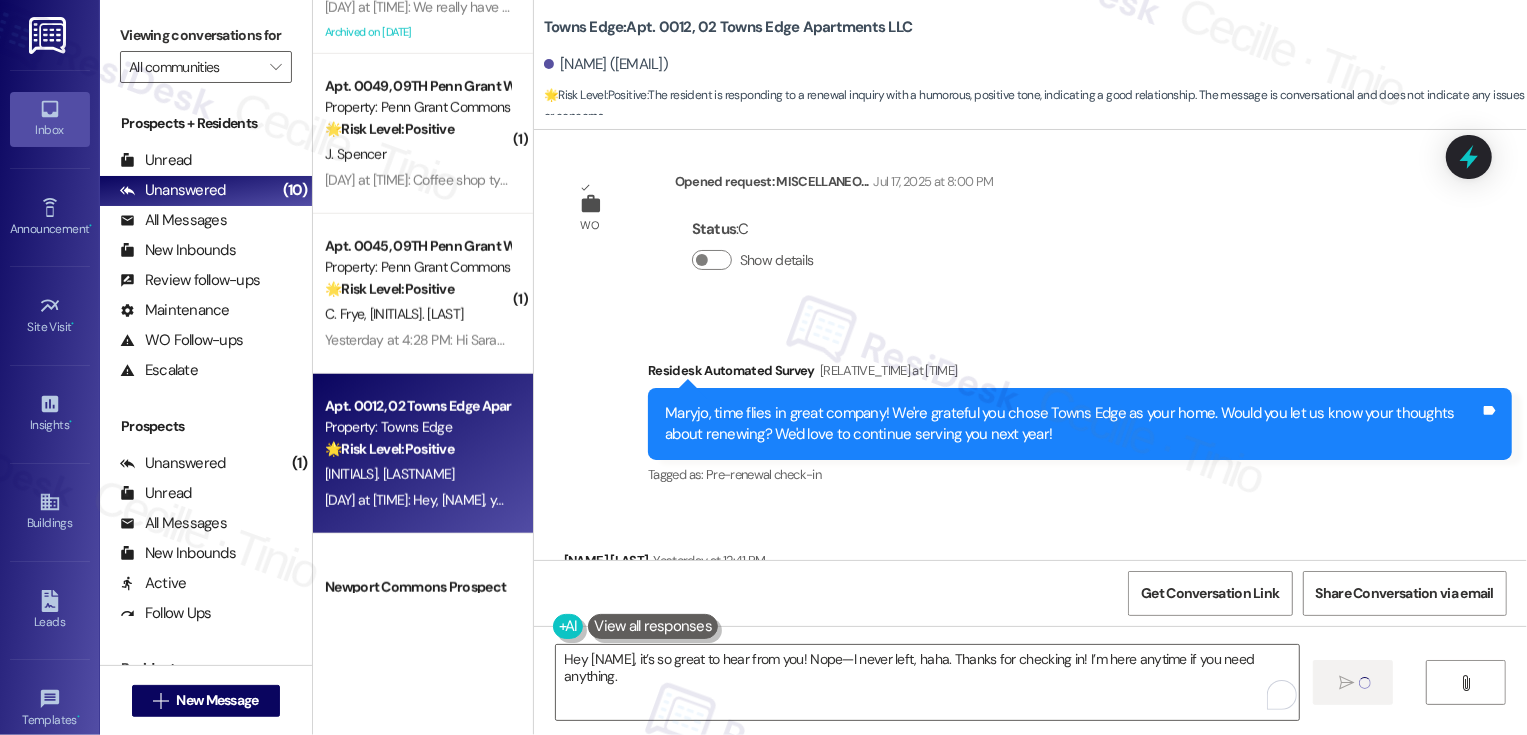 type 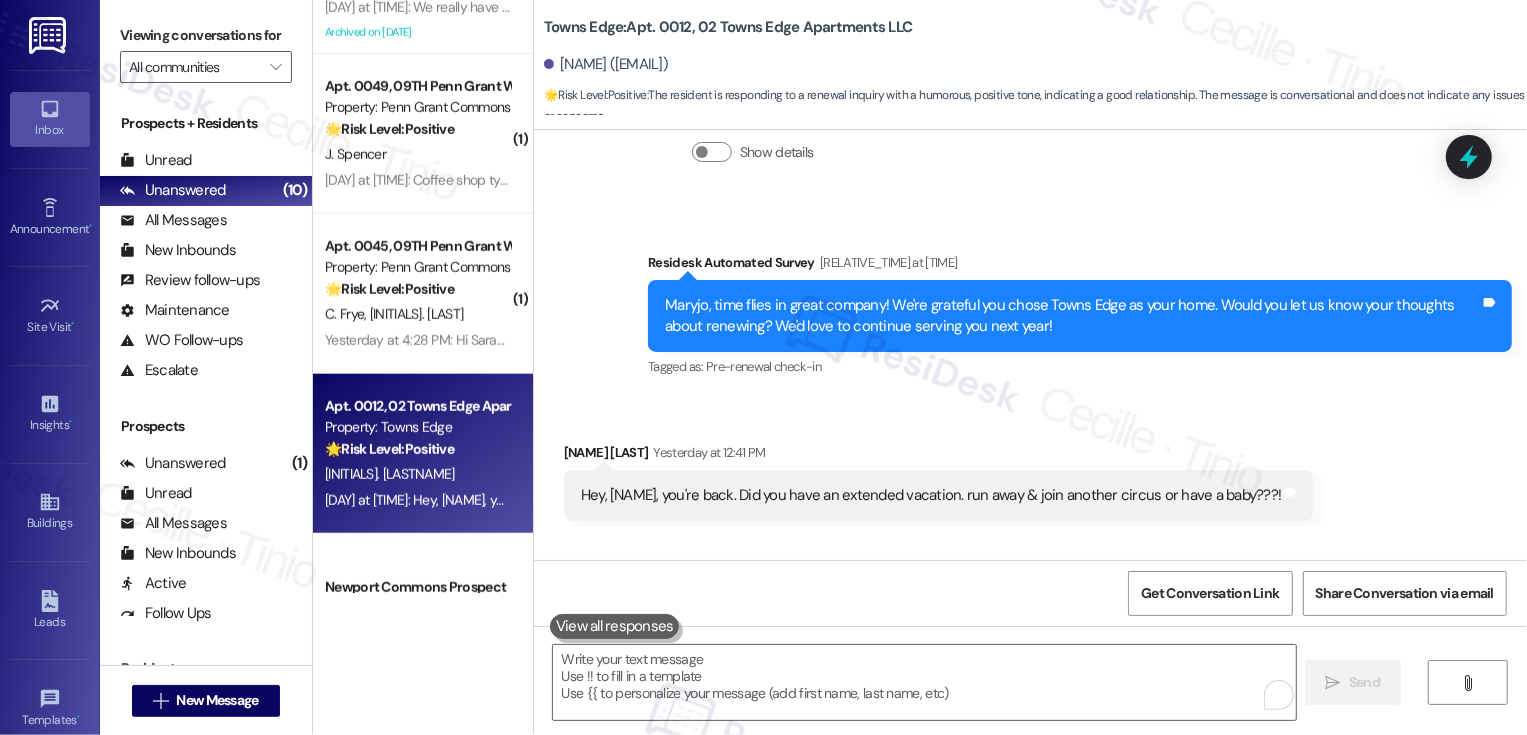 scroll, scrollTop: 11103, scrollLeft: 0, axis: vertical 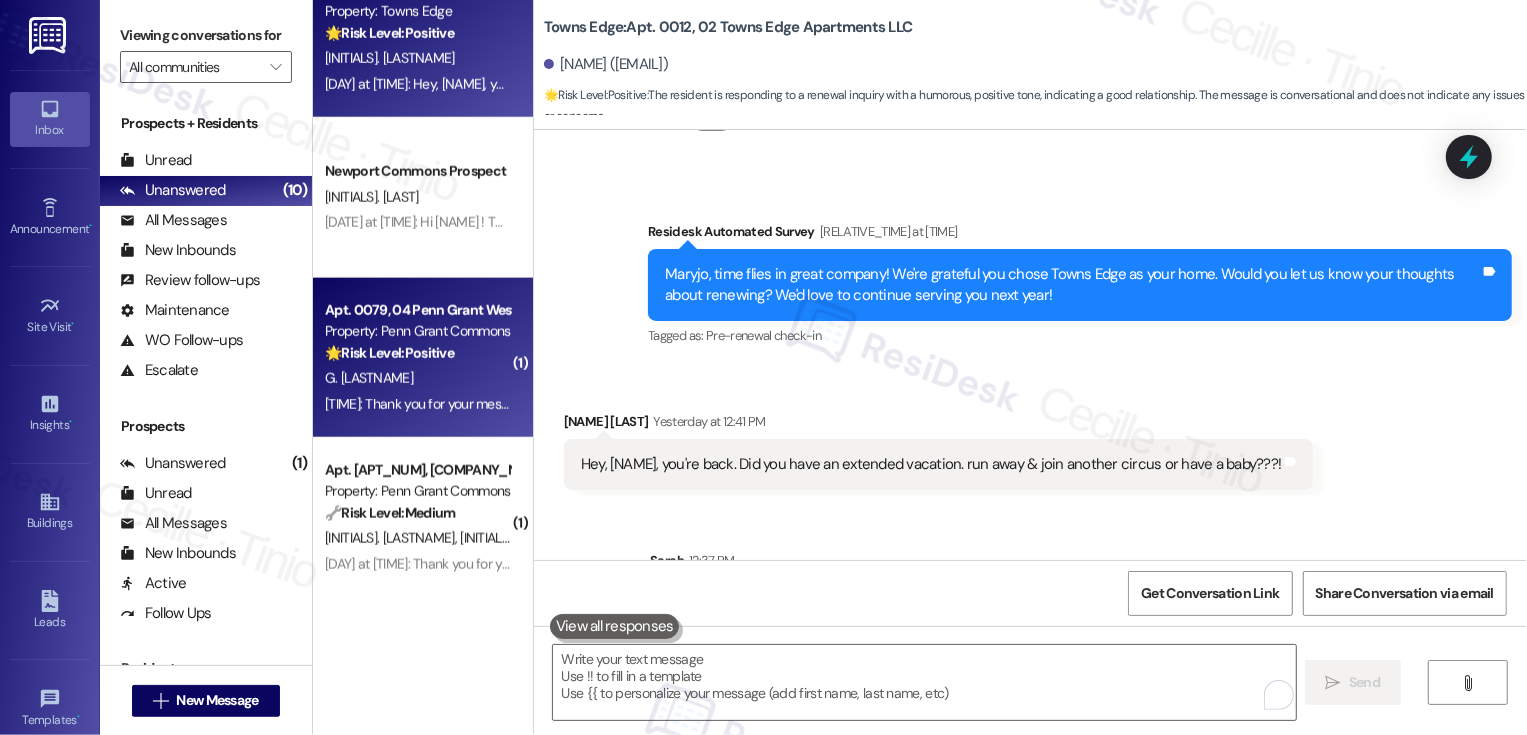 click on "8:21 AM: Thank you for your message. Our offices are currently closed, but we will contact you when we resume operations. For emergencies, please contact your emergency number. 8:21 AM: Thank you for your message. Our offices are currently closed, but we will contact you when we resume operations. For emergencies, please contact your emergency number." at bounding box center [848, 404] 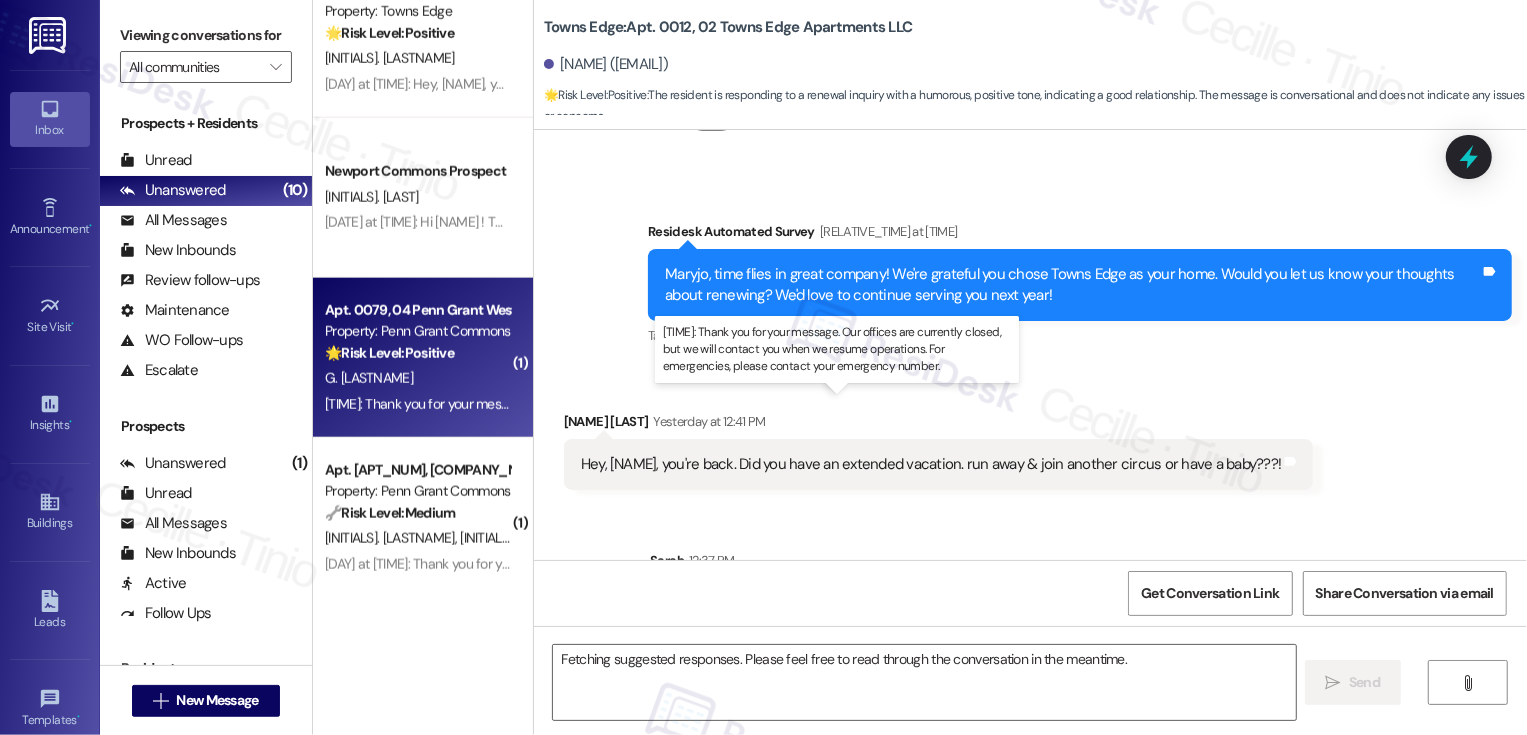 click on "8:21 AM: Thank you for your message. Our offices are currently closed, but we will contact you when we resume operations. For emergencies, please contact your emergency number. 8:21 AM: Thank you for your message. Our offices are currently closed, but we will contact you when we resume operations. For emergencies, please contact your emergency number." at bounding box center [848, 404] 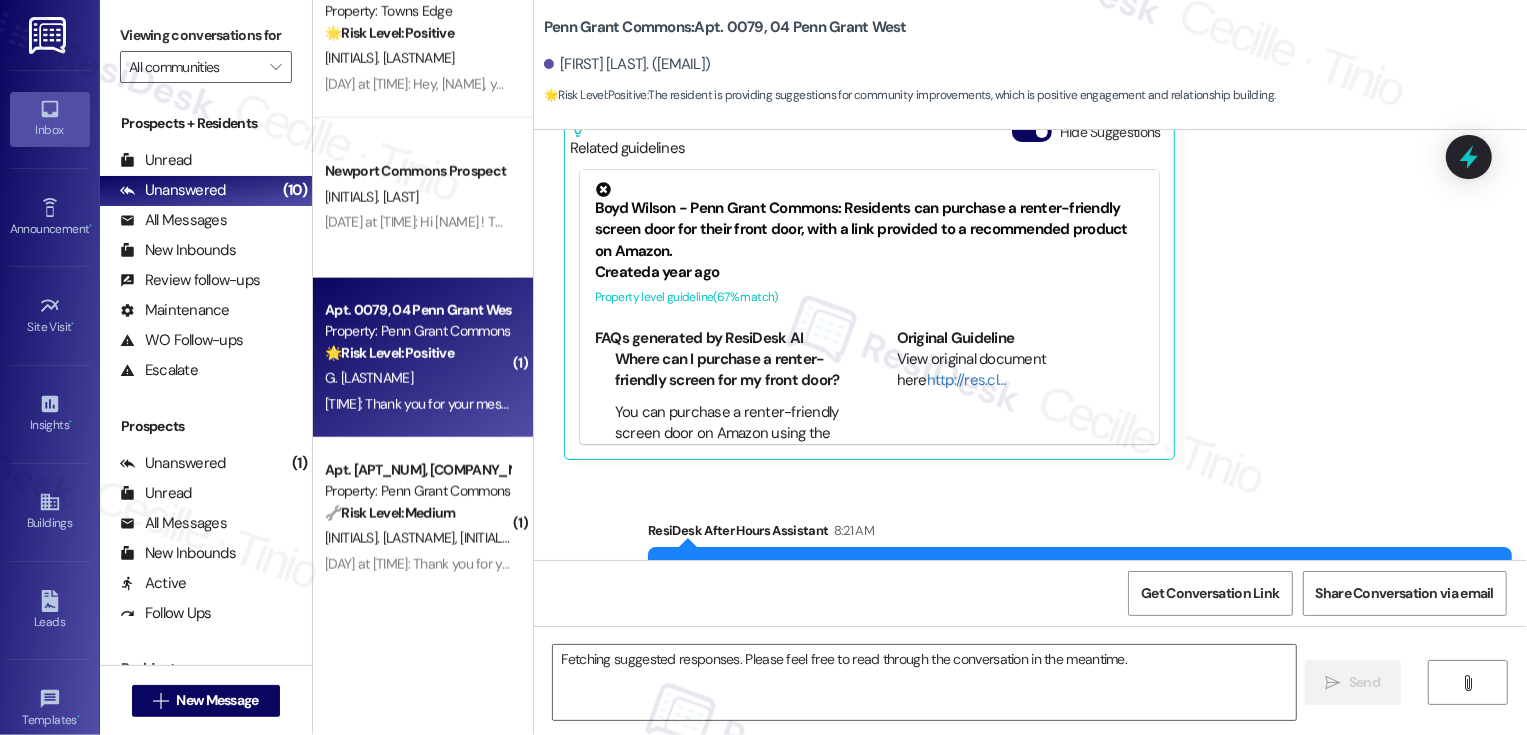 scroll, scrollTop: 13661, scrollLeft: 0, axis: vertical 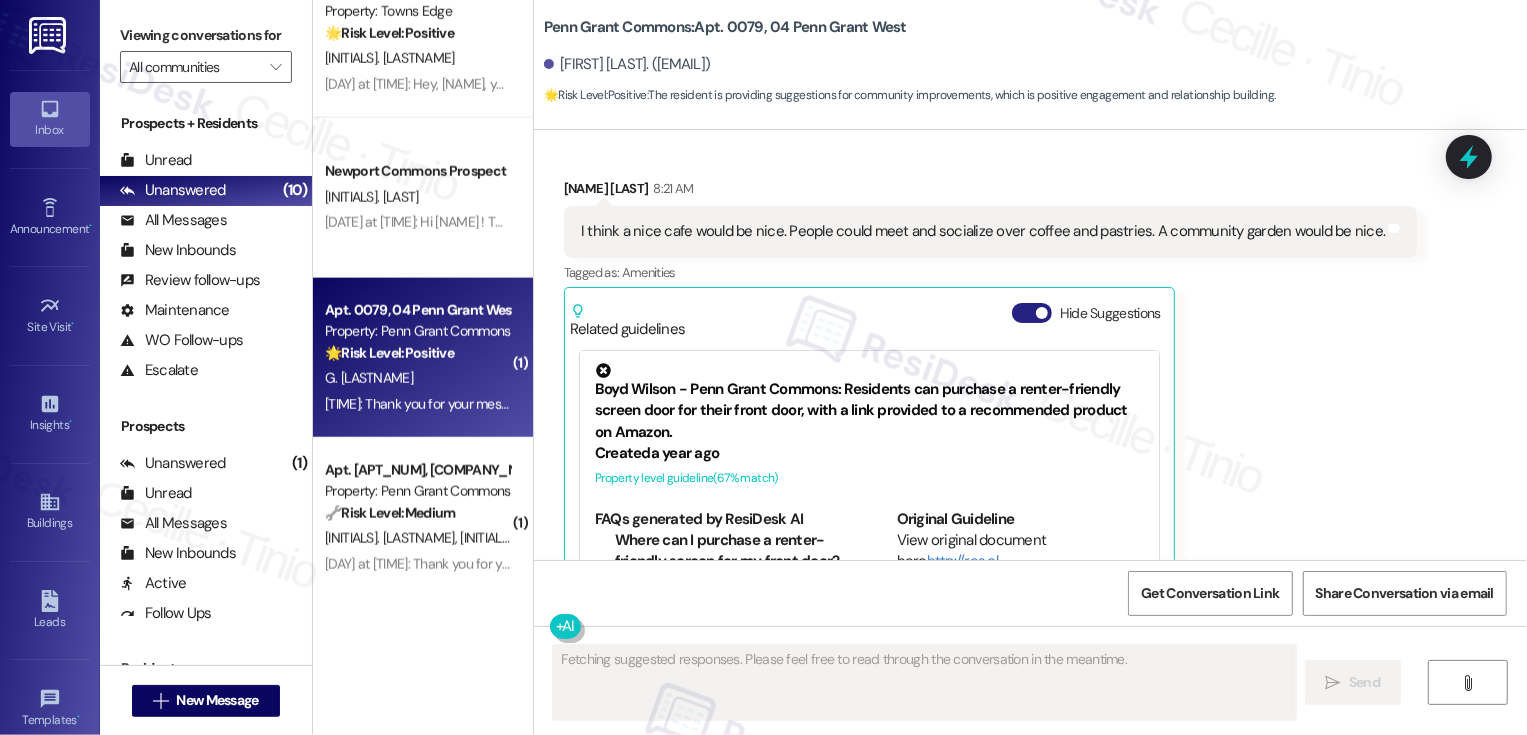 click on "Hide Suggestions" at bounding box center (1032, 313) 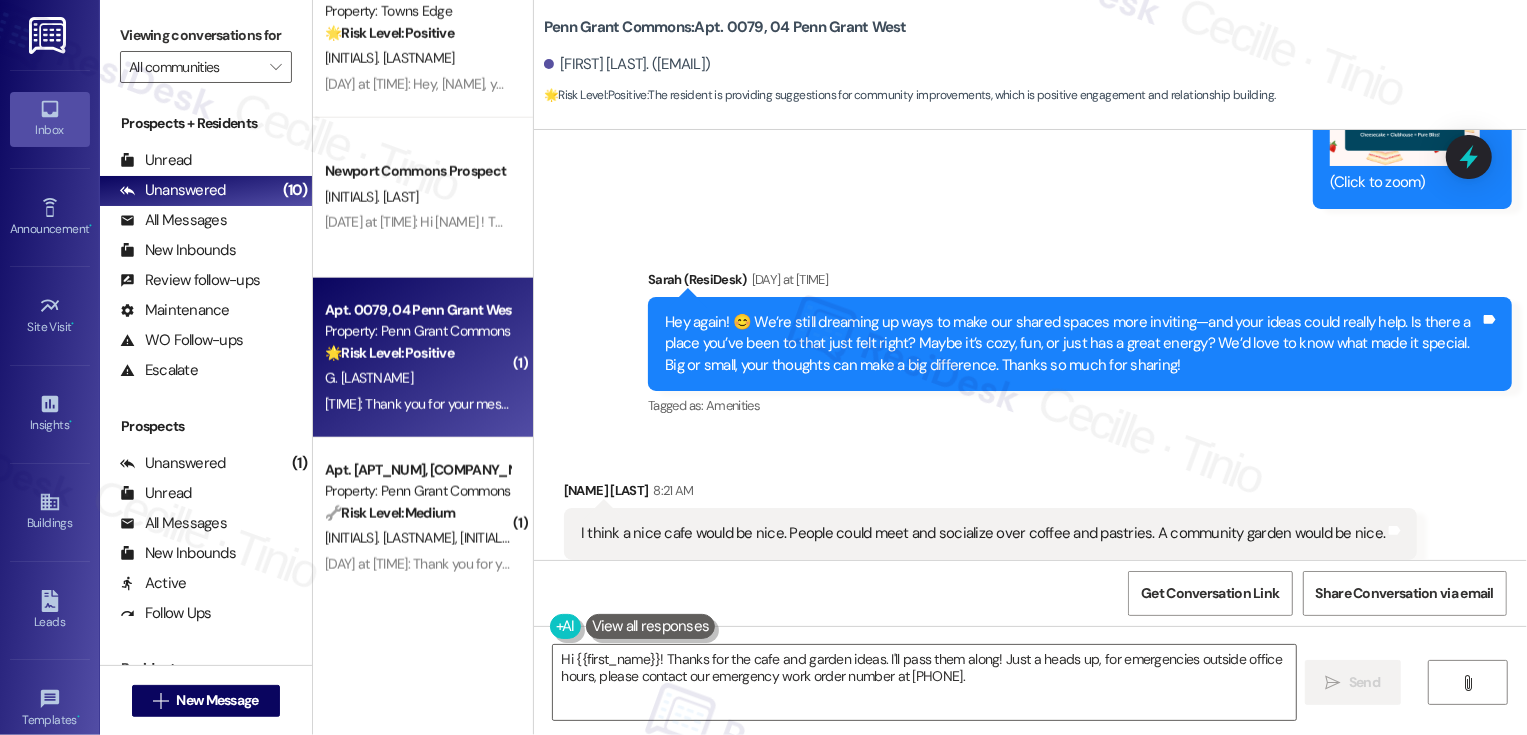 type on "Hi {{first_name}}! Thanks for the cafe and garden ideas. I'll pass them along! Just a heads up, for emergencies outside office hours, please contact our emergency work order number at 717-569-0484." 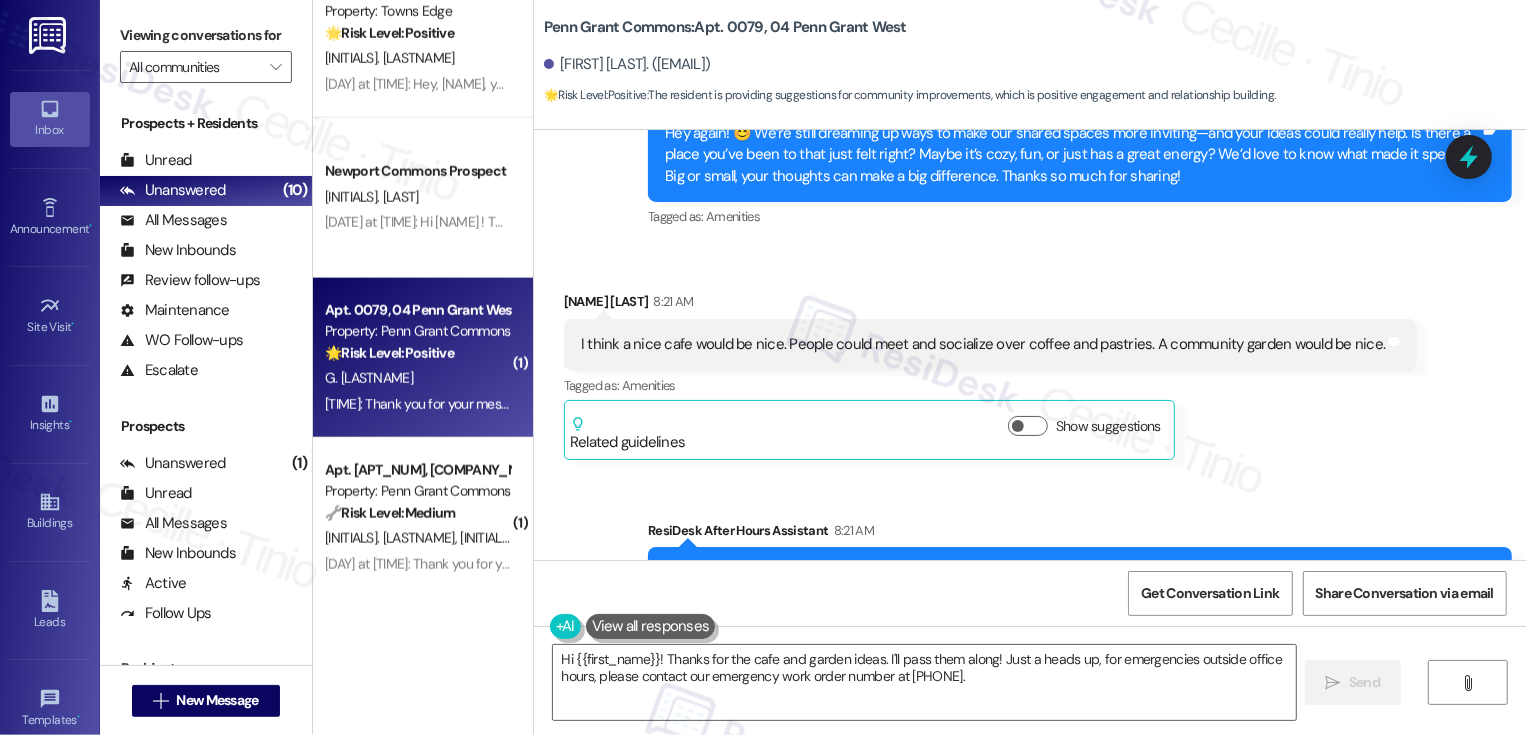 scroll, scrollTop: 13505, scrollLeft: 0, axis: vertical 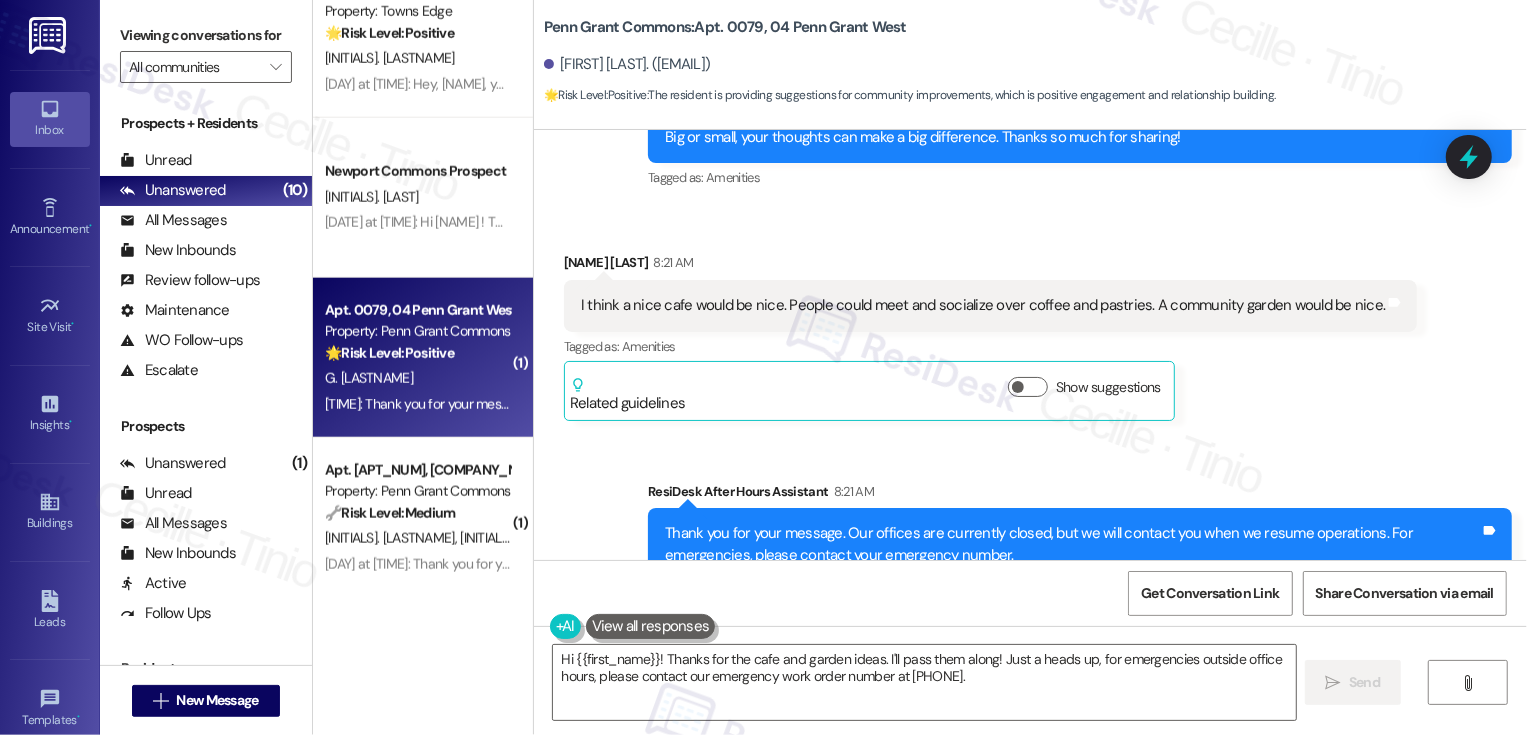 click on "Gerald Boyd 8:21 AM" at bounding box center [991, 266] 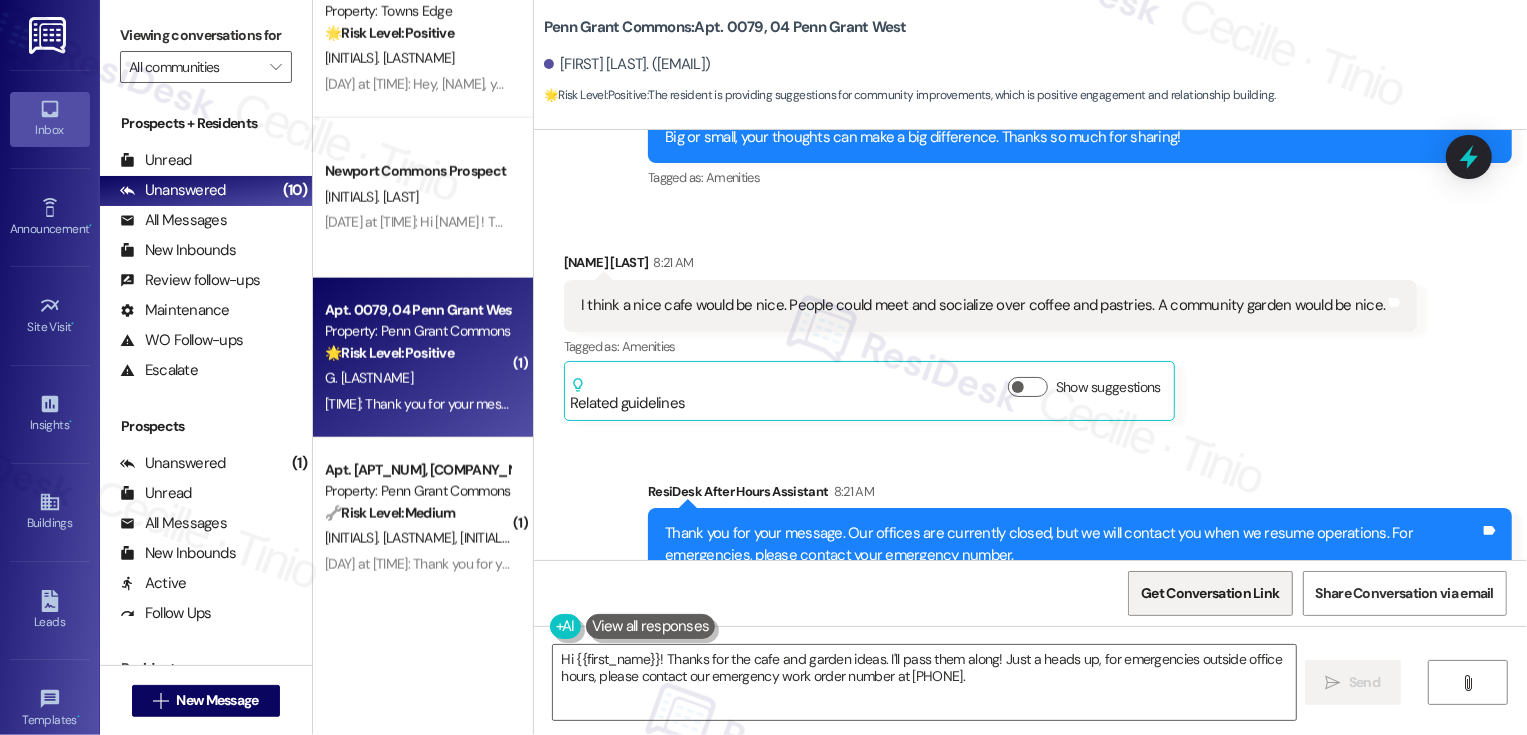 click on "Get Conversation Link" at bounding box center [1210, 593] 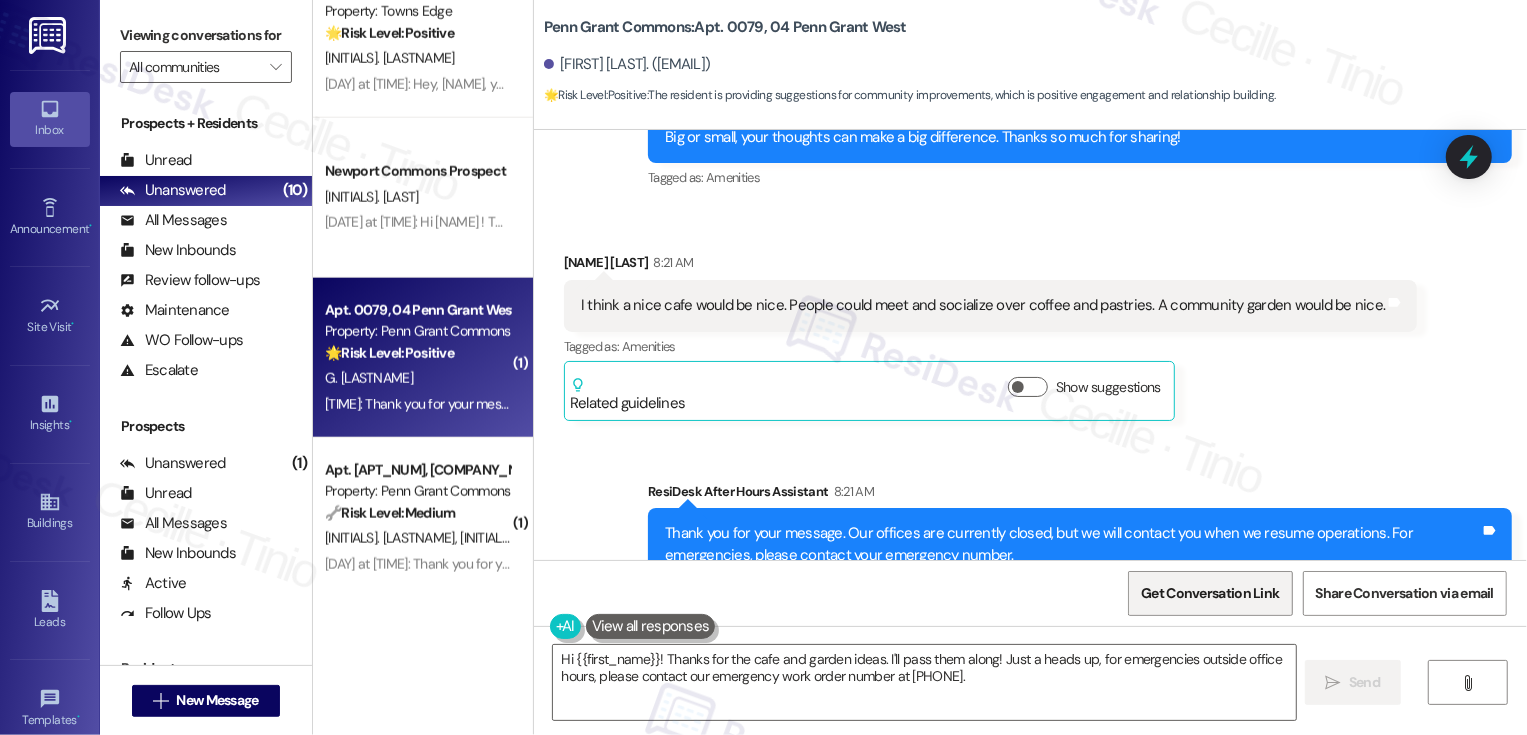click on "Get Conversation Link" at bounding box center [1210, 593] 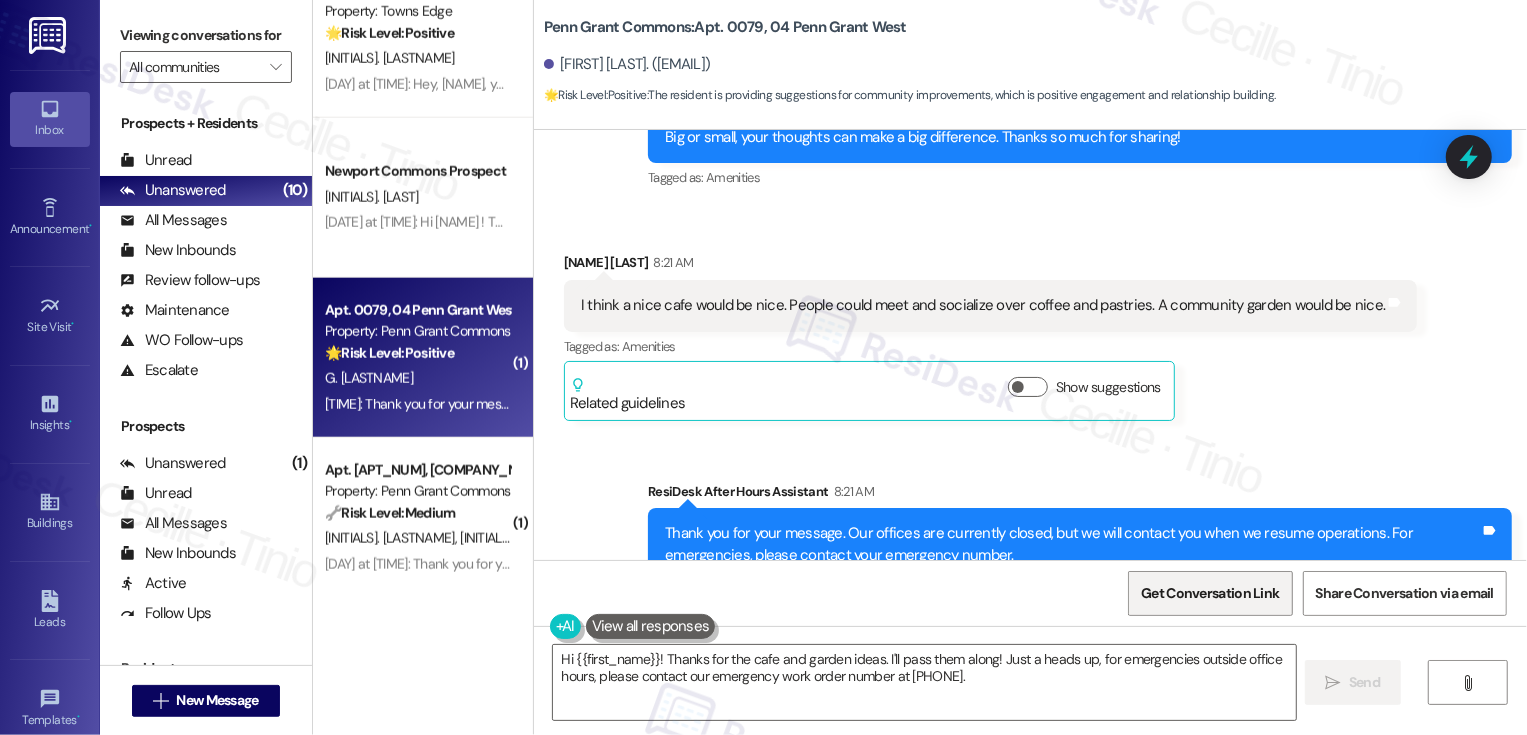 click on "Get Conversation Link" at bounding box center (1210, 593) 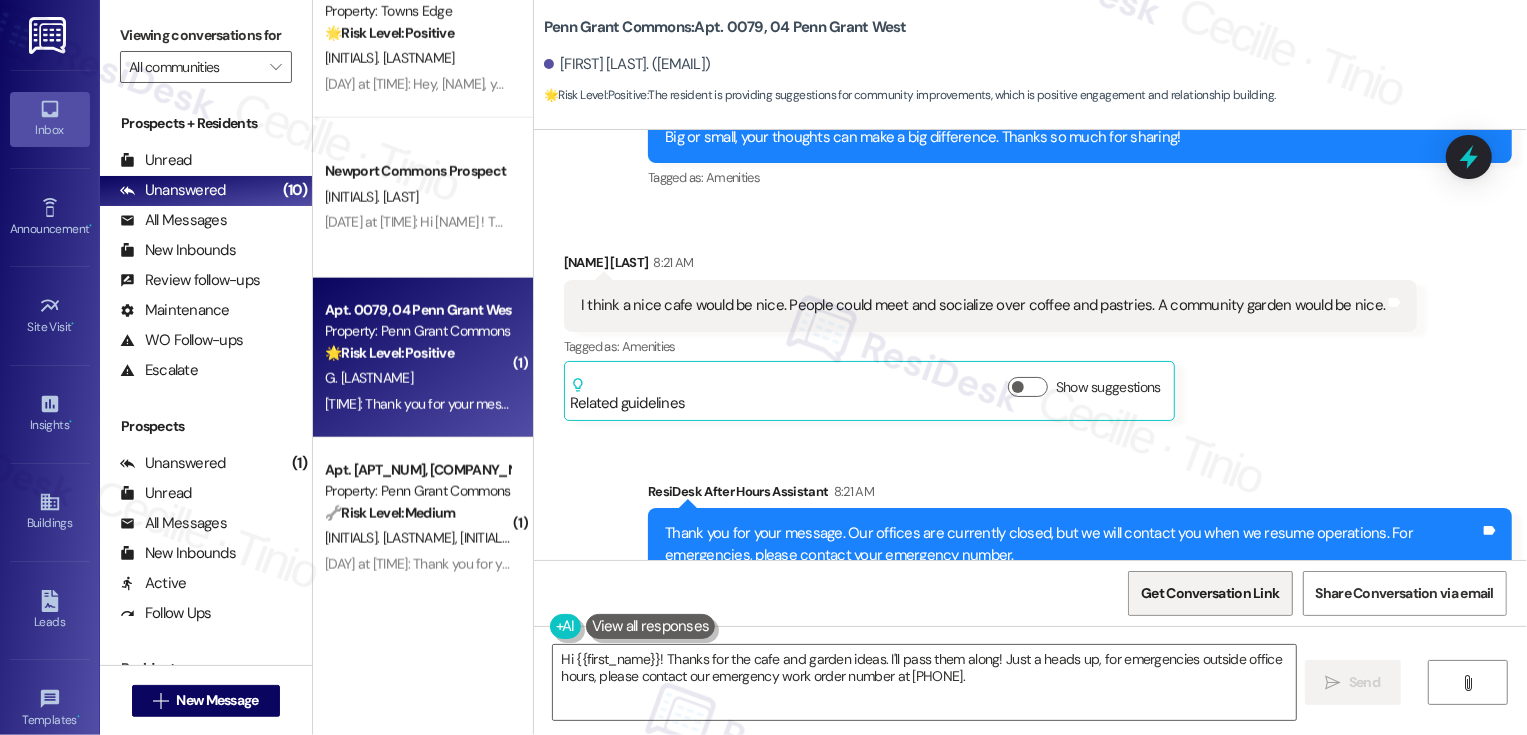 click on "Get Conversation Link" at bounding box center [1210, 593] 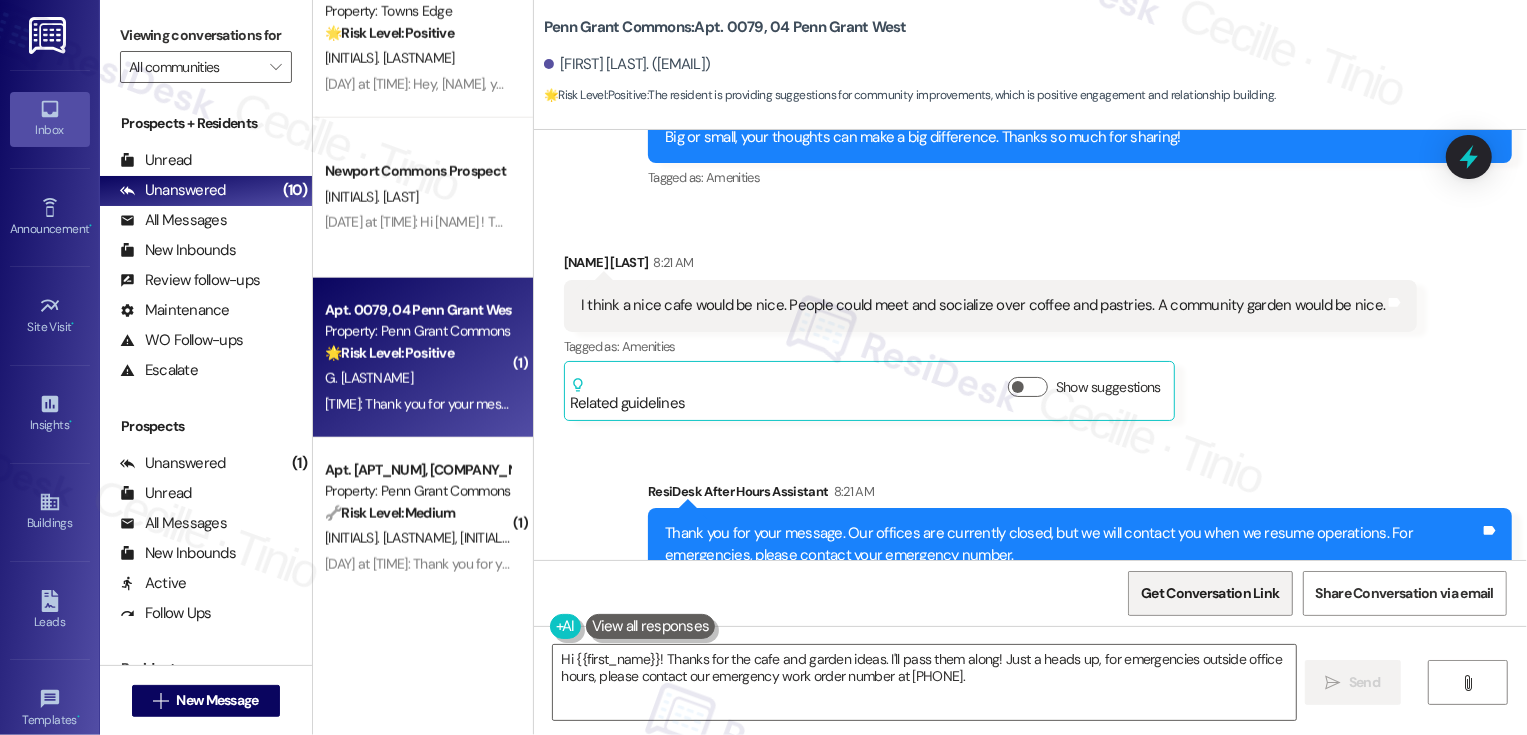 click on "Get Conversation Link" at bounding box center (1210, 593) 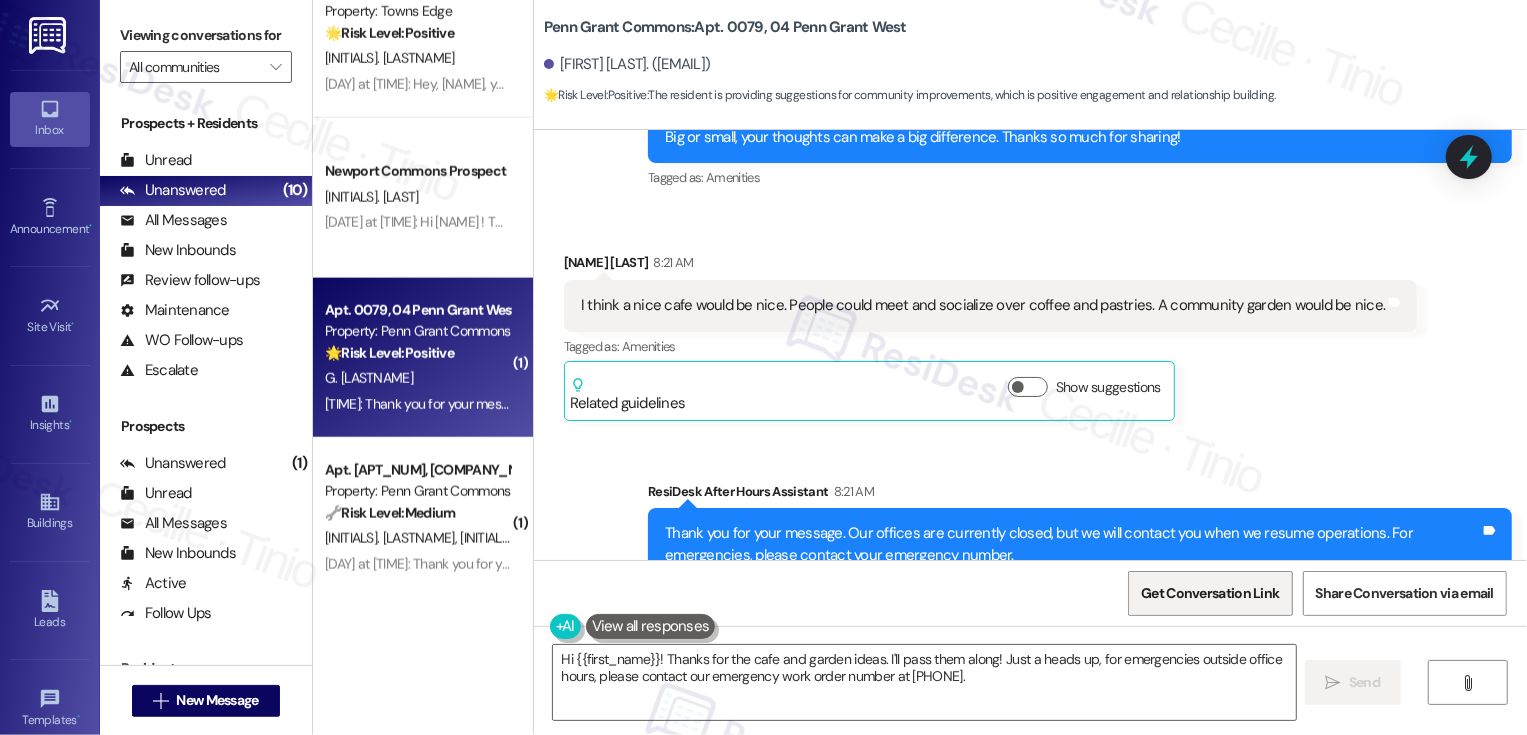 click on "Get Conversation Link" at bounding box center [1210, 593] 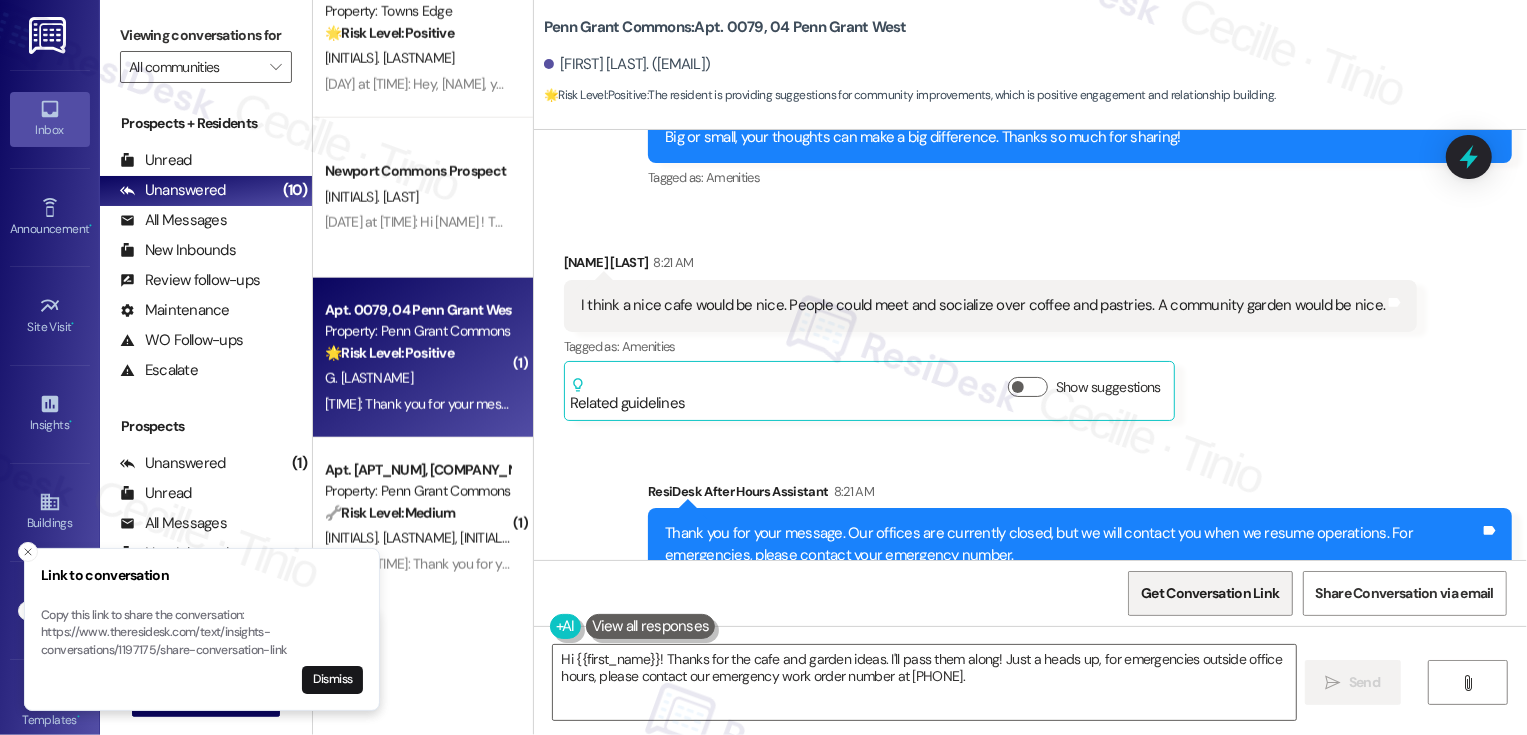 click on "Get Conversation Link" at bounding box center (1210, 593) 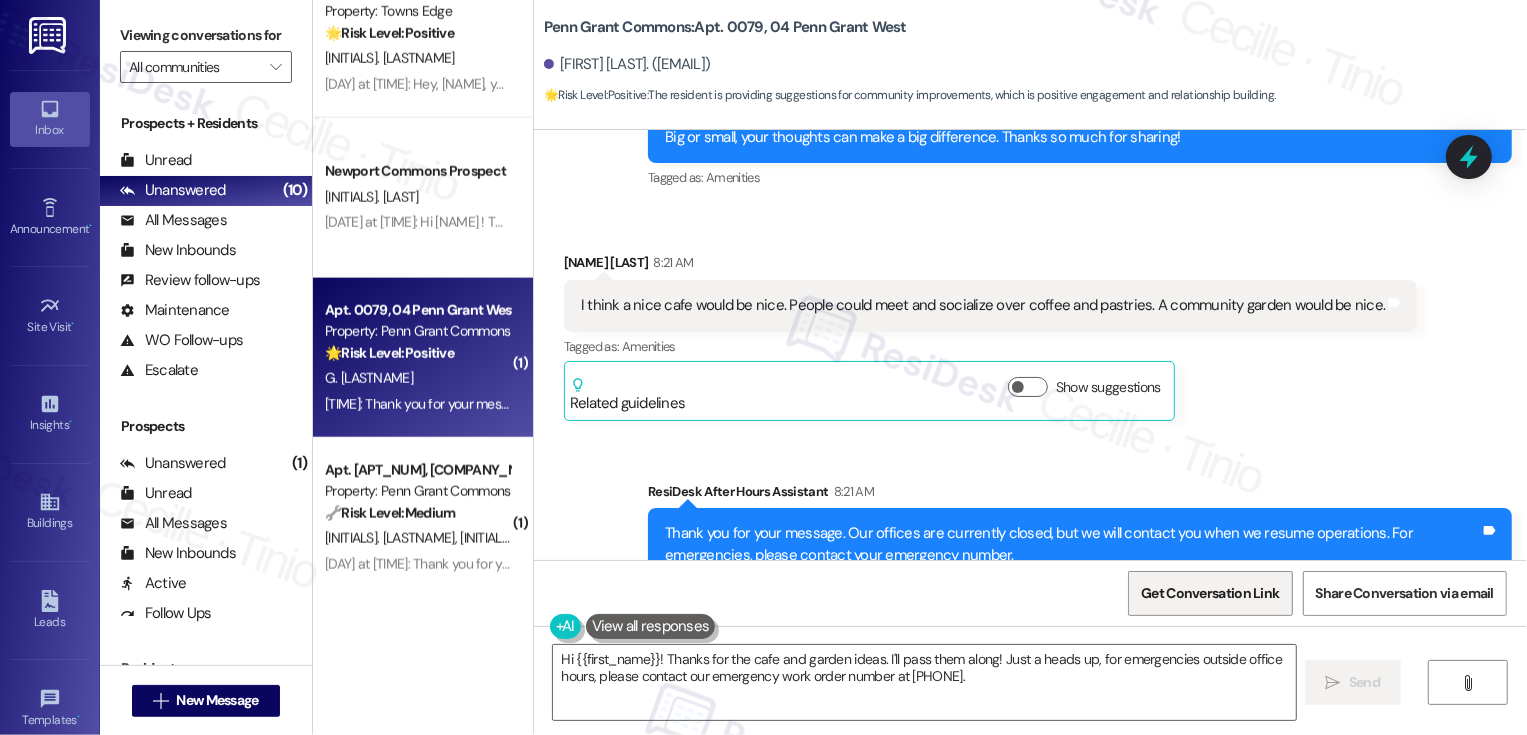 click on "Get Conversation Link" at bounding box center [1210, 593] 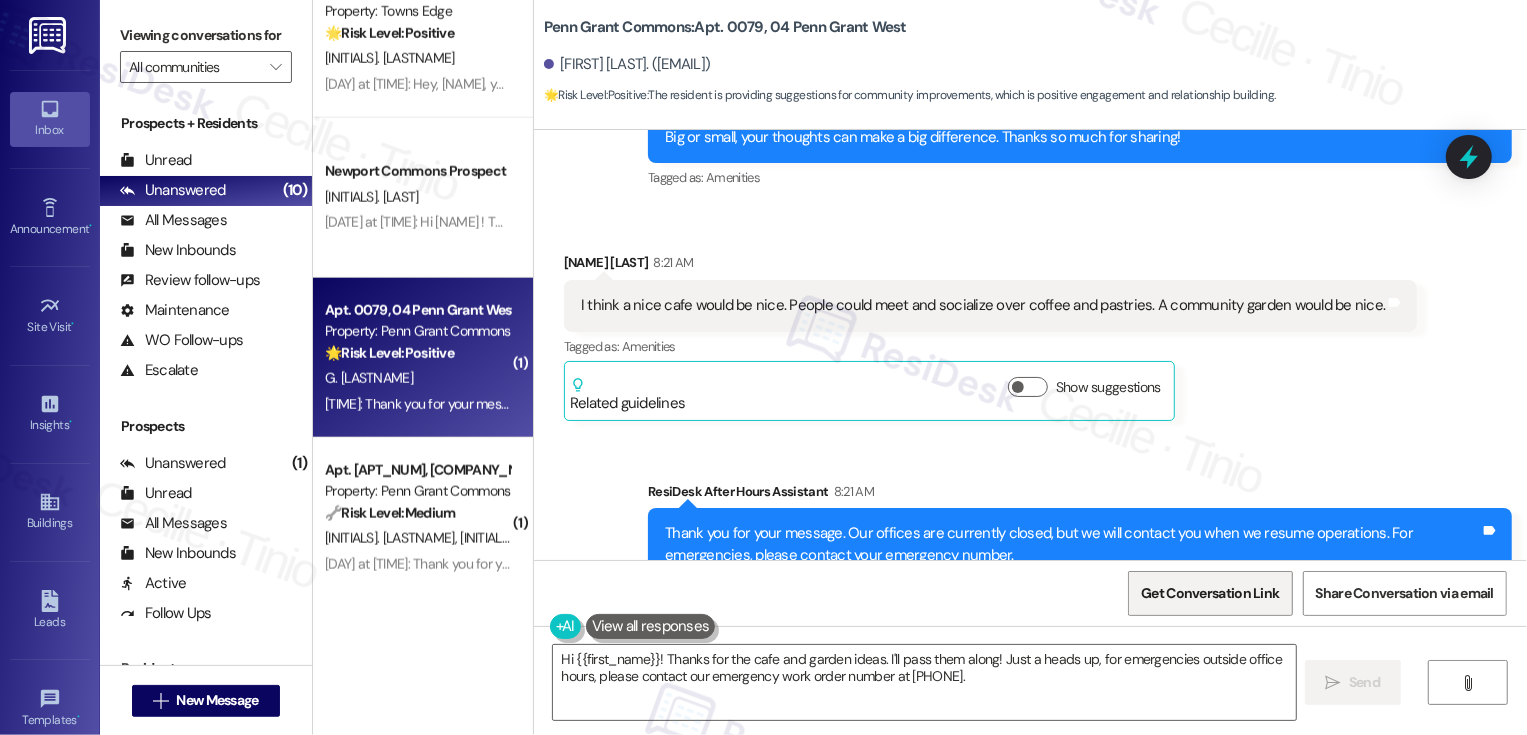 click on "Get Conversation Link" at bounding box center (1210, 593) 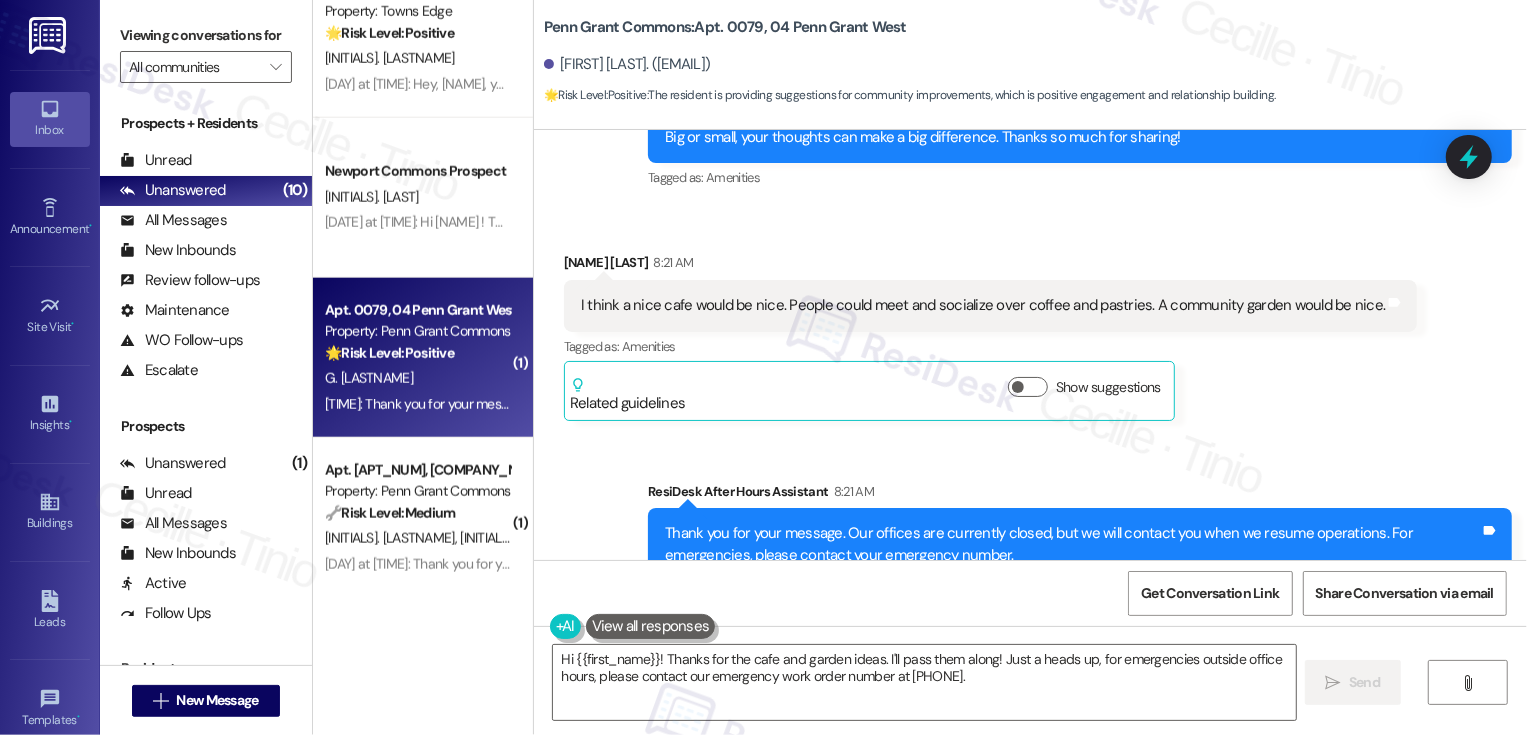 click on "Get Conversation Link Share Conversation via email" at bounding box center [1030, 593] 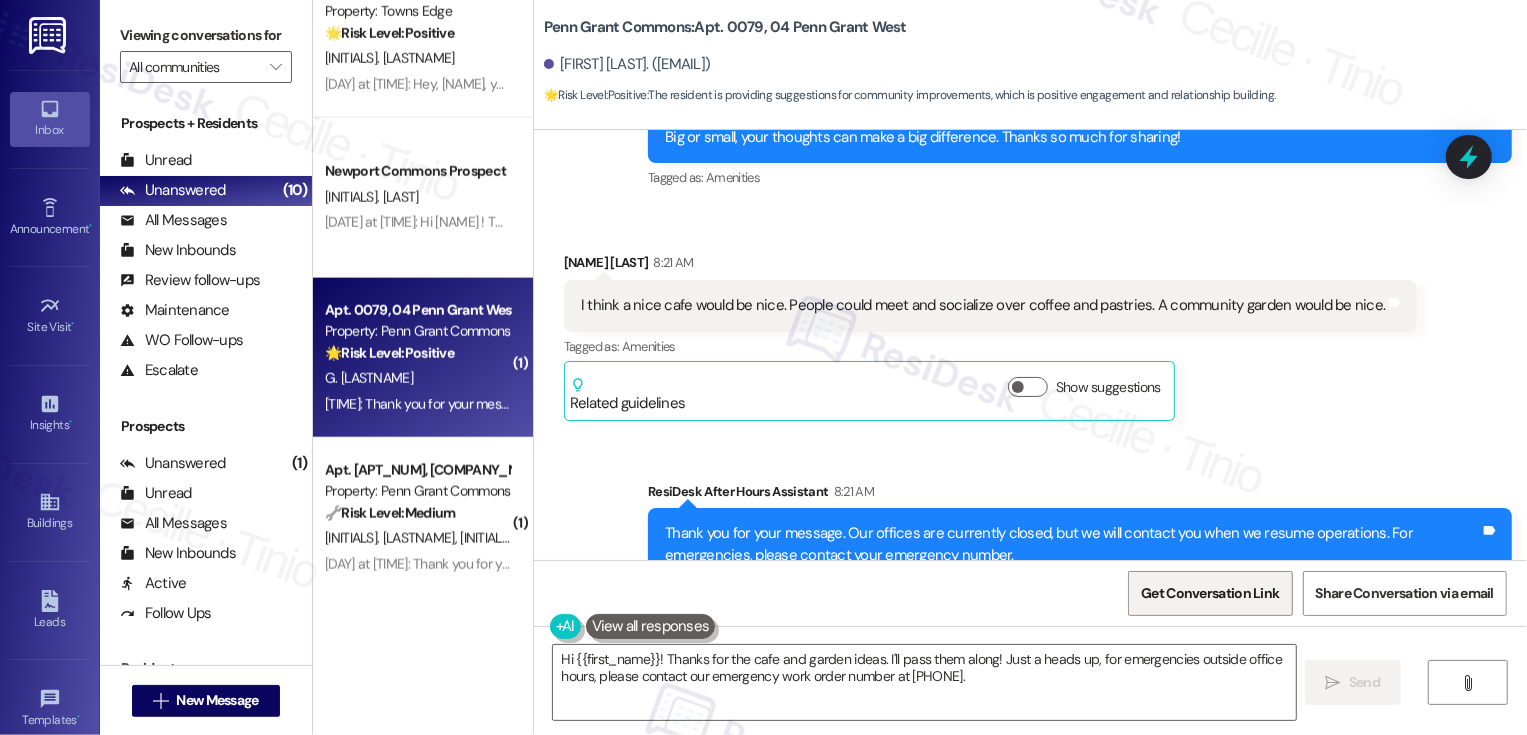 click on "Get Conversation Link" at bounding box center [1210, 593] 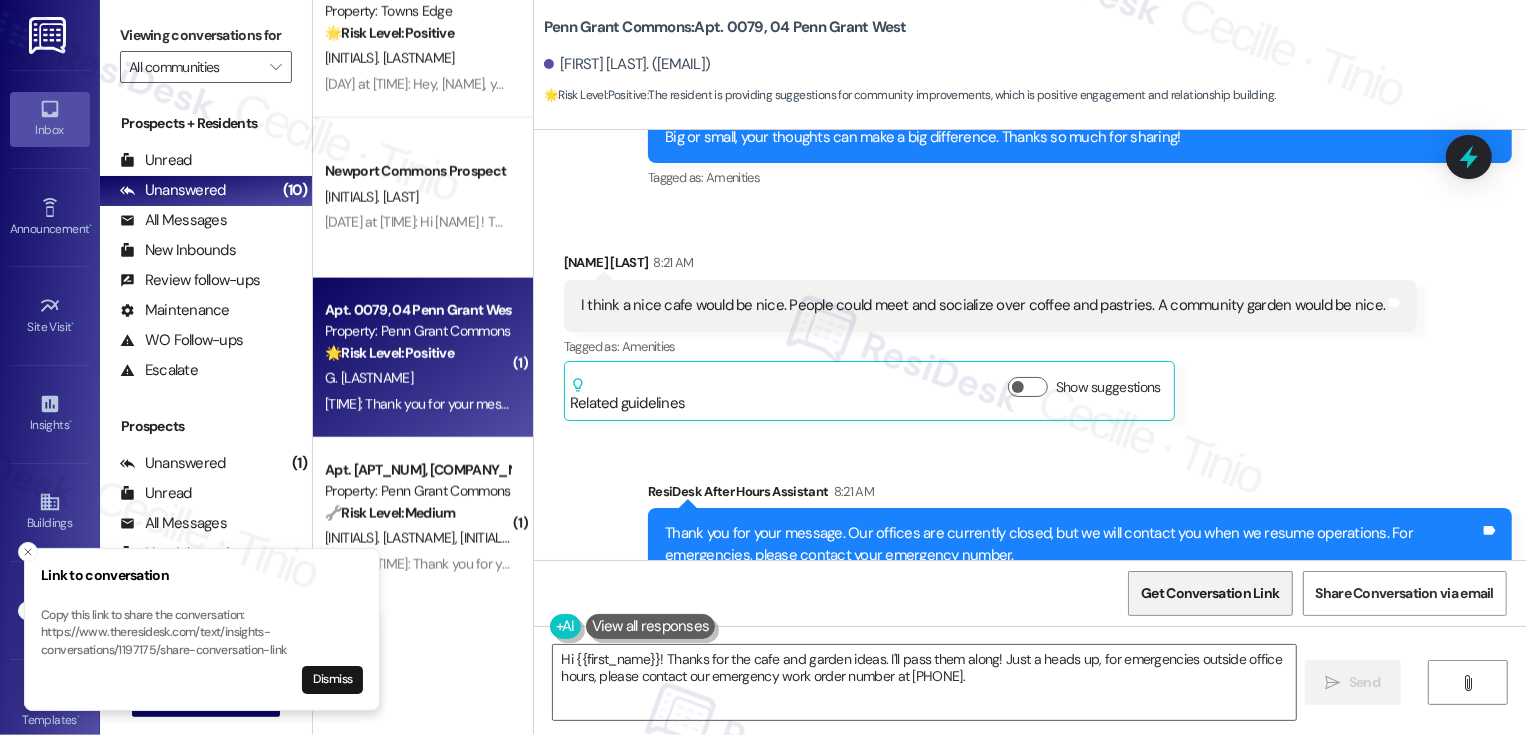 click on "Get Conversation Link" at bounding box center [1210, 593] 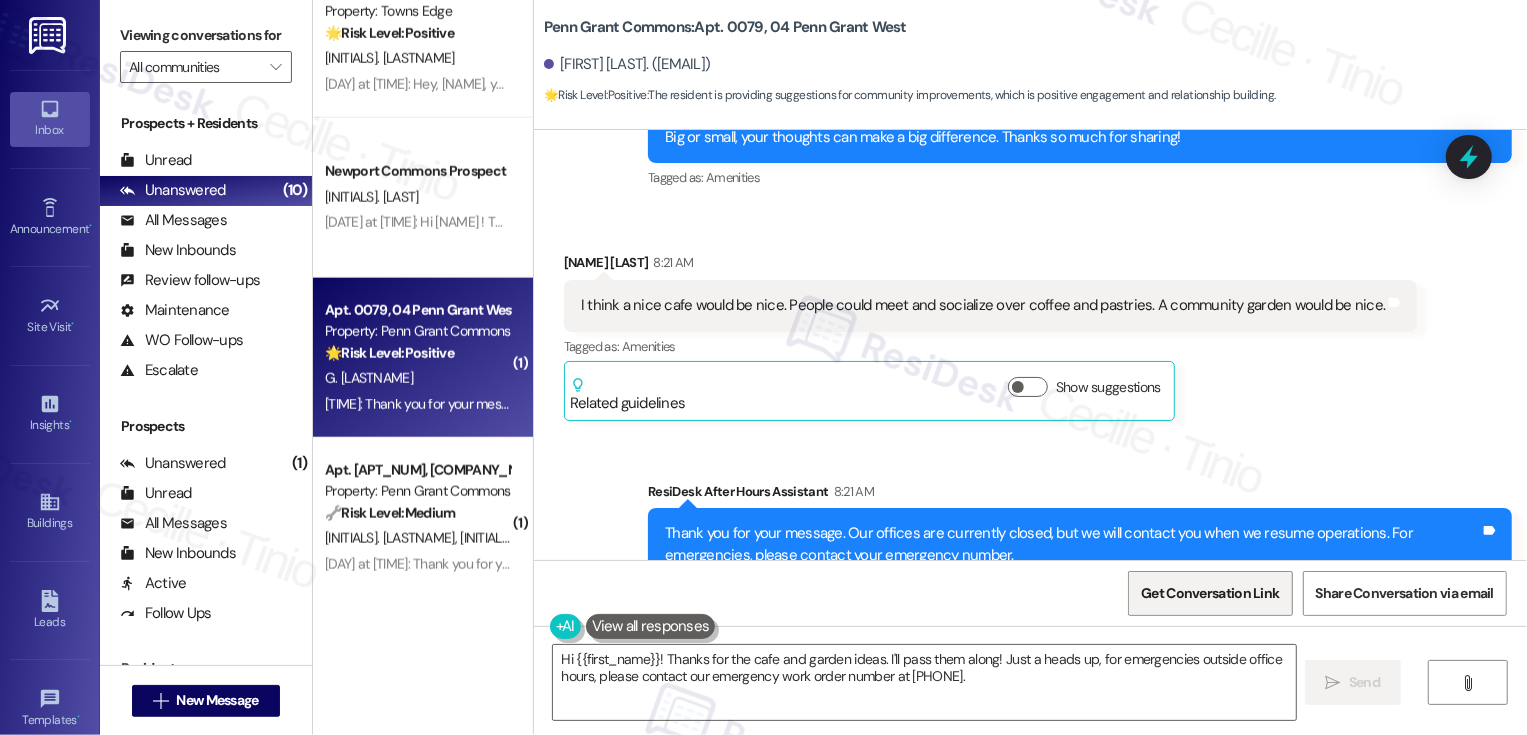 click on "Get Conversation Link" at bounding box center (1210, 593) 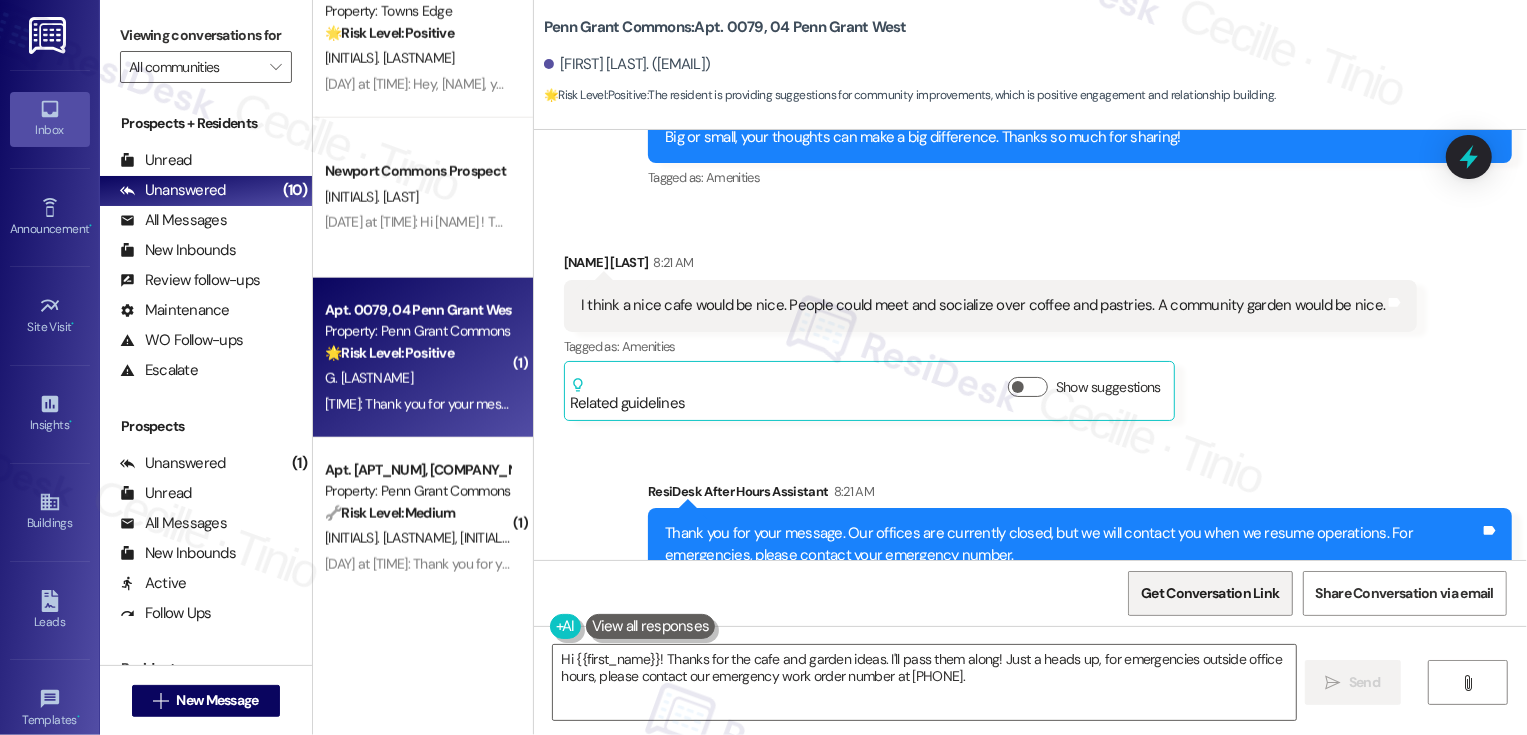 click on "Get Conversation Link" at bounding box center (1210, 593) 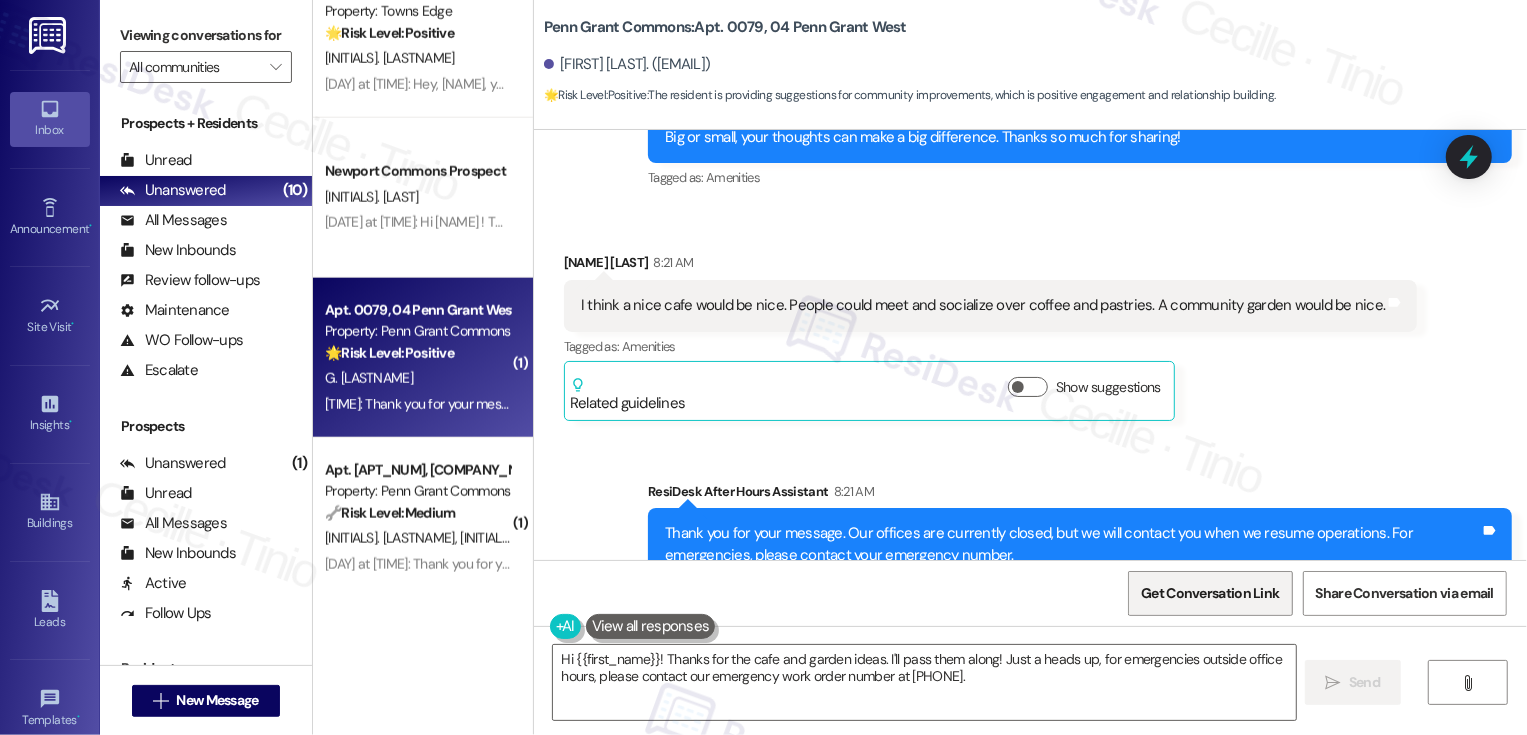 click on "Get Conversation Link" at bounding box center (1210, 593) 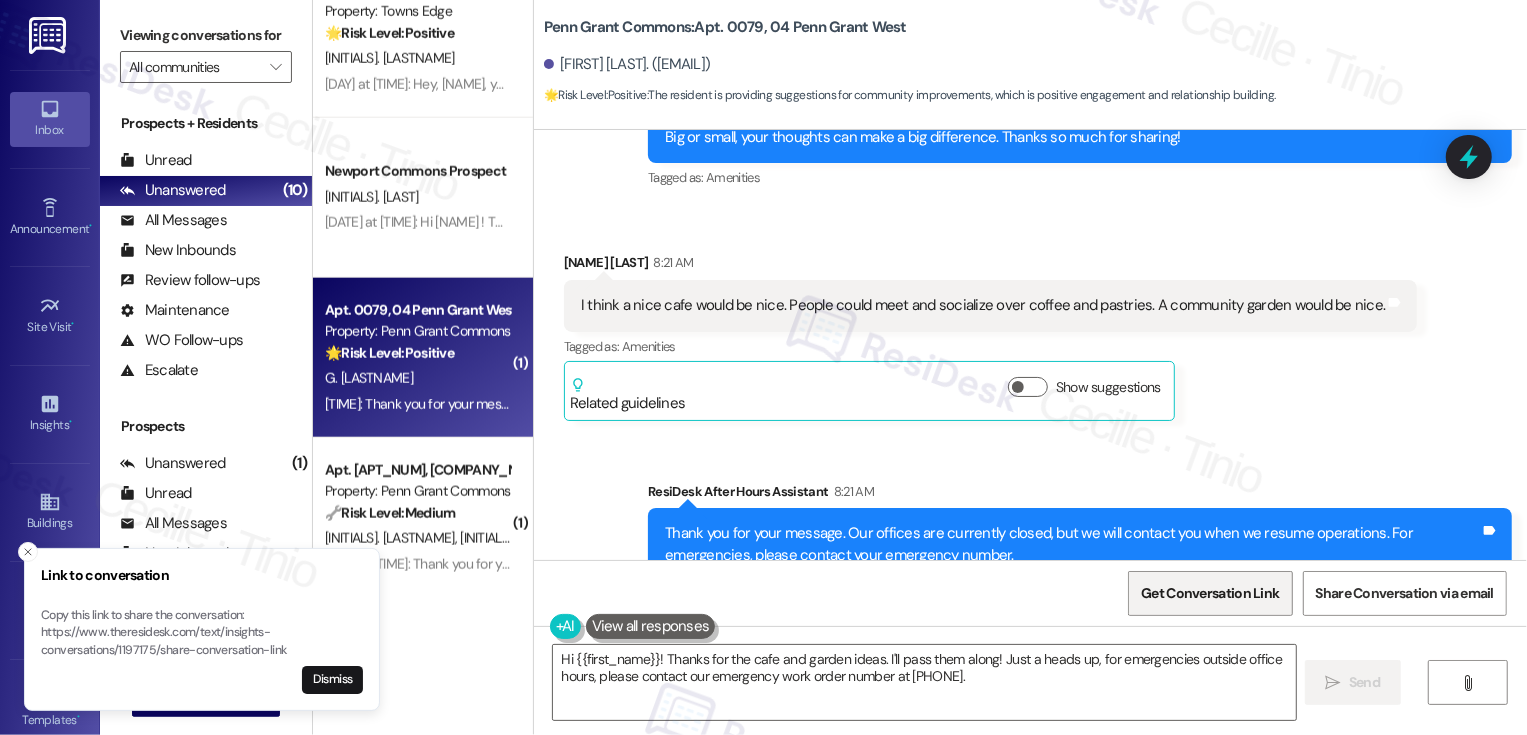 click on "Get Conversation Link" at bounding box center [1210, 593] 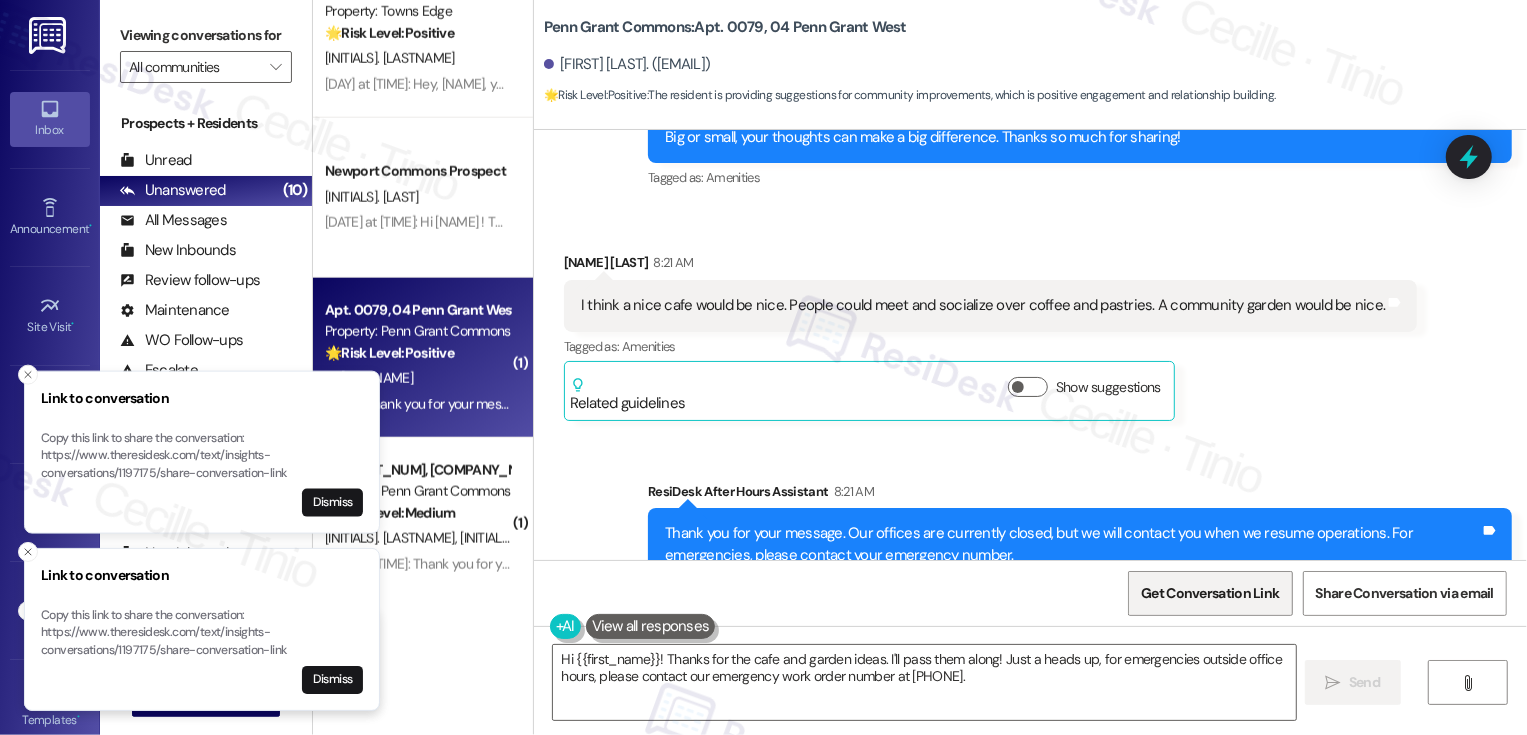 click on "Get Conversation Link" at bounding box center [1210, 593] 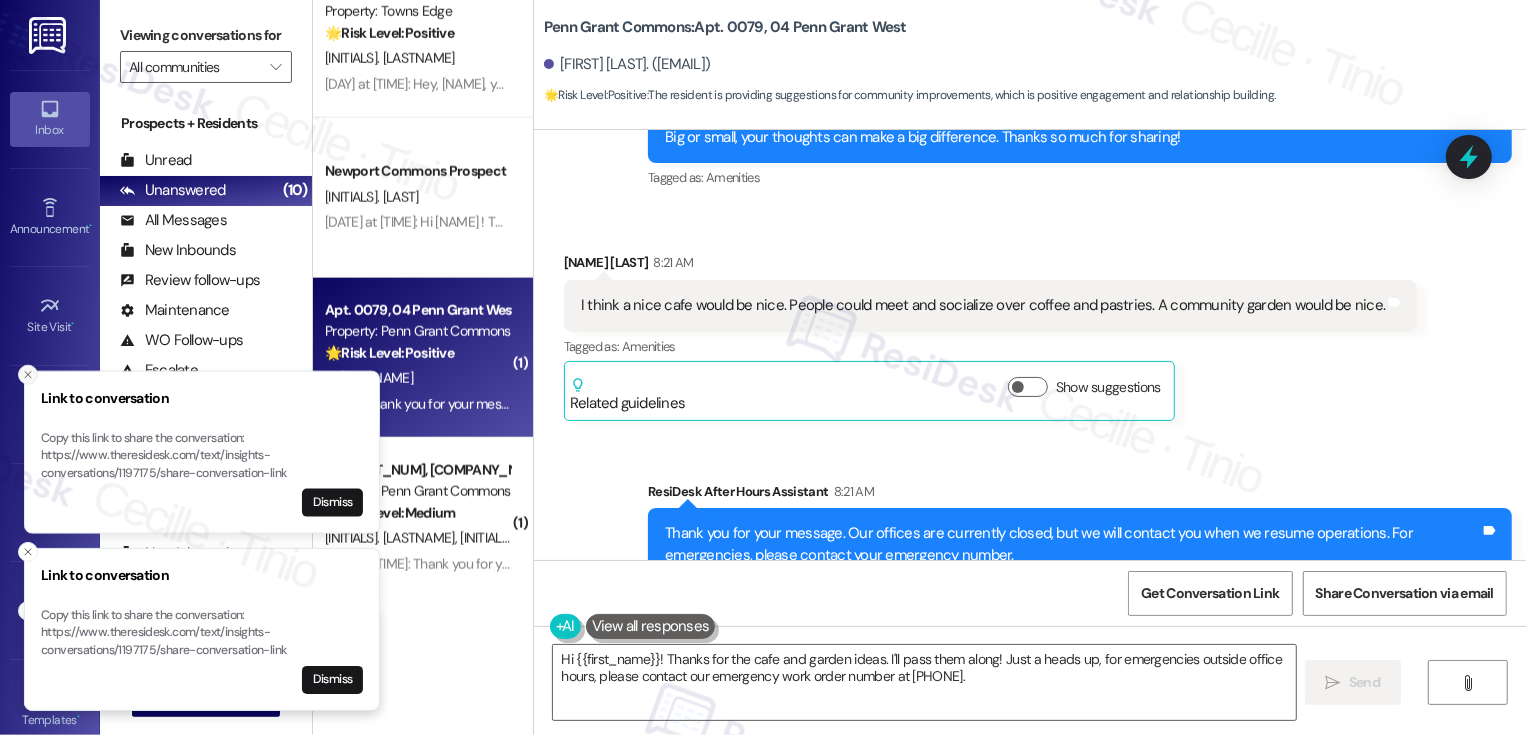 click 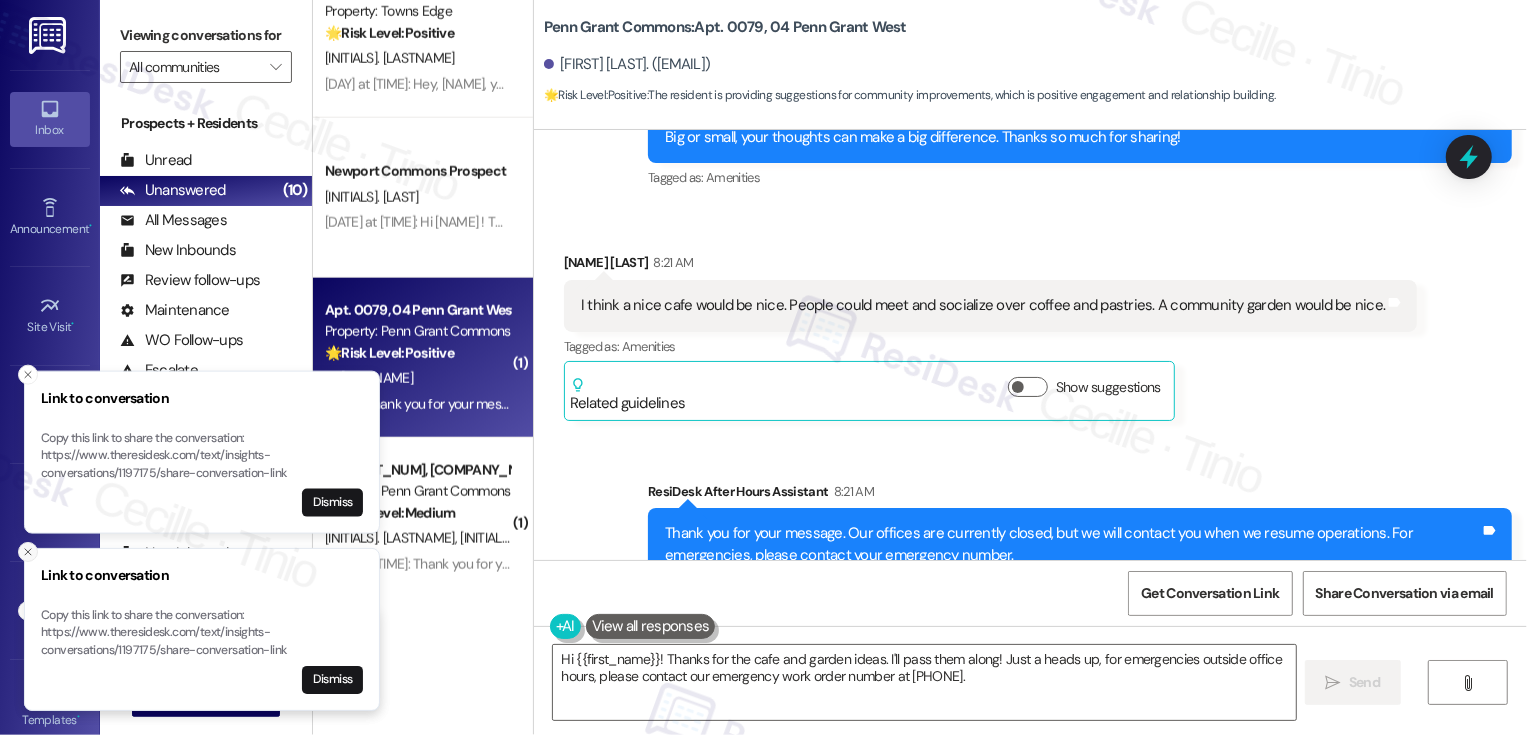 click 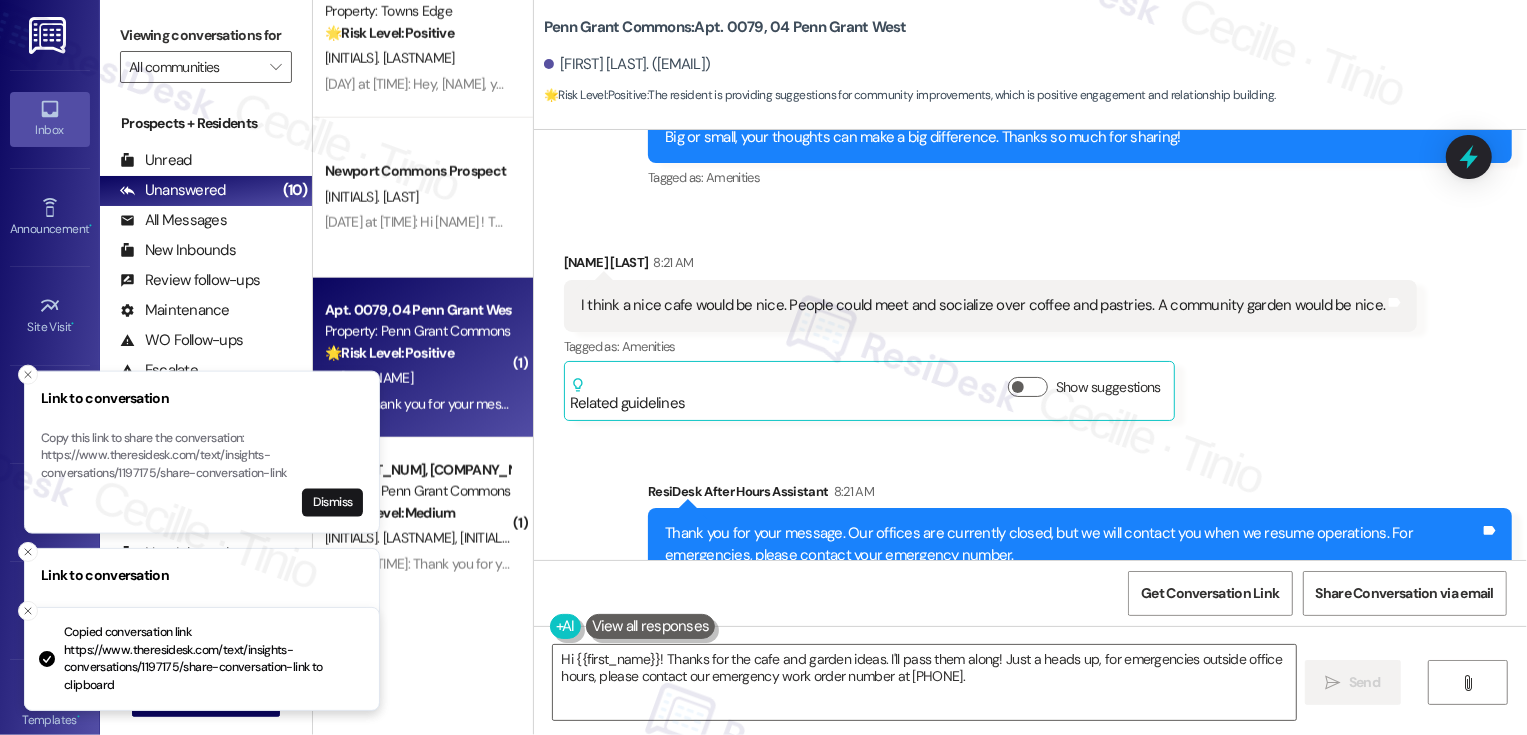 click 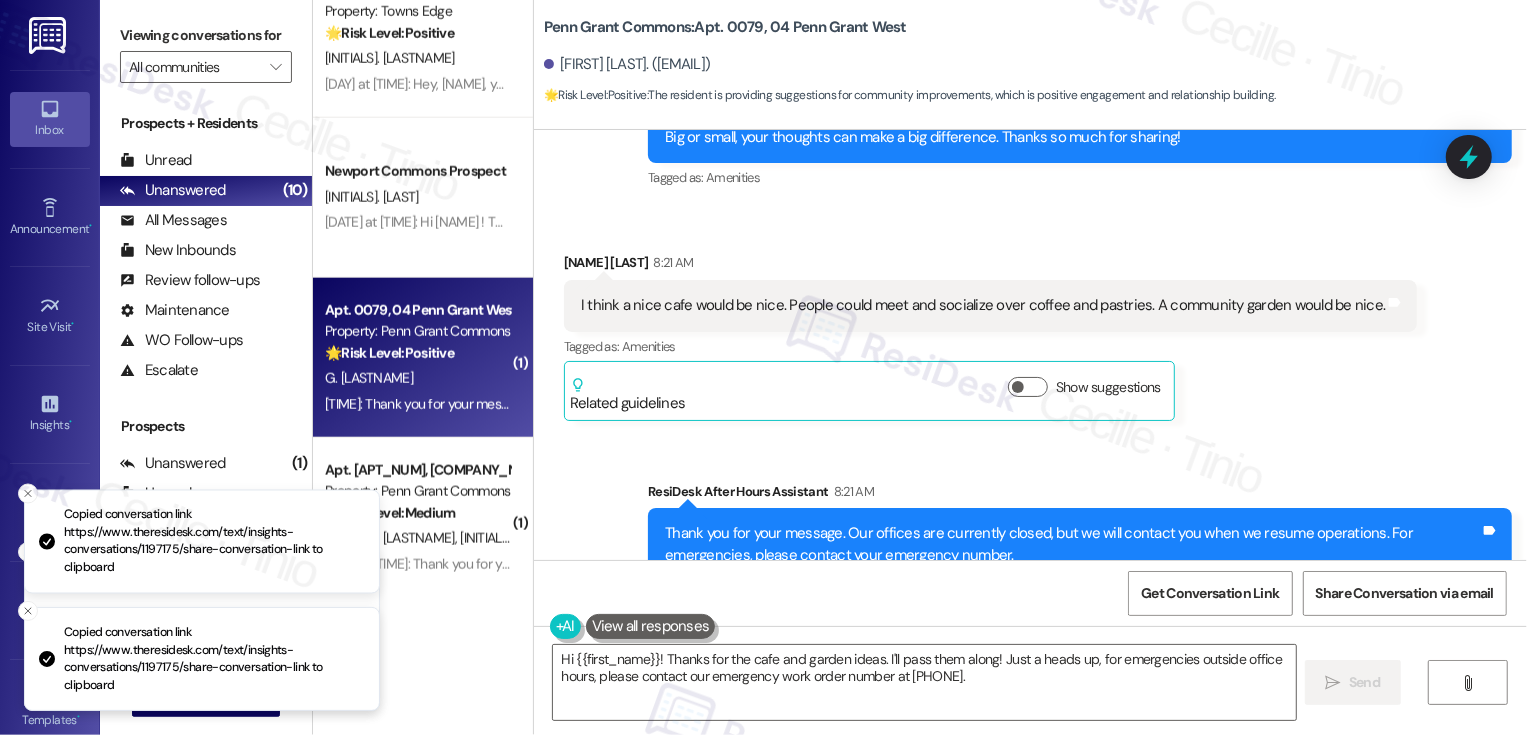 click on "Copied conversation link https://www.theresidesk.com/text/insights-conversations/1197175/share-conversation-link to clipboard" at bounding box center [202, 542] 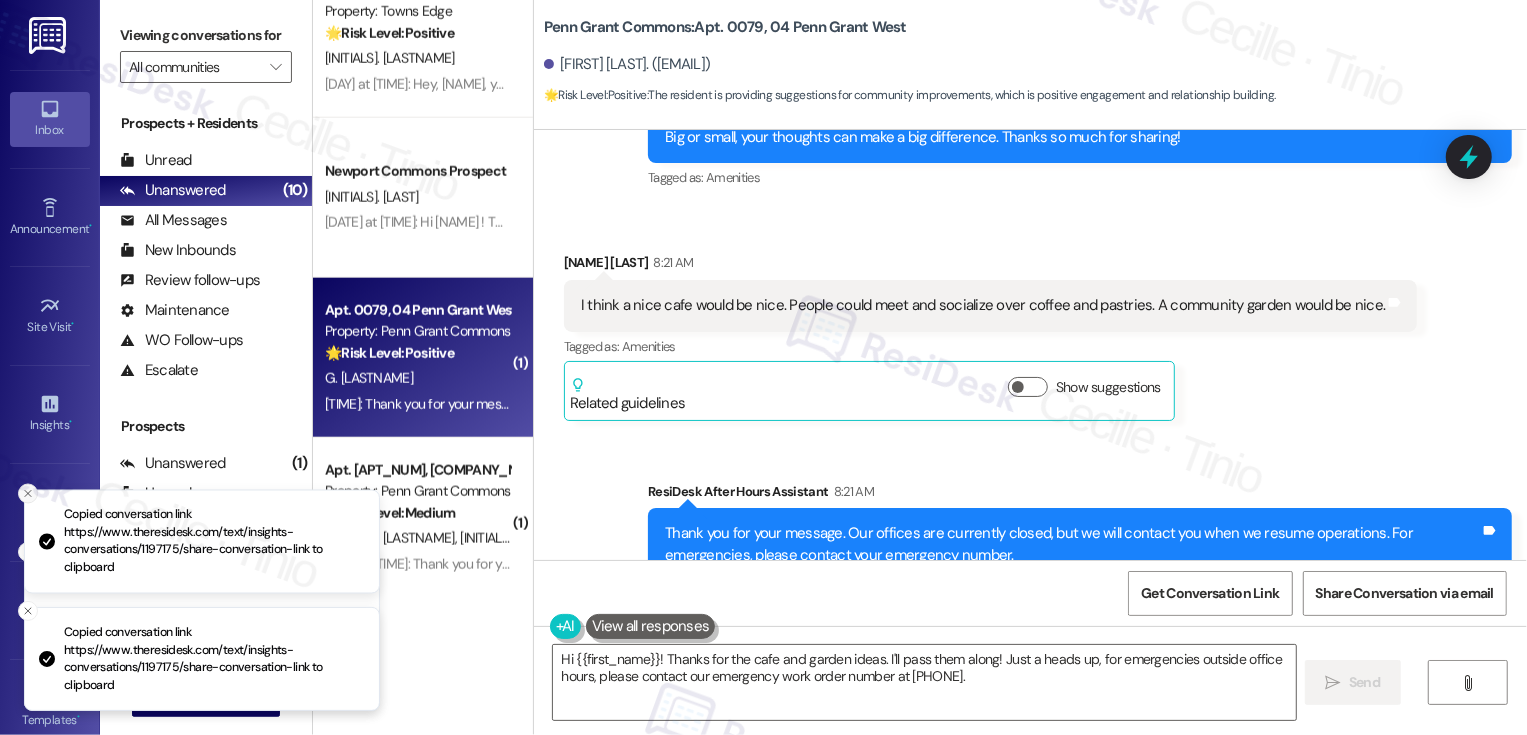 click 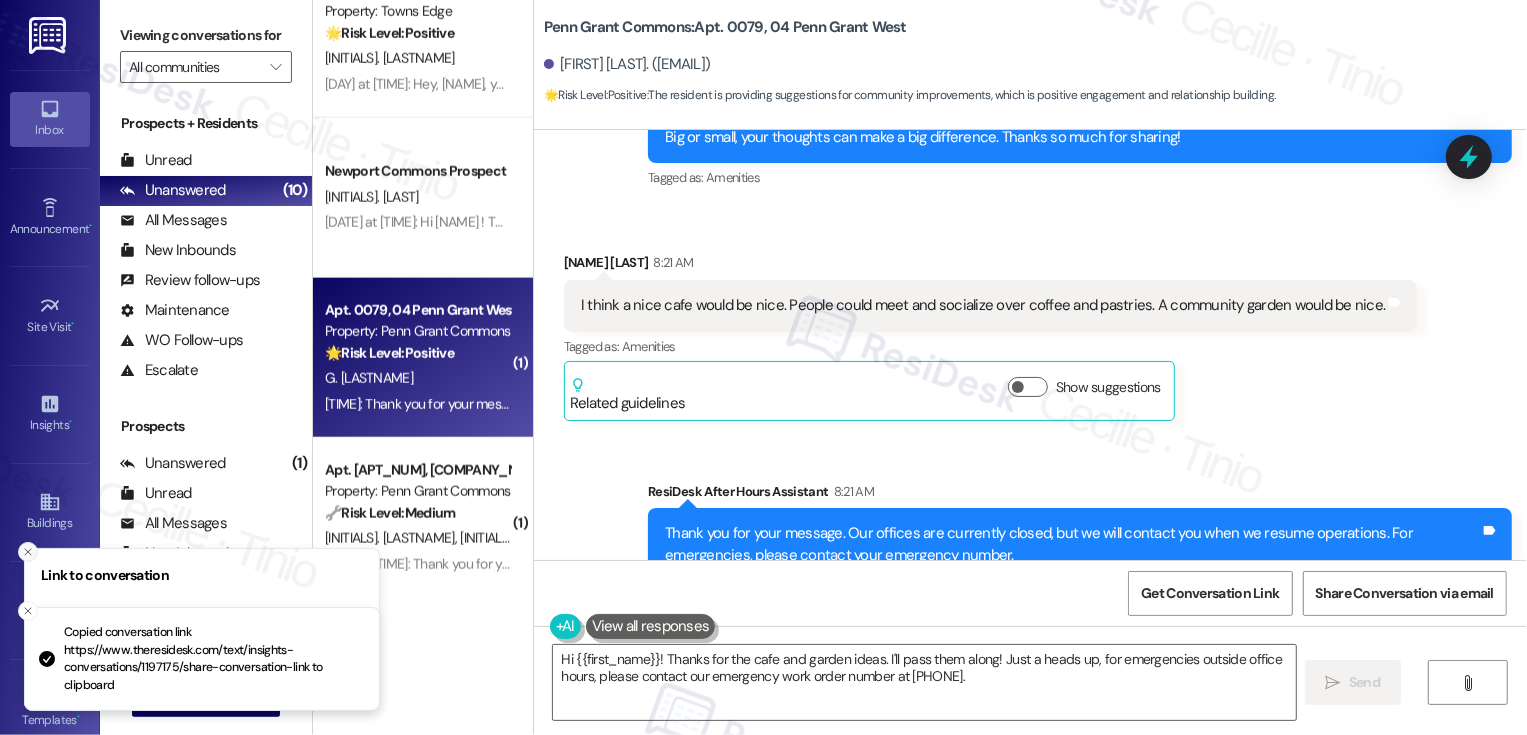 click 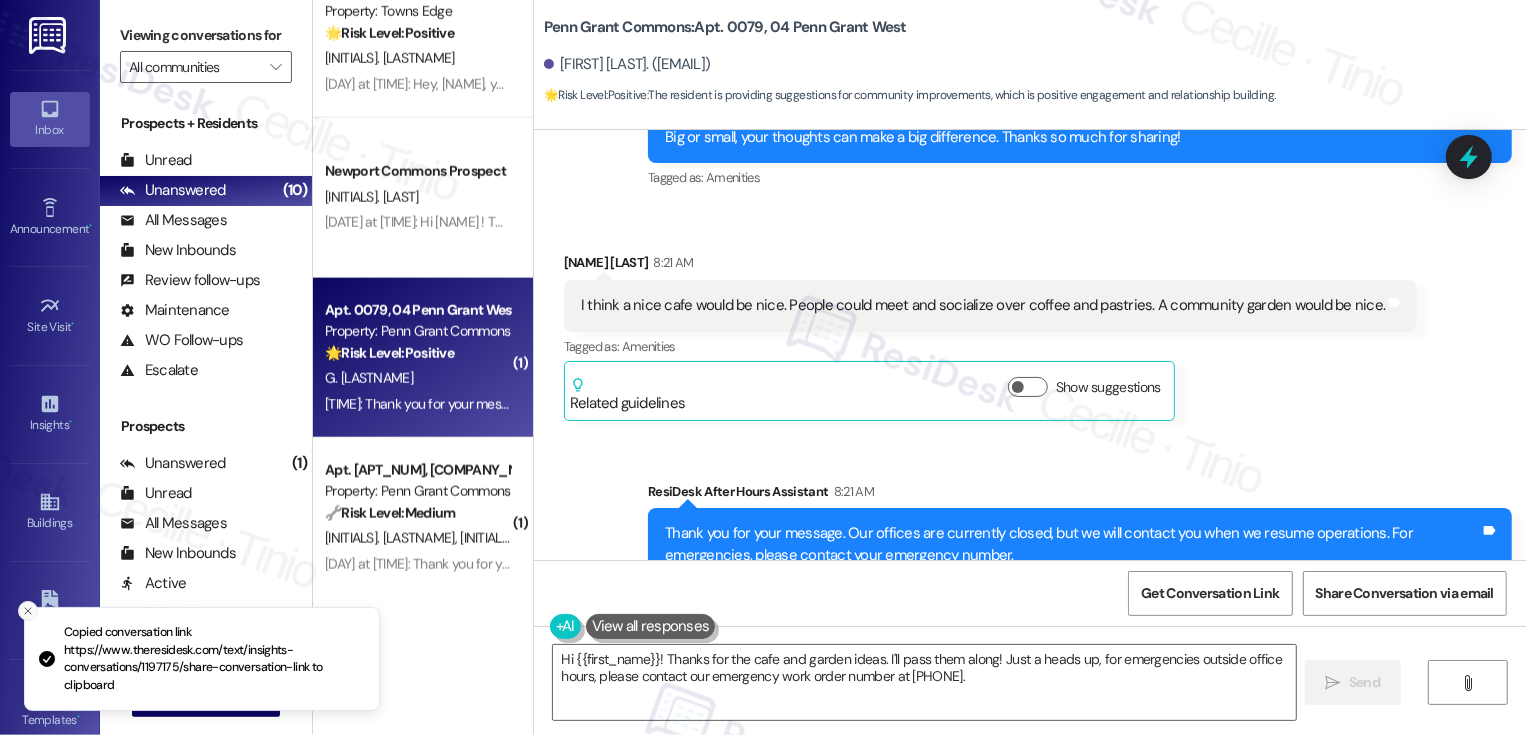 click 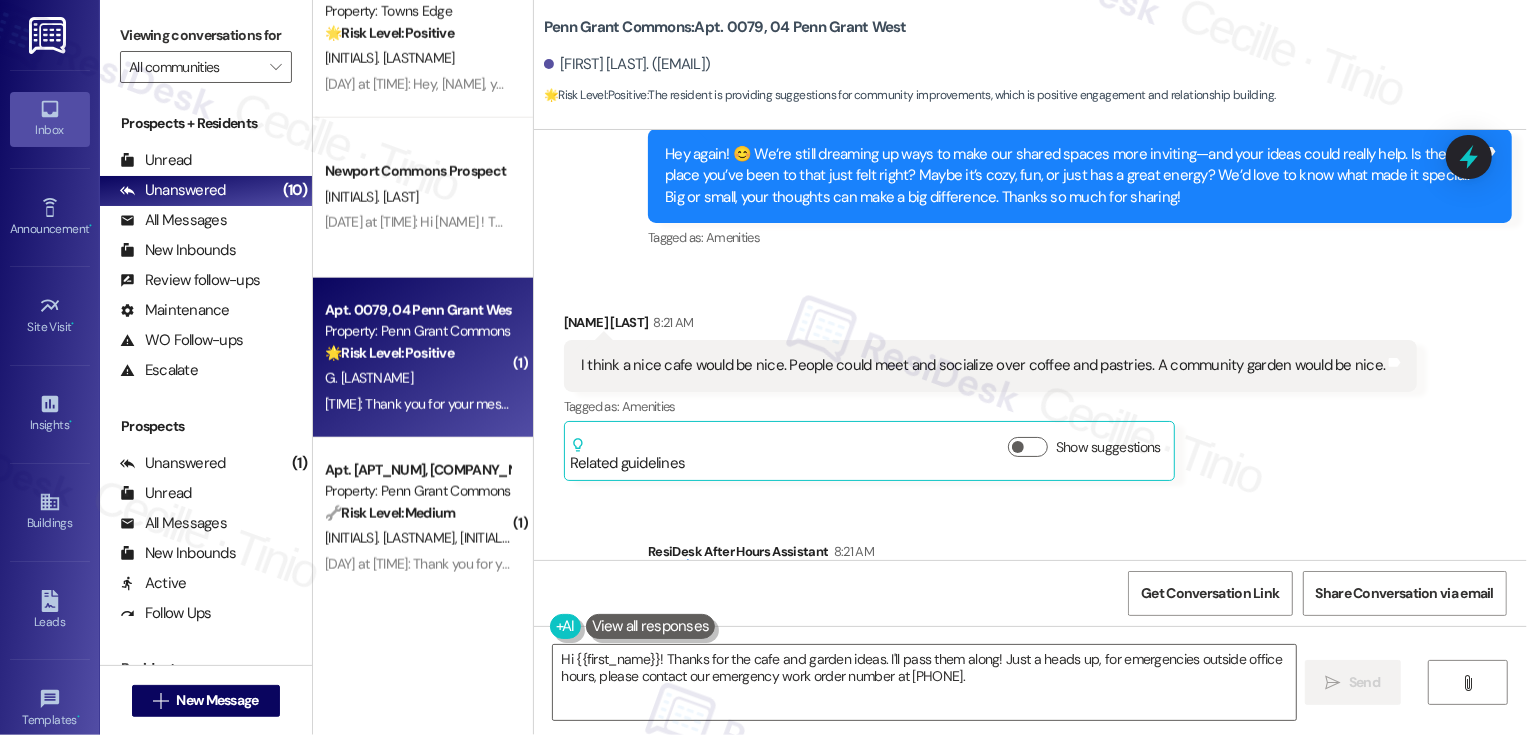 scroll, scrollTop: 13438, scrollLeft: 0, axis: vertical 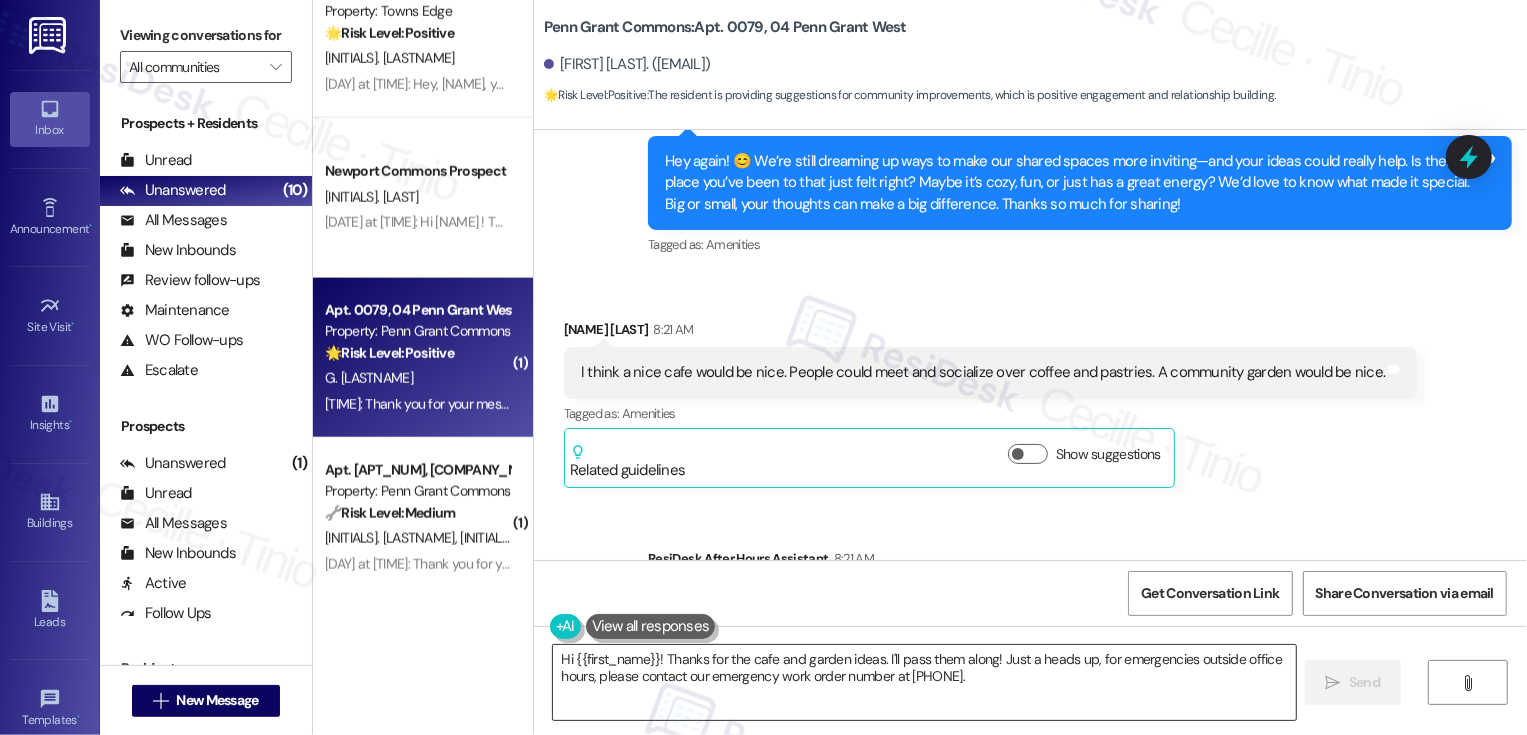click on "Hi {{first_name}}! Thanks for the cafe and garden ideas. I'll pass them along! Just a heads up, for emergencies outside office hours, please contact our emergency work order number at 717-569-0484." at bounding box center [924, 682] 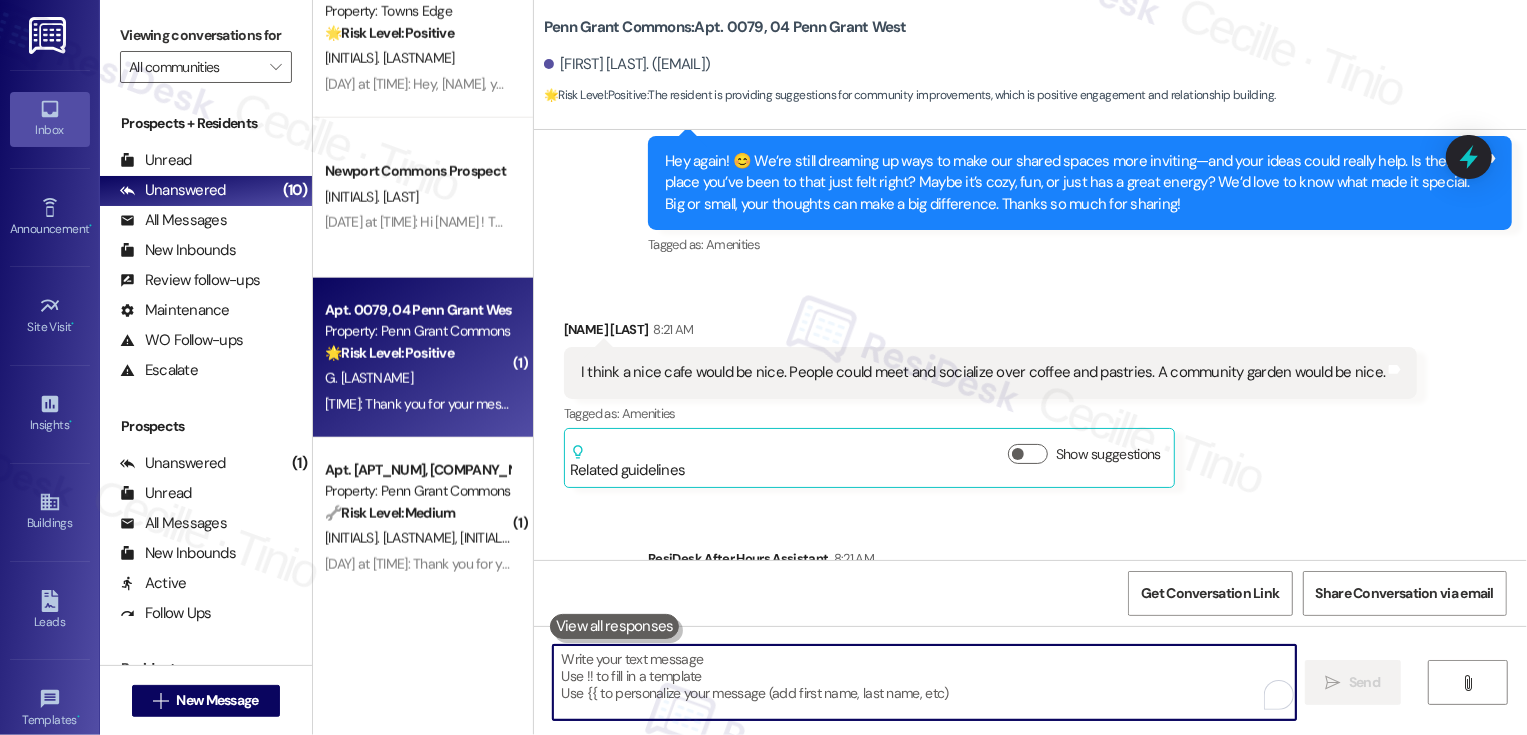 paste on "Love that—thank you for sharing 🙏
We’re trying to design this with actual residents in mind, so every little detail helps." 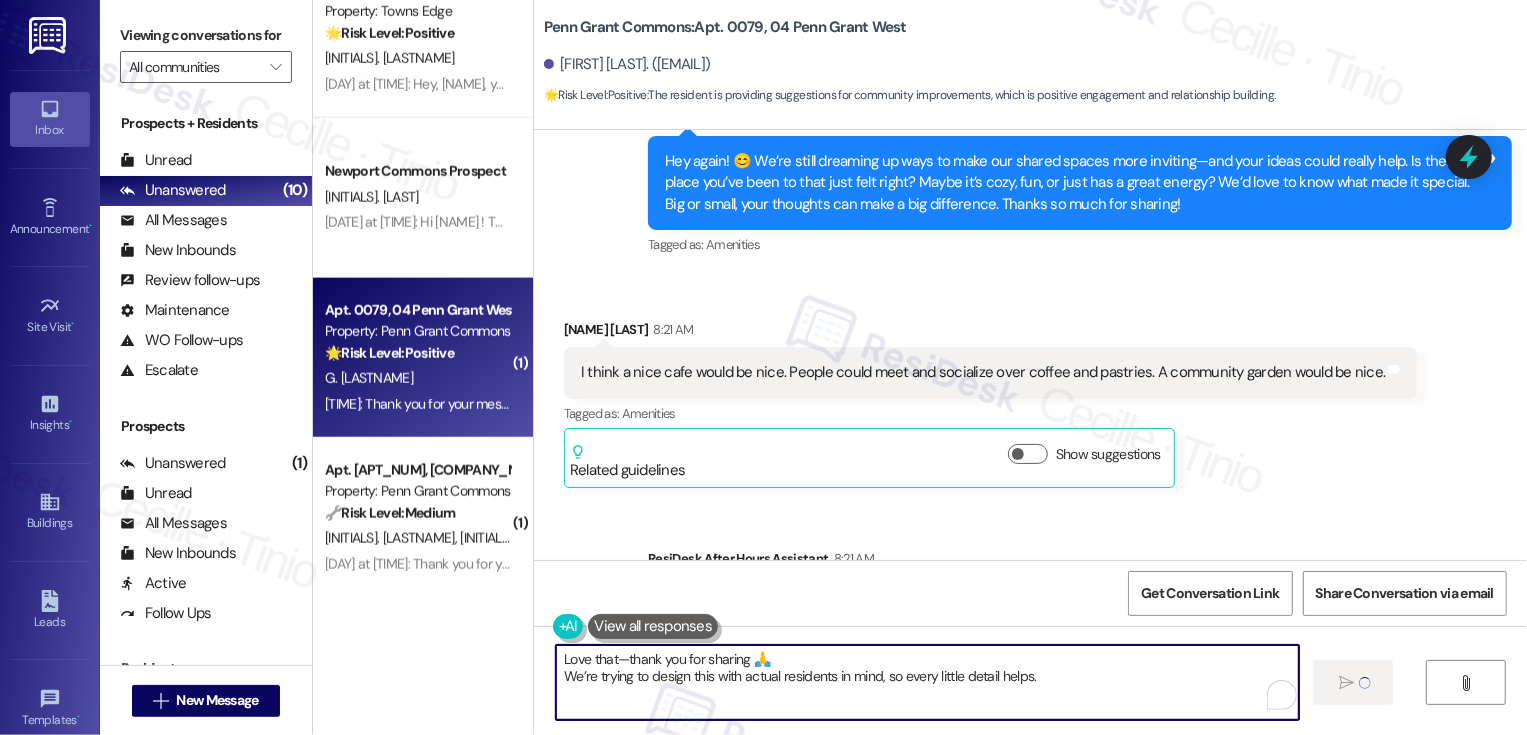 type on "Love that—thank you for sharing 🙏
We’re trying to design this with actual residents in mind, so every little detail helps." 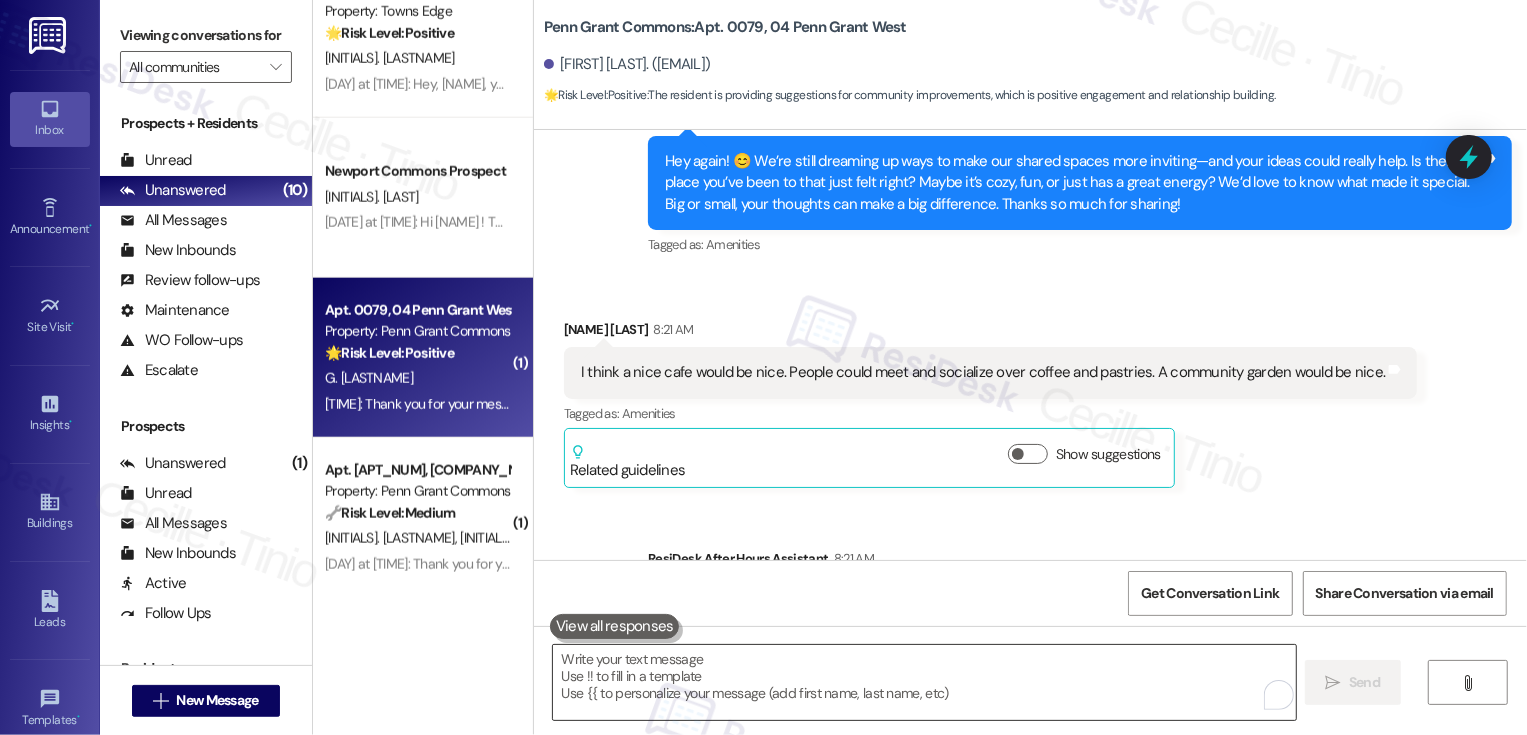 scroll, scrollTop: 13367, scrollLeft: 0, axis: vertical 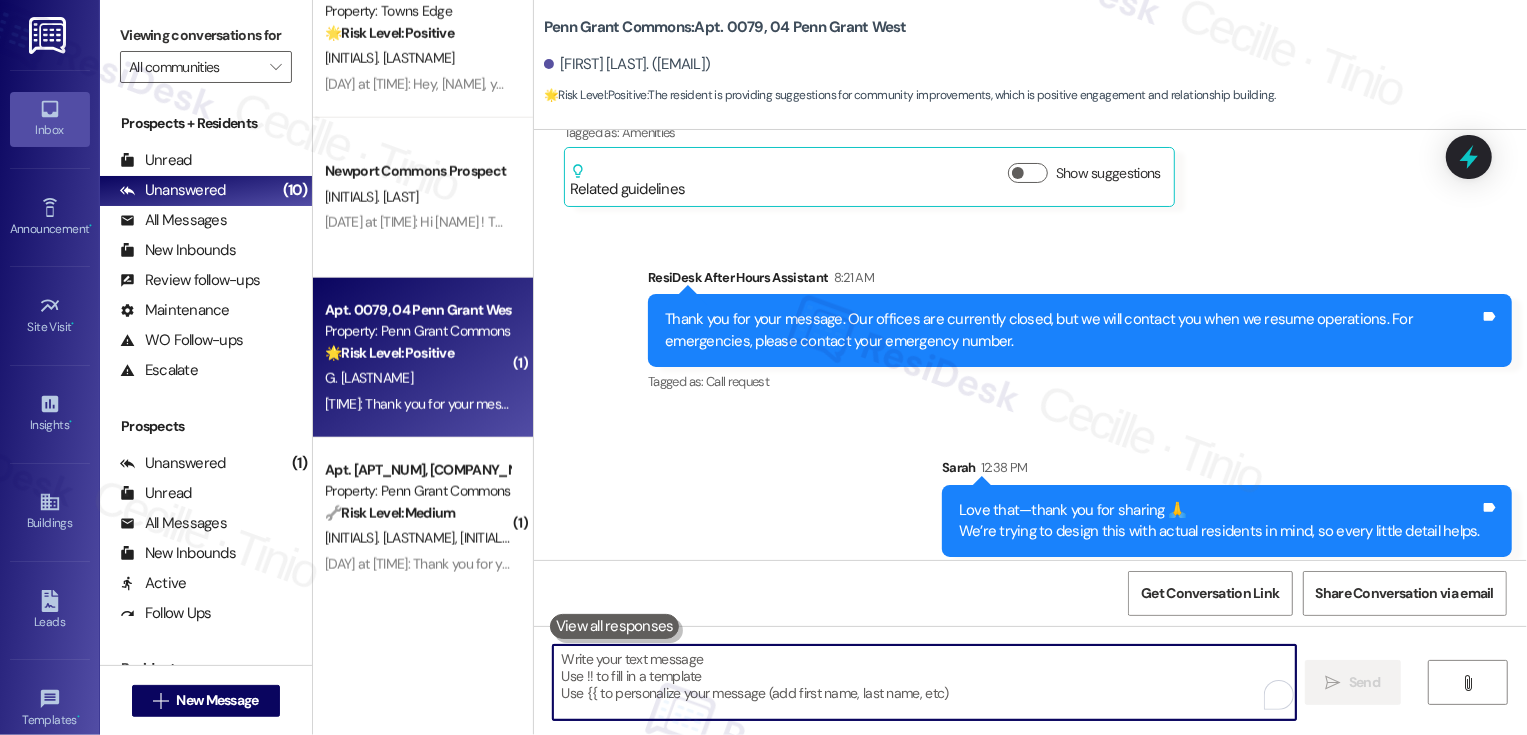 click at bounding box center (924, 682) 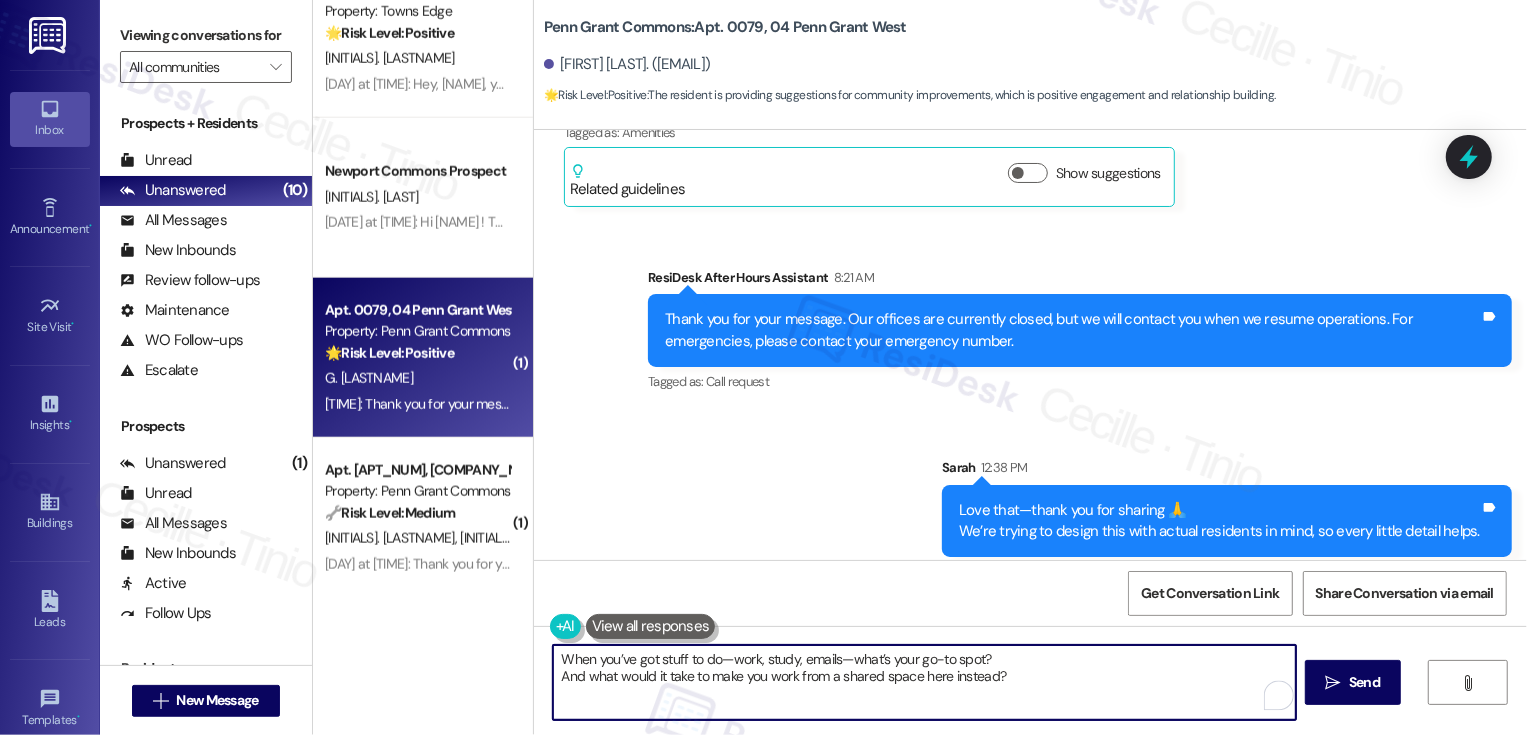 drag, startPoint x: 561, startPoint y: 656, endPoint x: 518, endPoint y: 656, distance: 43 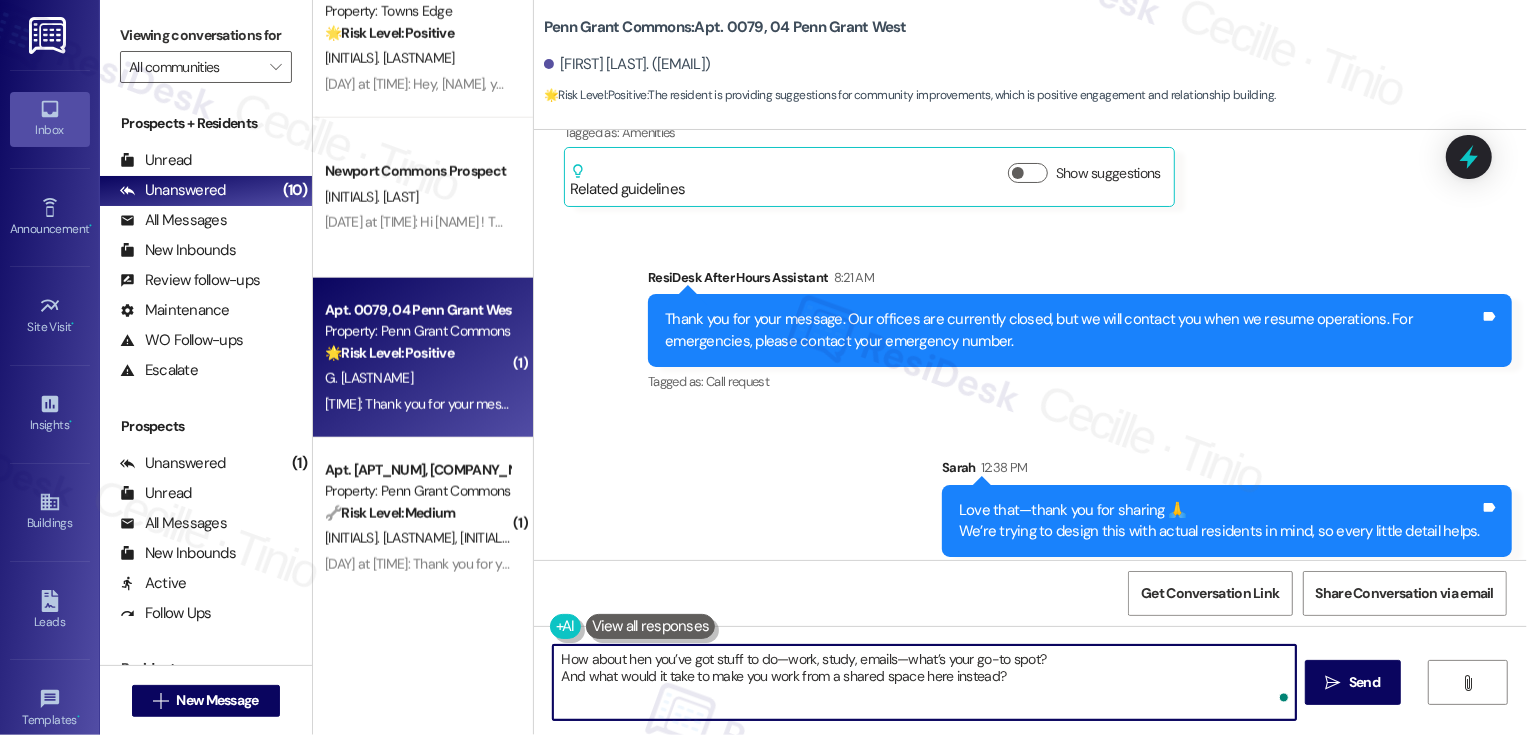 type on "How about when you’ve got stuff to do—work, study, emails—what’s your go-to spot?
And what would it take to make you work from a shared space here instead?" 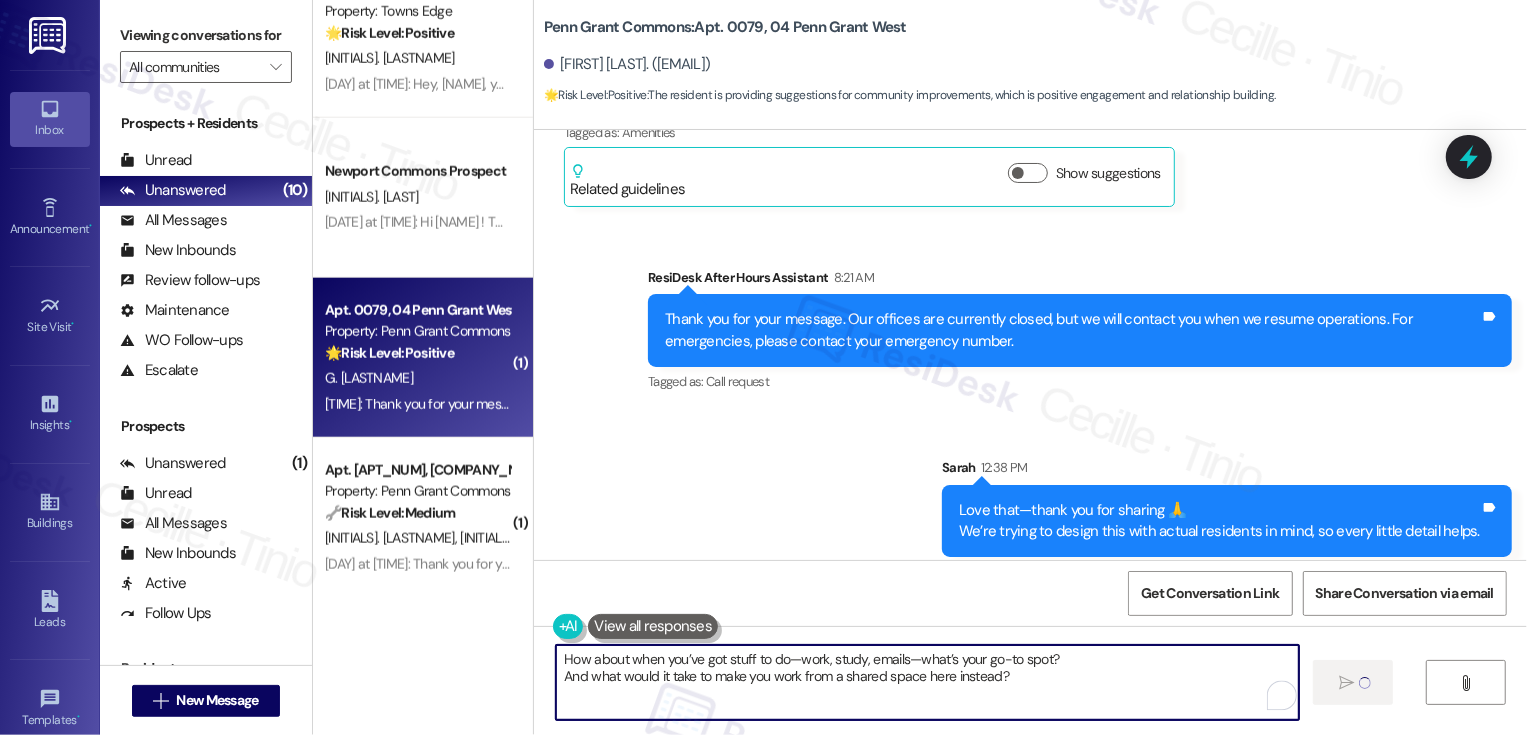 type 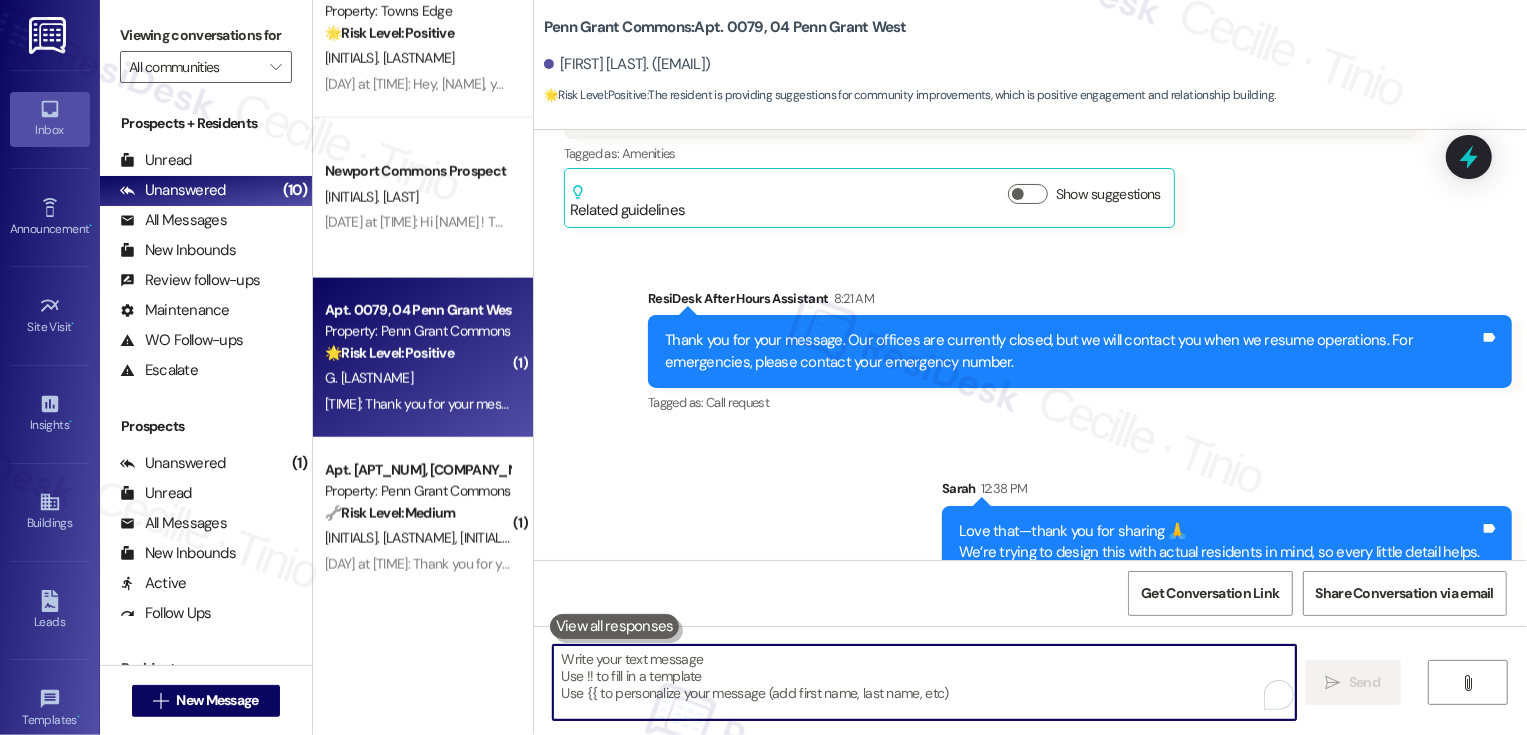scroll, scrollTop: 13880, scrollLeft: 0, axis: vertical 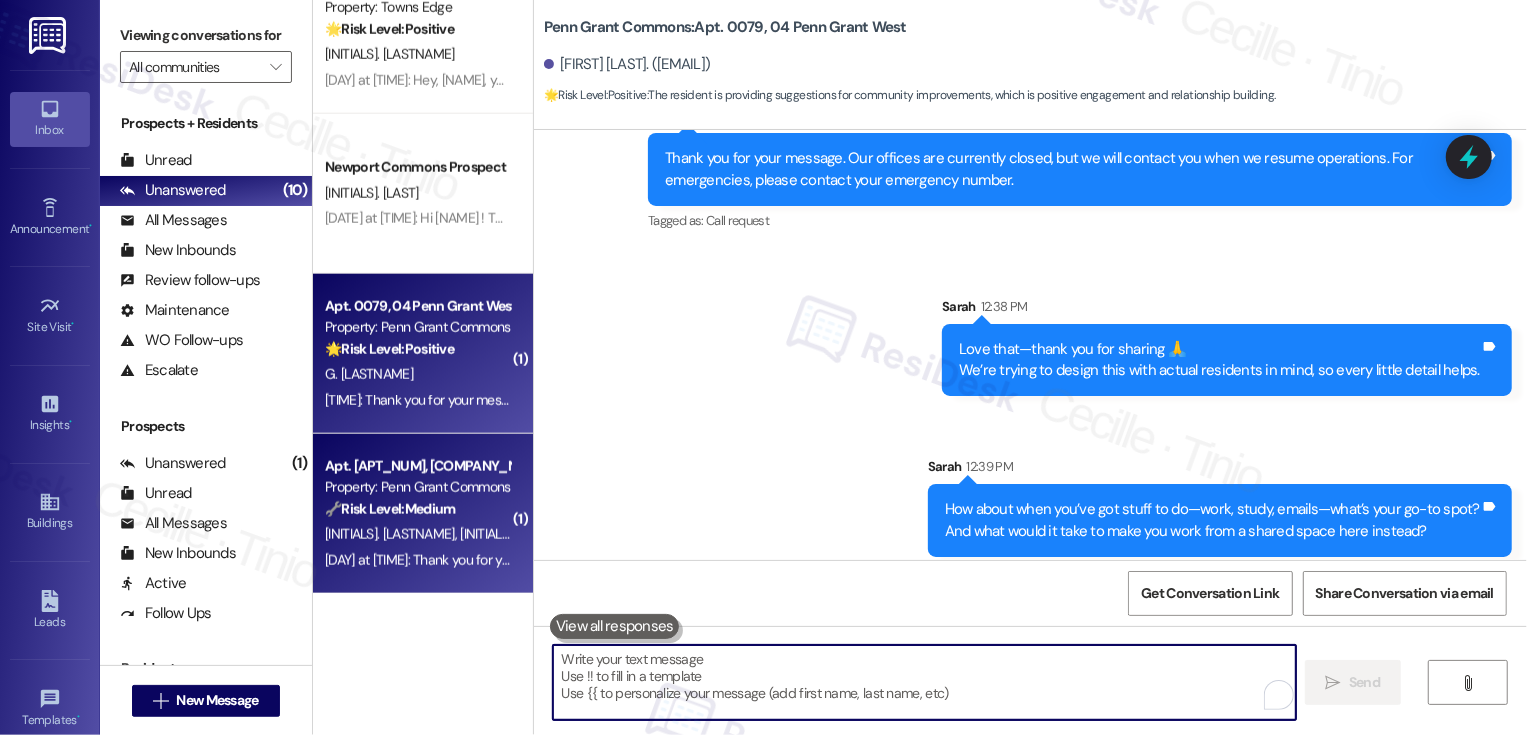 click on "Apt. 0023, 09 Penn Grant Commons" at bounding box center [417, 466] 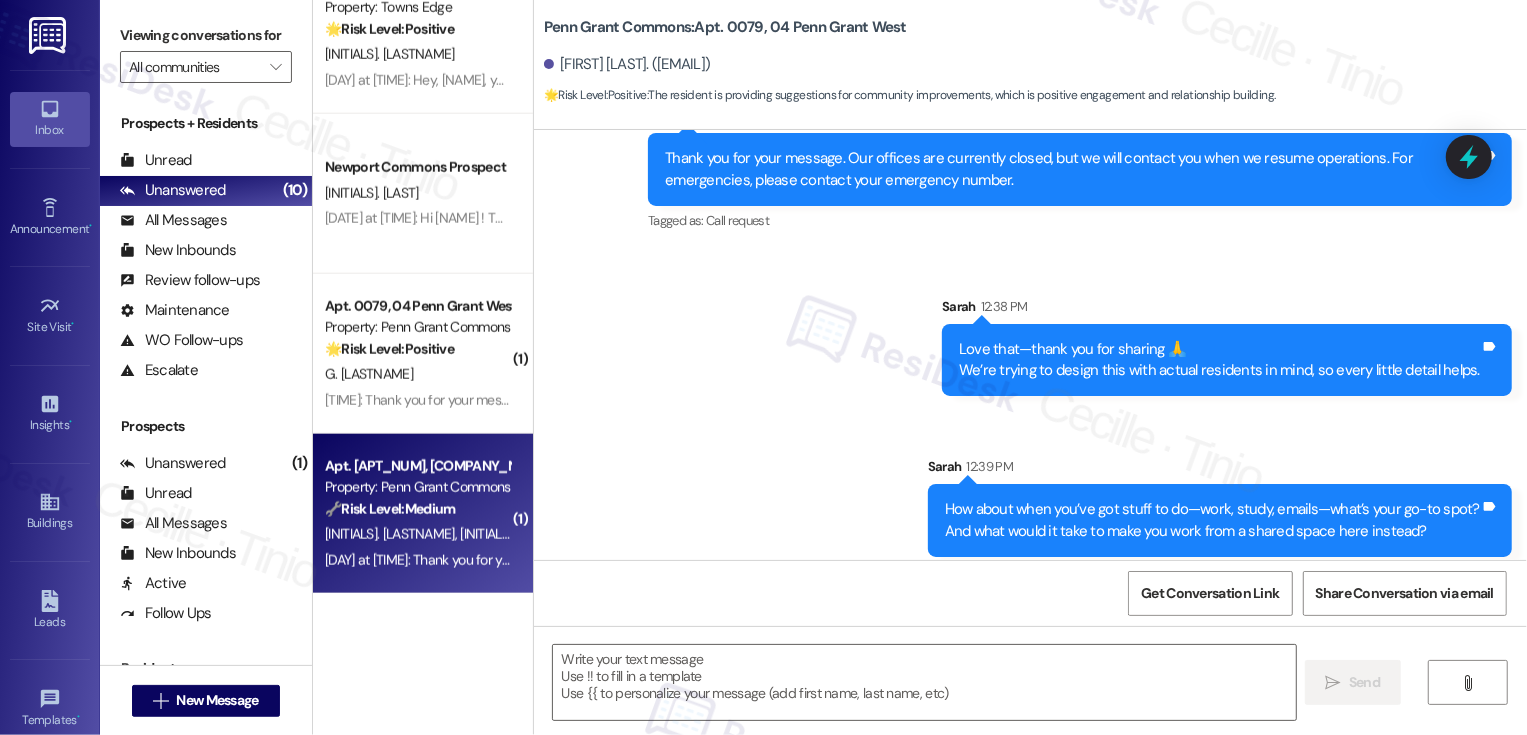 click on "Apt. 0023, 09 Penn Grant Commons" at bounding box center (417, 466) 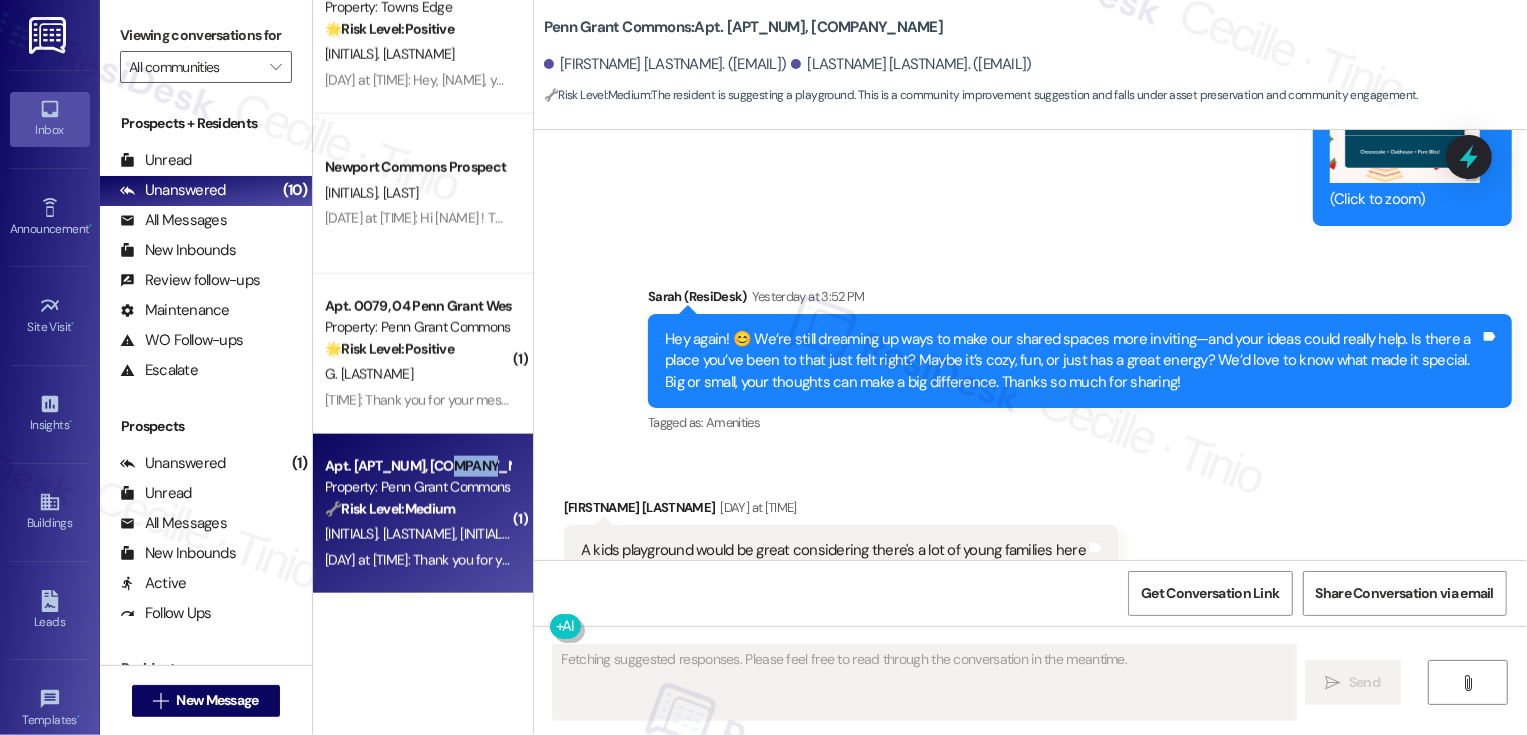 scroll, scrollTop: 15454, scrollLeft: 0, axis: vertical 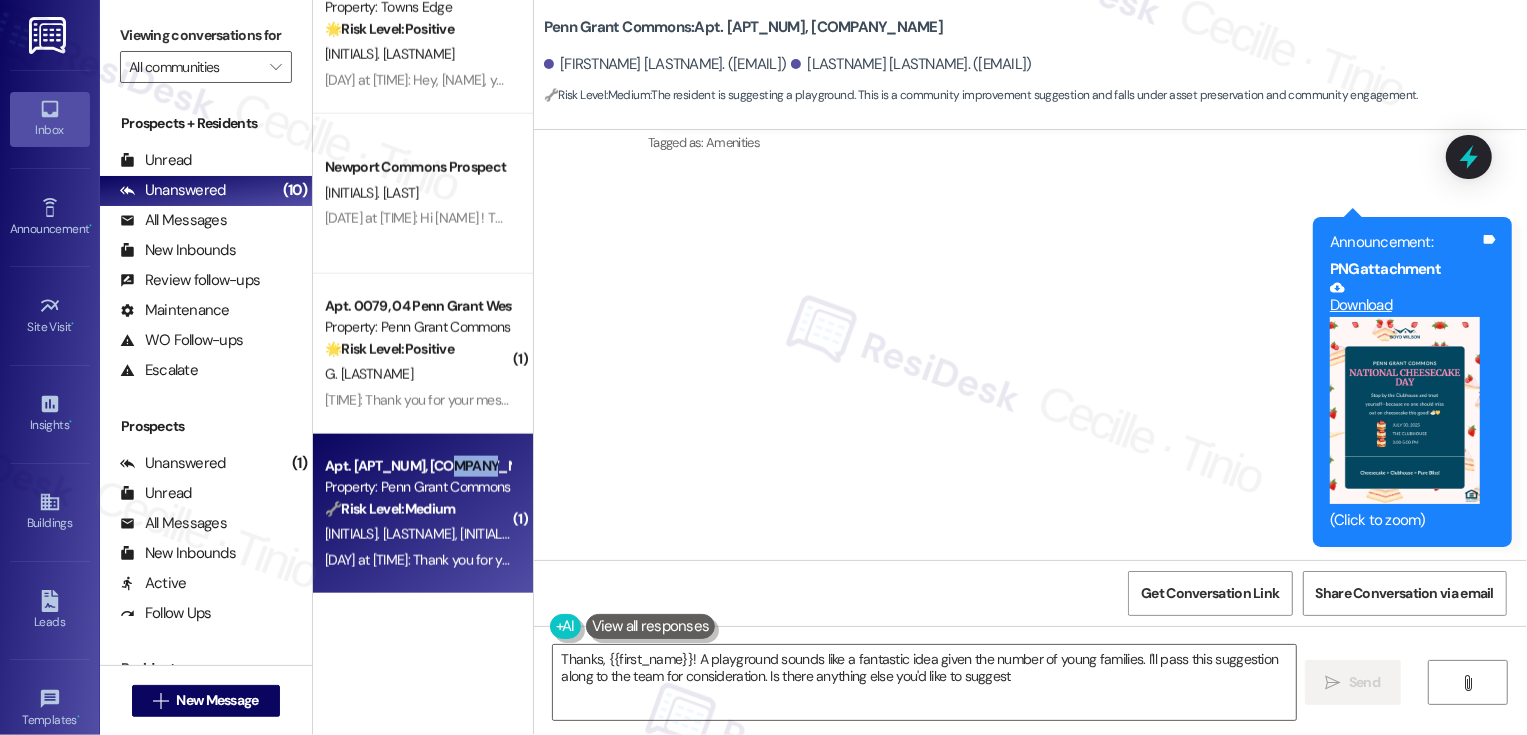 type on "Thanks, {{first_name}}! A playground sounds like a fantastic idea given the number of young families. I'll pass this suggestion along to the team for consideration. Is there anything else you'd like to suggest?" 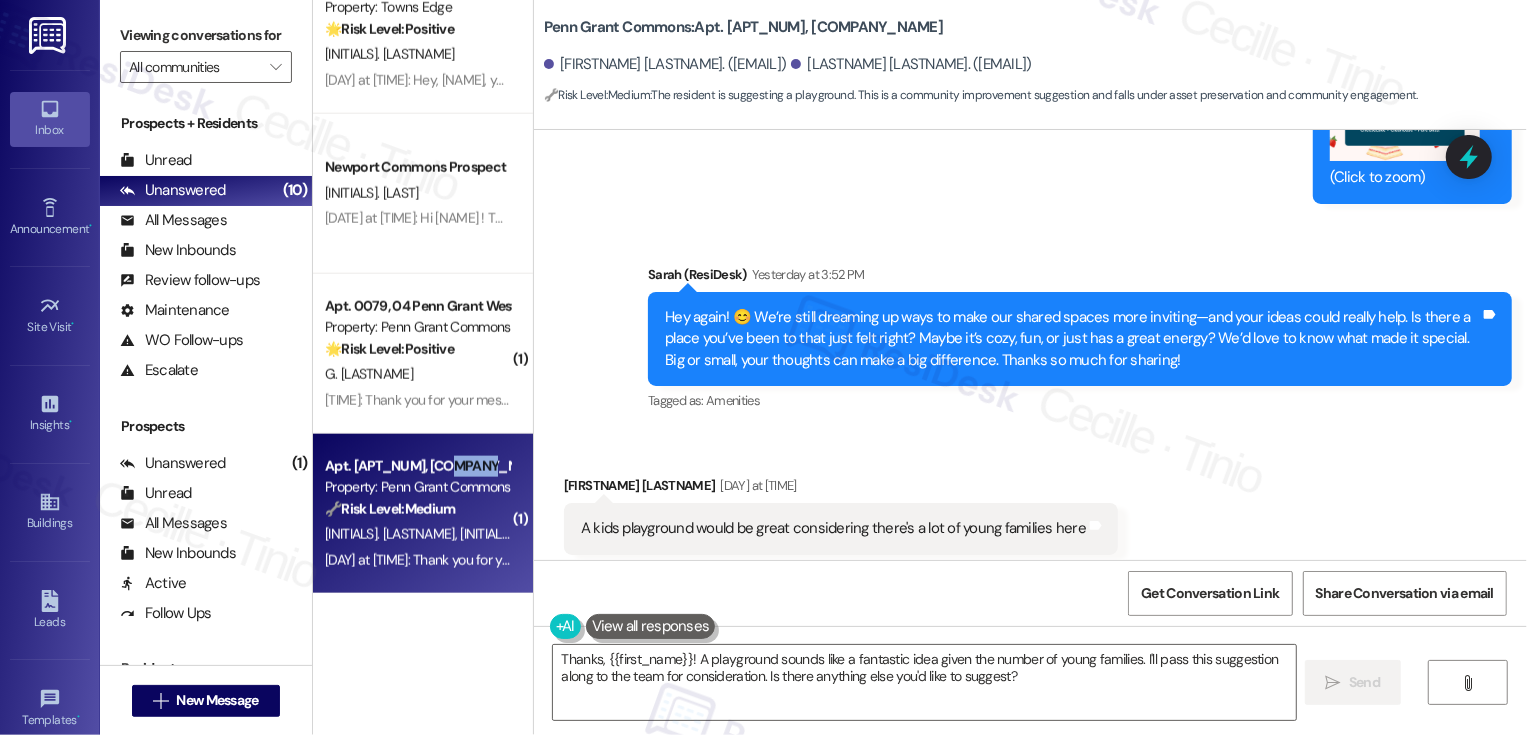 scroll, scrollTop: 15454, scrollLeft: 0, axis: vertical 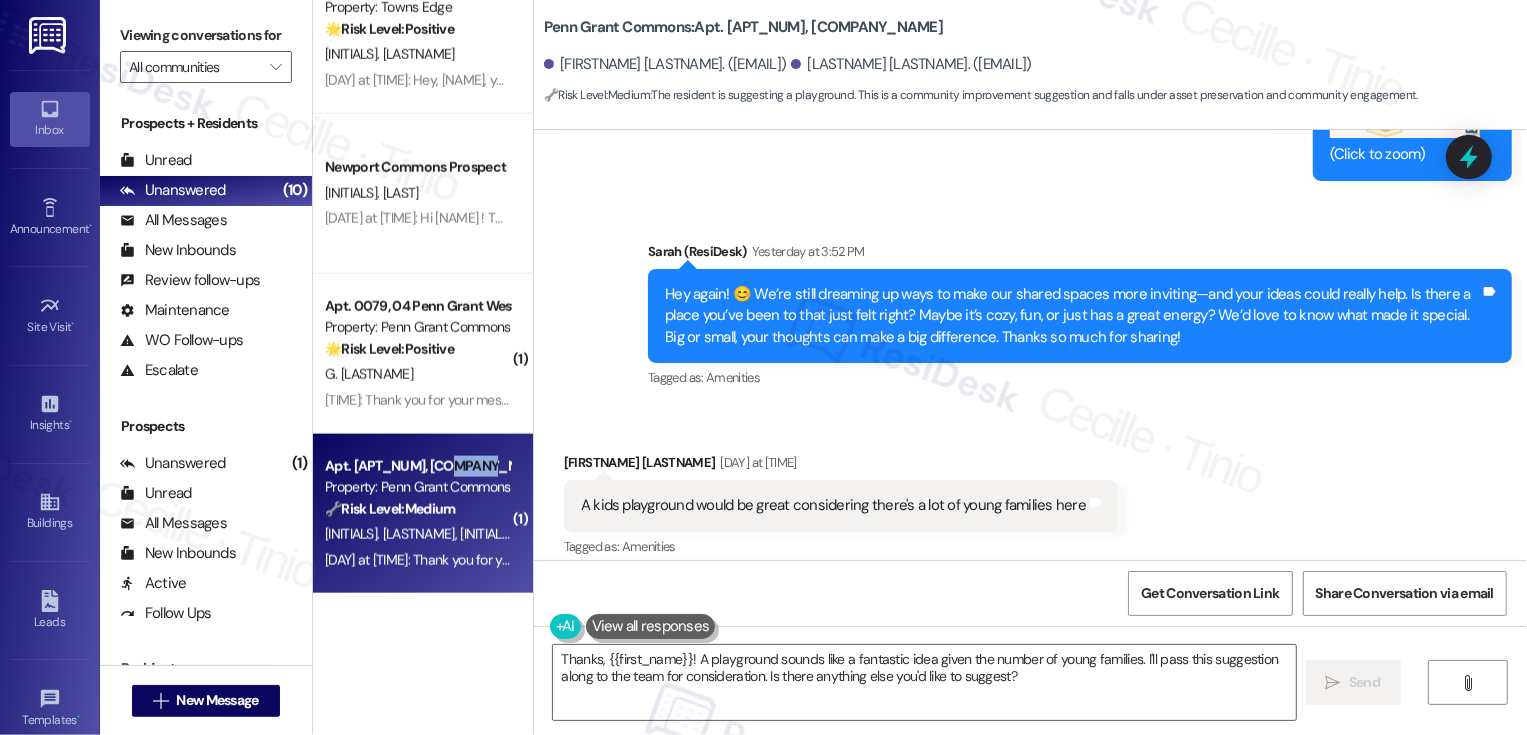 click on "Get Conversation Link Share Conversation via email" at bounding box center (1030, 593) 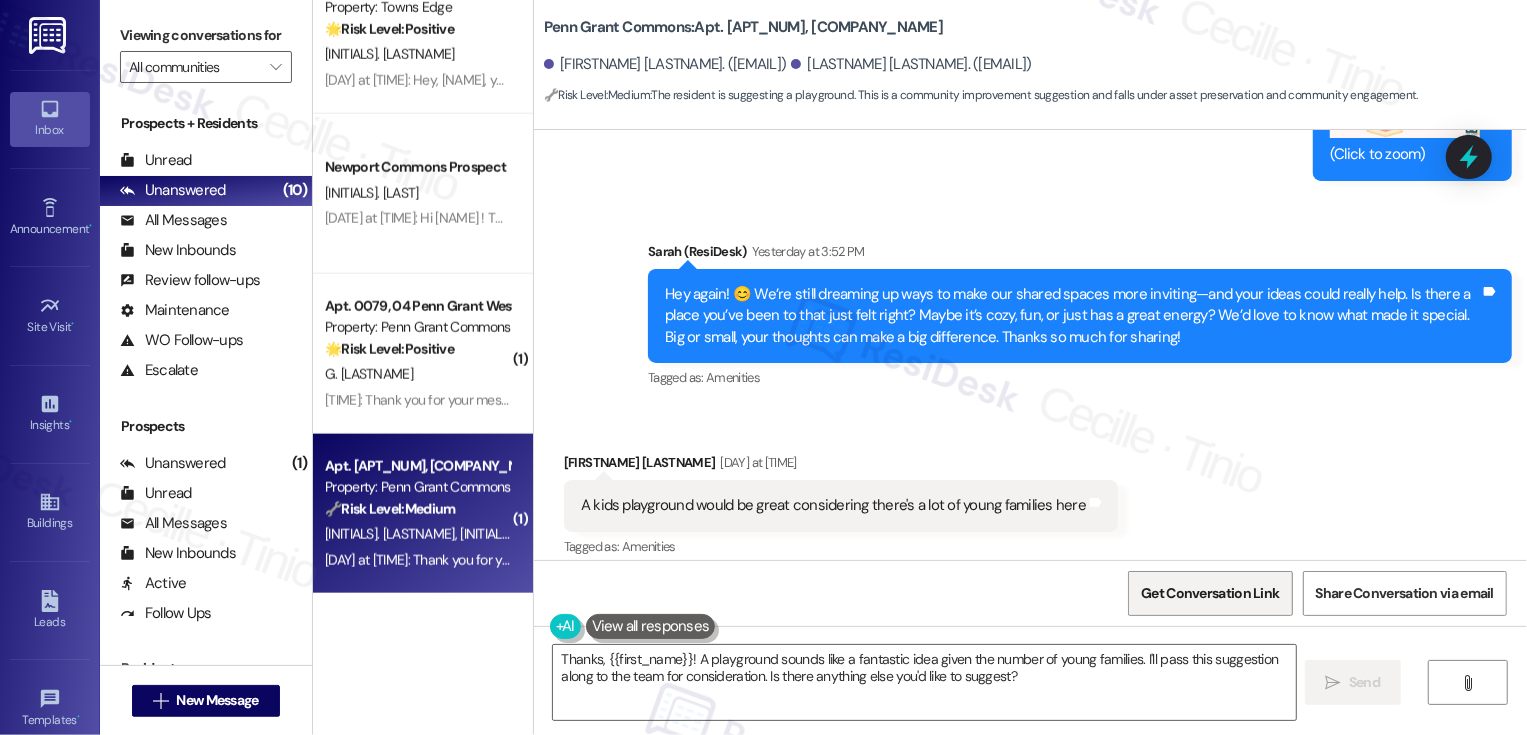 click on "Get Conversation Link" at bounding box center (1210, 593) 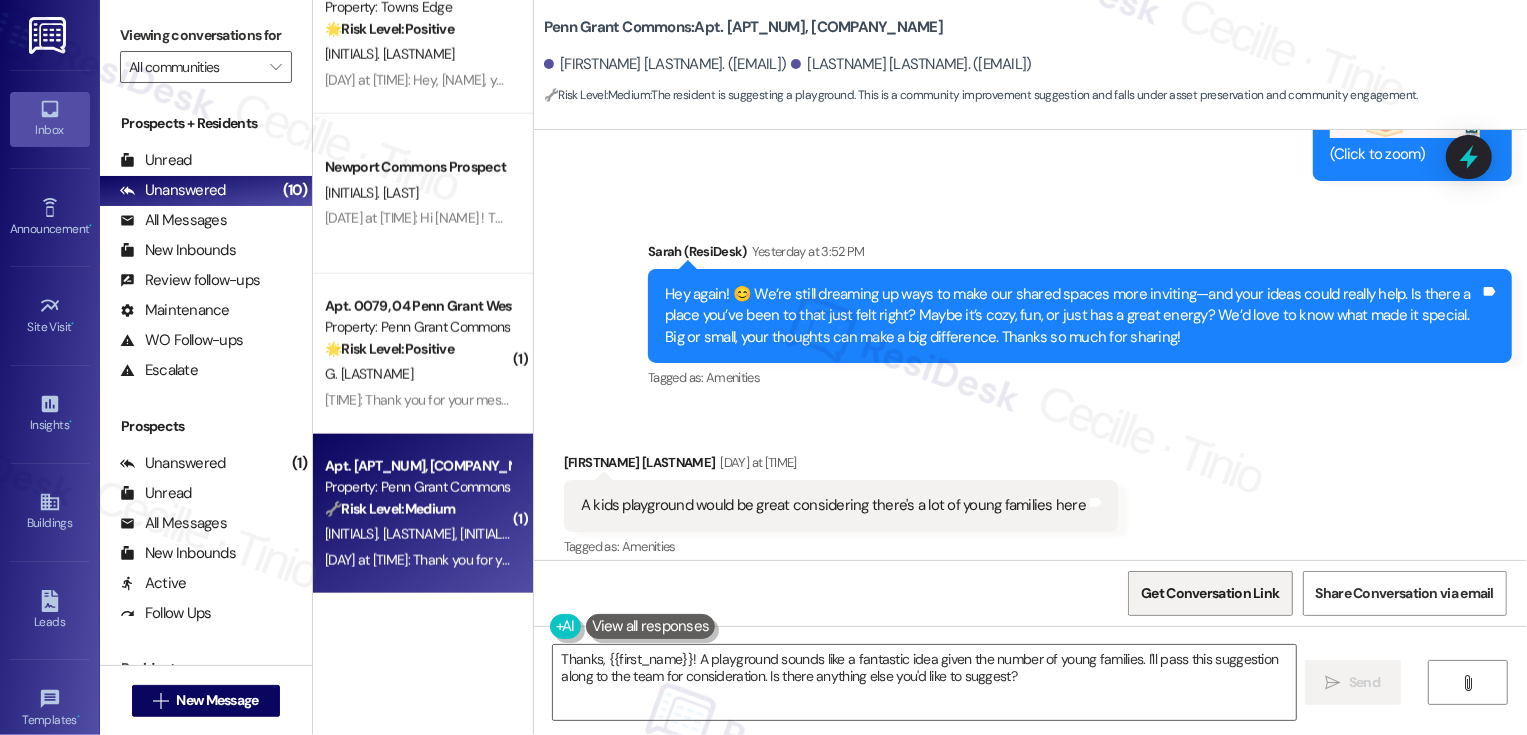 click on "Get Conversation Link" at bounding box center (1210, 593) 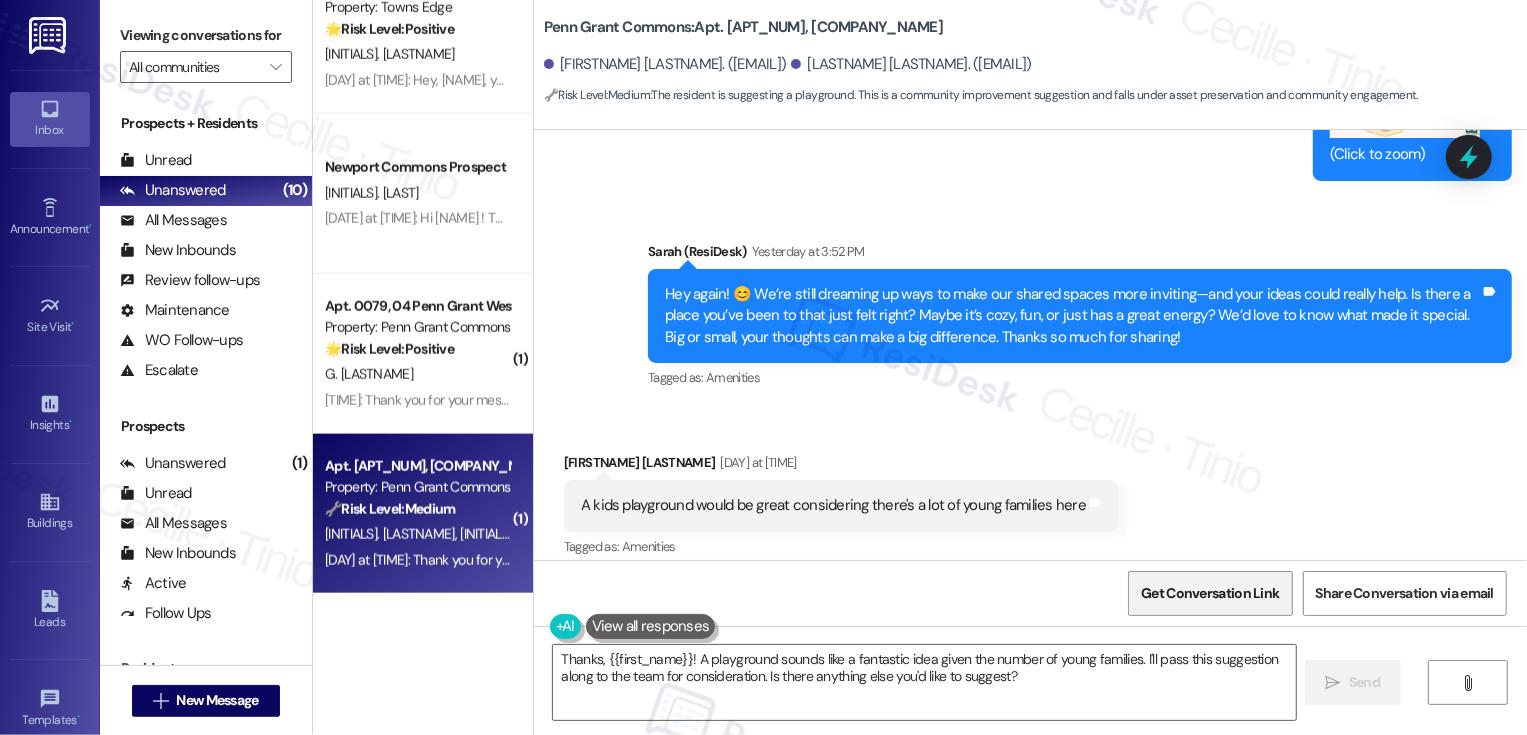 click on "Get Conversation Link" at bounding box center (1210, 593) 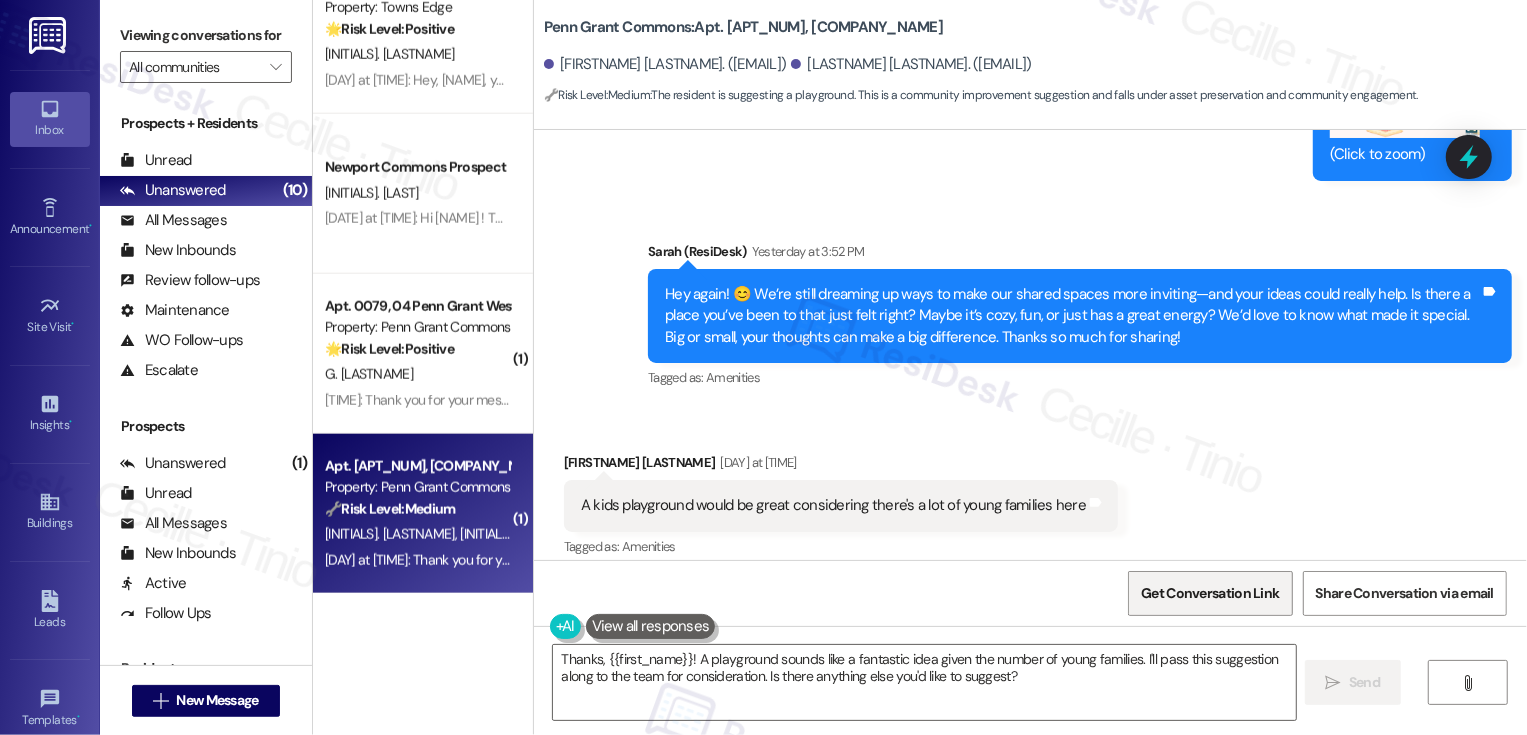 click on "Get Conversation Link" at bounding box center (1210, 593) 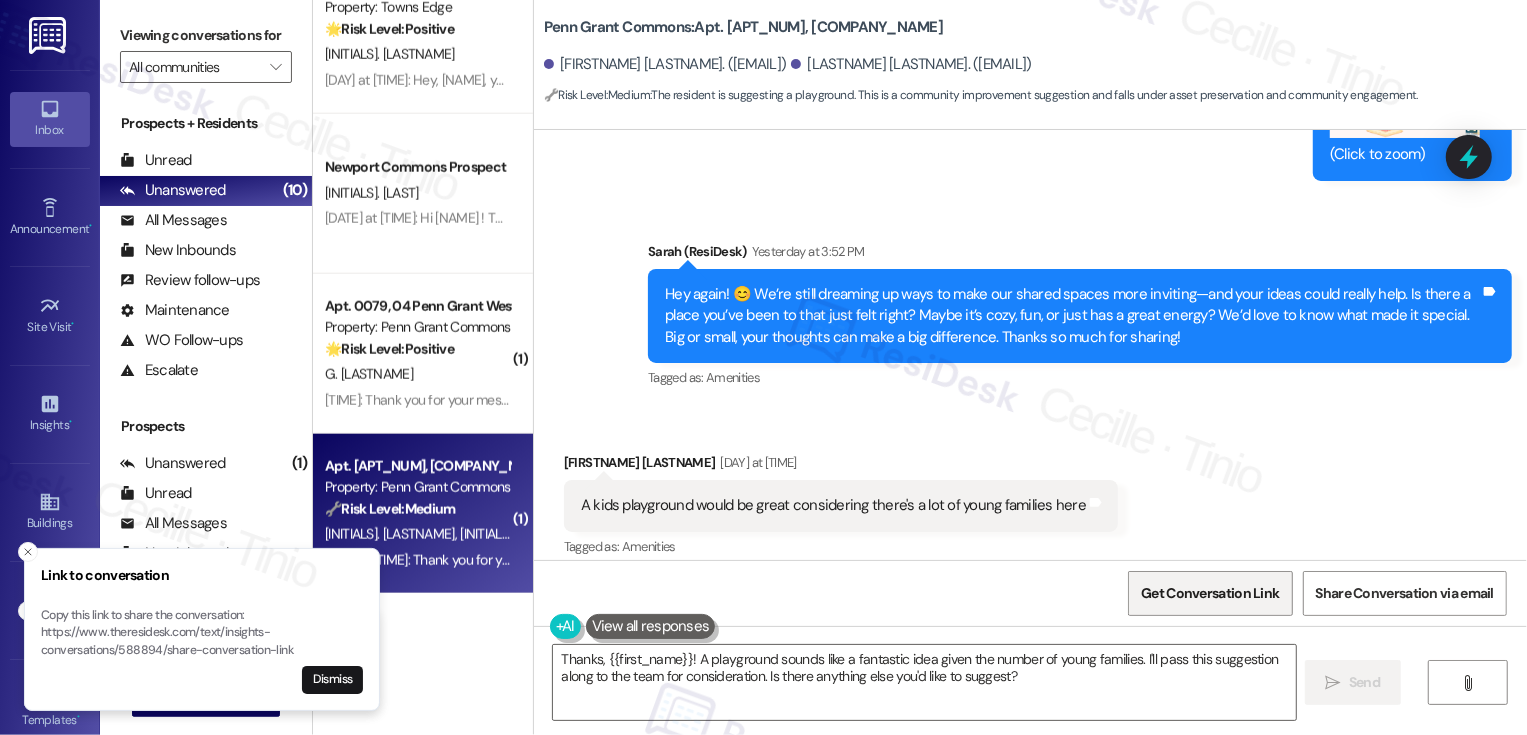 click on "Get Conversation Link" at bounding box center [1210, 593] 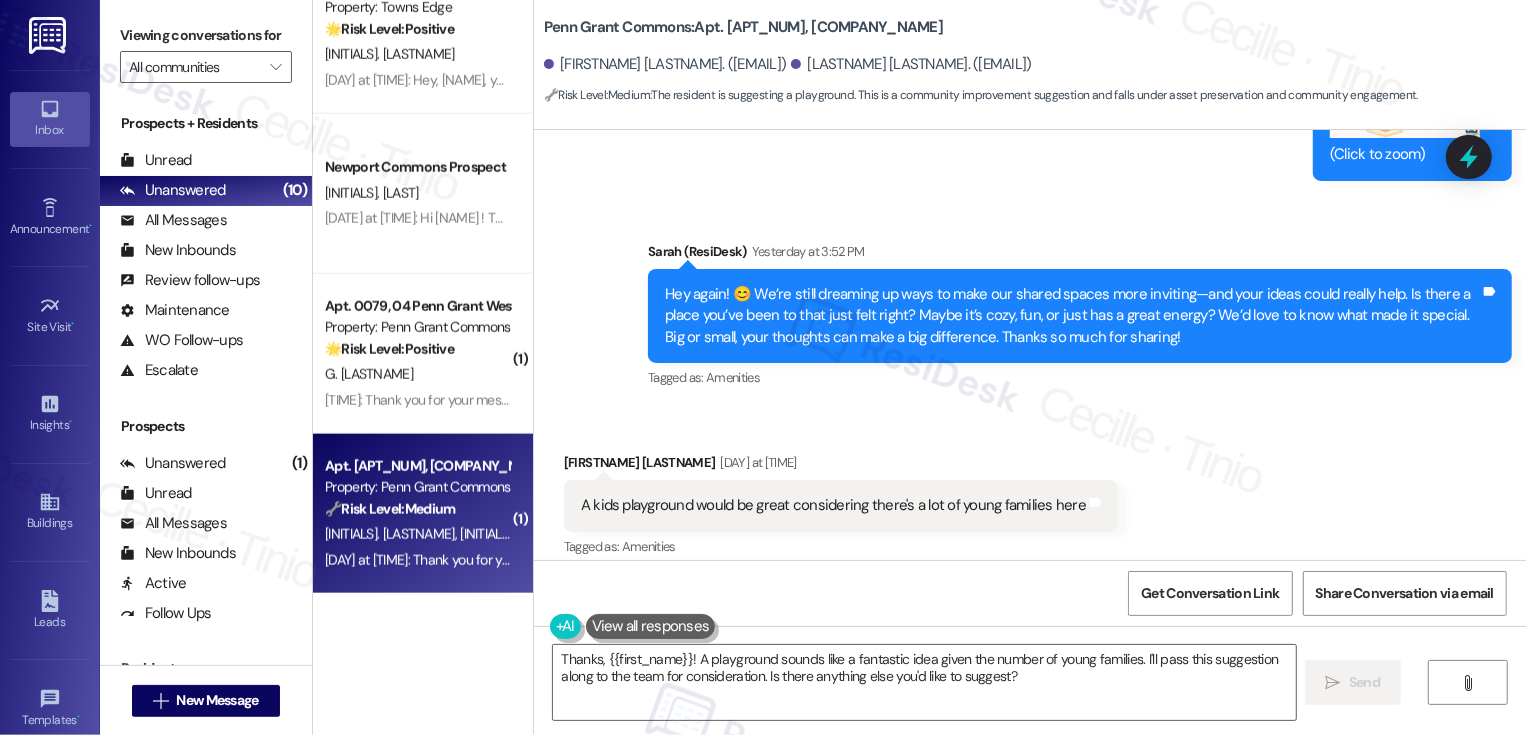 click on "Get Conversation Link Share Conversation via email" at bounding box center [1030, 593] 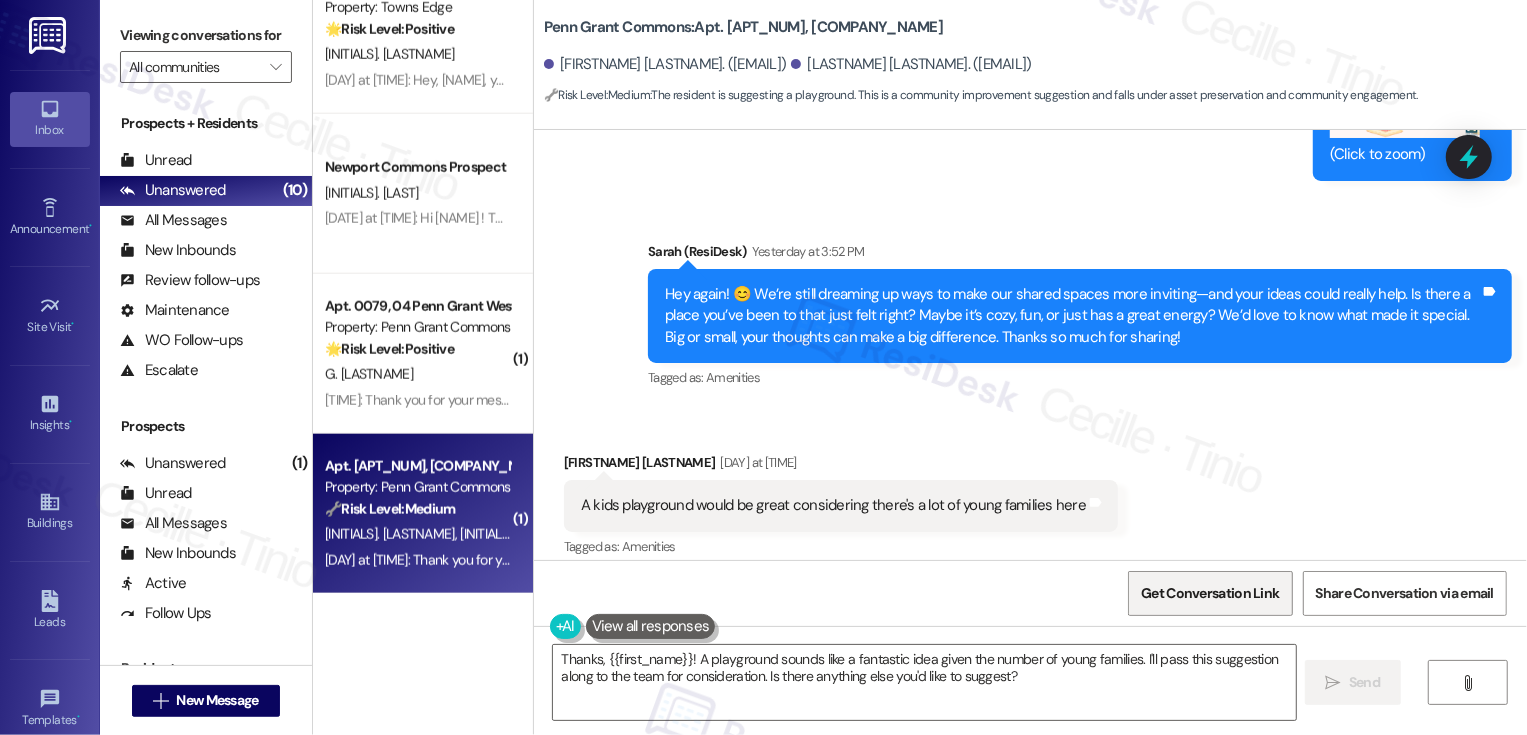 click on "Get Conversation Link" at bounding box center (1210, 593) 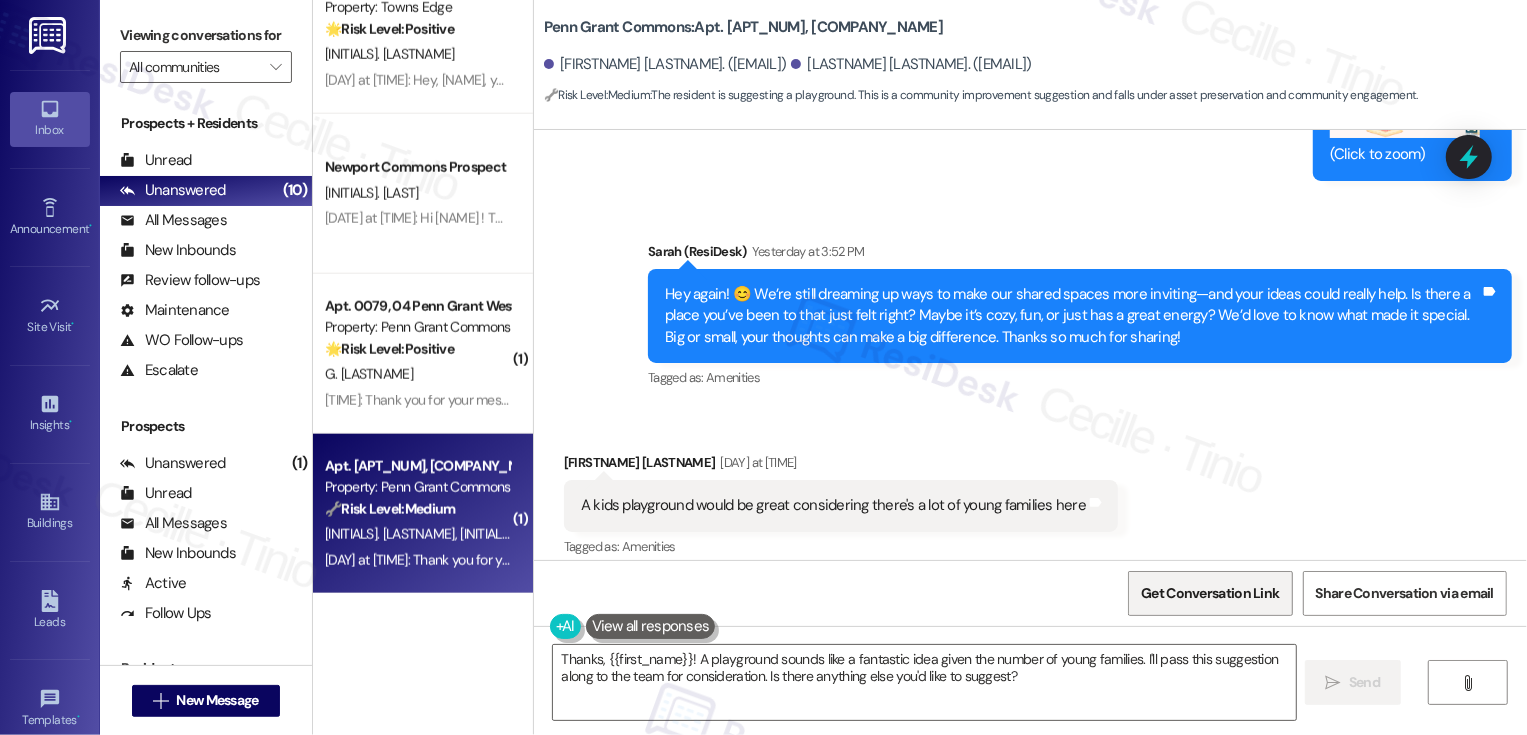 click on "Get Conversation Link" at bounding box center [1210, 593] 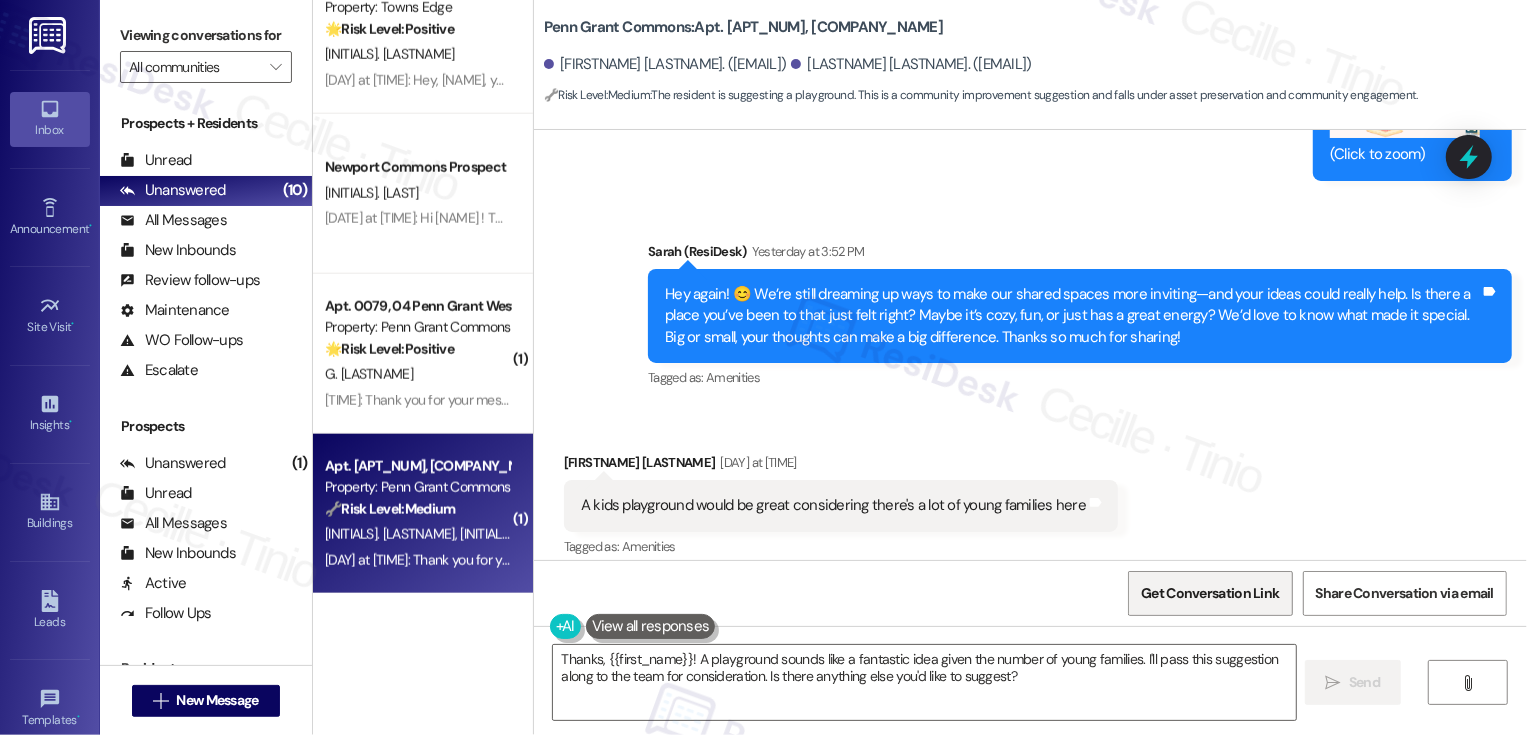 click on "Get Conversation Link" at bounding box center (1210, 593) 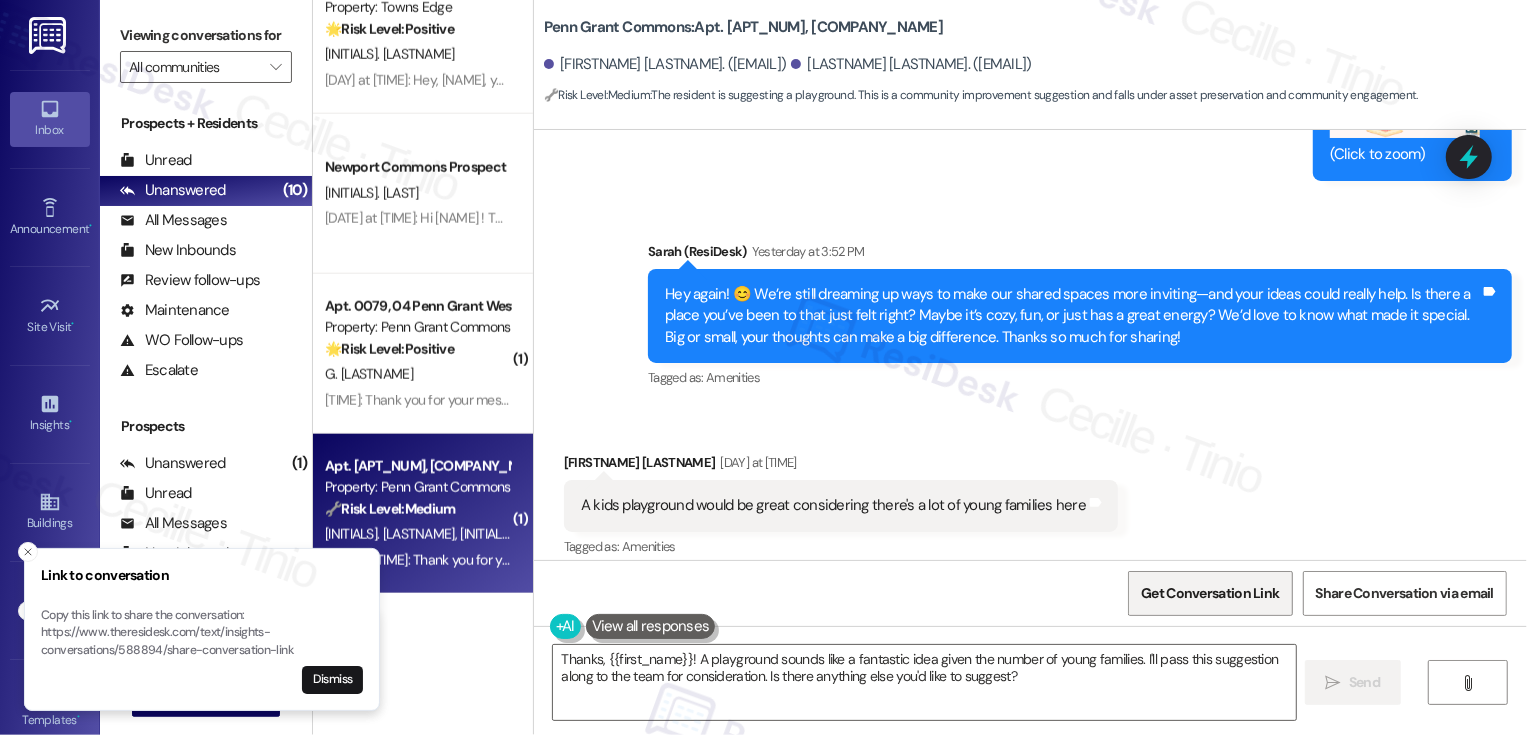 click on "Get Conversation Link" at bounding box center (1210, 593) 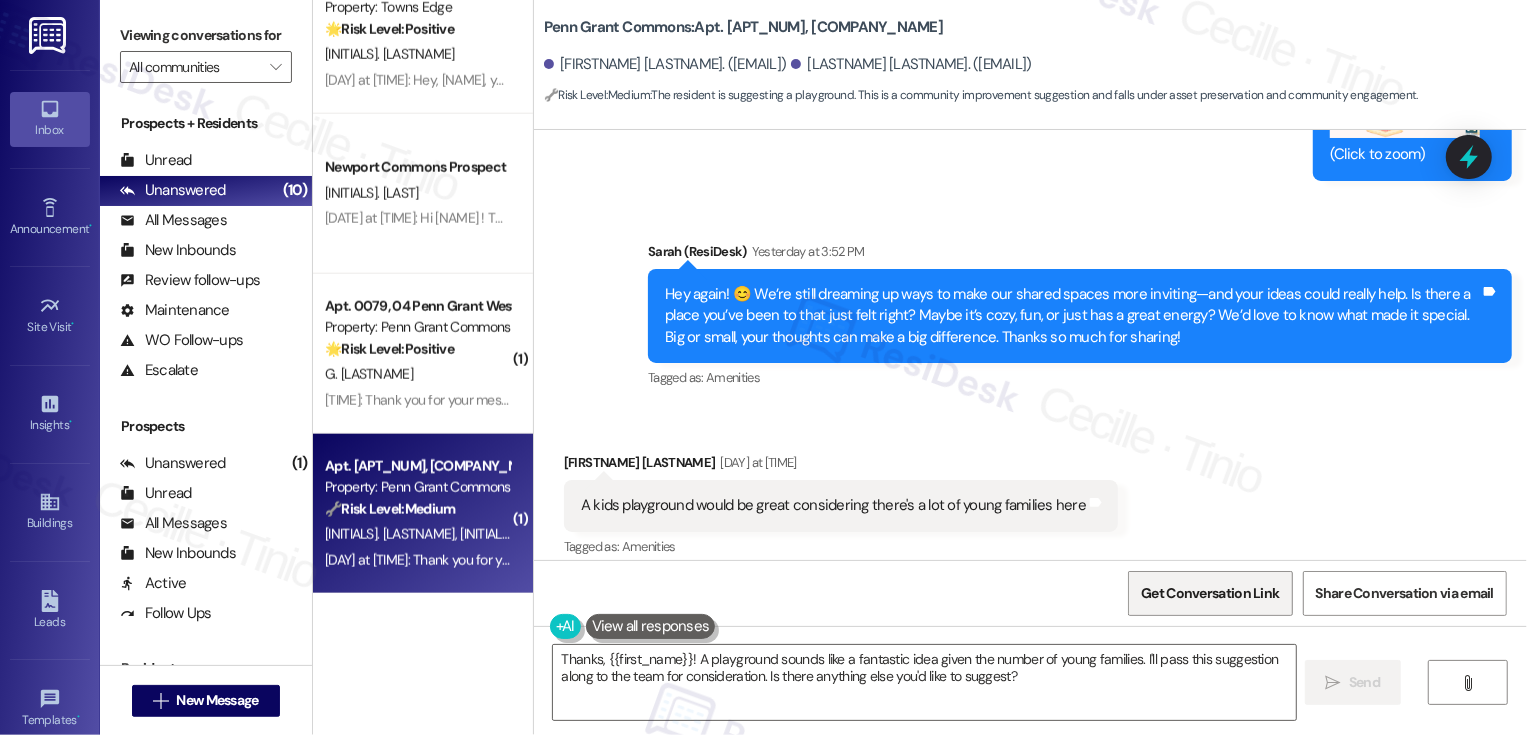 click on "Get Conversation Link" at bounding box center (1210, 593) 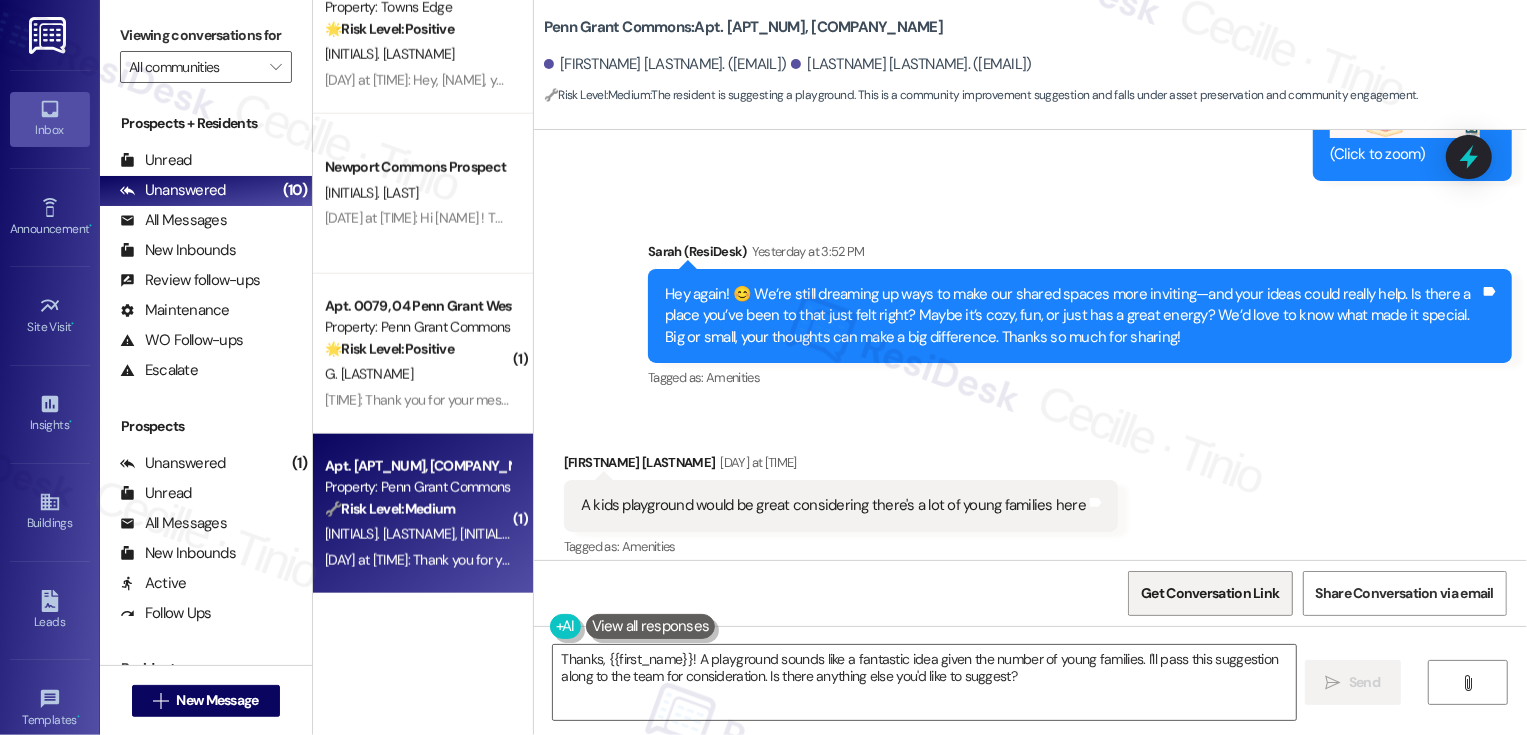click on "Get Conversation Link" at bounding box center (1210, 593) 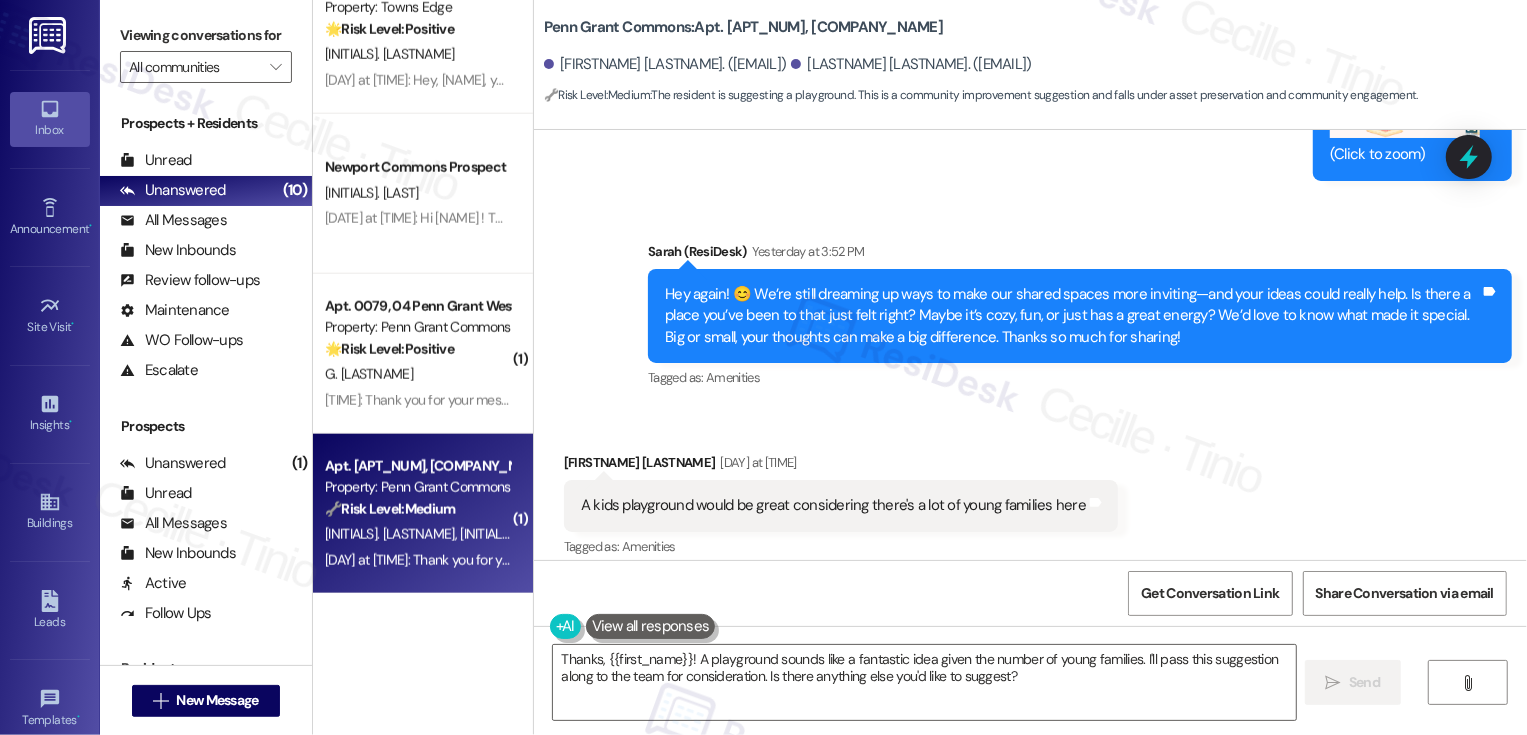 click on "Get Conversation Link Share Conversation via email" at bounding box center [1030, 593] 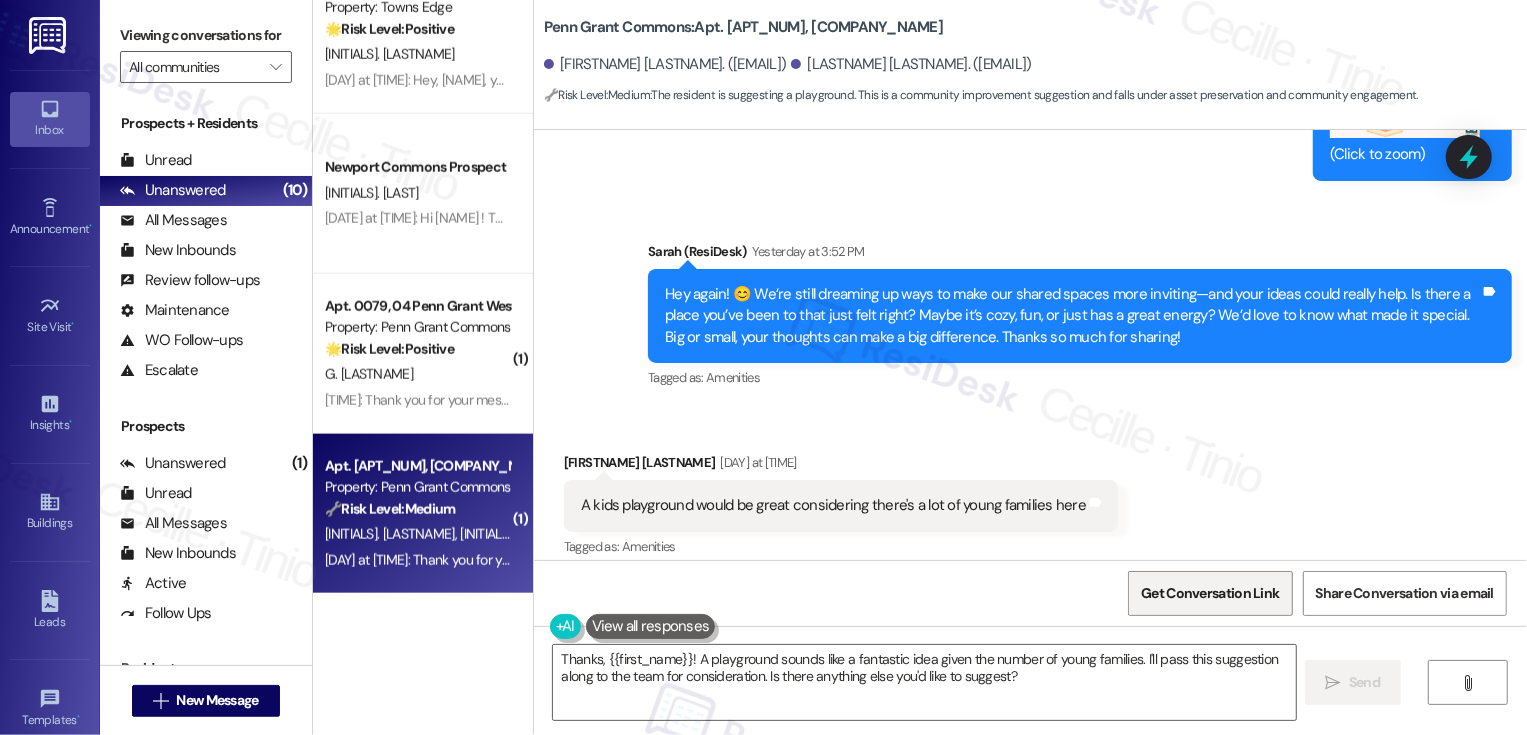 click on "Get Conversation Link" at bounding box center (1210, 593) 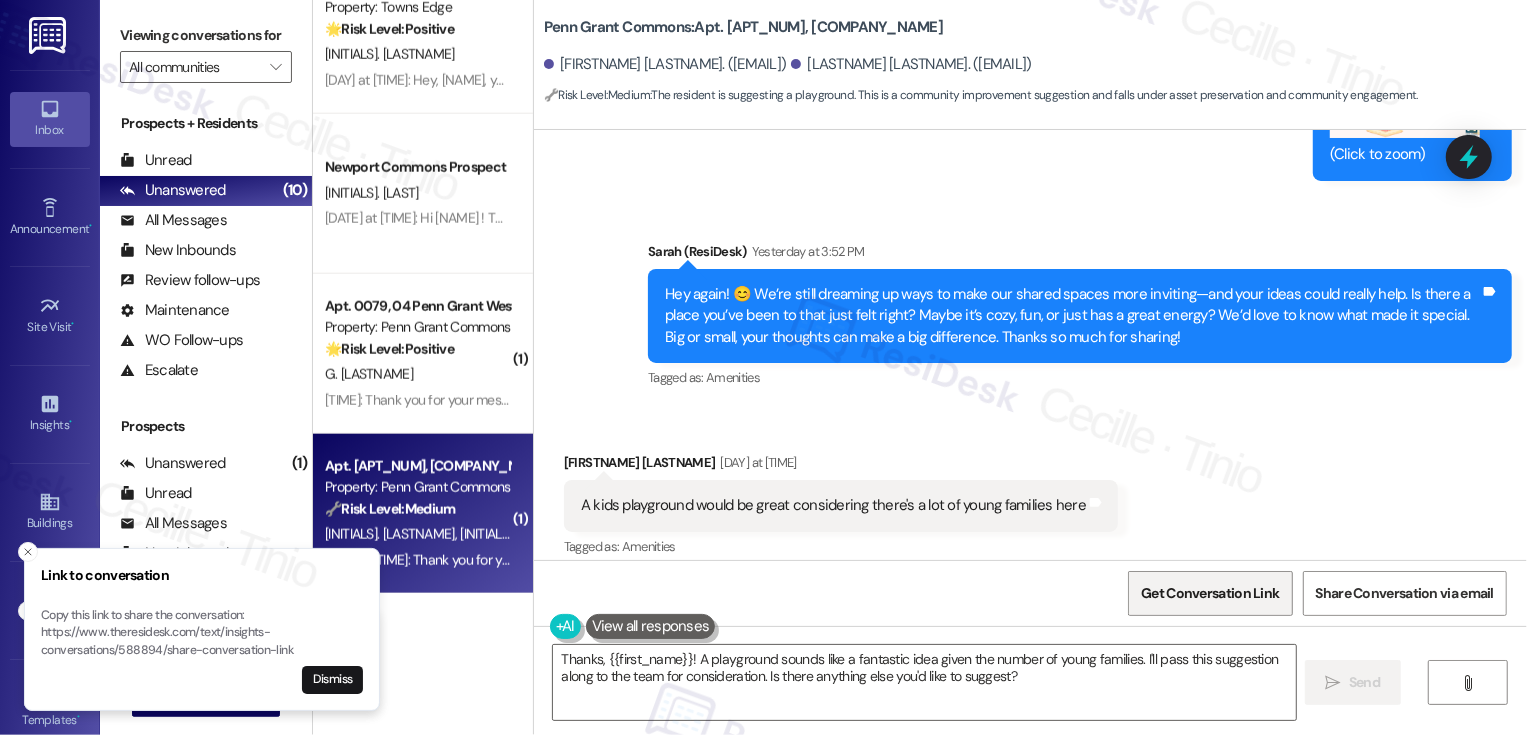 click on "Get Conversation Link" at bounding box center [1210, 593] 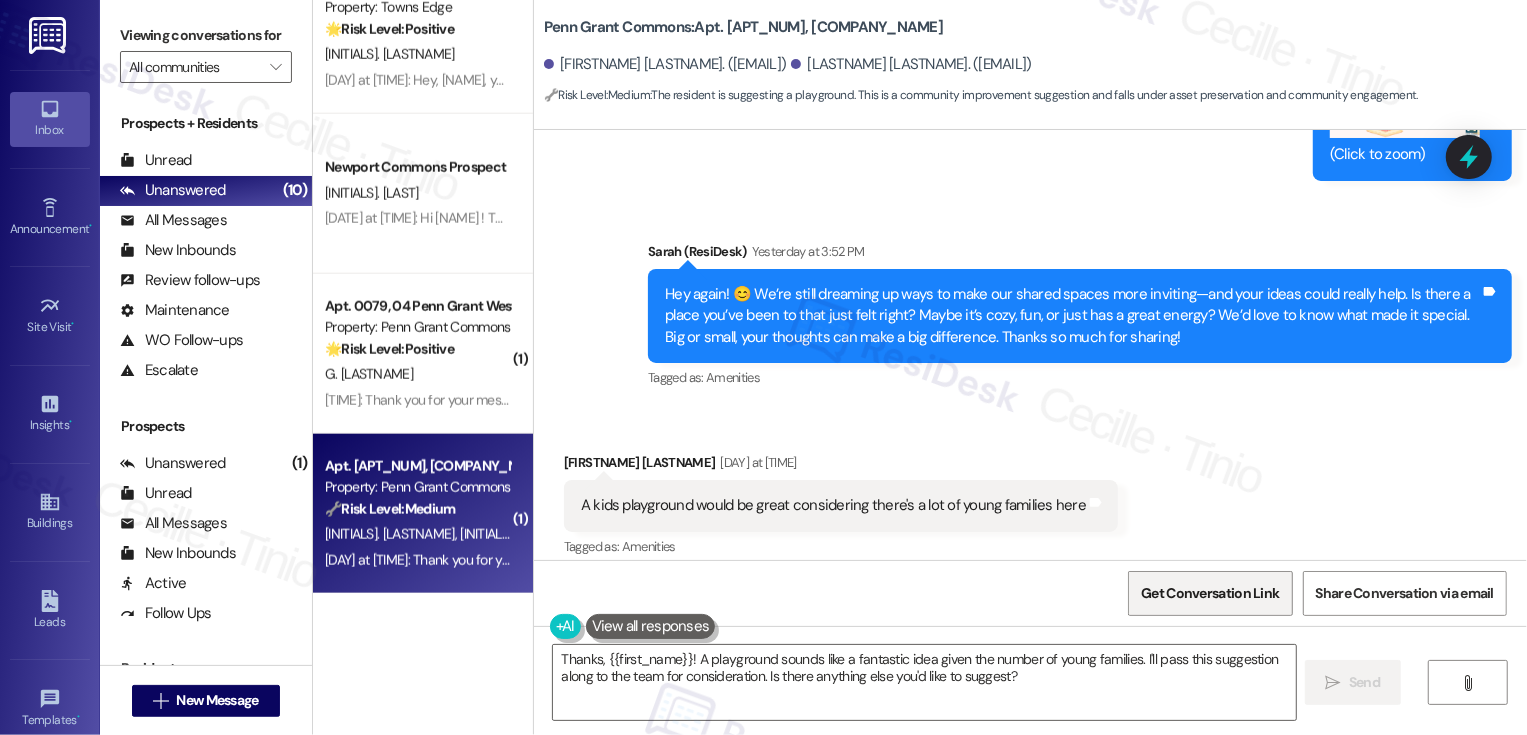 click on "Get Conversation Link" at bounding box center (1210, 593) 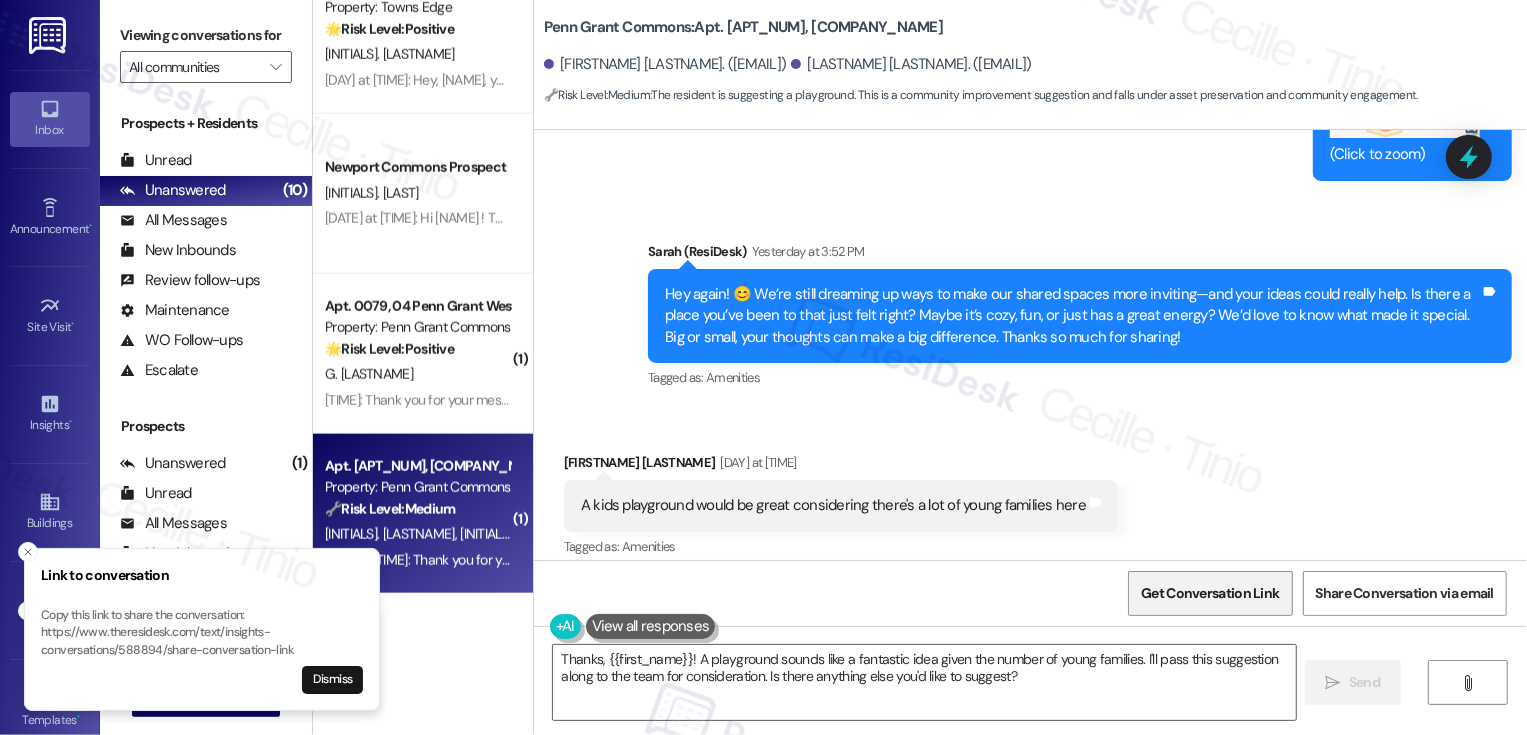 click on "Get Conversation Link" at bounding box center [1210, 593] 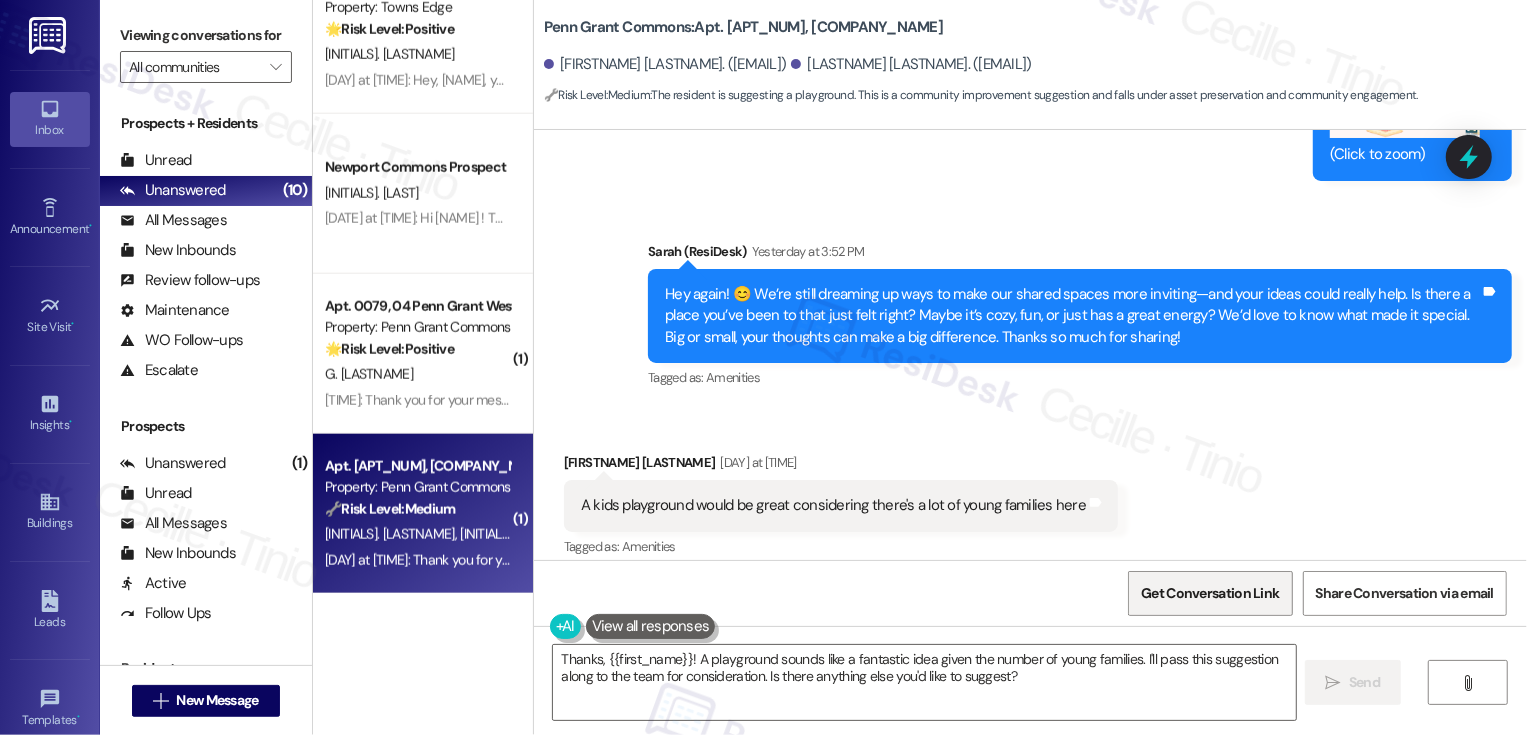 click on "Get Conversation Link" at bounding box center [1210, 593] 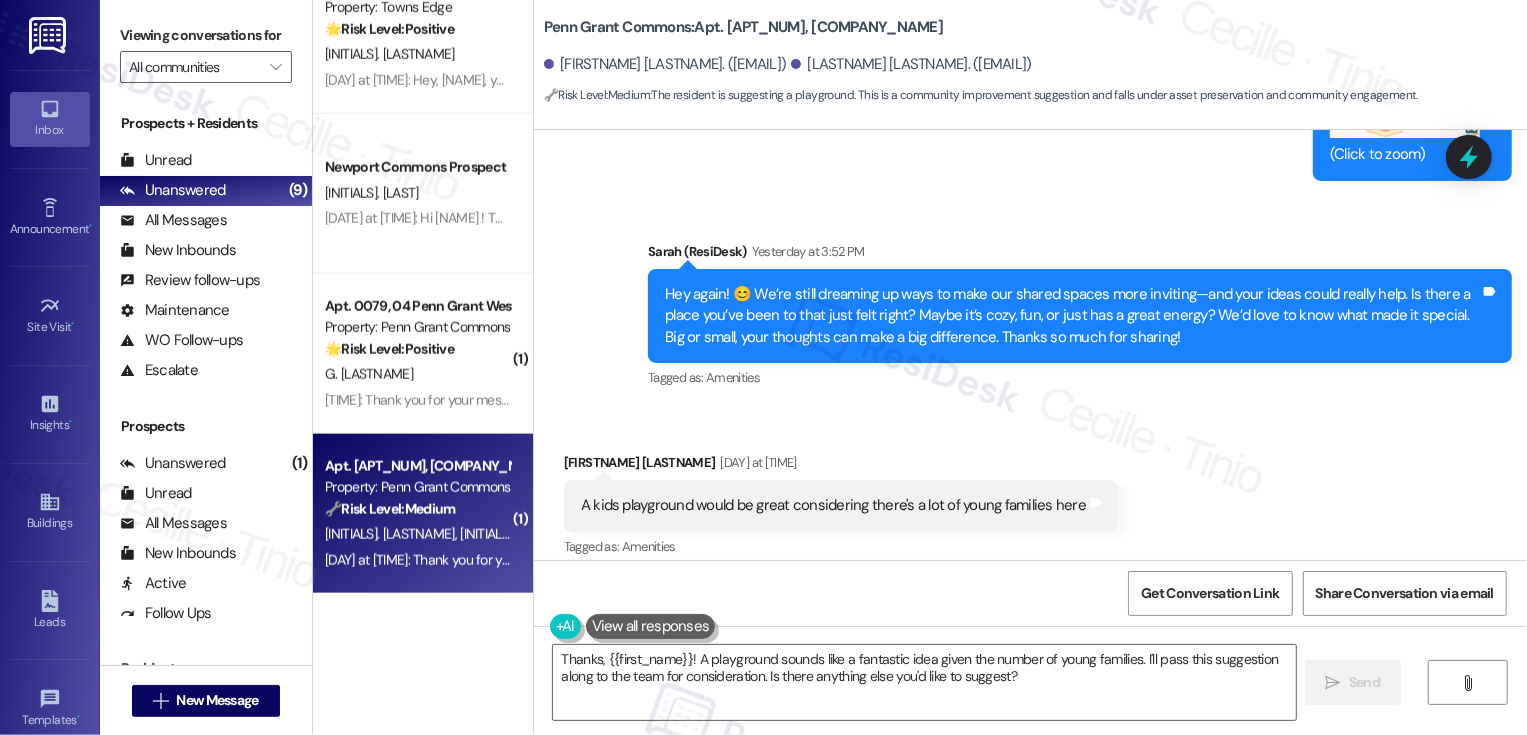 click on "Get Conversation Link Share Conversation via email" at bounding box center [1030, 593] 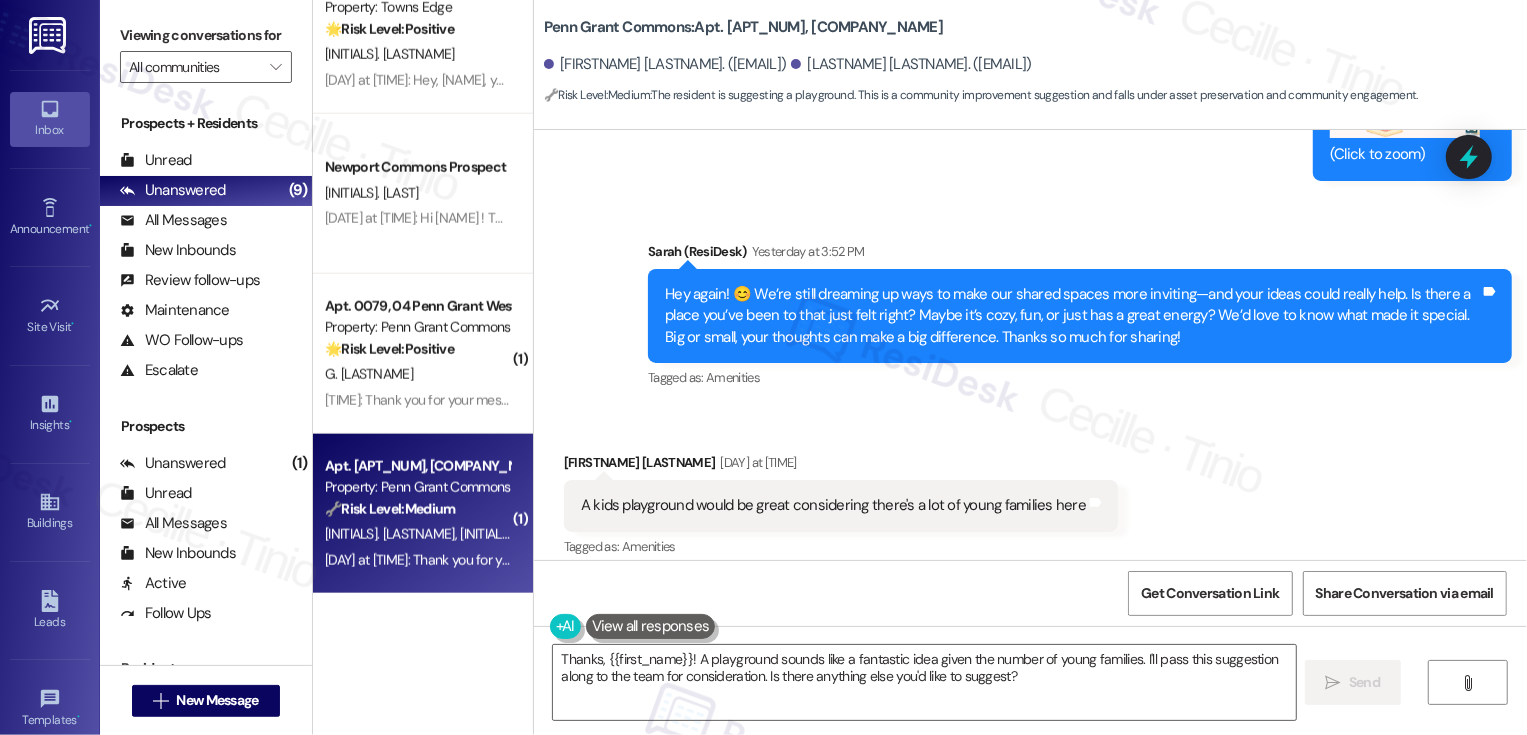 click on "Get Conversation Link Share Conversation via email" at bounding box center (1030, 593) 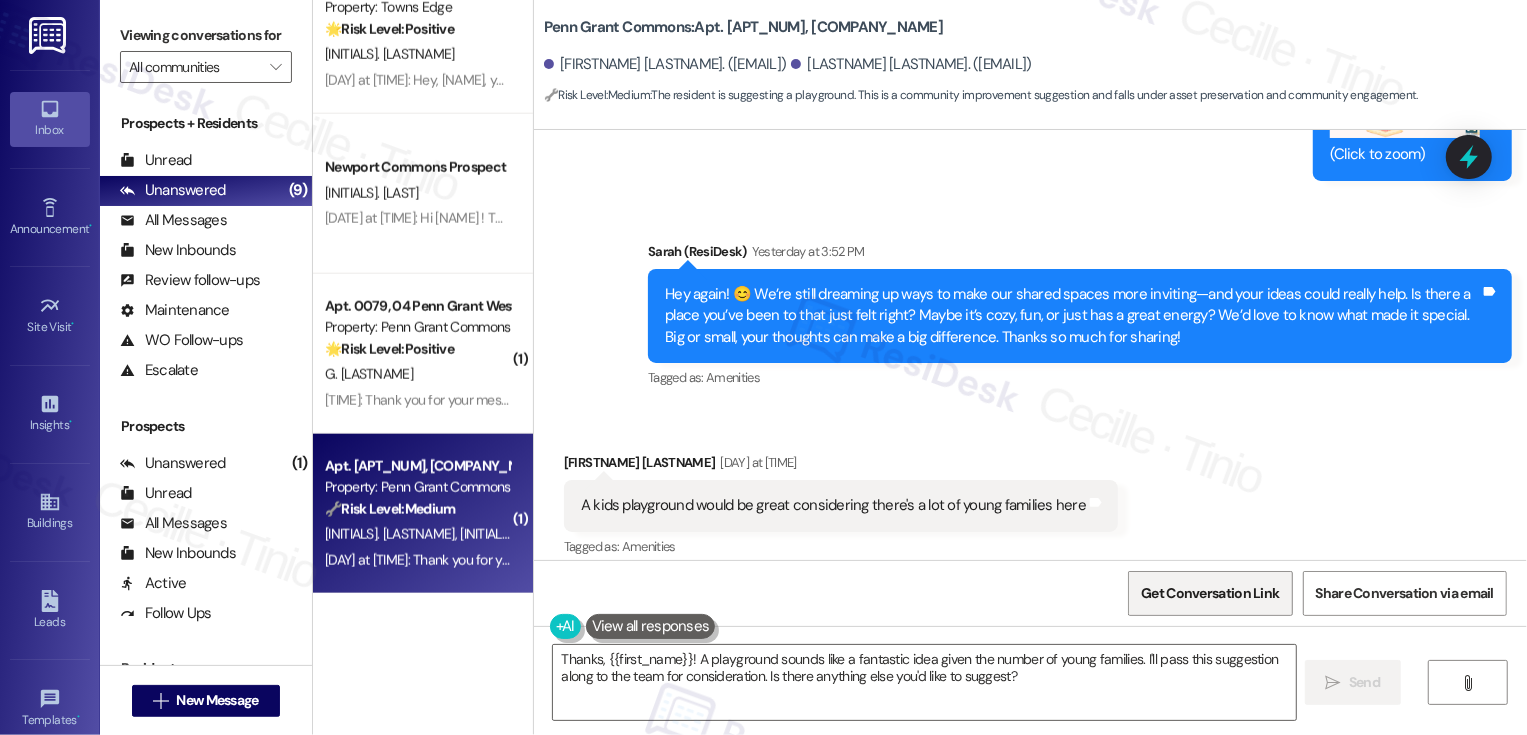 click on "Get Conversation Link" at bounding box center [1210, 593] 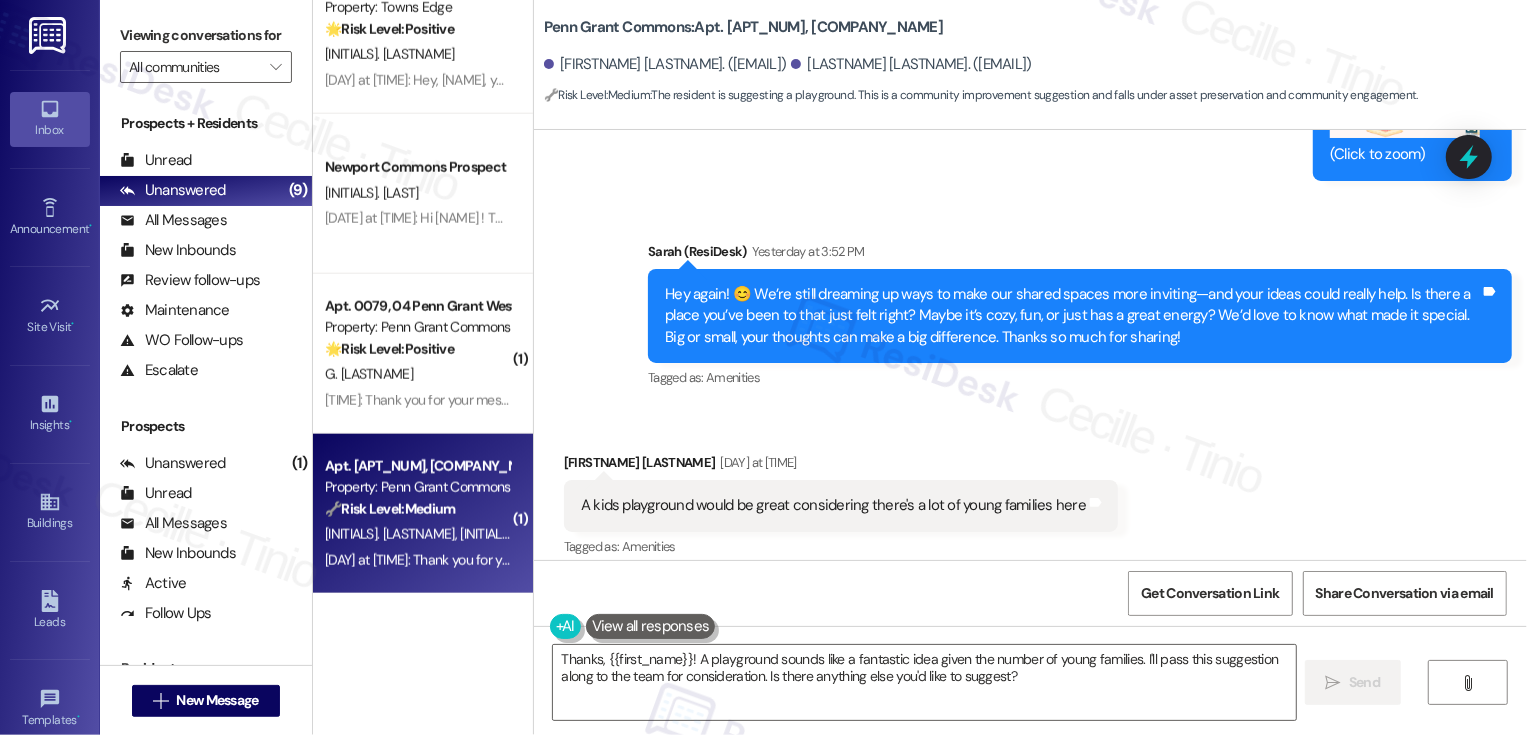 click on "Get Conversation Link Share Conversation via email" at bounding box center (1030, 593) 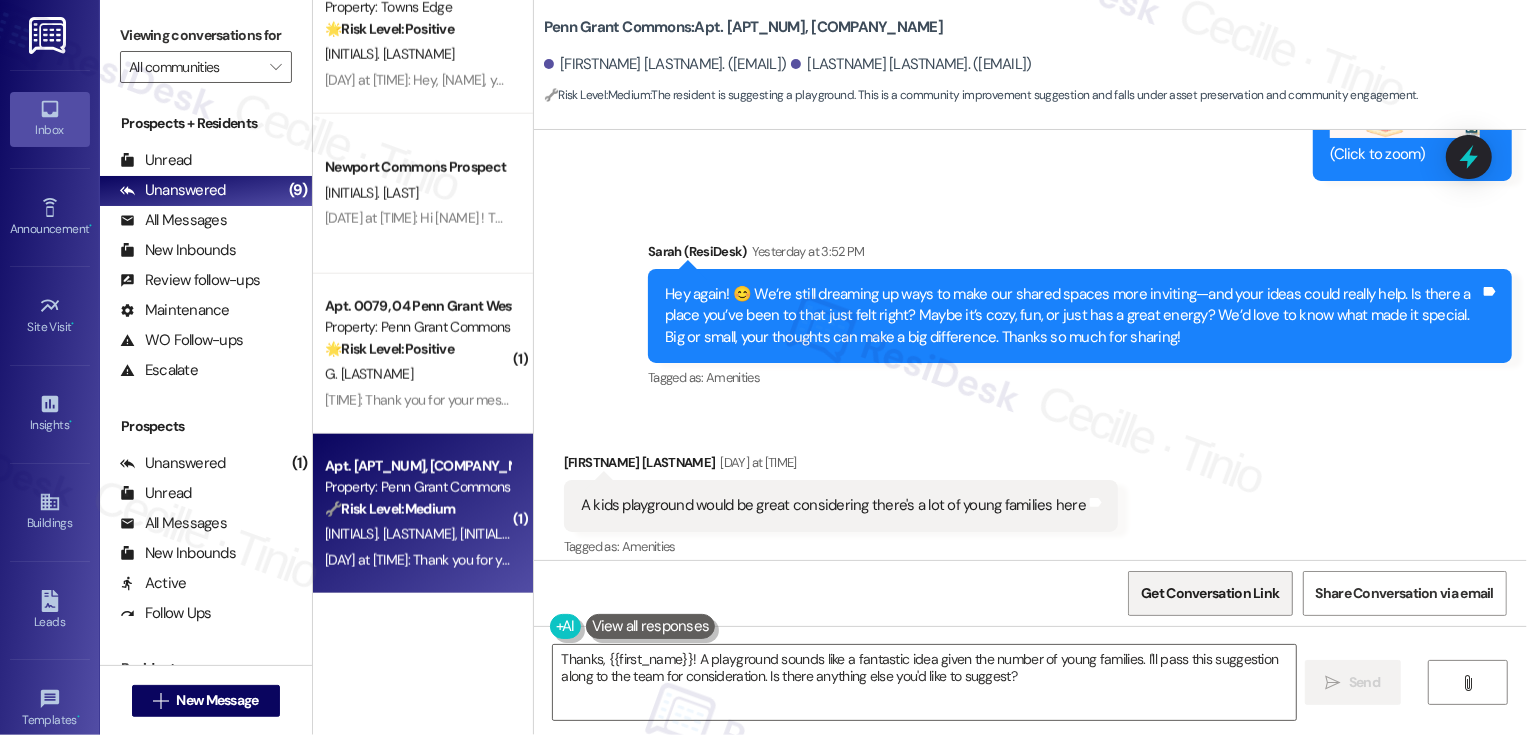 click on "Get Conversation Link" at bounding box center [1210, 593] 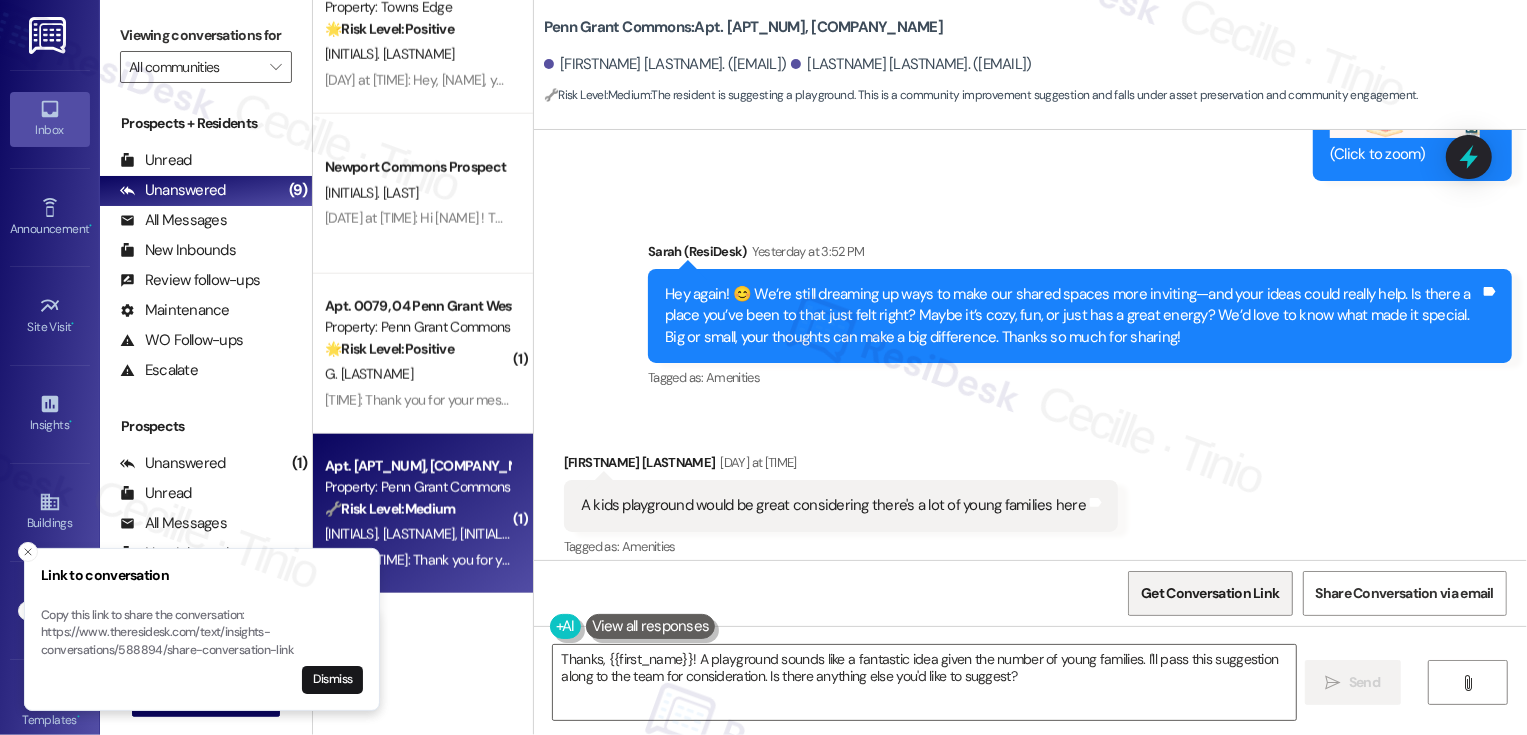 click on "Get Conversation Link" at bounding box center [1210, 593] 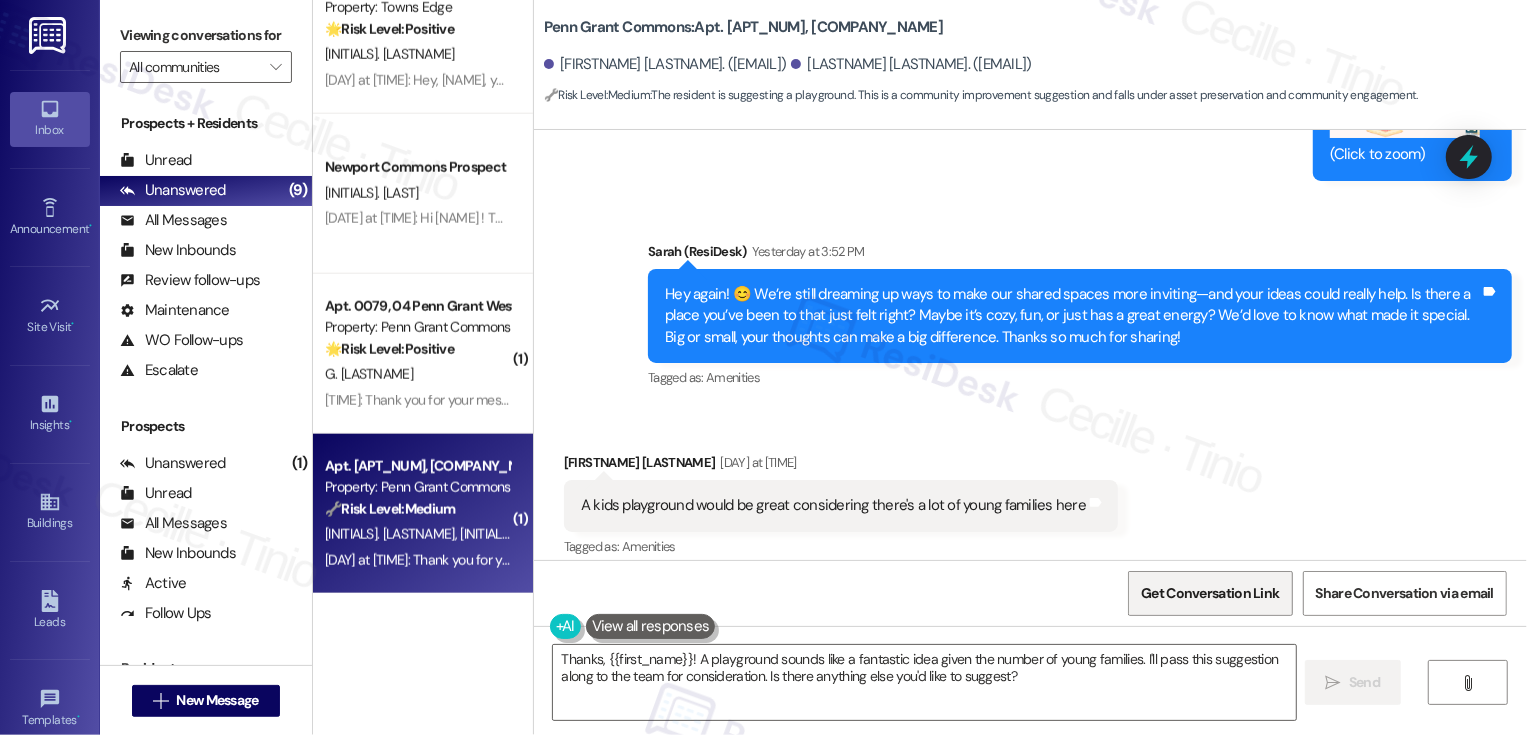 click on "Get Conversation Link" at bounding box center (1210, 593) 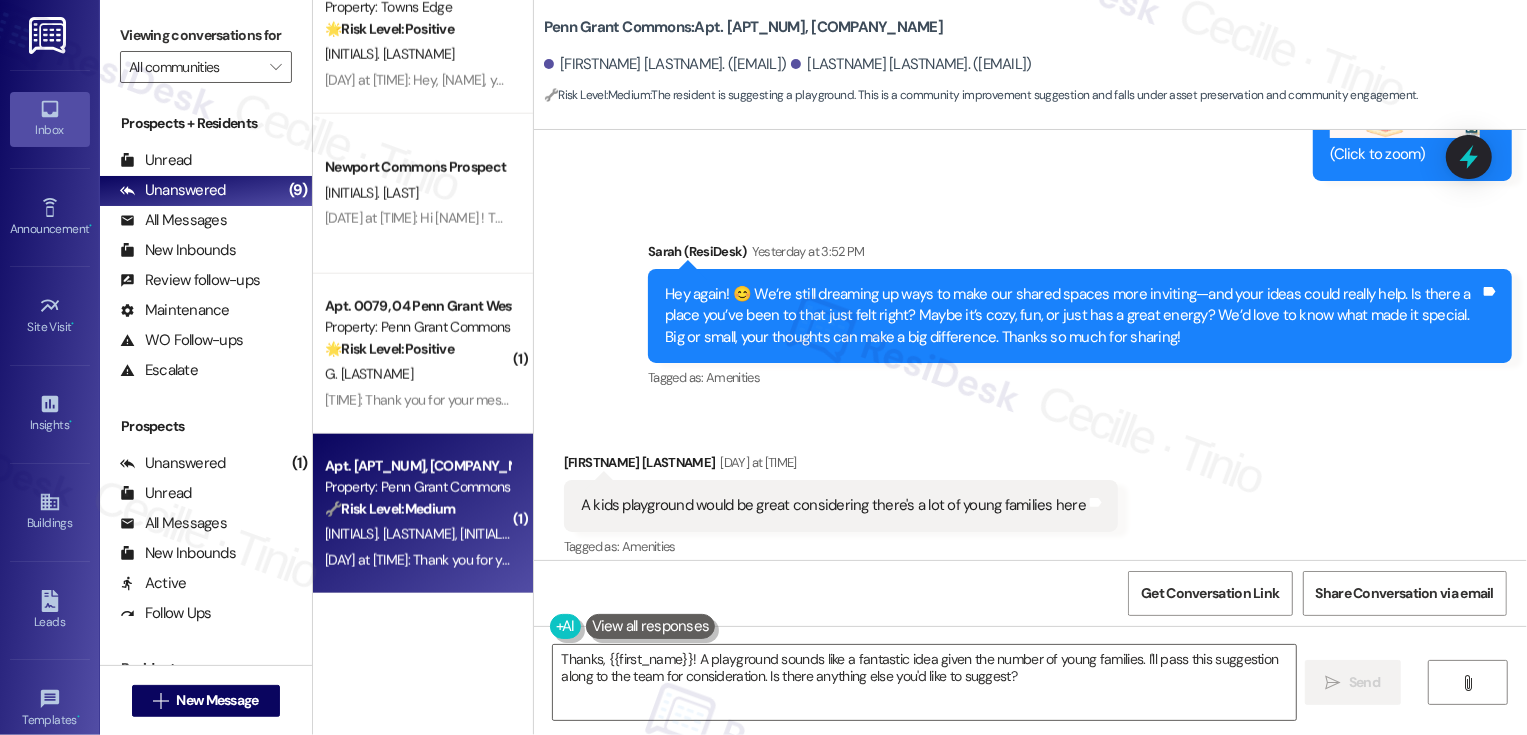 click on "Get Conversation Link Share Conversation via email" at bounding box center (1030, 593) 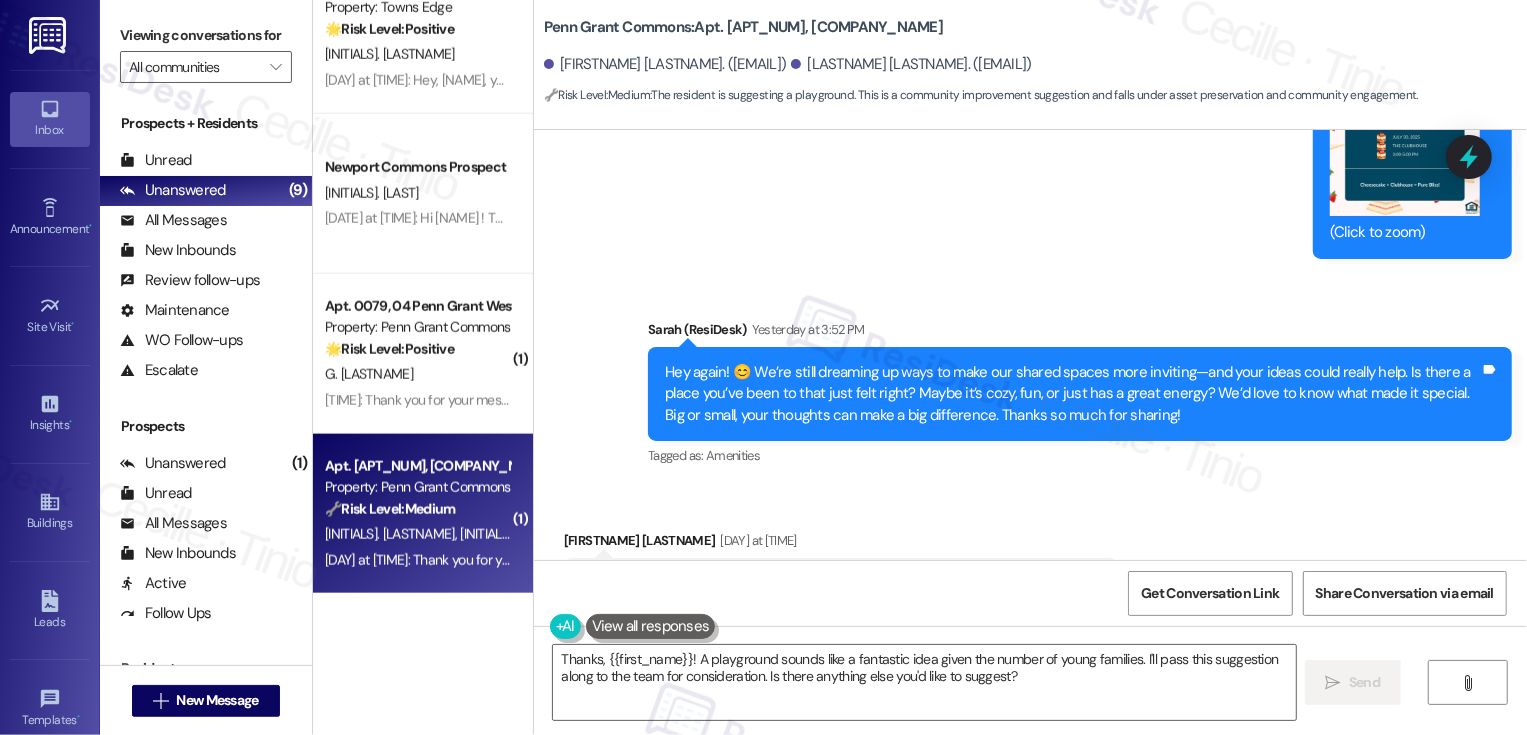 scroll, scrollTop: 15454, scrollLeft: 0, axis: vertical 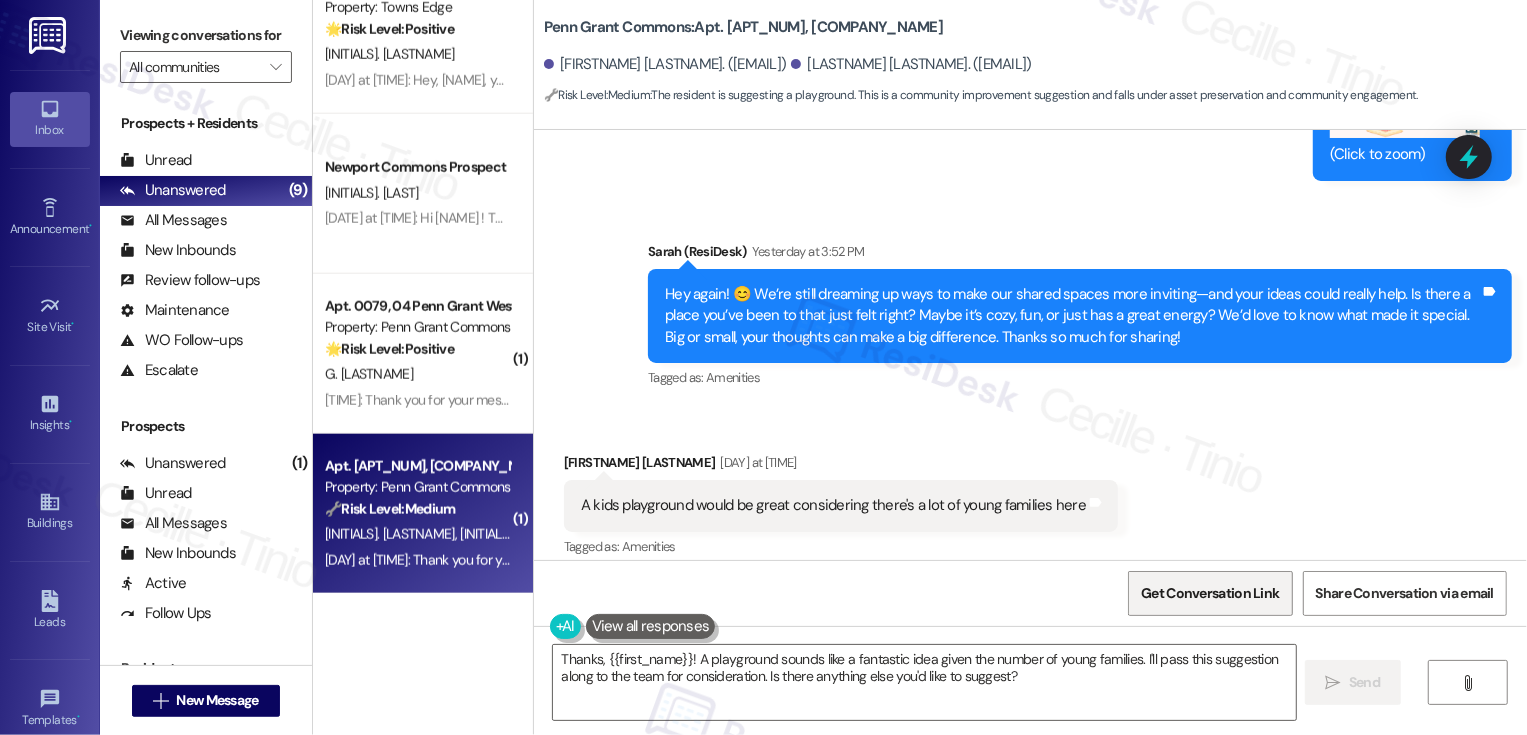 click on "Get Conversation Link" at bounding box center (1210, 593) 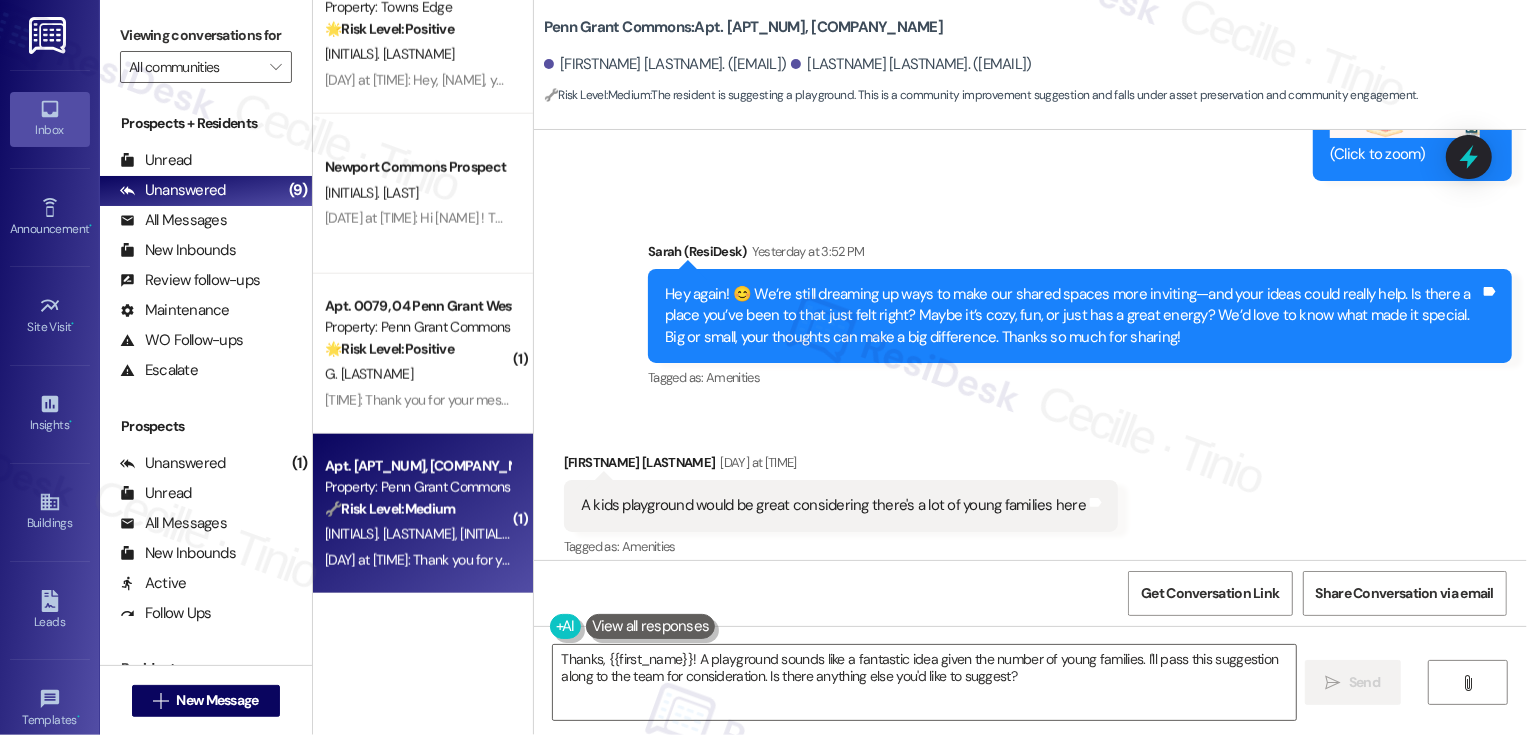 click on "Get Conversation Link Share Conversation via email" at bounding box center (1030, 593) 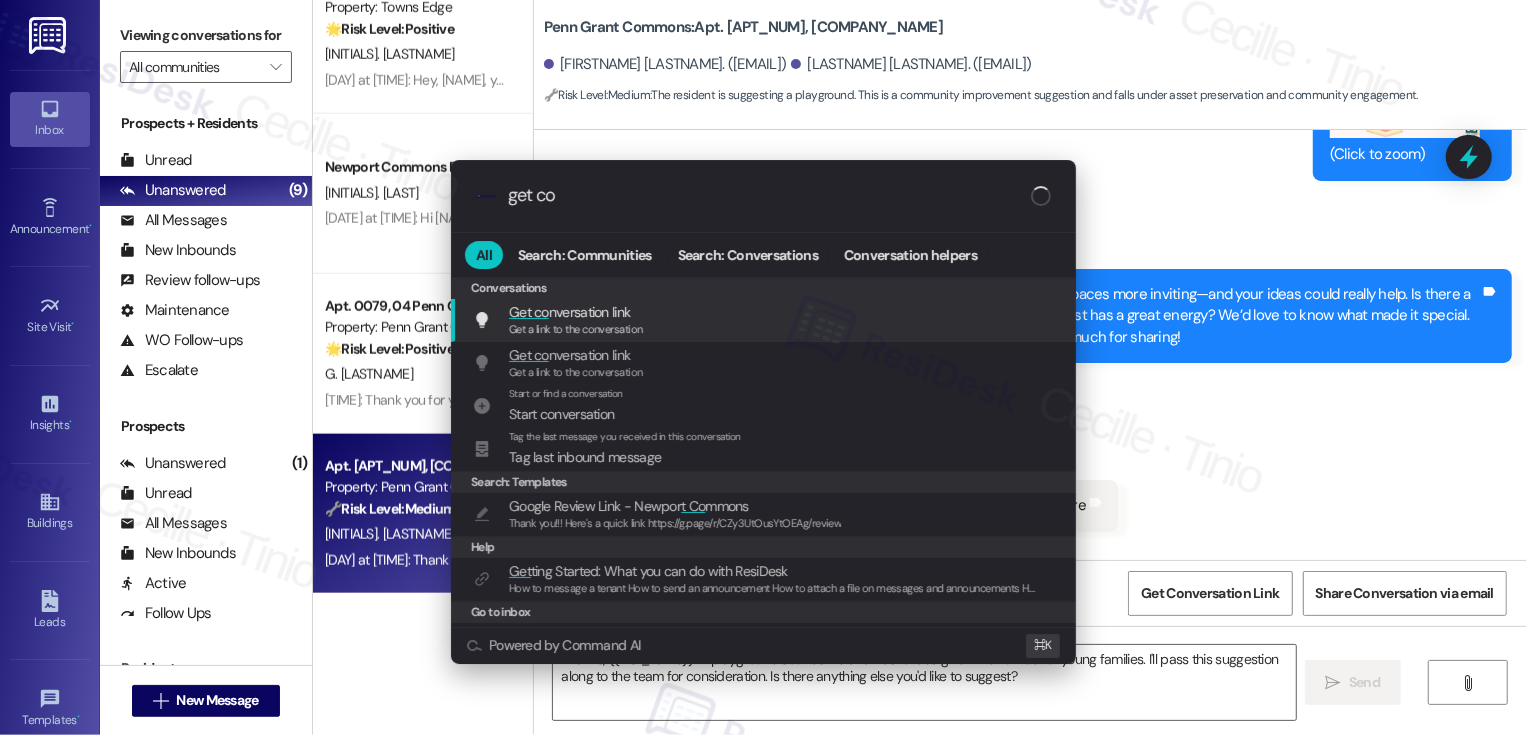 type on "get con" 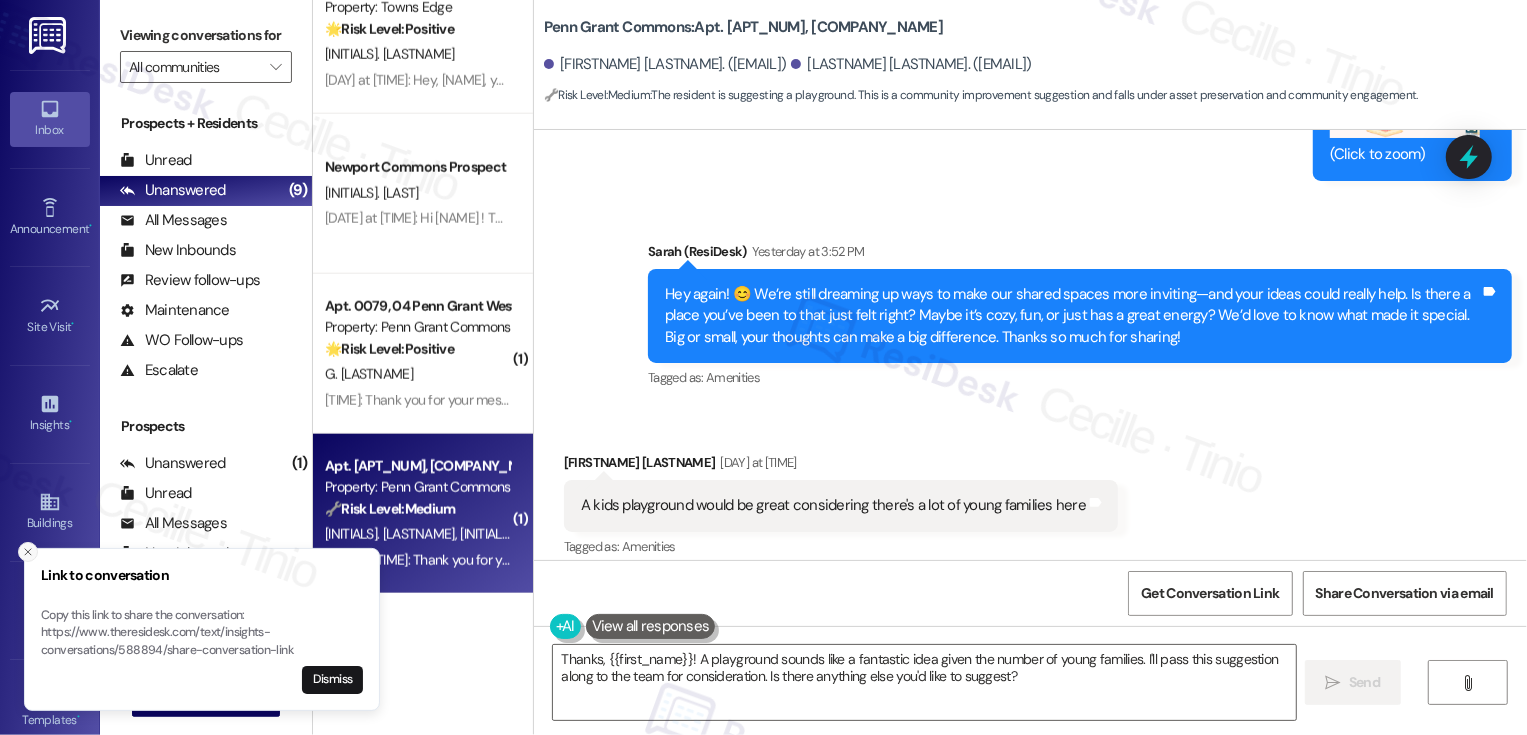 click 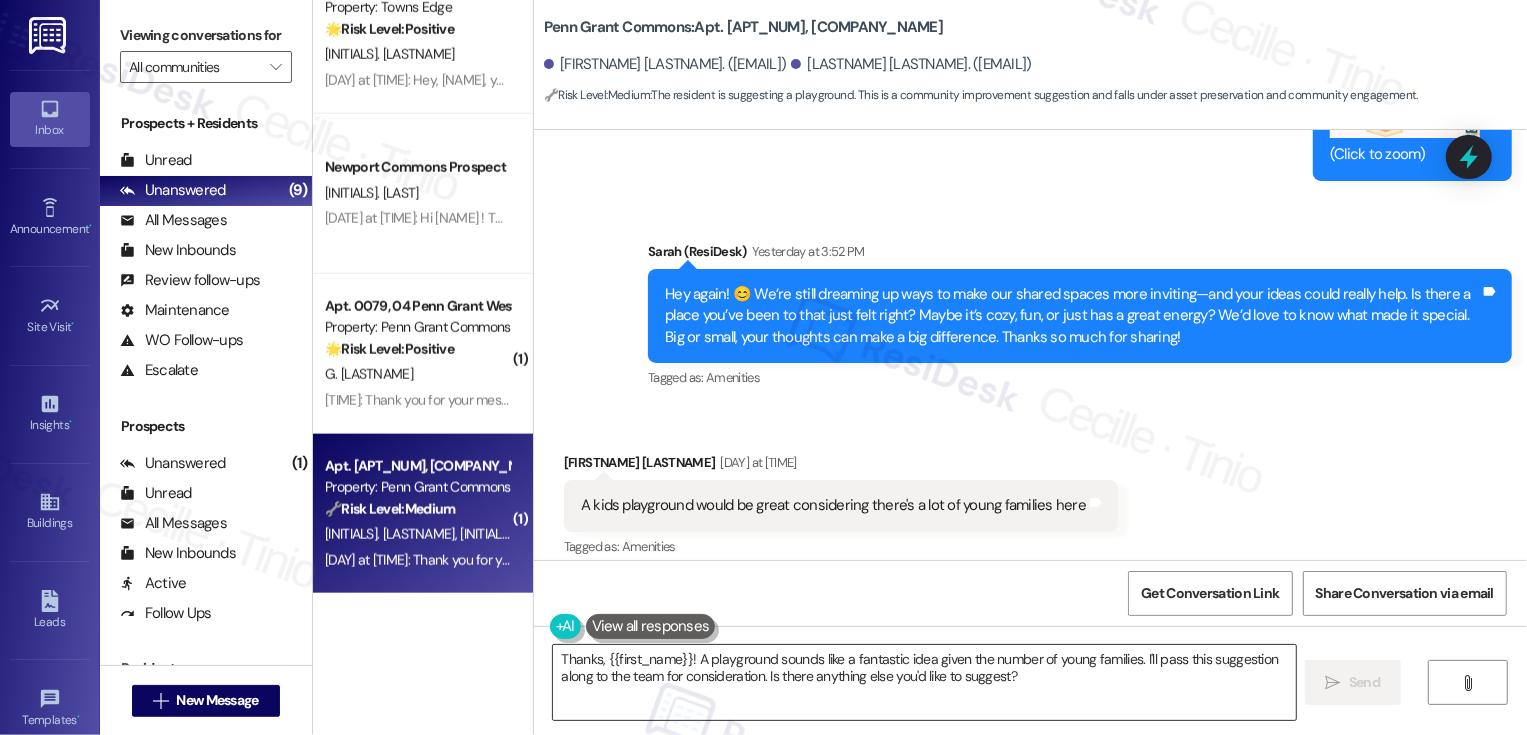 click on "Thanks, {{first_name}}! A playground sounds like a fantastic idea given the number of young families. I'll pass this suggestion along to the team for consideration. Is there anything else you'd like to suggest?" at bounding box center [924, 682] 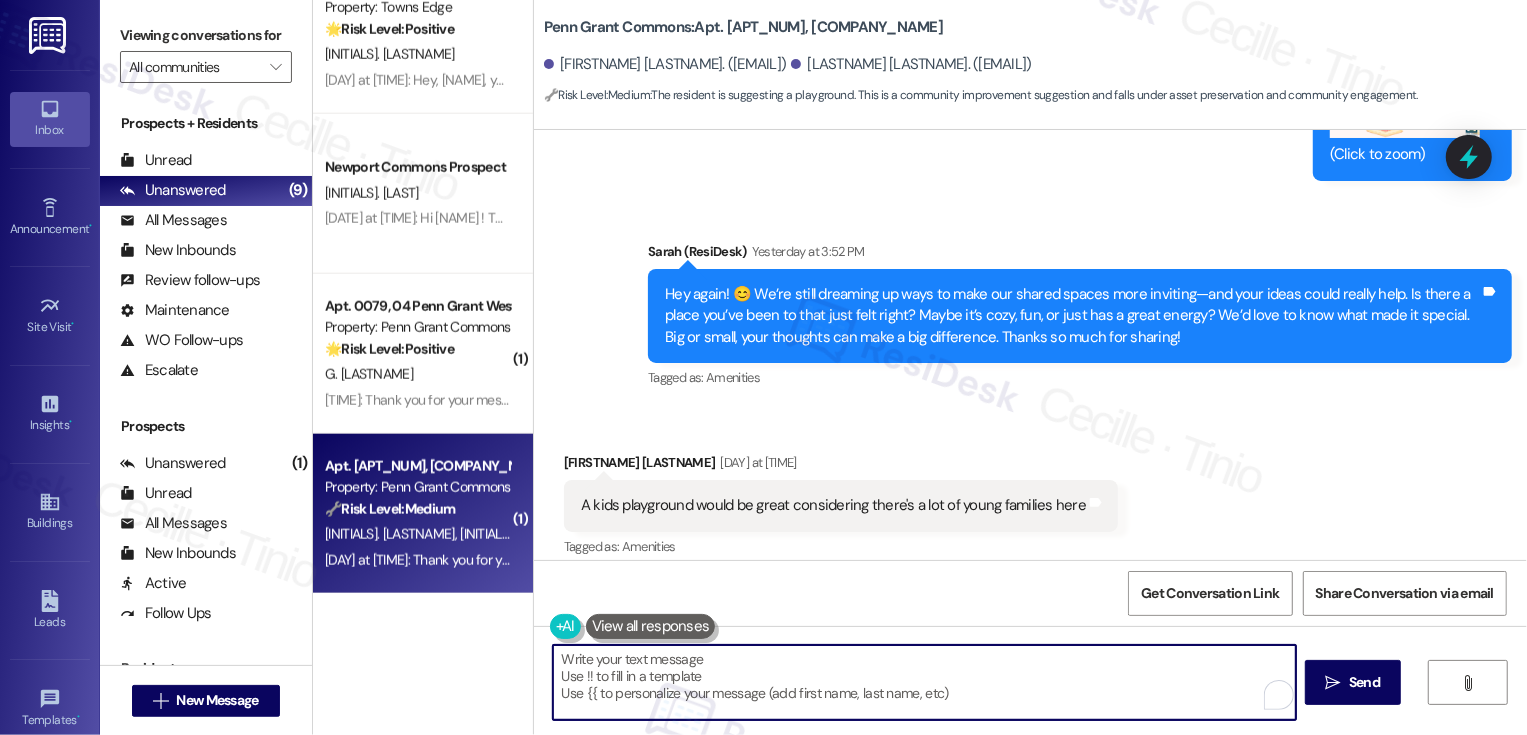 paste on "Love that—thank you for sharing 🙏
We’re trying to design this with actual residents in mind, so every little detail helps." 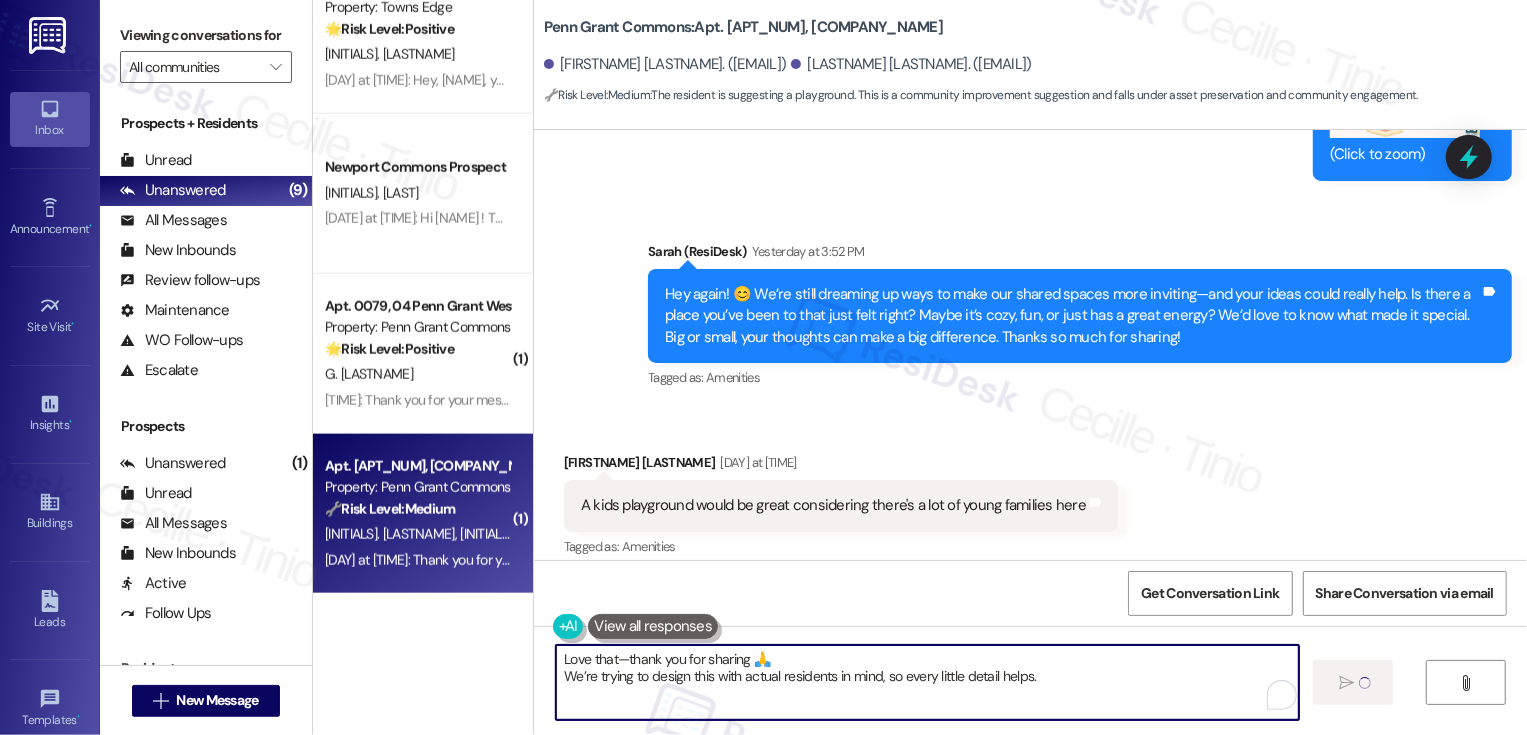 type on "Love that—thank you for sharing 🙏
We’re trying to design this with actual residents in mind, so every little detail helps." 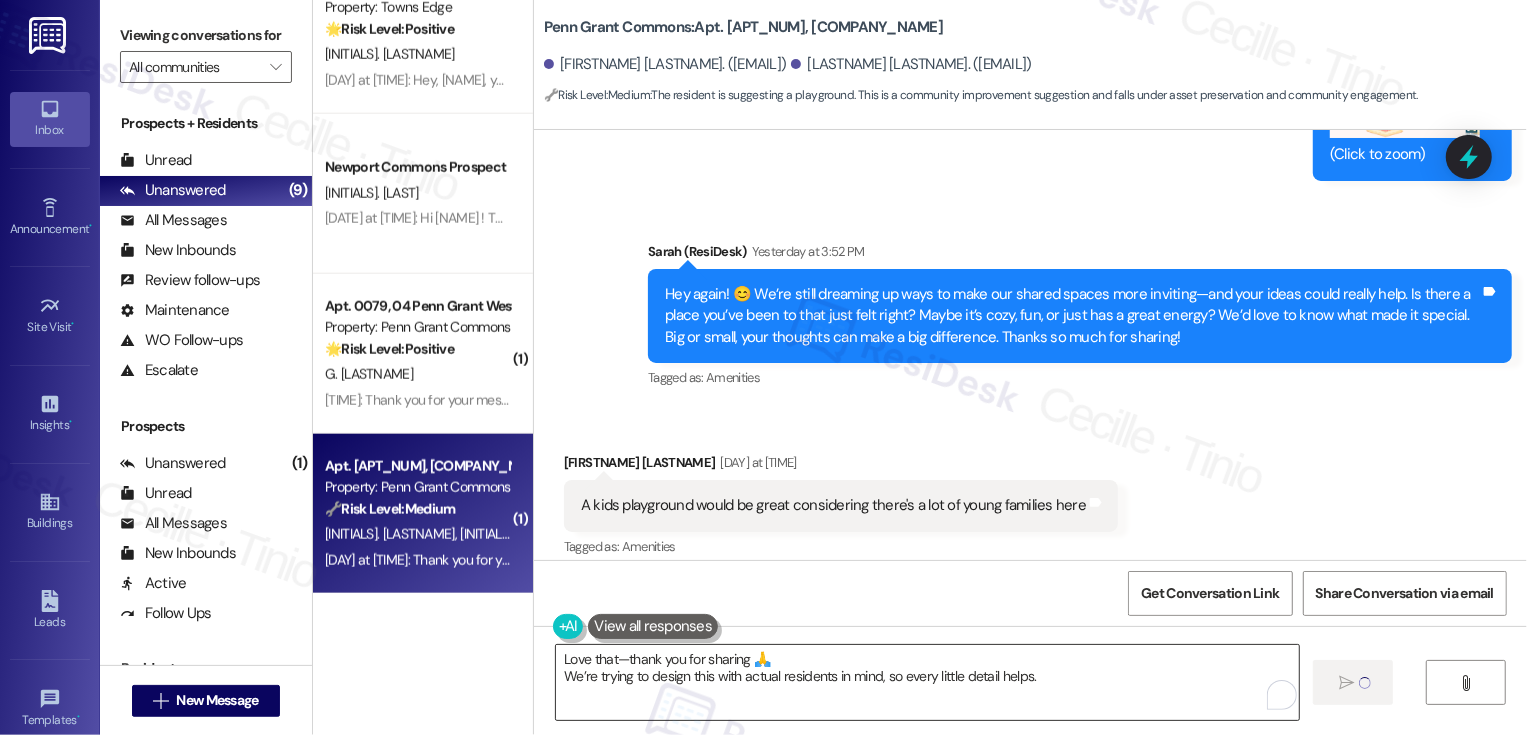 type 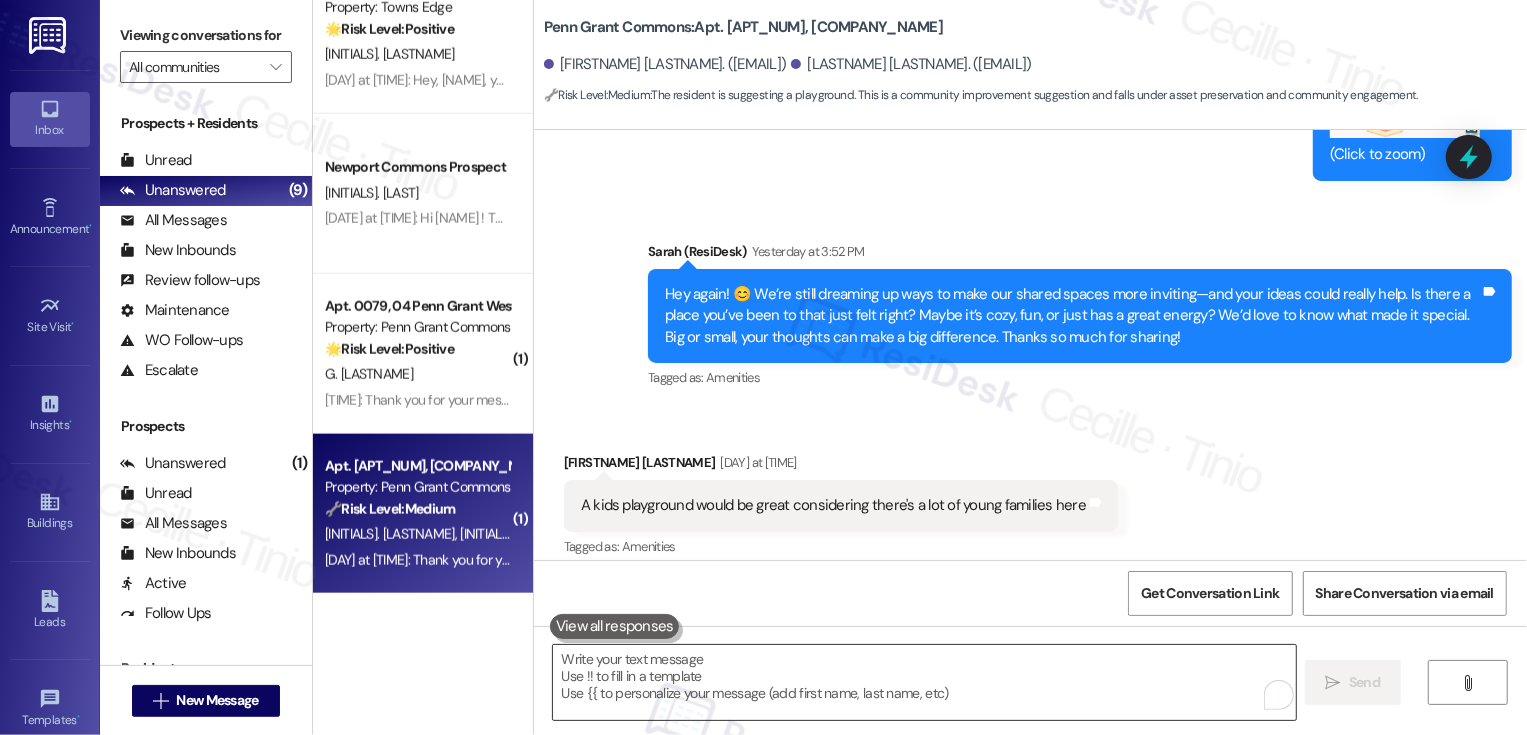 scroll, scrollTop: 15262, scrollLeft: 0, axis: vertical 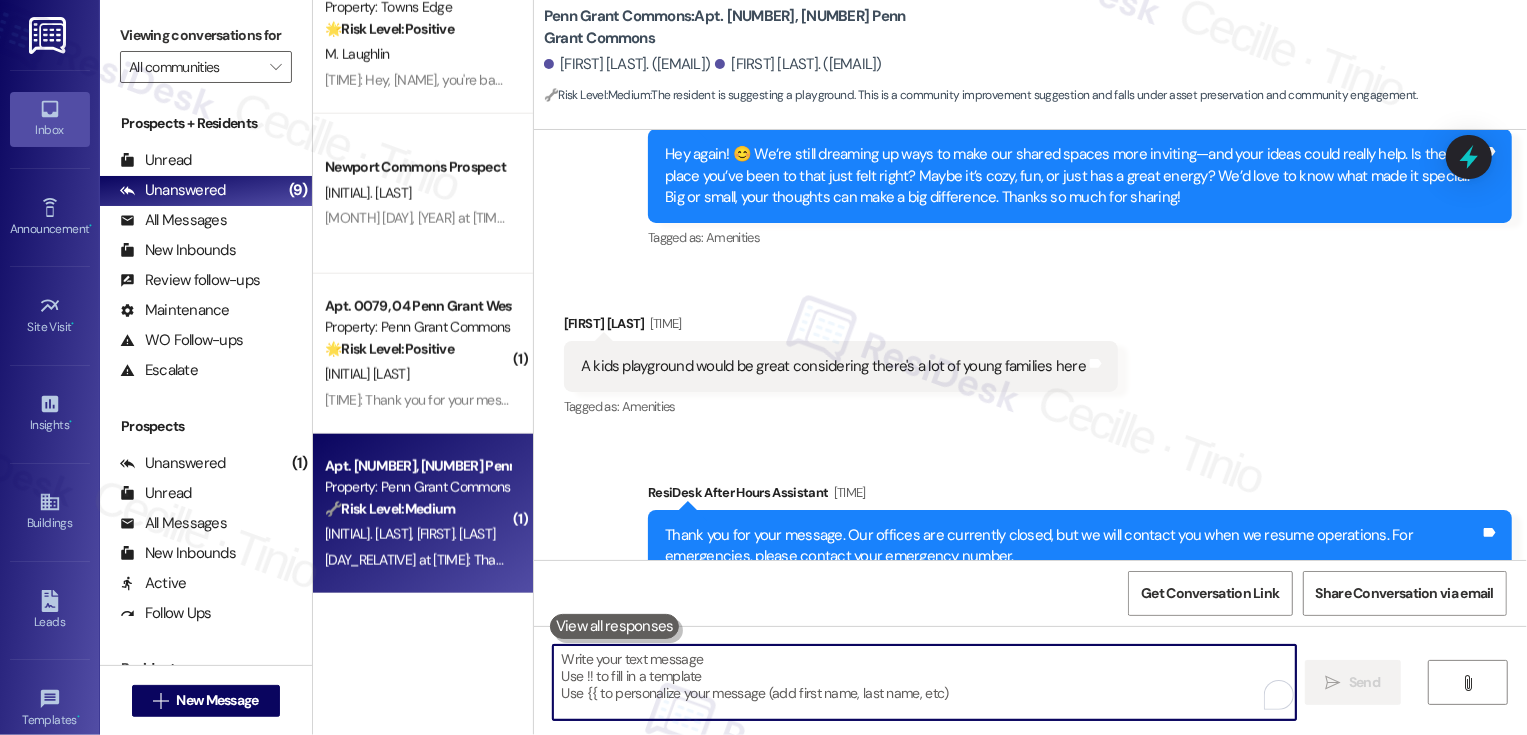 click at bounding box center (924, 682) 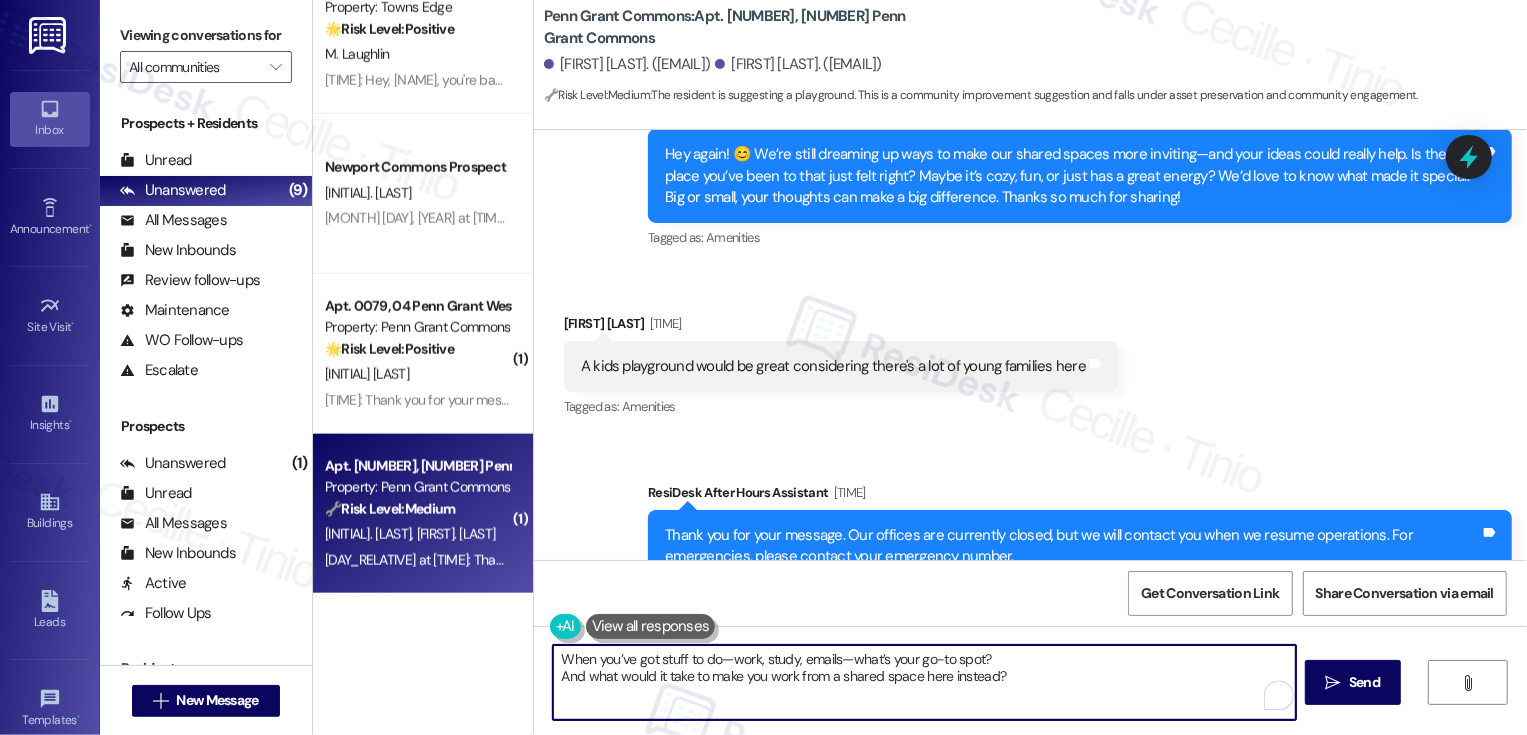 drag, startPoint x: 558, startPoint y: 655, endPoint x: 530, endPoint y: 655, distance: 28 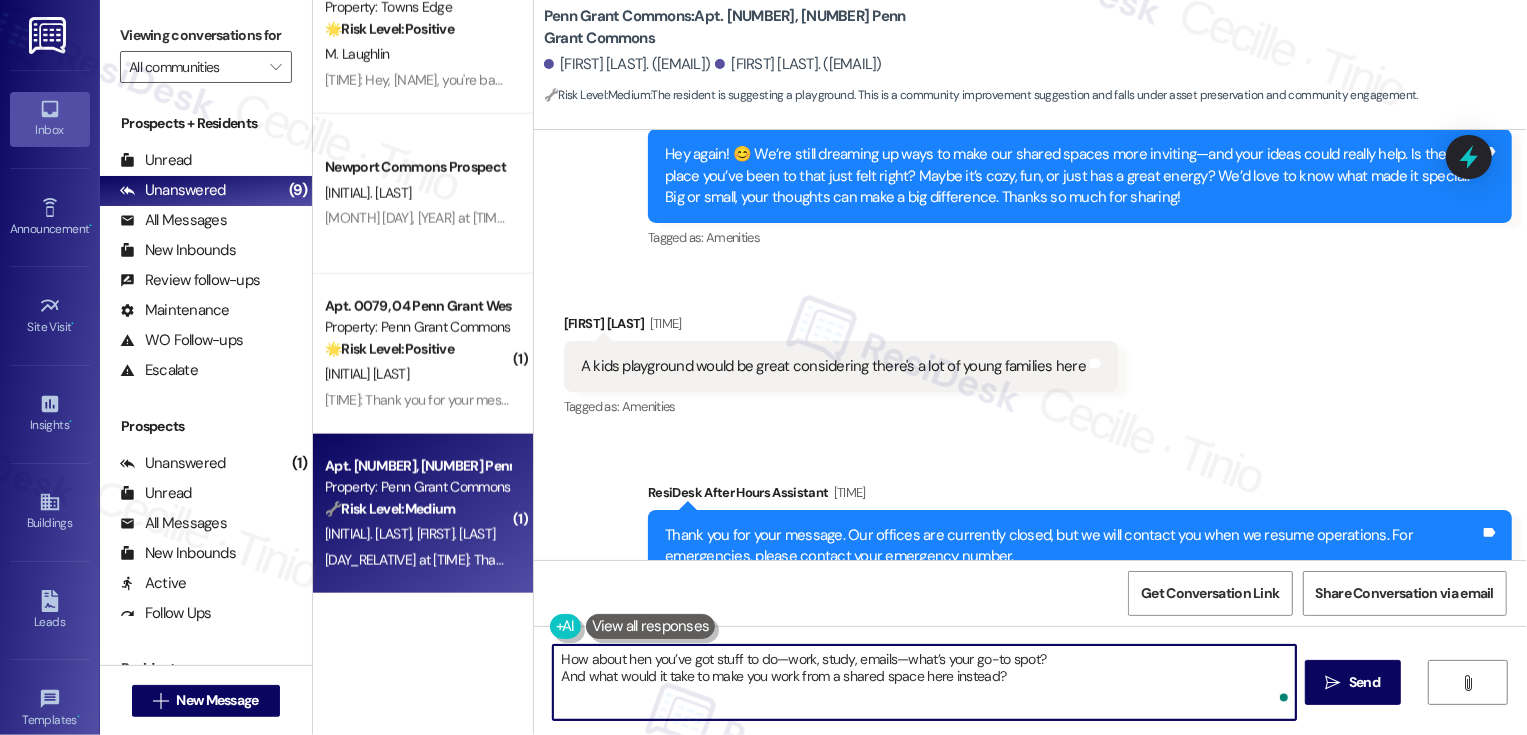 type on "How about when you’ve got stuff to do—work, study, emails—what’s your go-to spot?
And what would it take to make you work from a shared space here instead?" 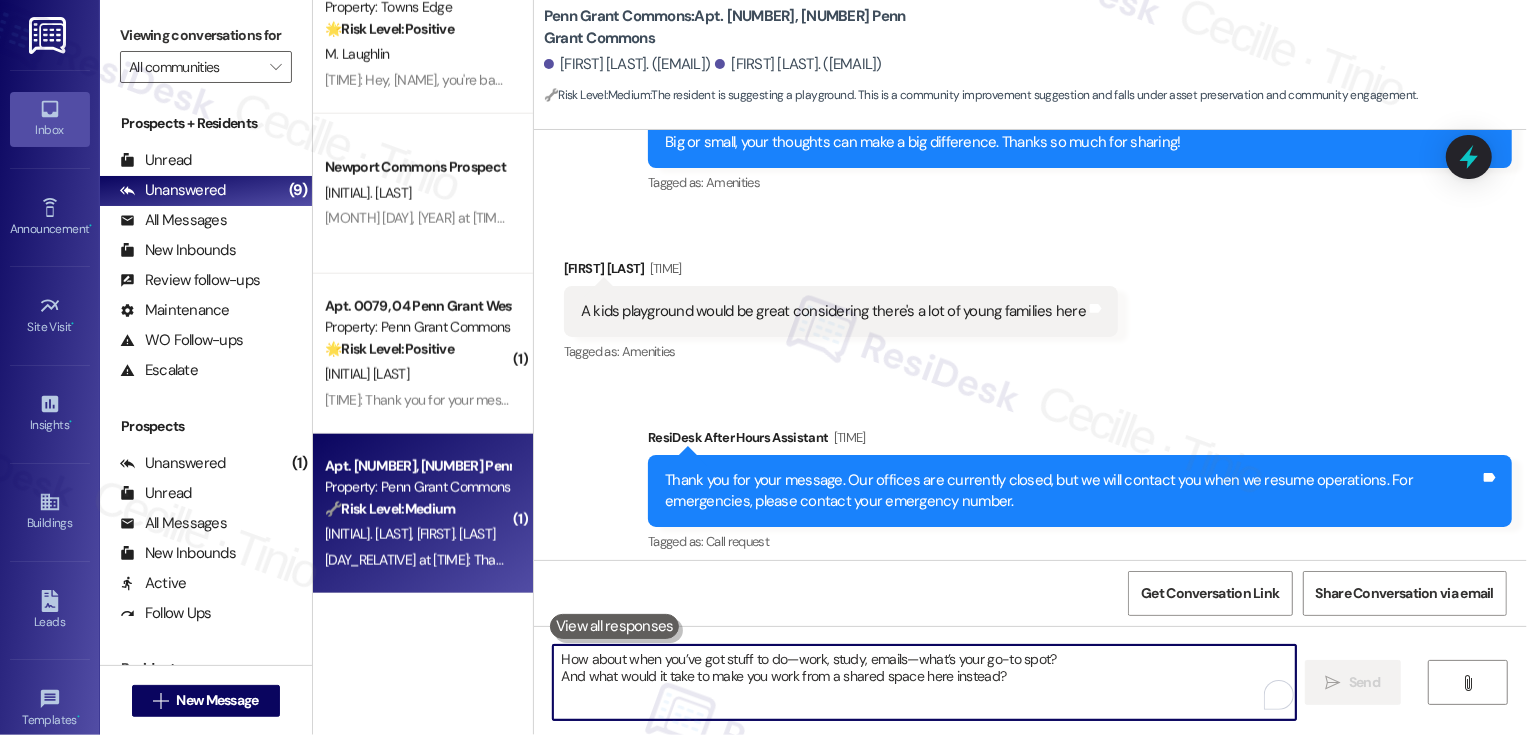 scroll, scrollTop: 15775, scrollLeft: 0, axis: vertical 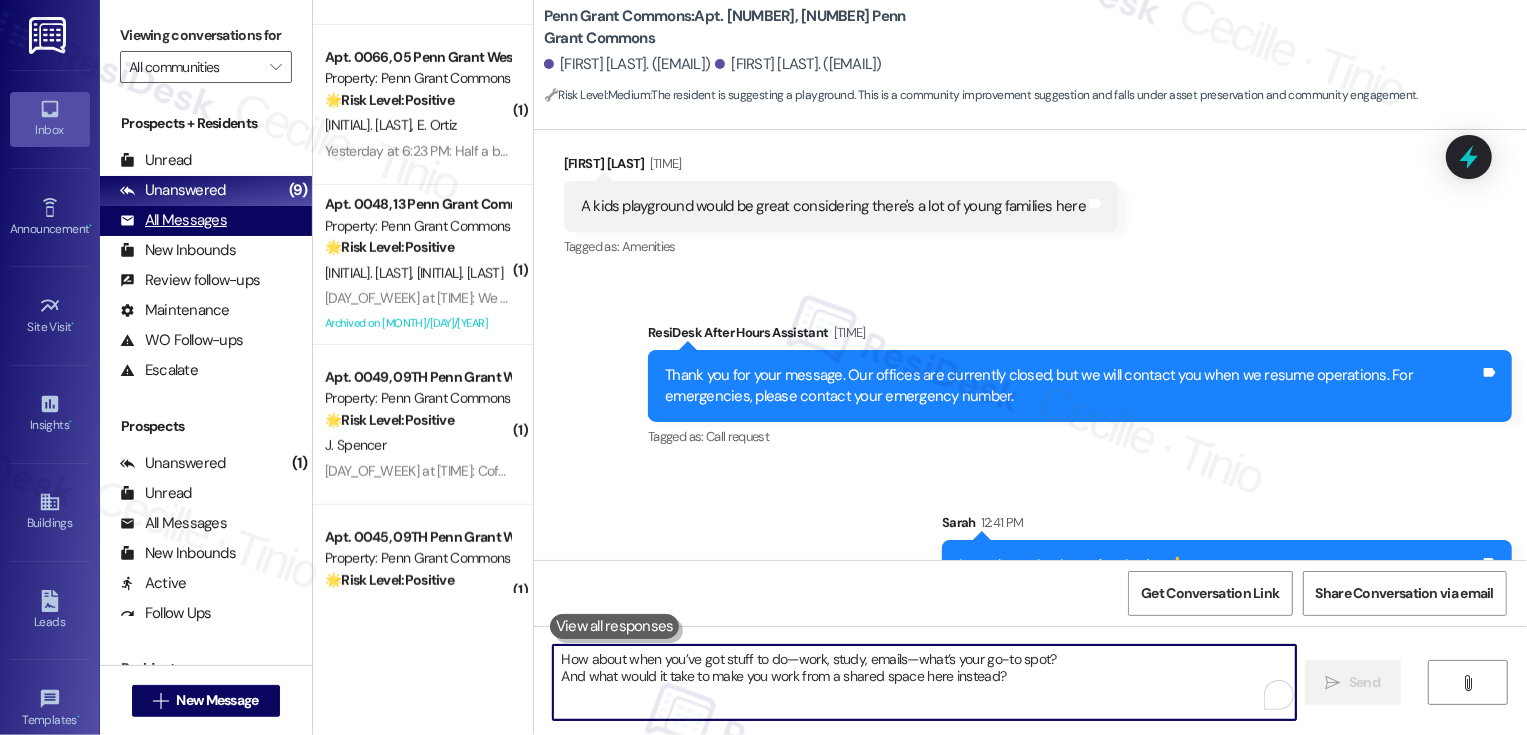 click on "All Messages" at bounding box center (173, 220) 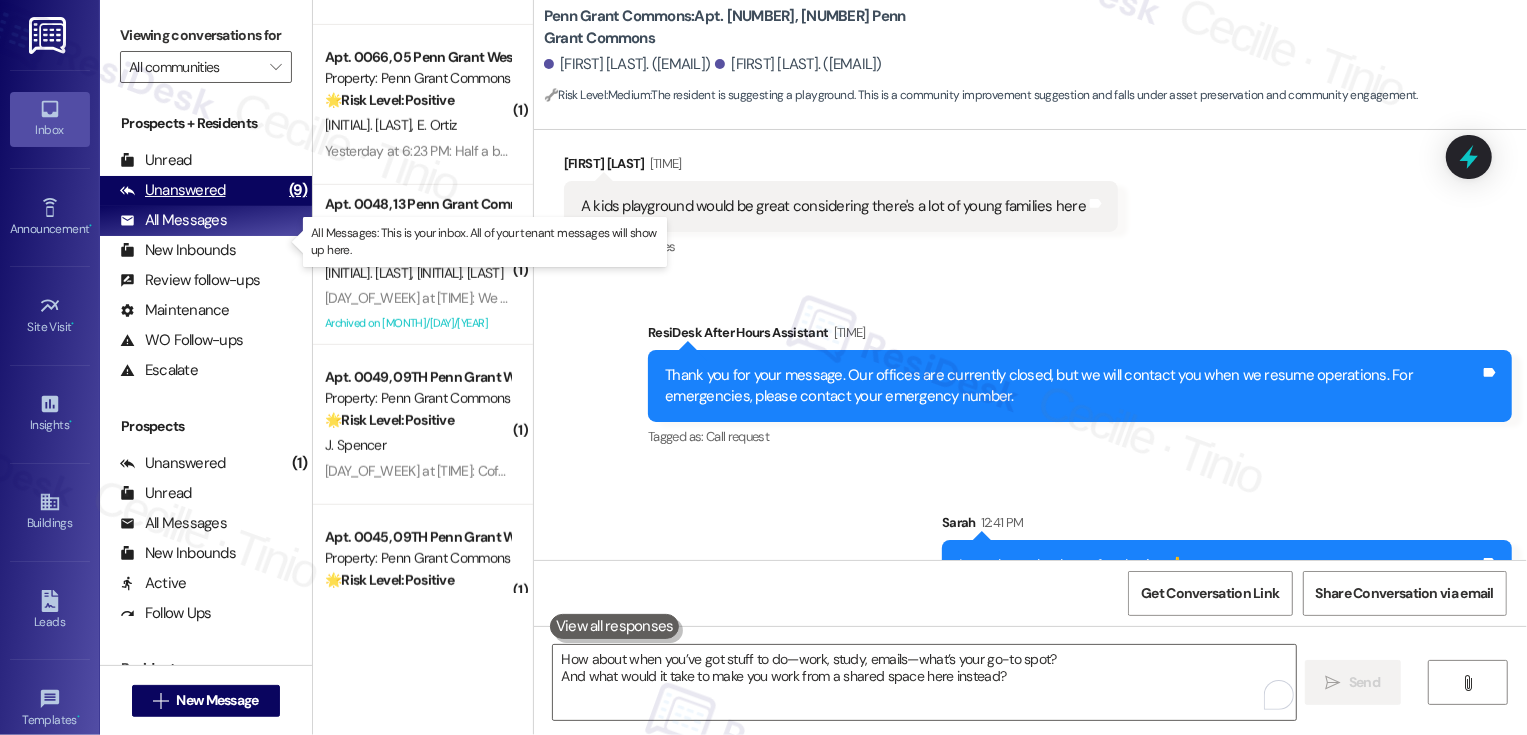 click on "Unanswered" at bounding box center (173, 190) 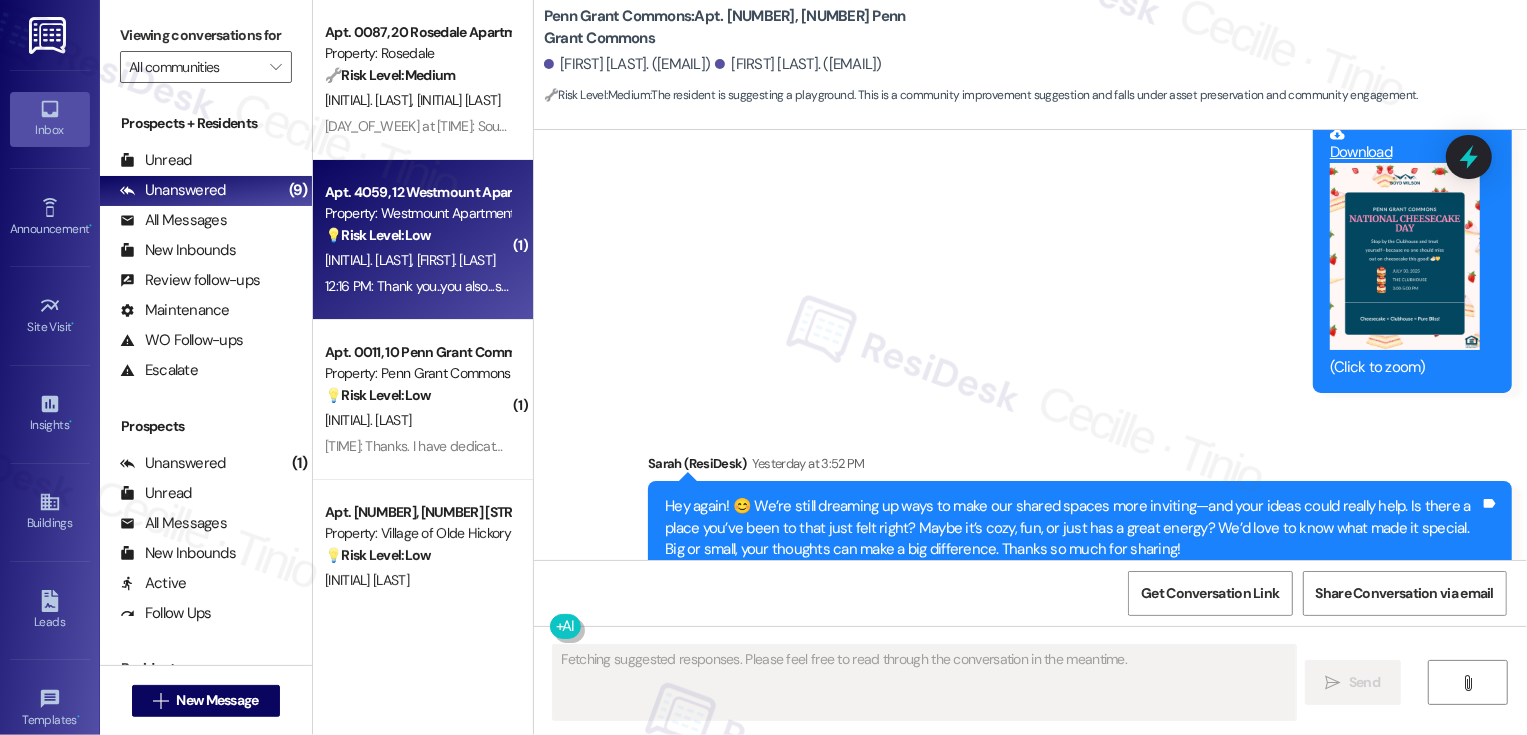 scroll, scrollTop: 15262, scrollLeft: 0, axis: vertical 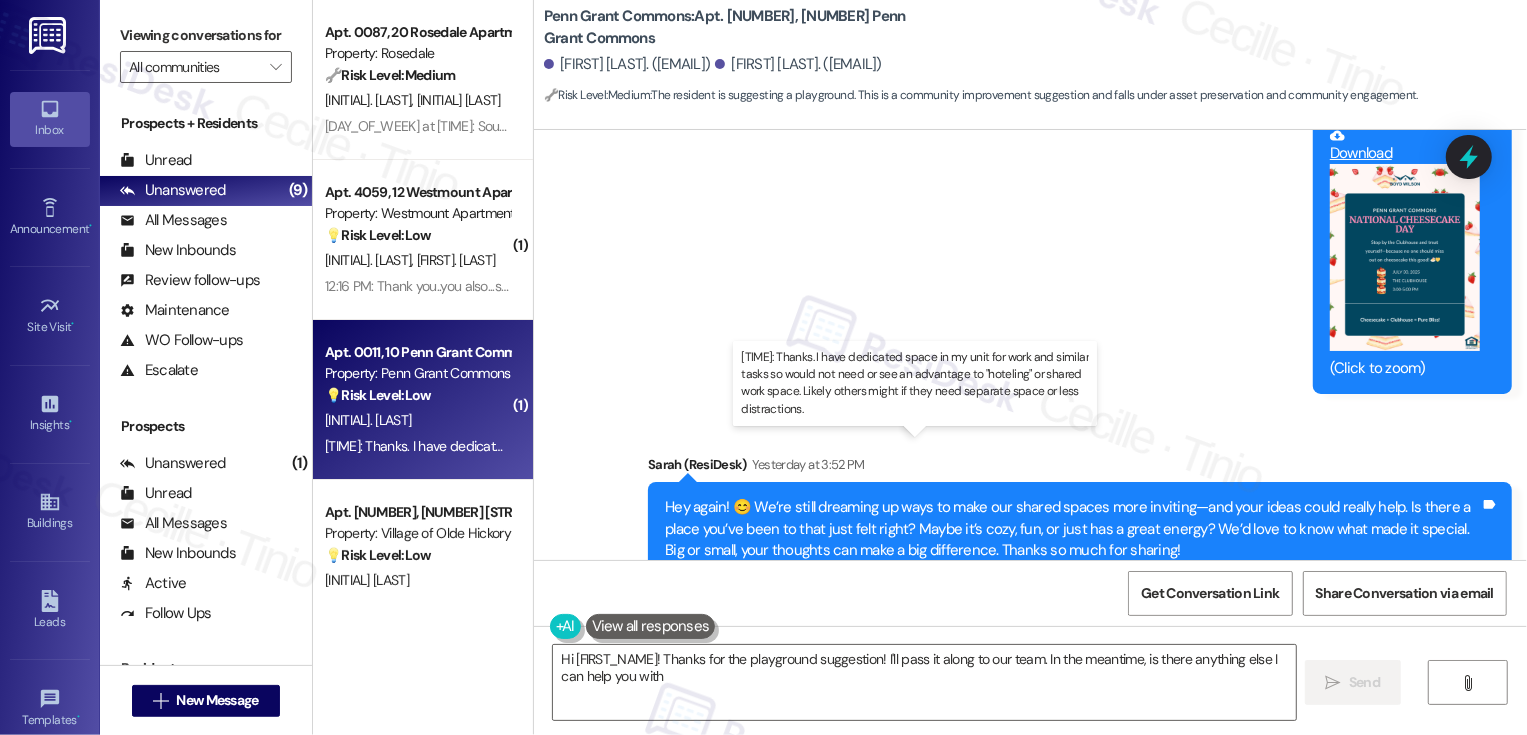 type on "Hi {{first_name}}! Thanks for the playground suggestion! I'll pass it along to our team. In the meantime, is there anything else I can help you with?" 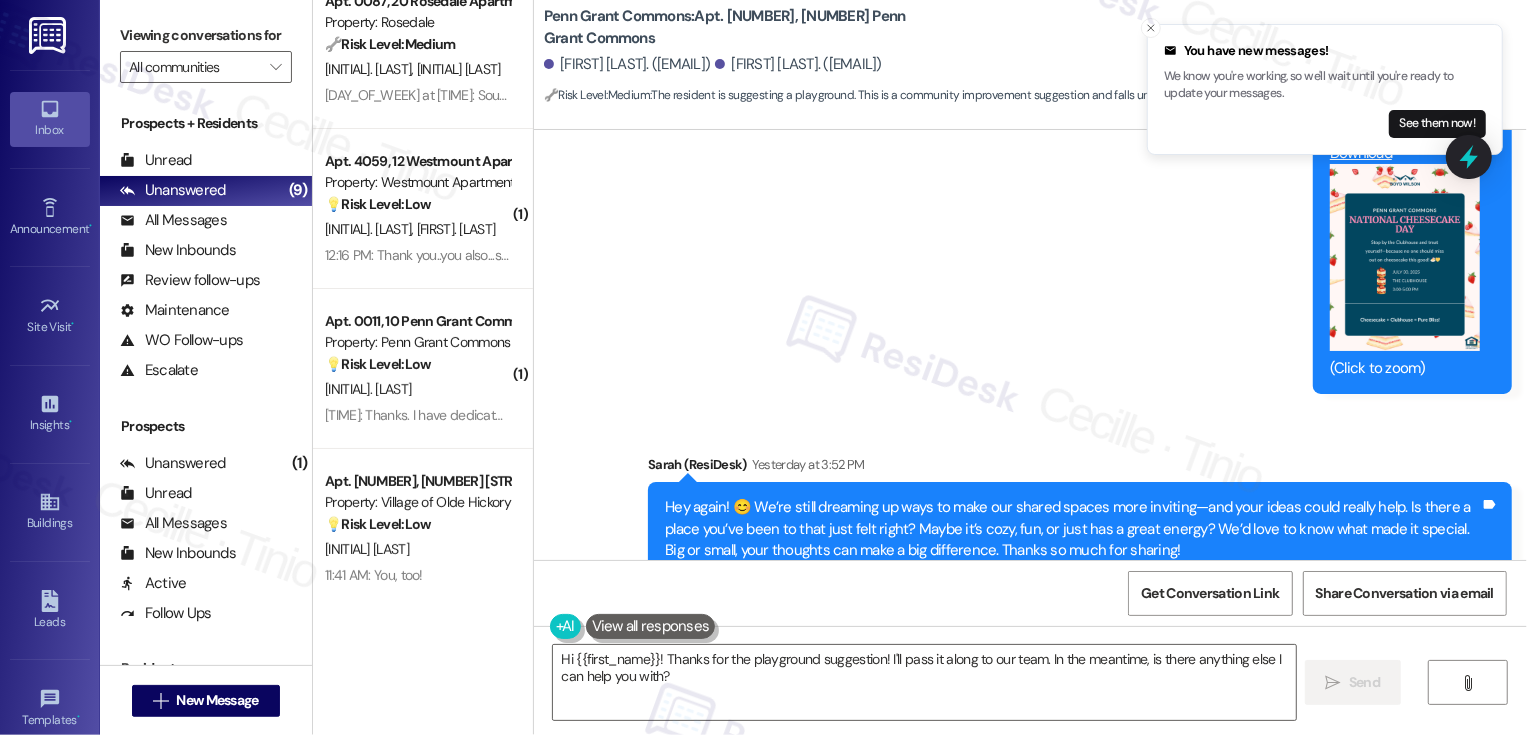 scroll, scrollTop: 0, scrollLeft: 0, axis: both 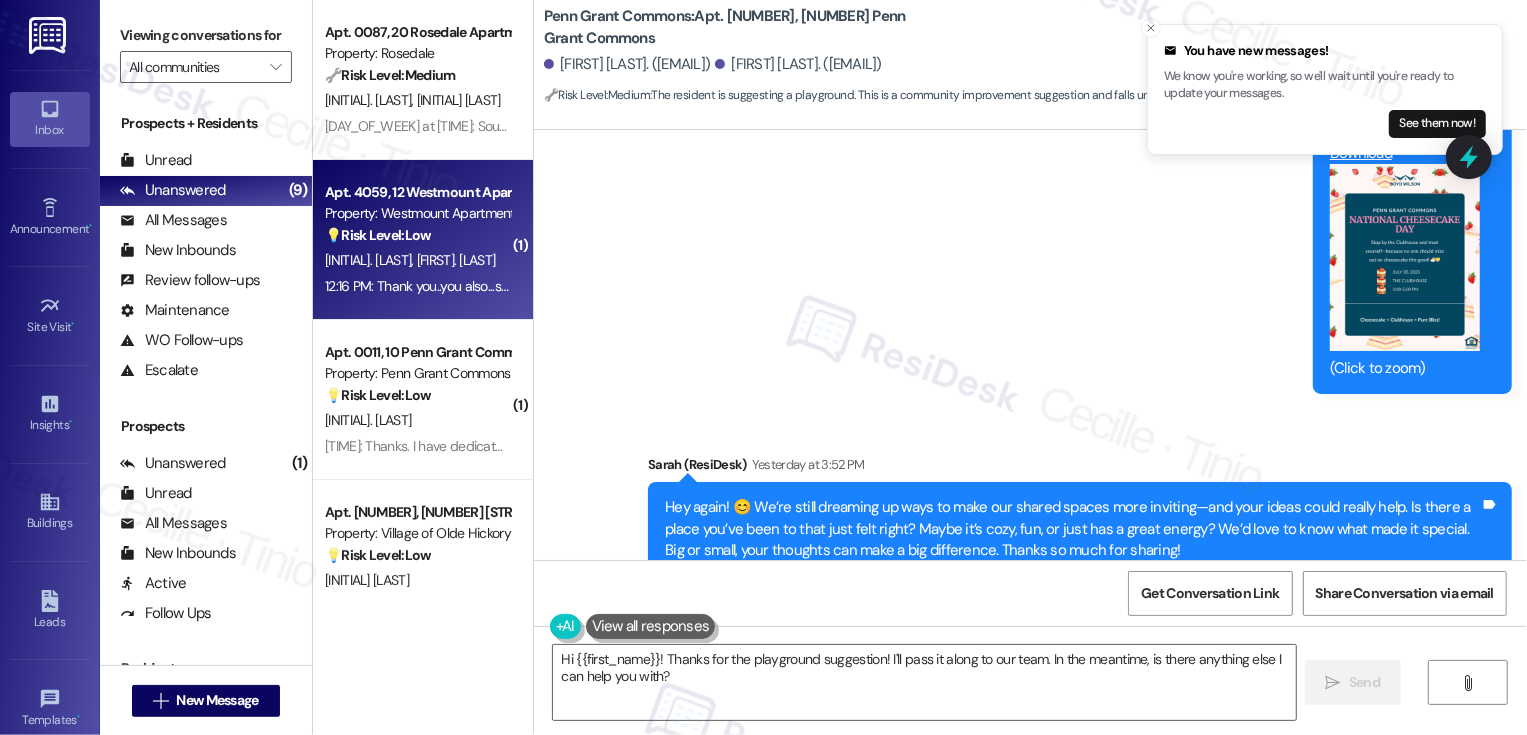 click on "💡  Risk Level:  Low The resident acknowledges the AC issue is 'a little better' after maintenance. The conversation concludes with a thank you, indicating resolution and no further immediate concerns. This is a customer satisfaction follow-up." at bounding box center [417, 235] 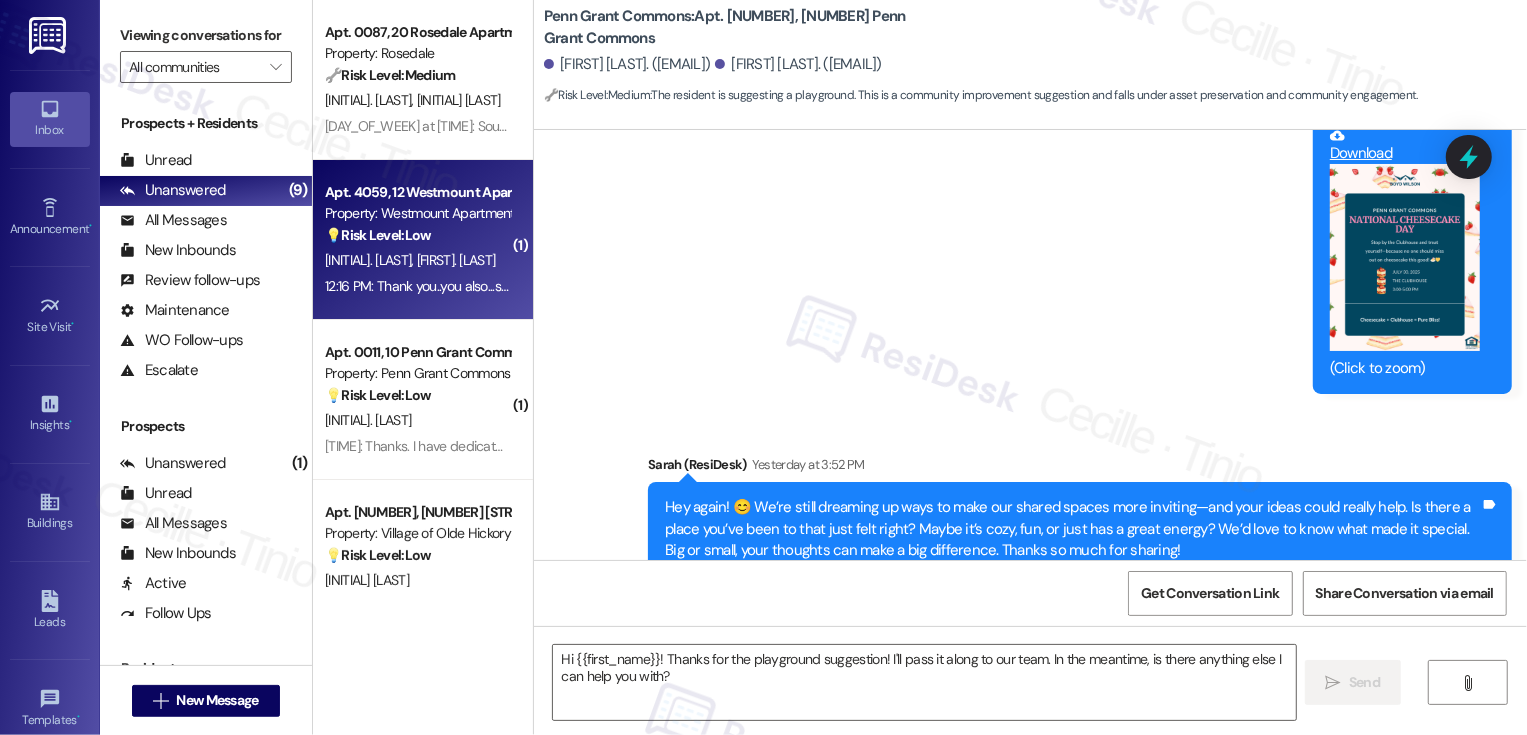 type on "Fetching suggested responses. Please feel free to read through the conversation in the meantime." 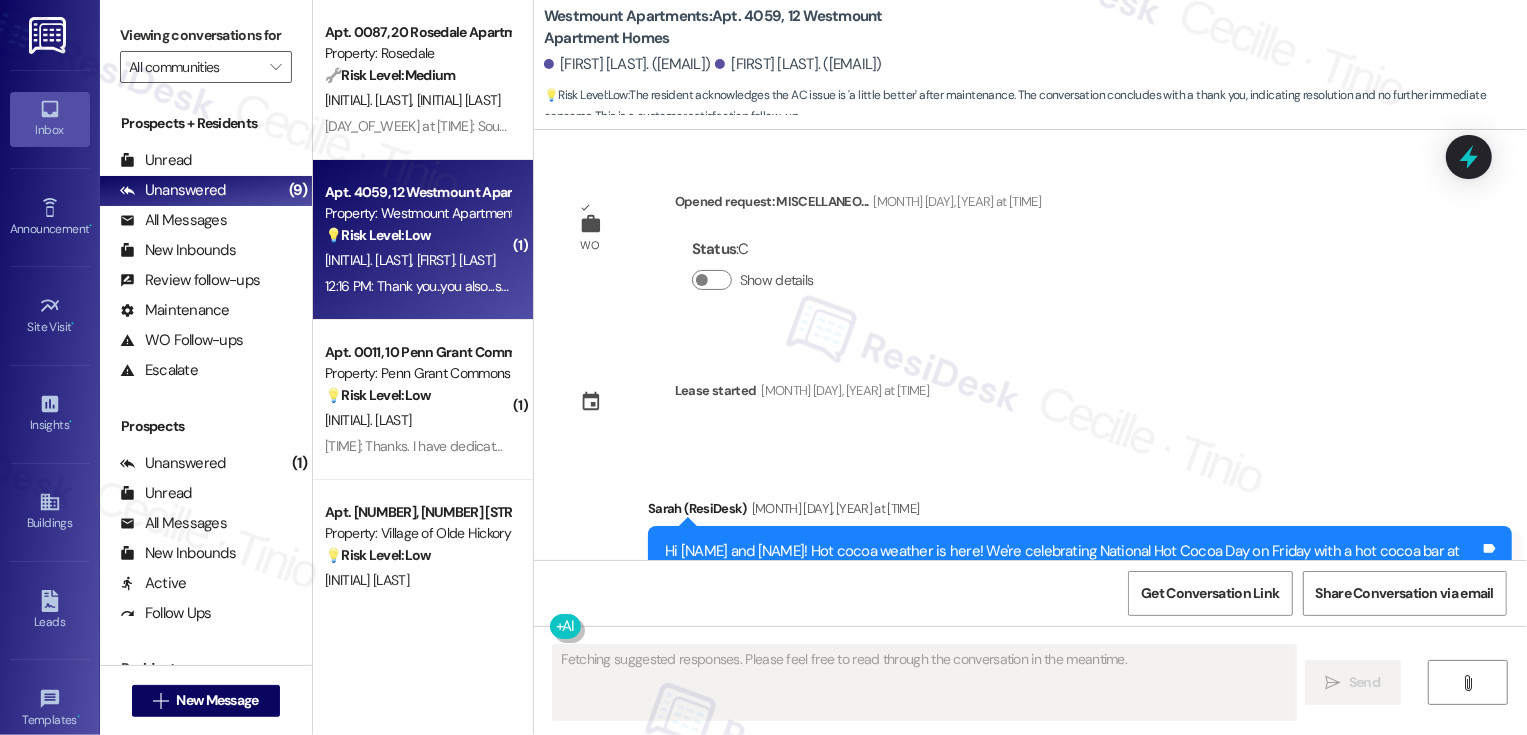 scroll, scrollTop: 8680, scrollLeft: 0, axis: vertical 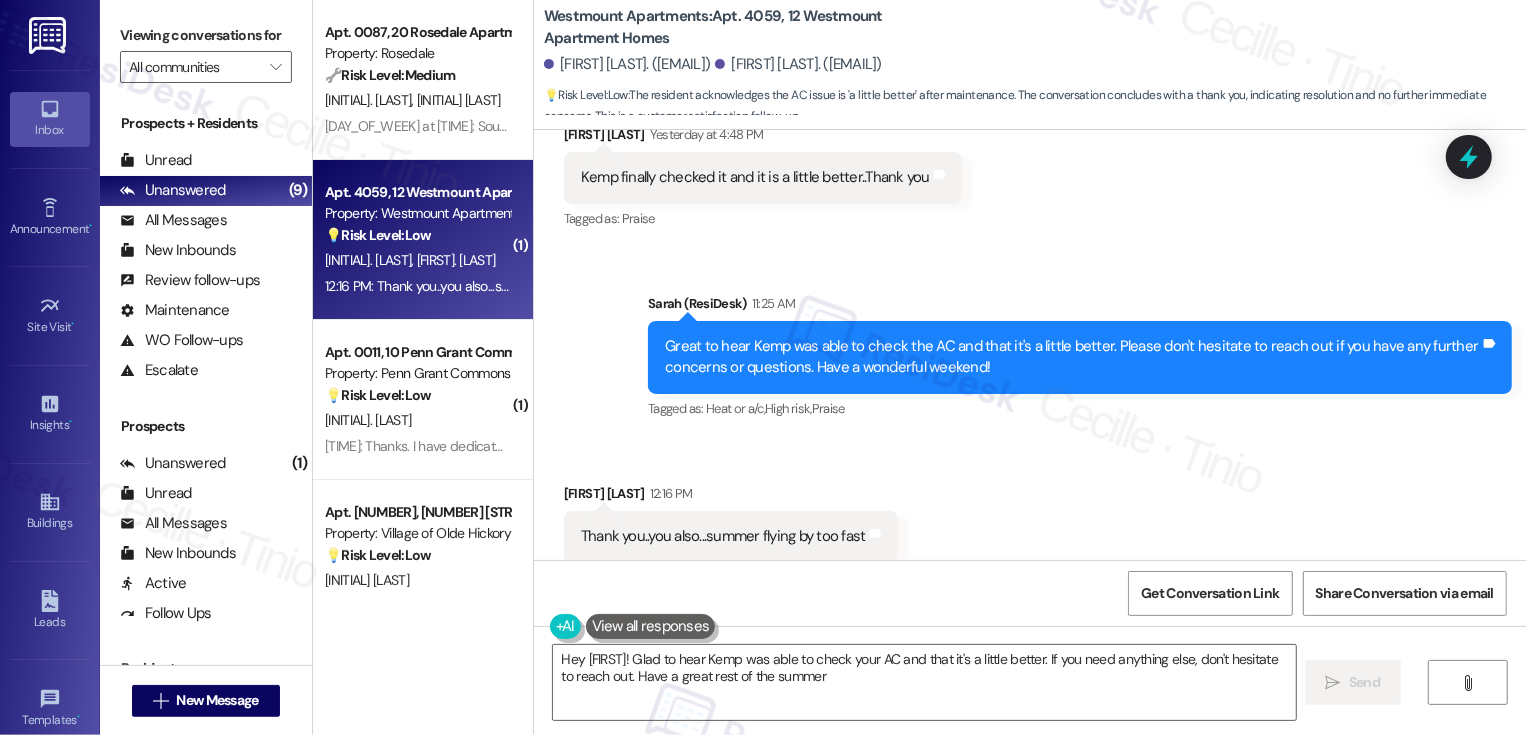 type on "Hey {{first_name}}! Glad to hear Kemp was able to check your AC and that it's a little better. If you need anything else, don't hesitate to reach out. Have a great rest of the summer!" 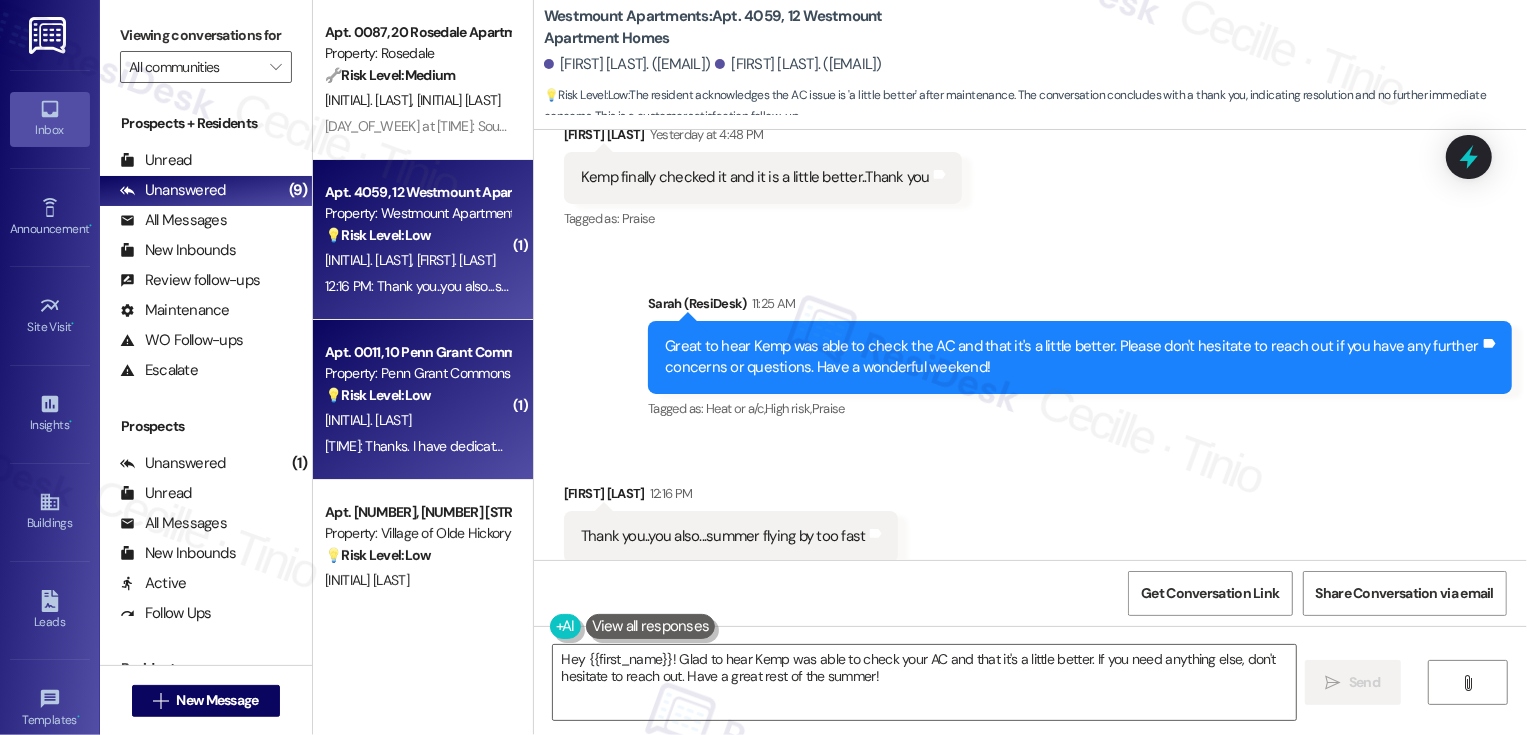 click on "💡  Risk Level:  Low" at bounding box center [378, 395] 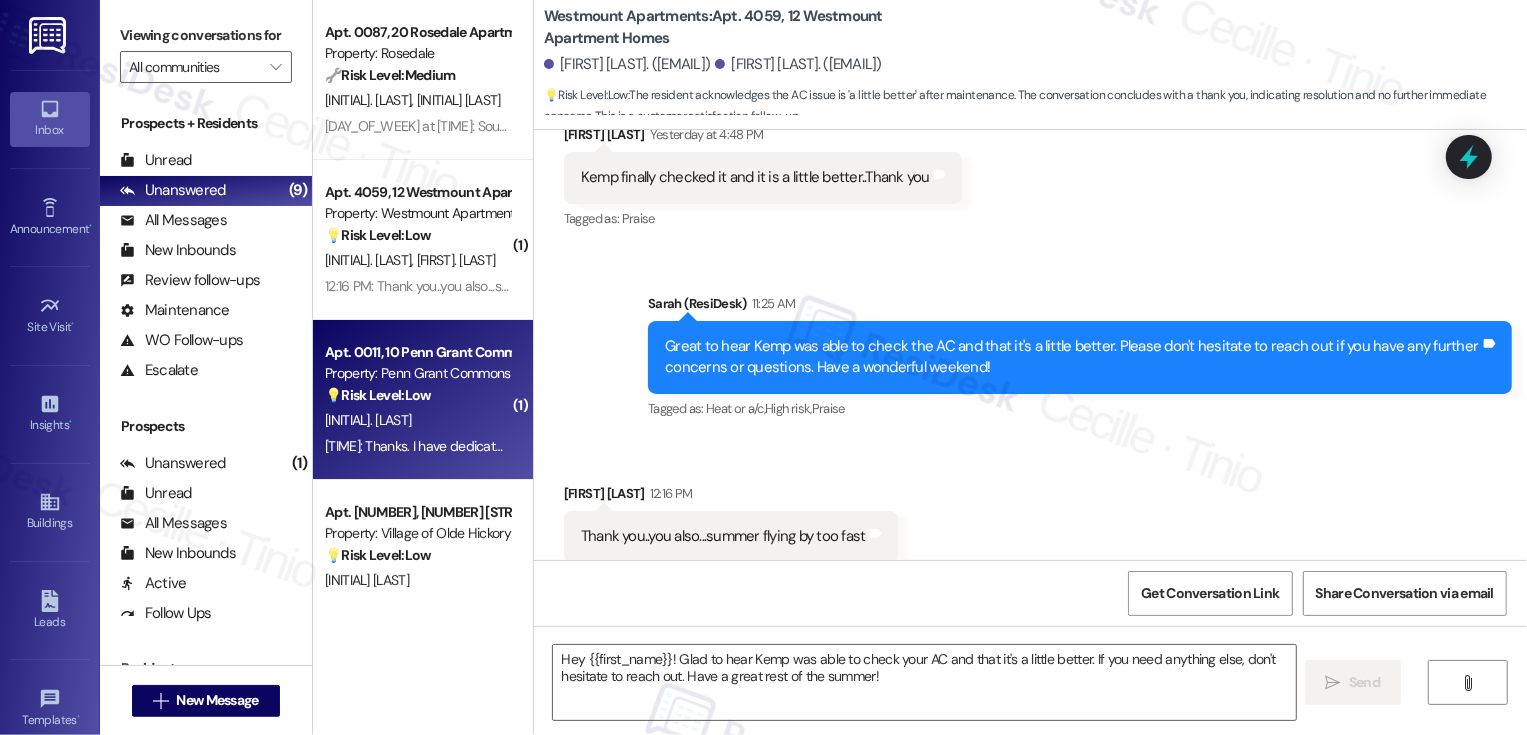 type on "Fetching suggested responses. Please feel free to read through the conversation in the meantime." 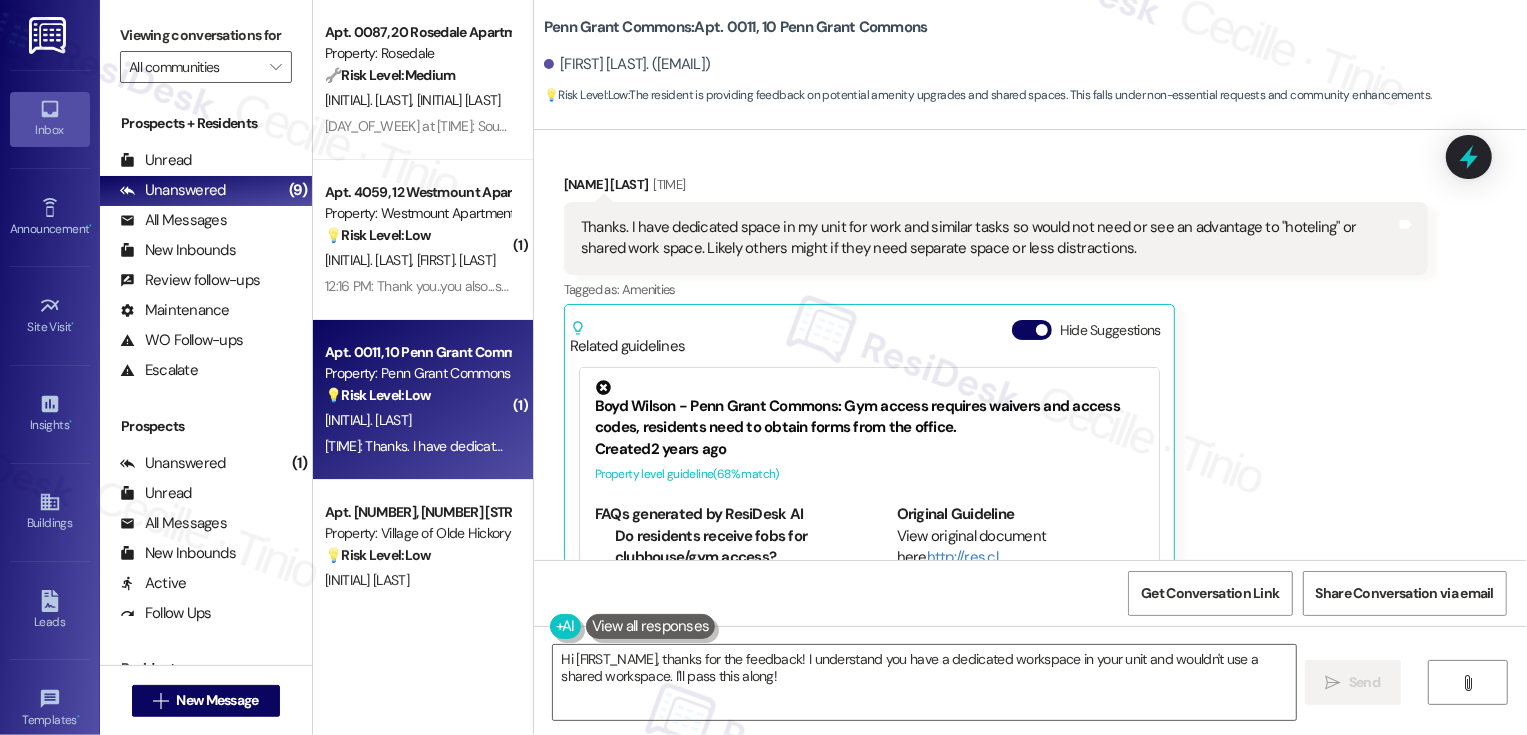 scroll, scrollTop: 24790, scrollLeft: 0, axis: vertical 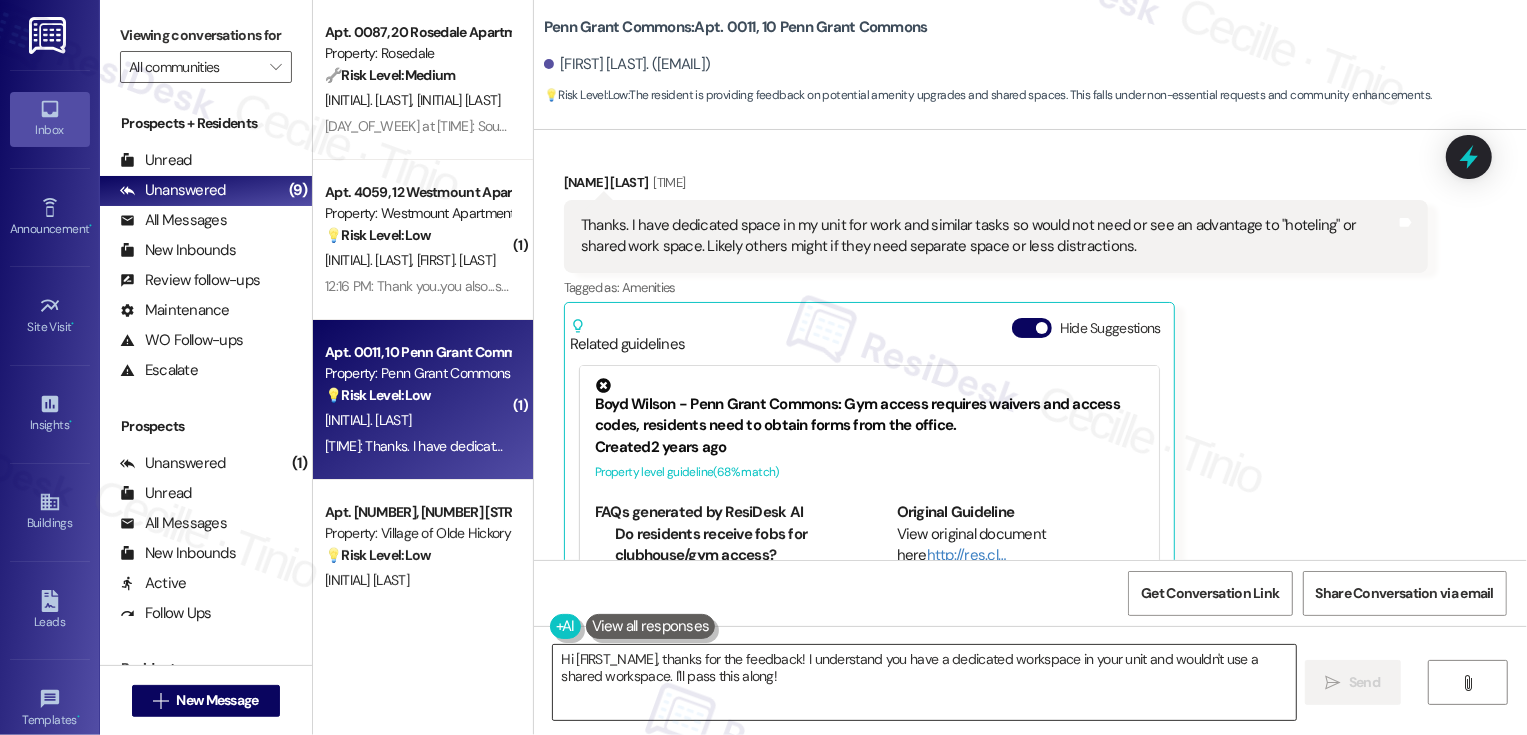 click on "Hi [FIRST_NAME], thanks for the feedback! I understand you have a dedicated workspace in your unit and wouldn't use a shared workspace. I'll pass this along!" at bounding box center [924, 682] 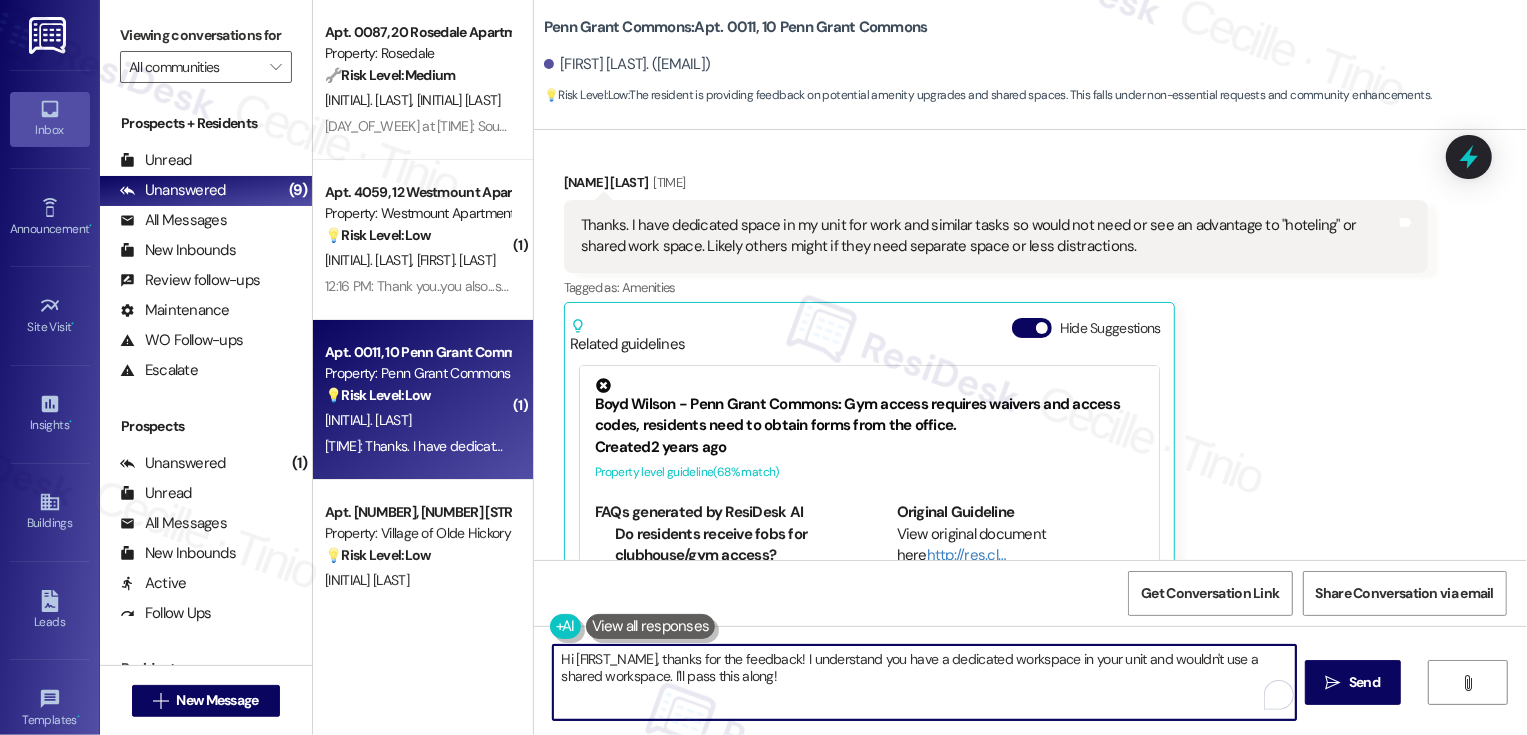 drag, startPoint x: 617, startPoint y: 676, endPoint x: 743, endPoint y: 694, distance: 127.27922 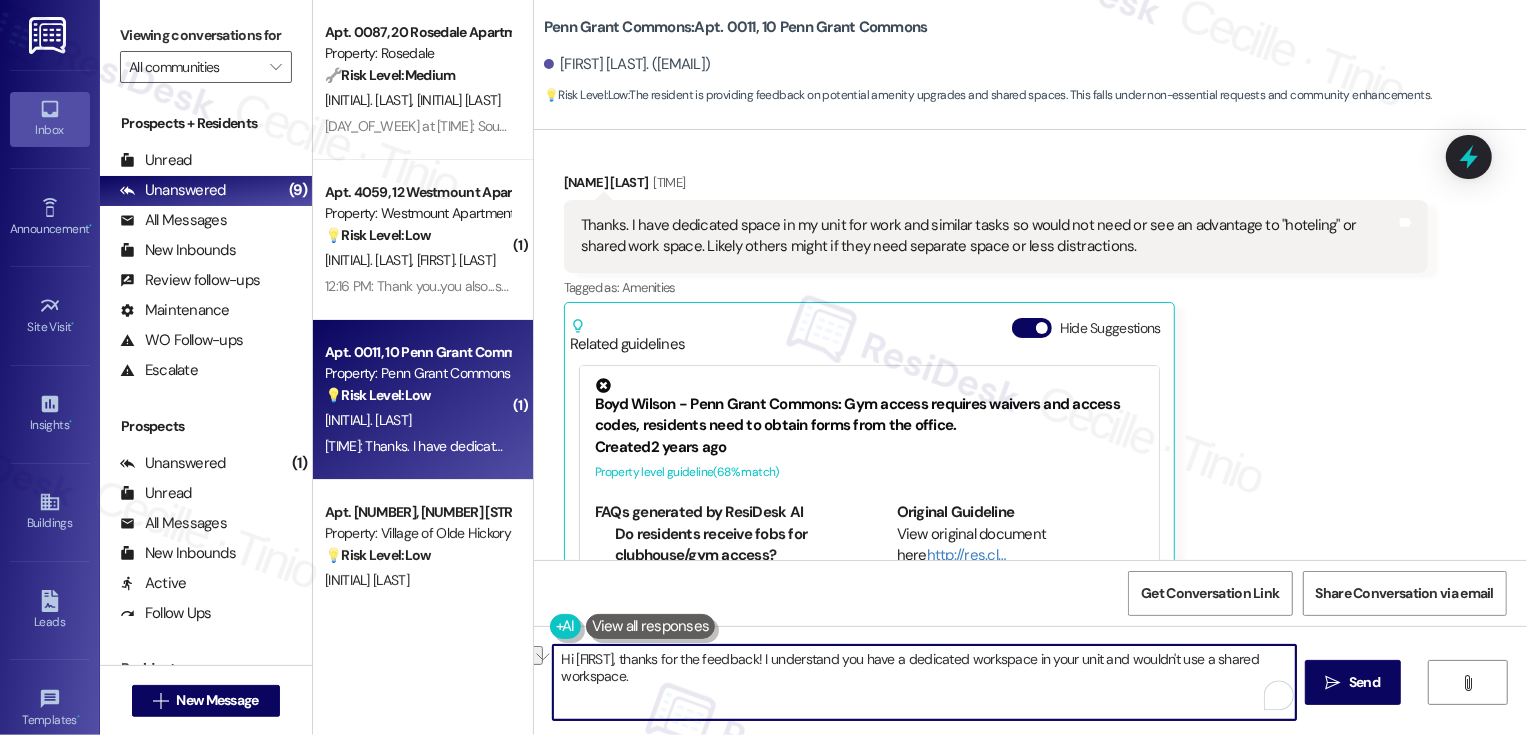 drag, startPoint x: 657, startPoint y: 657, endPoint x: 512, endPoint y: 652, distance: 145.08618 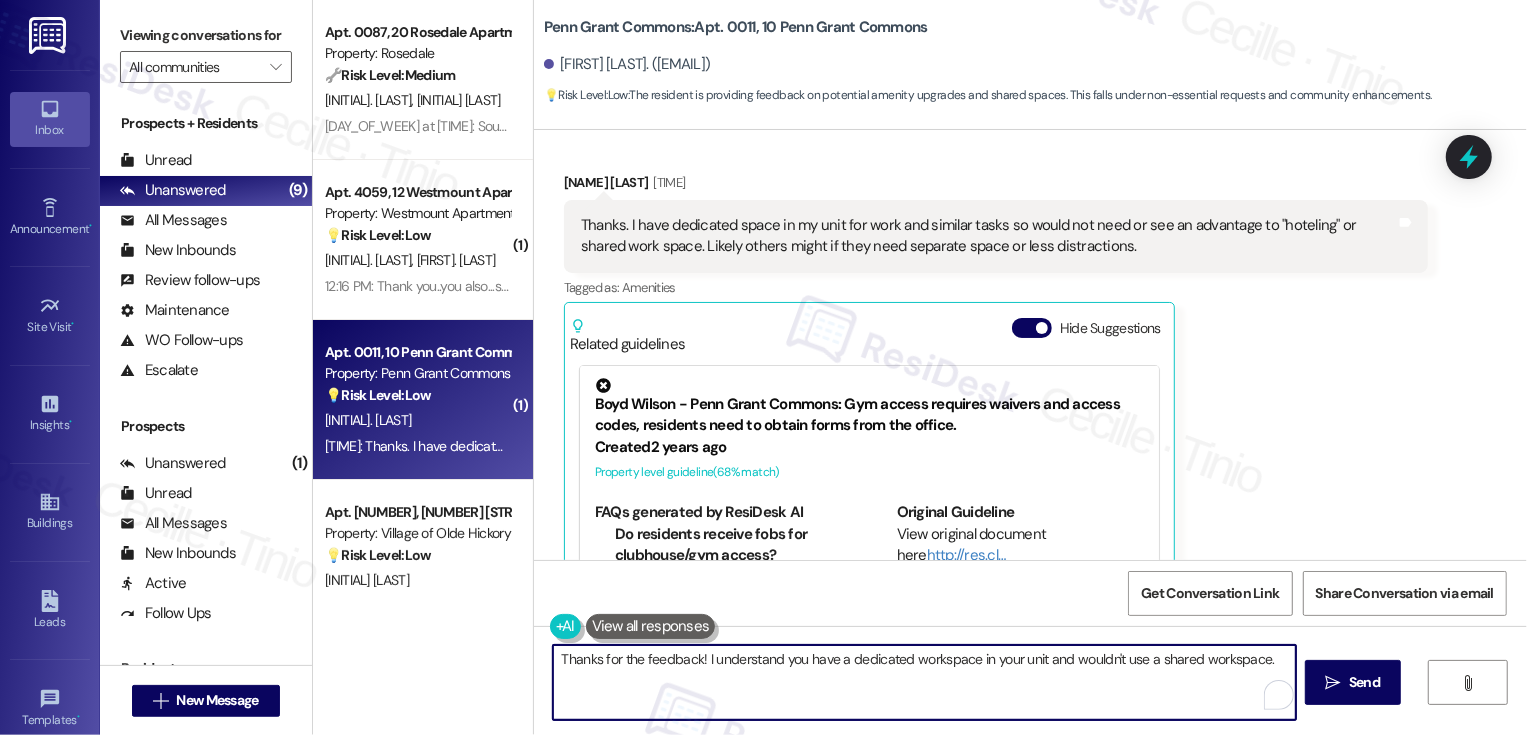 click on "Thanks for the feedback! I understand you have a dedicated workspace in your unit and wouldn't use a shared workspace." at bounding box center [924, 682] 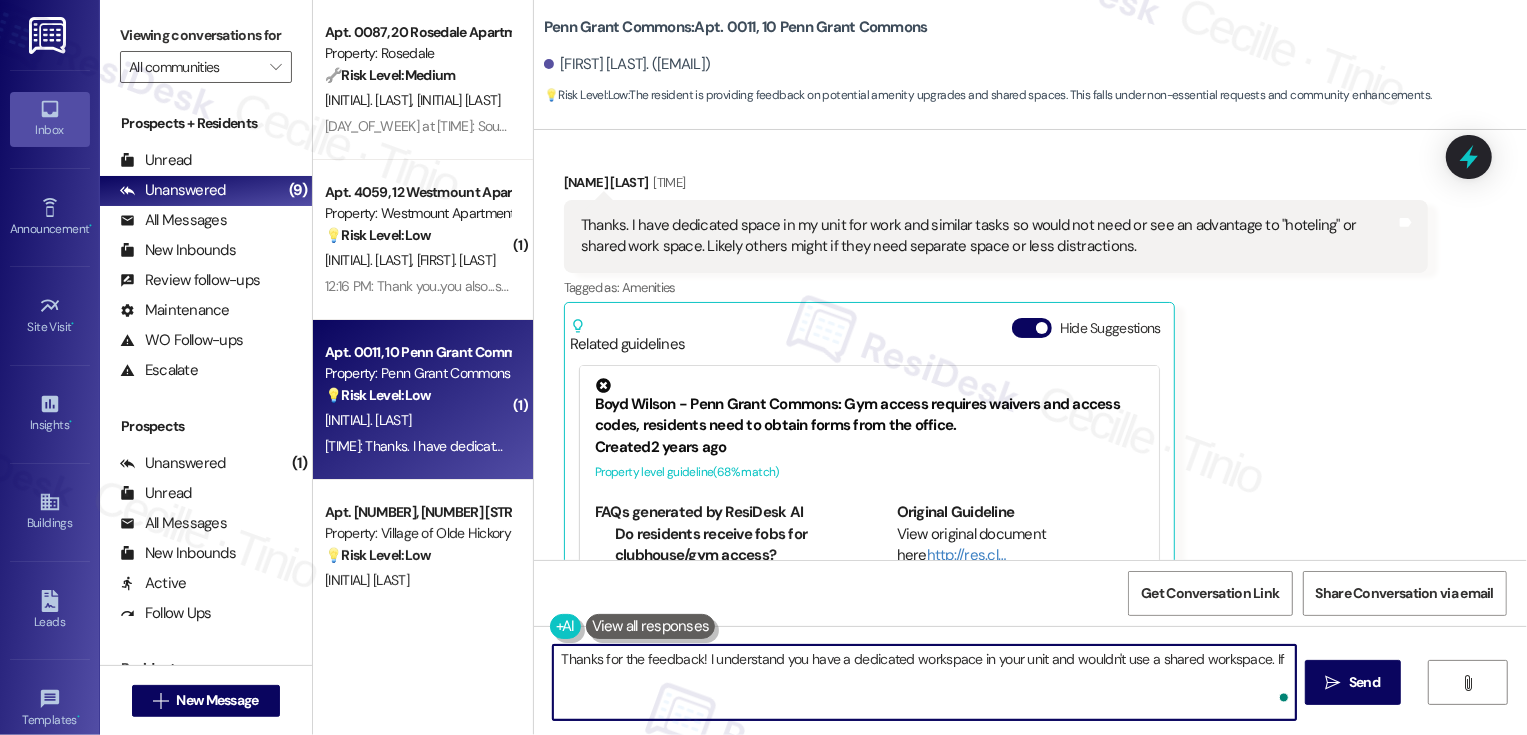 paste on "back to a building or place you visited that had a small feature you loved—even if it wasn’t flashy.
What’s something you saw once and thought, “Why don’t we have that?”" 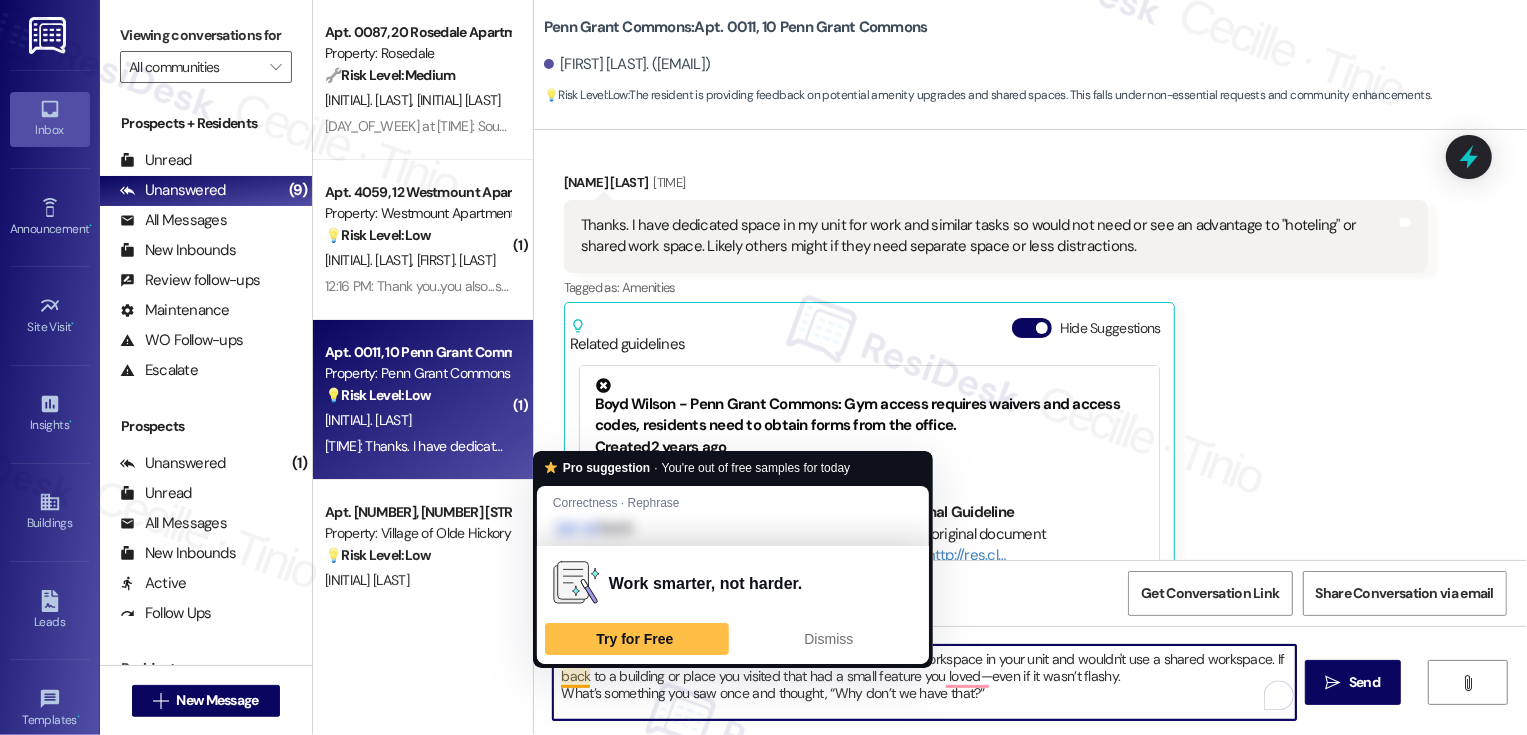 click on "Thanks for the feedback! I understand you have a dedicated workspace in your unit and wouldn't use a shared workspace. If back to a building or place you visited that had a small feature you loved—even if it wasn’t flashy.
What’s something you saw once and thought, “Why don’t we have that?”" at bounding box center (924, 682) 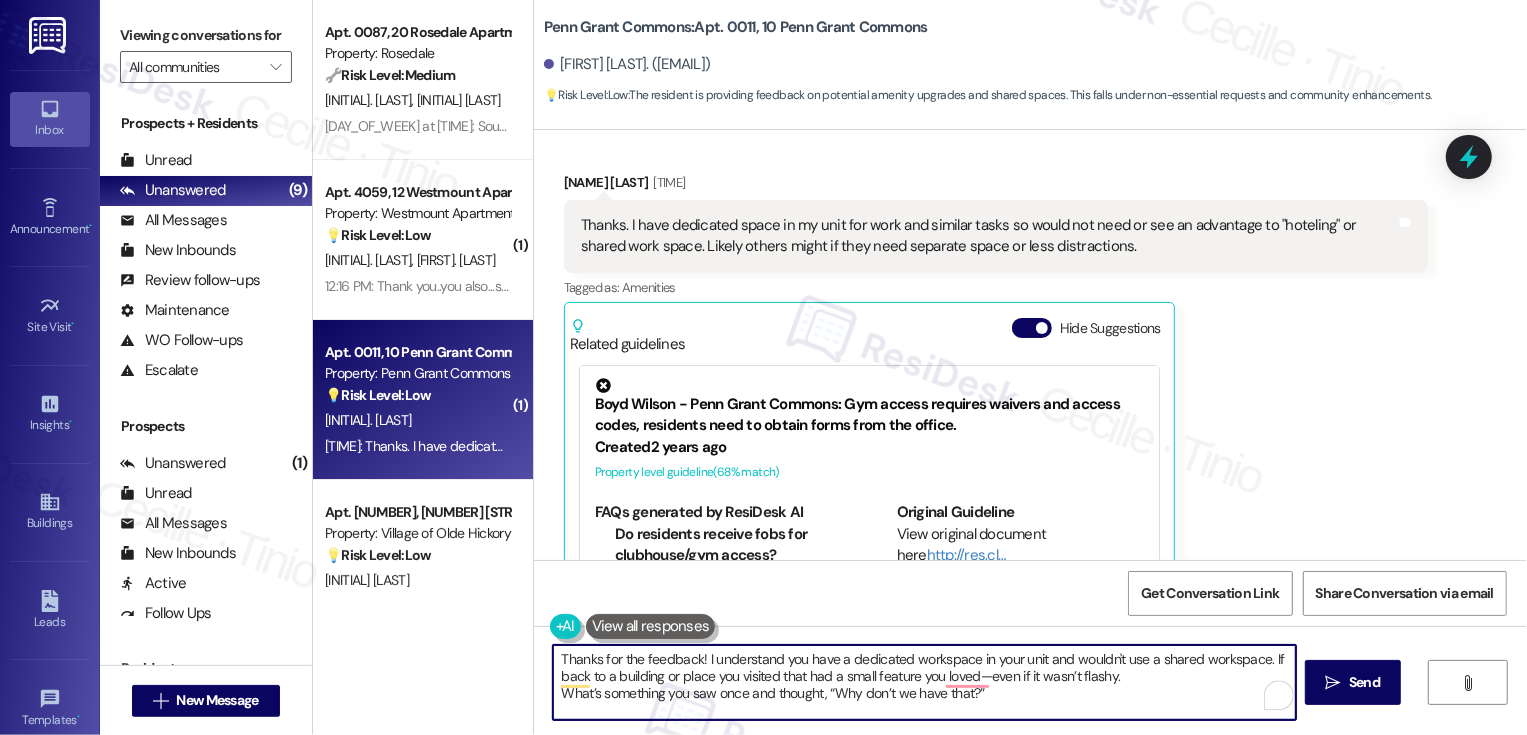click on "Thanks for the feedback! I understand you have a dedicated workspace in your unit and wouldn't use a shared workspace. If back to a building or place you visited that had a small feature you loved—even if it wasn’t flashy.
What’s something you saw once and thought, “Why don’t we have that?”" at bounding box center [924, 682] 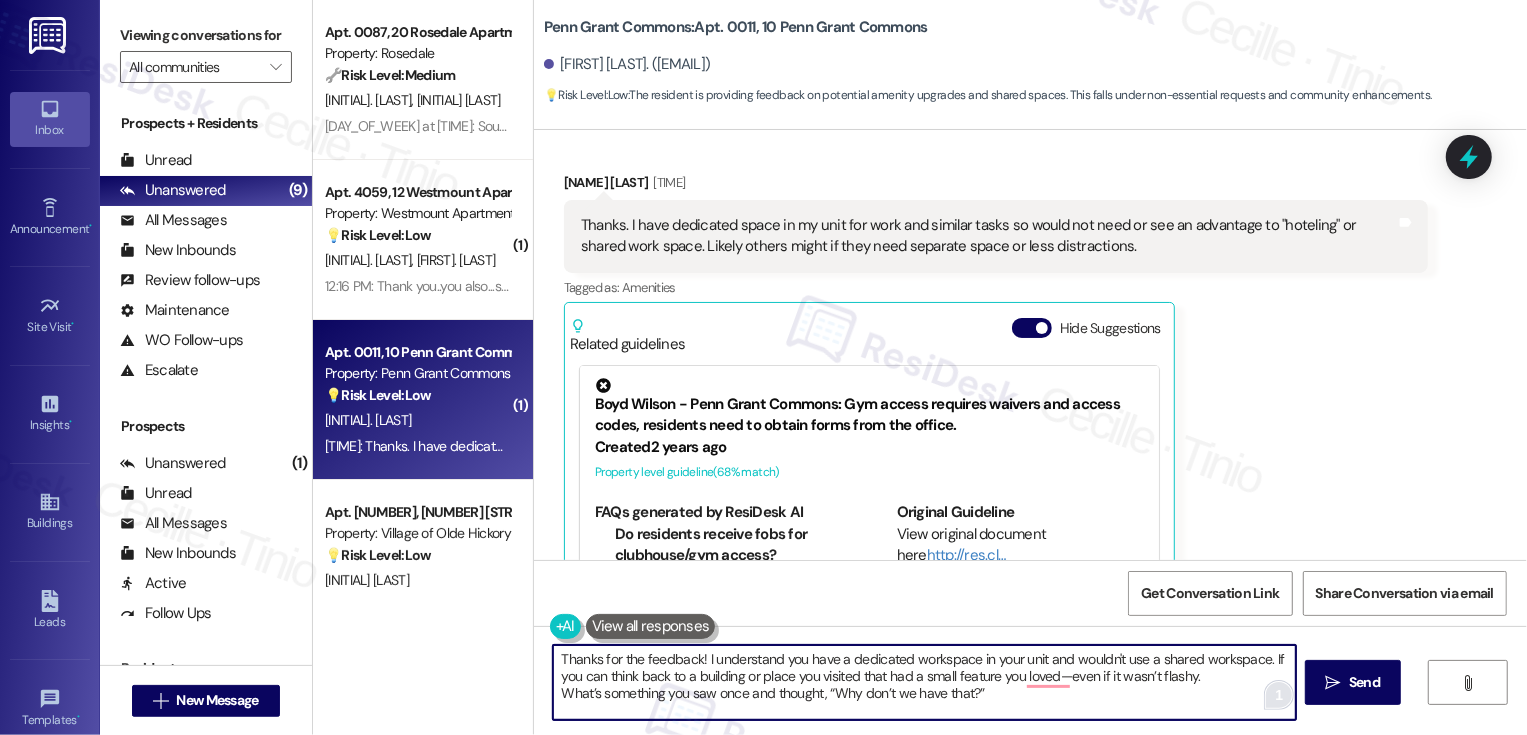 drag, startPoint x: 1254, startPoint y: 659, endPoint x: 1254, endPoint y: 699, distance: 40 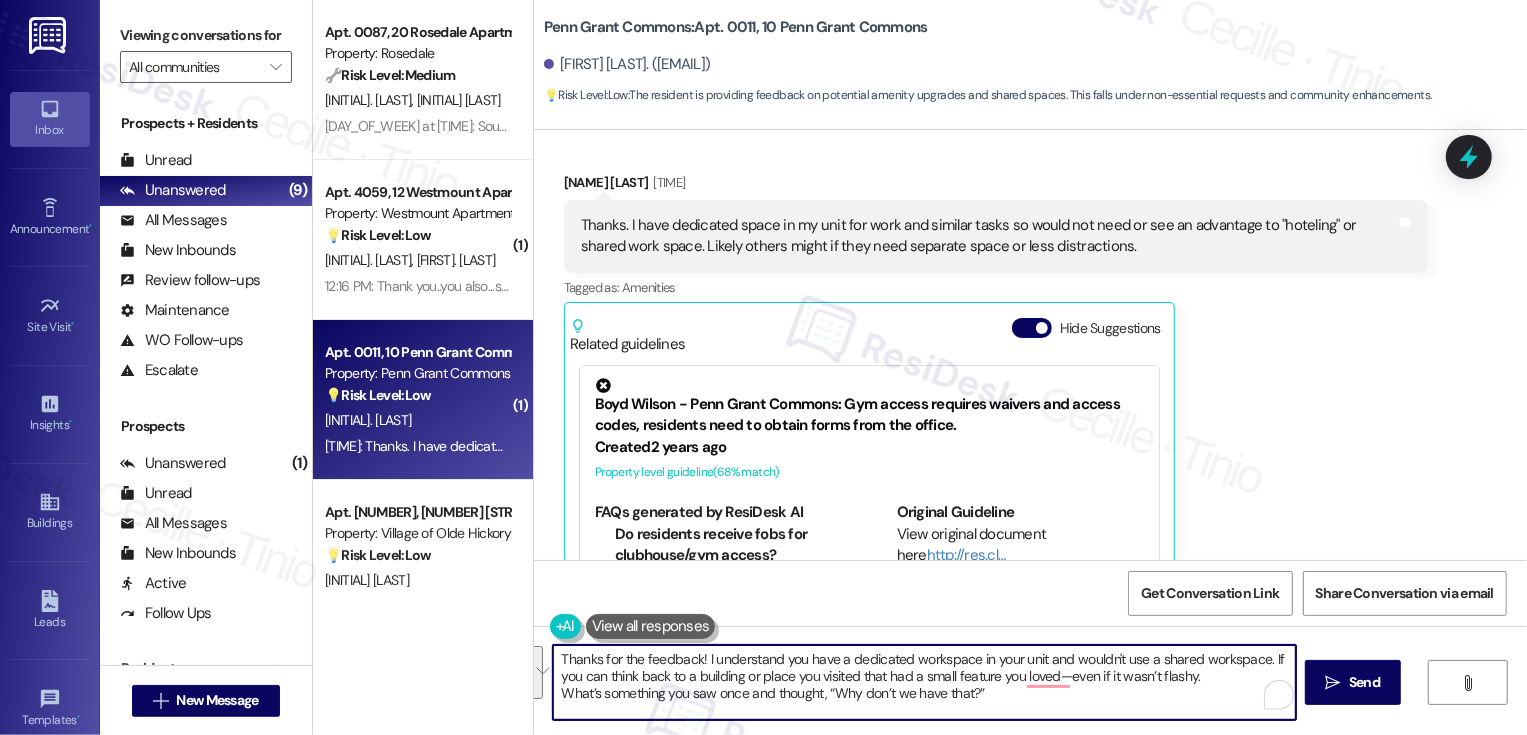click on "Thanks for the feedback! I understand you have a dedicated workspace in your unit and wouldn't use a shared workspace. If you can think back to a building or place you visited that had a small feature you loved—even if it wasn’t flashy.
What’s something you saw once and thought, “Why don’t we have that?”" at bounding box center [924, 682] 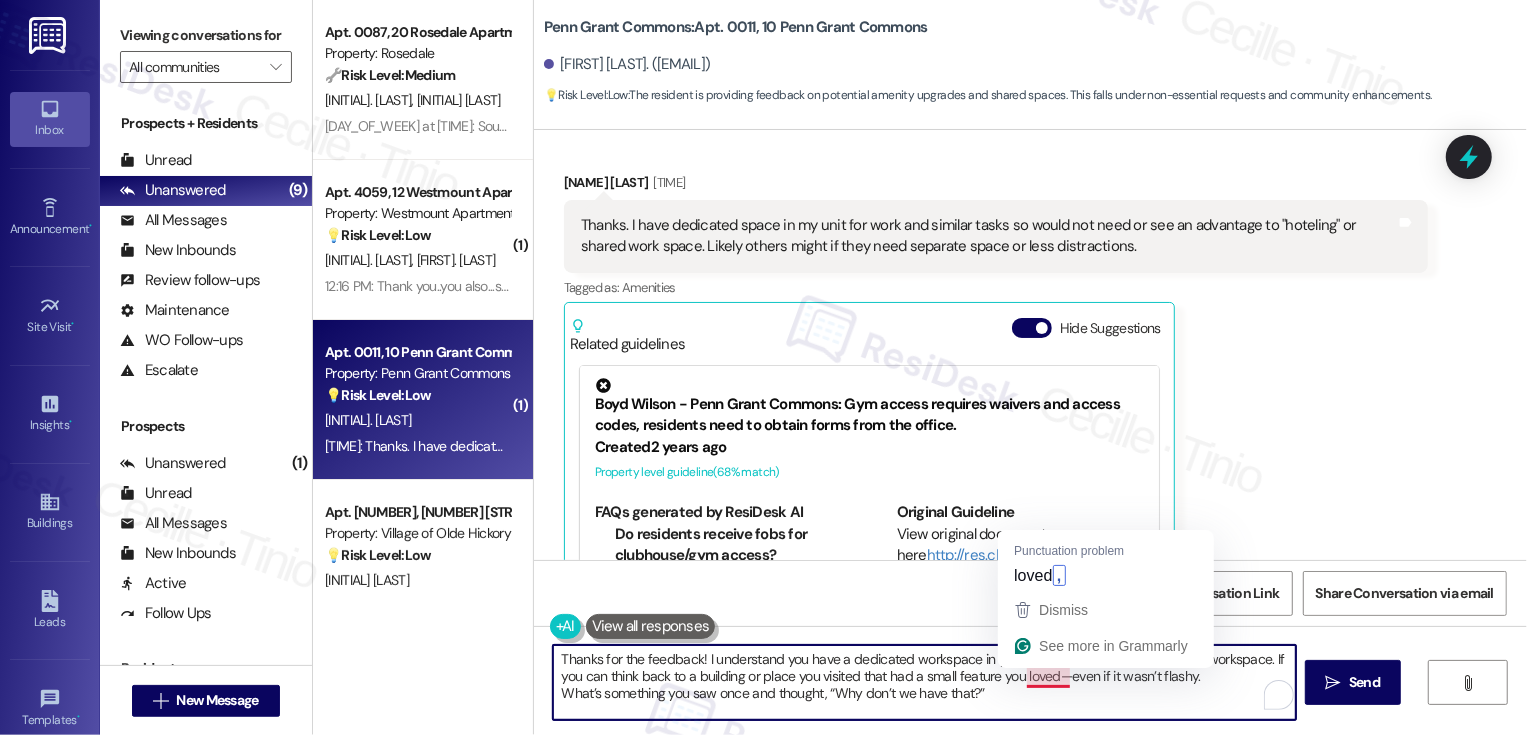 click on "Thanks for the feedback! I understand you have a dedicated workspace in your unit and wouldn't use a shared workspace. If you can think back to a building or place you visited that had a small feature you loved—even if it wasn’t flashy.
What’s something you saw once and thought, “Why don’t we have that?”" at bounding box center [924, 682] 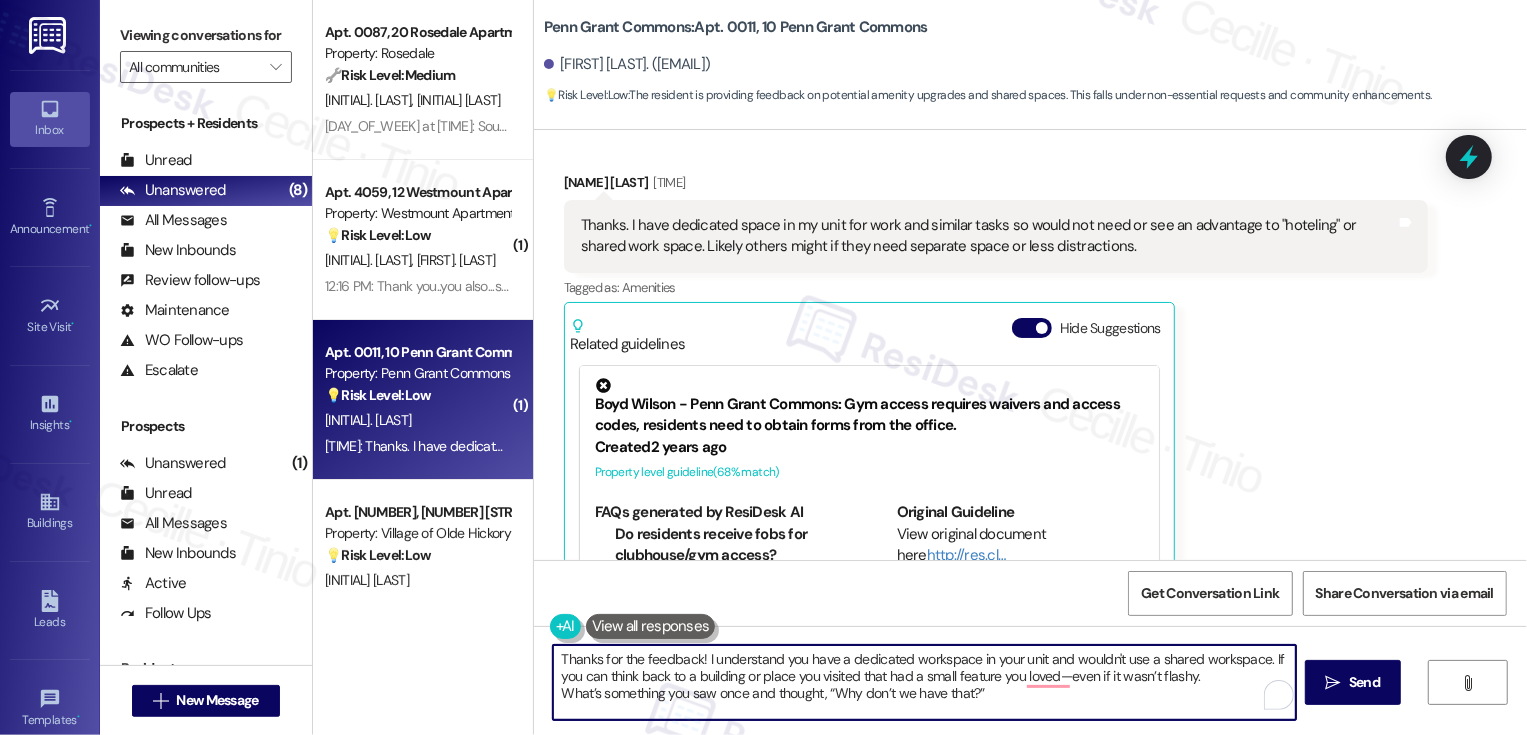 drag, startPoint x: 690, startPoint y: 658, endPoint x: 519, endPoint y: 660, distance: 171.01169 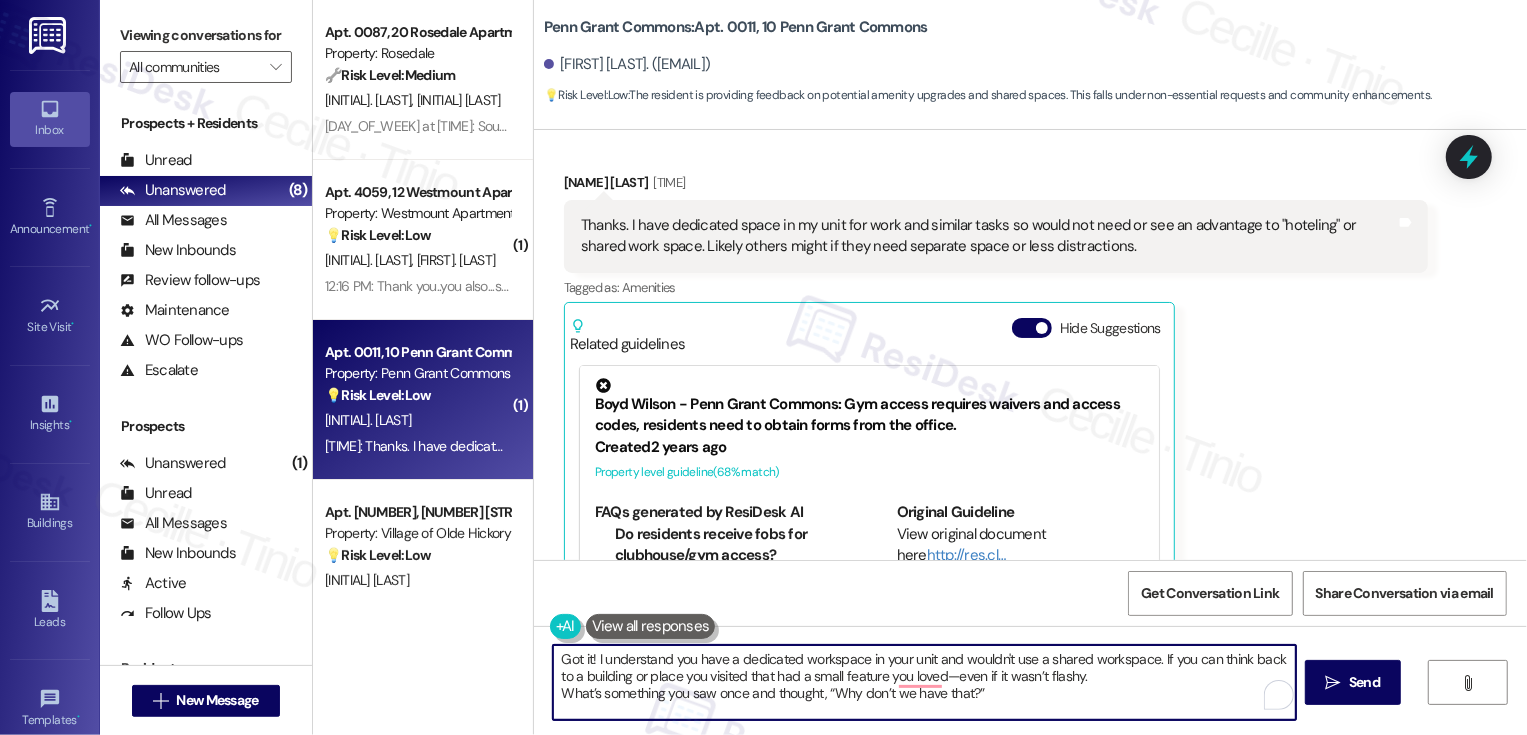 click on "Got it! I understand you have a dedicated workspace in your unit and wouldn't use a shared workspace. If you can think back to a building or place you visited that had a small feature you loved—even if it wasn’t flashy.
What’s something you saw once and thought, “Why don’t we have that?”" at bounding box center [924, 682] 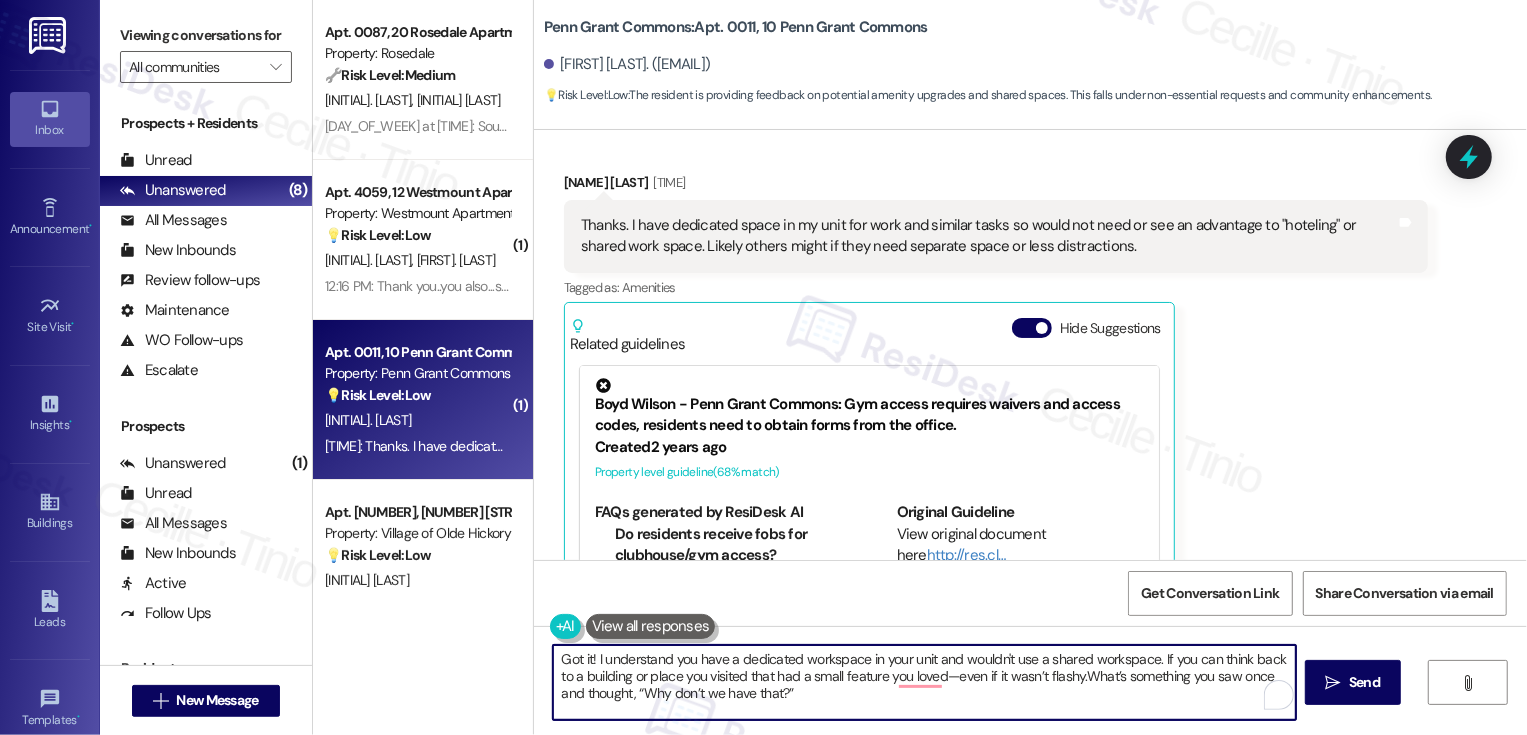 type on "Got it! I understand you have a dedicated workspace in your unit and wouldn't use a shared workspace. If you can think back to a building or place you visited that had a small feature you loved—even if it wasn’t flashy. What’s something you saw once and thought, “Why don’t we have that?”" 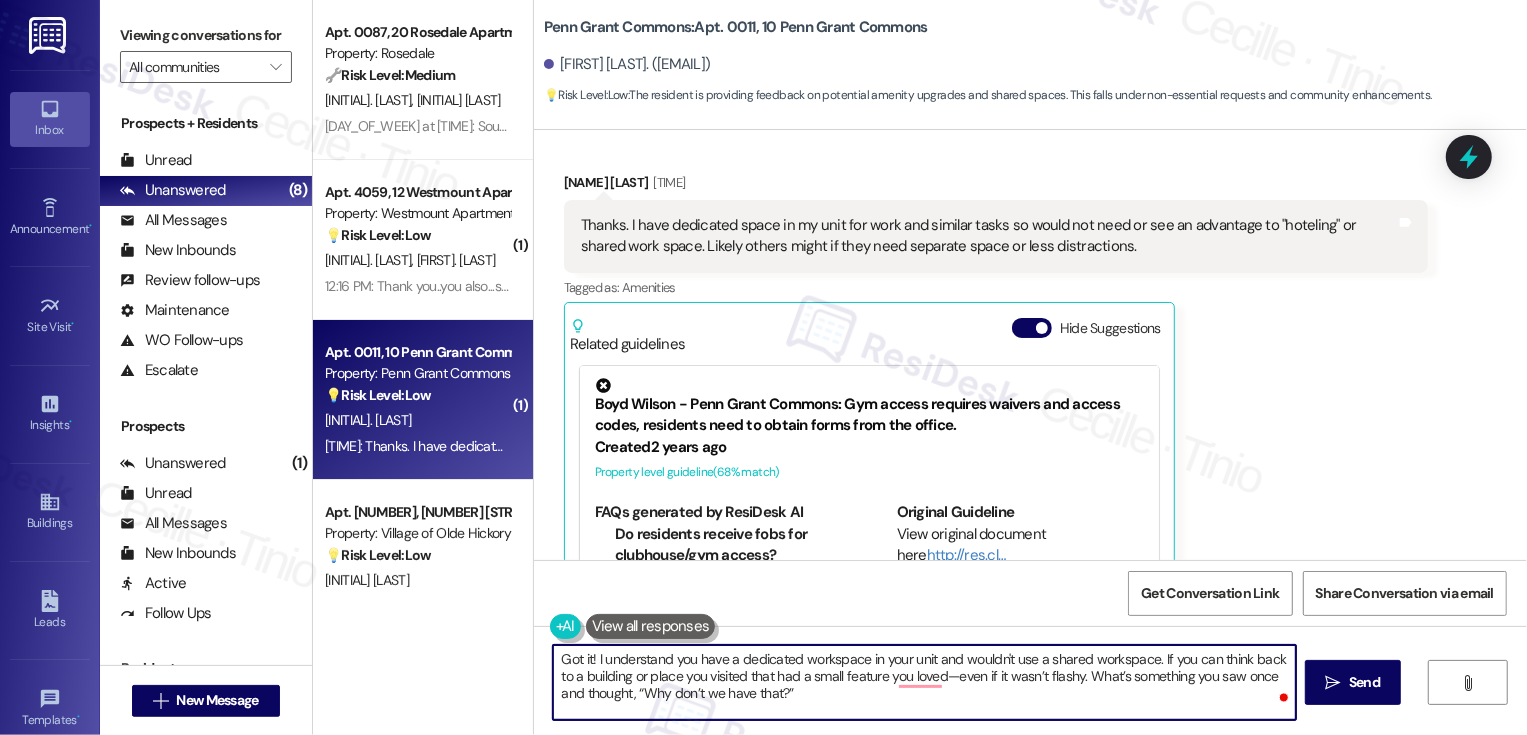 drag, startPoint x: 1146, startPoint y: 660, endPoint x: 1148, endPoint y: 693, distance: 33.06055 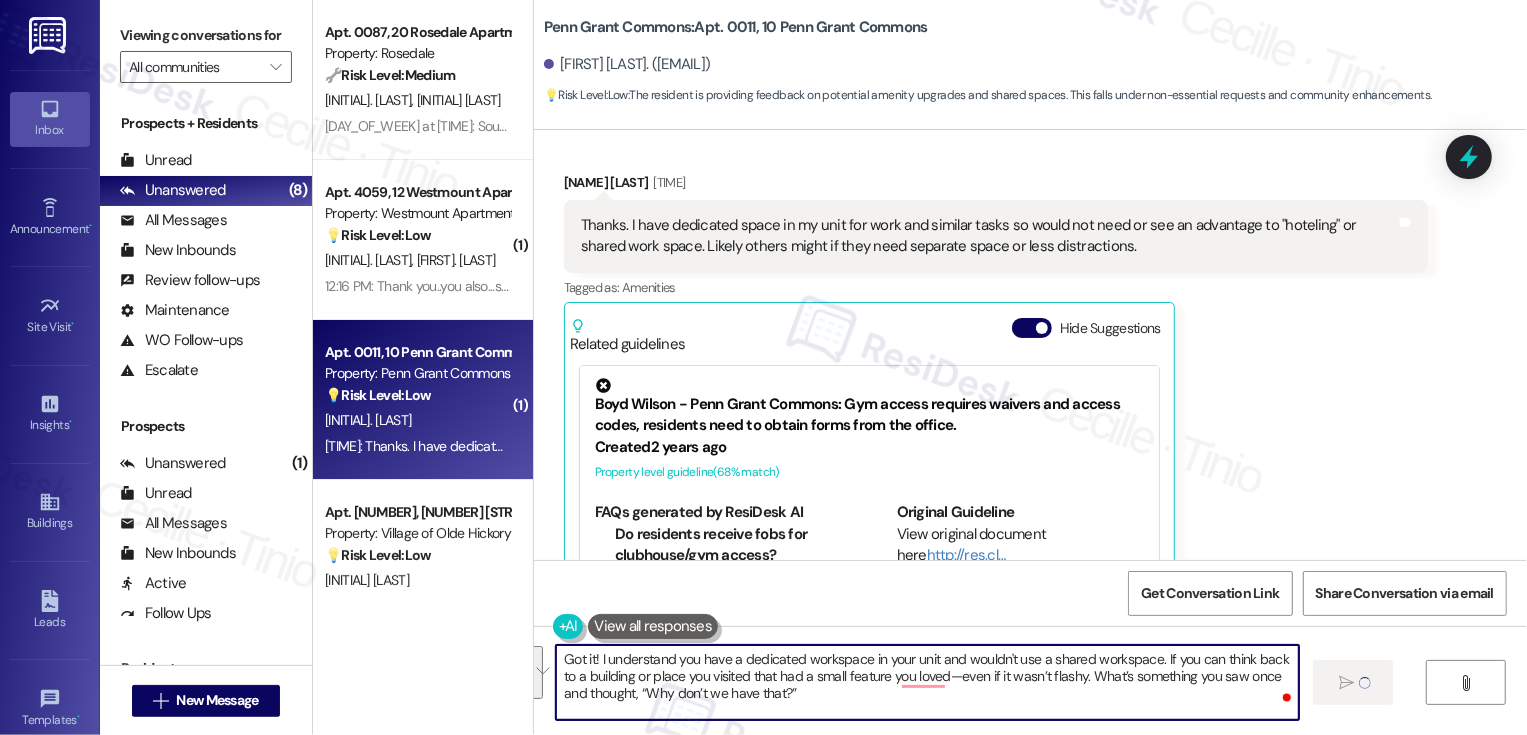 type 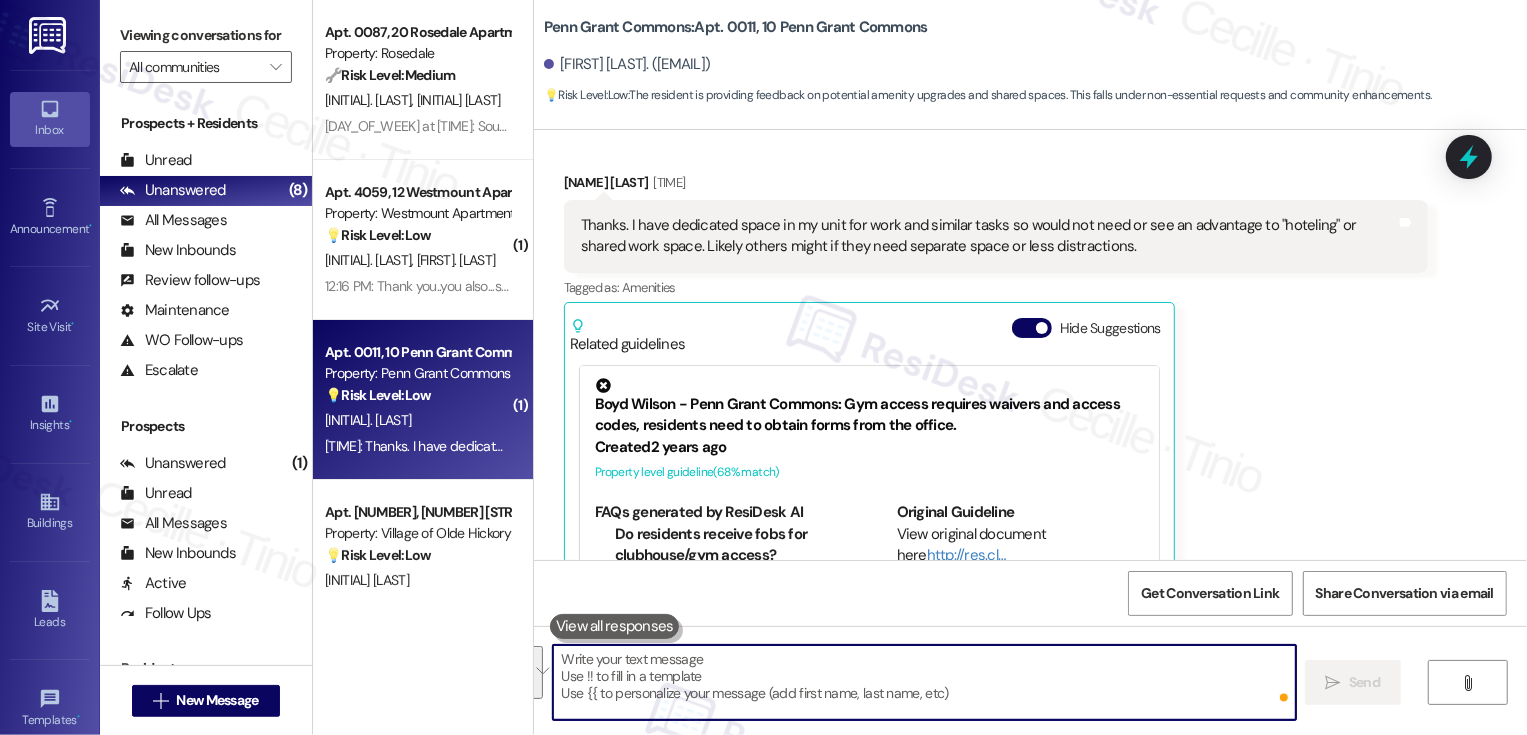 scroll, scrollTop: 24882, scrollLeft: 0, axis: vertical 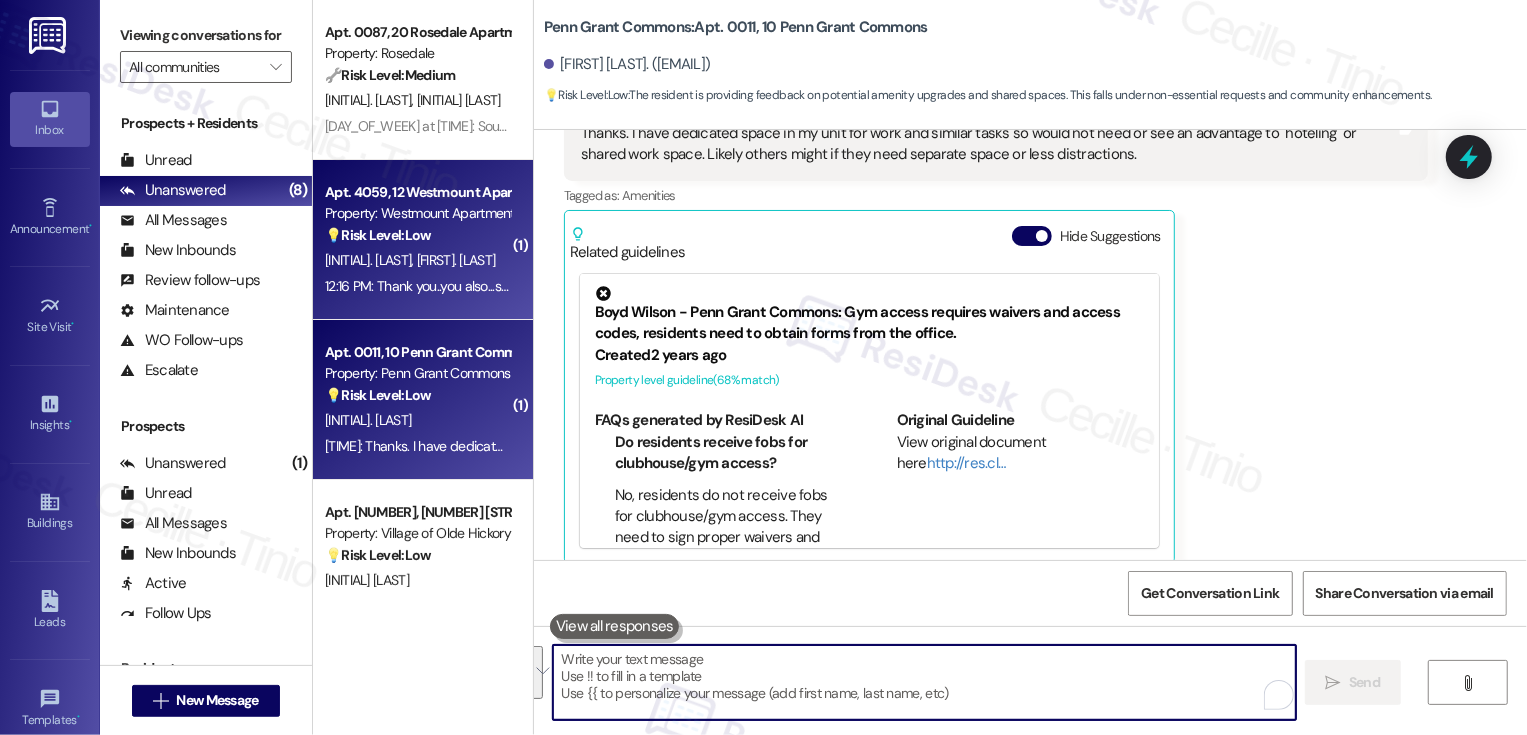 click on "A. Stein R. Stein" at bounding box center [417, 260] 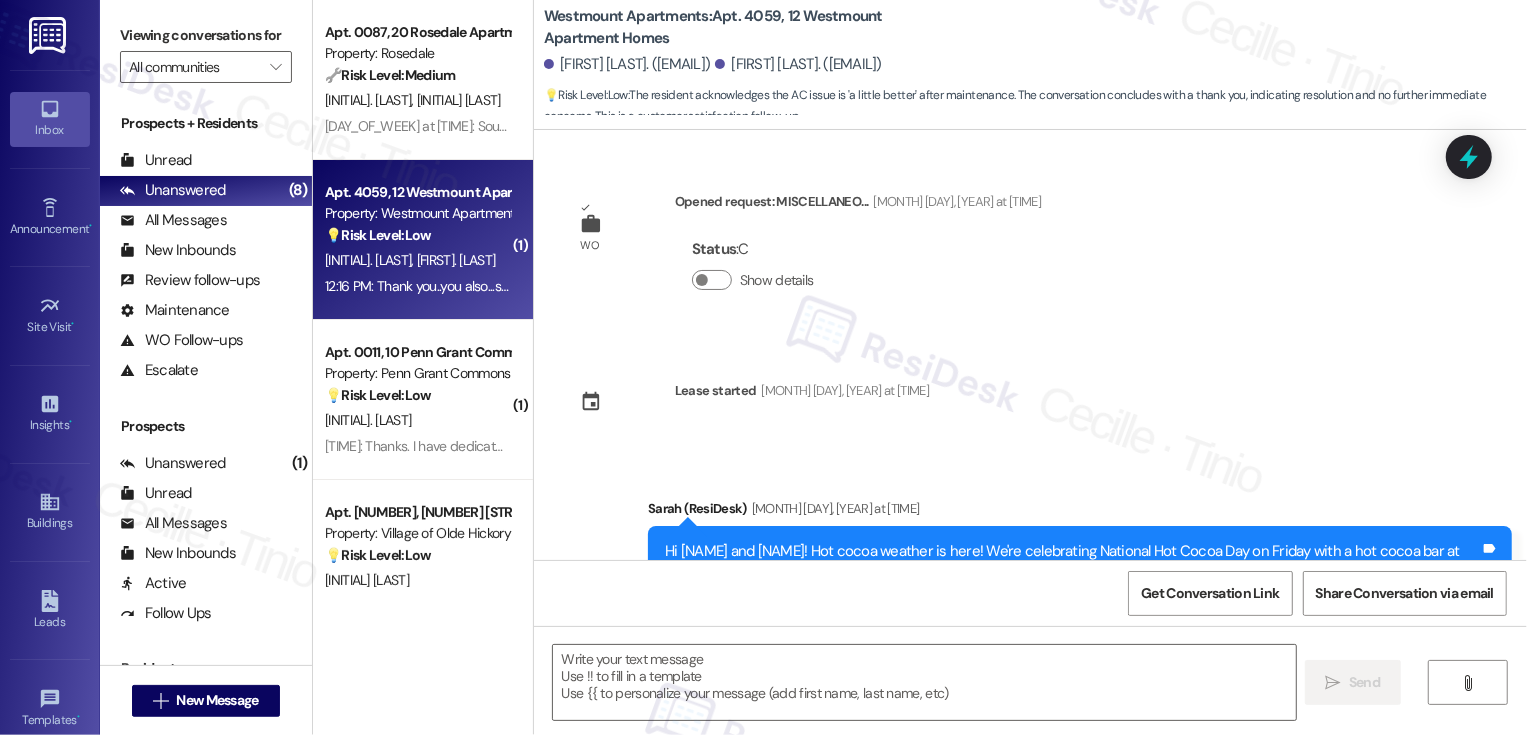 scroll, scrollTop: 154, scrollLeft: 0, axis: vertical 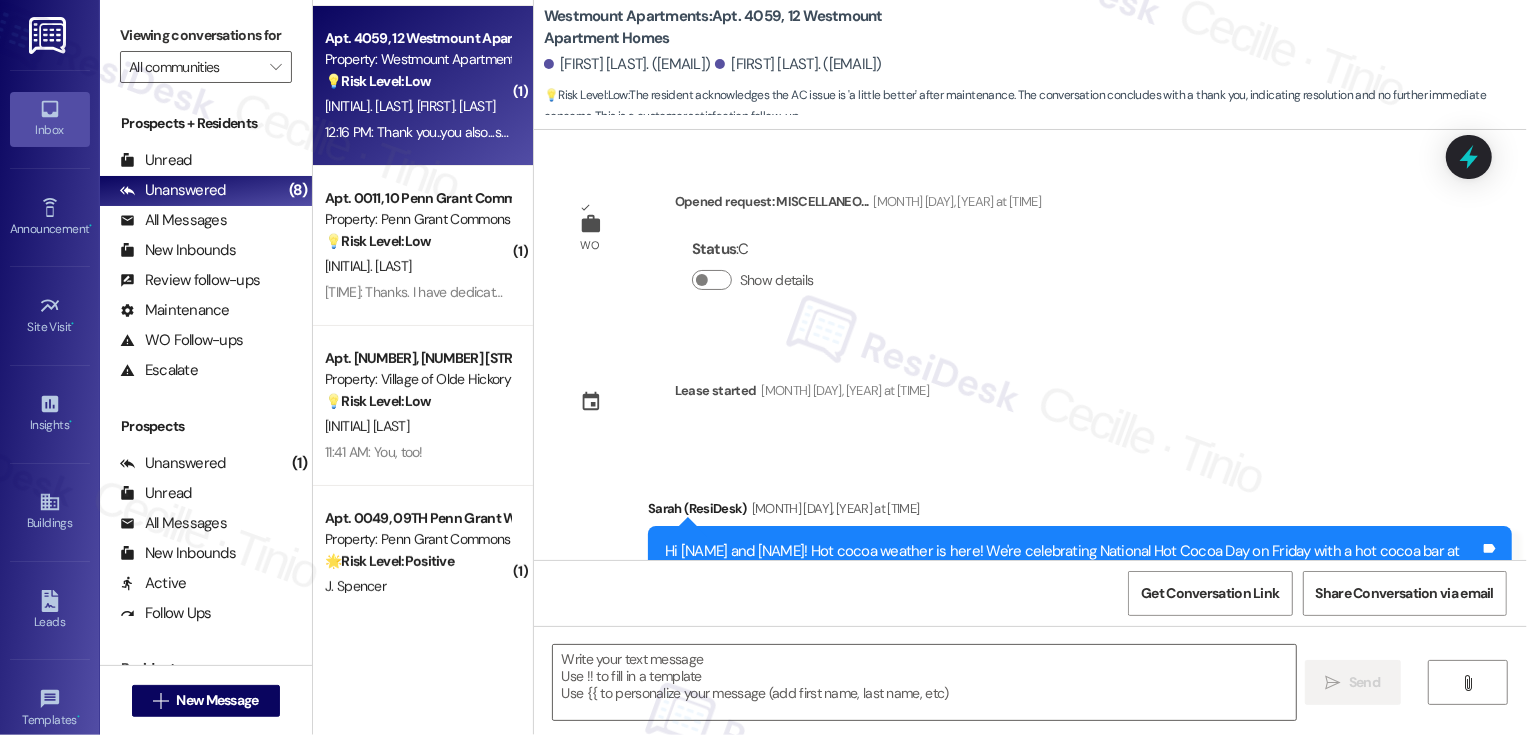 type on "Fetching suggested responses. Please feel free to read through the conversation in the meantime." 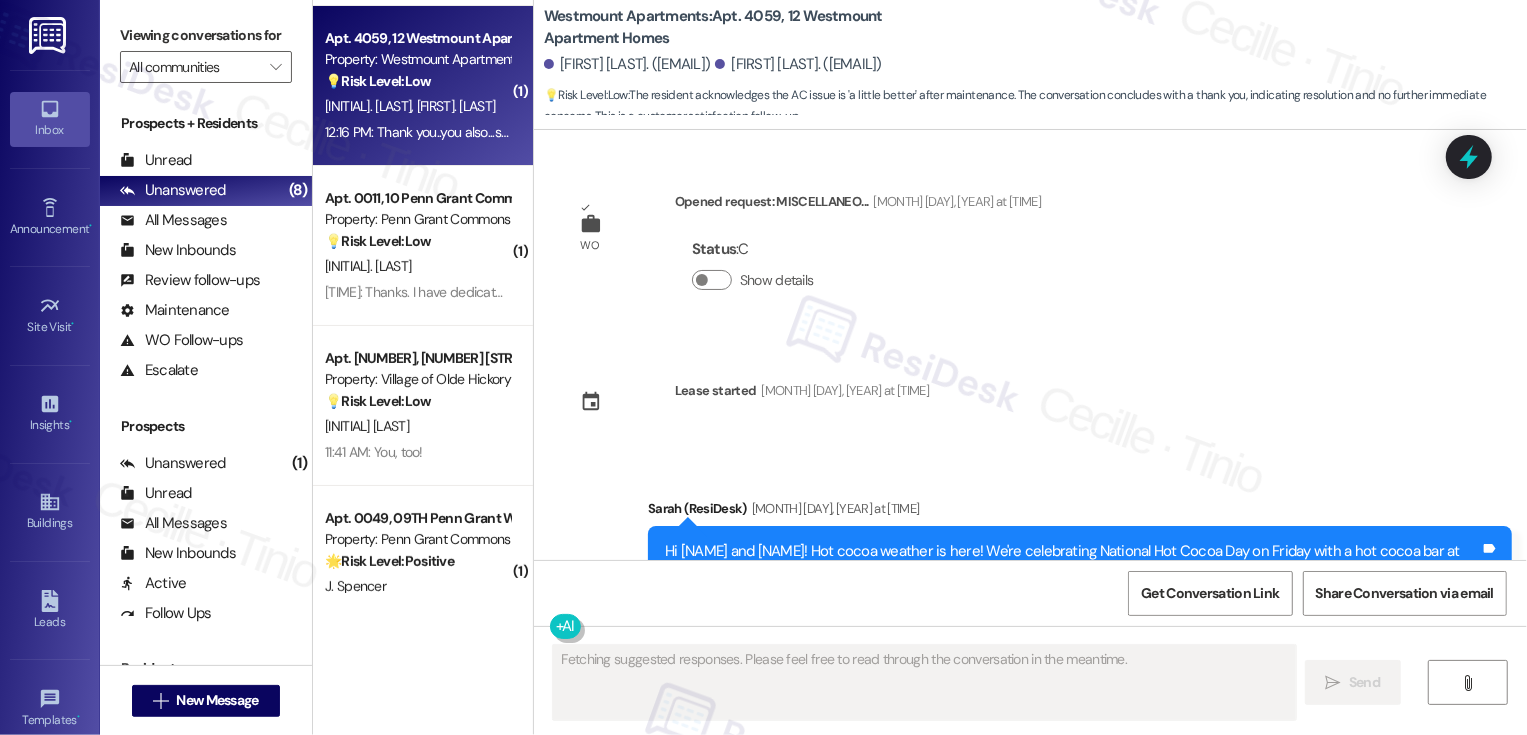 scroll, scrollTop: 8680, scrollLeft: 0, axis: vertical 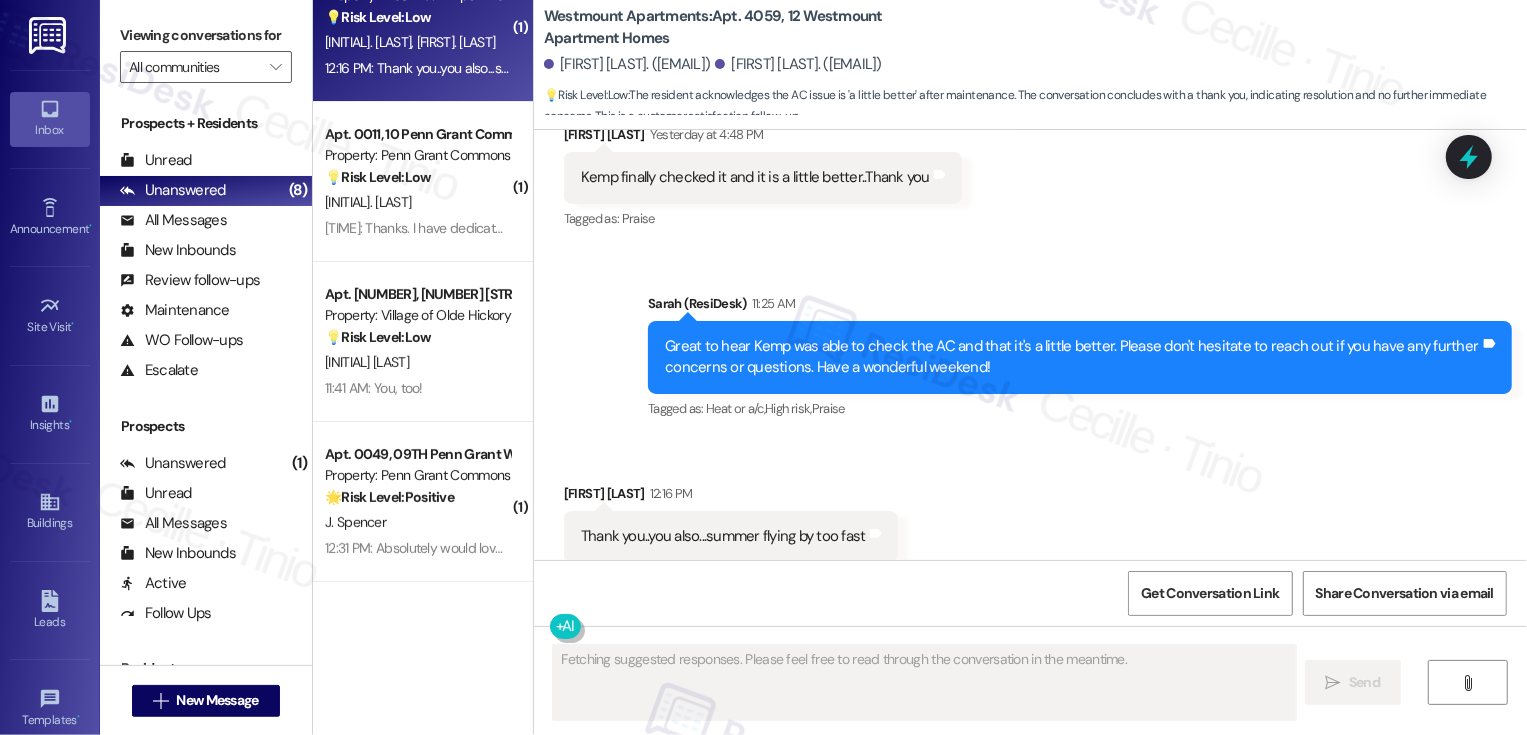 click on "Property: Penn Grant Commons" at bounding box center (417, 475) 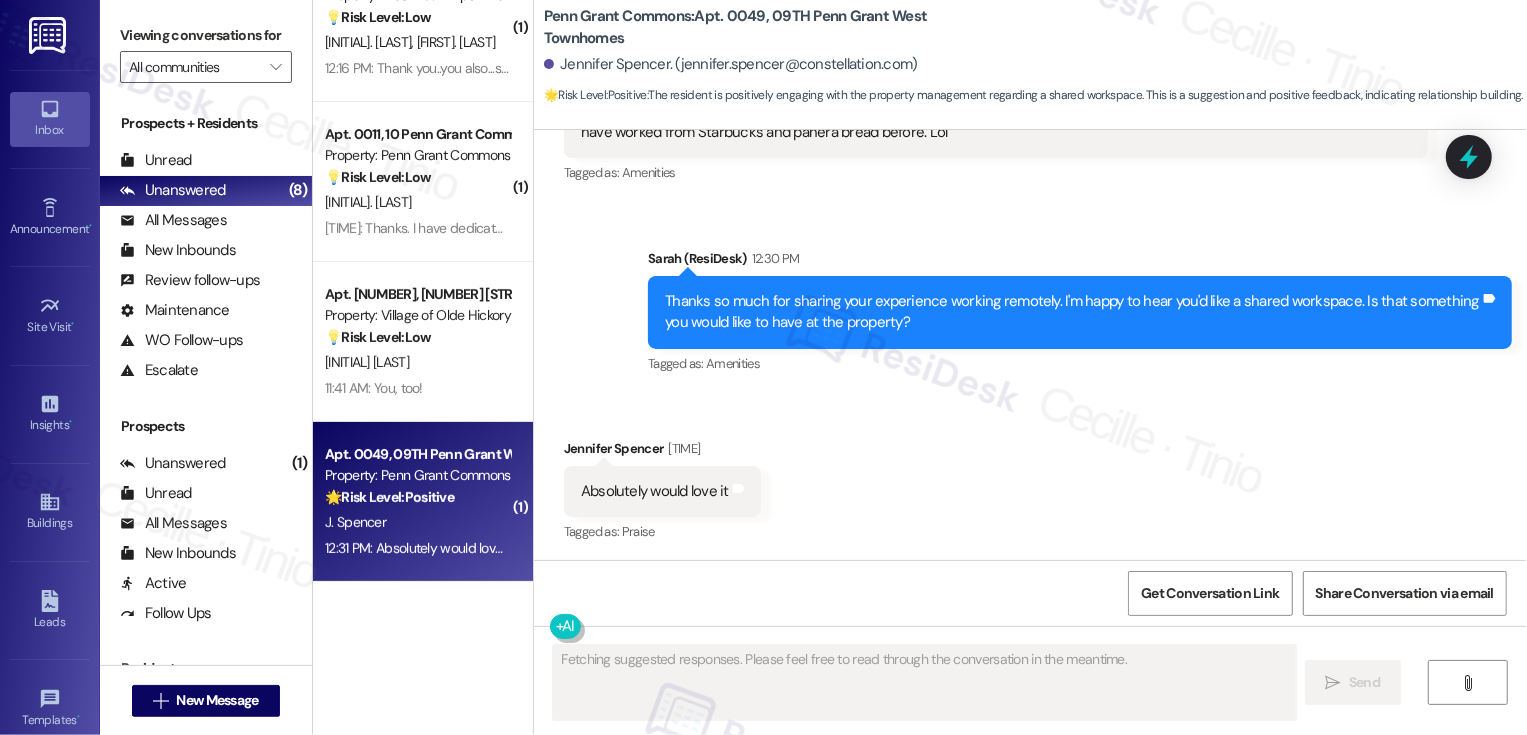 scroll, scrollTop: 2030, scrollLeft: 0, axis: vertical 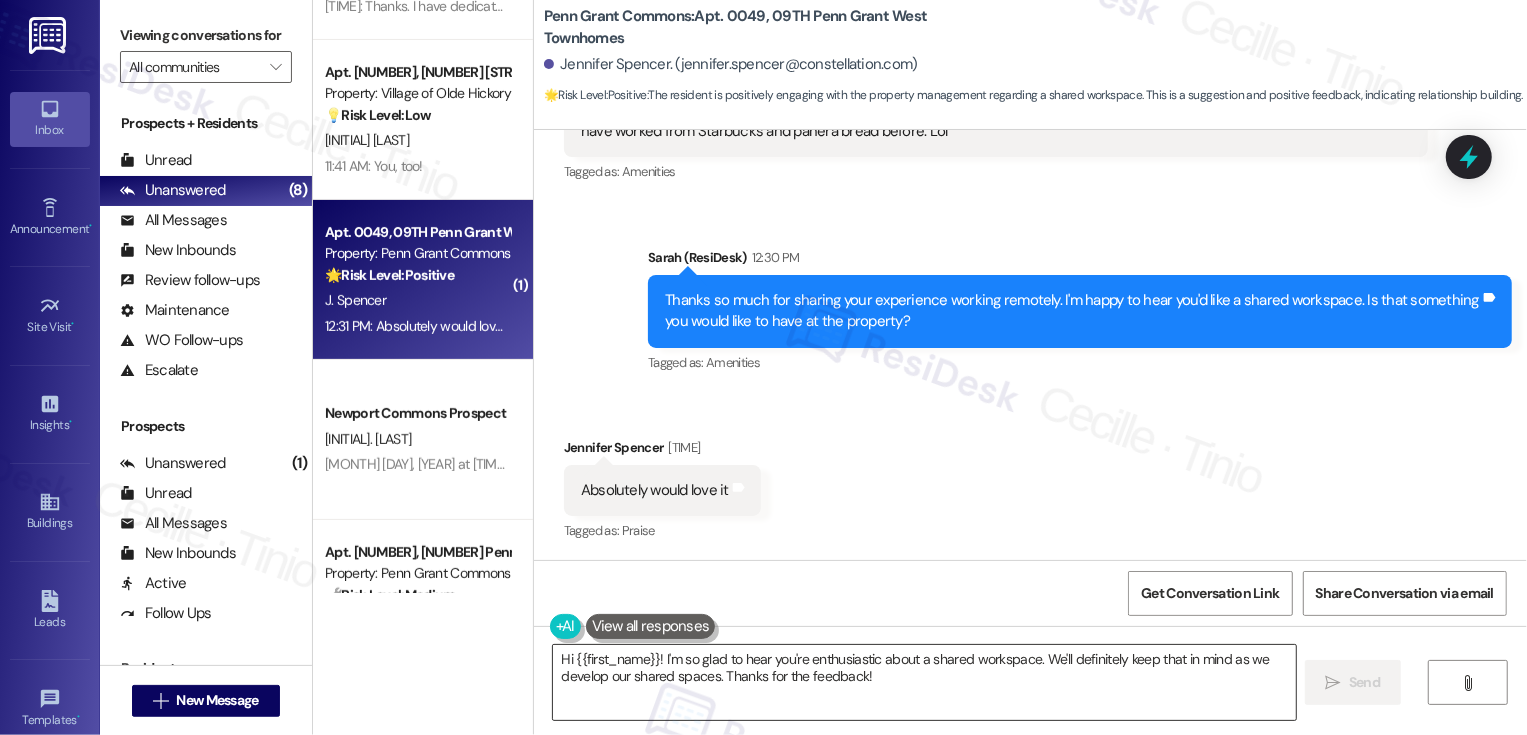 click on "Hi {{first_name}}! I'm so glad to hear you're enthusiastic about a shared workspace. We'll definitely keep that in mind as we develop our shared spaces. Thanks for the feedback!" at bounding box center [924, 682] 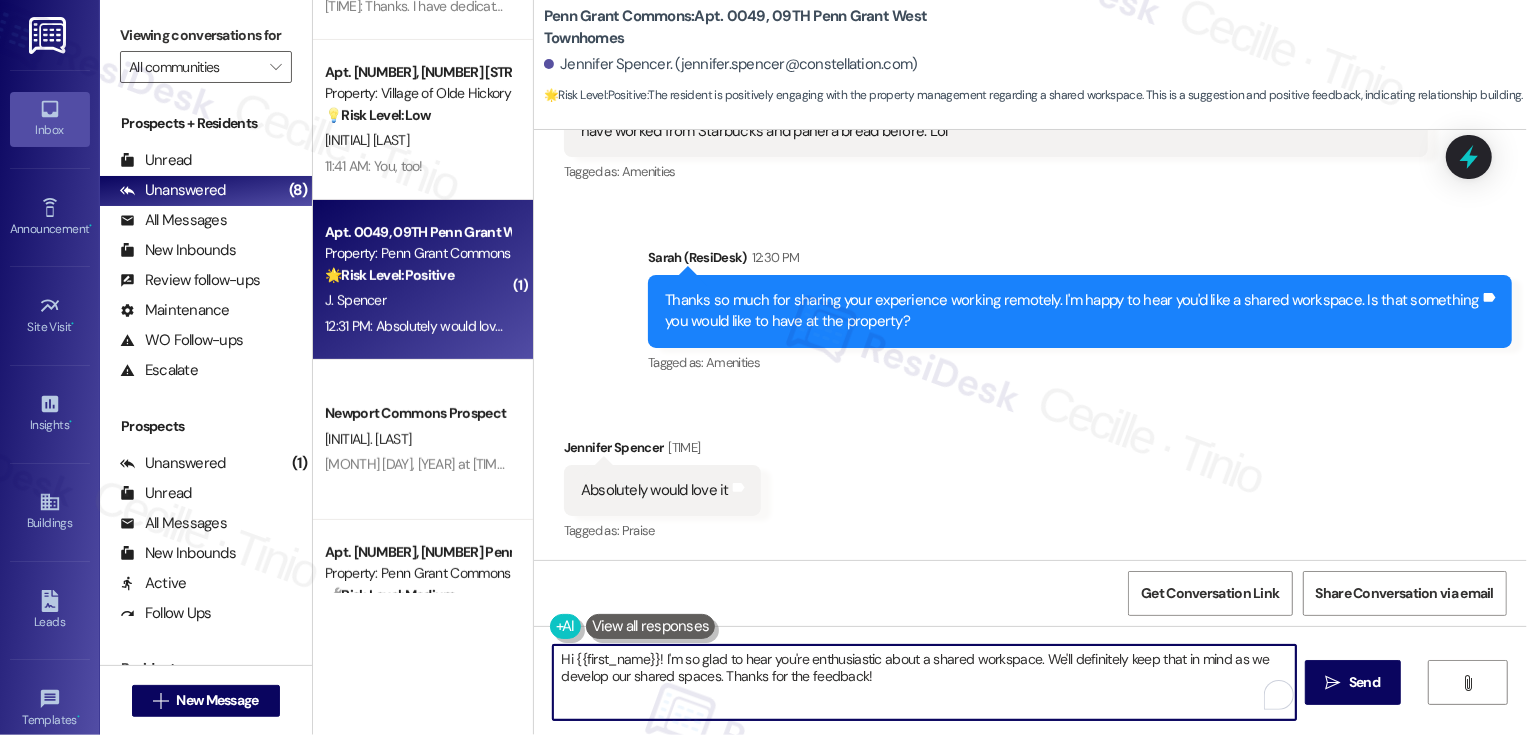paste on "If you can think back to a building or place you visited that had a small feature you loved—even if it wasn’t flashy. What’s something you saw once and thought, “Why don’t we have that?”" 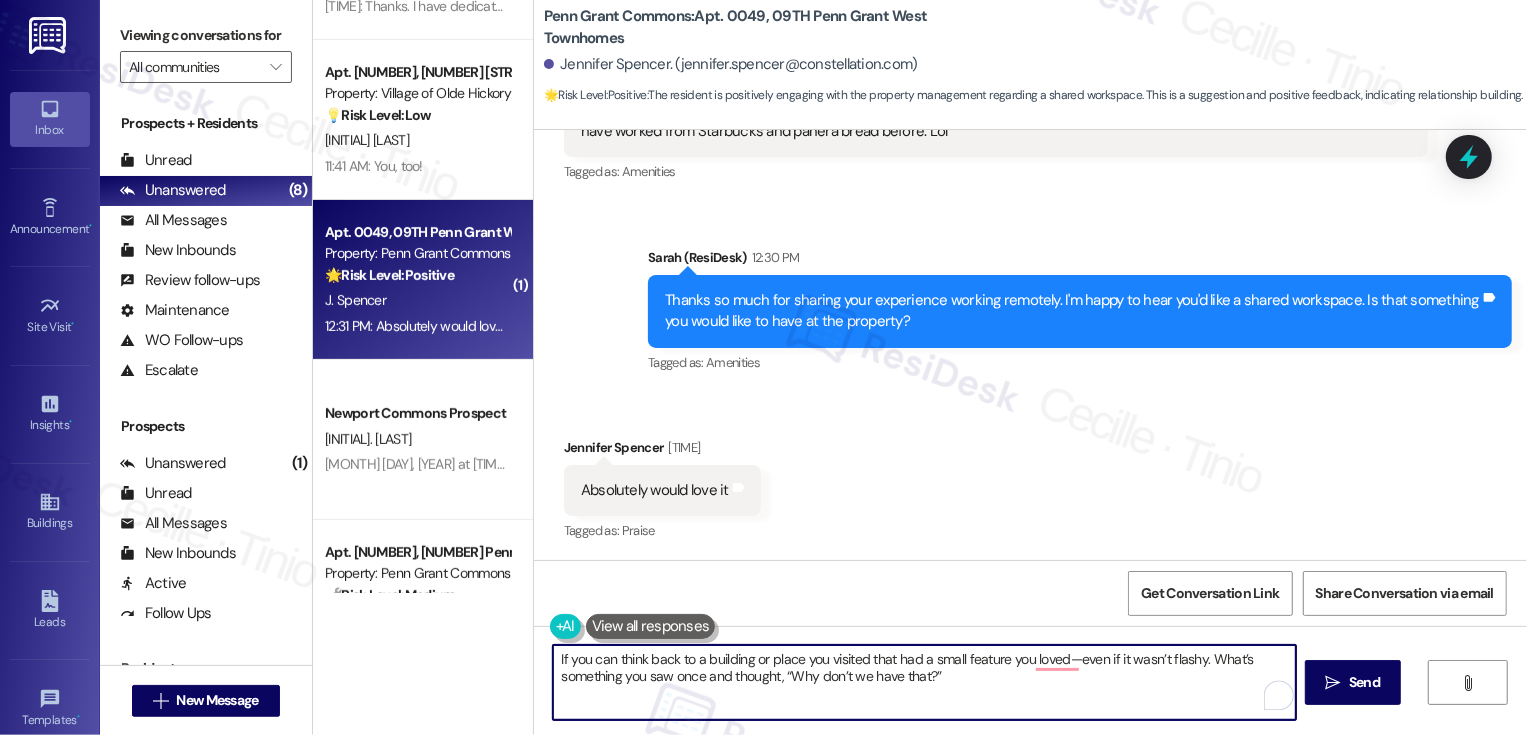 click on "If you can think back to a building or place you visited that had a small feature you loved—even if it wasn’t flashy. What’s something you saw once and thought, “Why don’t we have that?”" at bounding box center (924, 682) 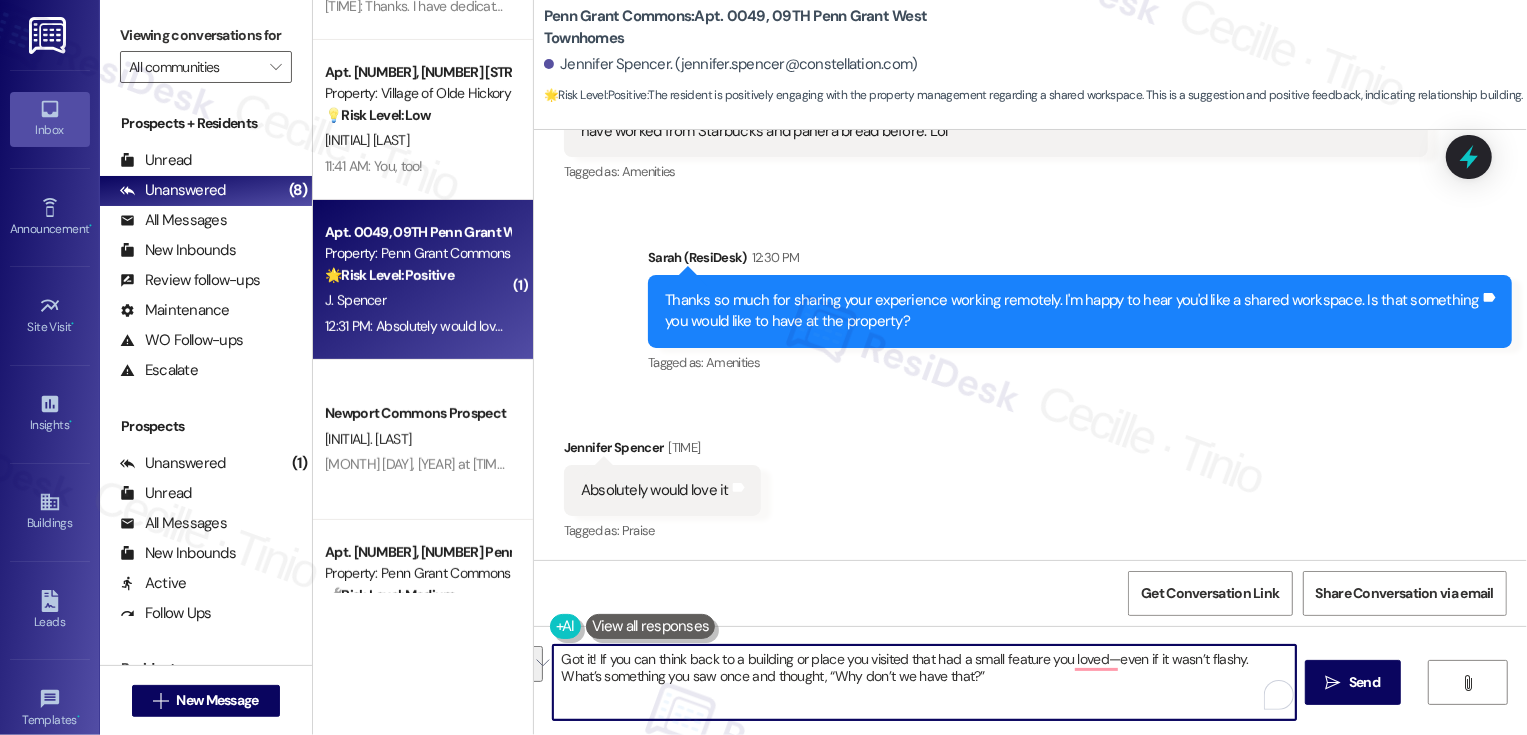 drag, startPoint x: 590, startPoint y: 658, endPoint x: 1001, endPoint y: 695, distance: 412.66208 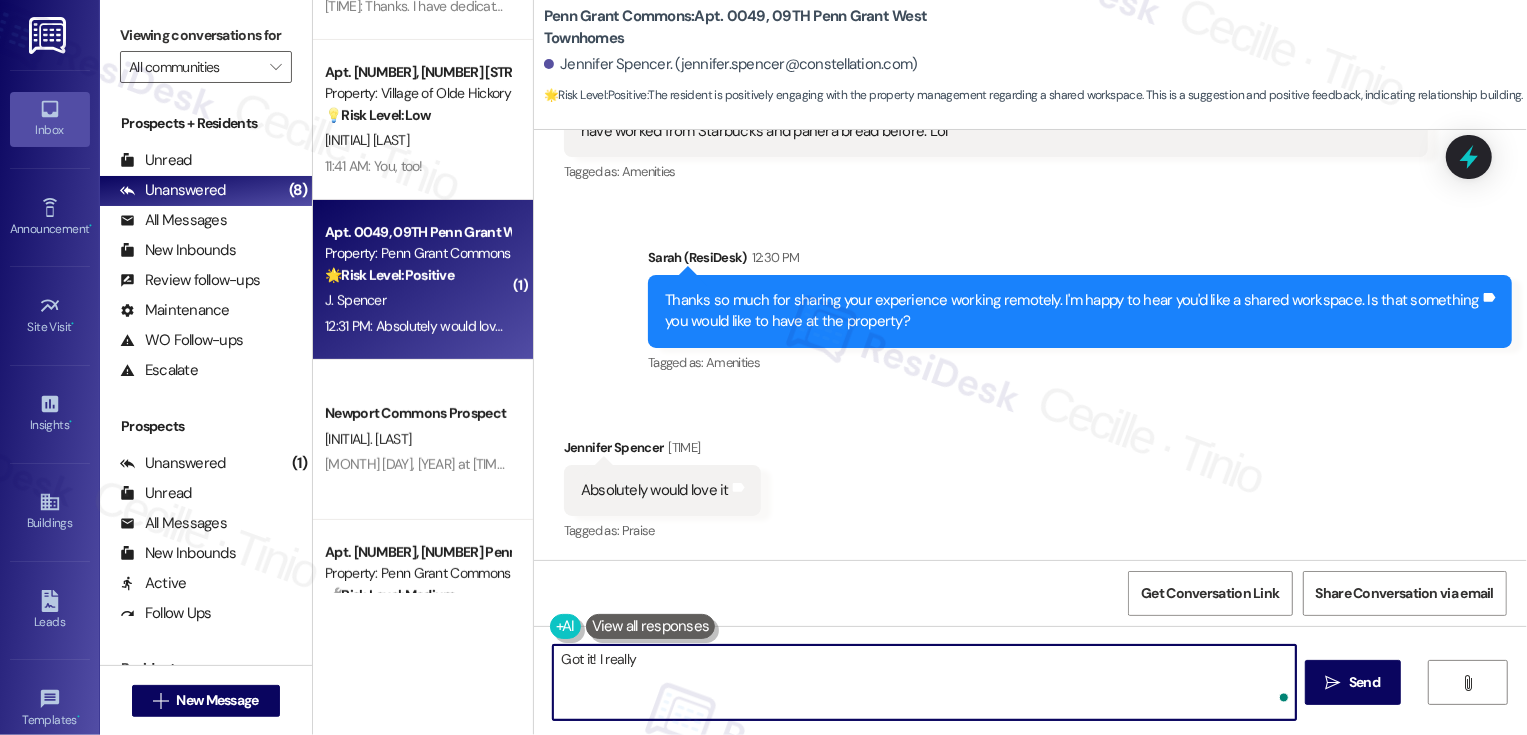 type on "Got it! I really" 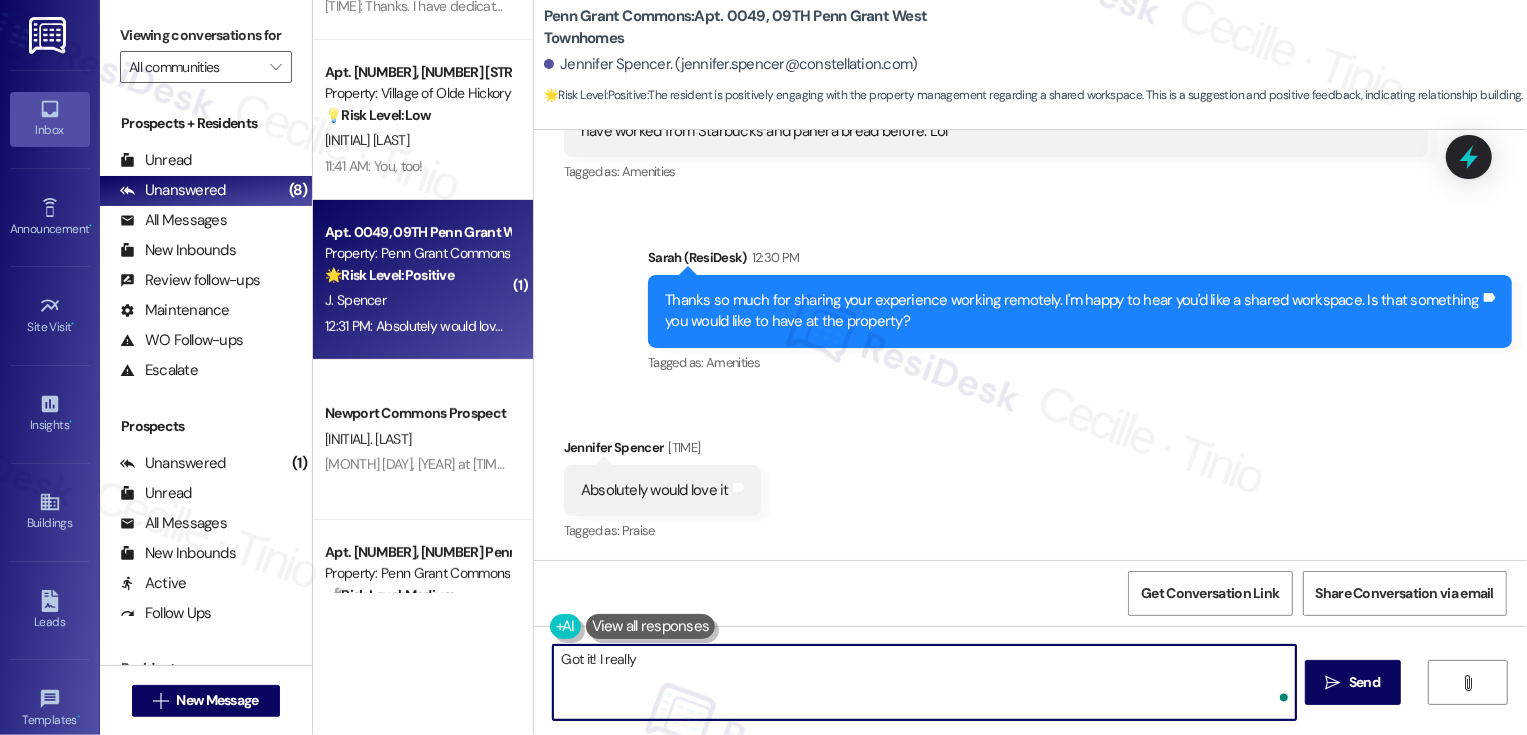 type 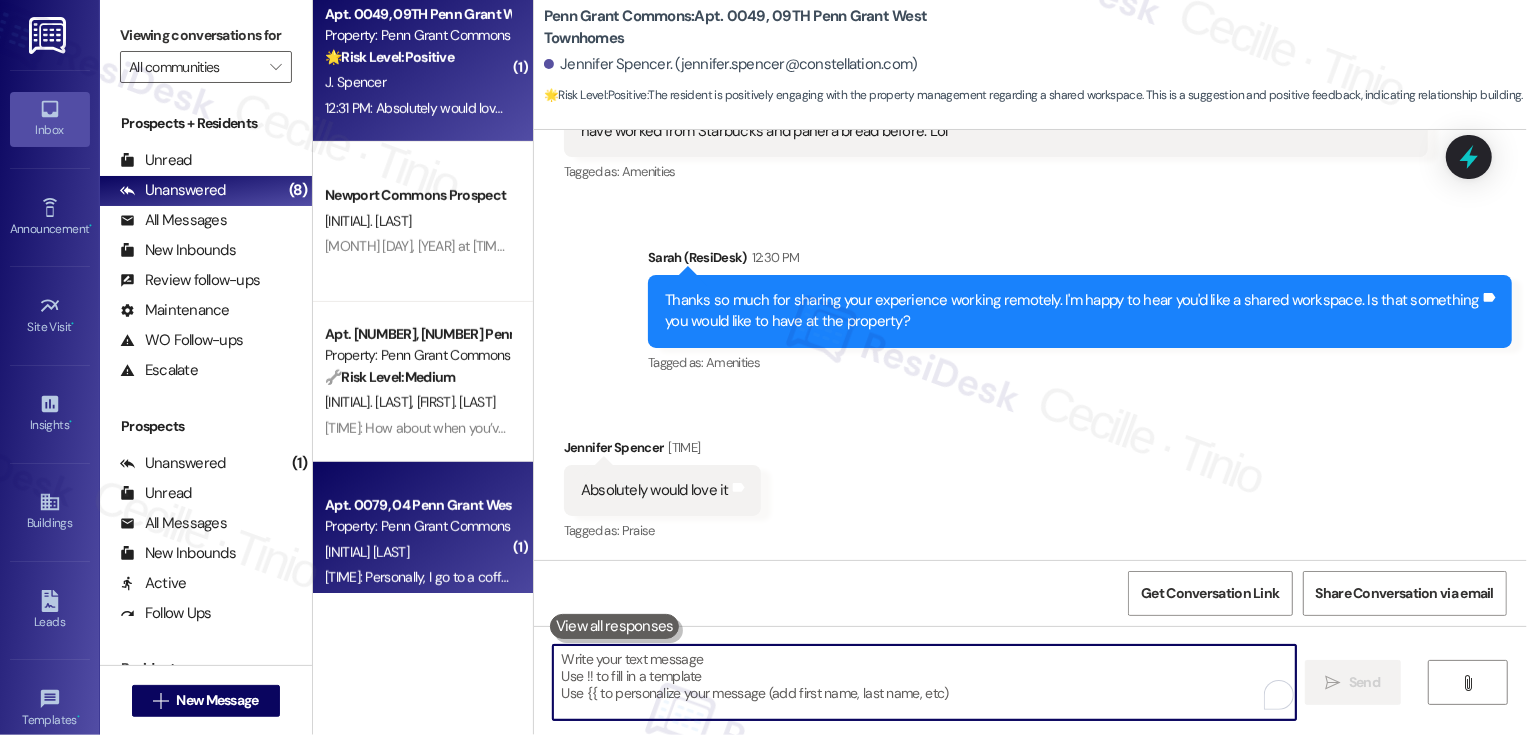 scroll, scrollTop: 686, scrollLeft: 0, axis: vertical 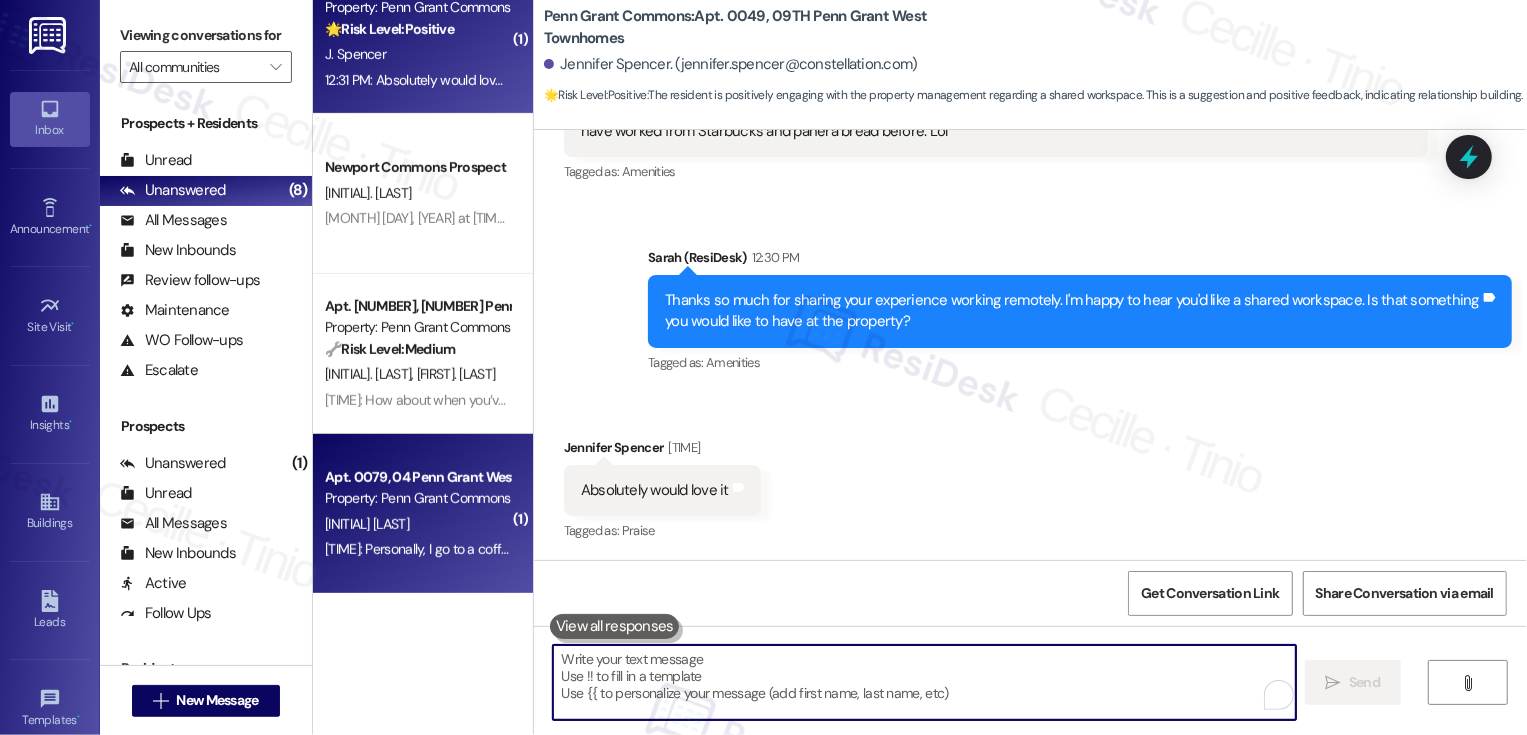 click on "Apt. 0079, 04 Penn Grant West" at bounding box center (417, 477) 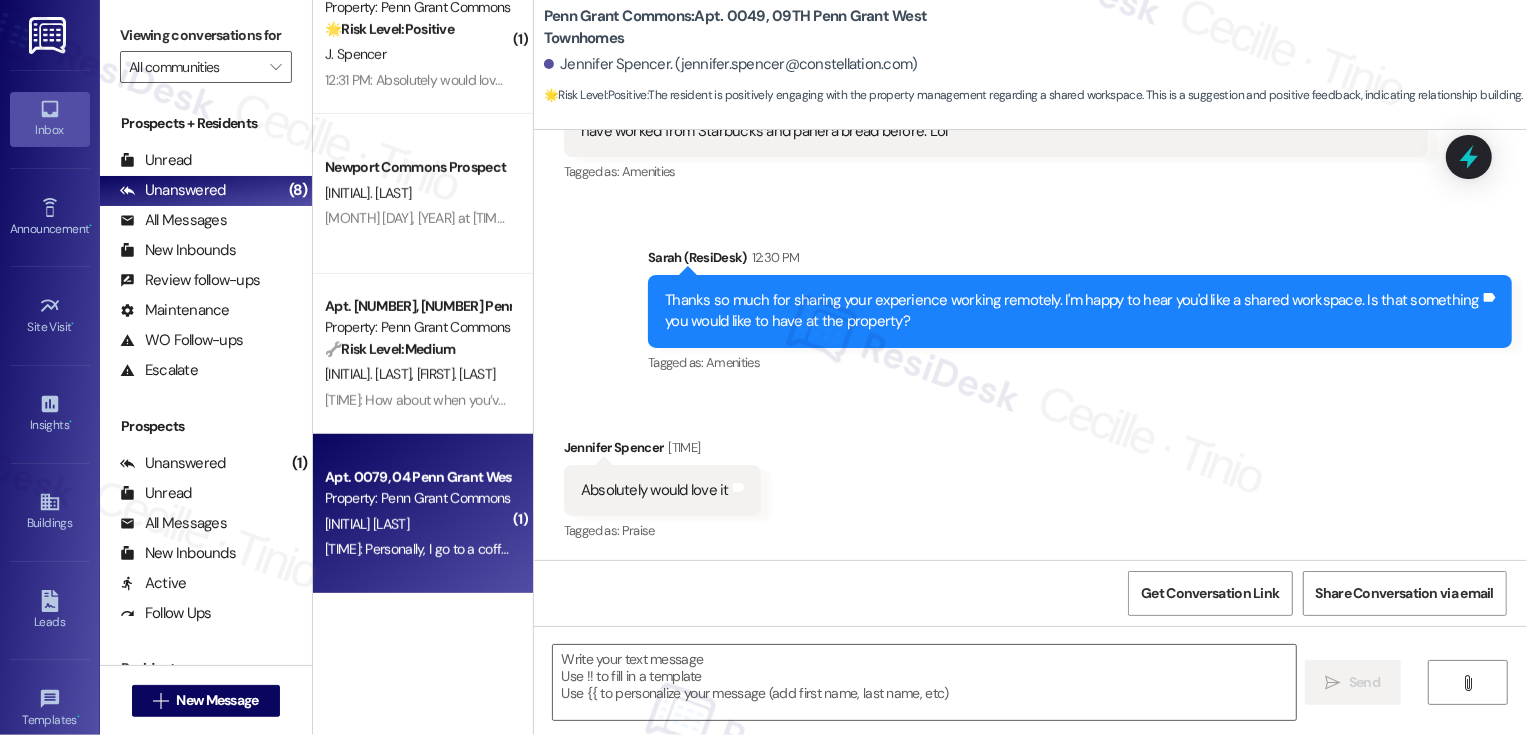 type on "Fetching suggested responses. Please feel free to read through the conversation in the meantime." 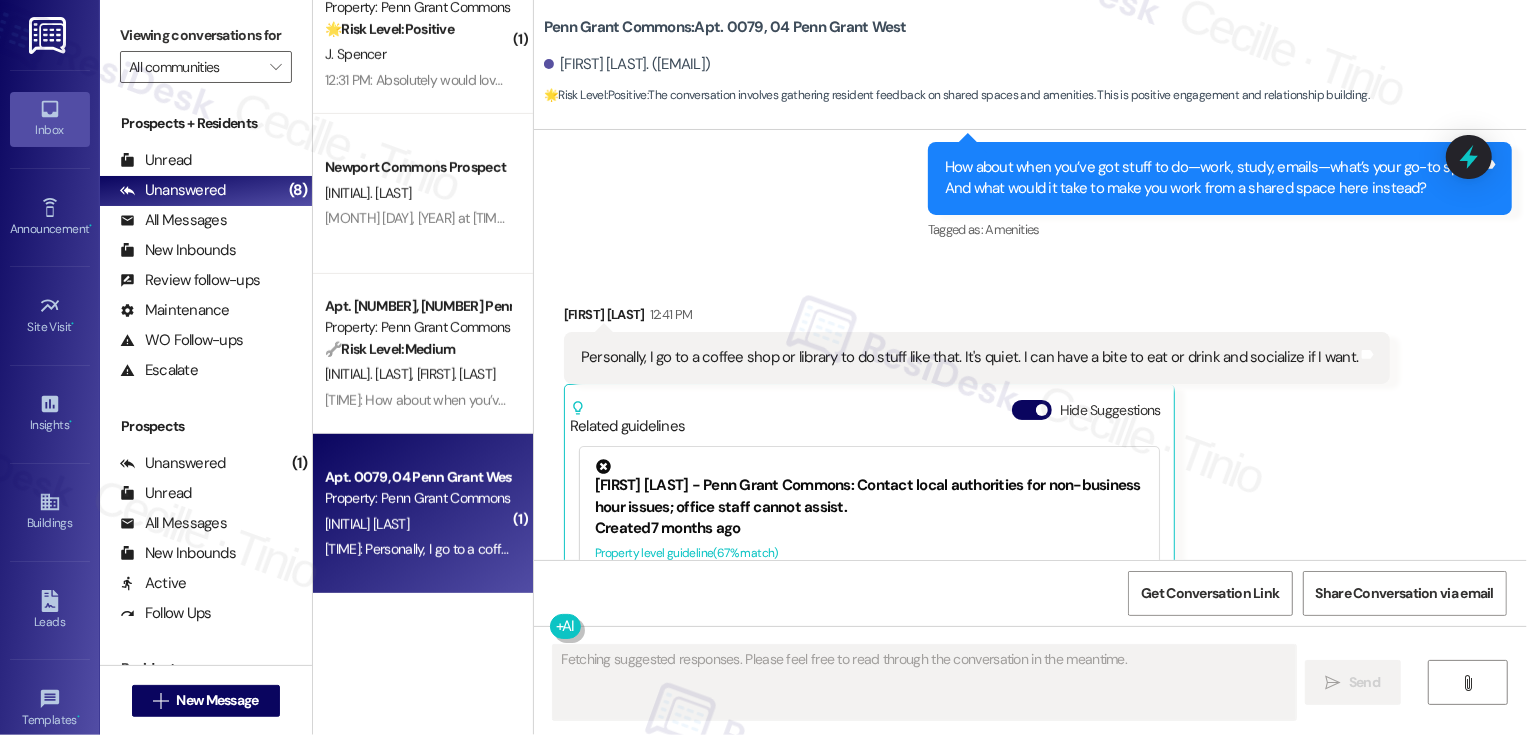 scroll, scrollTop: 14147, scrollLeft: 0, axis: vertical 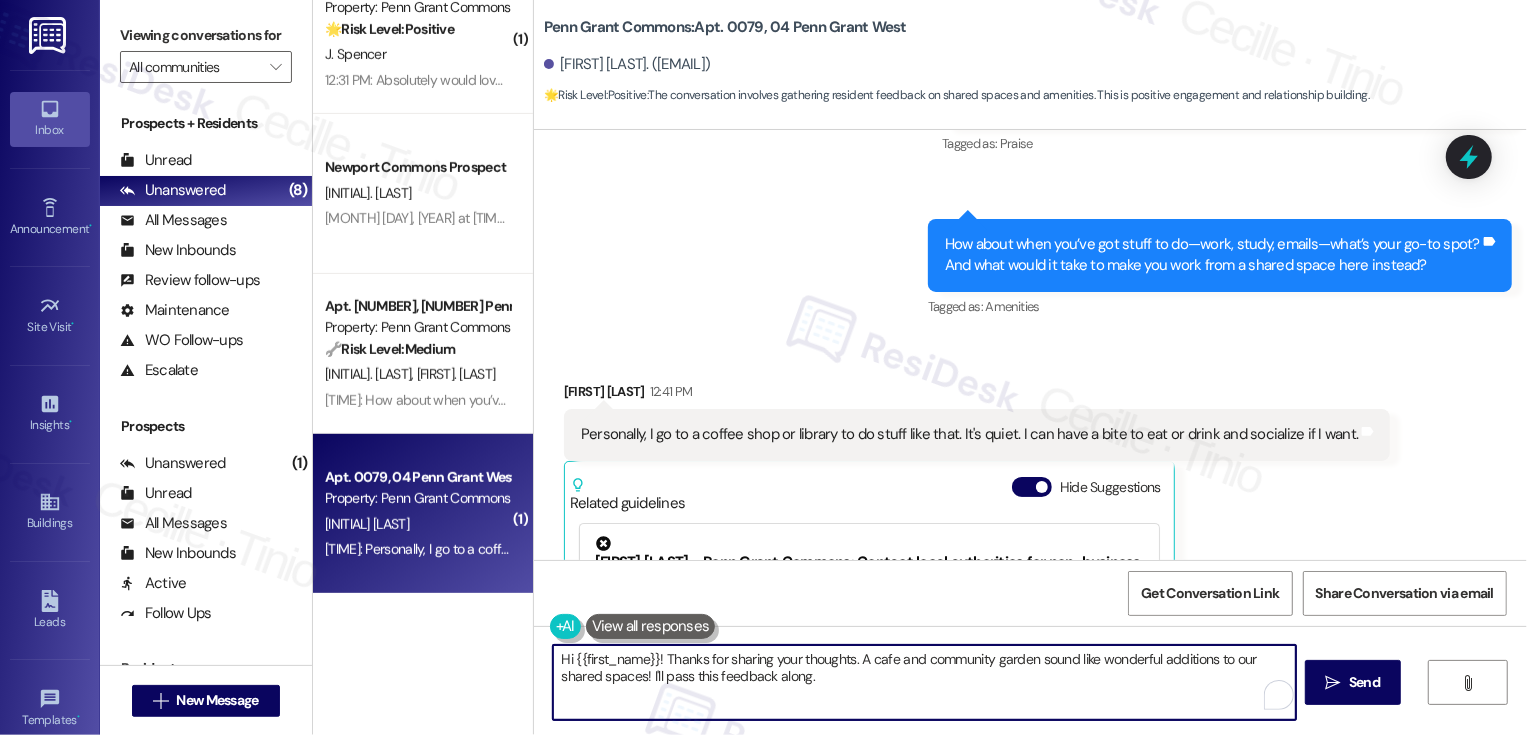 drag, startPoint x: 654, startPoint y: 657, endPoint x: 525, endPoint y: 655, distance: 129.0155 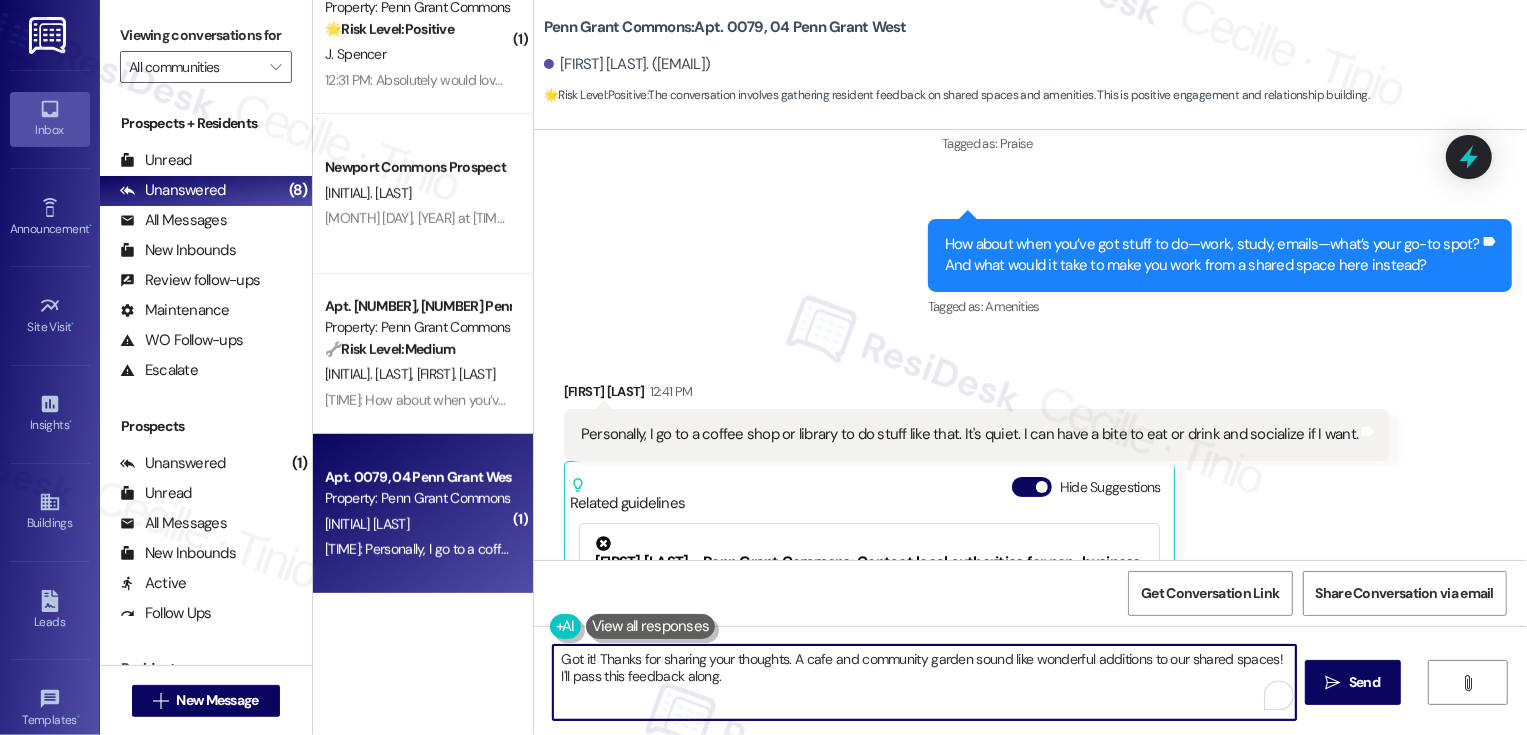 click on "Got it! Thanks for sharing your thoughts. A cafe and community garden sound like wonderful additions to our shared spaces! I'll pass this feedback along." at bounding box center [924, 682] 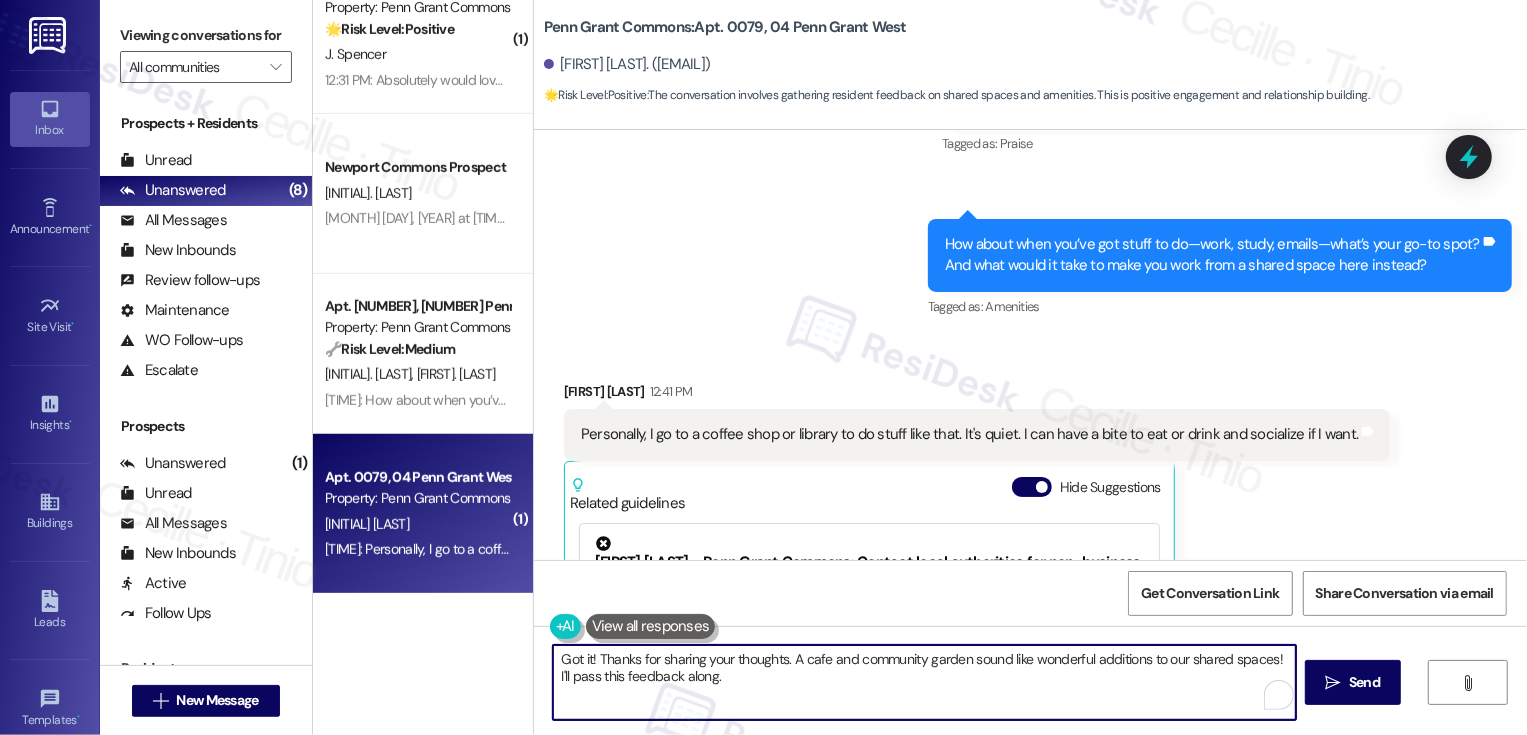 drag, startPoint x: 1270, startPoint y: 658, endPoint x: 1275, endPoint y: 679, distance: 21.587032 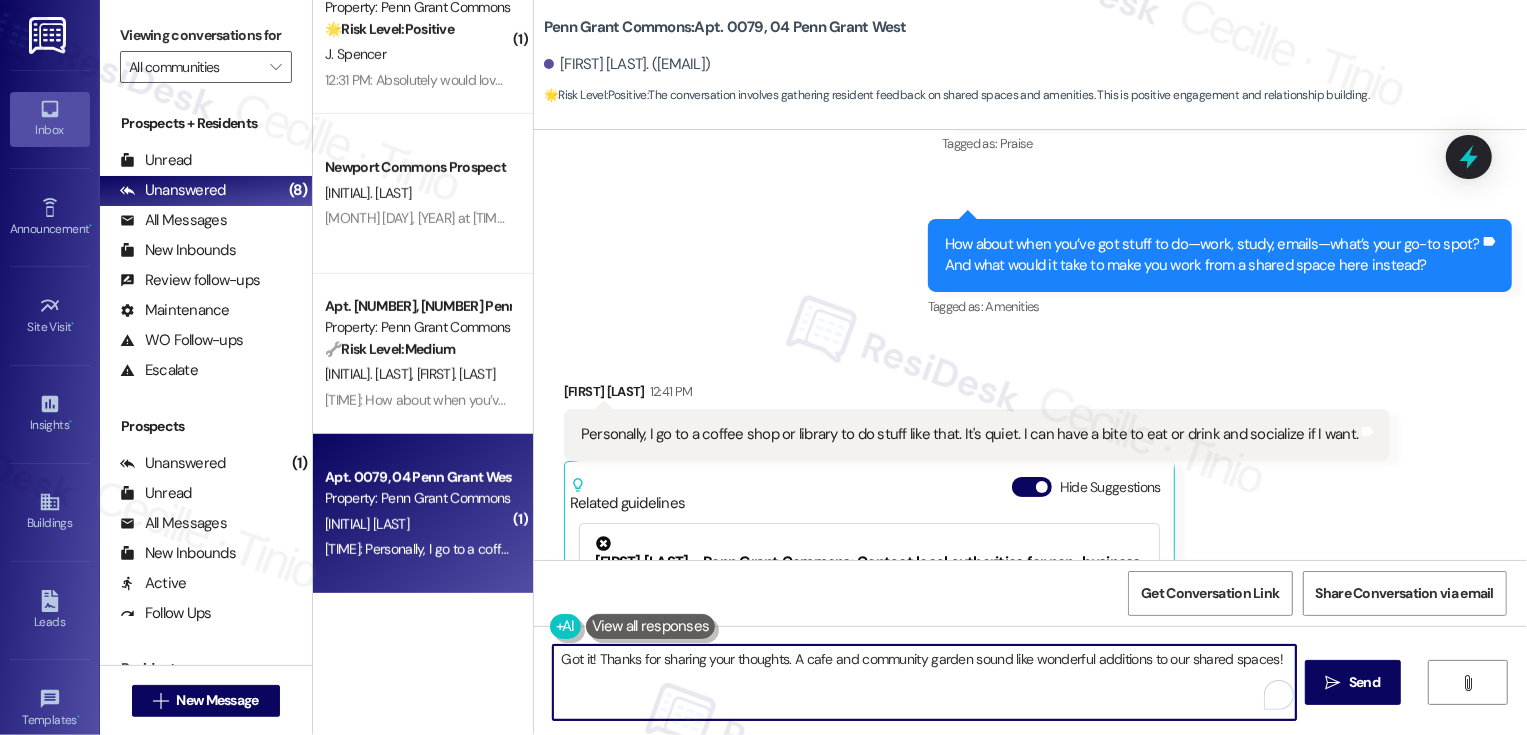 click on "Got it! Thanks for sharing your thoughts. A cafe and community garden sound like wonderful additions to our shared spaces!" at bounding box center [924, 682] 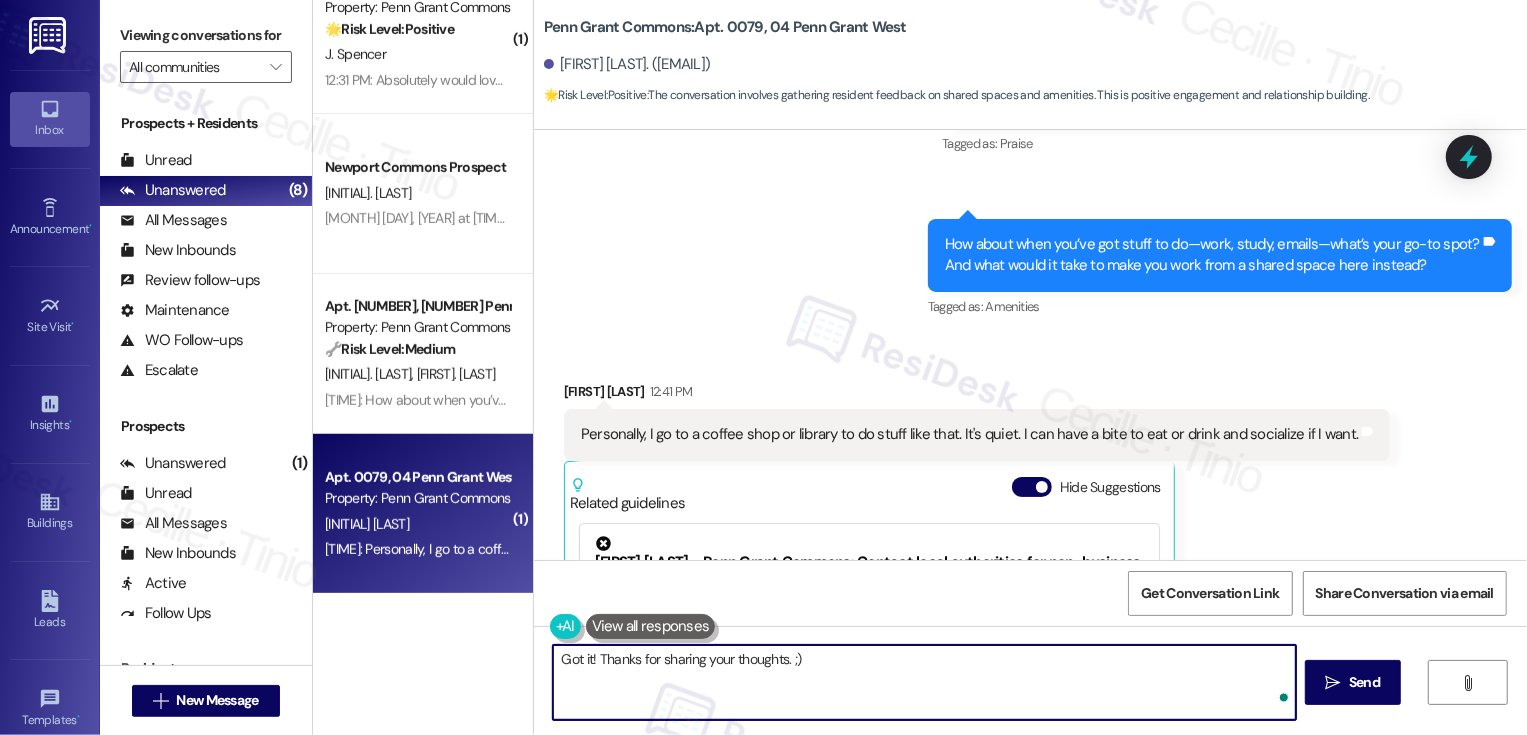 paste on "If you can think back to a building or place you visited that had a small feature you loved—even if it wasn’t flashy. What’s something you saw once and thought, “Why don’t we have that?”" 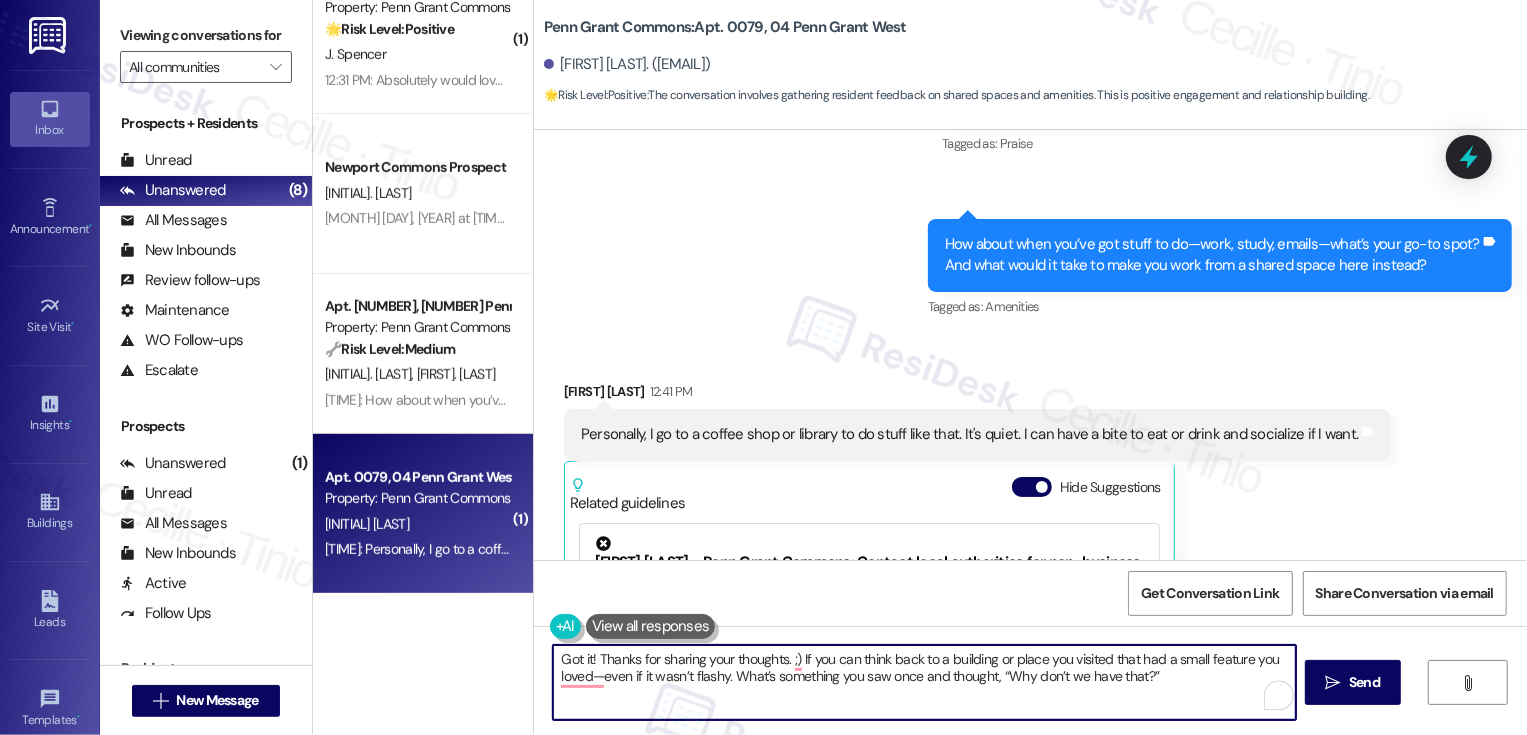 click on "Got it! Thanks for sharing your thoughts. ;) If you can think back to a building or place you visited that had a small feature you loved—even if it wasn’t flashy. What’s something you saw once and thought, “Why don’t we have that?”" at bounding box center (924, 682) 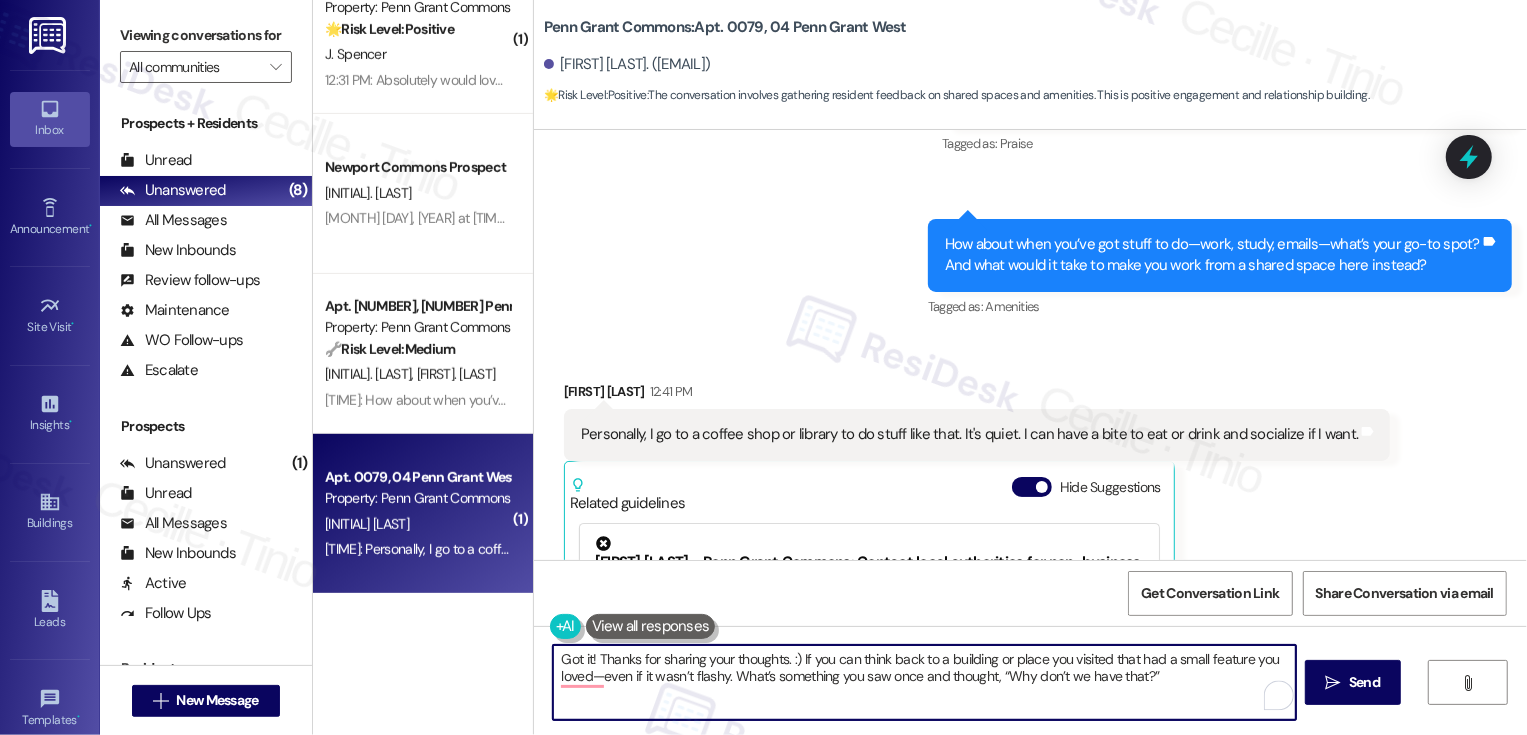 click on "Got it! Thanks for sharing your thoughts. :) If you can think back to a building or place you visited that had a small feature you loved—even if it wasn’t flashy. What’s something you saw once and thought, “Why don’t we have that?”" at bounding box center [924, 682] 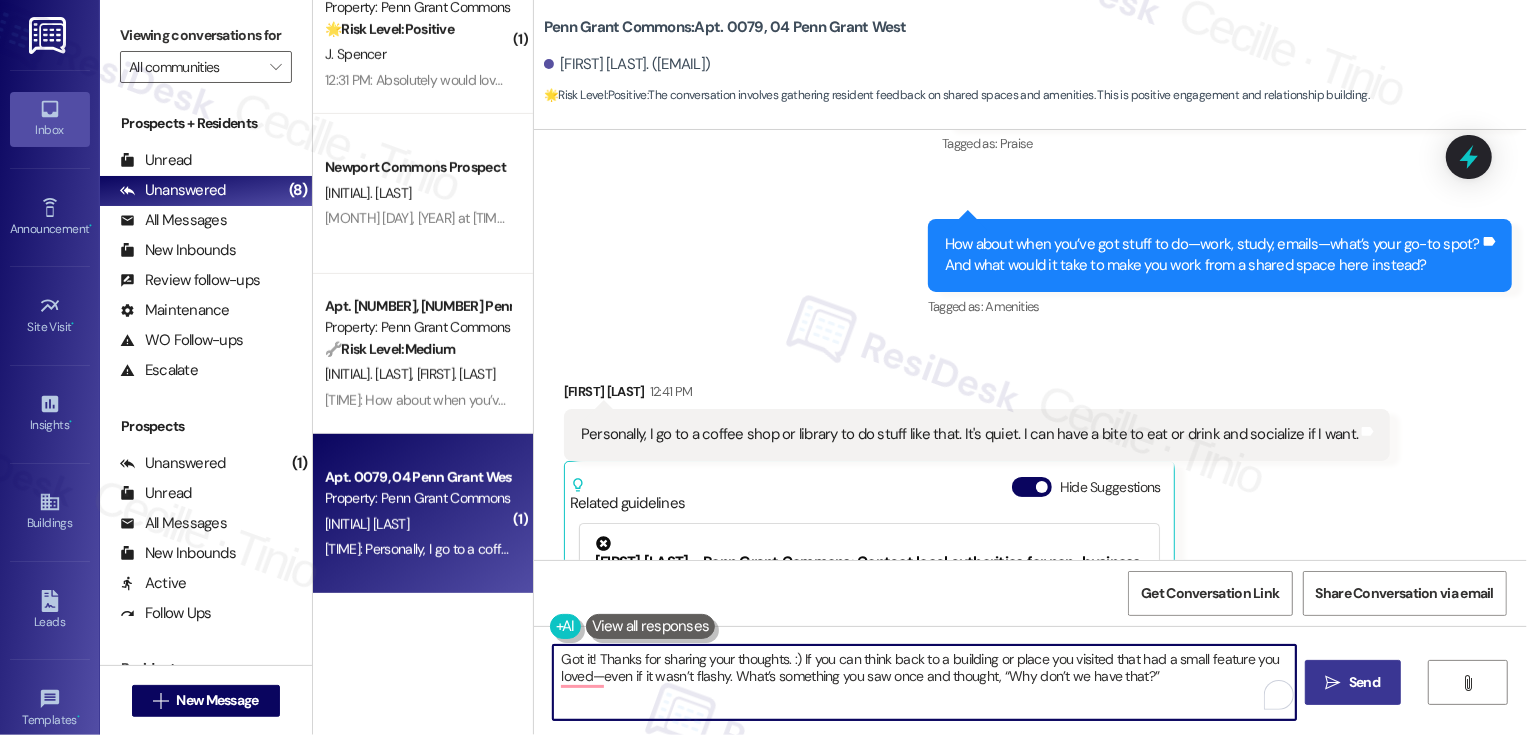 type on "Got it! Thanks for sharing your thoughts. :) If you can think back to a building or place you visited that had a small feature you loved—even if it wasn’t flashy. What’s something you saw once and thought, “Why don’t we have that?”" 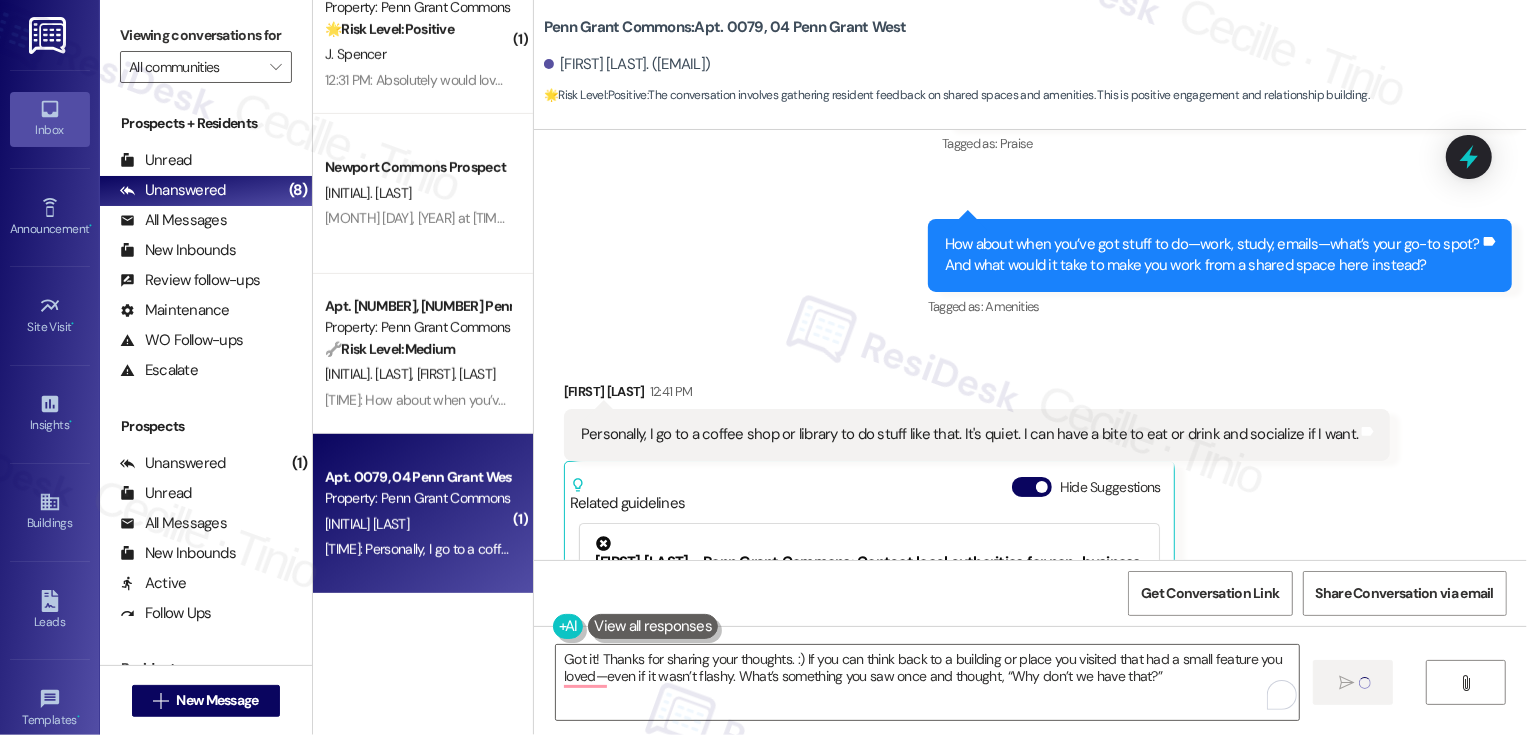 type 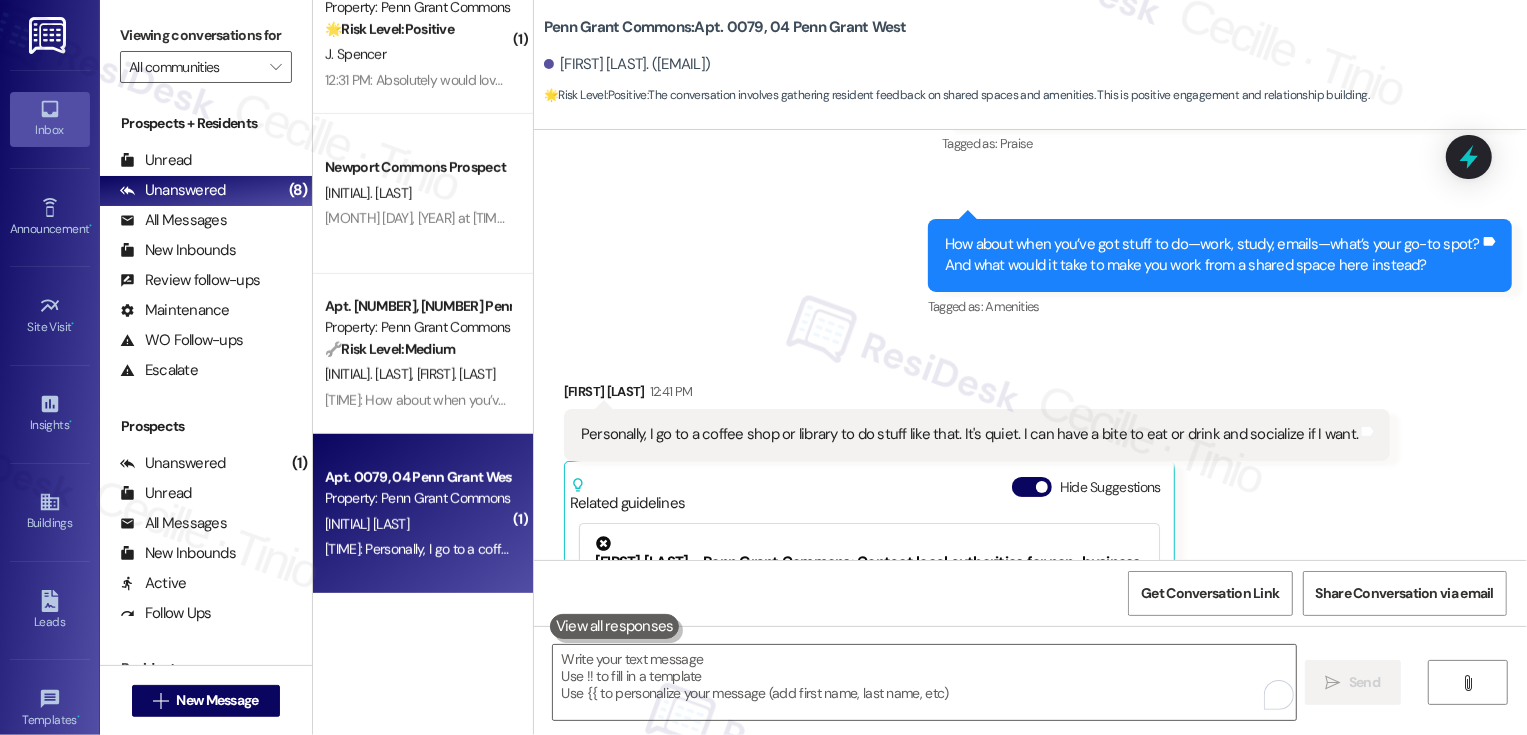 scroll, scrollTop: 14402, scrollLeft: 0, axis: vertical 